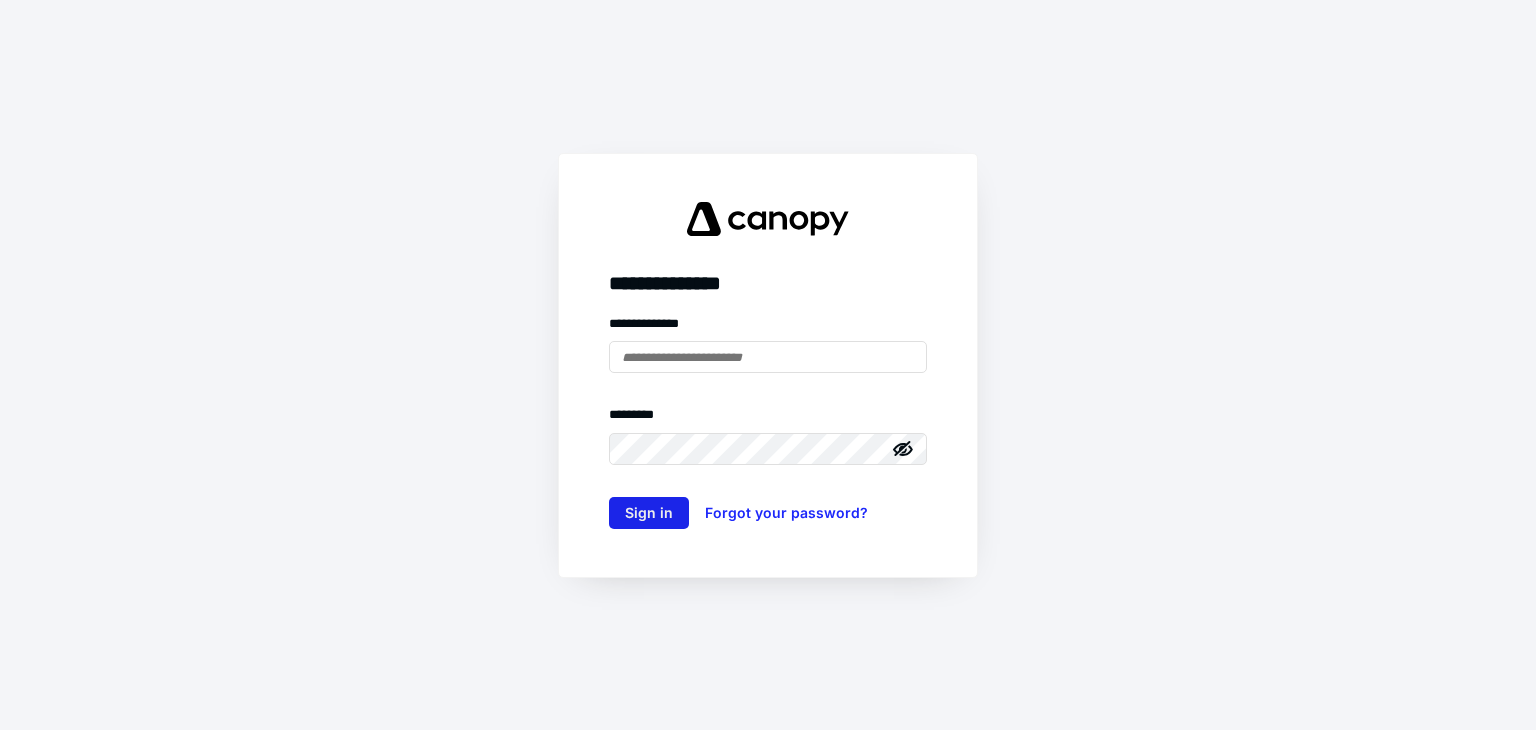 scroll, scrollTop: 0, scrollLeft: 0, axis: both 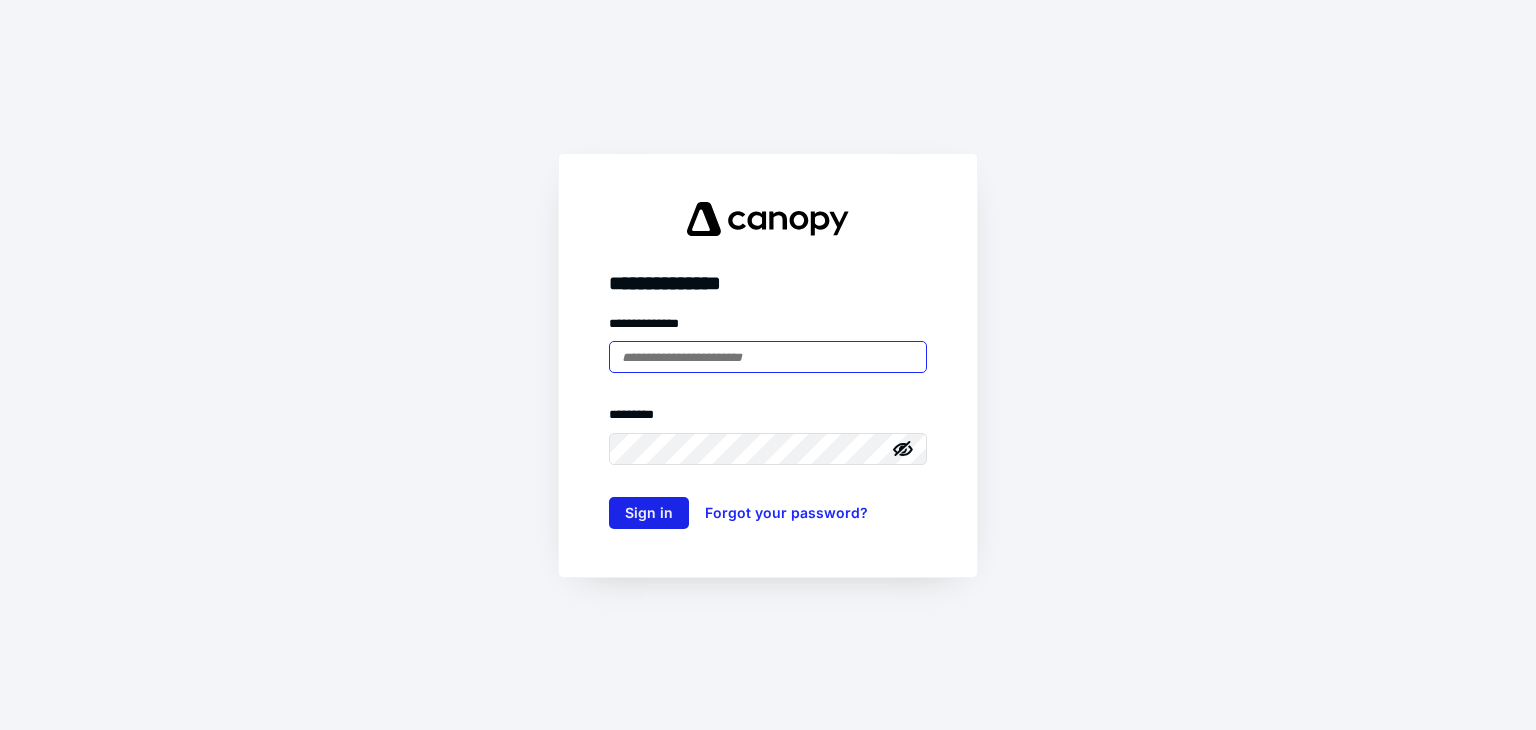 type on "**********" 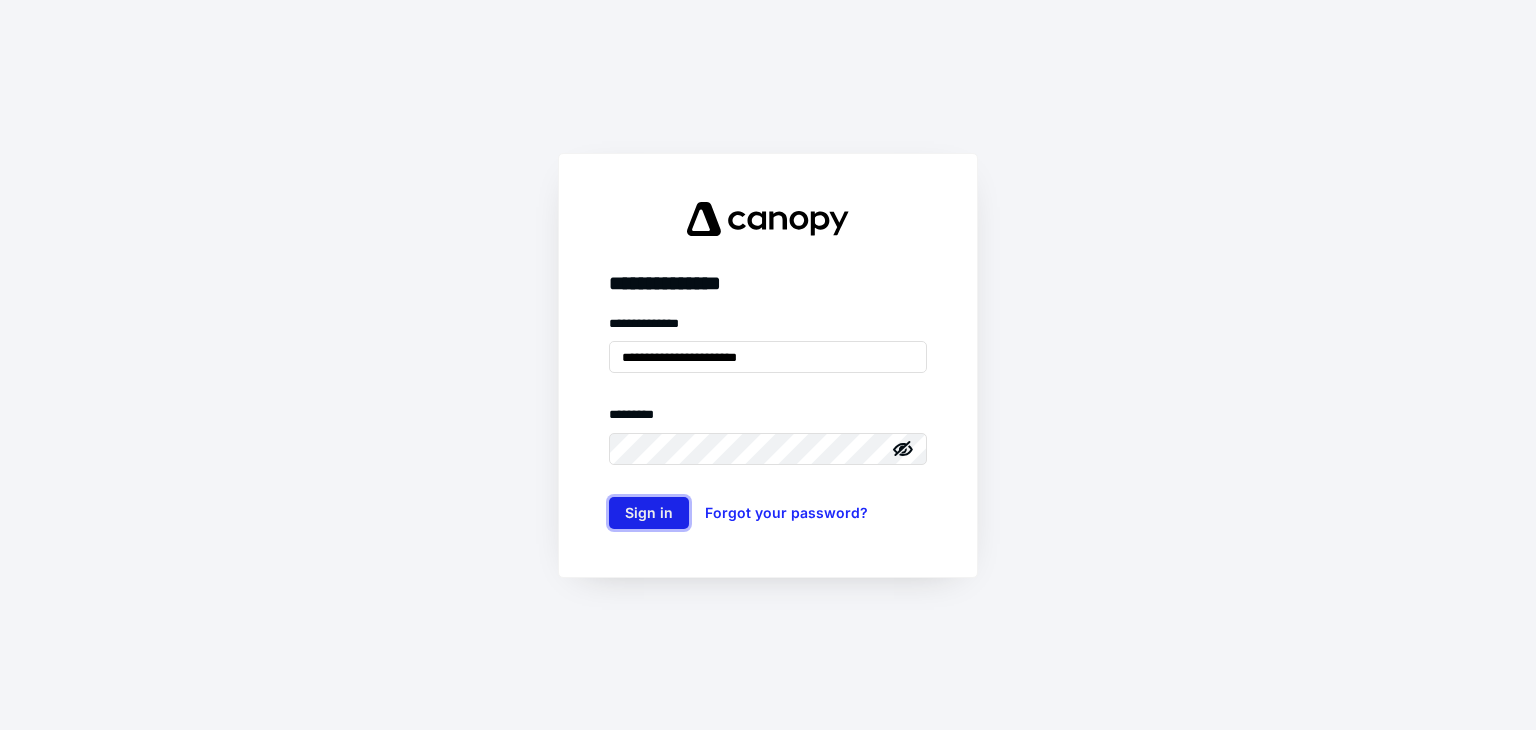 click on "Sign in" at bounding box center [649, 513] 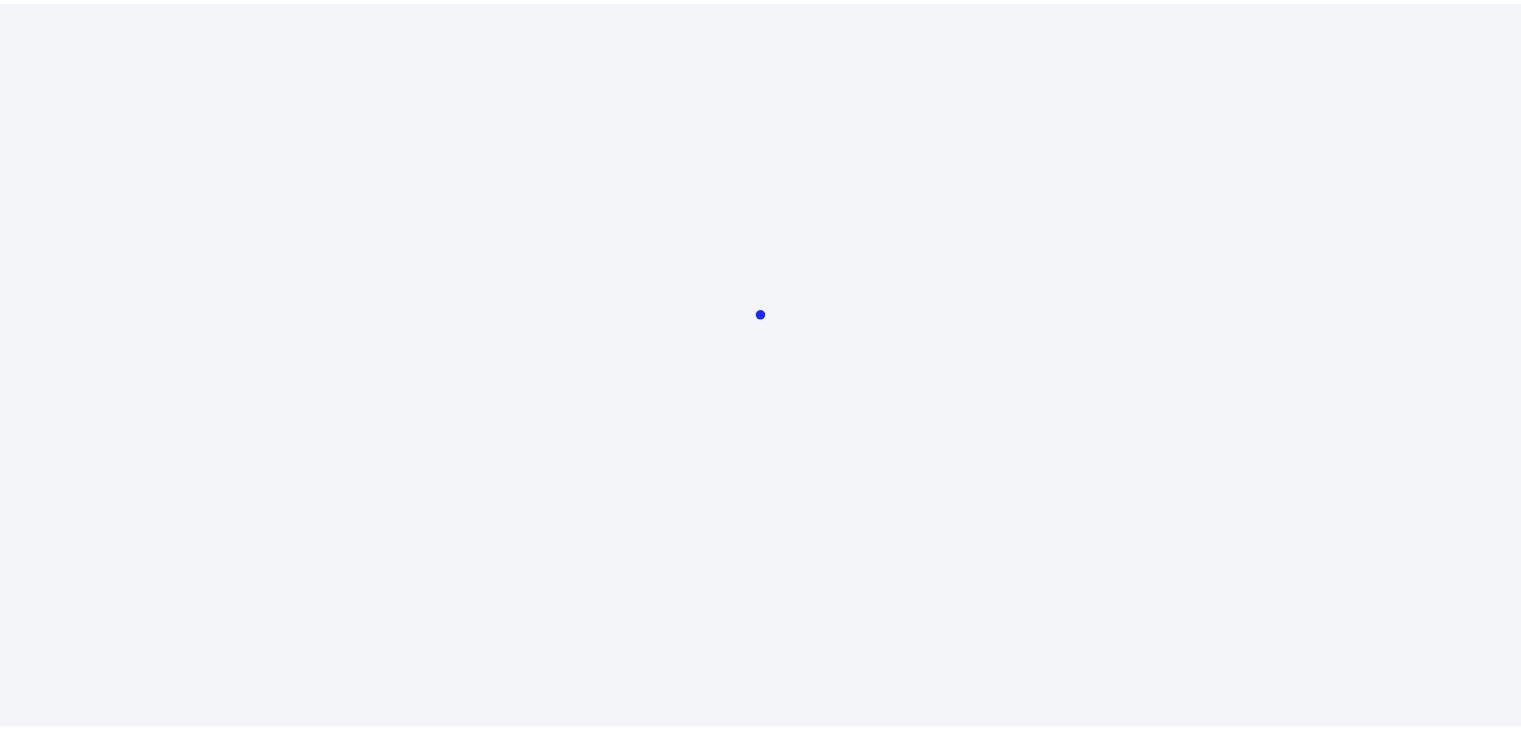 scroll, scrollTop: 0, scrollLeft: 0, axis: both 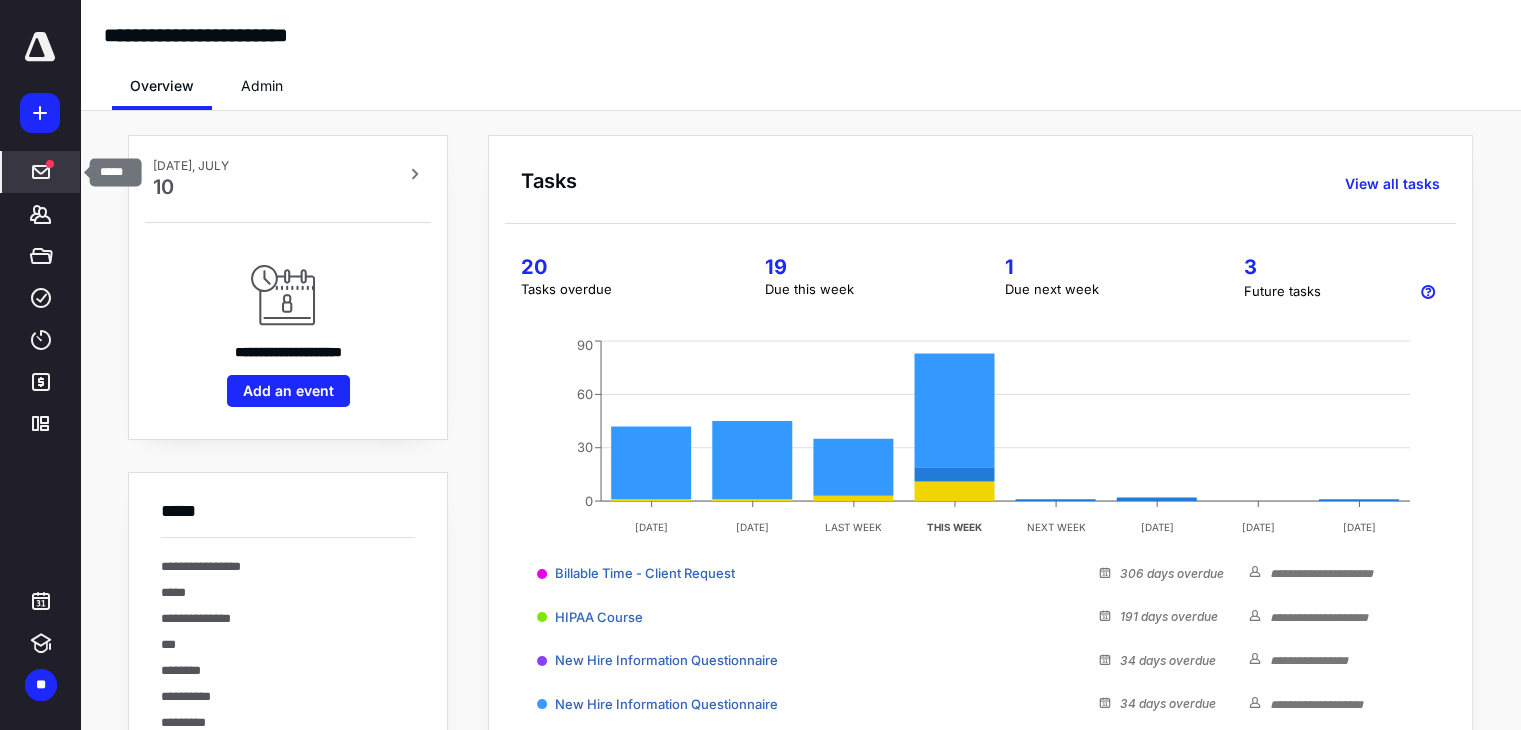 click at bounding box center [41, 172] 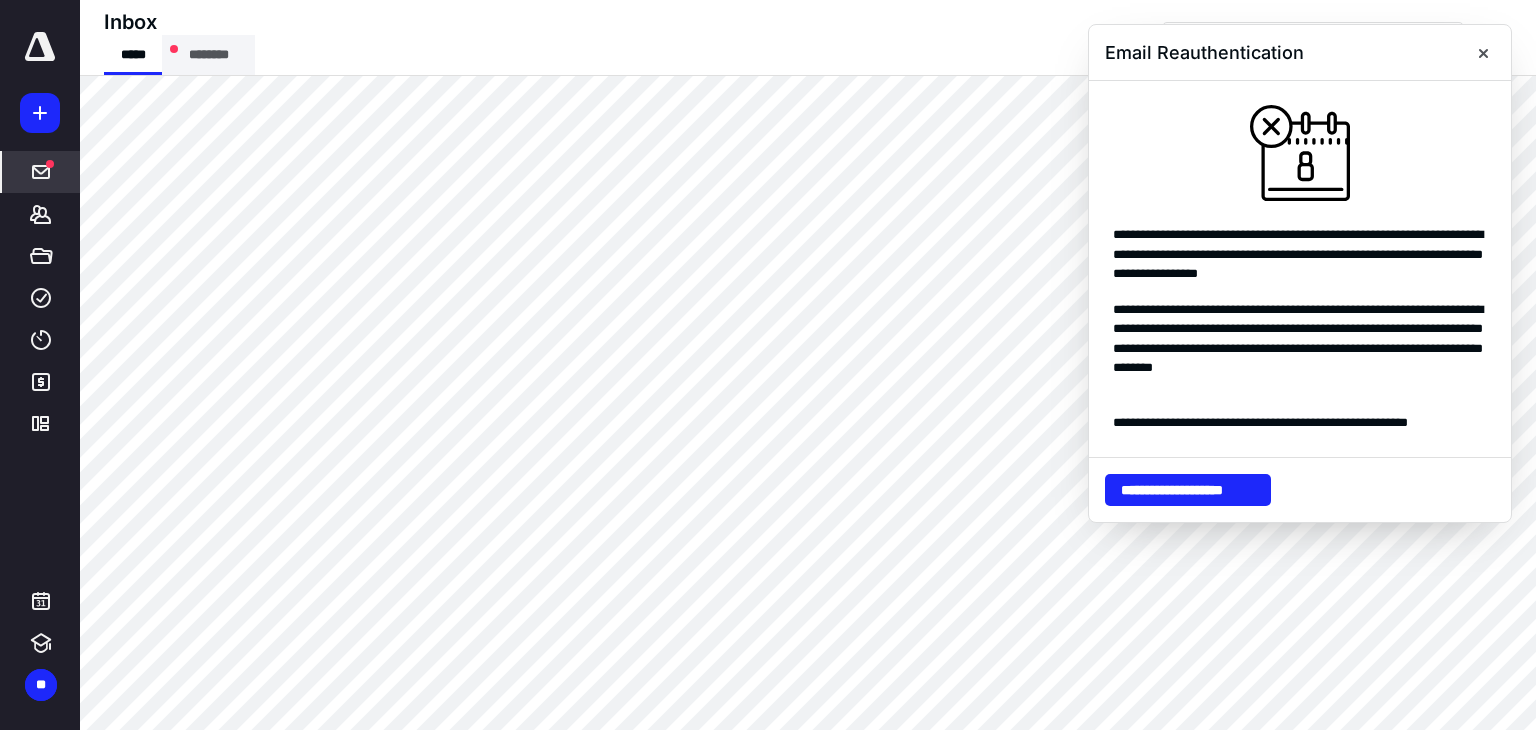 click on "********" at bounding box center [208, 55] 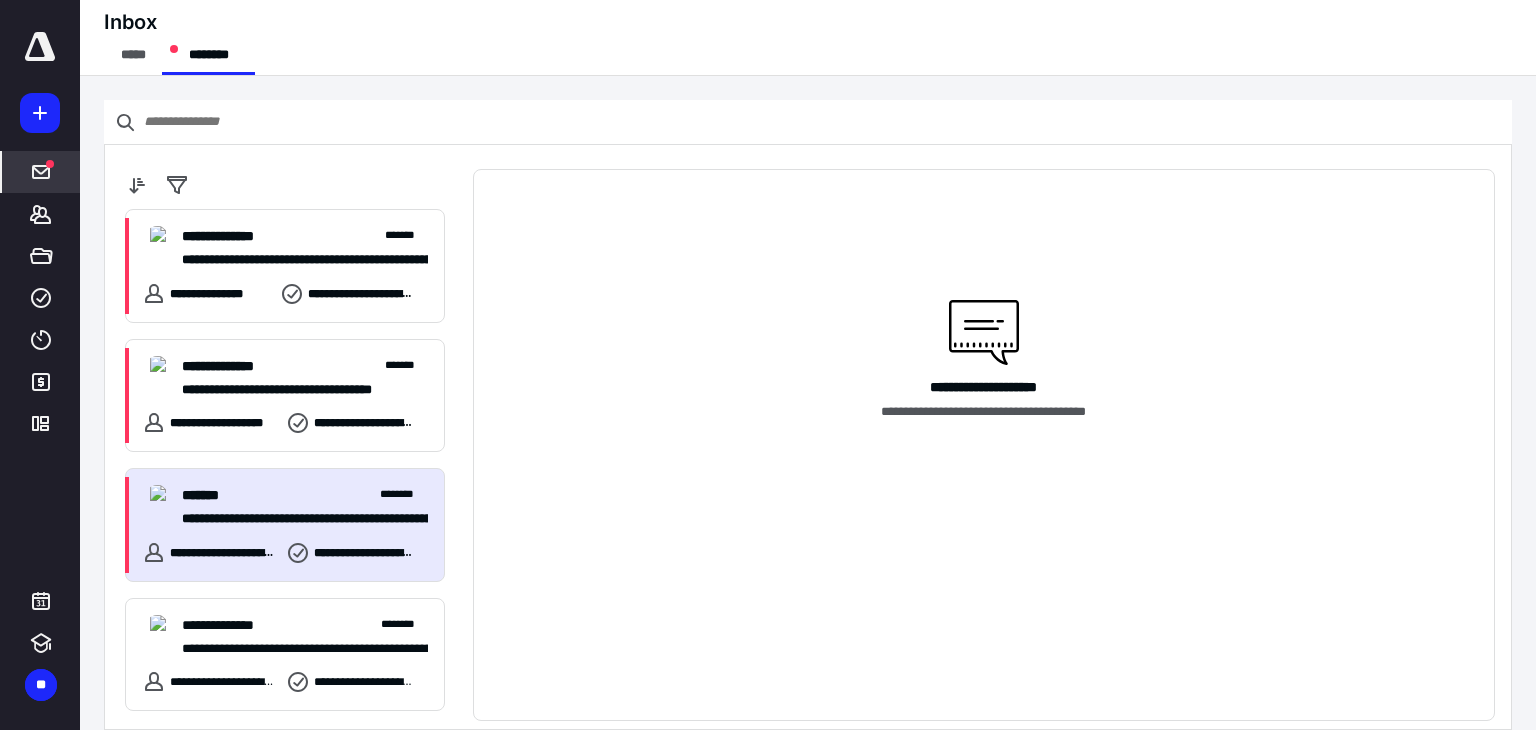 click on "**********" at bounding box center [297, 519] 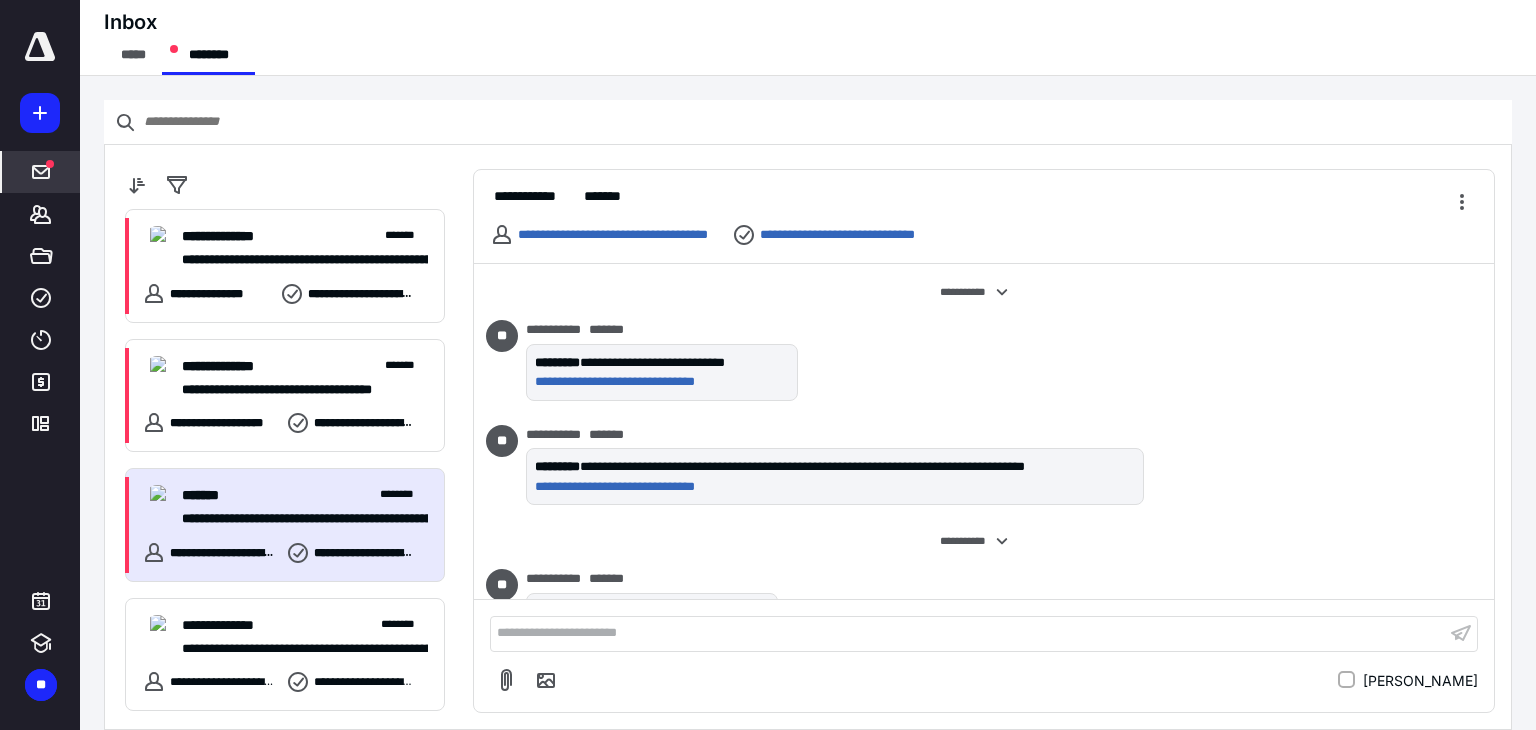 scroll, scrollTop: 228, scrollLeft: 0, axis: vertical 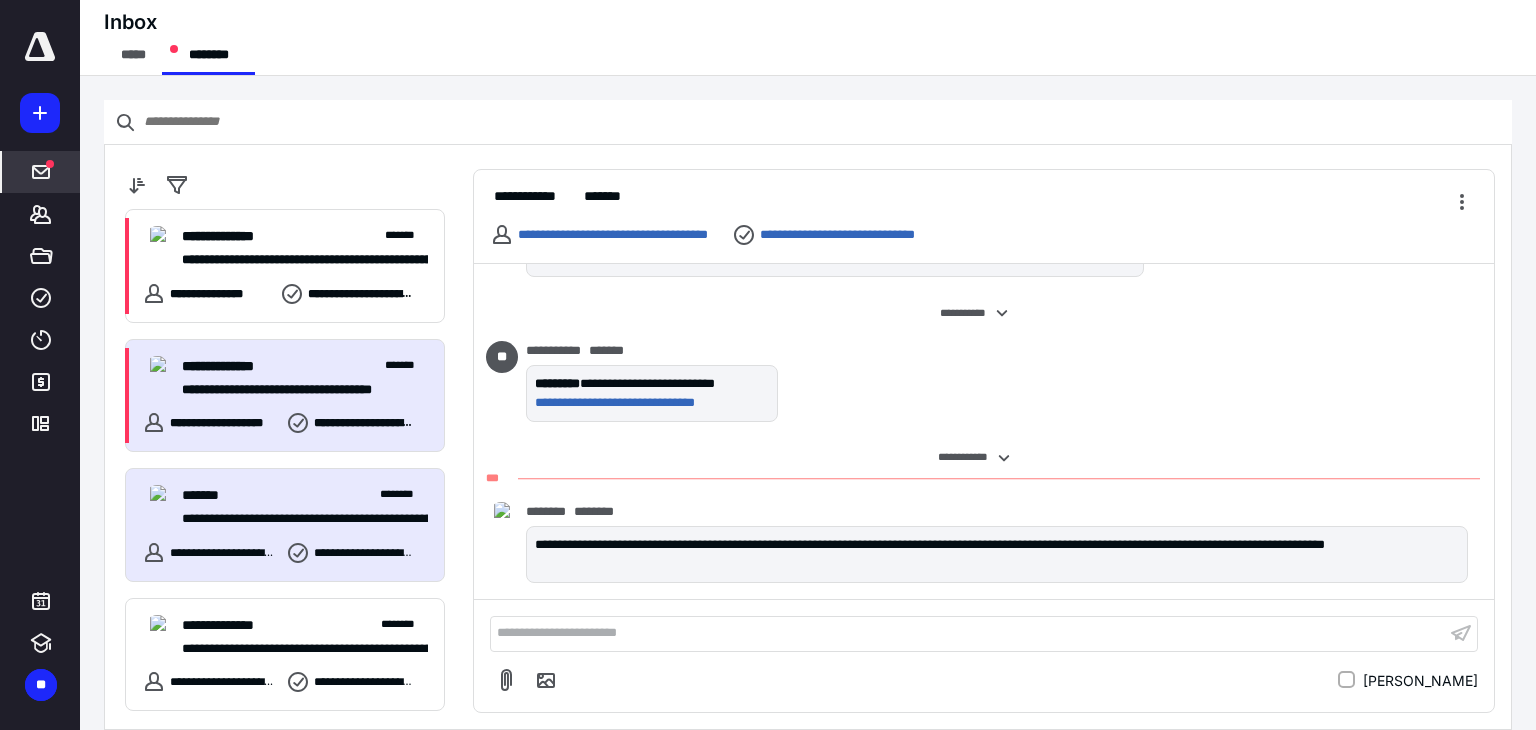 click on "**********" at bounding box center [285, 396] 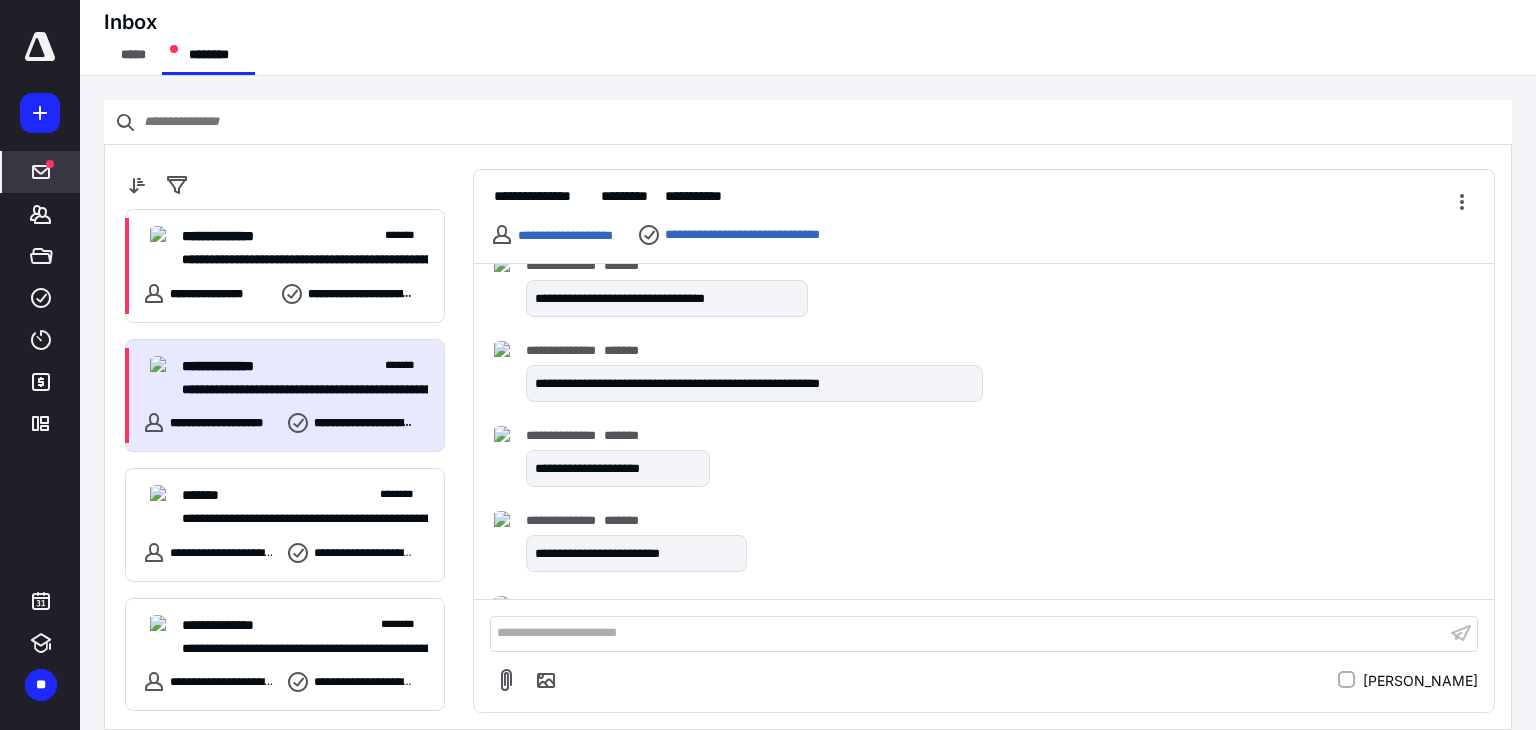 scroll, scrollTop: 910, scrollLeft: 0, axis: vertical 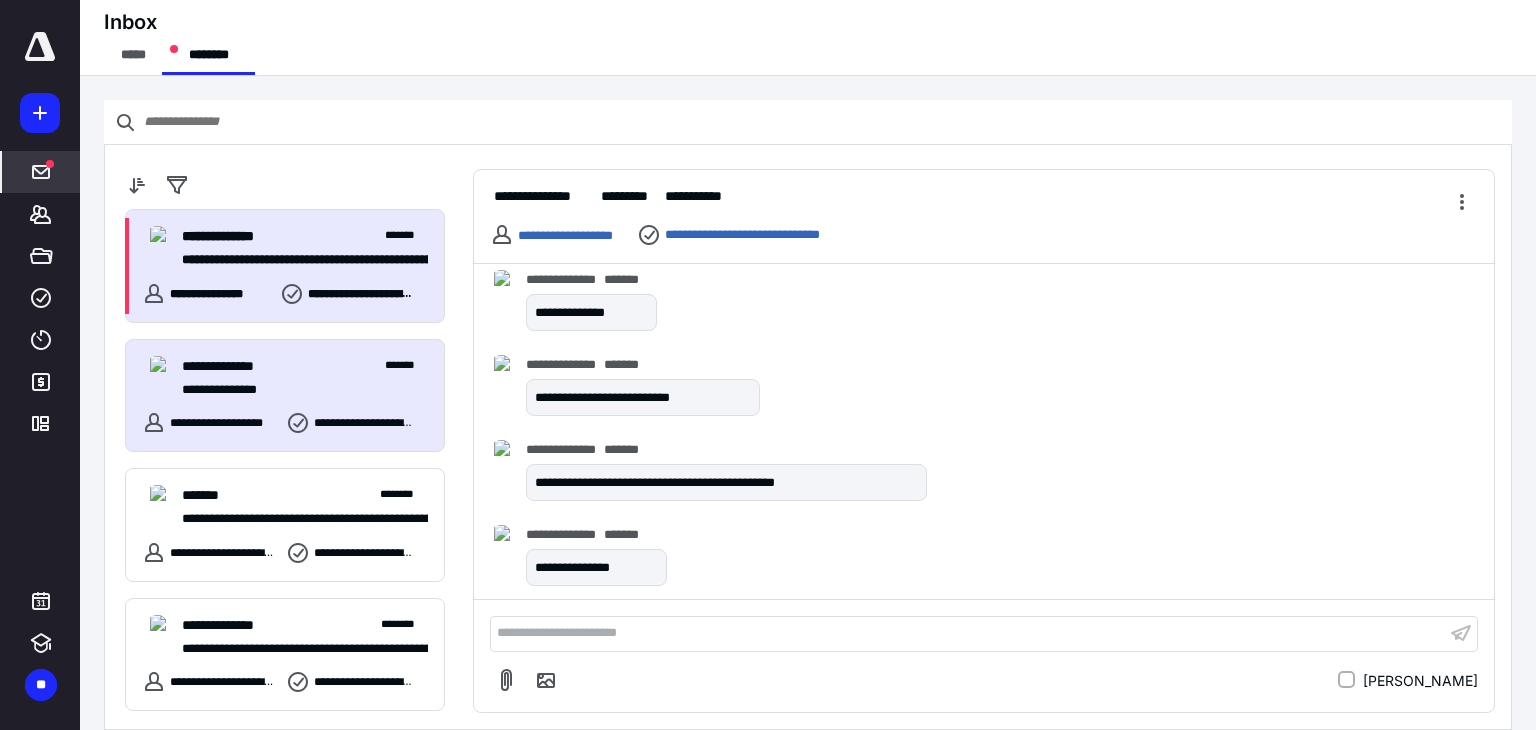 click on "**********" at bounding box center [297, 260] 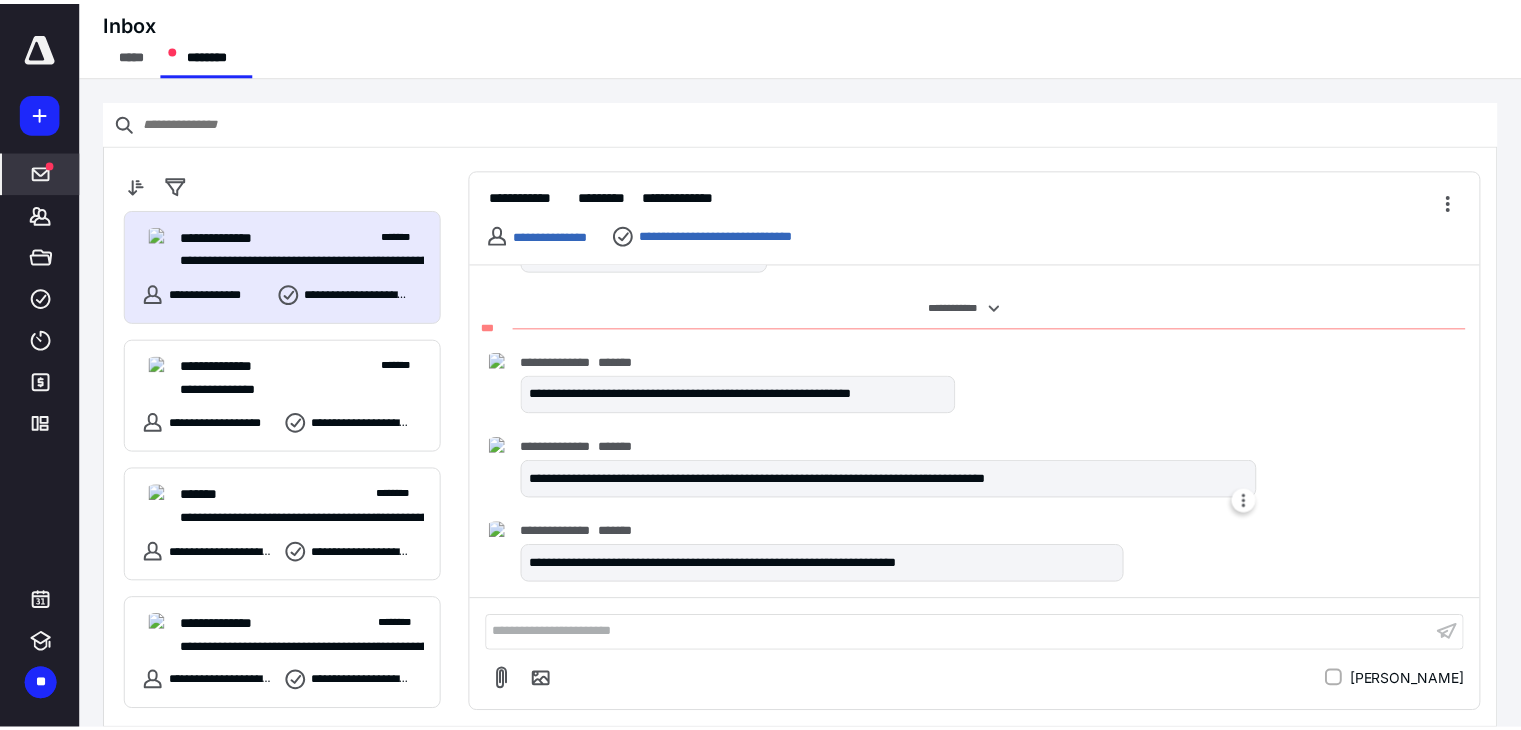 scroll, scrollTop: 233, scrollLeft: 0, axis: vertical 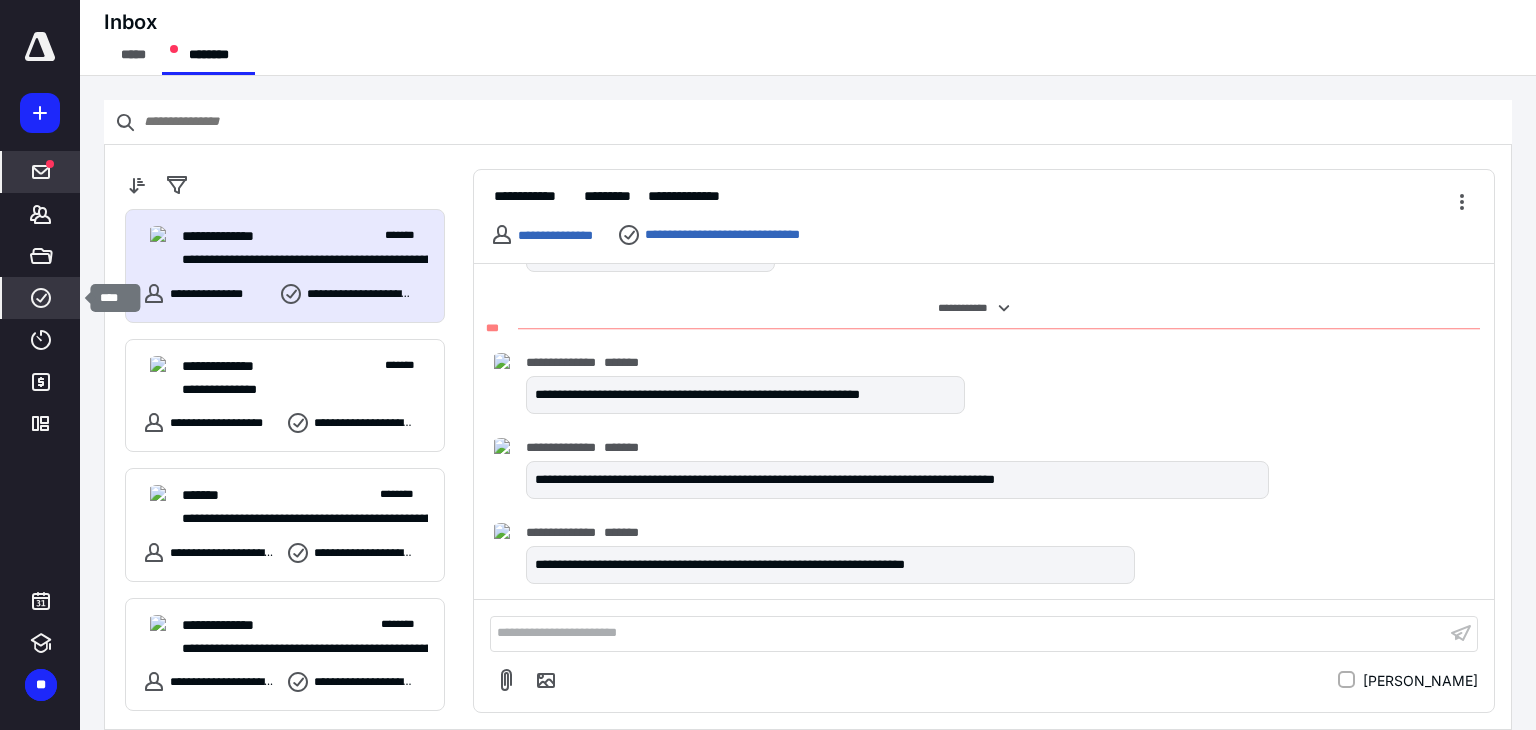 click 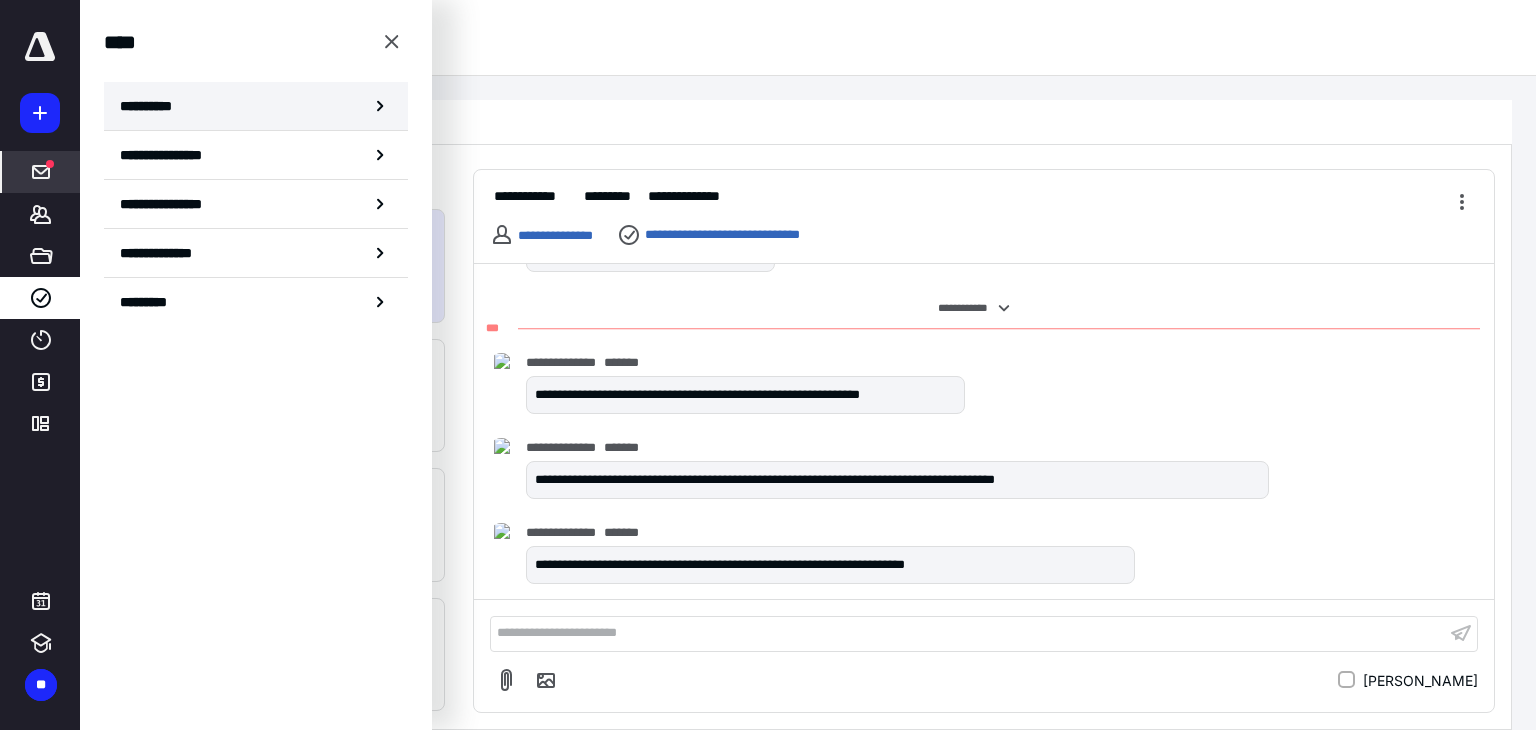 click on "**********" at bounding box center (256, 106) 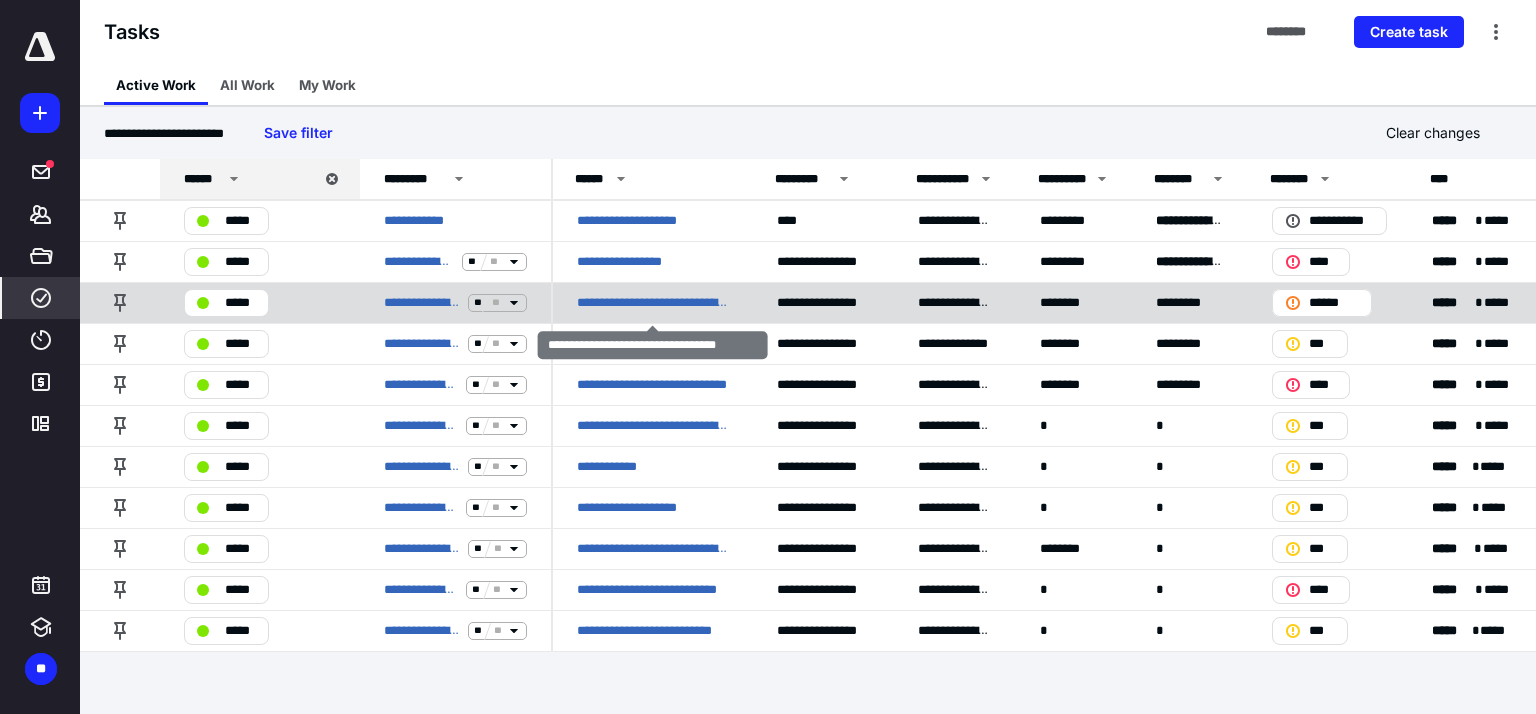 click on "**********" at bounding box center (653, 303) 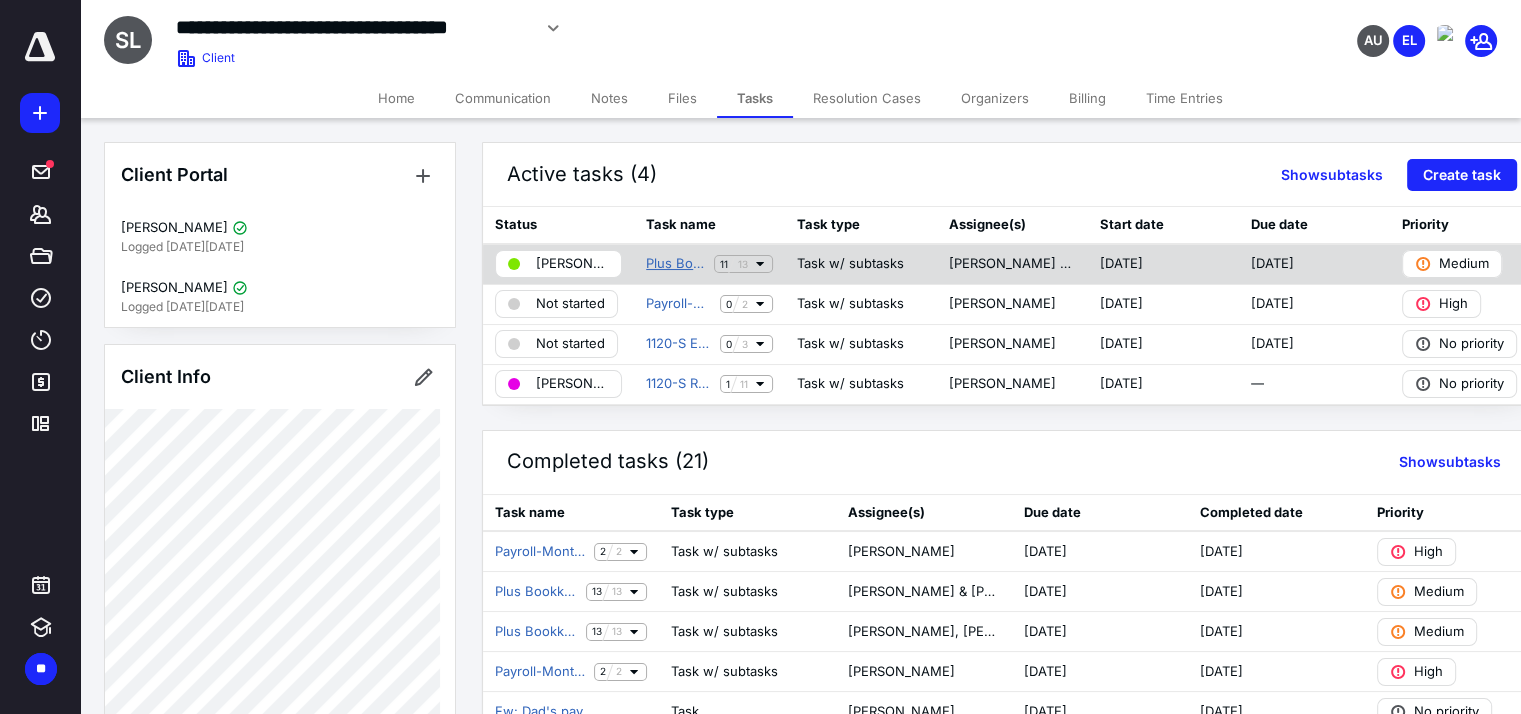 click on "Plus Bookkeeping Workflow" at bounding box center (676, 264) 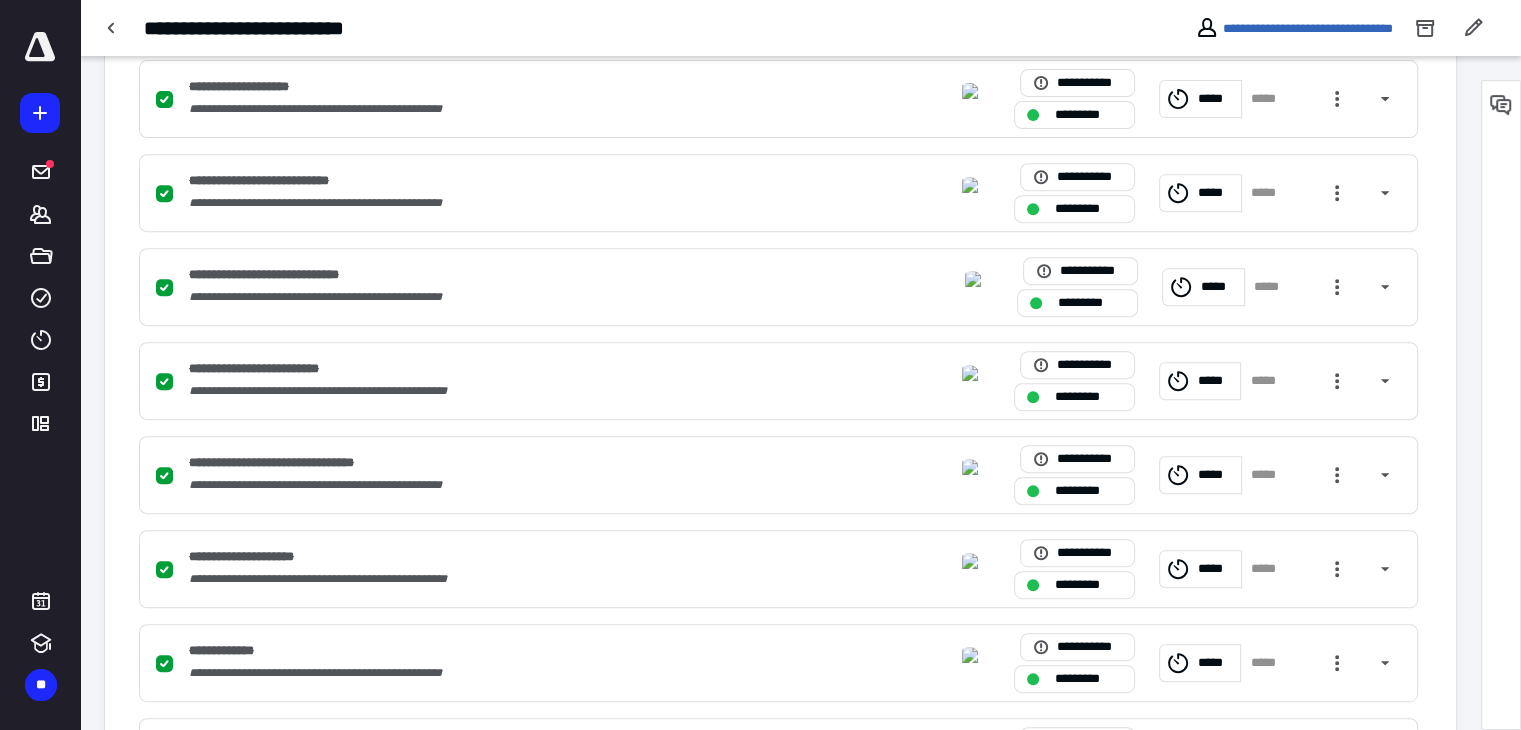 scroll, scrollTop: 1103, scrollLeft: 0, axis: vertical 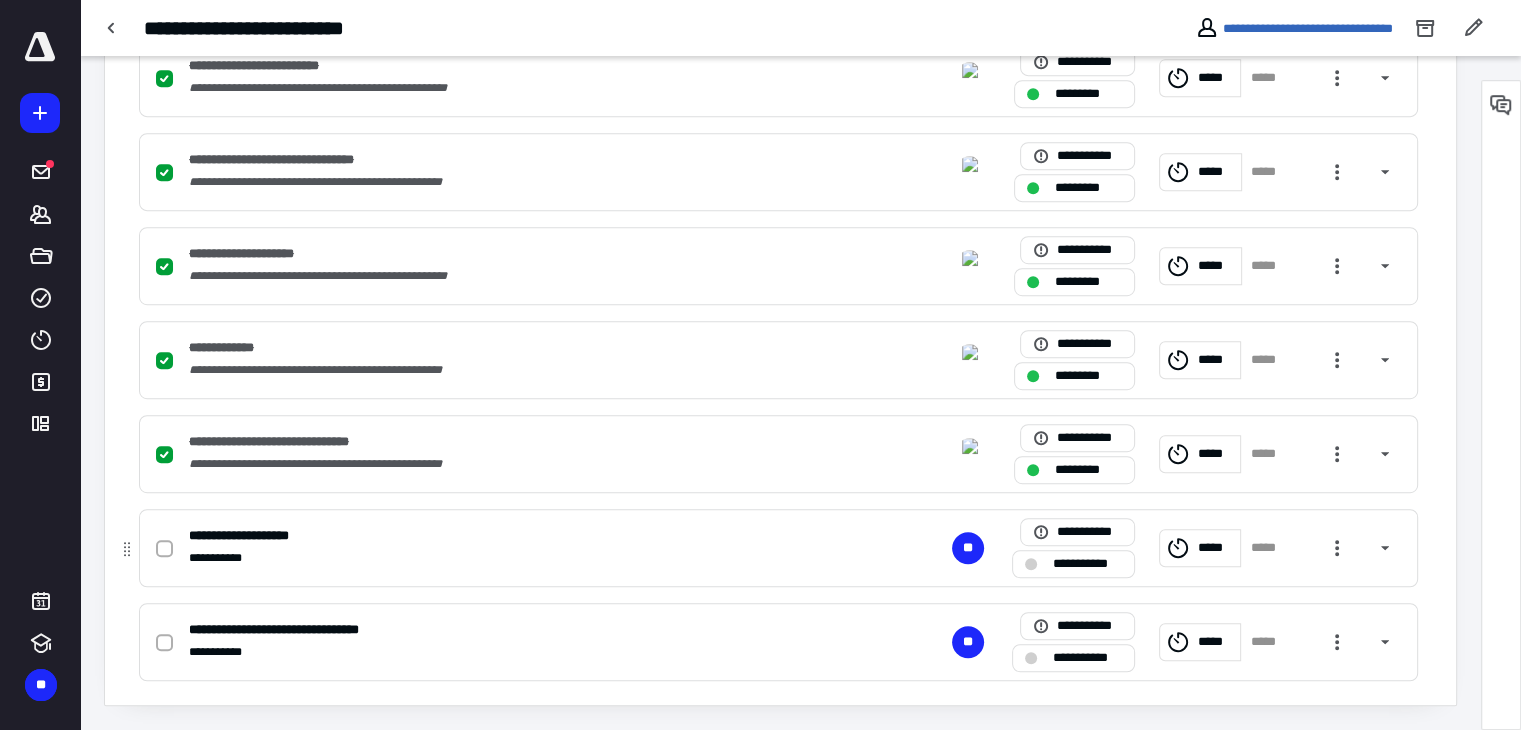 click on "*****" at bounding box center [1216, 548] 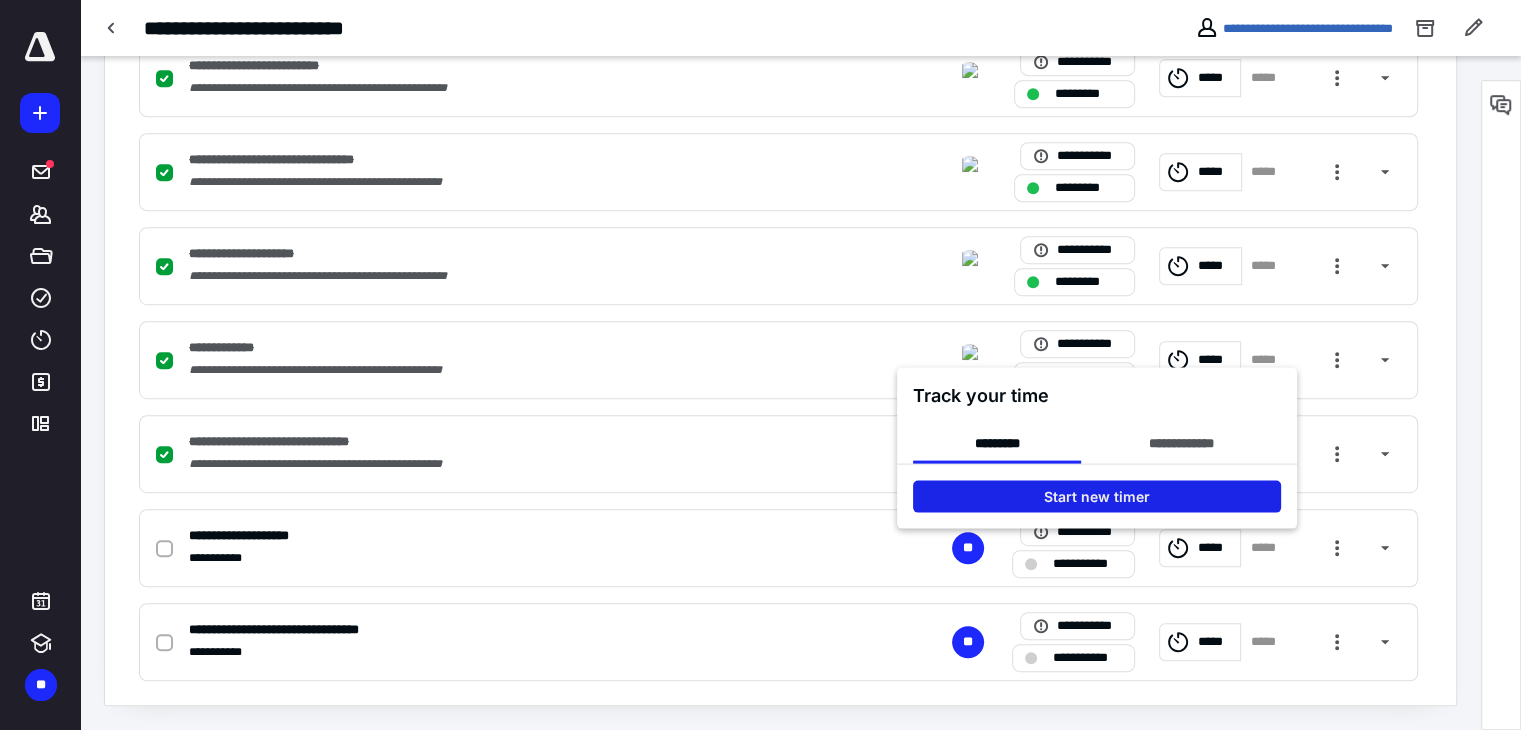 click on "Start new timer" at bounding box center (1097, 496) 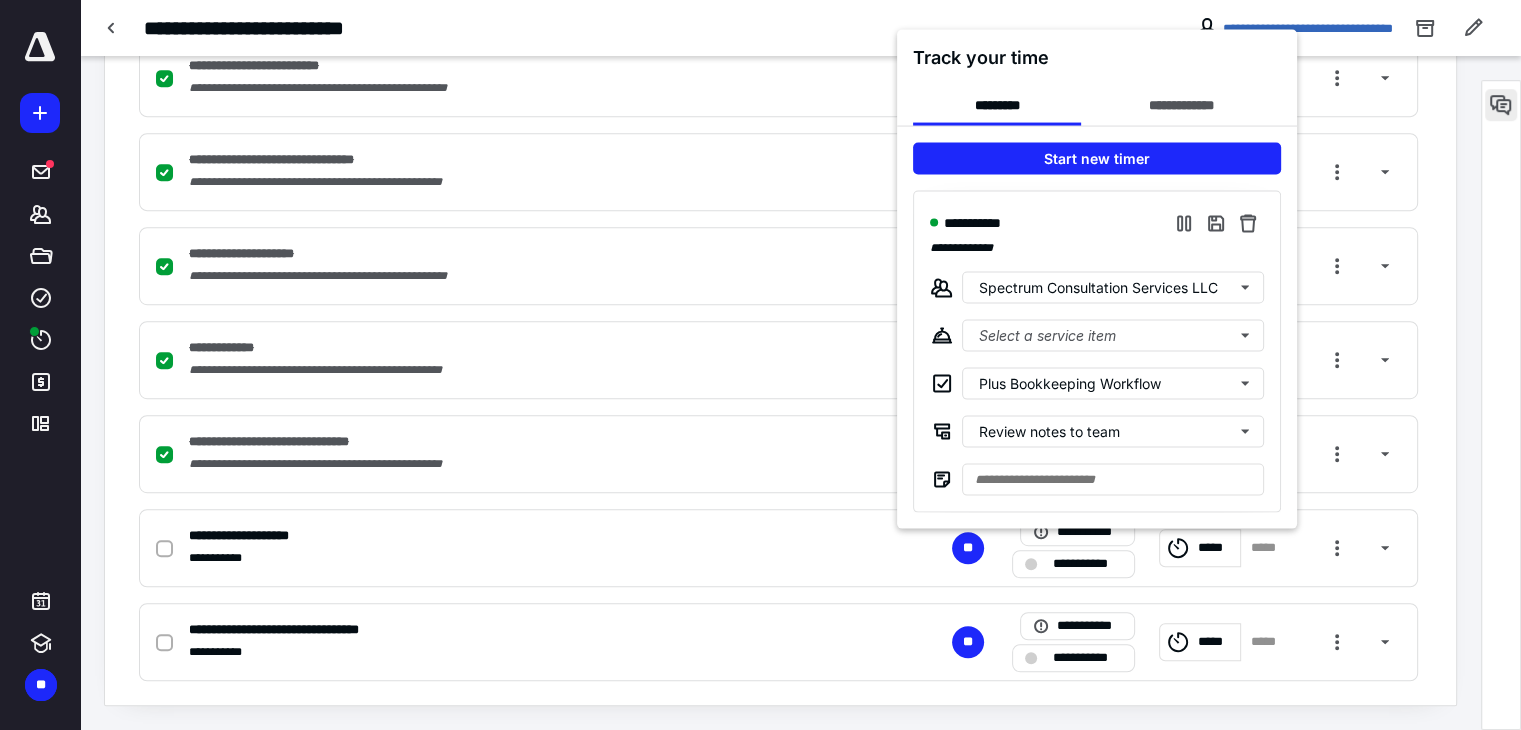 click at bounding box center (760, 365) 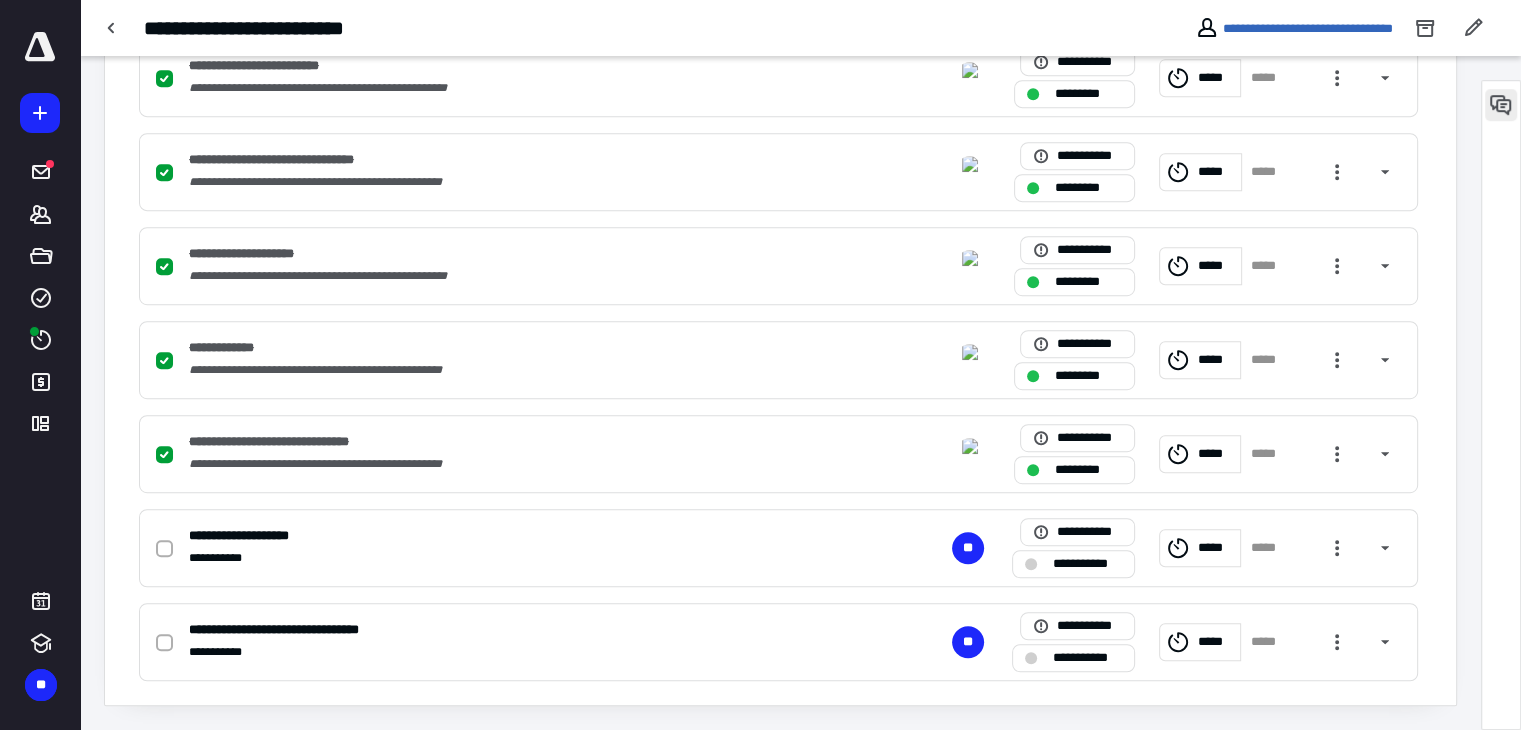 click at bounding box center (1501, 105) 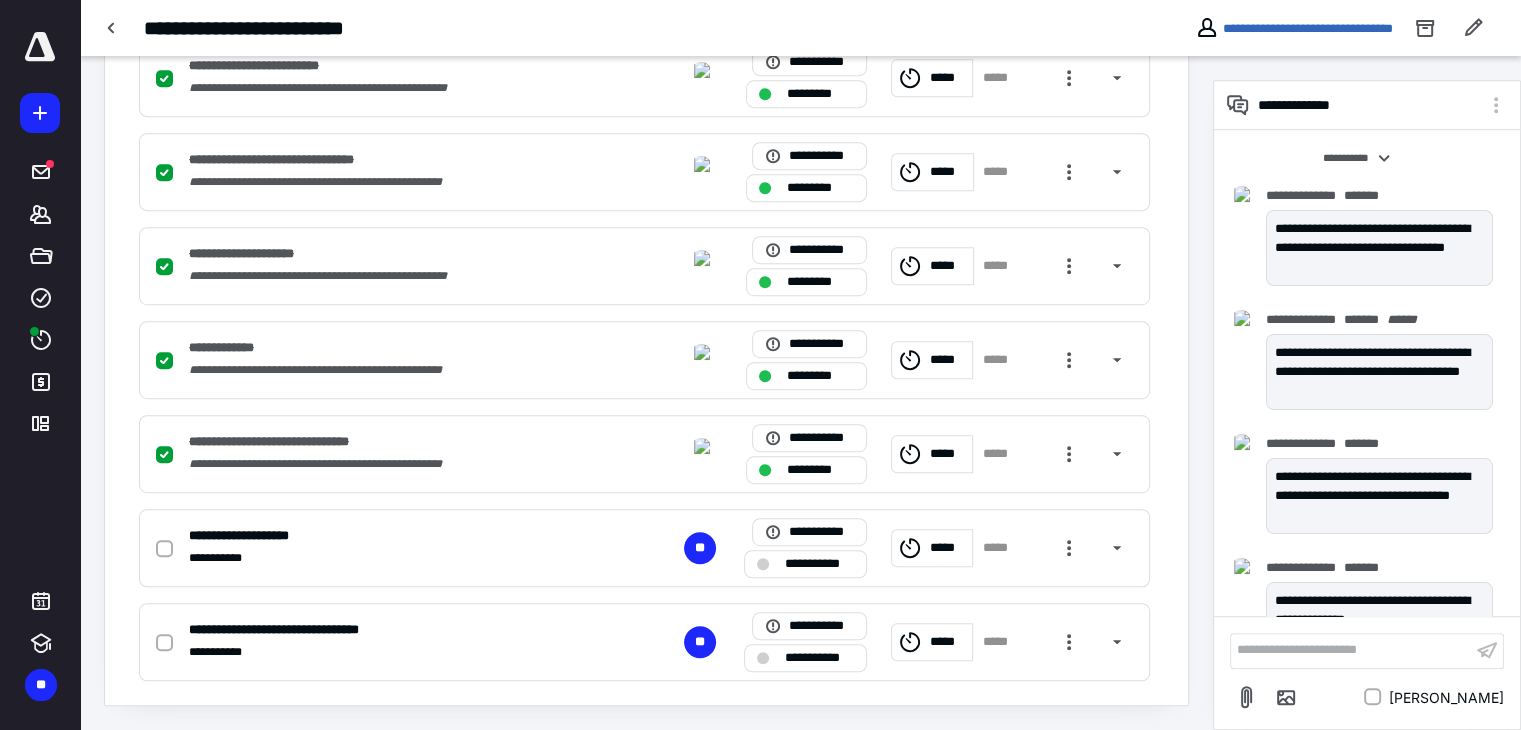 scroll, scrollTop: 424, scrollLeft: 0, axis: vertical 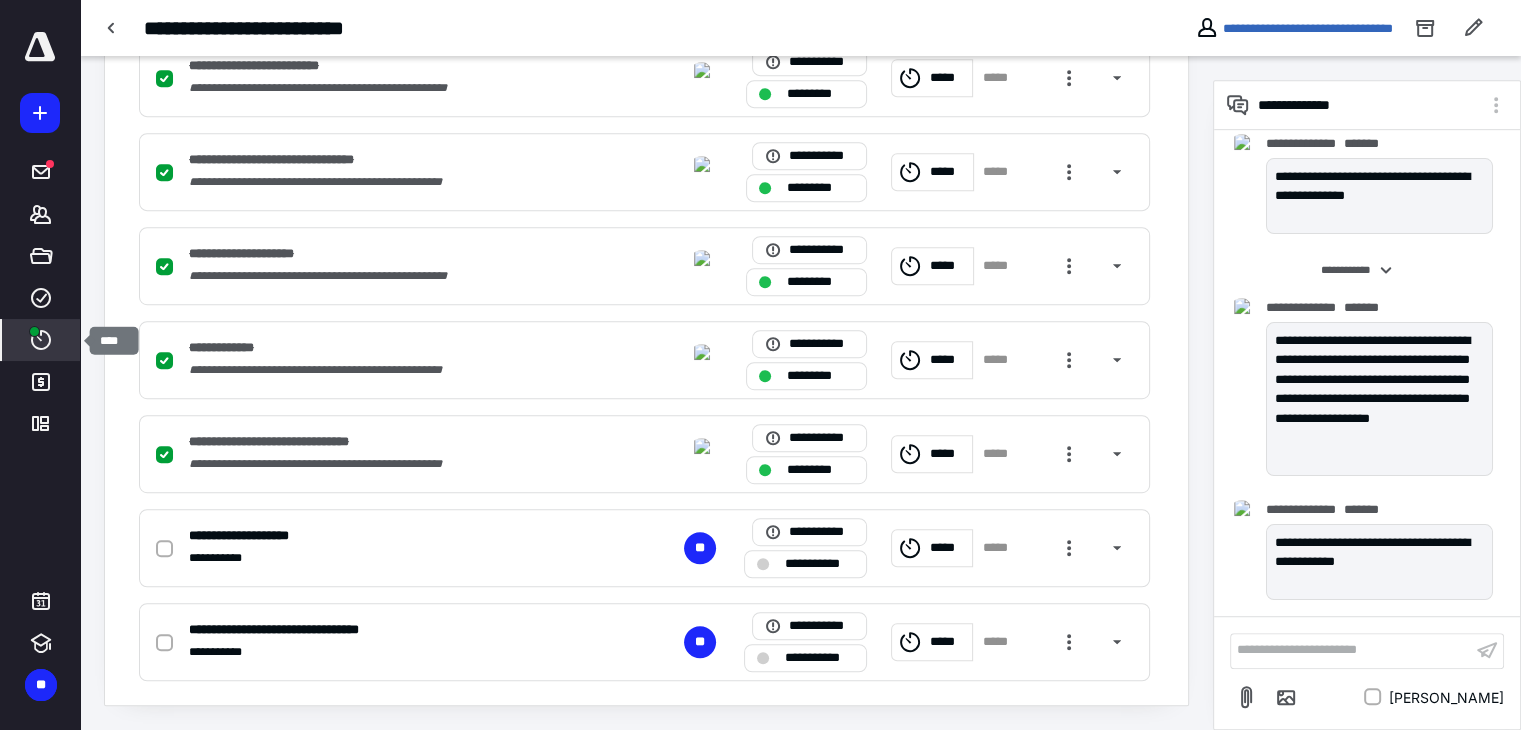 click on "****" at bounding box center [41, 340] 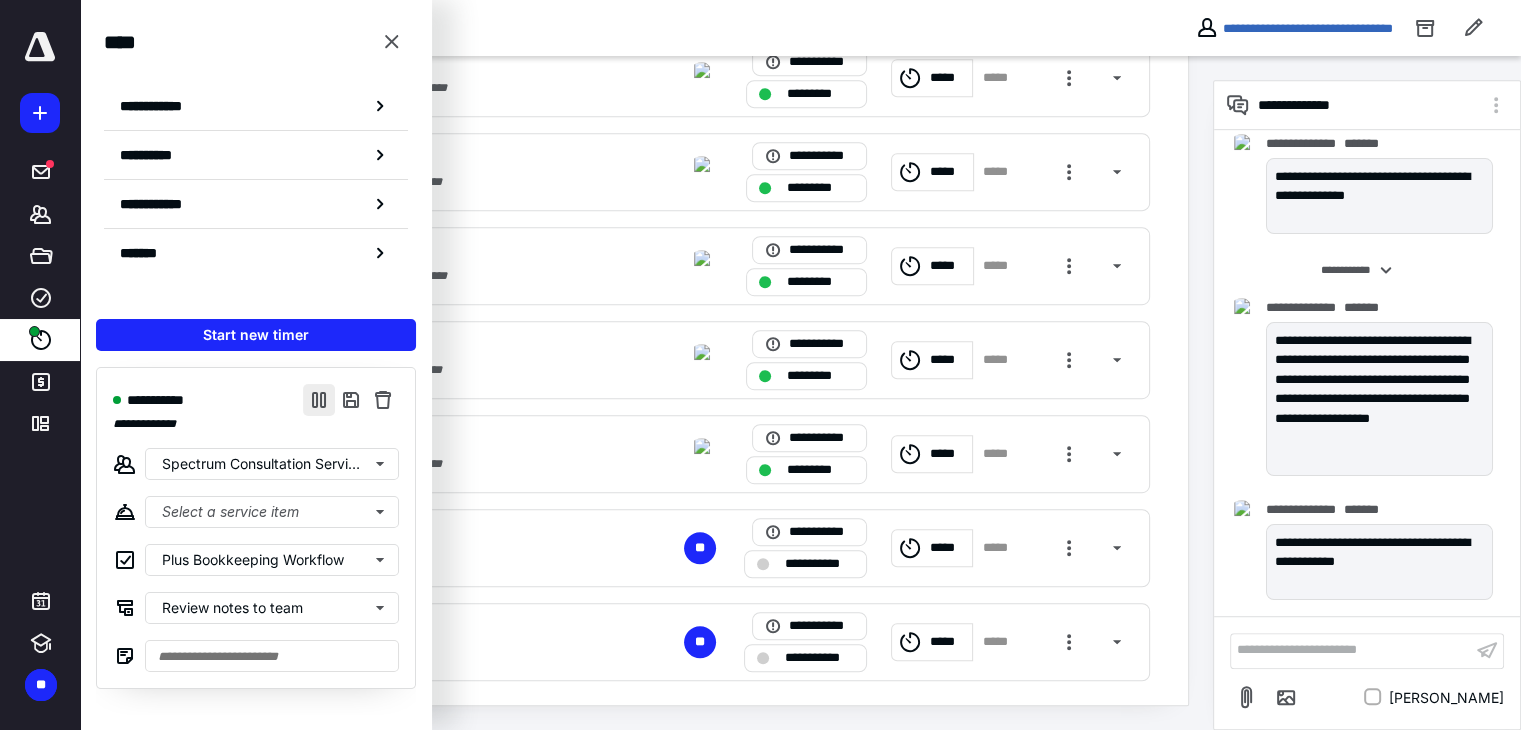 click at bounding box center [319, 400] 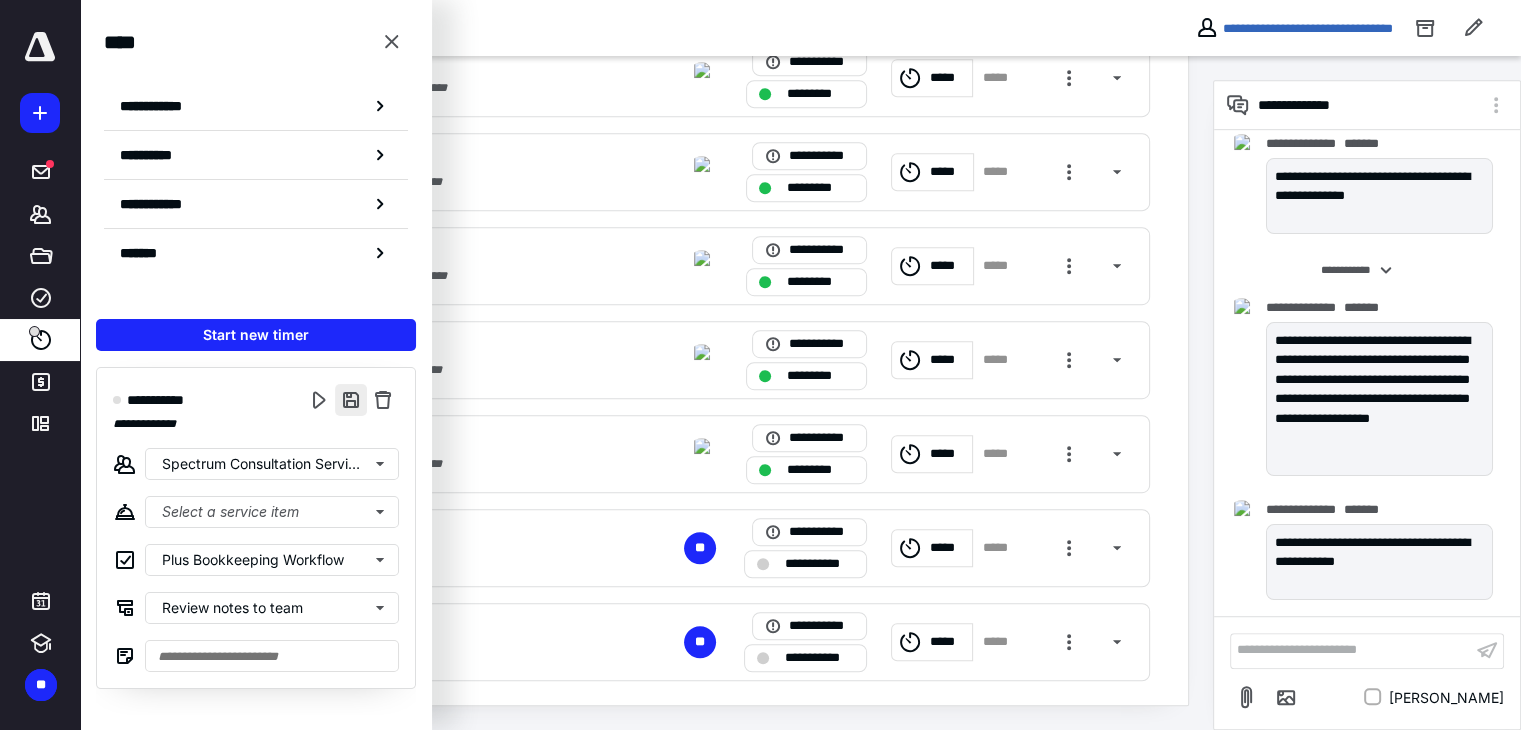 click at bounding box center (351, 400) 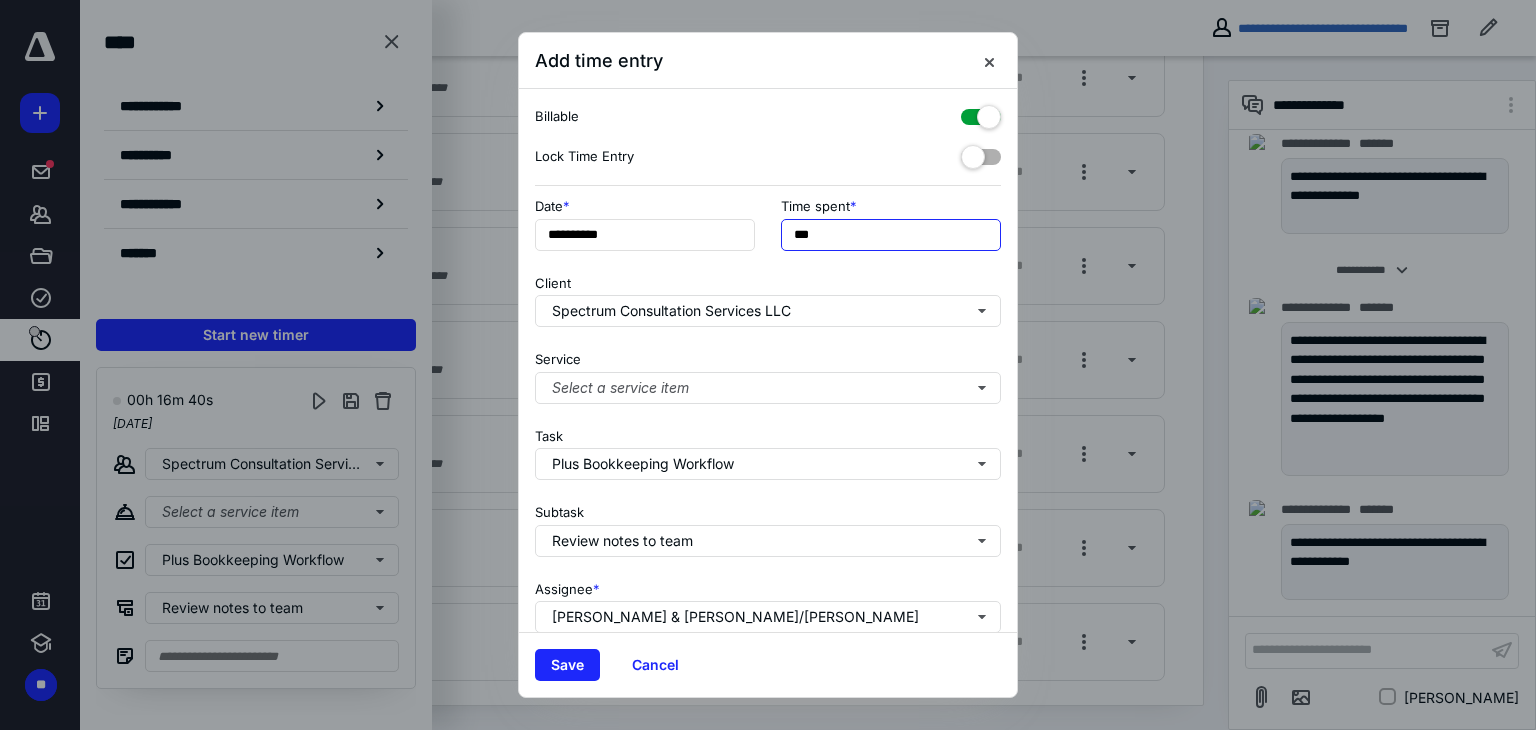 click on "***" at bounding box center [891, 235] 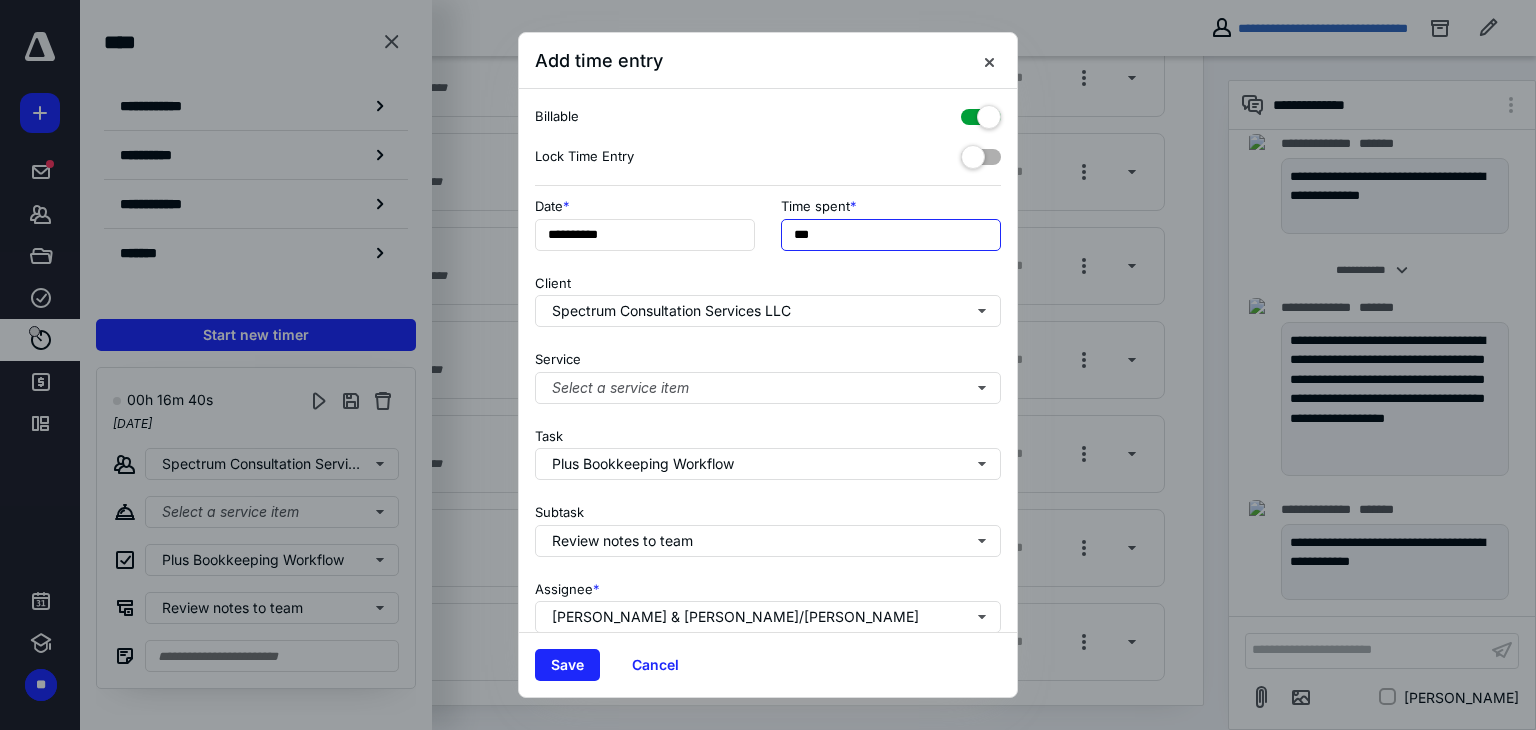 type on "***" 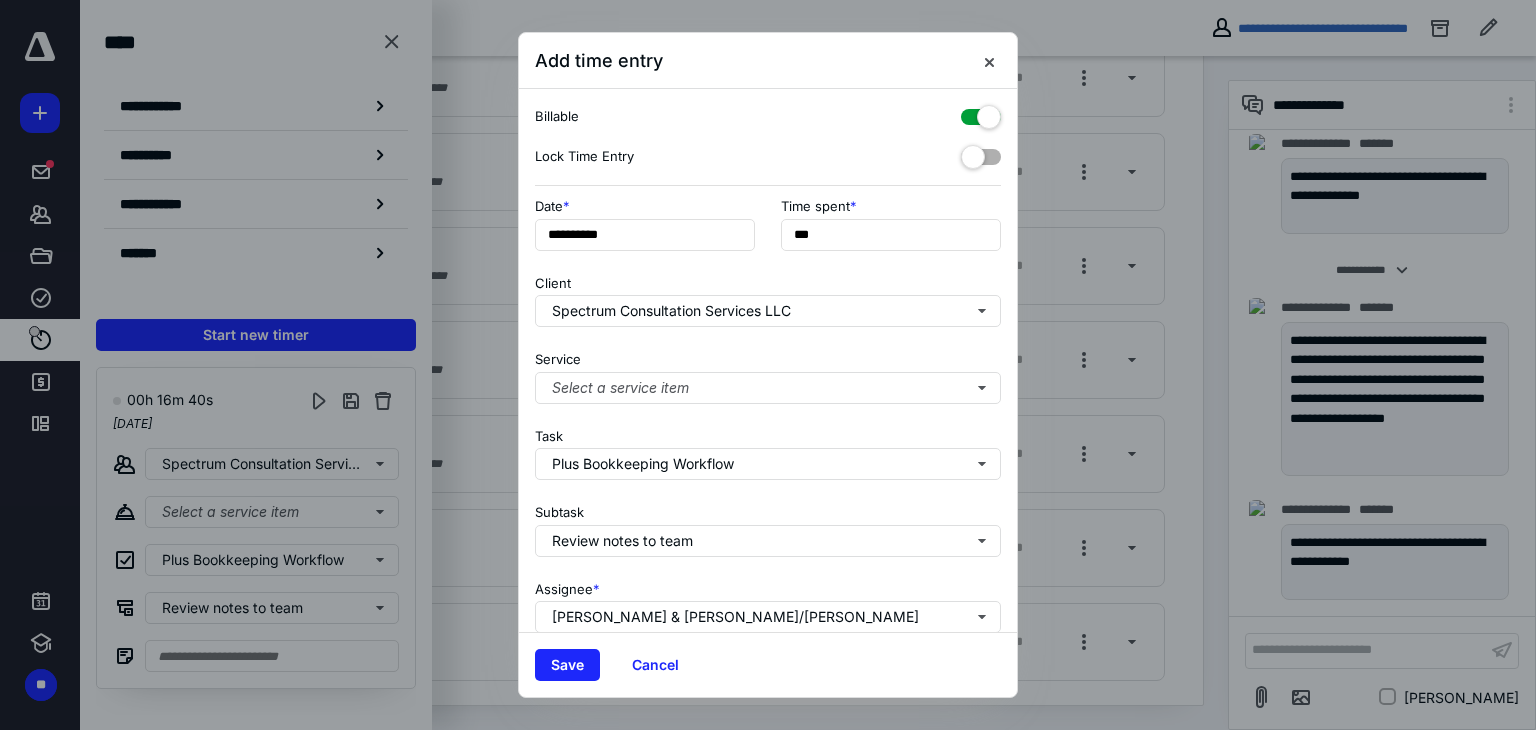 click at bounding box center (981, 113) 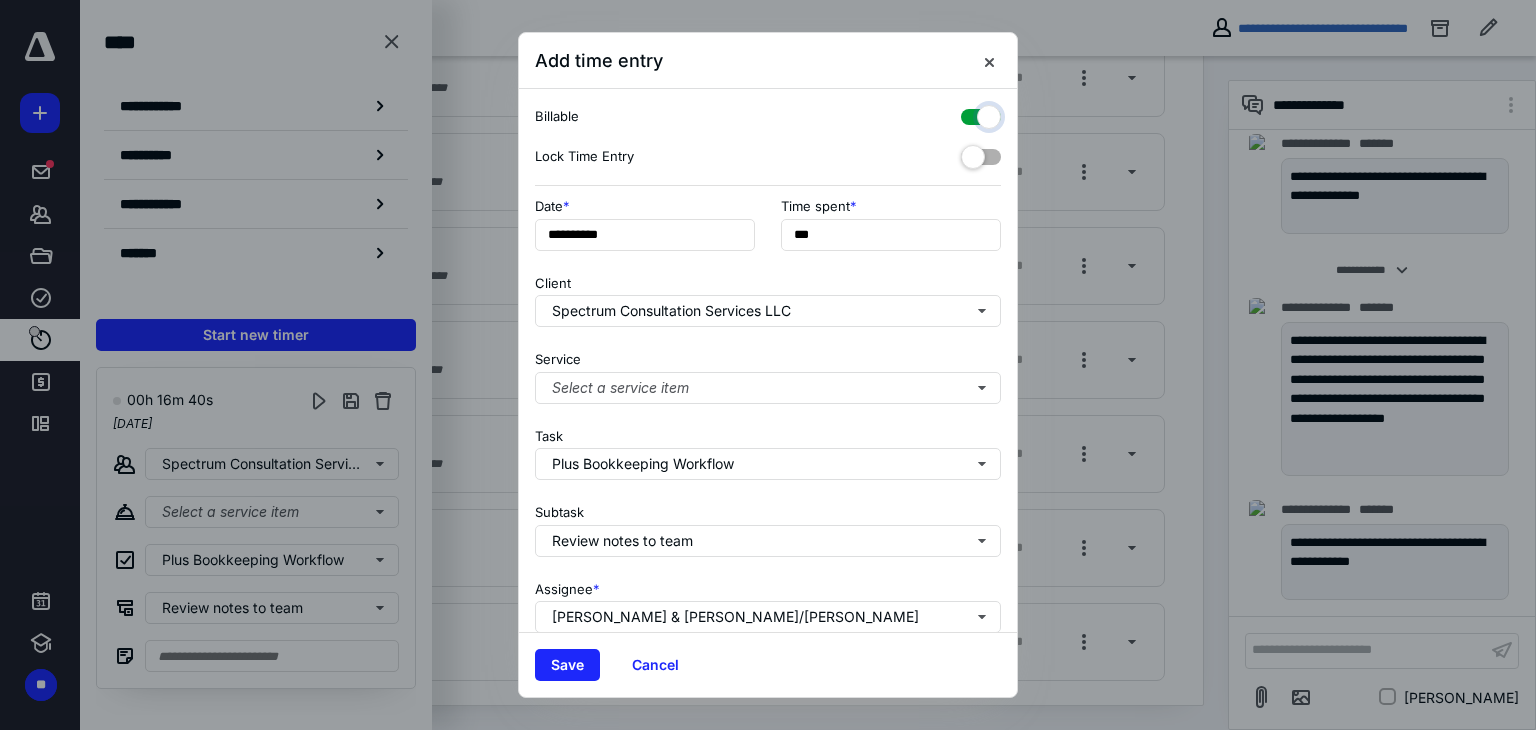 click at bounding box center (971, 114) 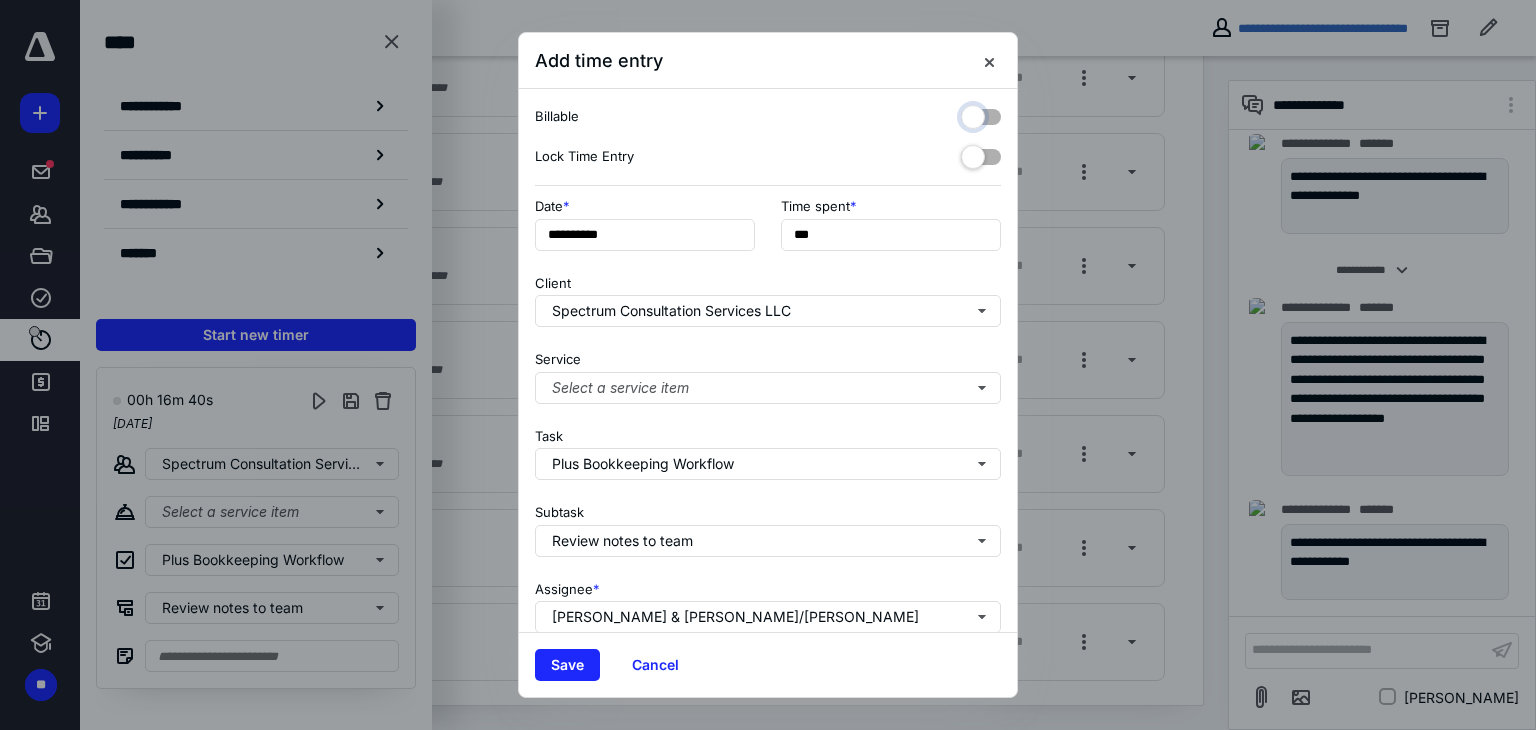 checkbox on "false" 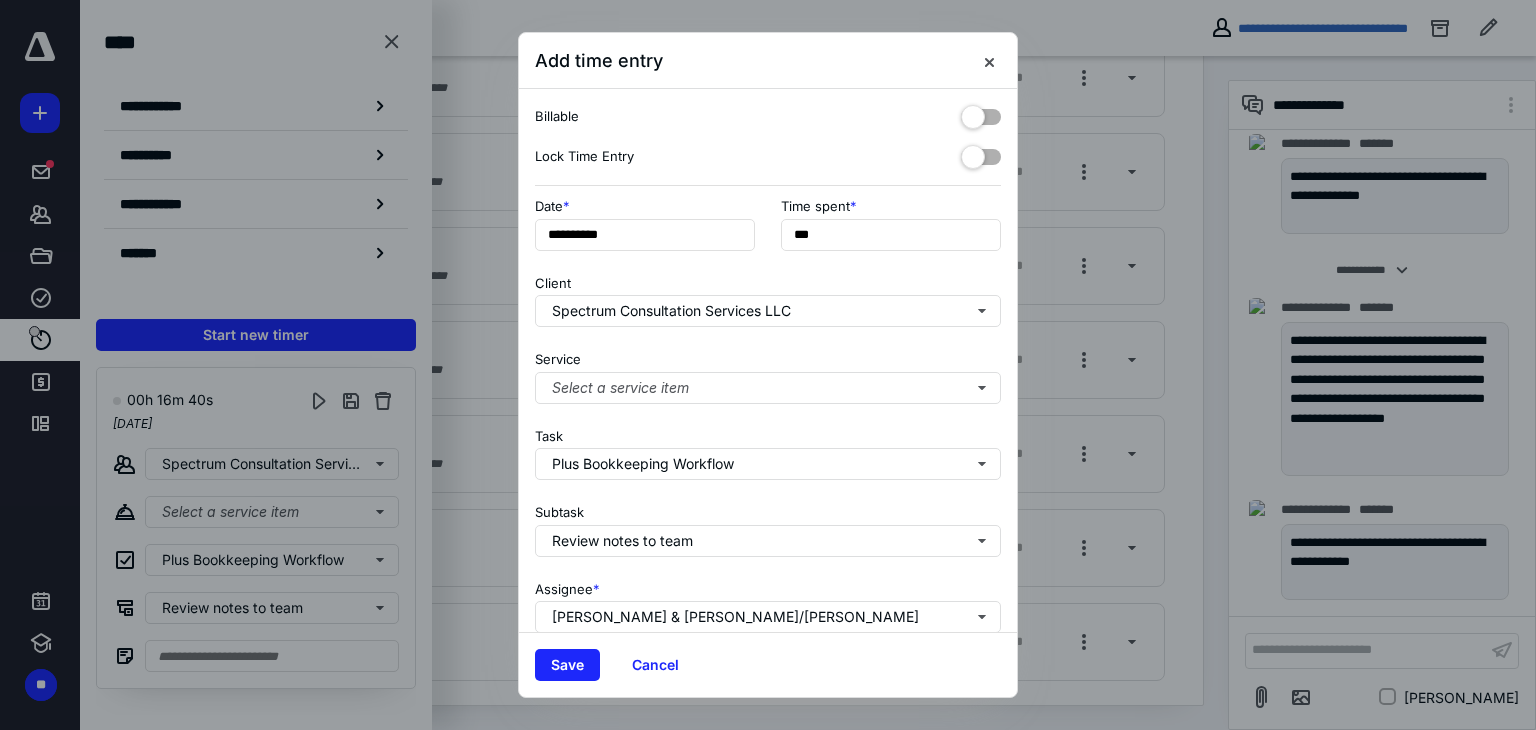 click at bounding box center [981, 157] 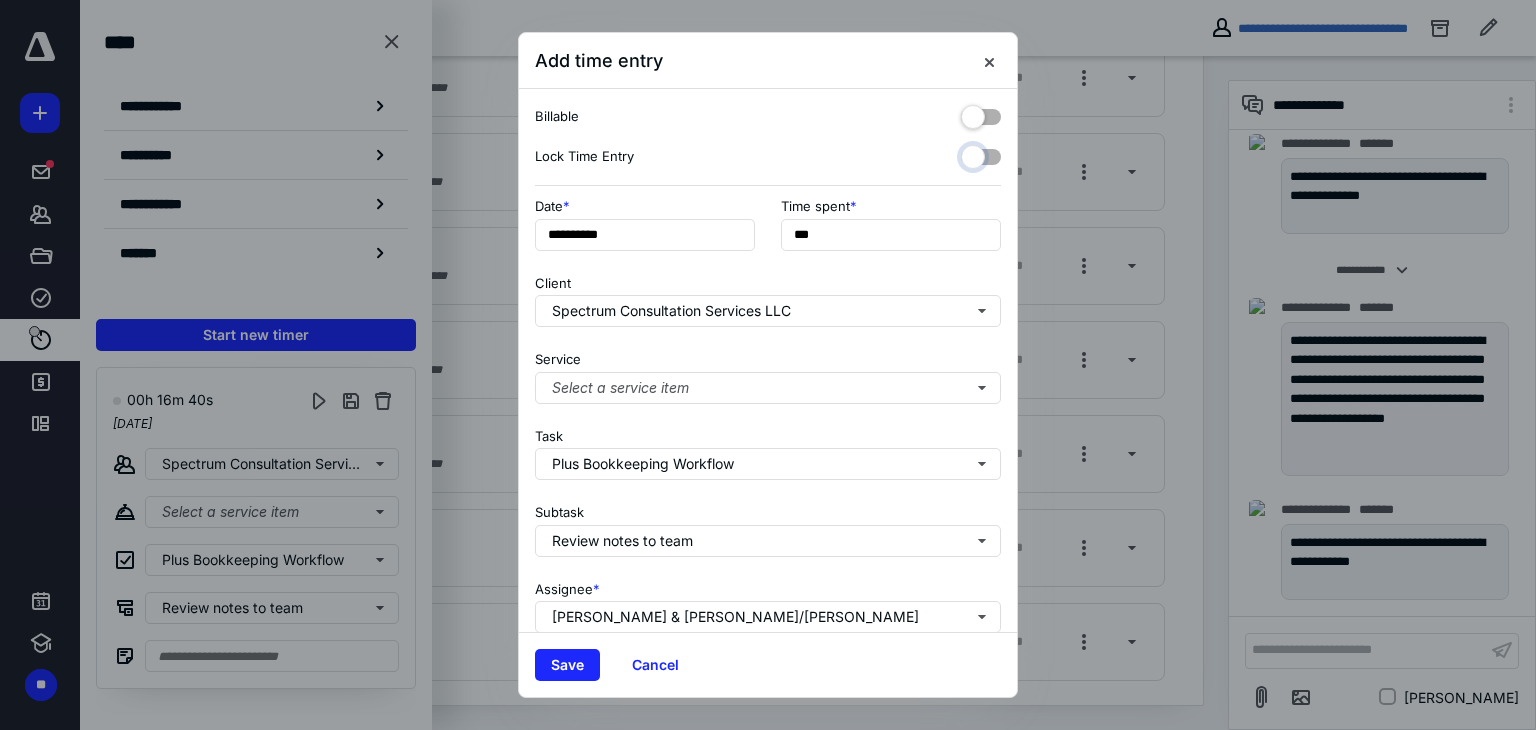checkbox on "true" 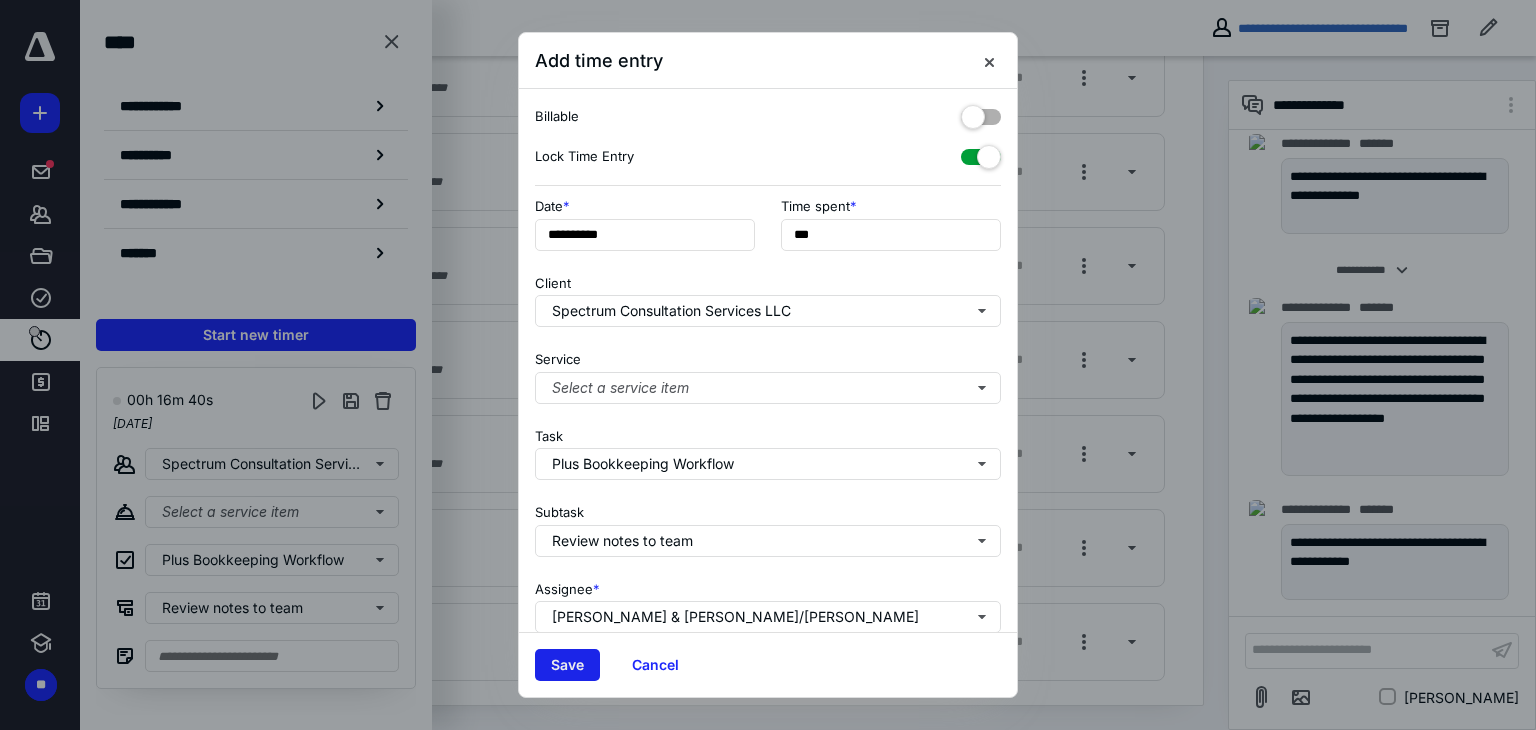 click on "Save" at bounding box center [567, 665] 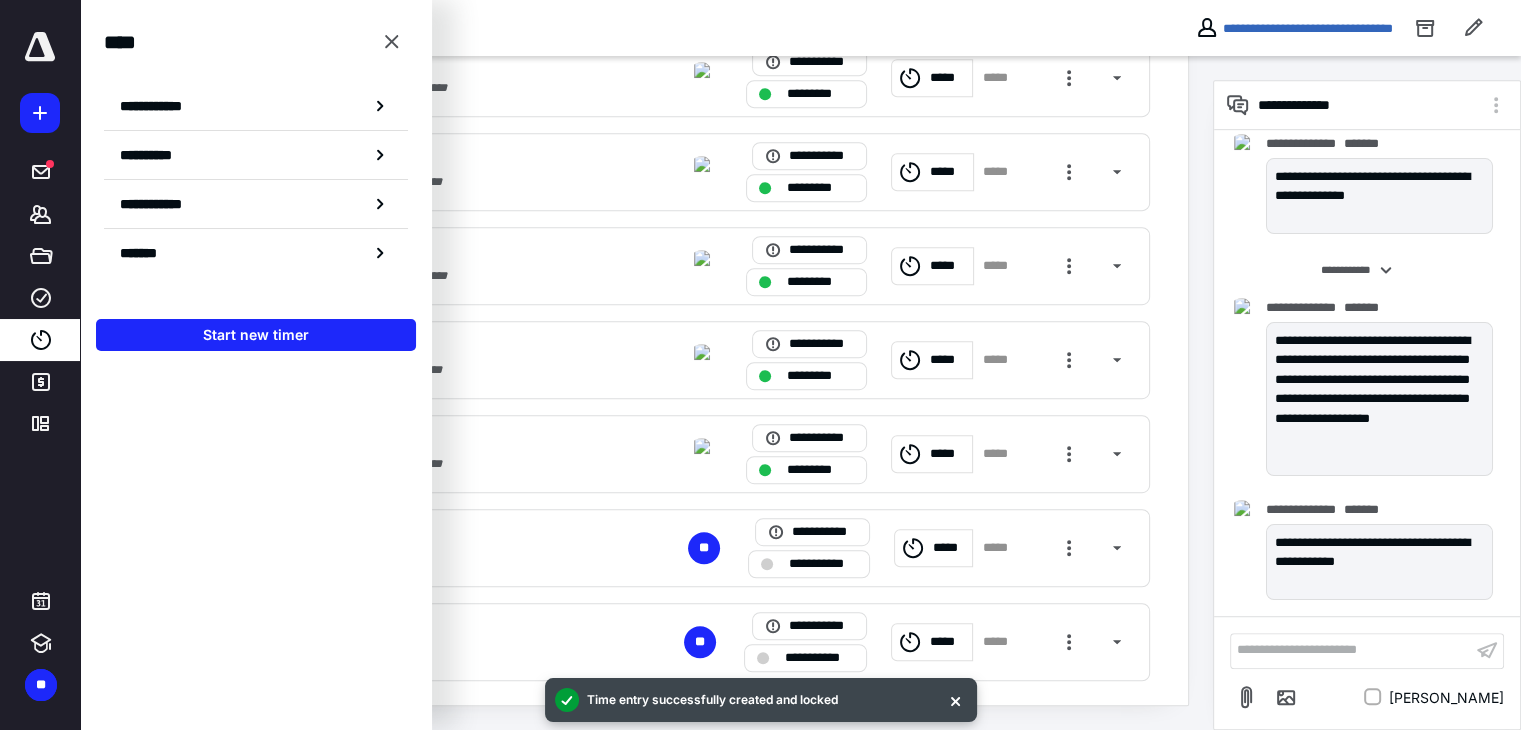 click on "**********" at bounding box center [595, 28] 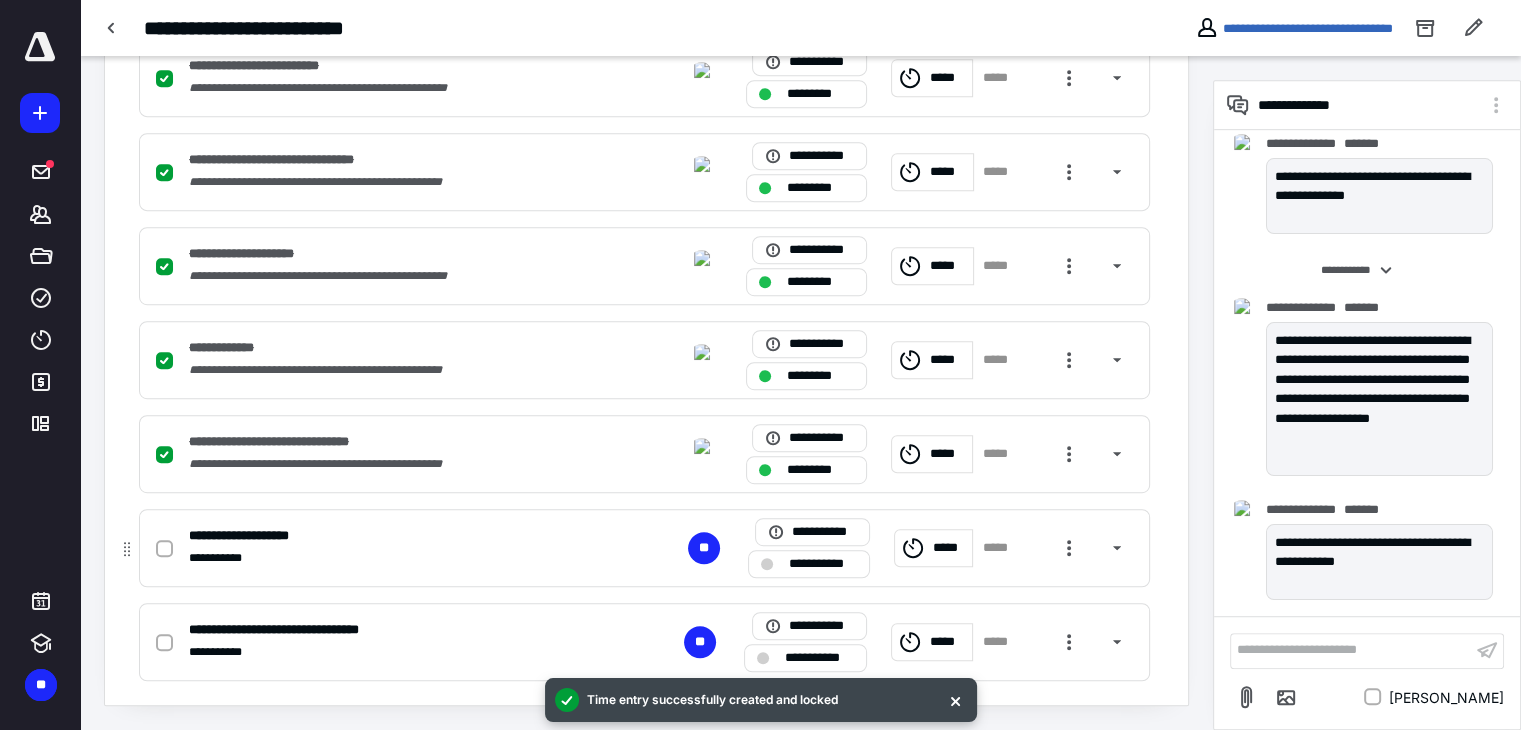click at bounding box center (168, 548) 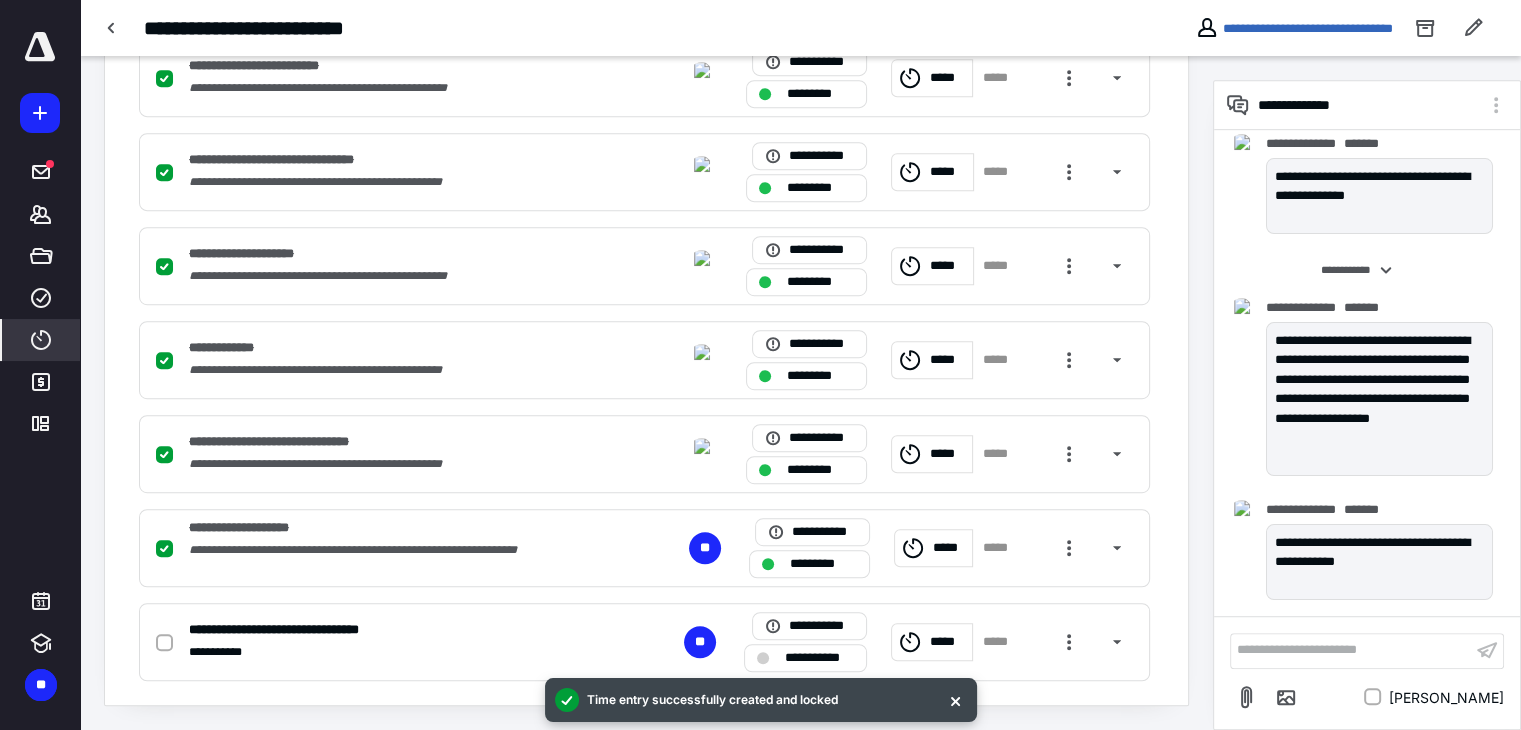 click 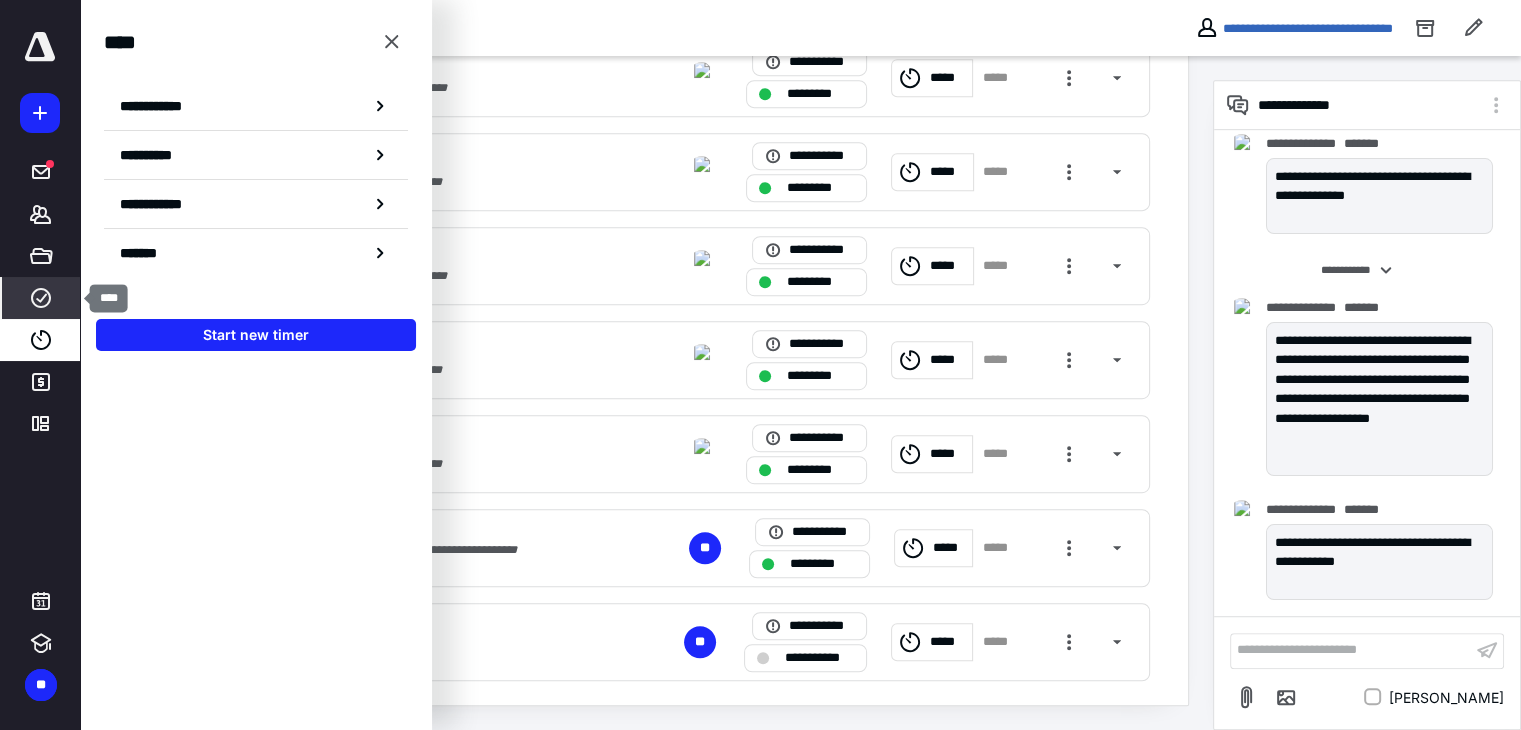 click 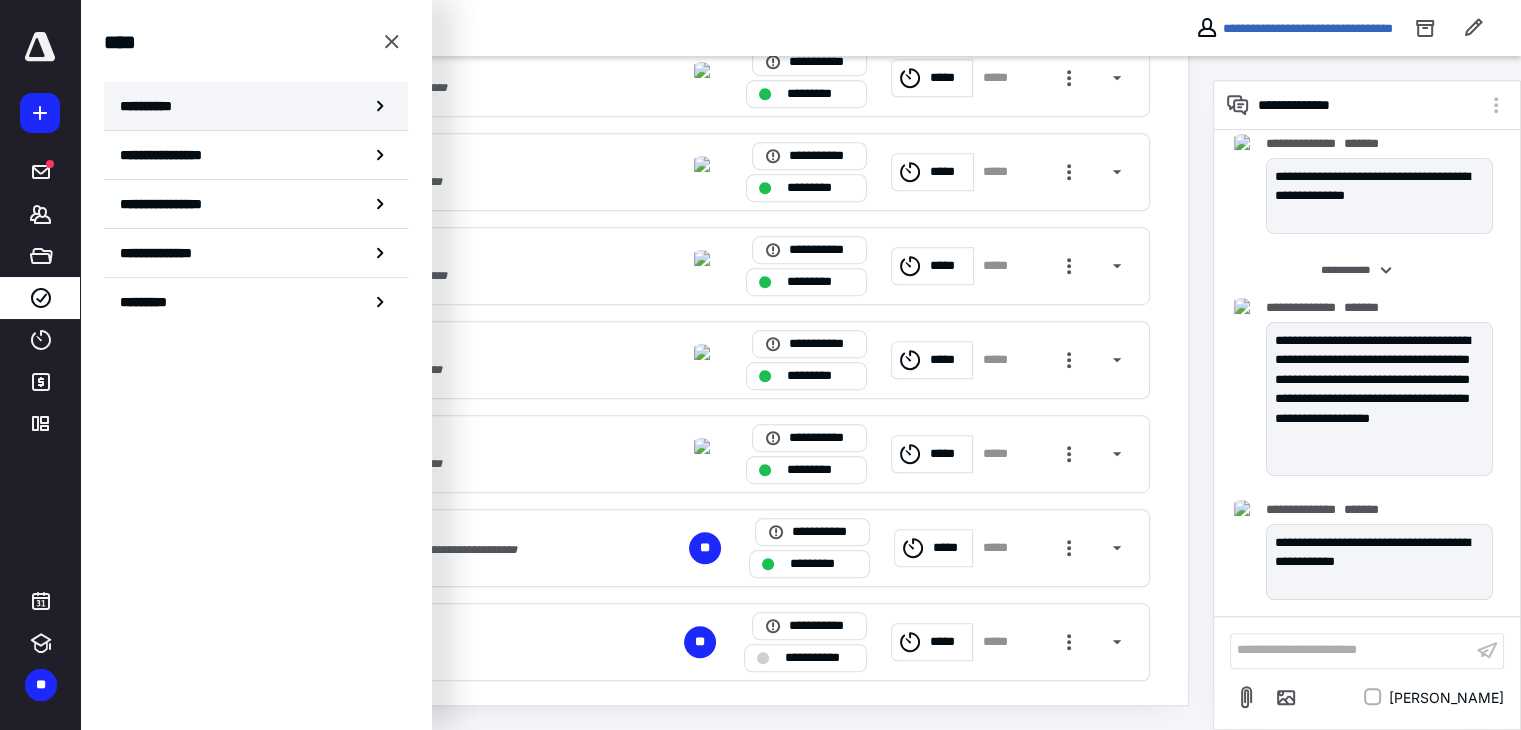 click on "**********" at bounding box center [153, 106] 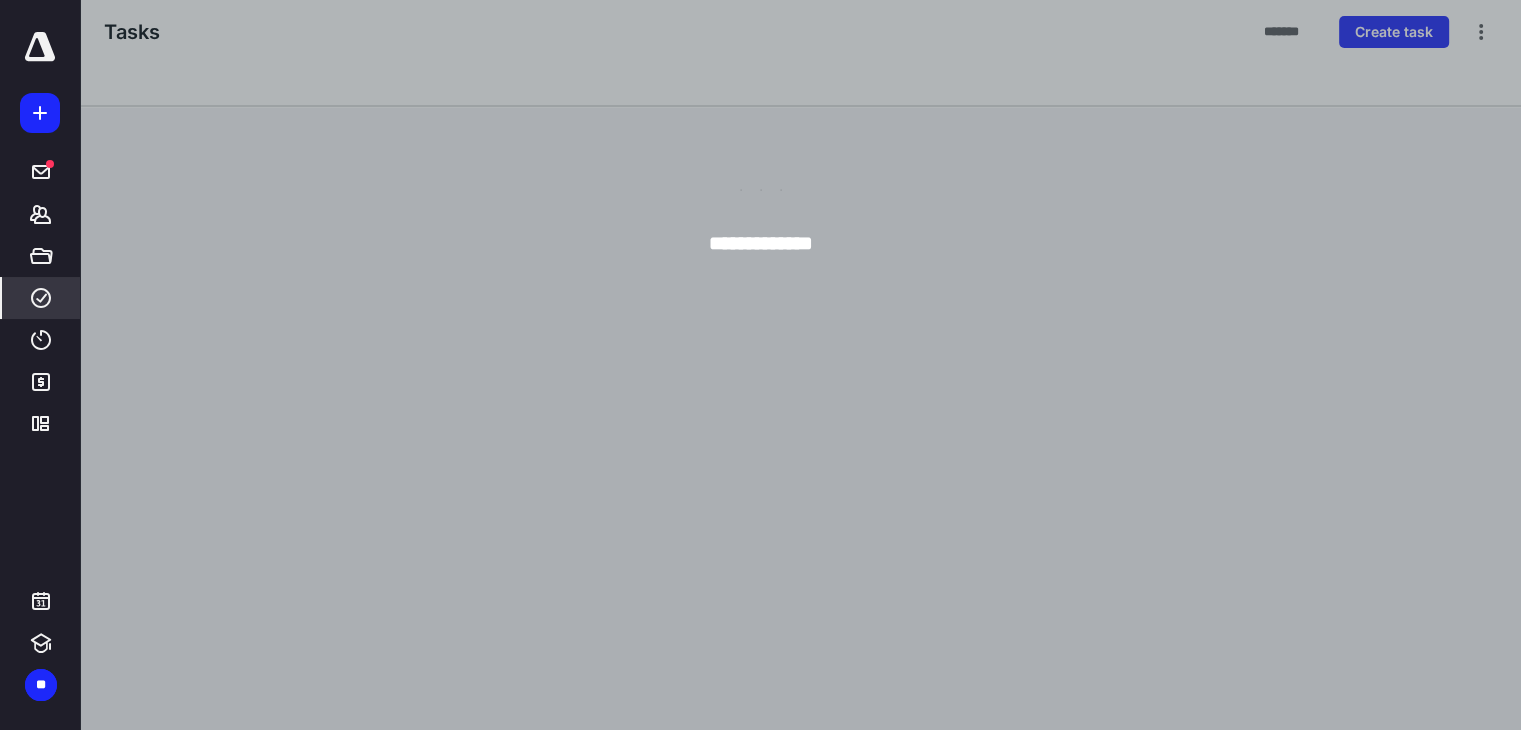 scroll, scrollTop: 0, scrollLeft: 0, axis: both 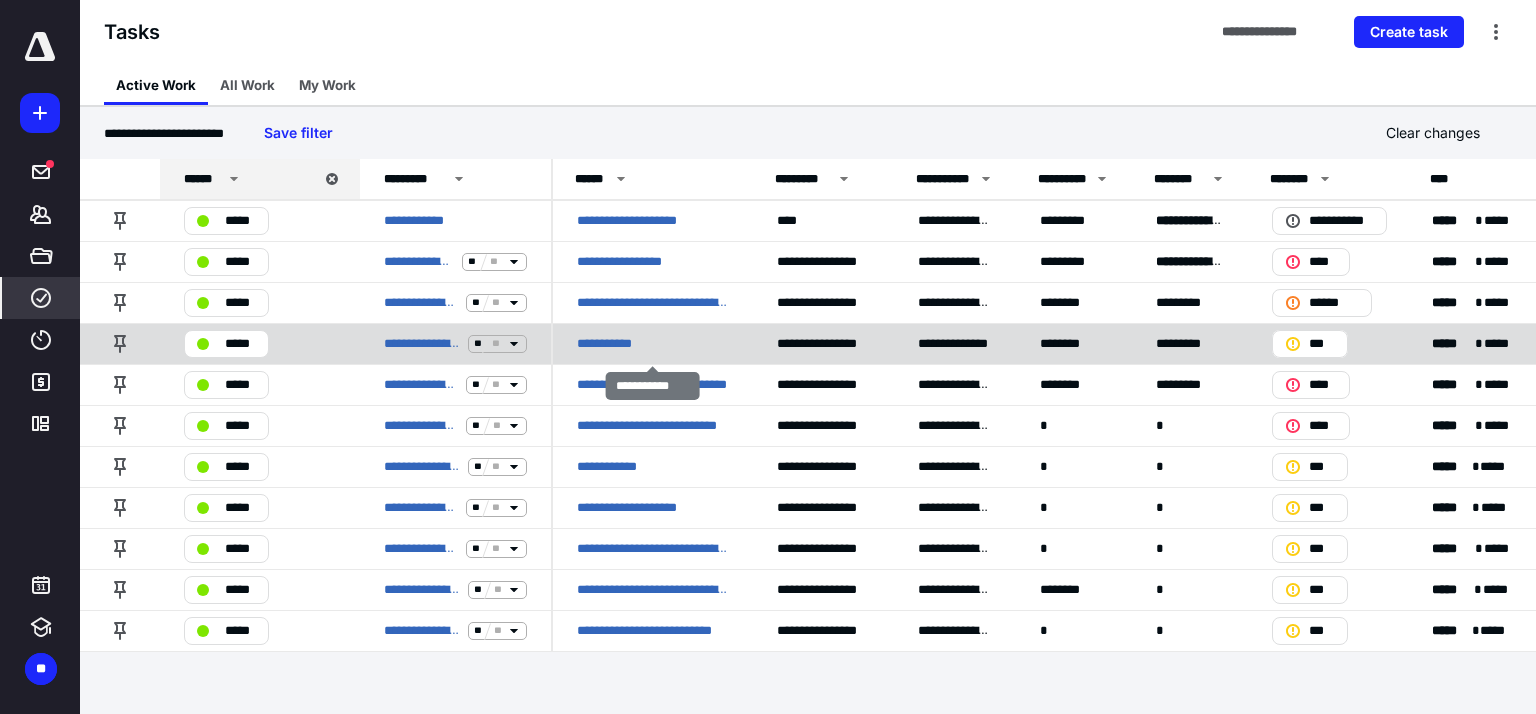 click on "**********" at bounding box center (616, 344) 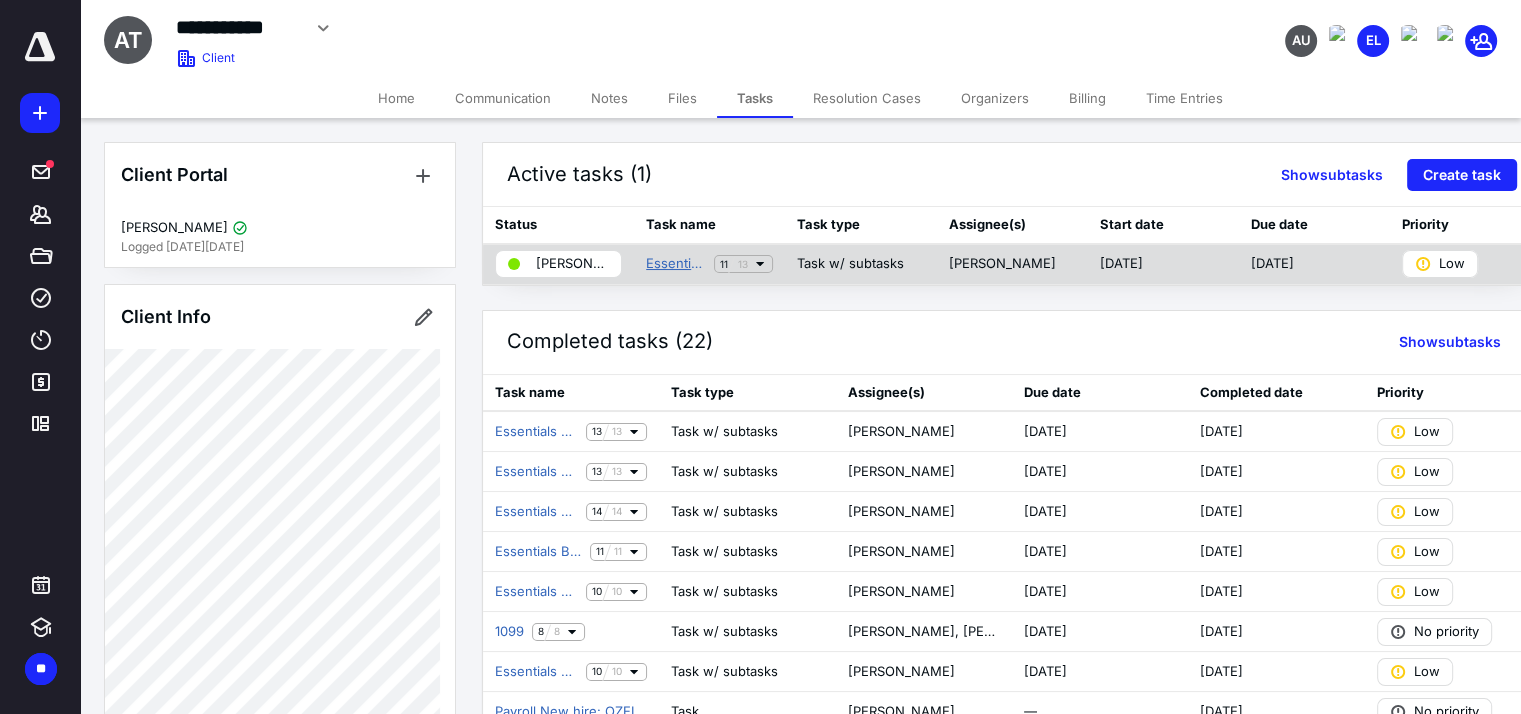 click on "Essentials Bookkeeping Workflow" at bounding box center (676, 264) 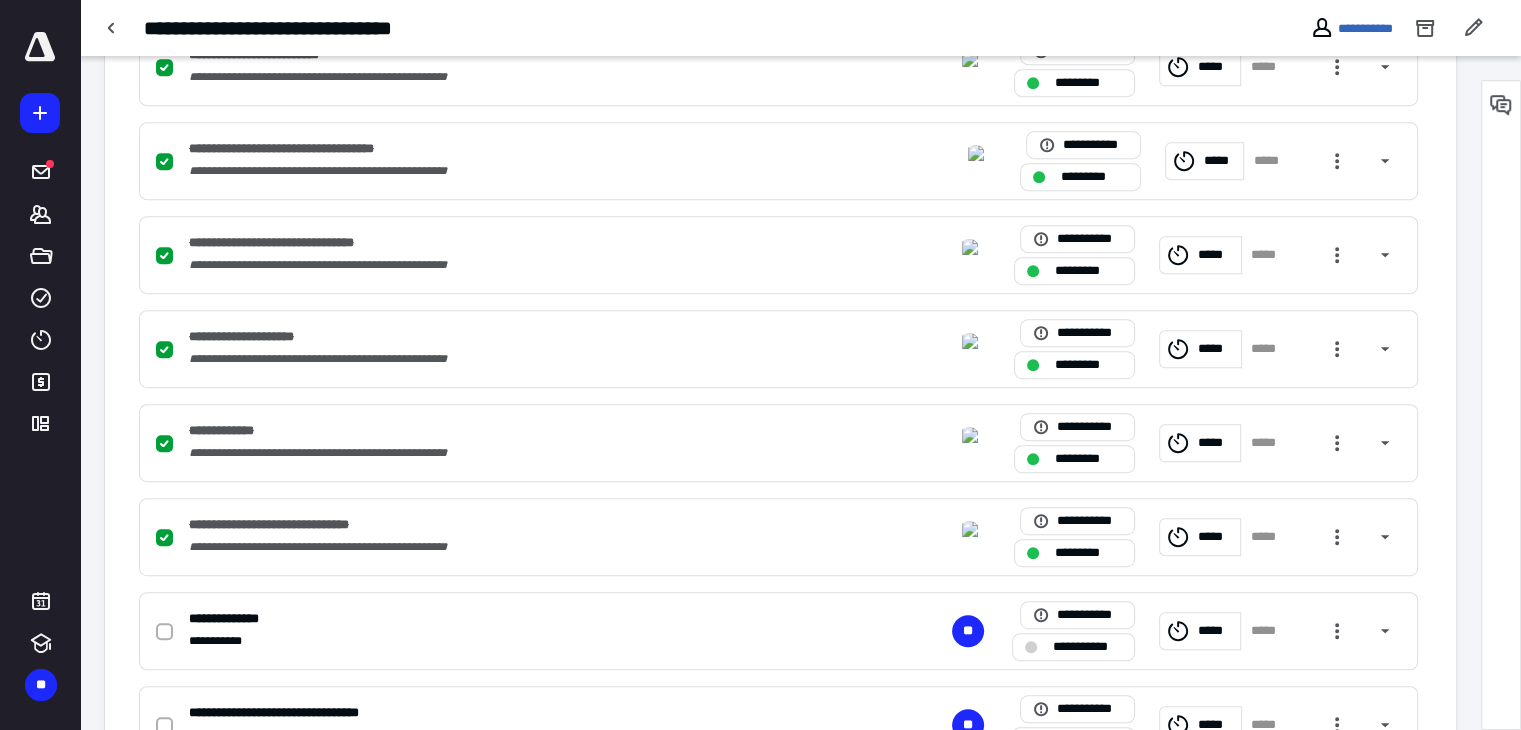 scroll, scrollTop: 1103, scrollLeft: 0, axis: vertical 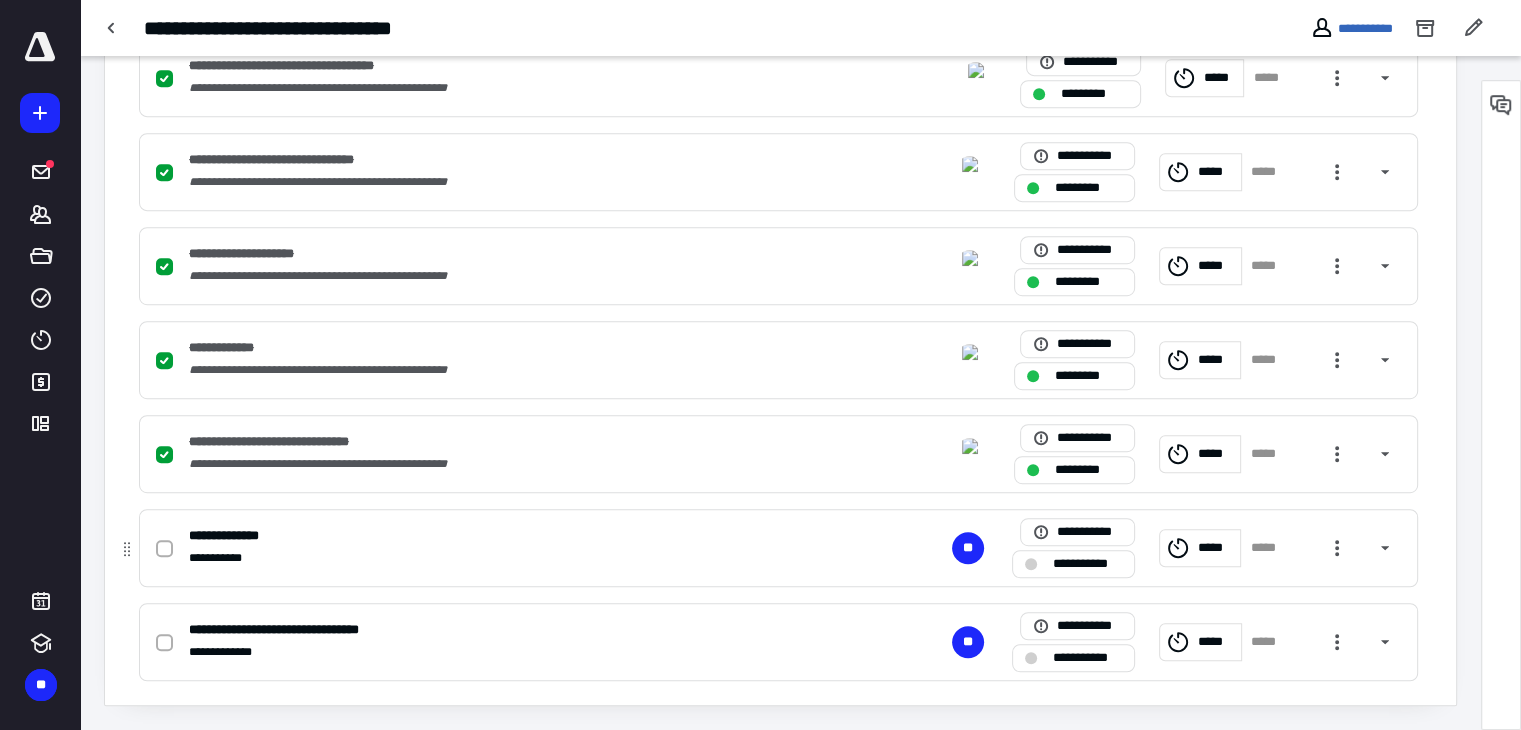 click on "*****" at bounding box center [1216, 548] 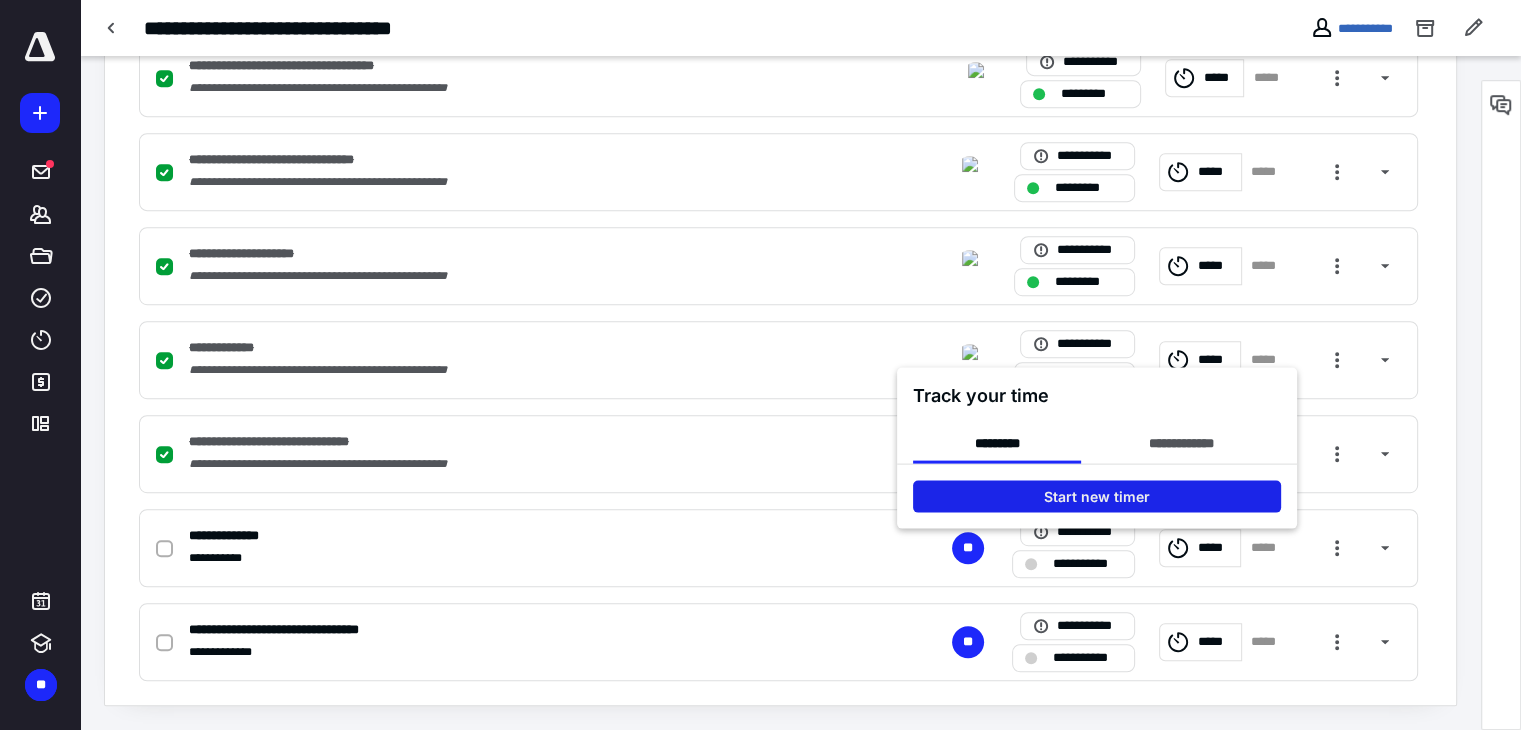 click on "Start new timer" at bounding box center (1097, 496) 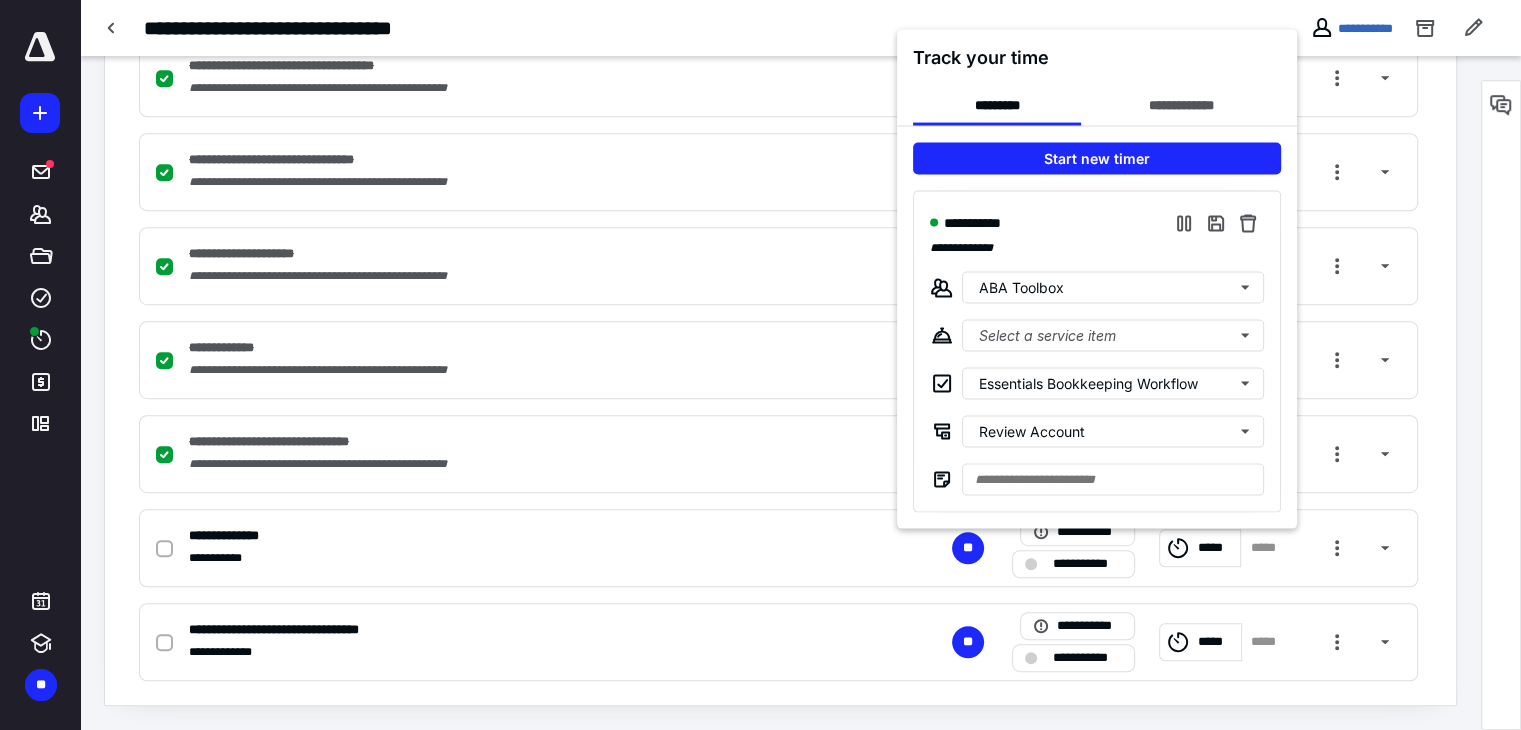 click at bounding box center [760, 365] 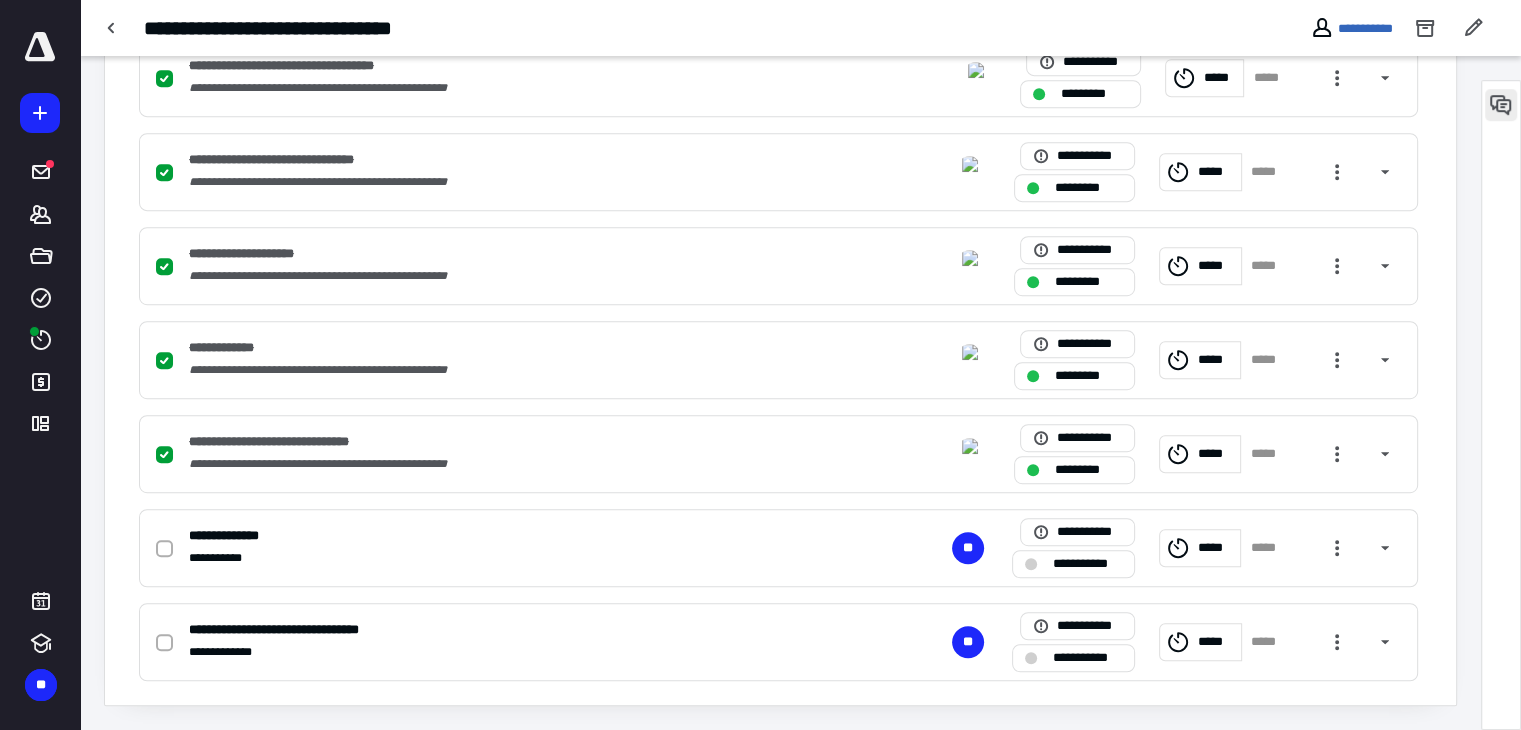 click at bounding box center [1501, 105] 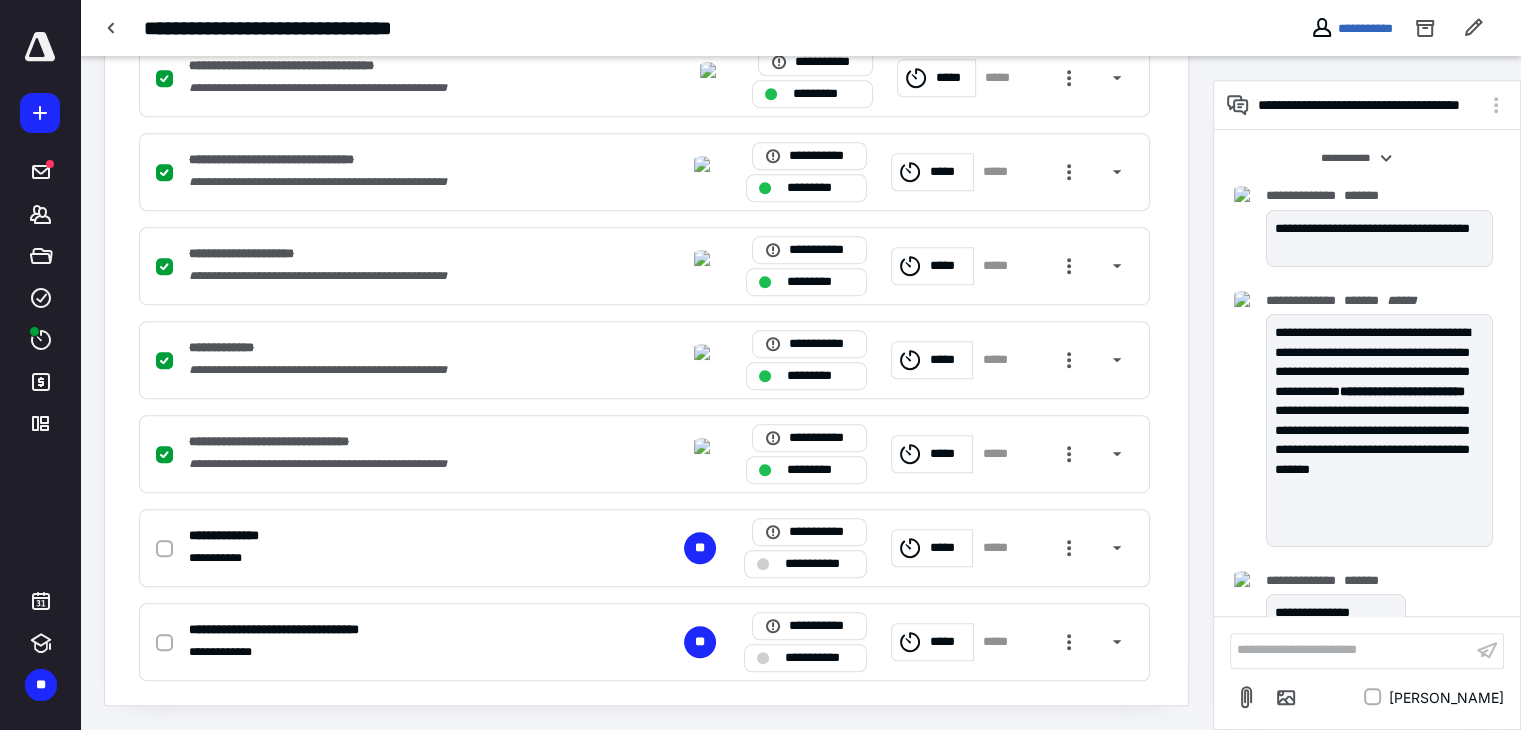scroll, scrollTop: 156, scrollLeft: 0, axis: vertical 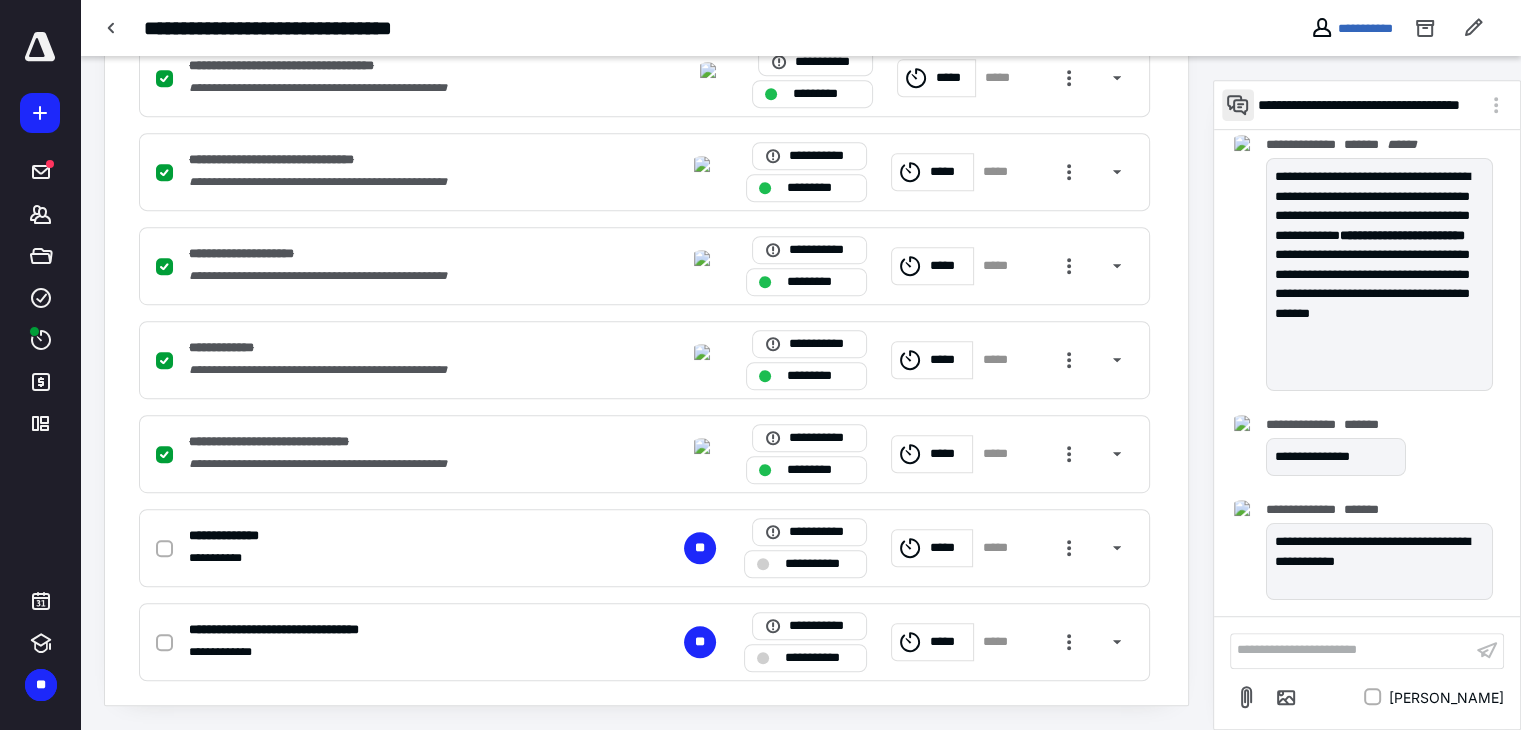 click at bounding box center [1238, 105] 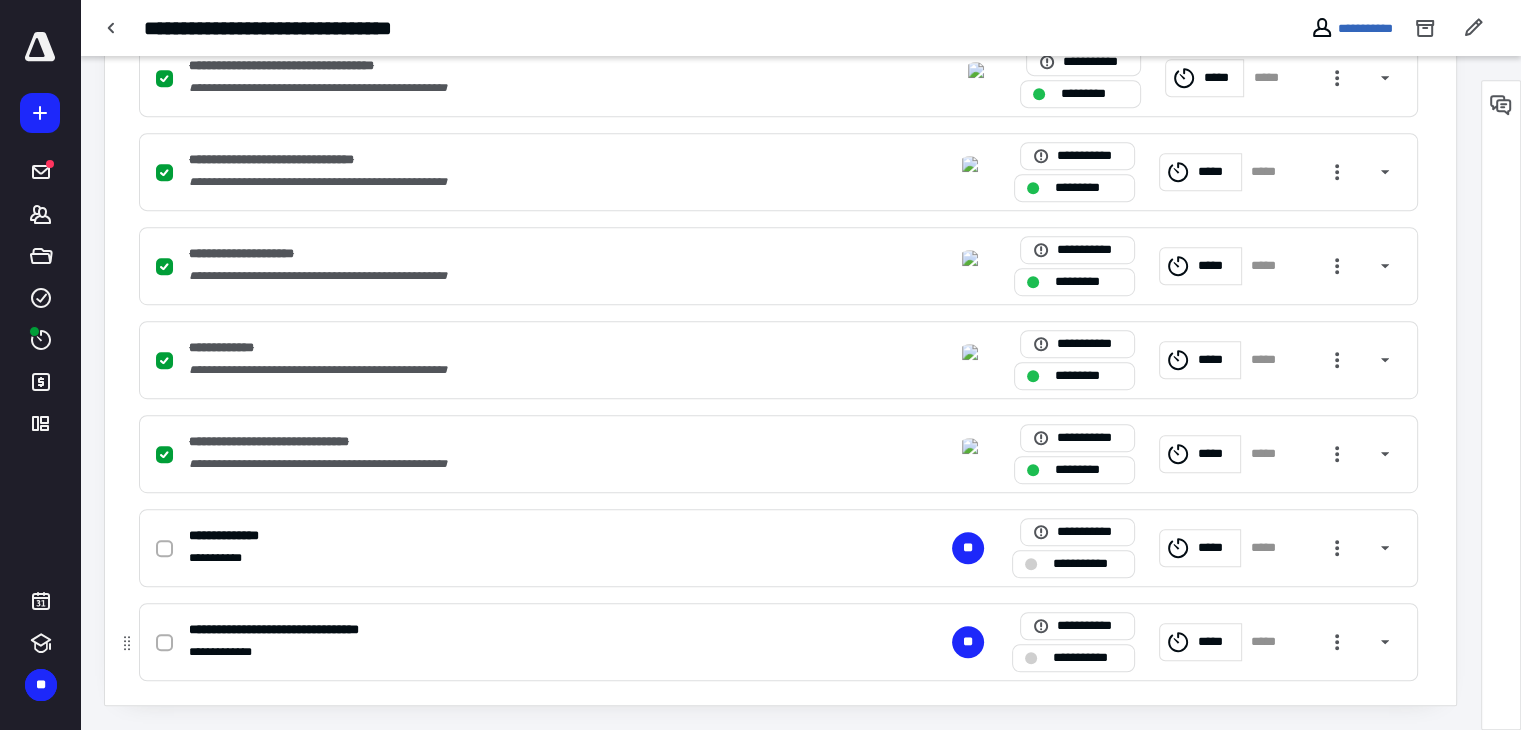 click on "**********" at bounding box center [516, 652] 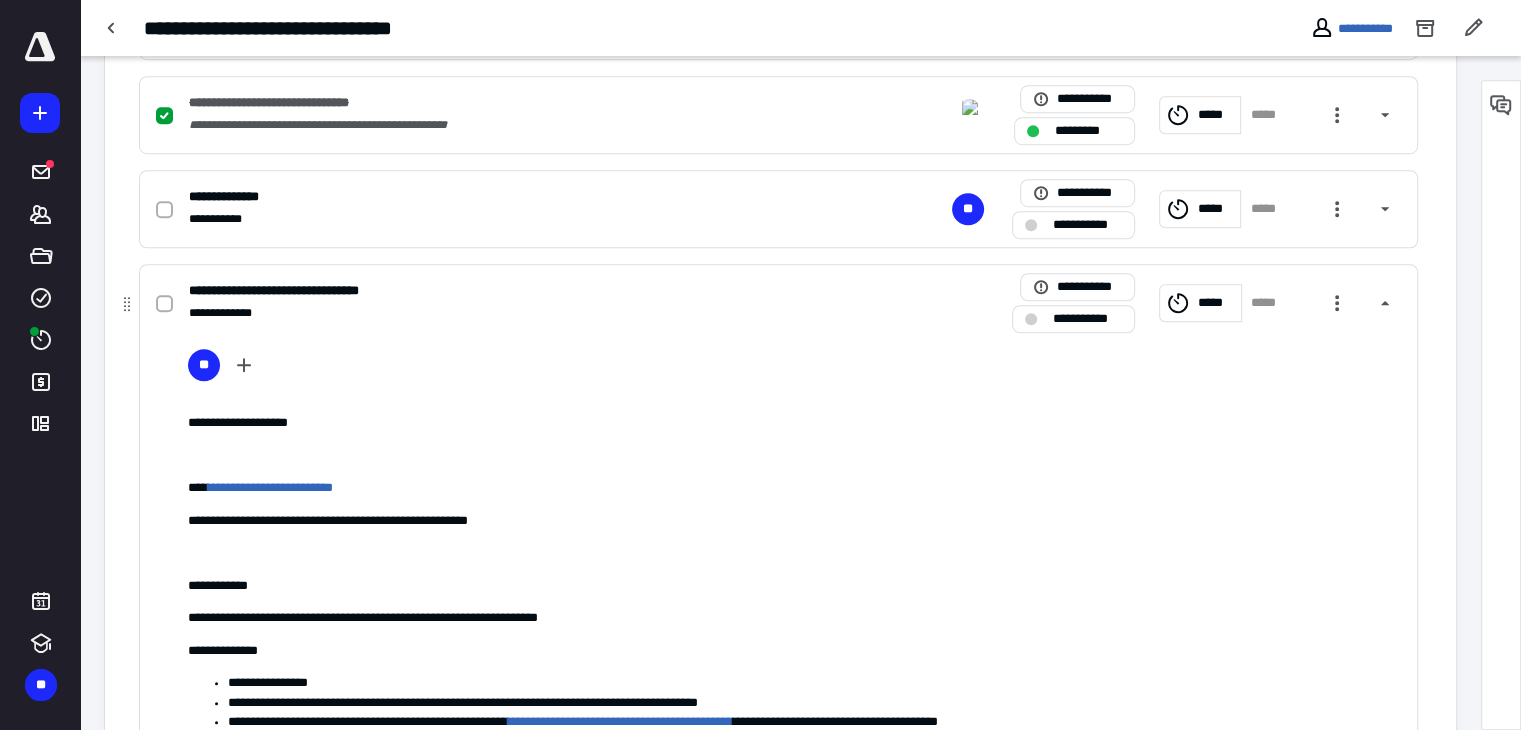 scroll, scrollTop: 1503, scrollLeft: 0, axis: vertical 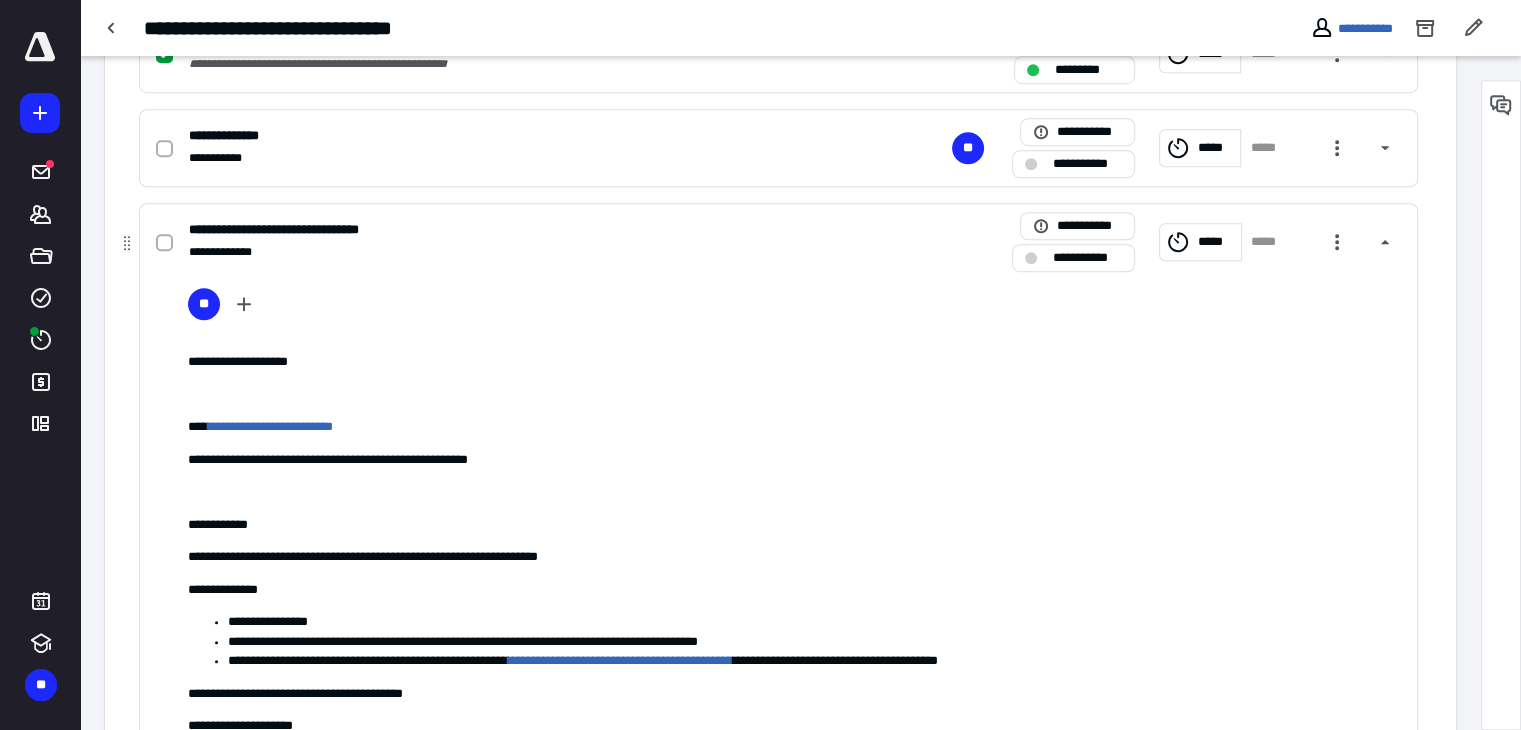 click on "**********" at bounding box center [516, 230] 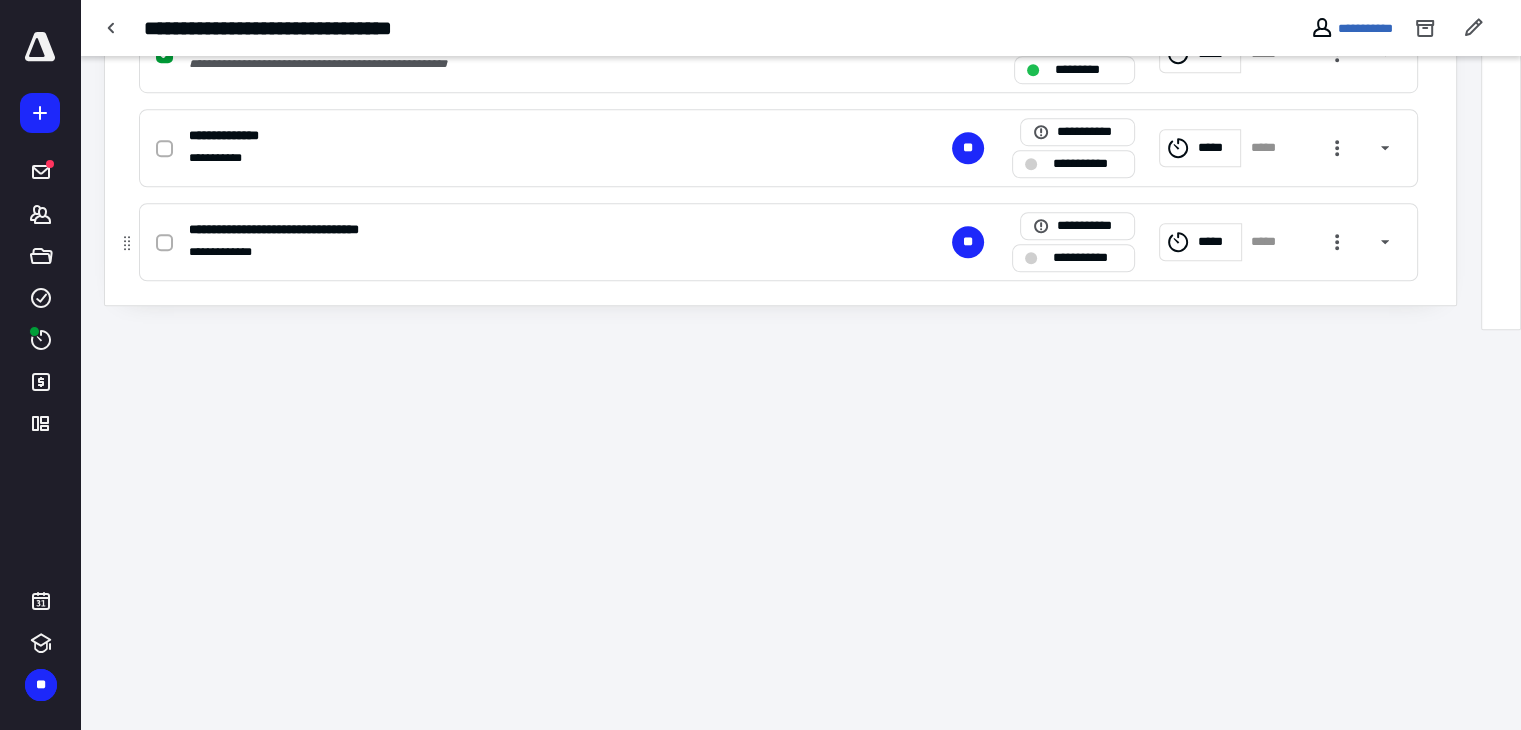 scroll, scrollTop: 1103, scrollLeft: 0, axis: vertical 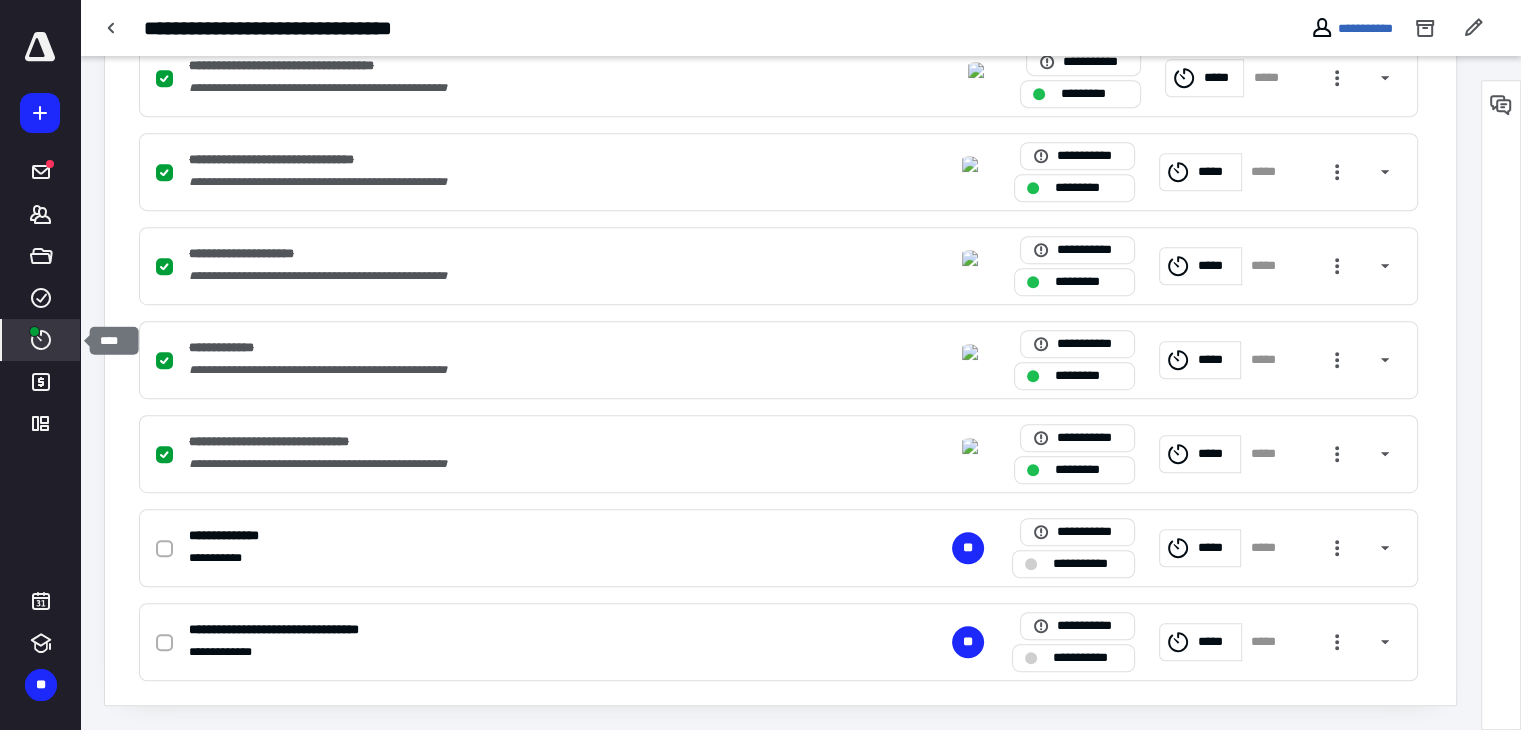 click 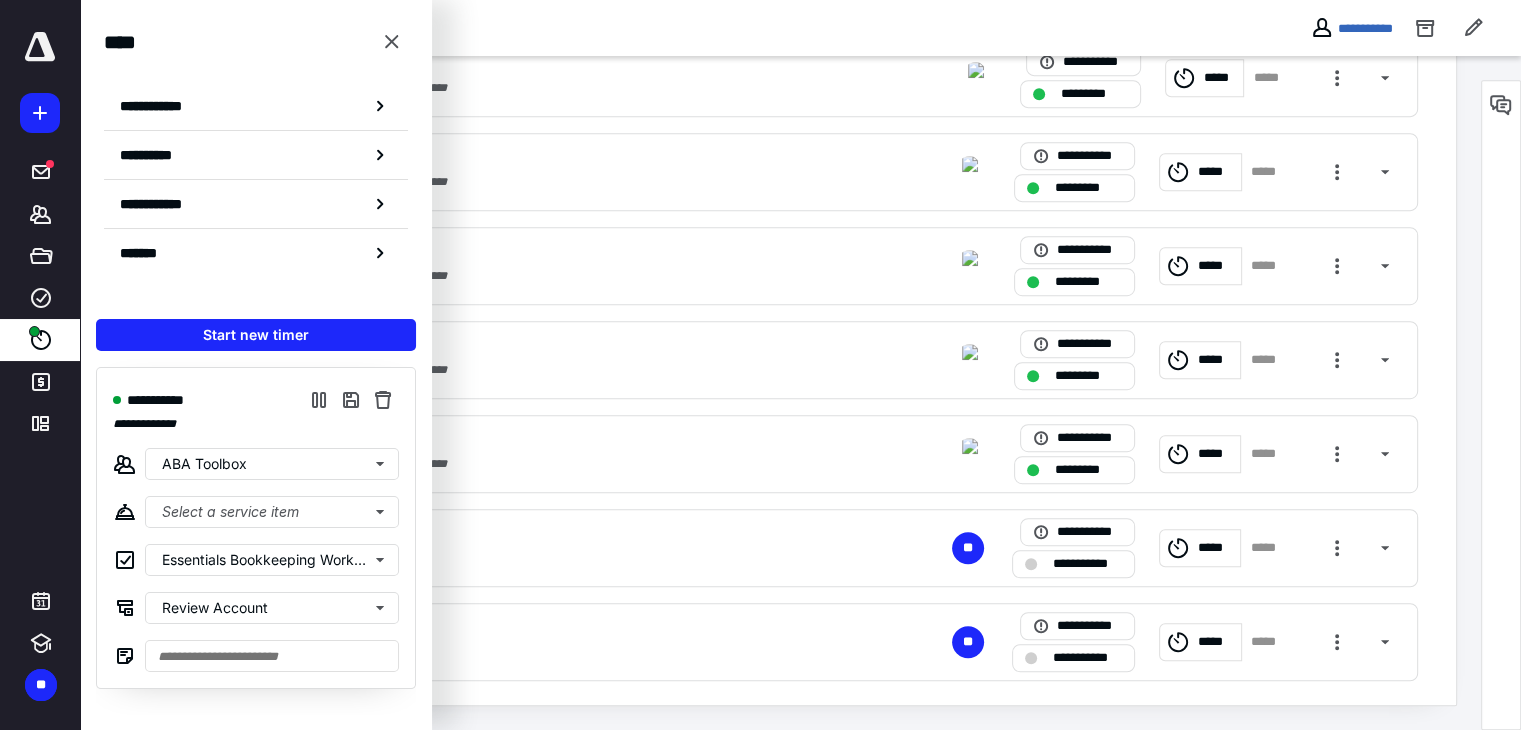 click on "**********" at bounding box center (778, 360) 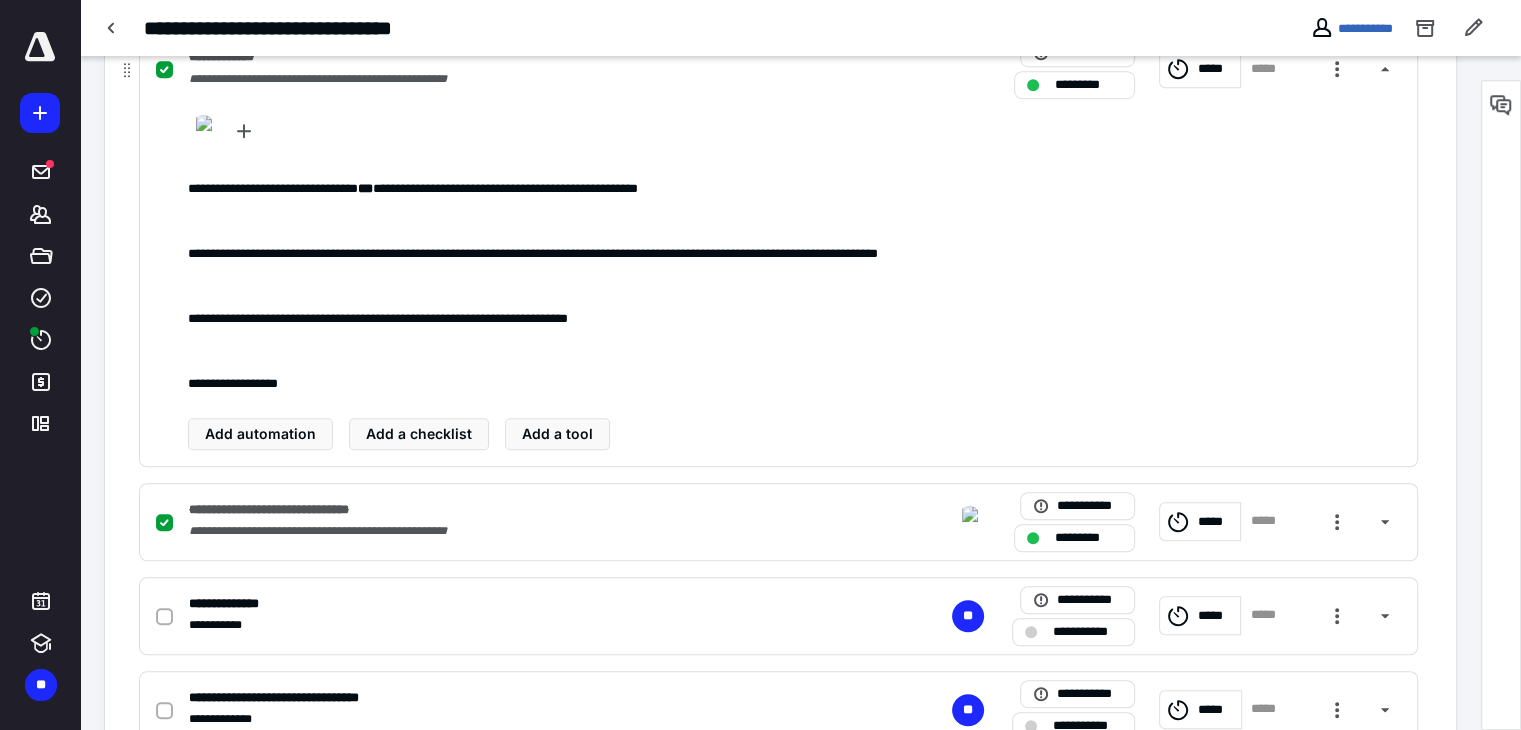 scroll, scrollTop: 1360, scrollLeft: 0, axis: vertical 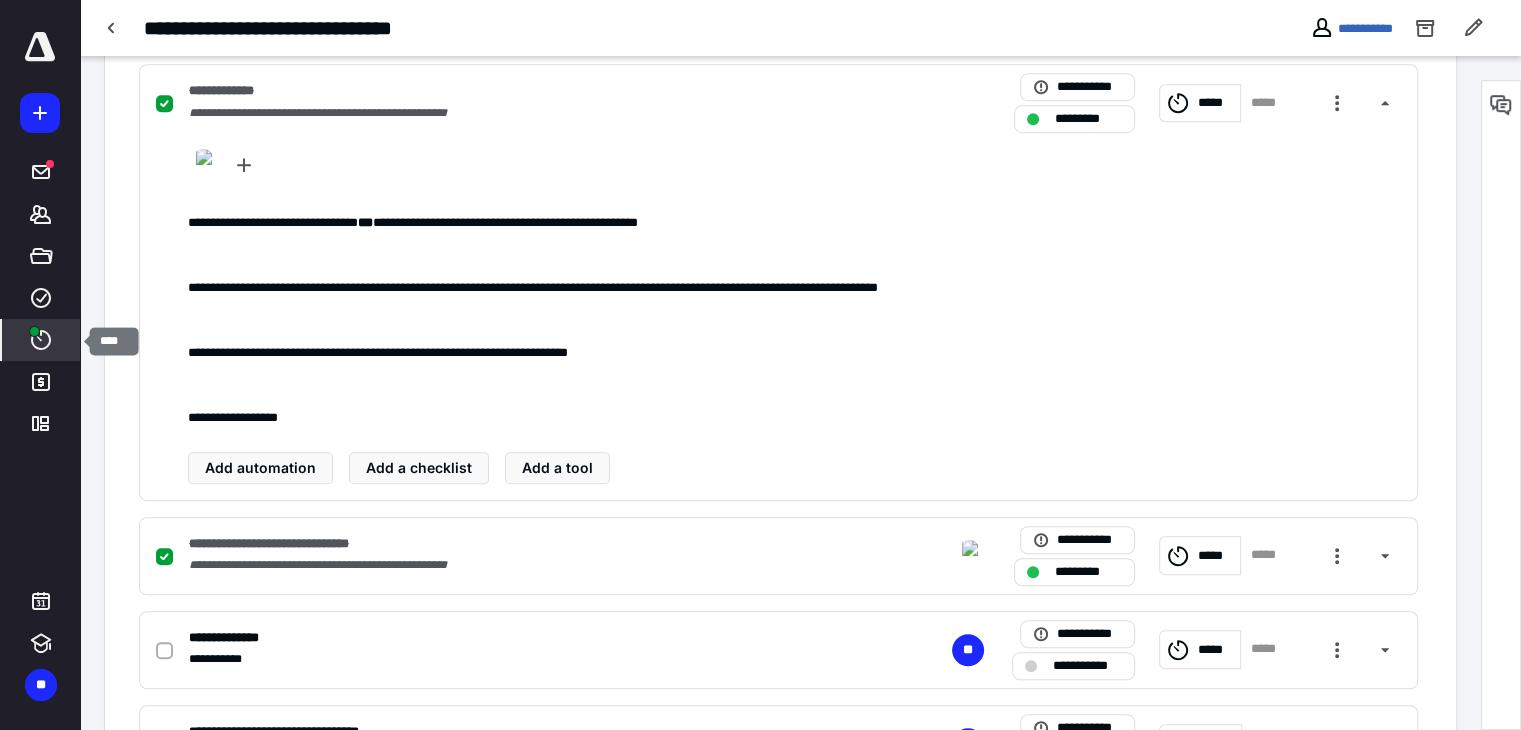 click 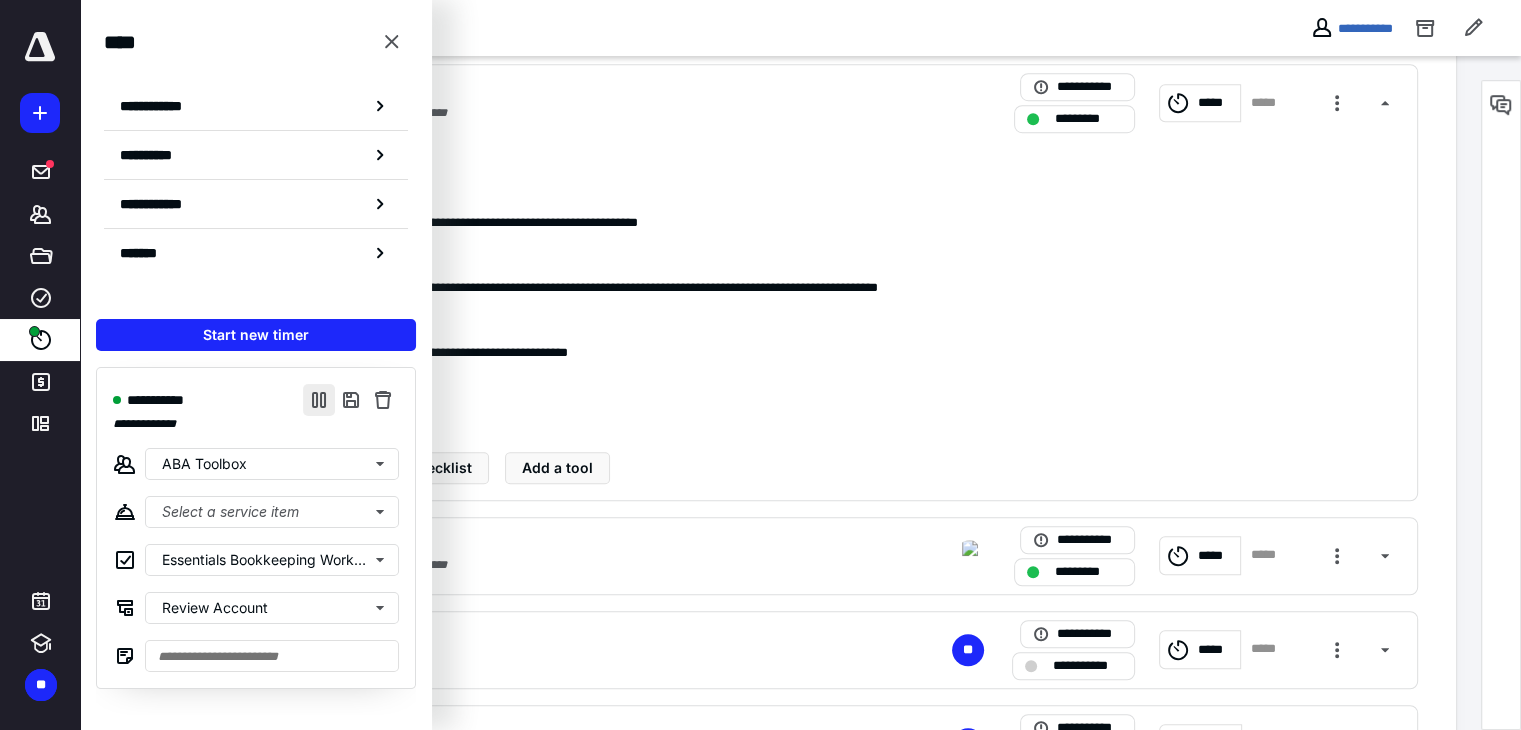 click at bounding box center (319, 400) 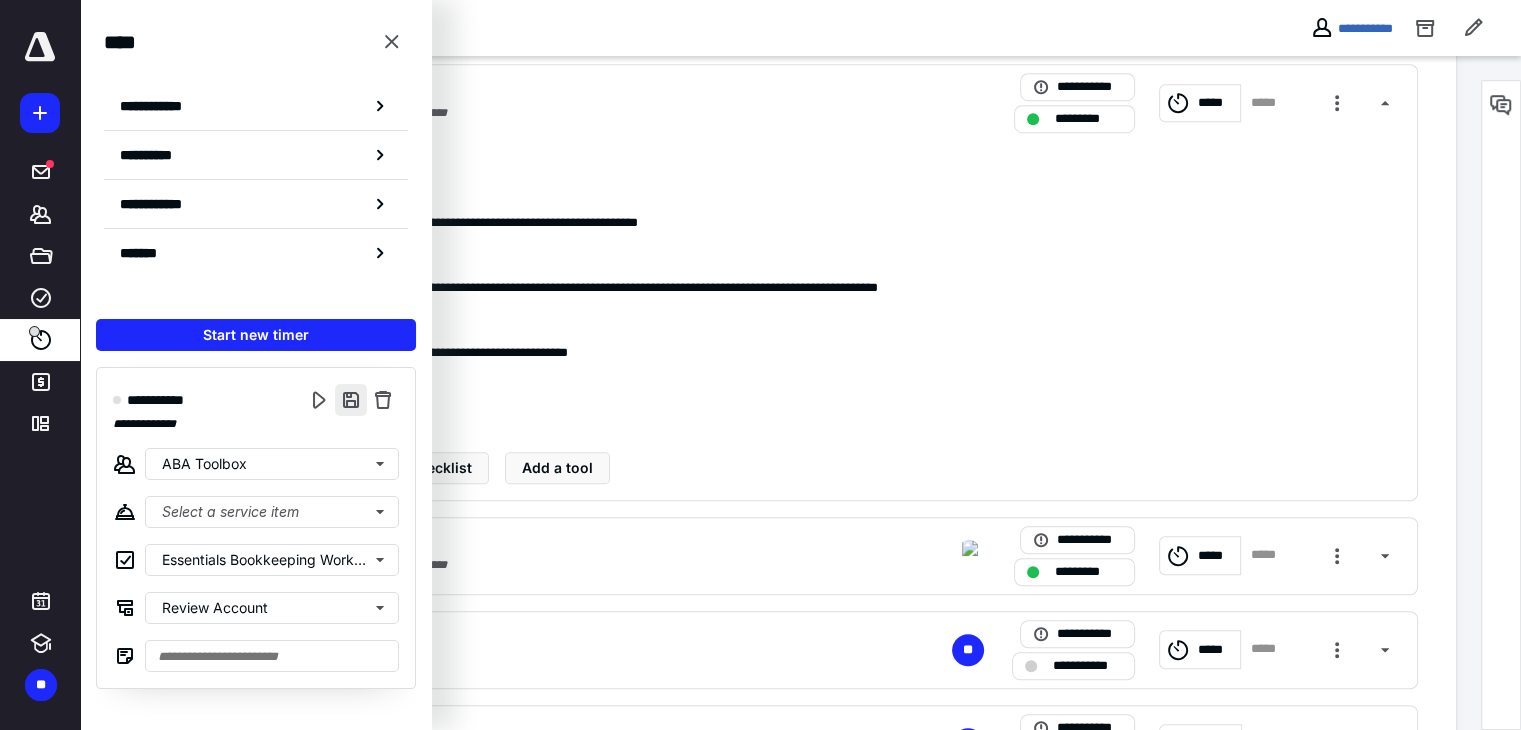click at bounding box center [351, 400] 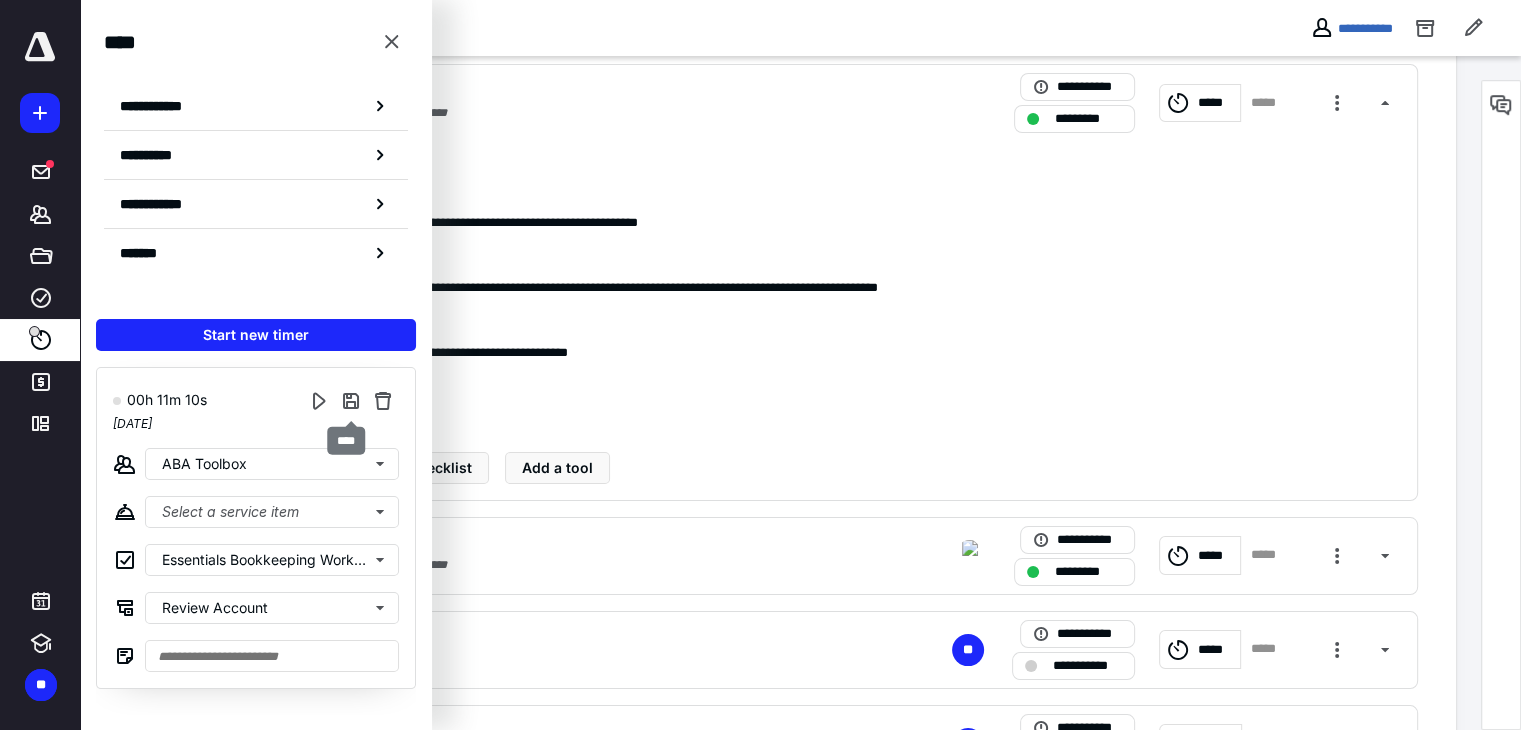 type on "**********" 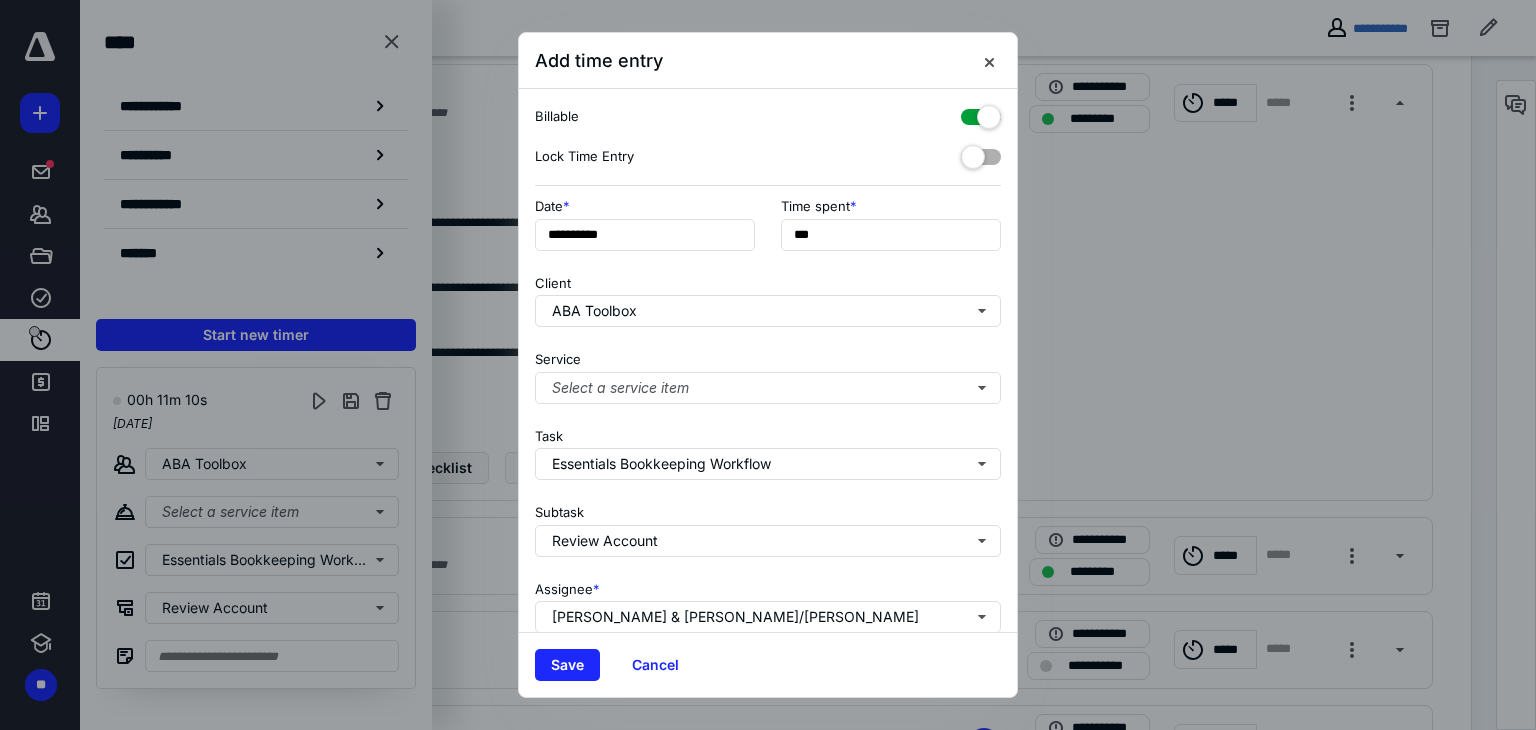 click at bounding box center [981, 113] 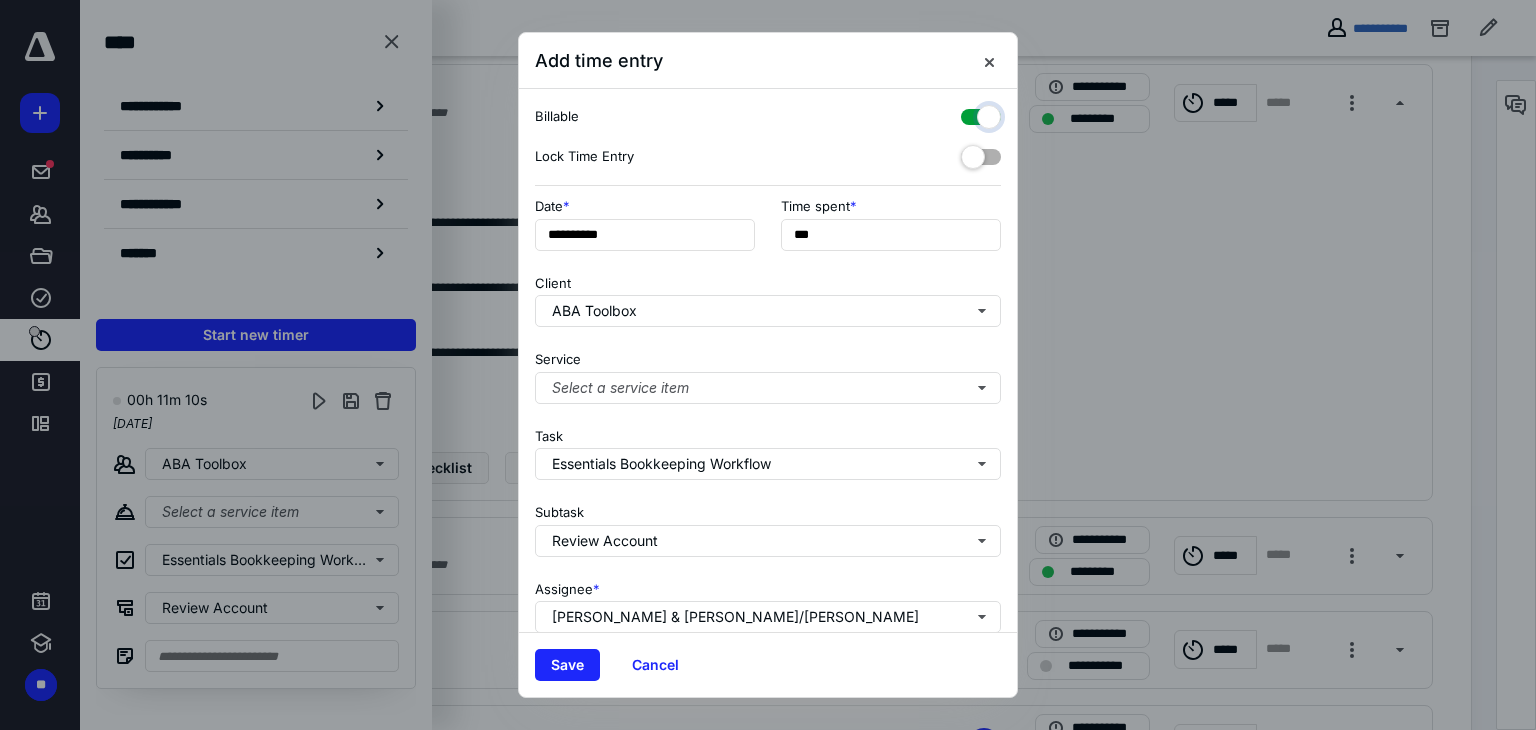 click at bounding box center [971, 114] 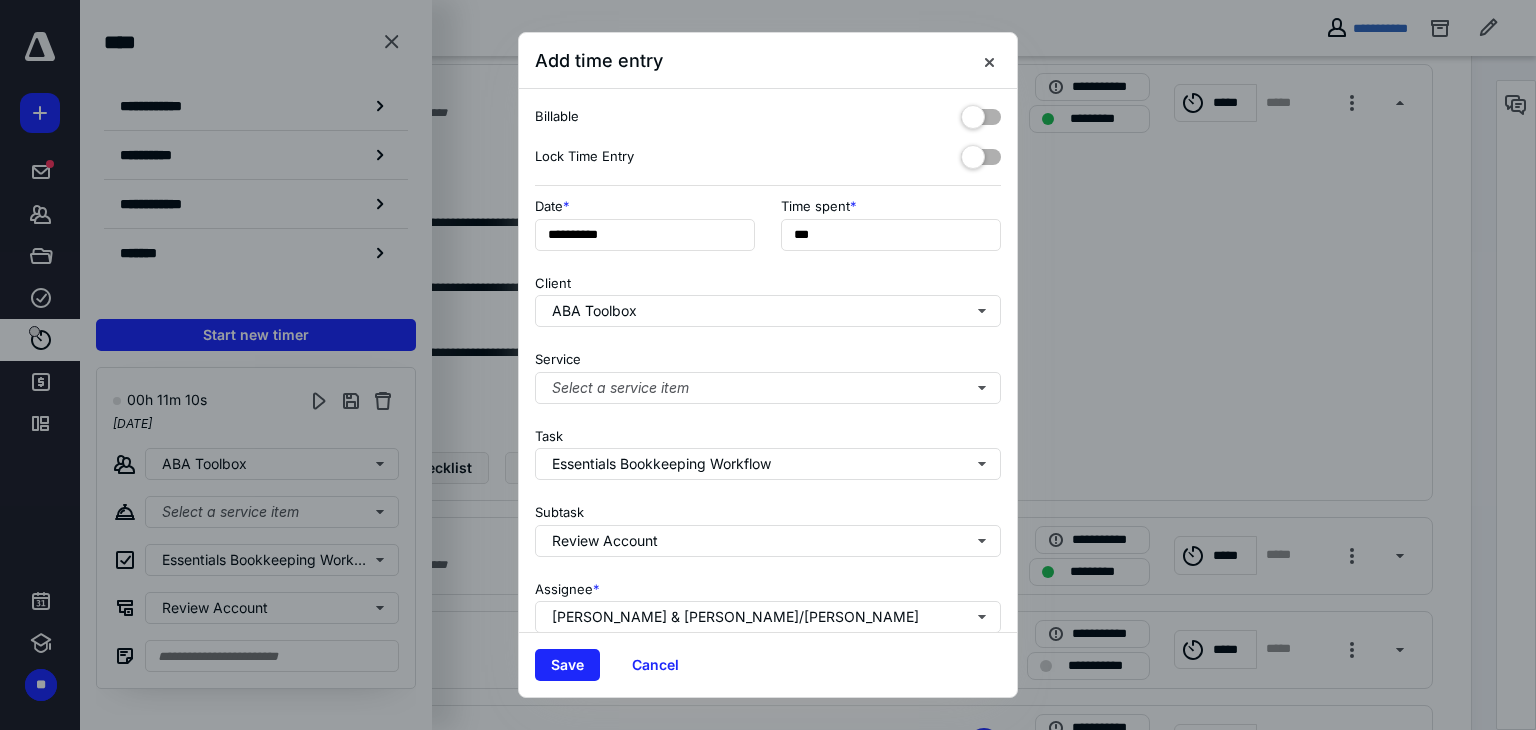 click at bounding box center [981, 153] 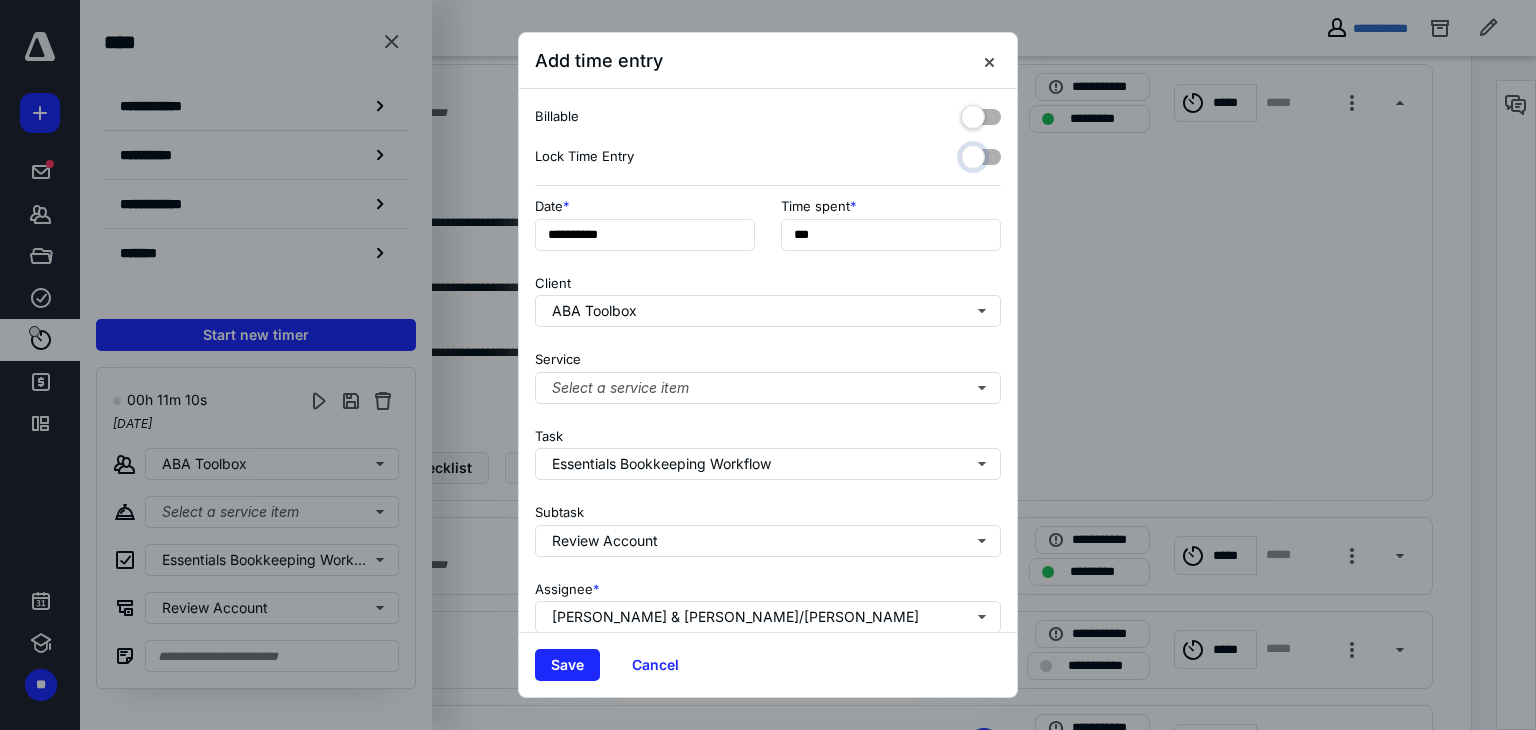 click at bounding box center [971, 154] 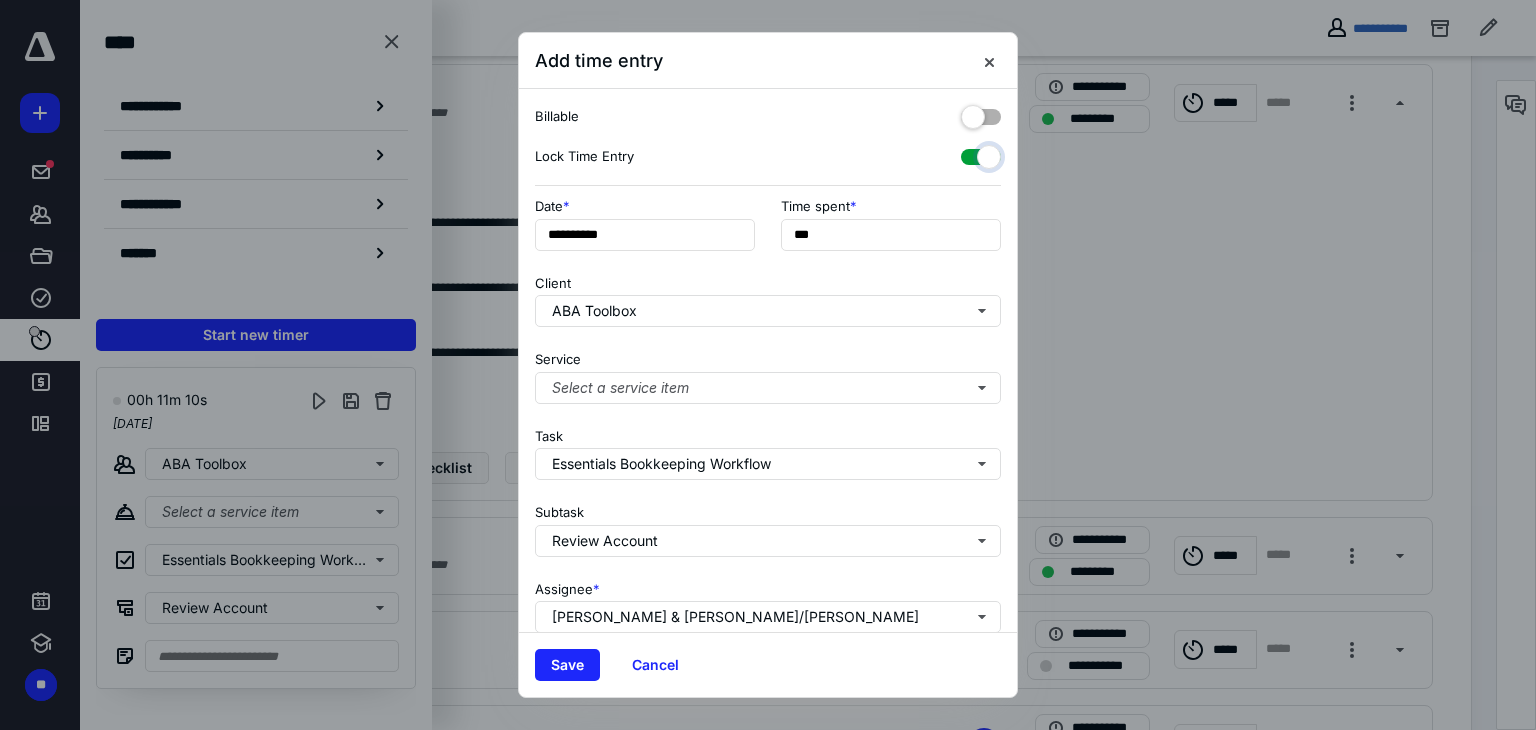 checkbox on "true" 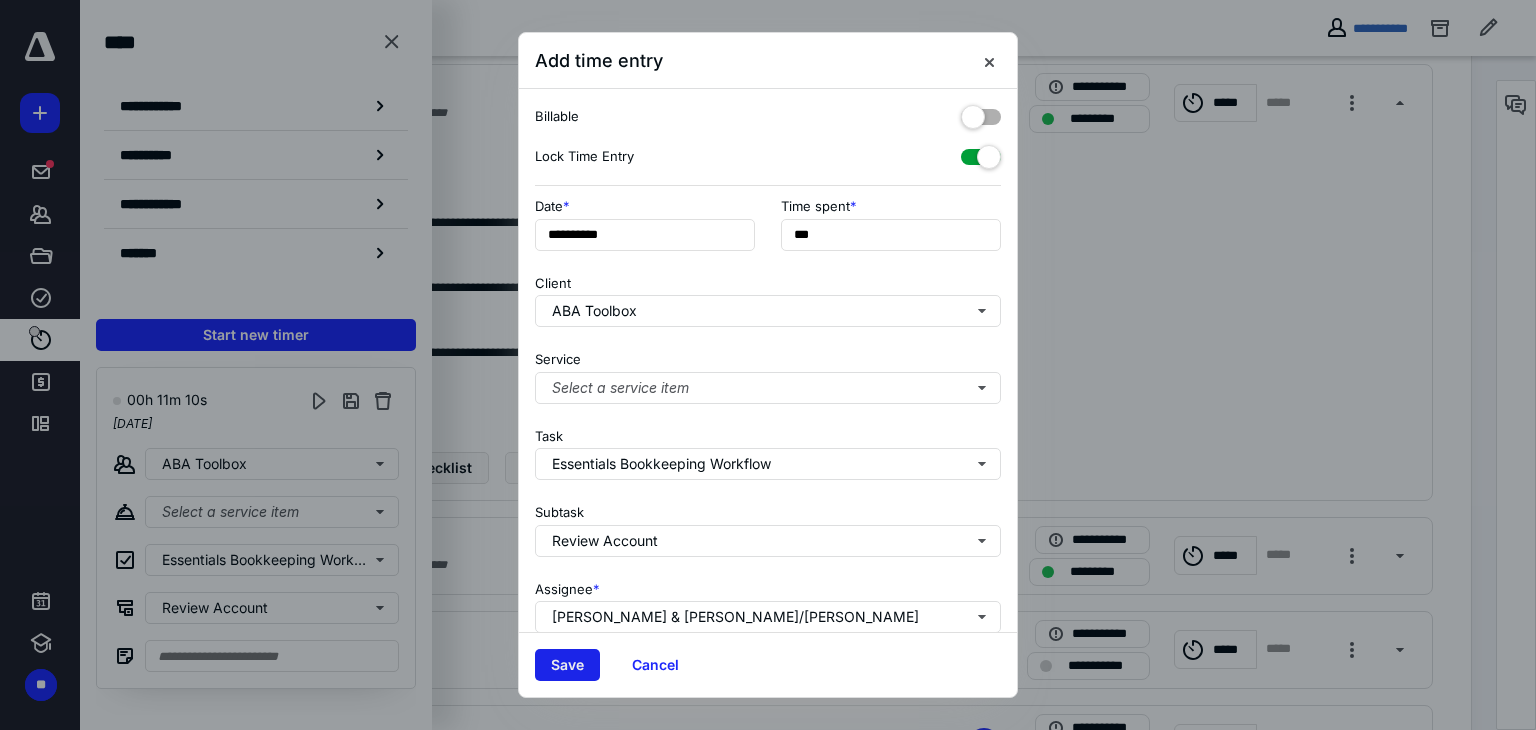 click on "Save" at bounding box center (567, 665) 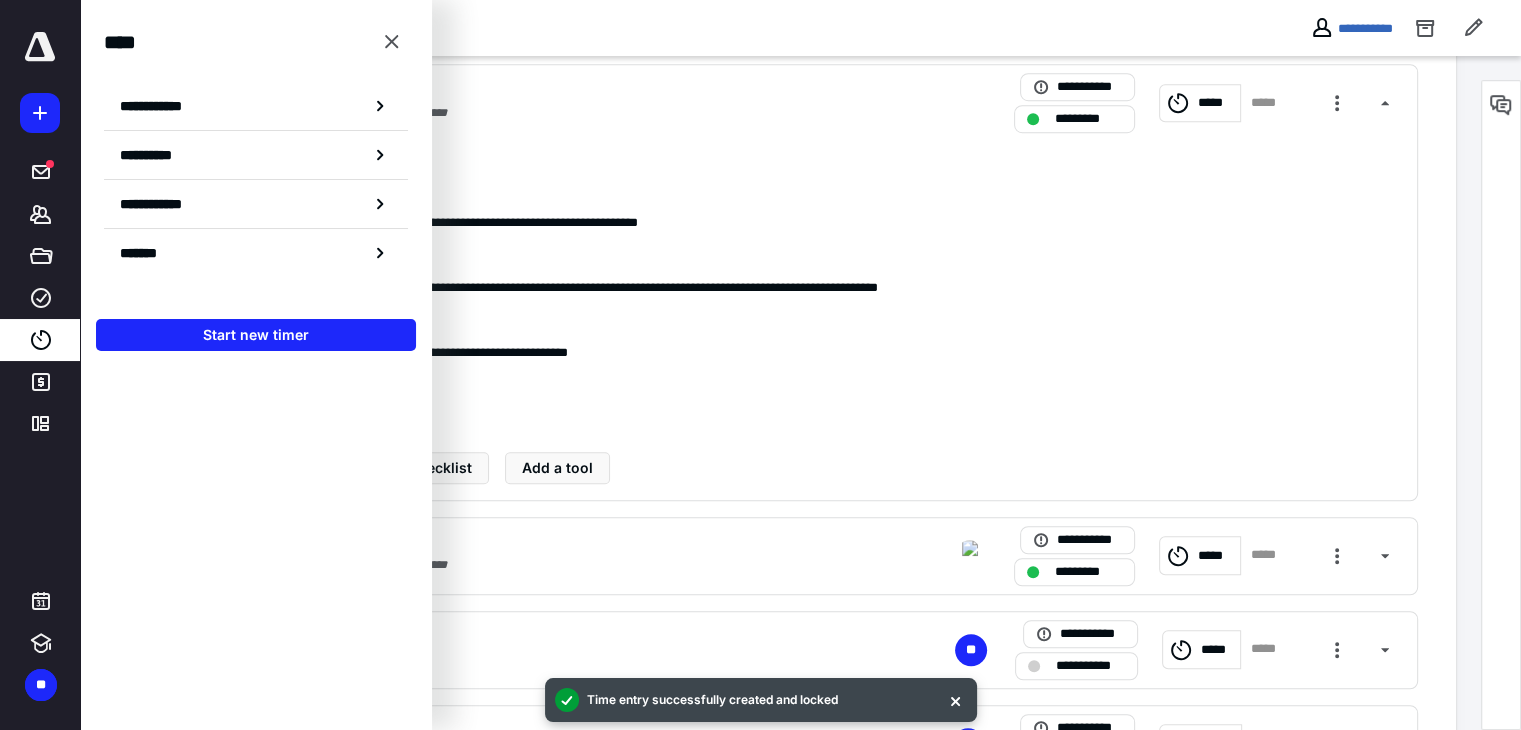 click on "**********" at bounding box center [516, 113] 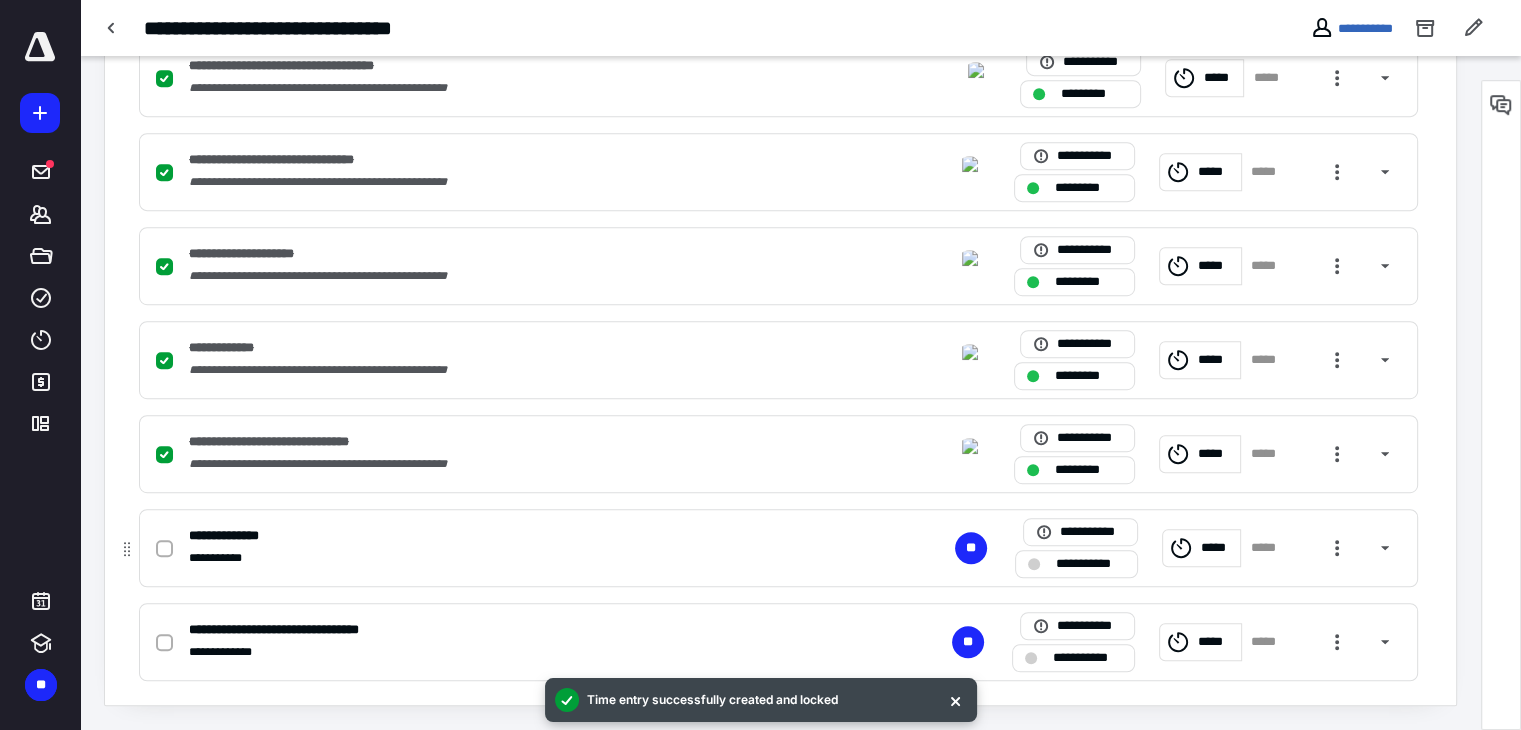 click at bounding box center [164, 549] 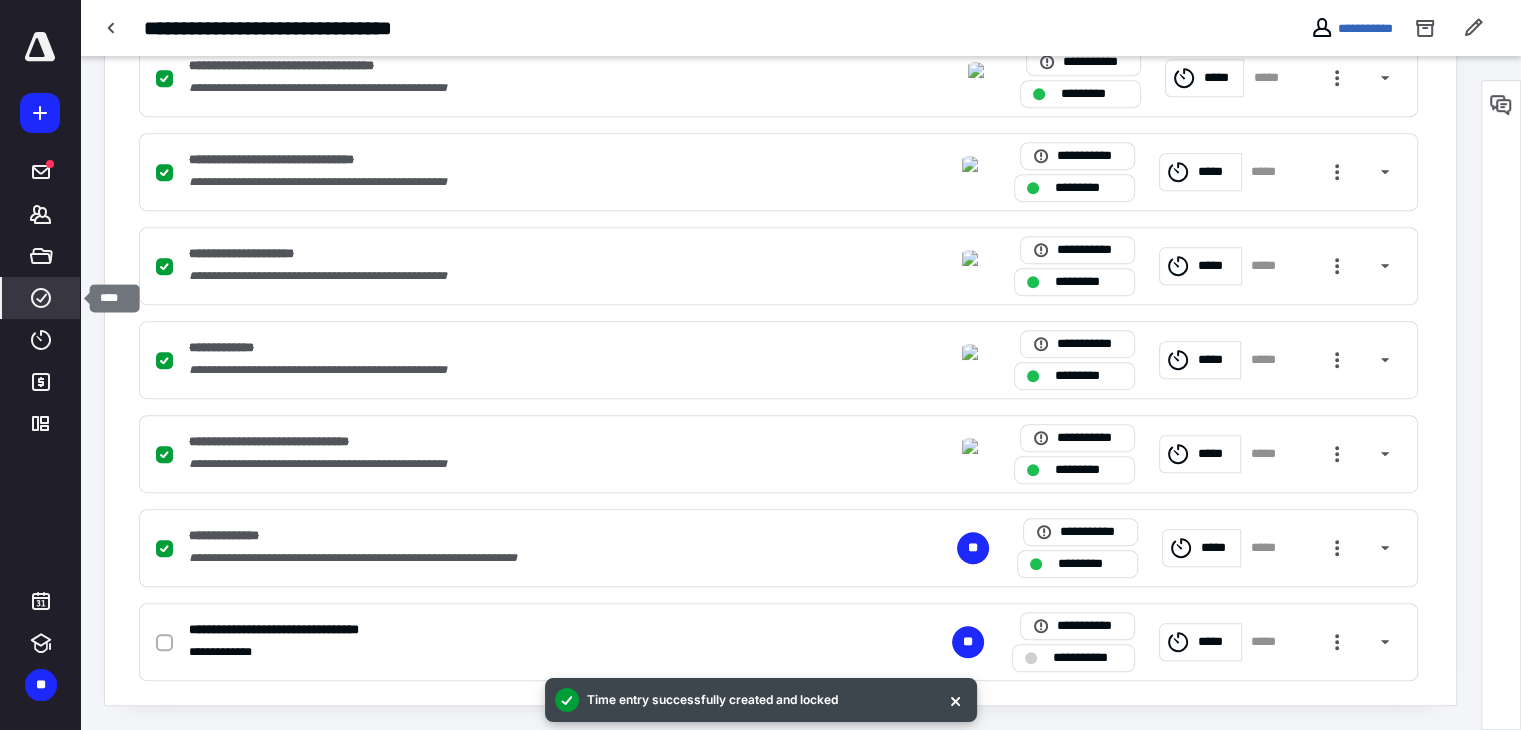 click 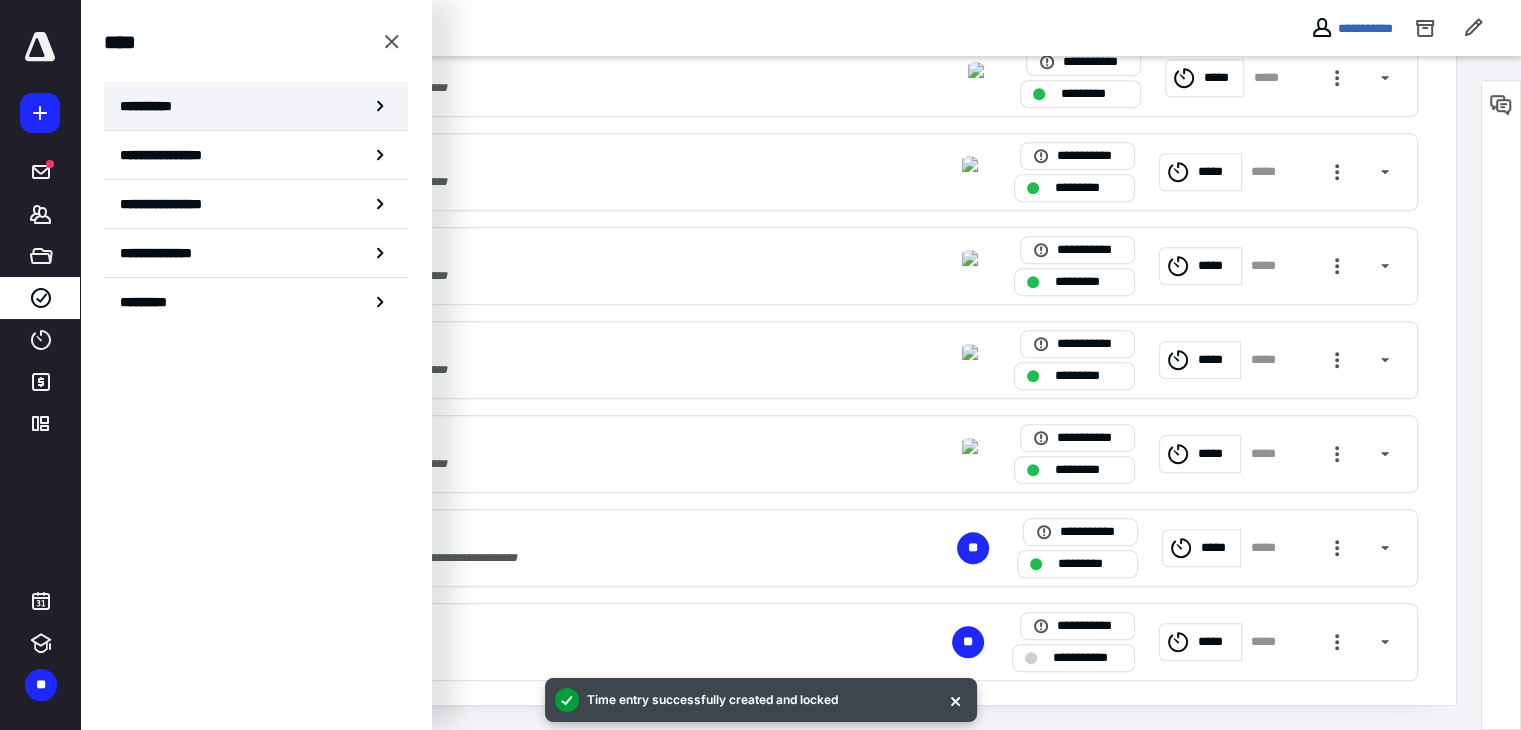 click on "**********" at bounding box center (256, 106) 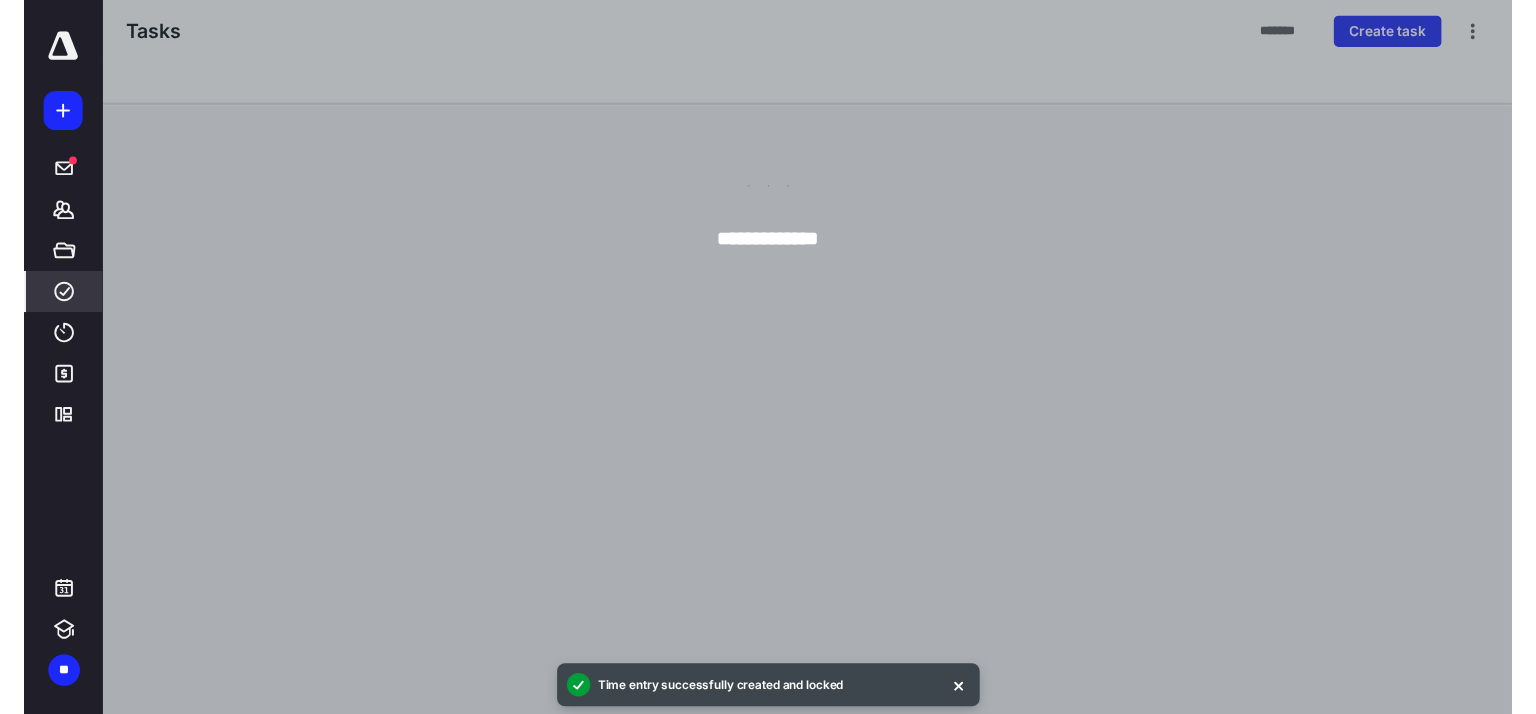scroll, scrollTop: 0, scrollLeft: 0, axis: both 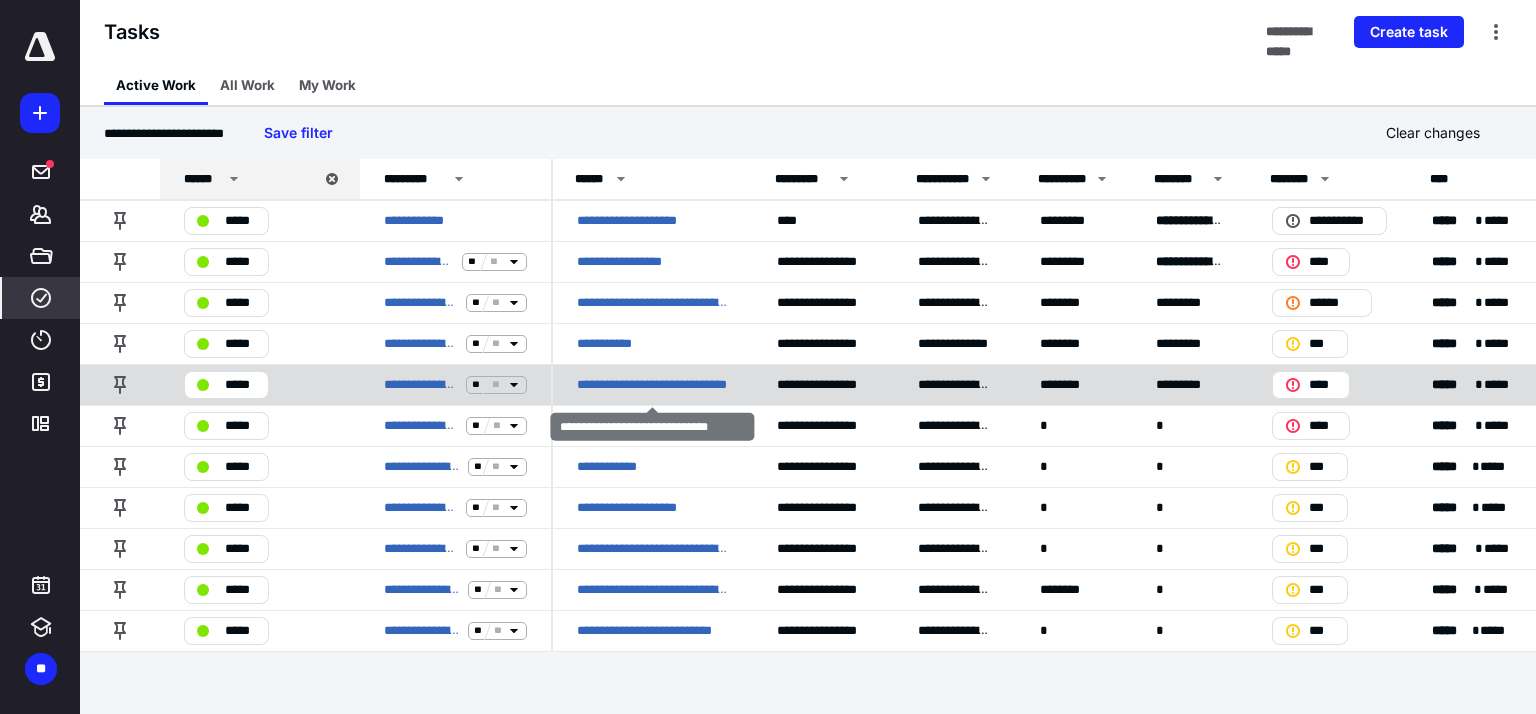 click on "**********" at bounding box center (653, 385) 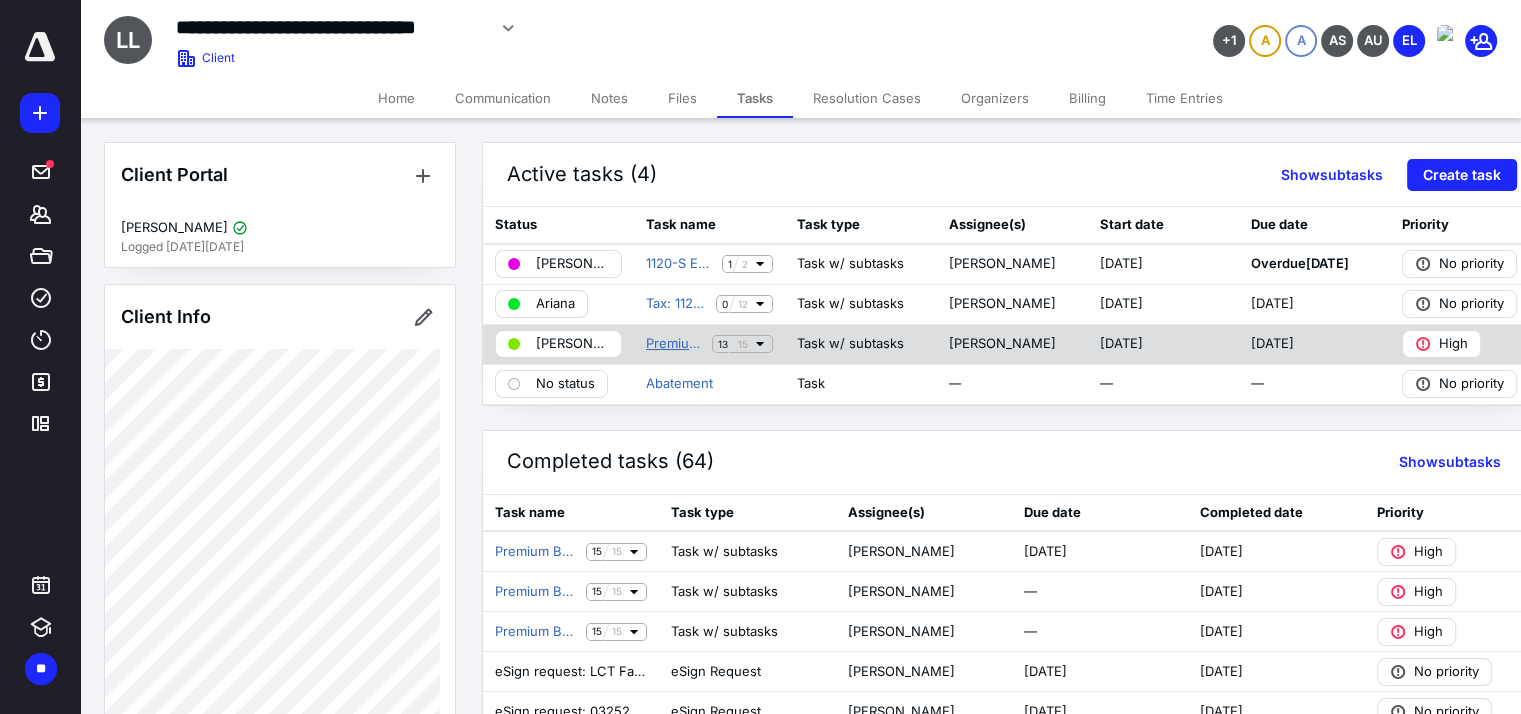 click on "Premium Bookkeeping Workflow" at bounding box center (675, 344) 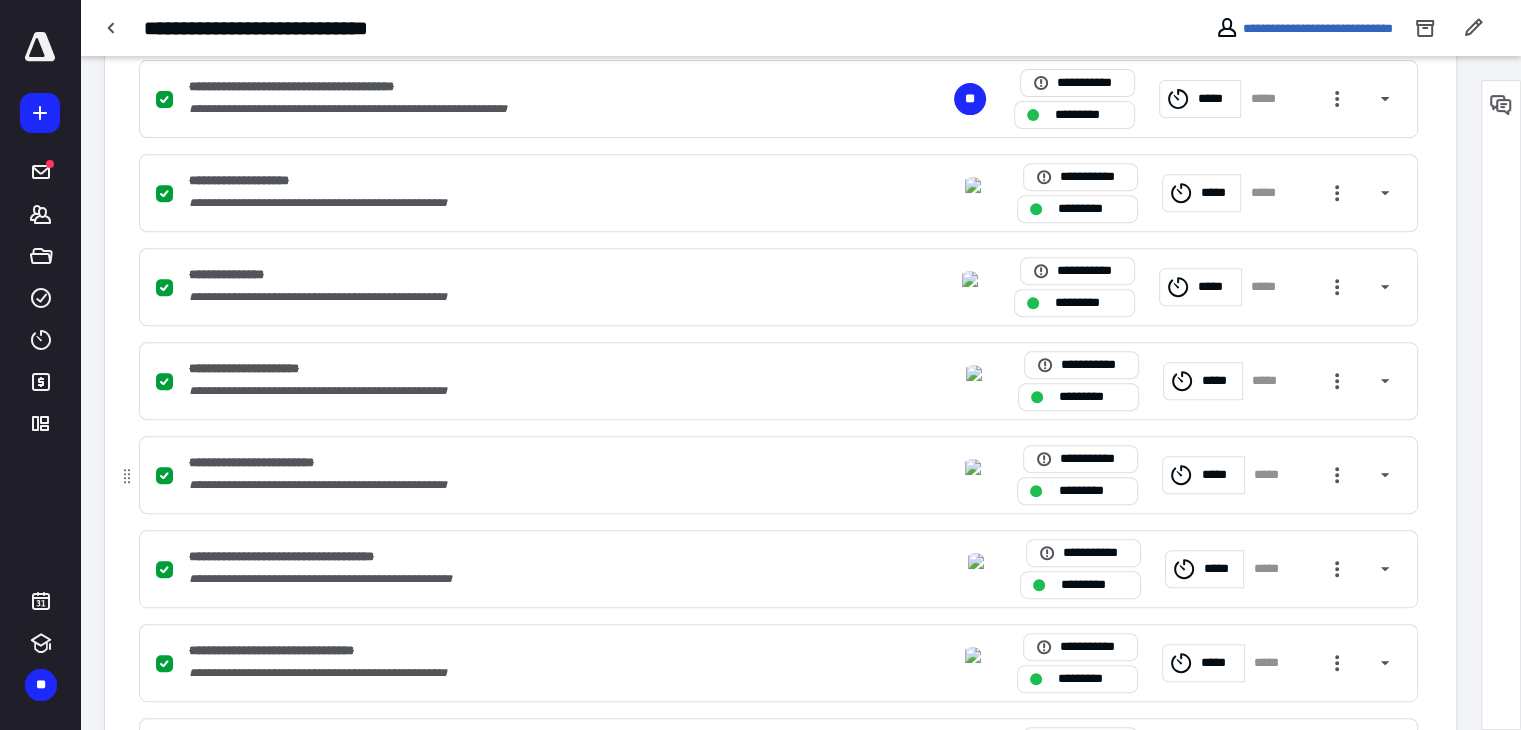 scroll, scrollTop: 1291, scrollLeft: 0, axis: vertical 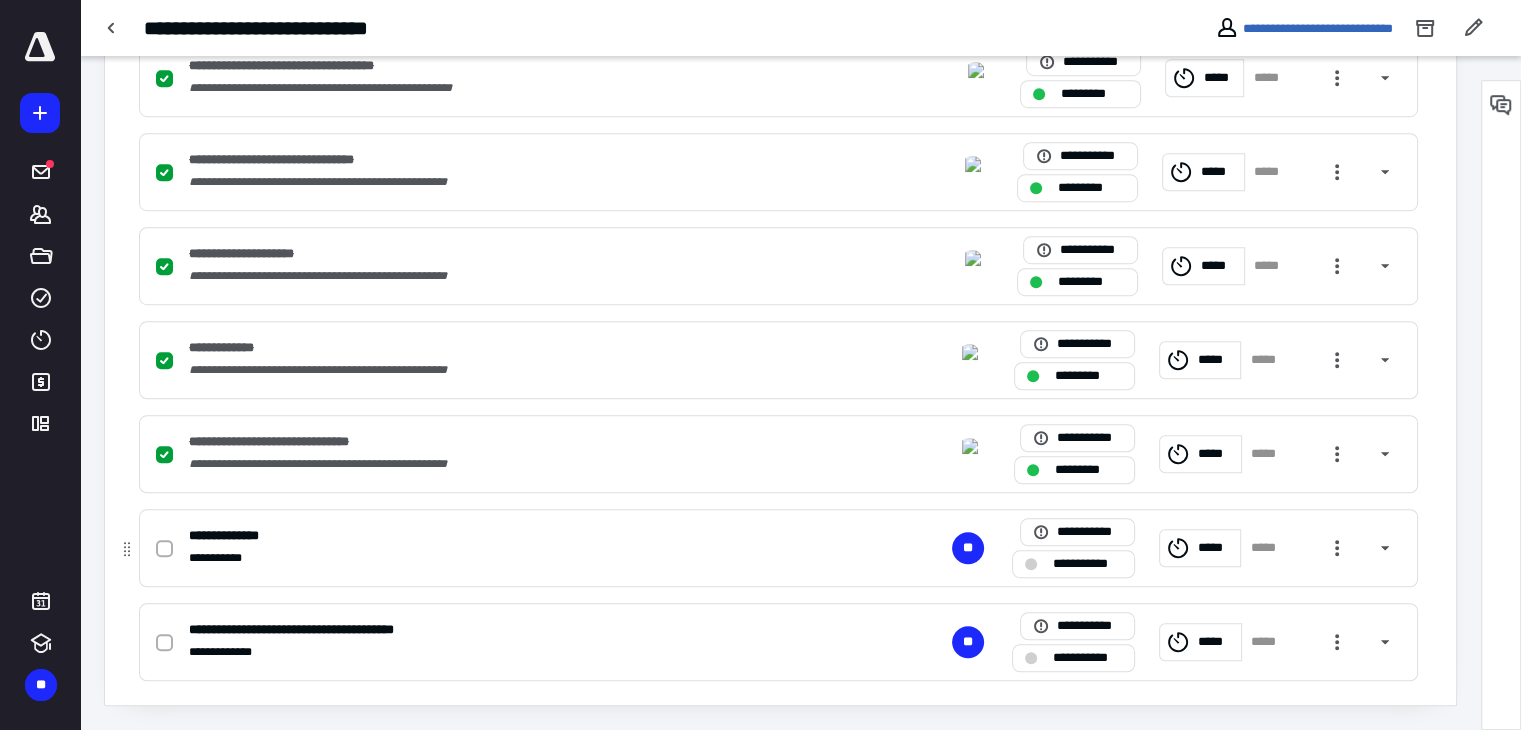 click on "*****" at bounding box center (1216, 548) 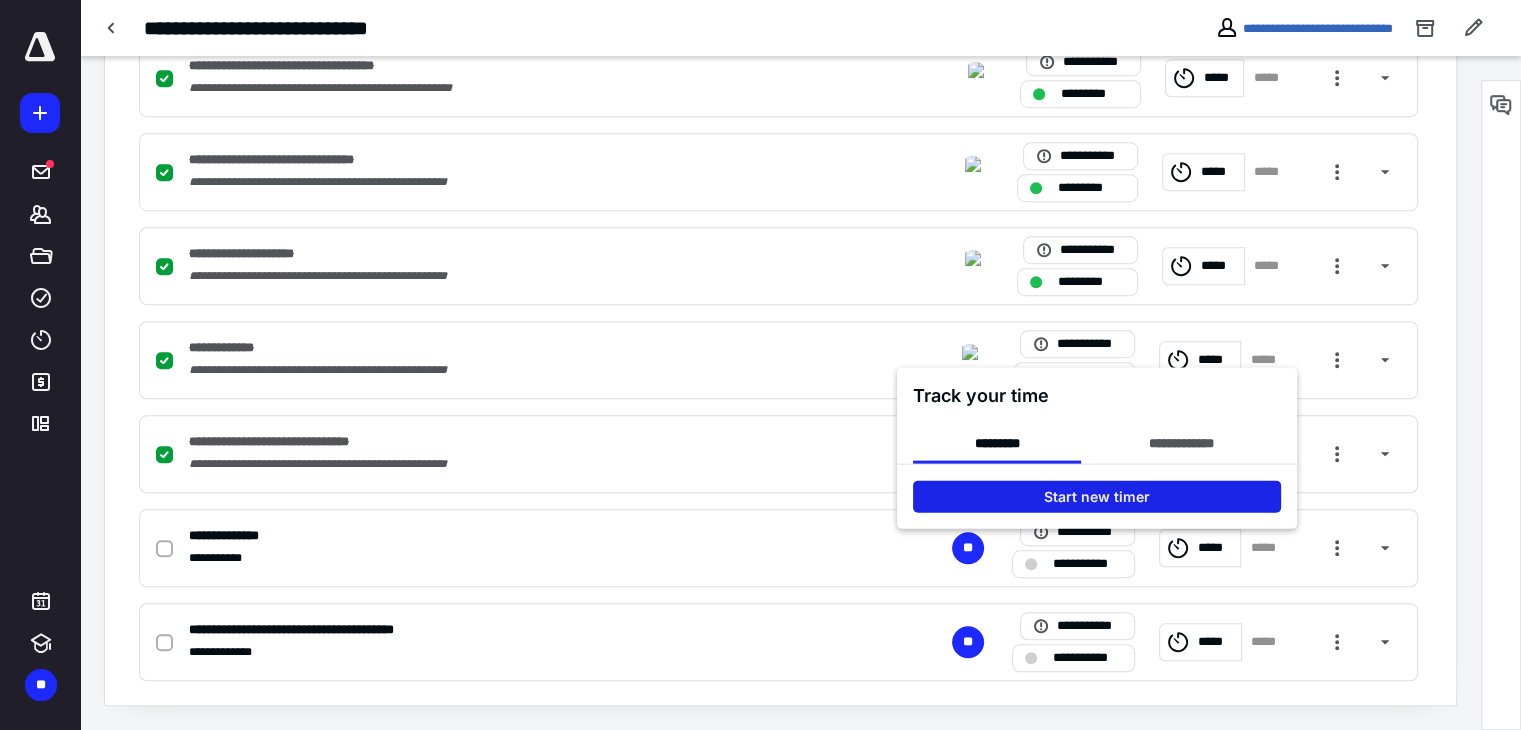 click on "Start new timer" at bounding box center (1097, 496) 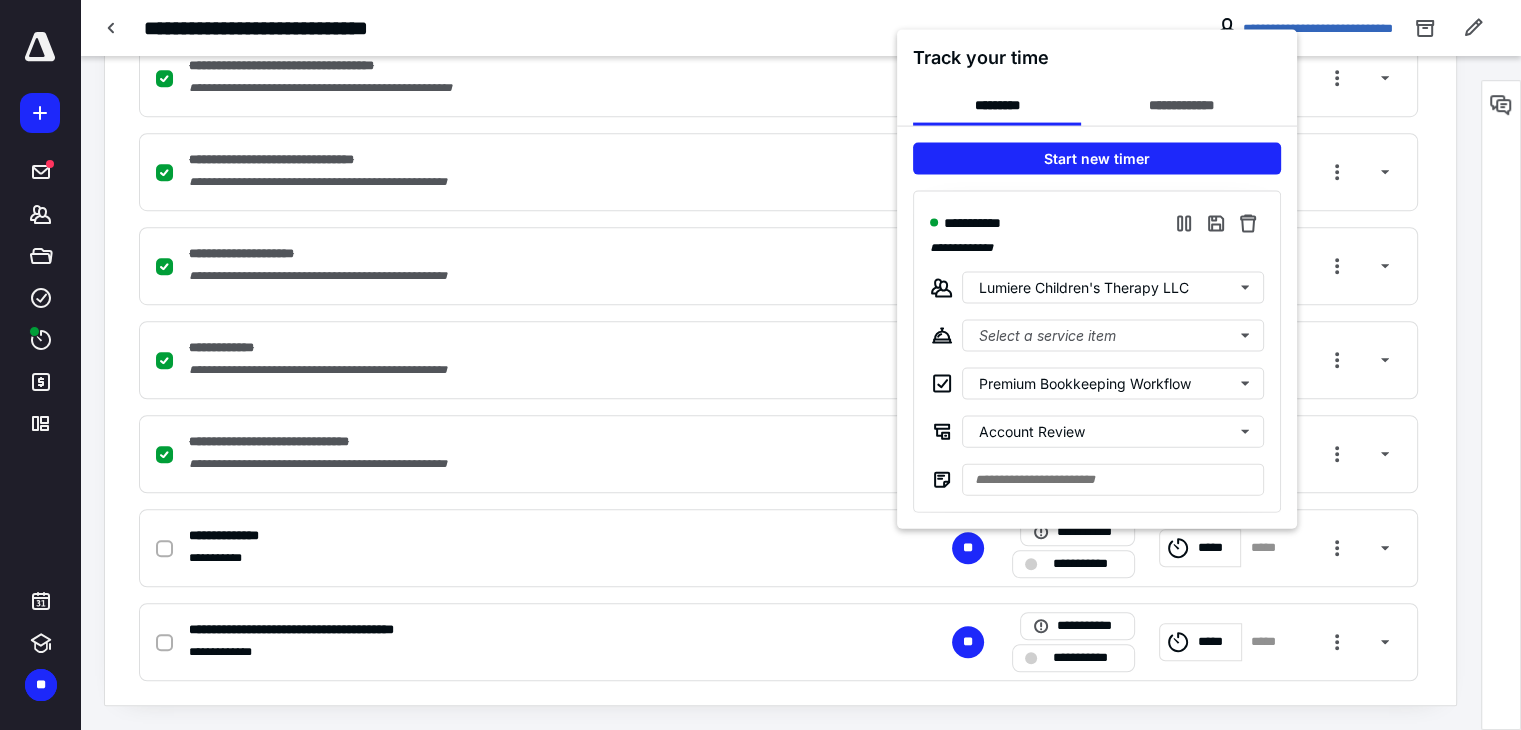 click at bounding box center [760, 365] 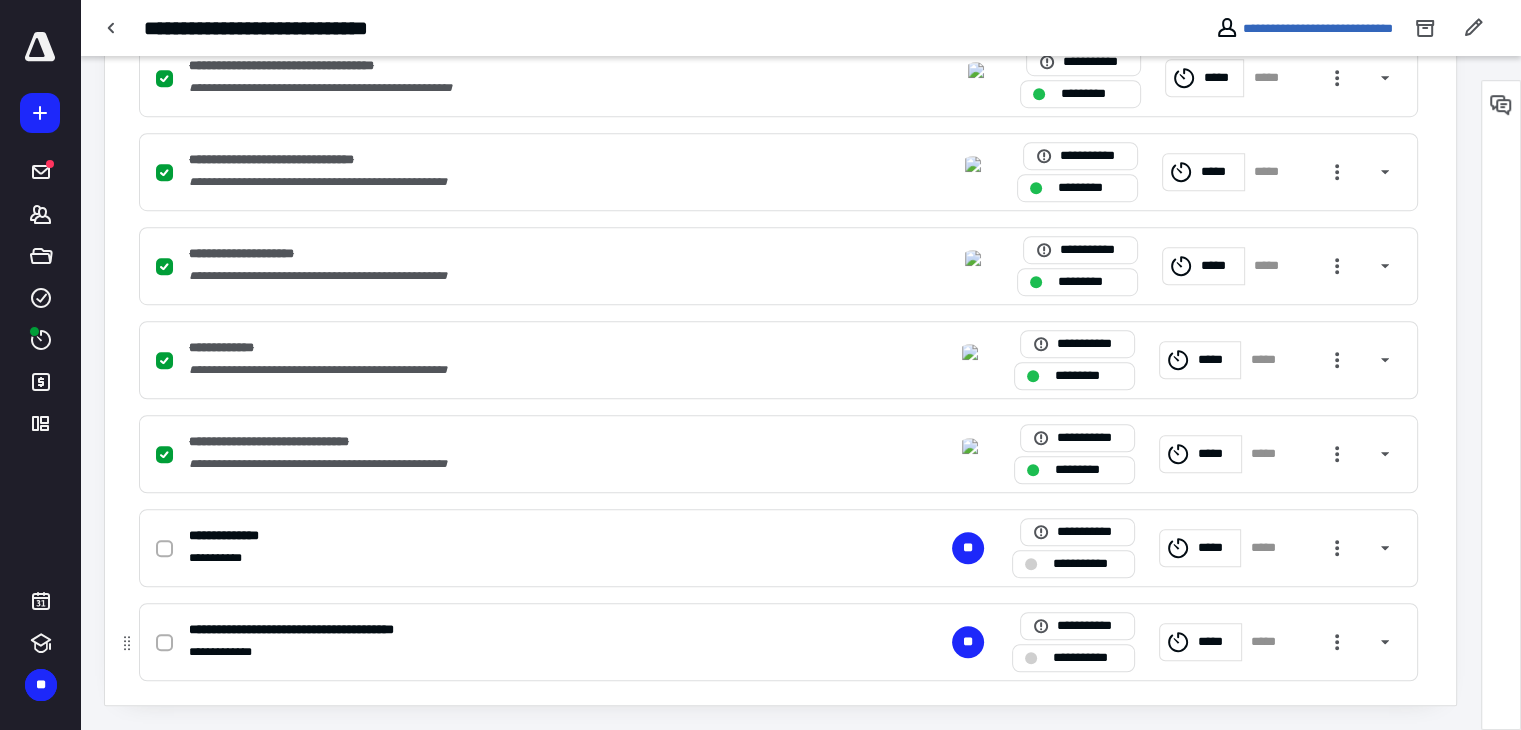click on "**********" at bounding box center [516, 652] 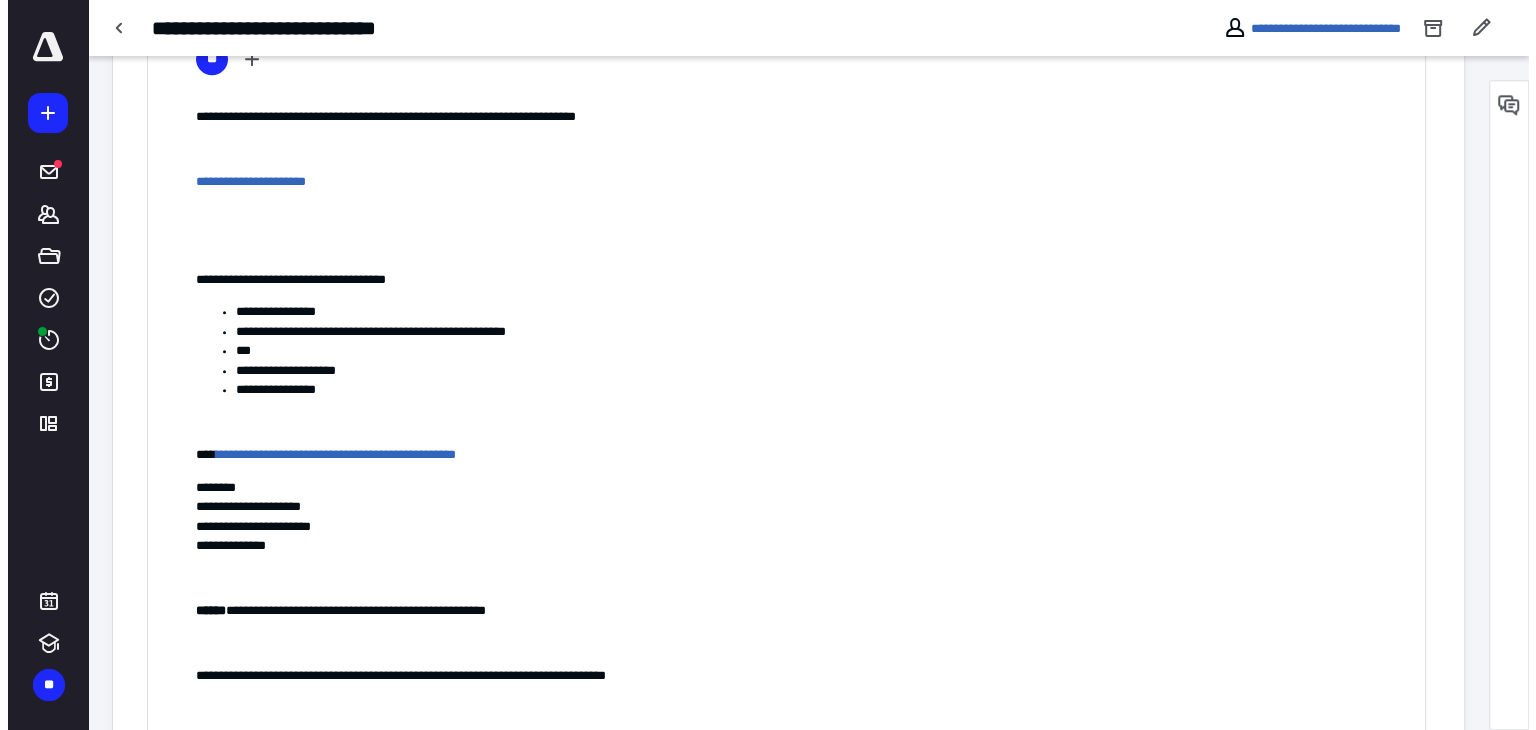 scroll, scrollTop: 1791, scrollLeft: 0, axis: vertical 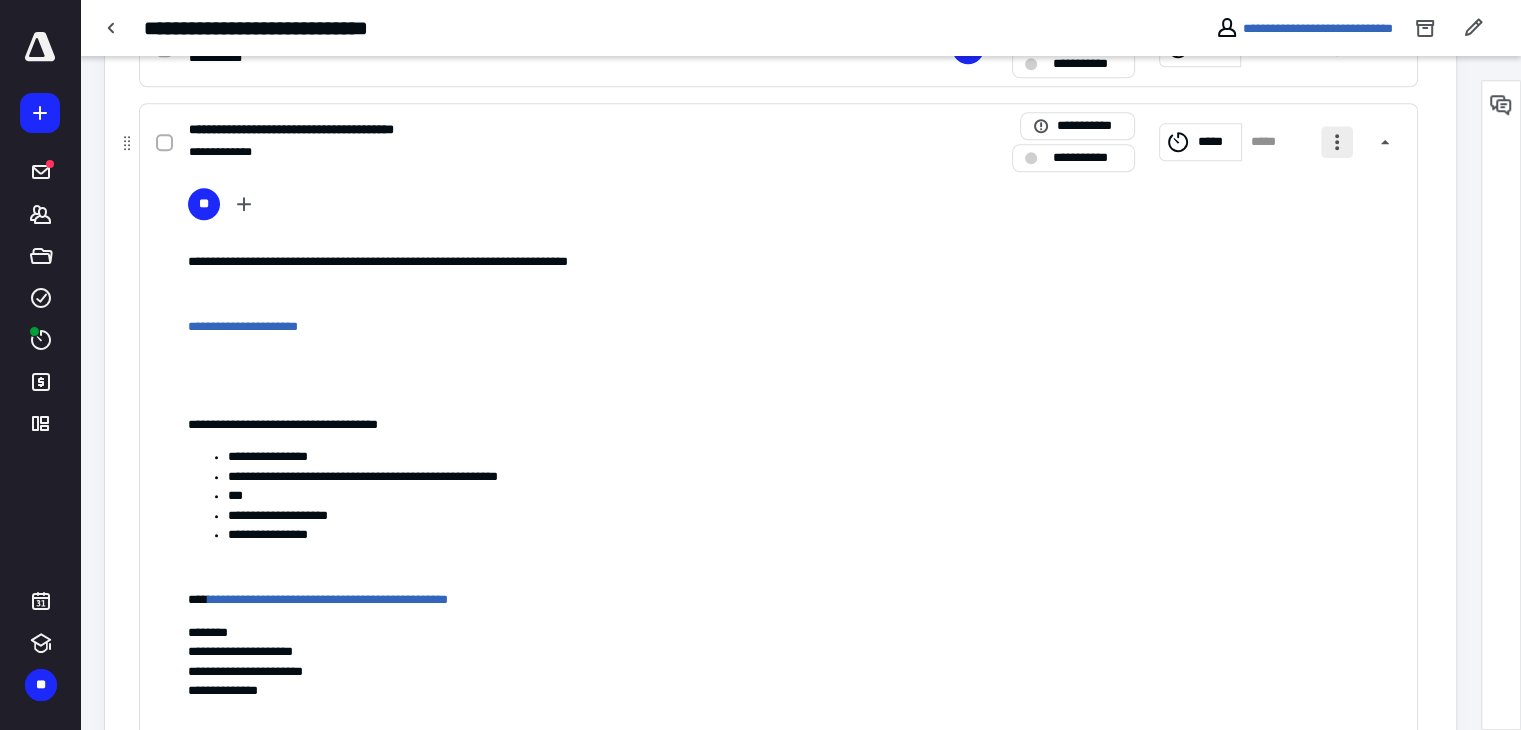 click at bounding box center [1337, 142] 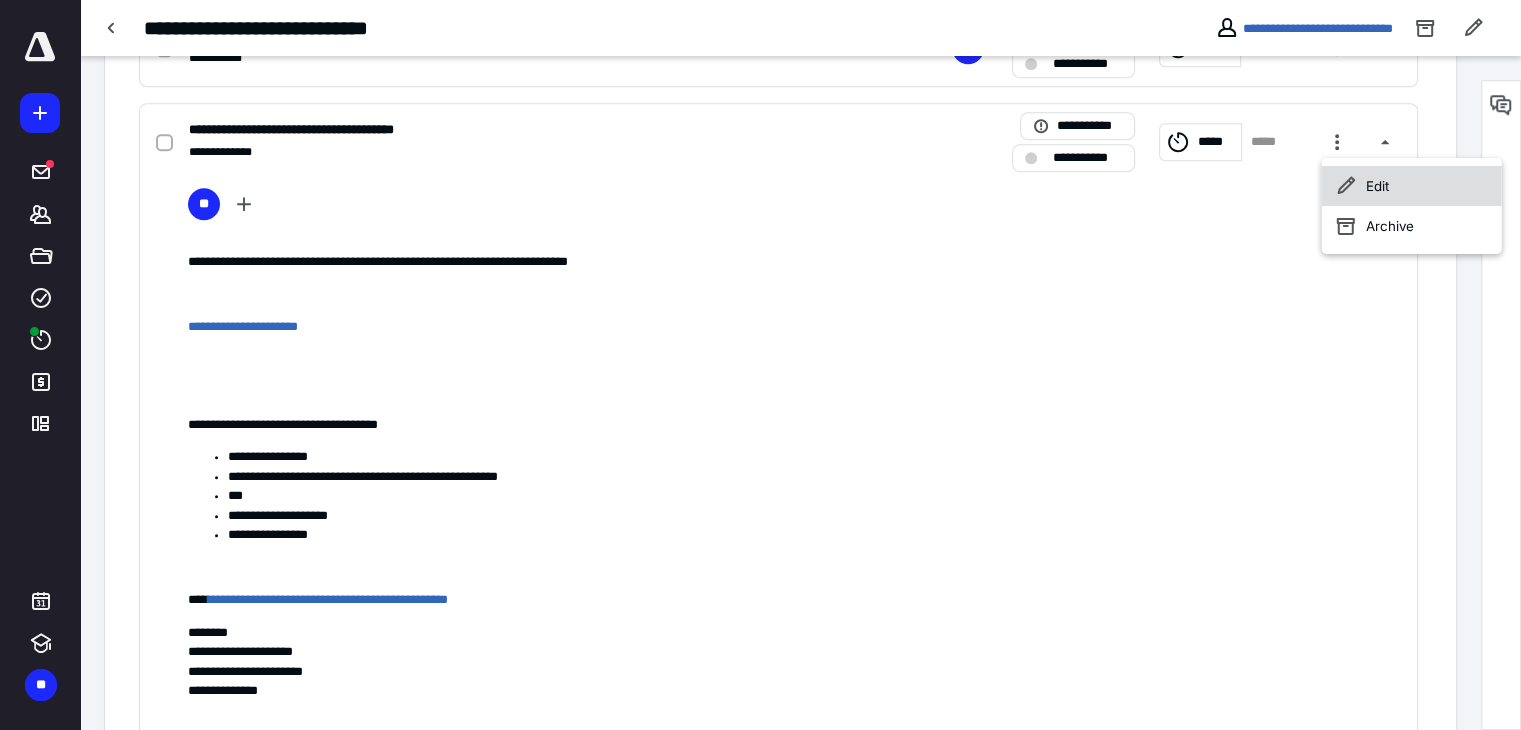click on "Edit" at bounding box center (1412, 186) 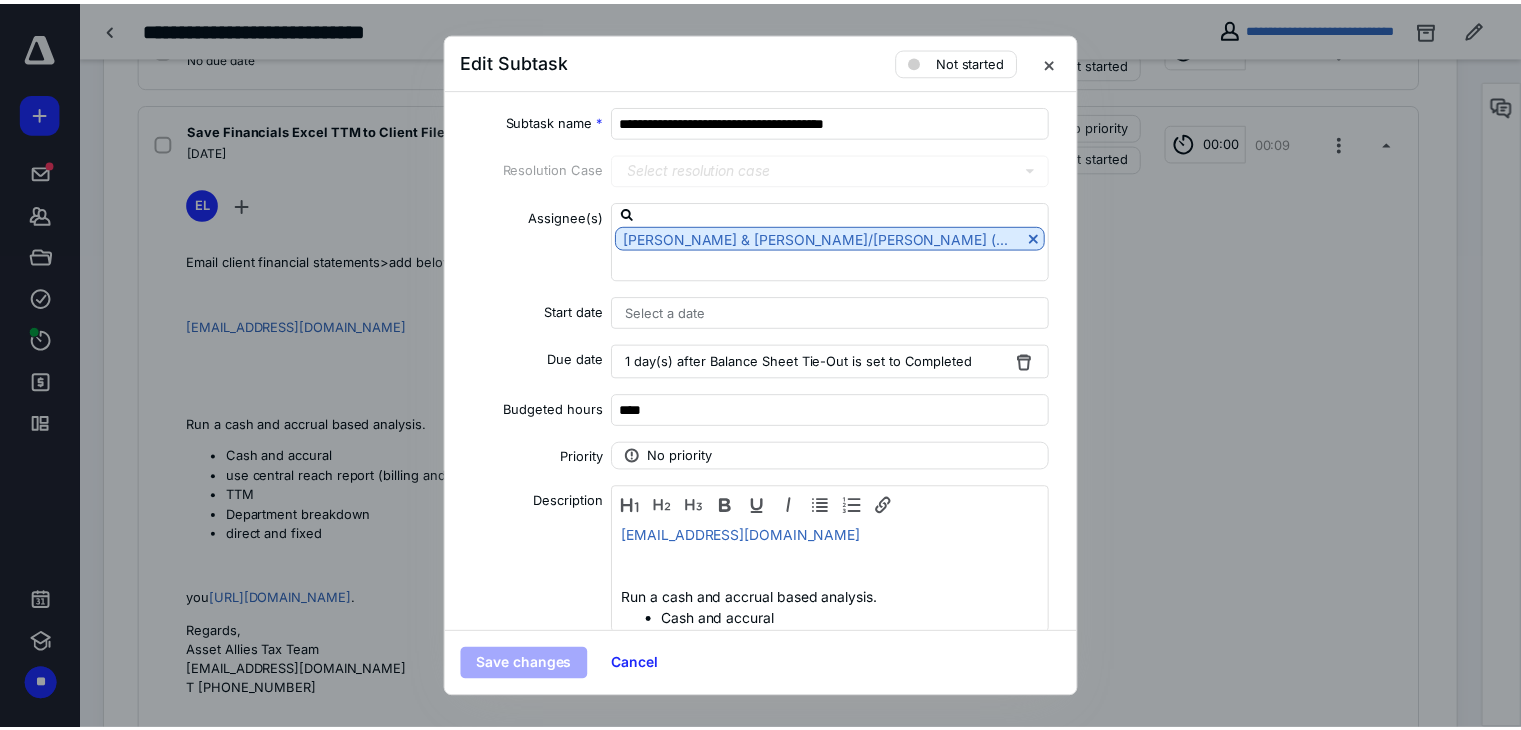 scroll, scrollTop: 0, scrollLeft: 0, axis: both 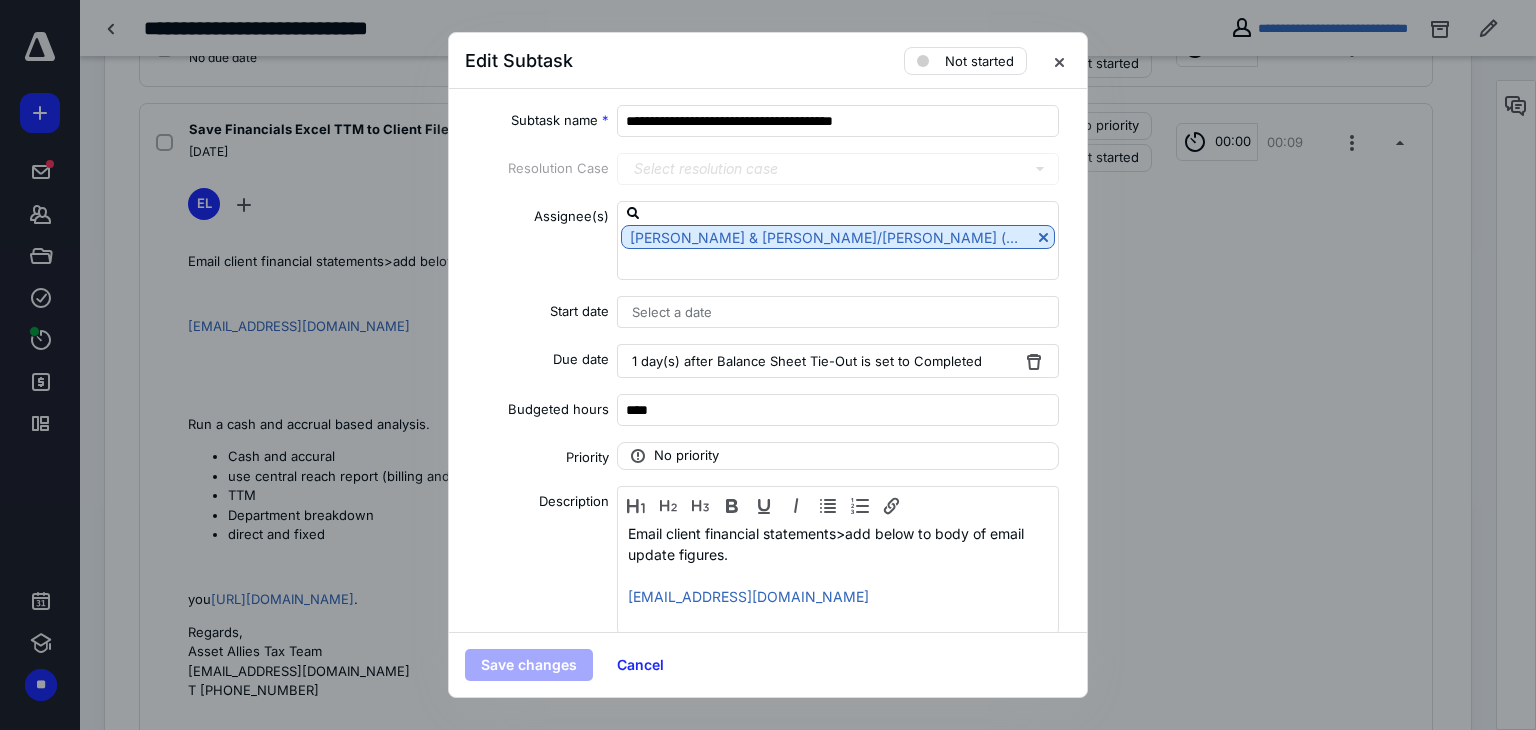 click on "Email client financial statements>add below to body of email update figures. [EMAIL_ADDRESS][DOMAIN_NAME] Run a cash and accrual based analysis.  Cash and accural use central reach report (billing and payment details)  TTM Department breakdown direct and fixed  you  [URL][DOMAIN_NAME] .   Regards,  Asset Allies Tax Team [EMAIL_ADDRESS][DOMAIN_NAME] T [PHONE_NUMBER] note:  we use the payroll by revenue page to add to [PERSON_NAME], I export the excel and then print to PDF the payroll by revenue page. See example. Can you give it a shot, read before you send, update the substack for next month." at bounding box center (838, 575) 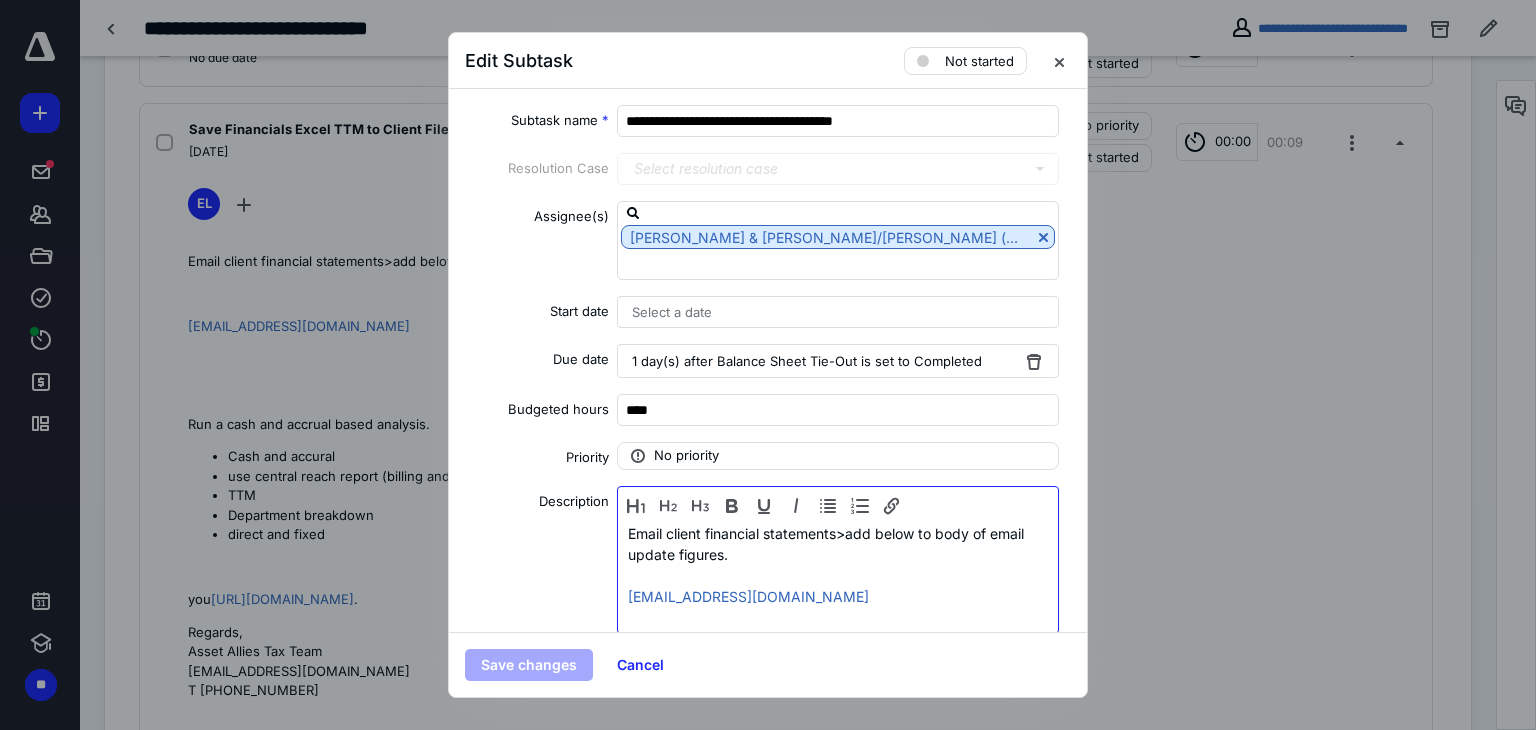 click on "Email client financial statements>add below to body of email update figures." at bounding box center [838, 544] 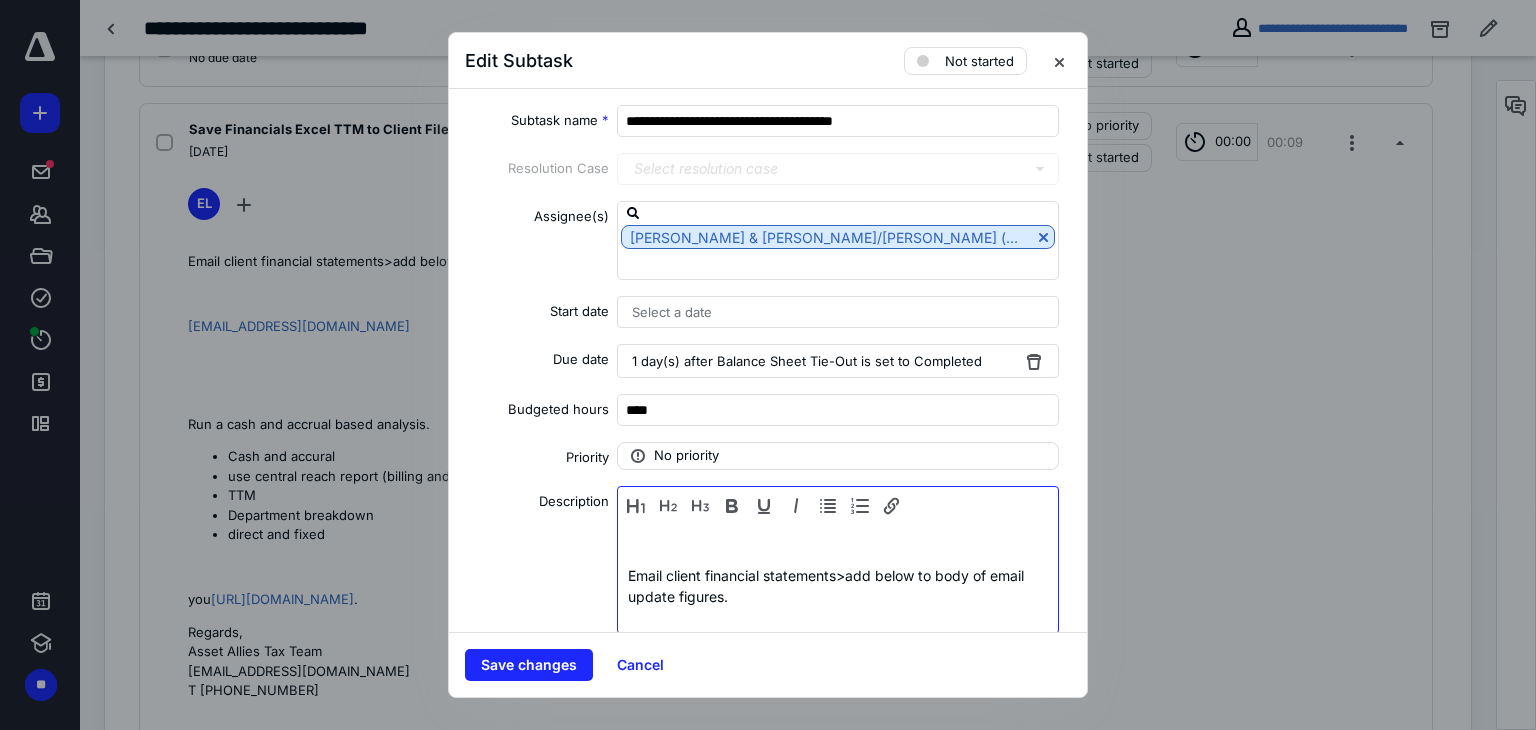 click at bounding box center [838, 533] 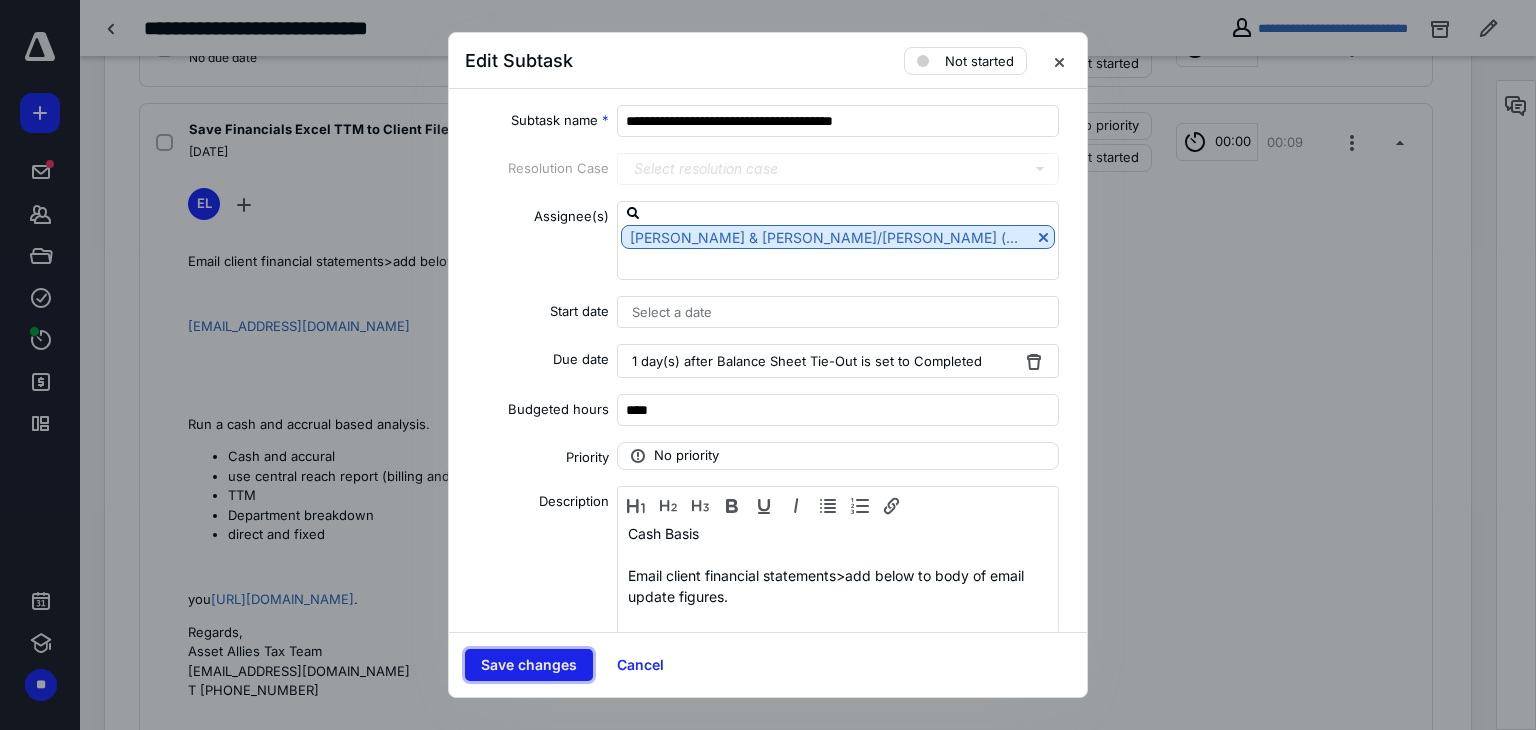 click on "Save changes" at bounding box center (529, 665) 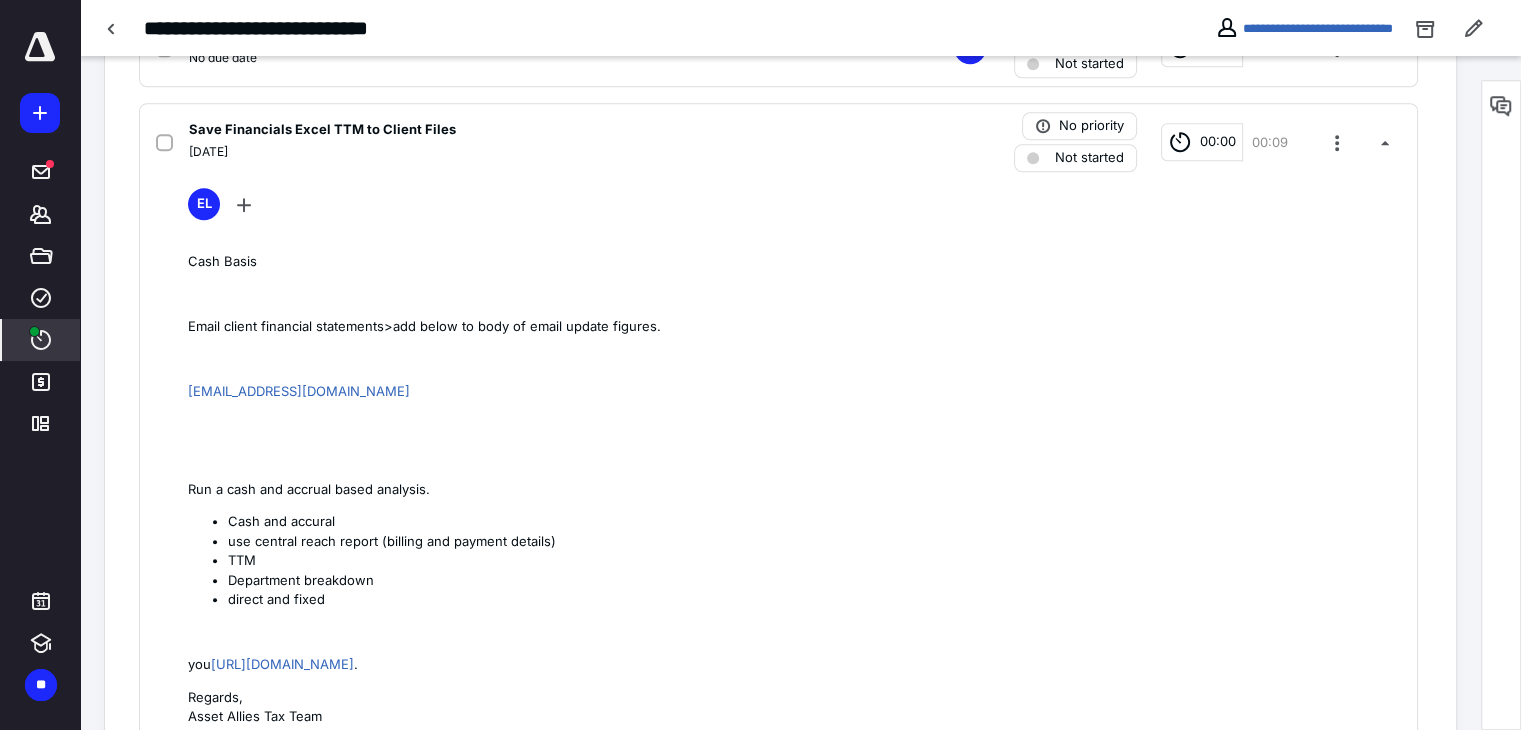 click on "****" at bounding box center (41, 340) 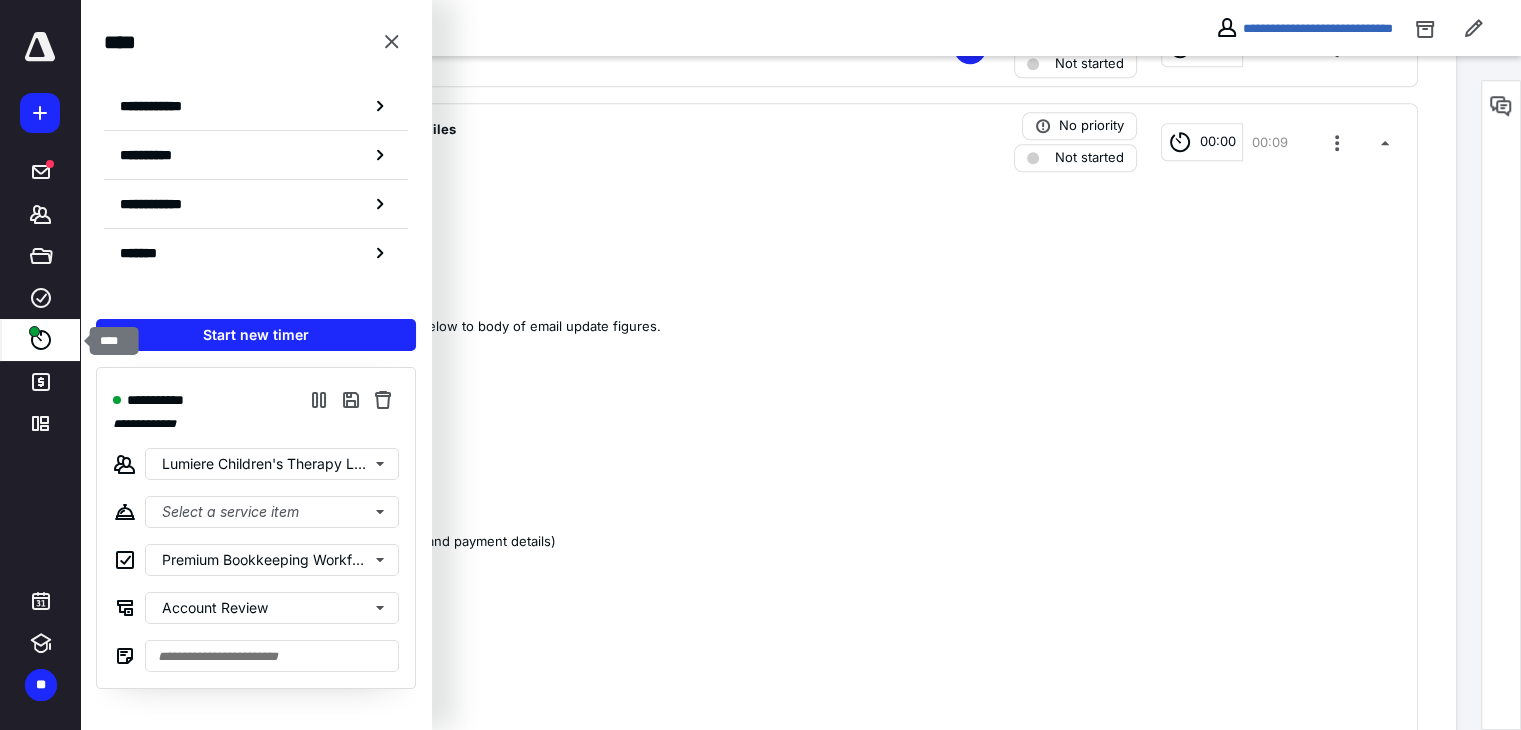click on "****" at bounding box center [41, 340] 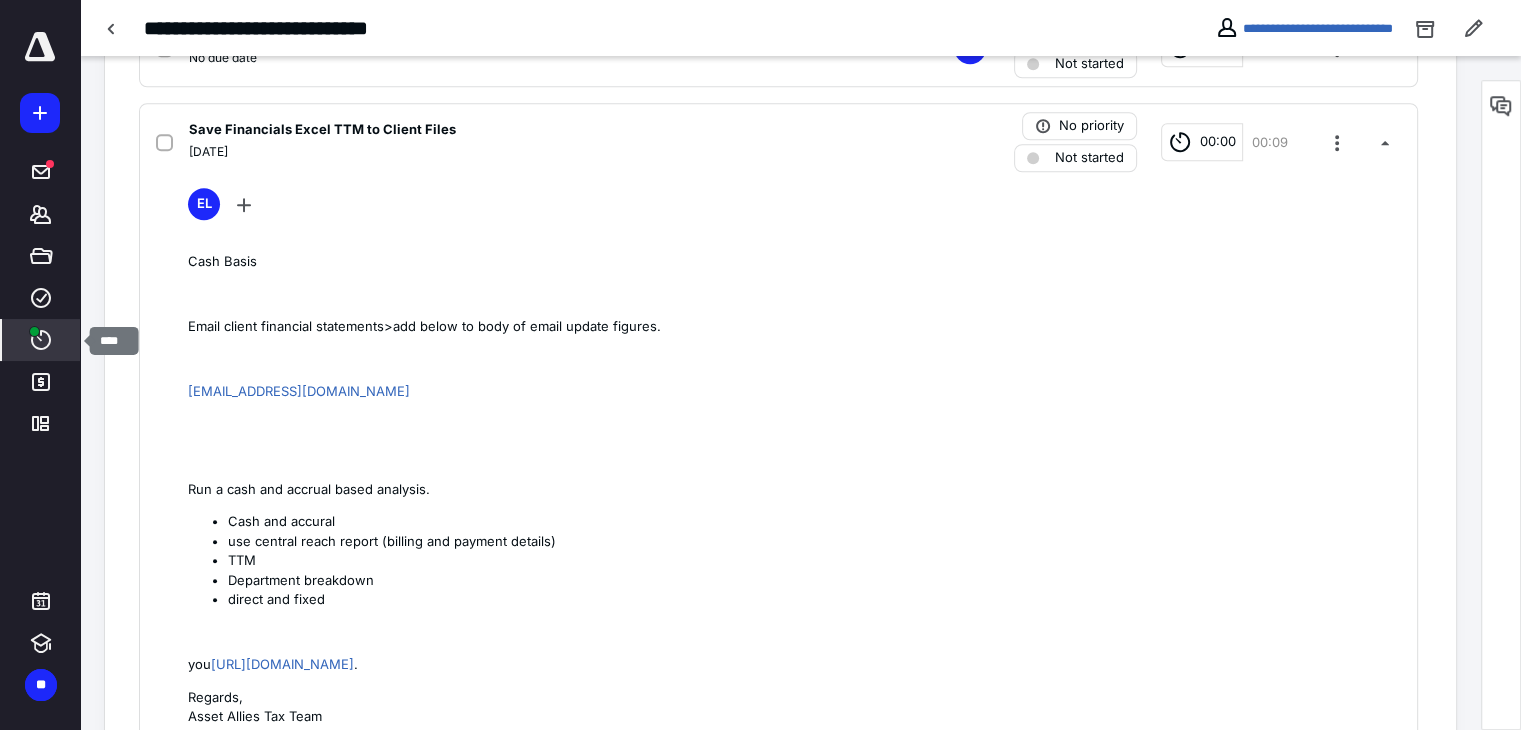 click on "****" at bounding box center (41, 340) 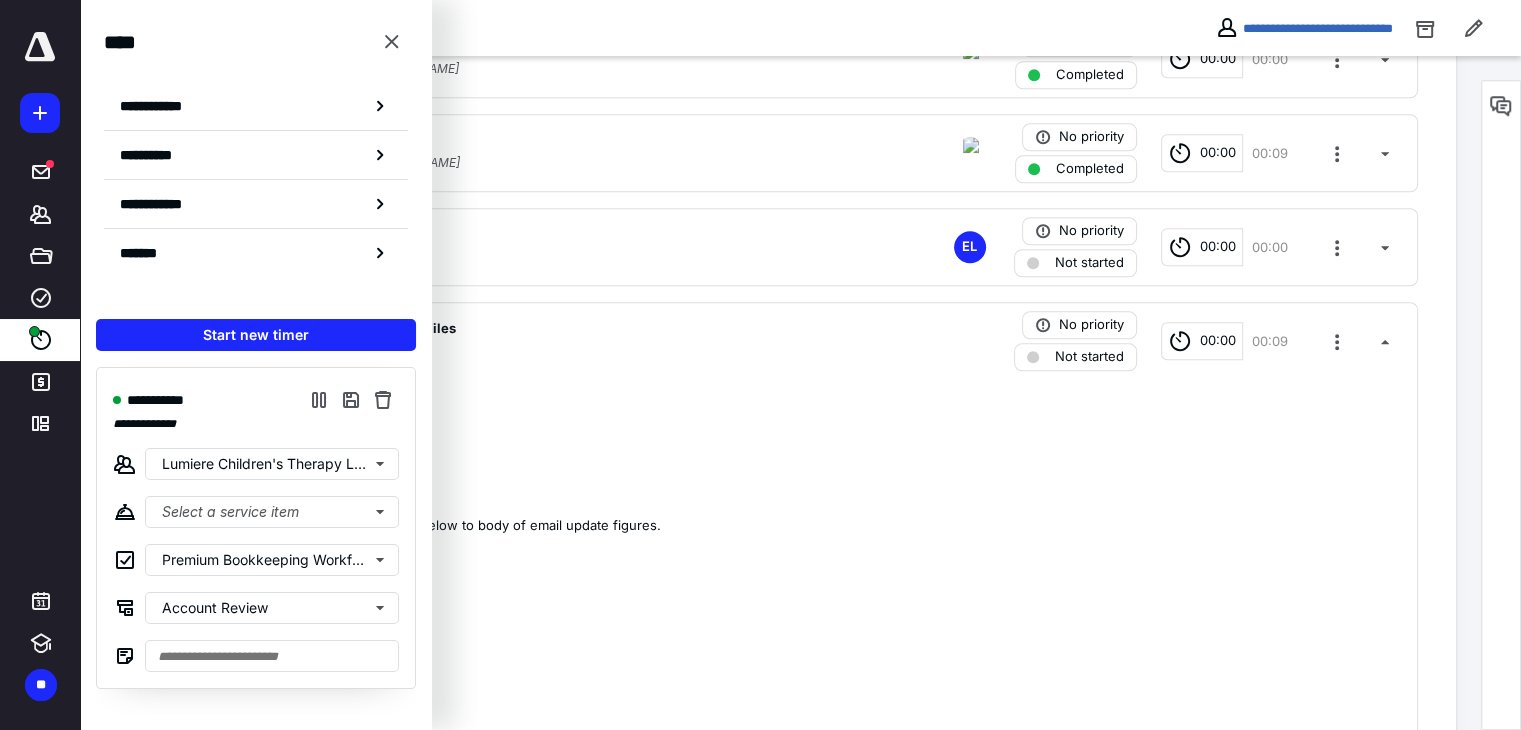 scroll, scrollTop: 1591, scrollLeft: 0, axis: vertical 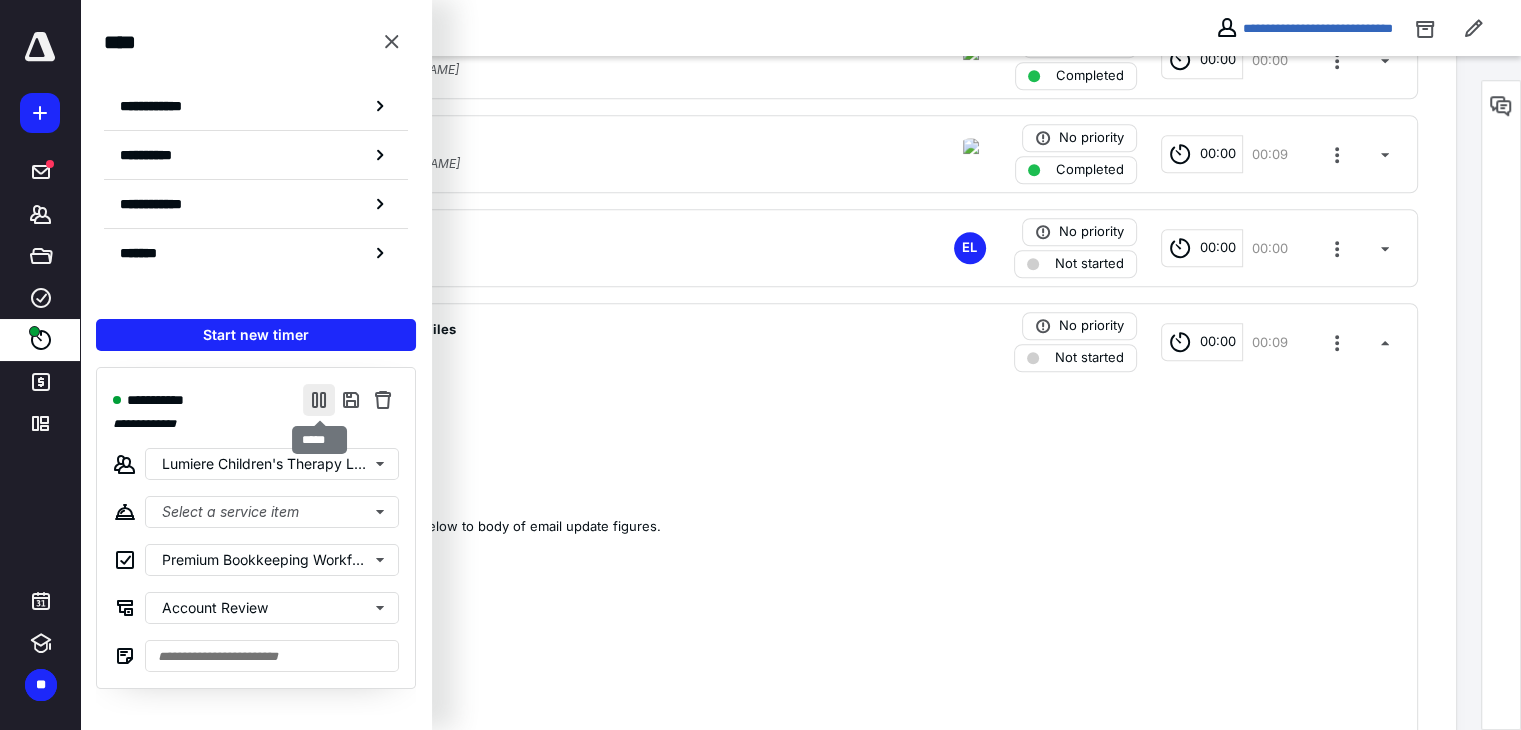 click at bounding box center [319, 400] 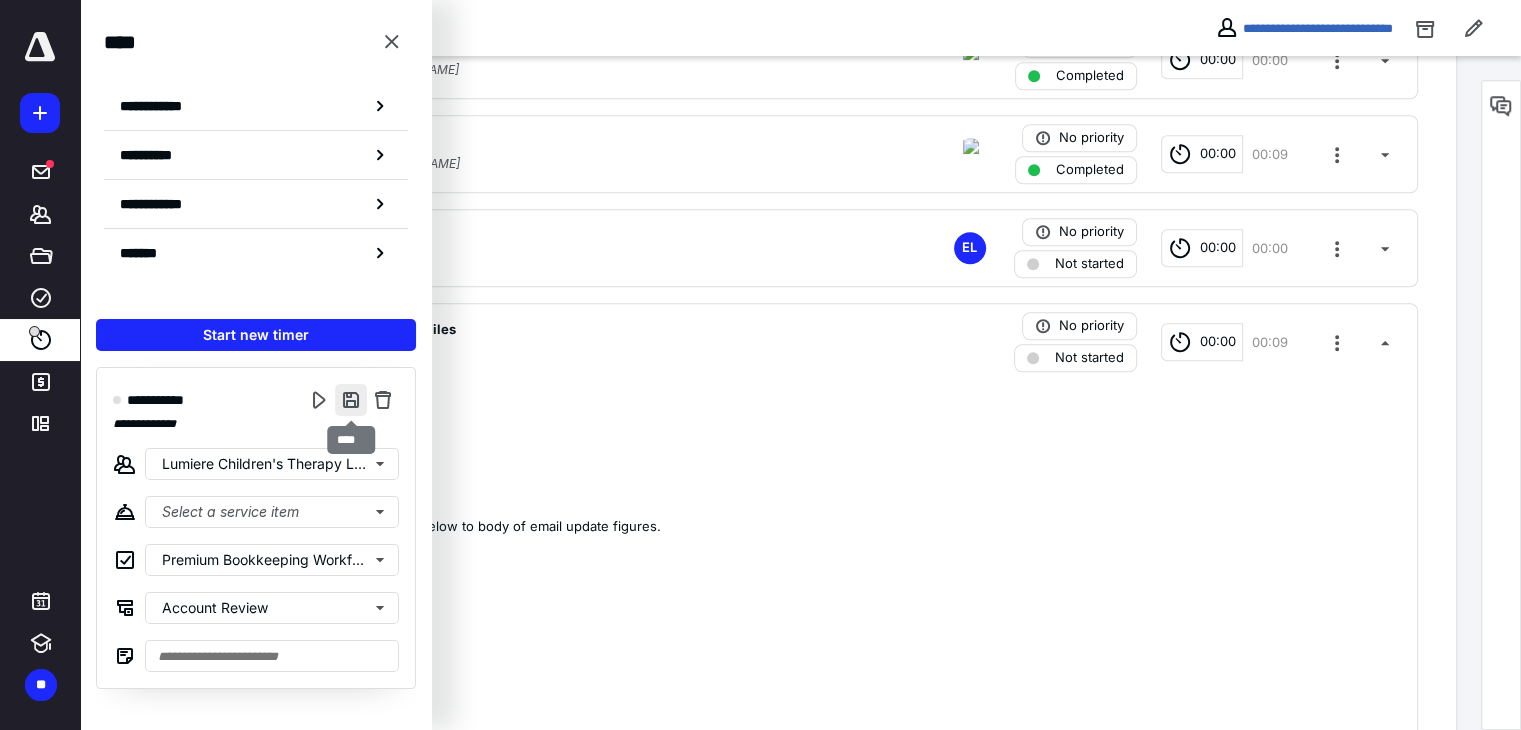 click at bounding box center [351, 400] 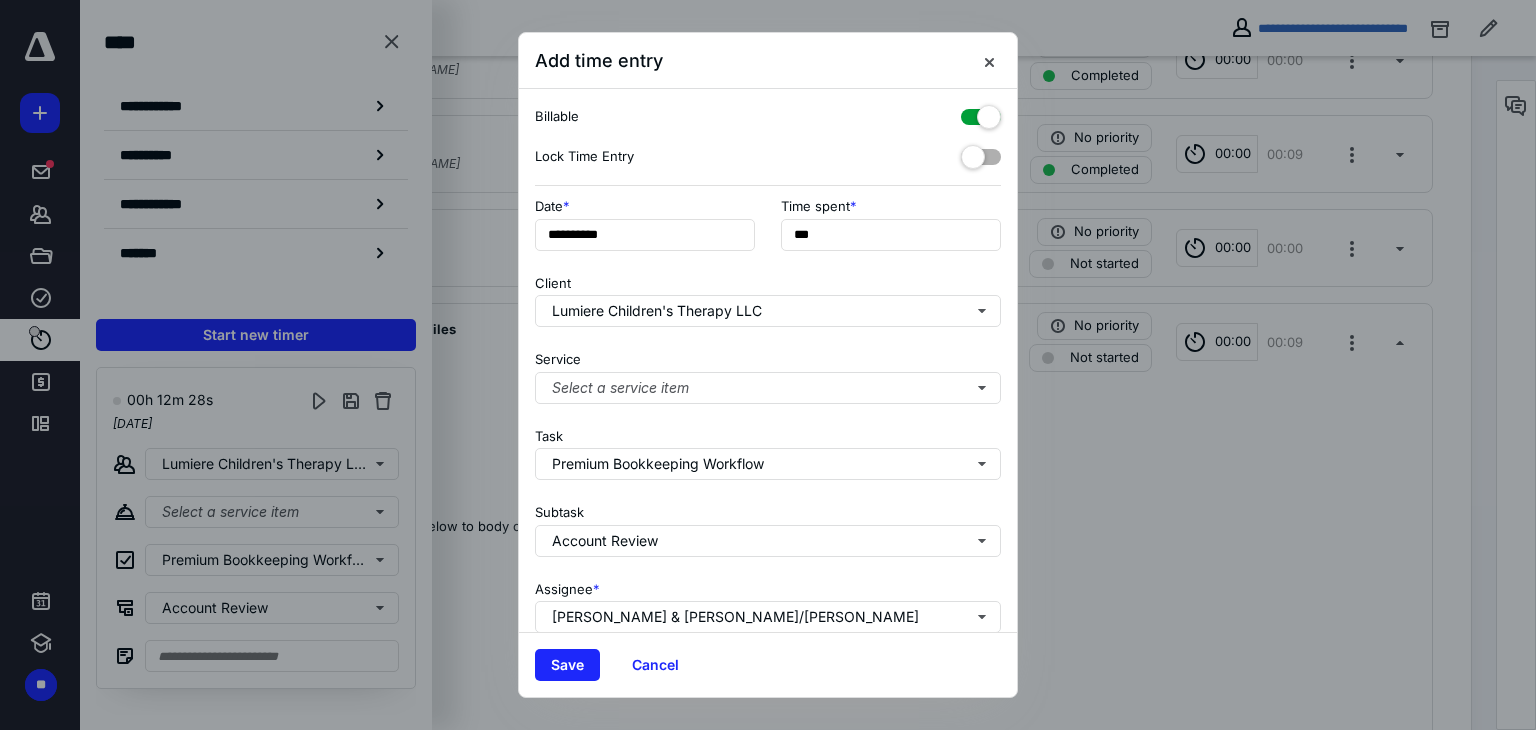 click at bounding box center [981, 113] 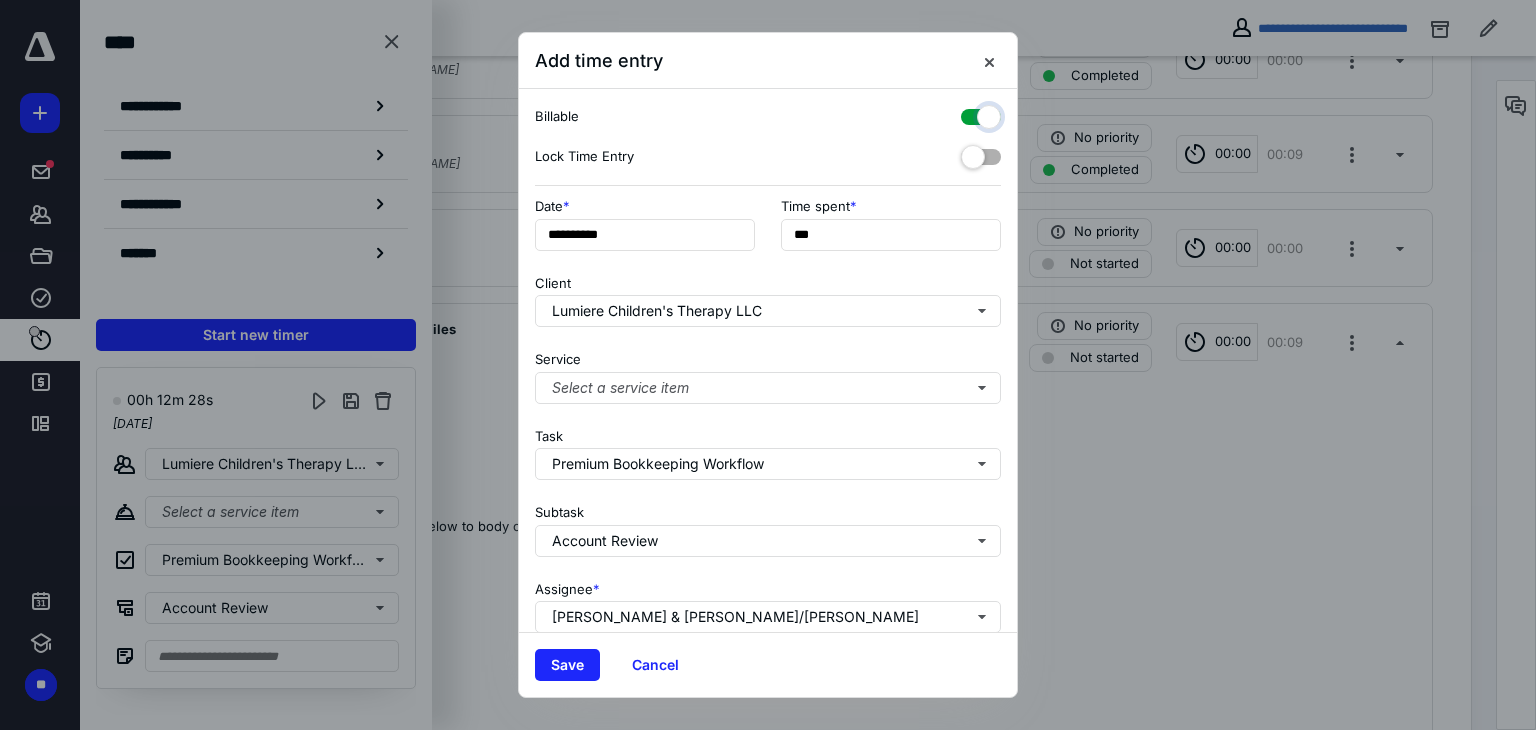 click at bounding box center (971, 114) 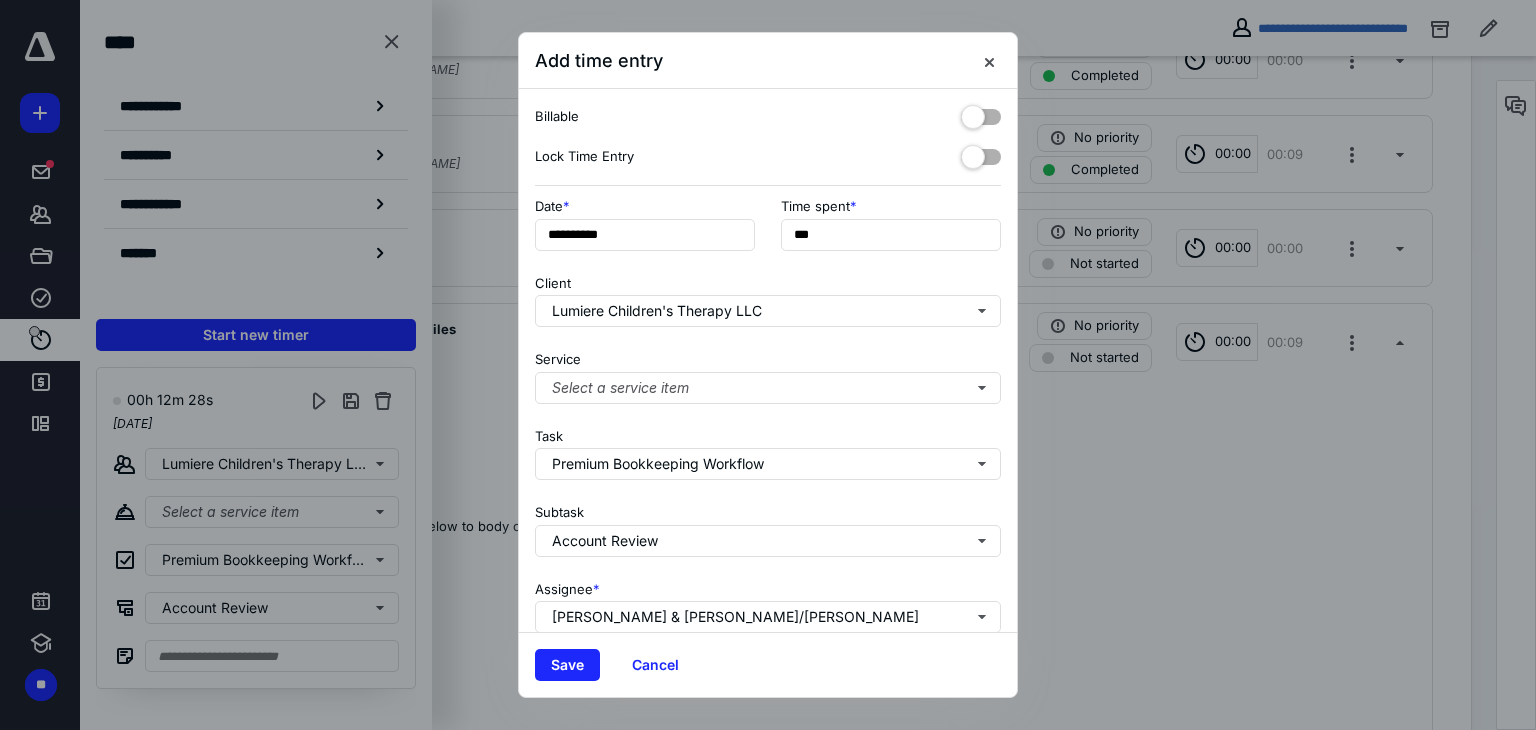 click at bounding box center (981, 153) 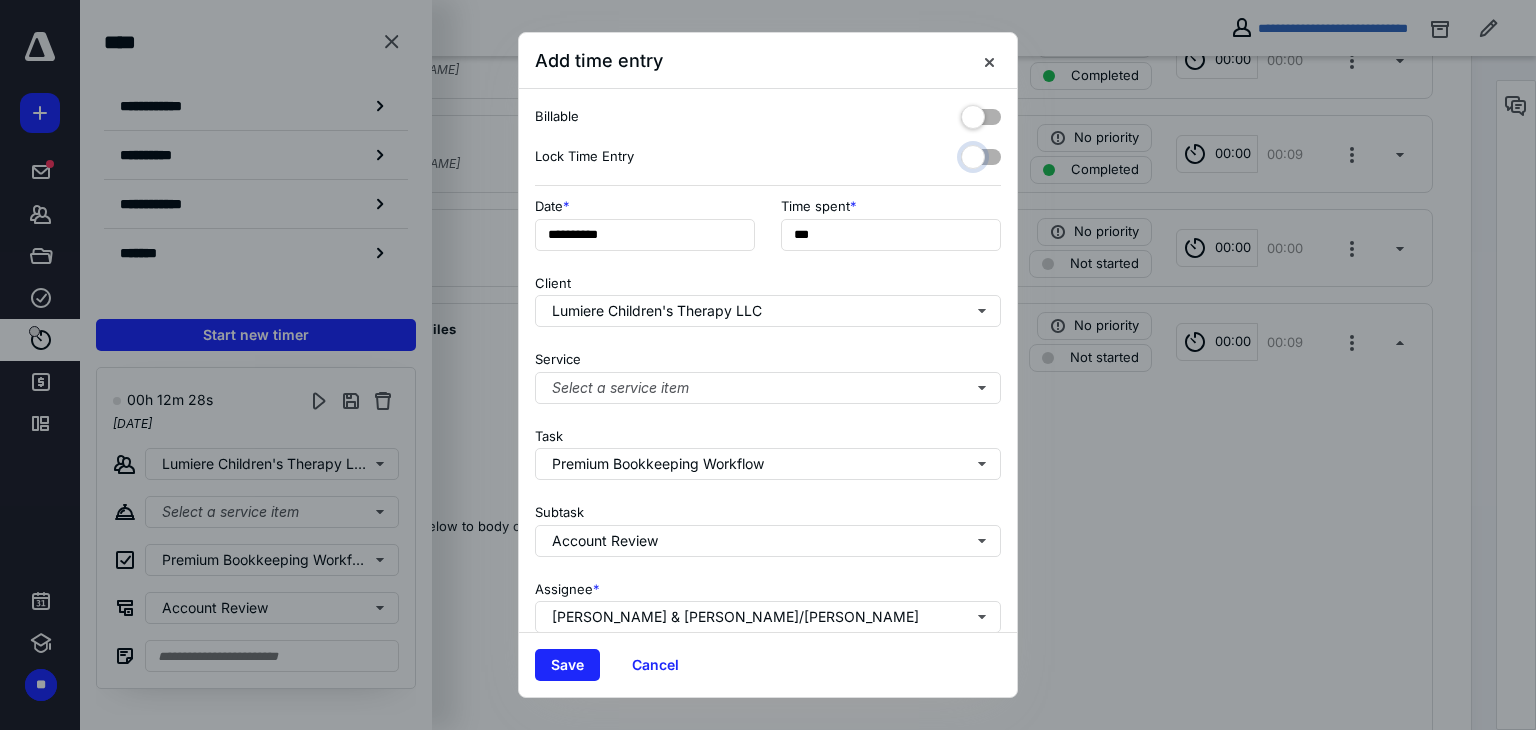 click at bounding box center [971, 154] 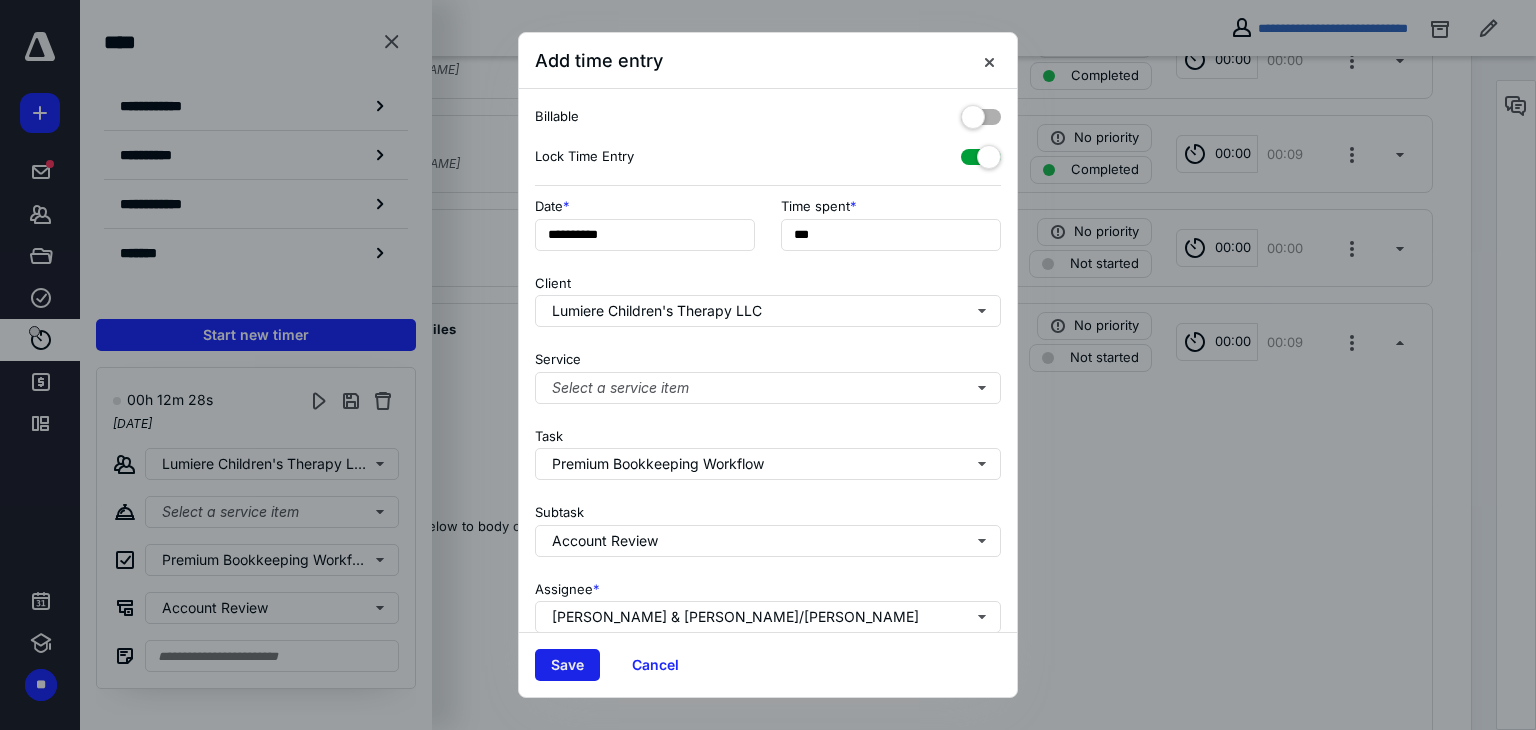 click on "Save" at bounding box center [567, 665] 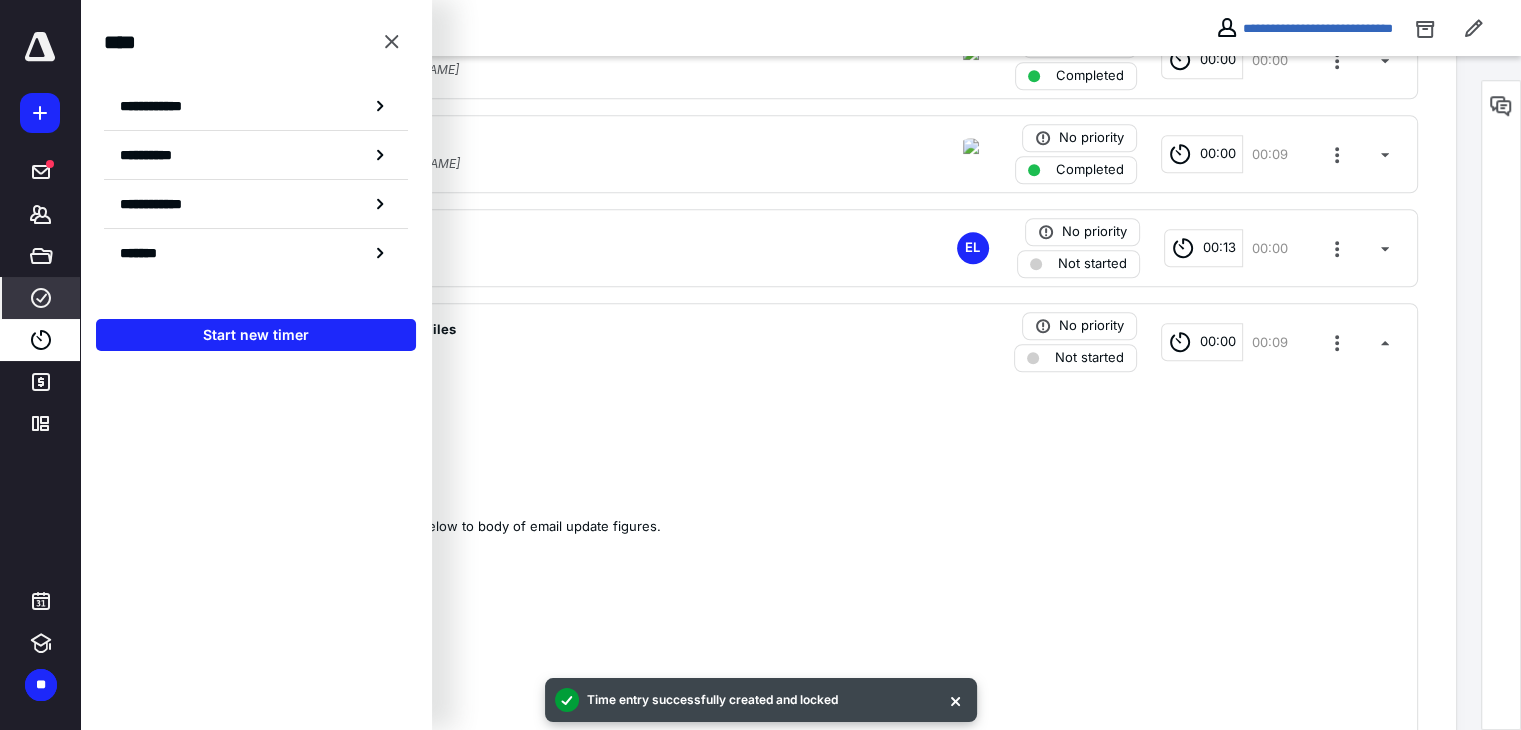 click 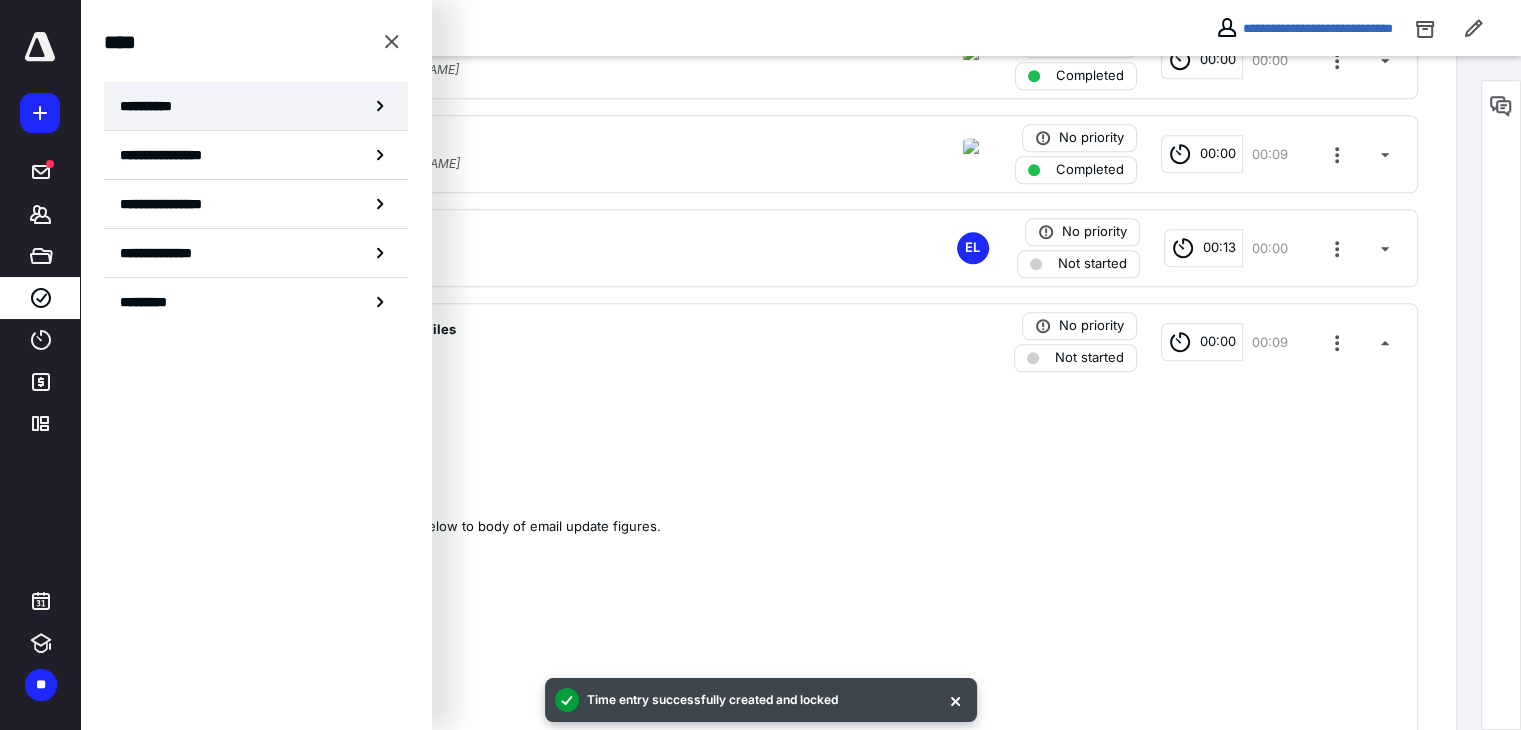 click on "**********" at bounding box center (153, 106) 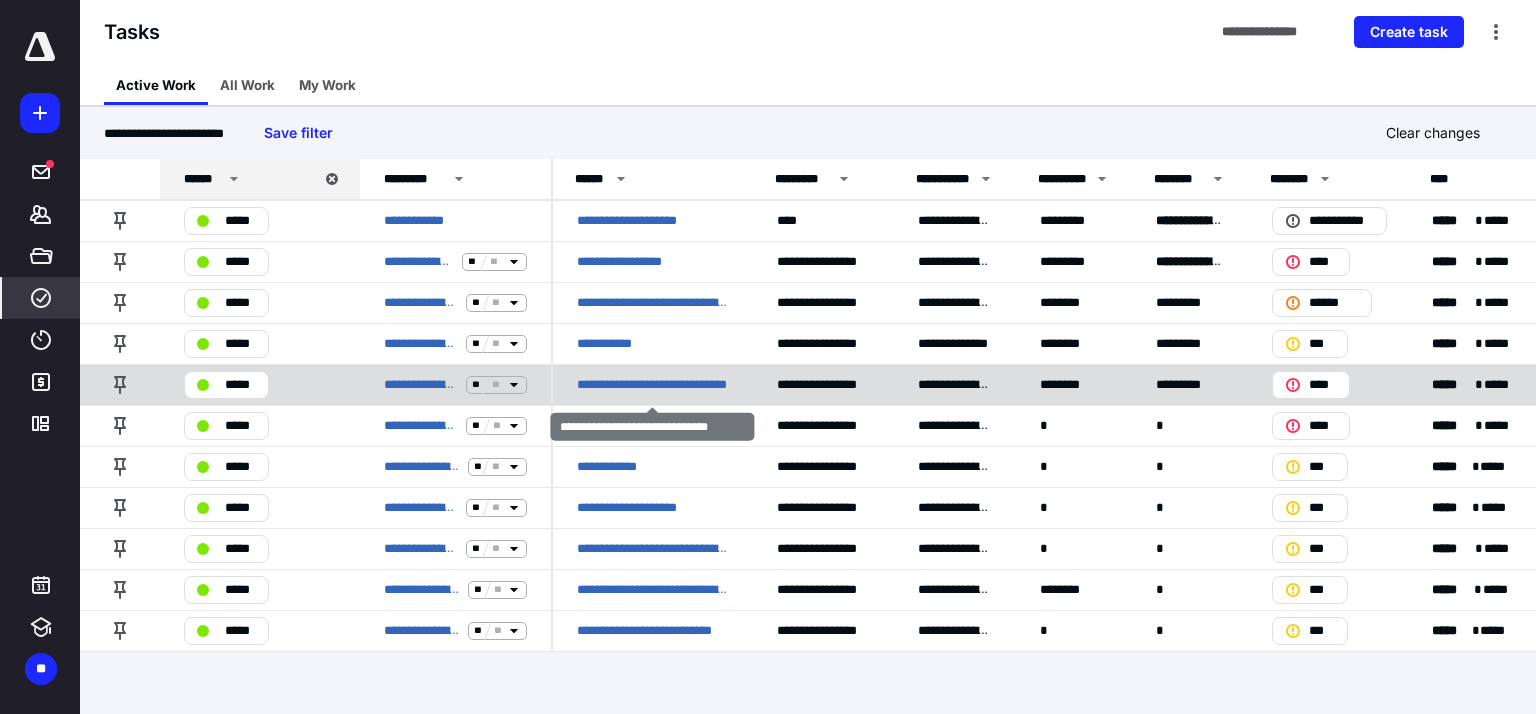 click on "**********" at bounding box center (653, 385) 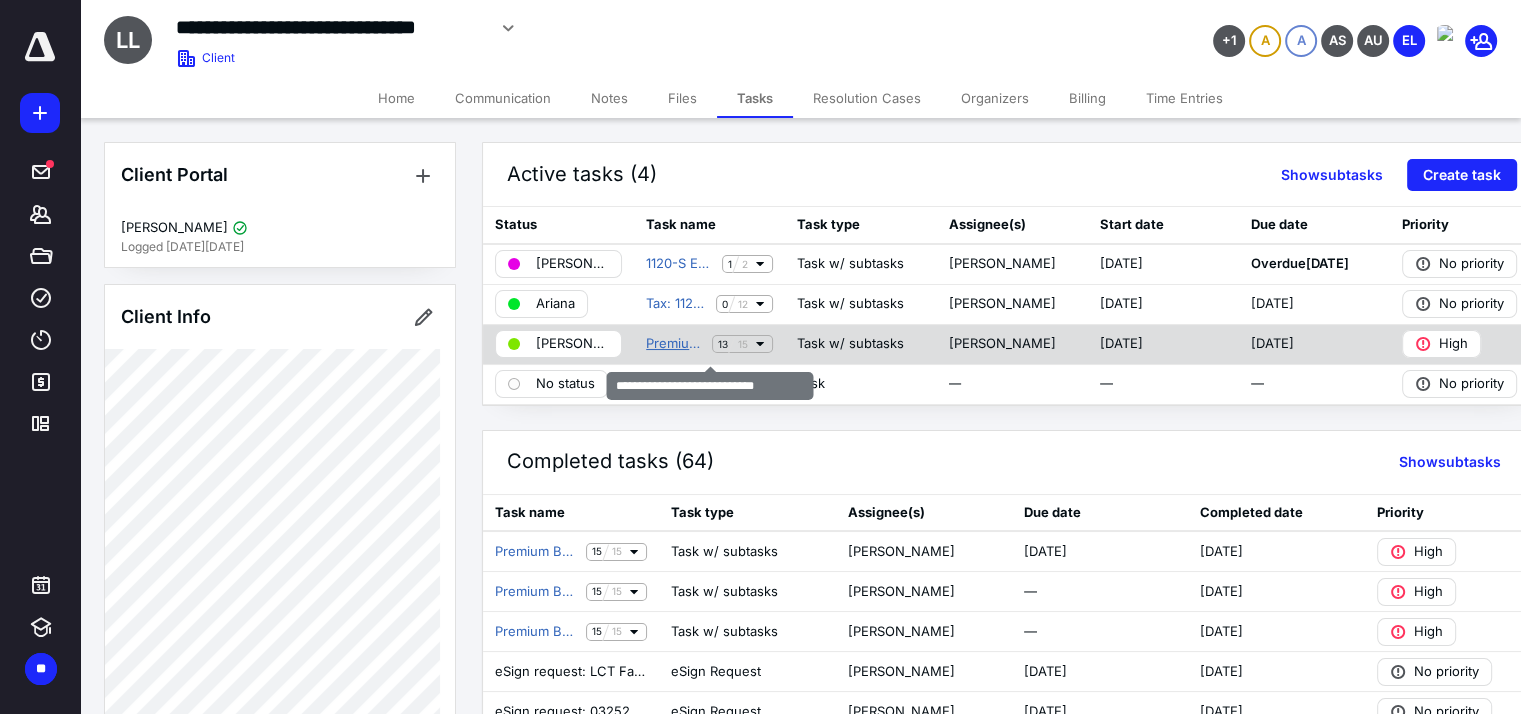 click on "Premium Bookkeeping Workflow" at bounding box center [675, 344] 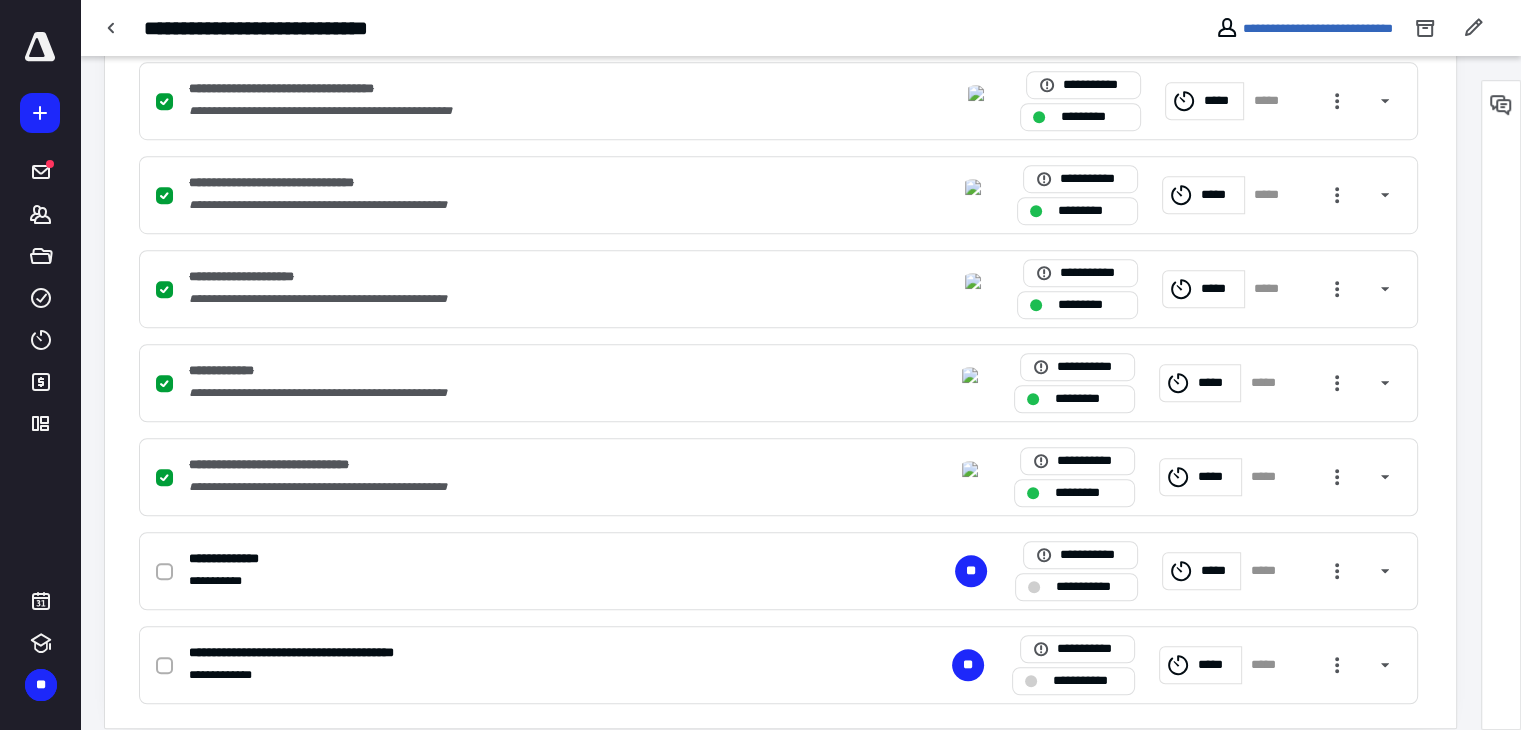scroll, scrollTop: 1291, scrollLeft: 0, axis: vertical 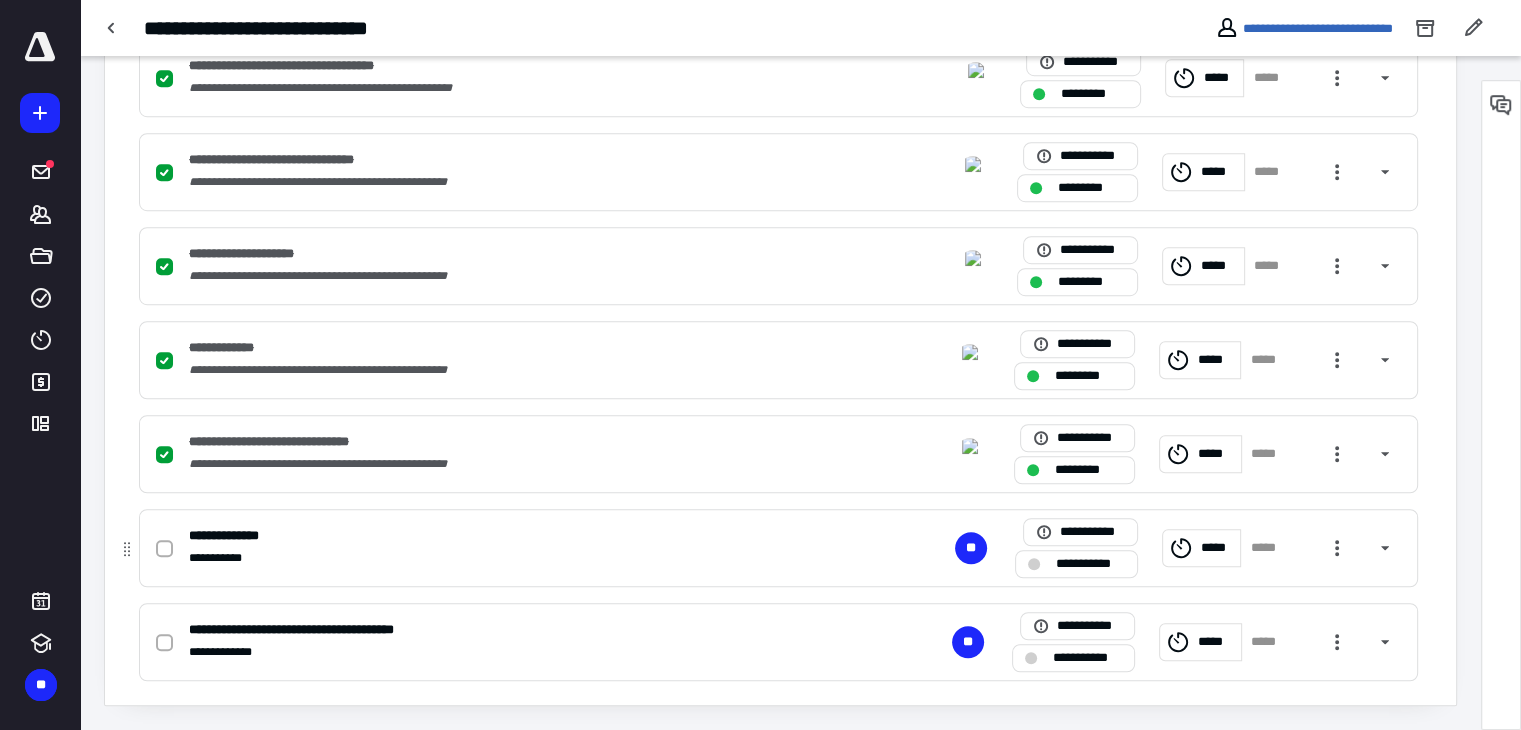 click at bounding box center [164, 549] 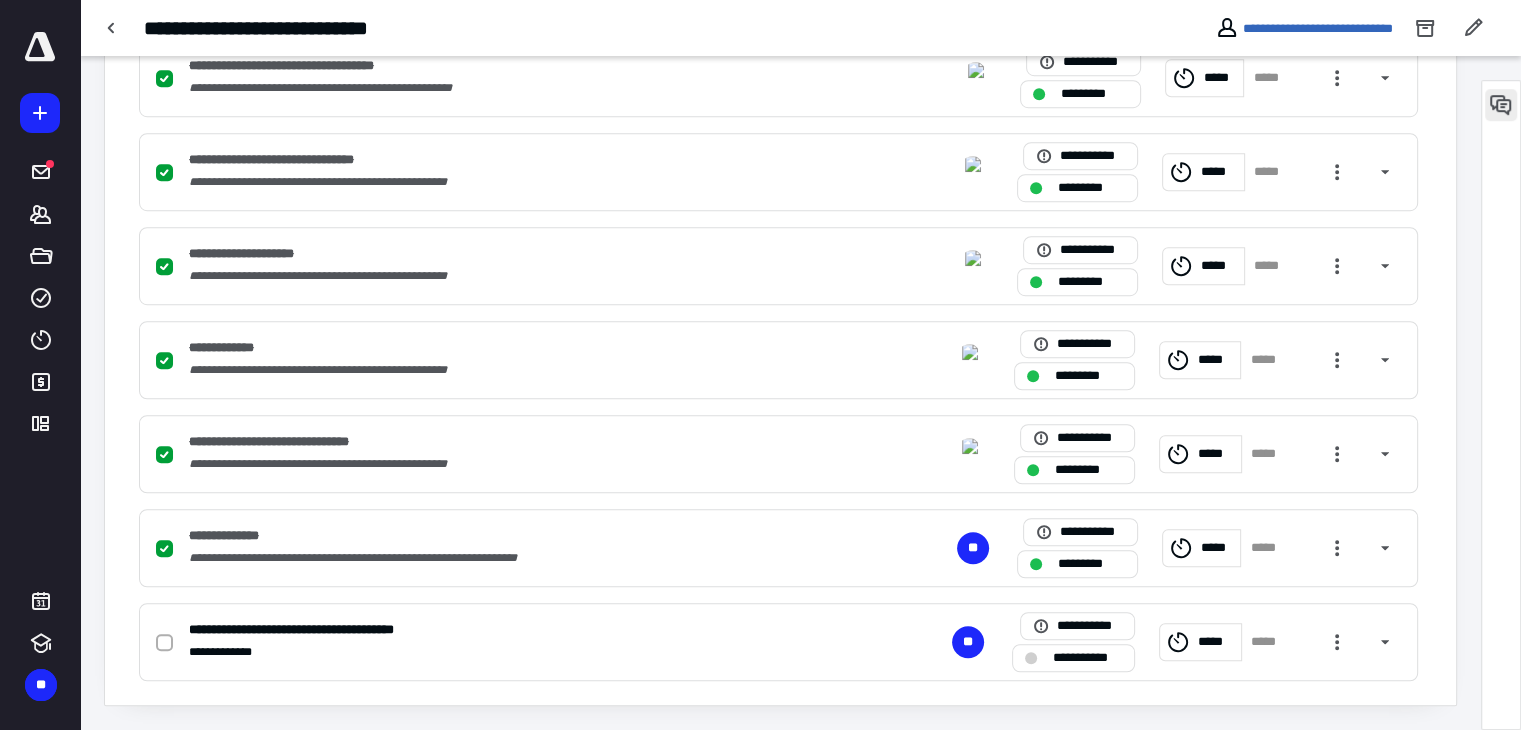 click at bounding box center (1501, 105) 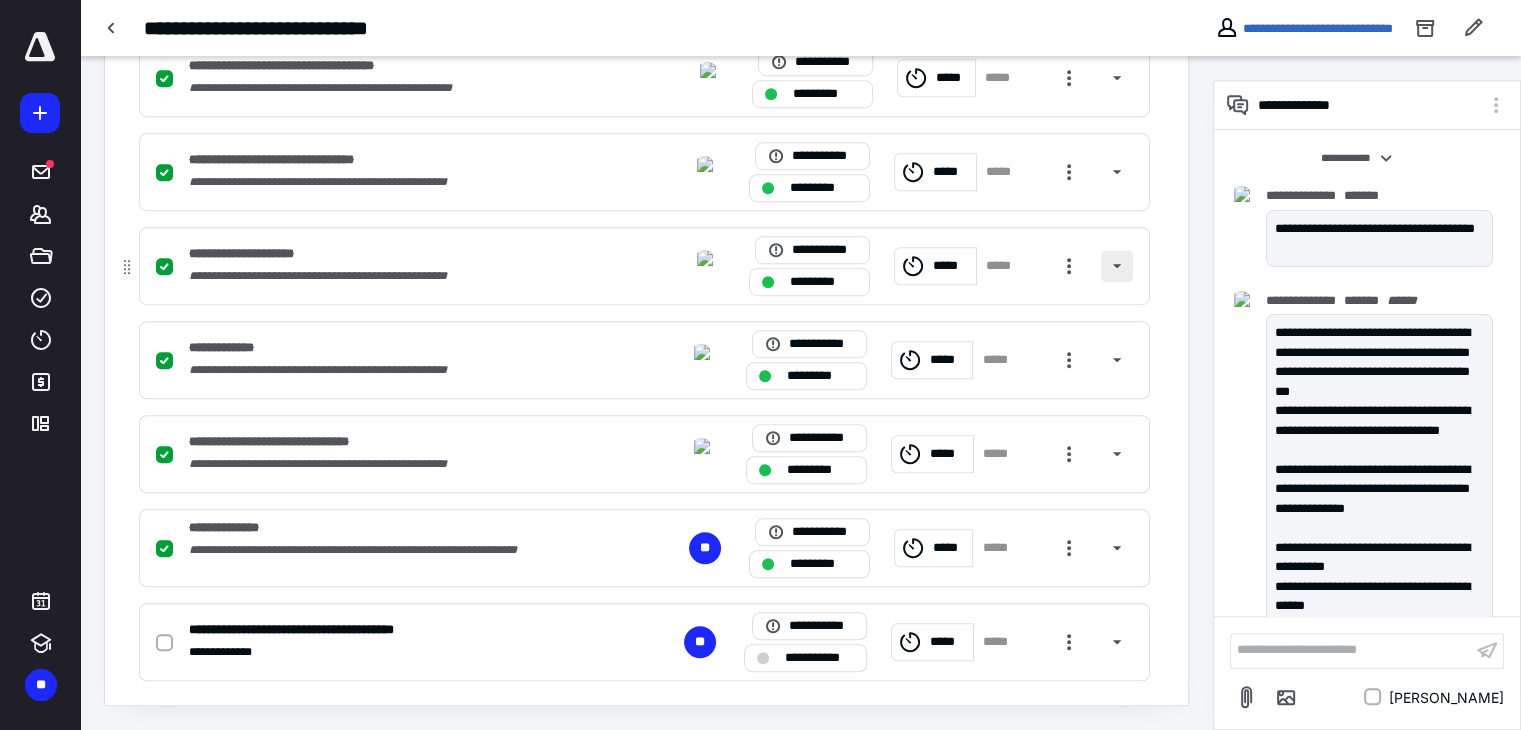 scroll, scrollTop: 1048, scrollLeft: 0, axis: vertical 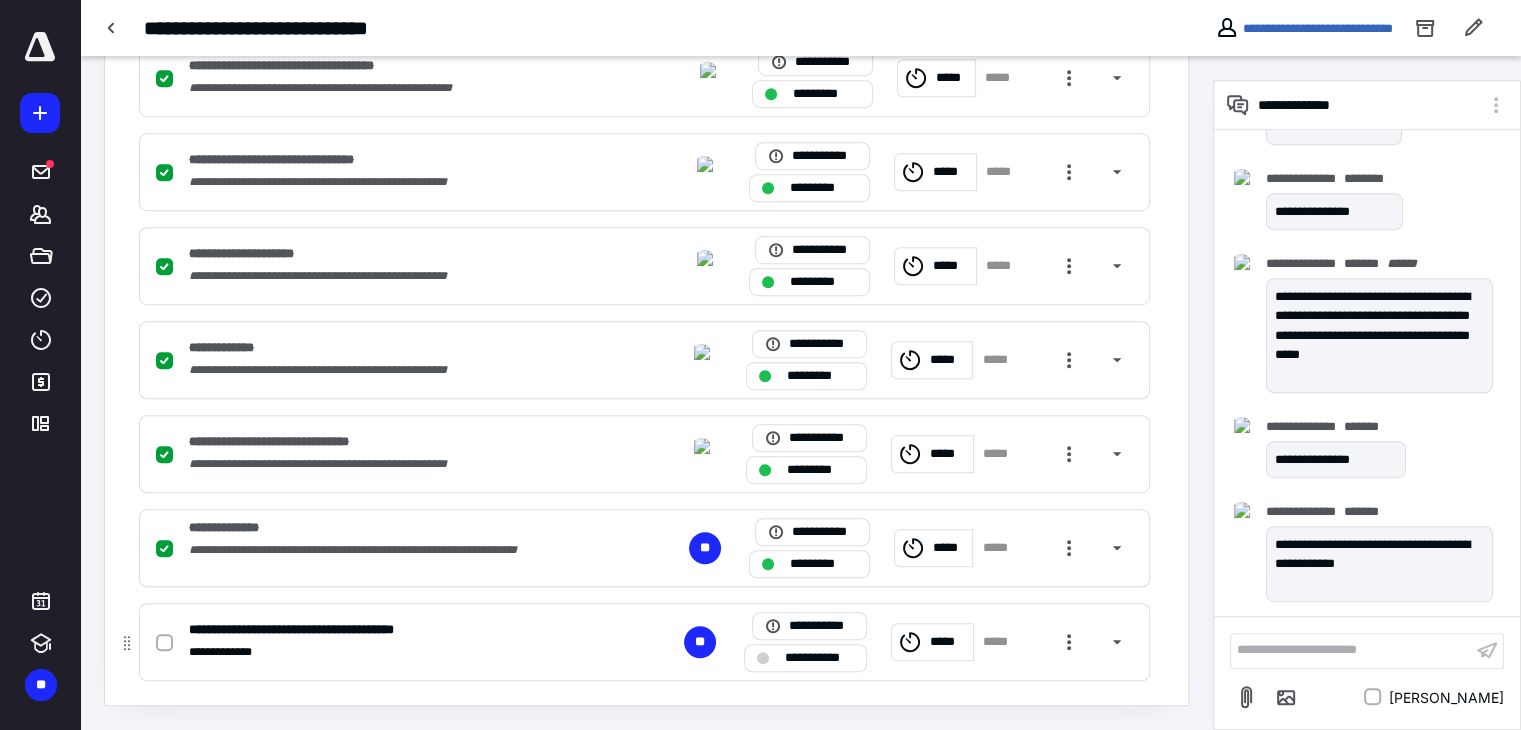click on "*****" at bounding box center [948, 642] 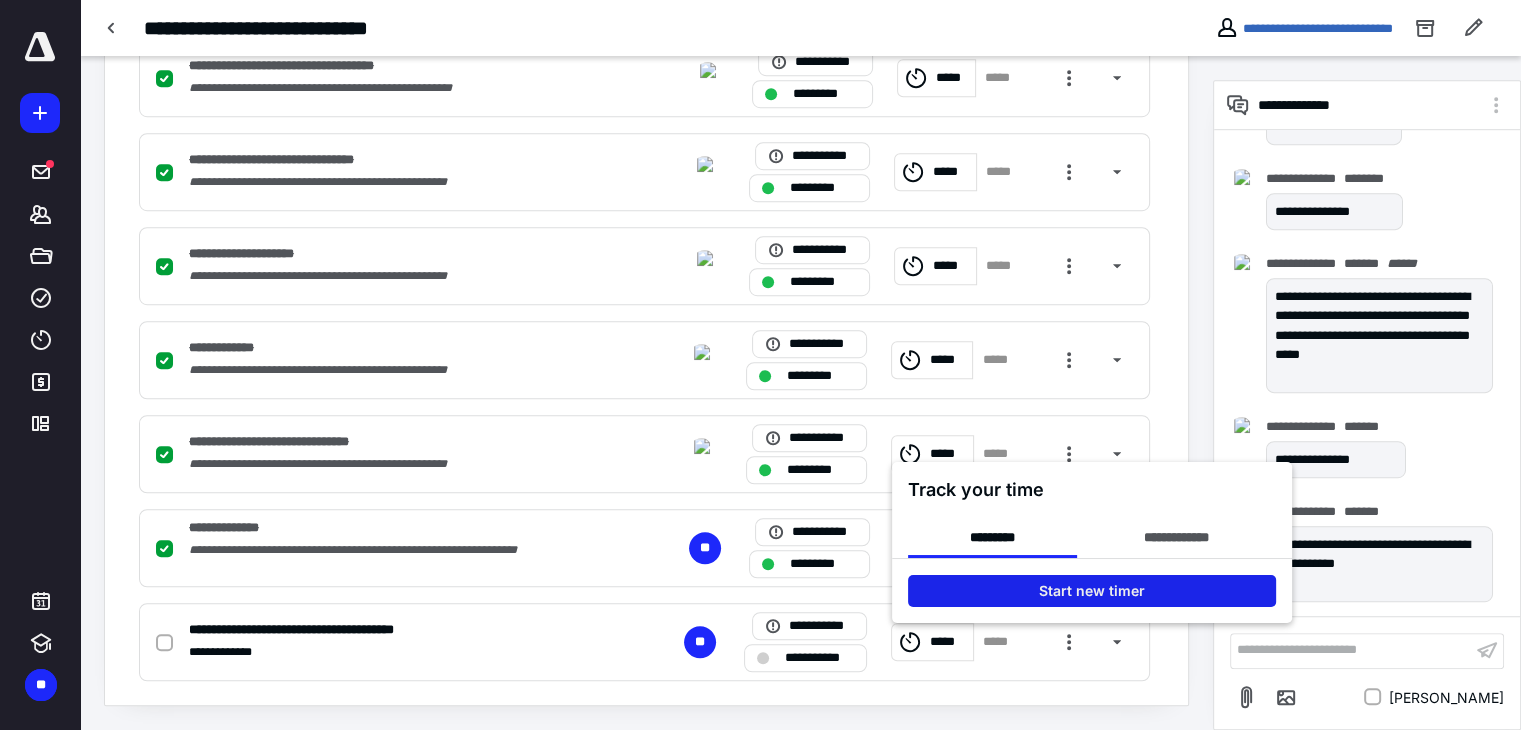 click on "Start new timer" at bounding box center [1092, 590] 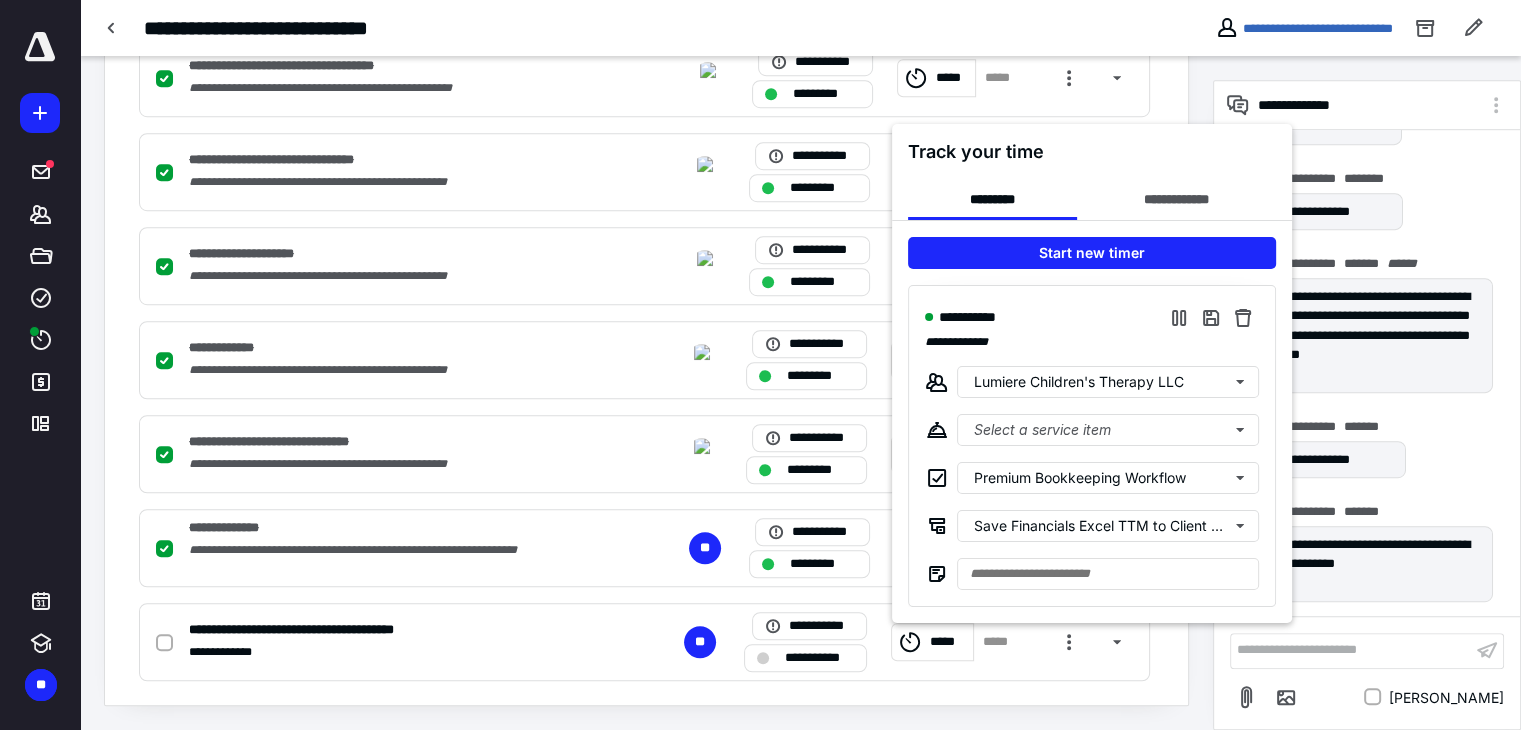 click at bounding box center (760, 365) 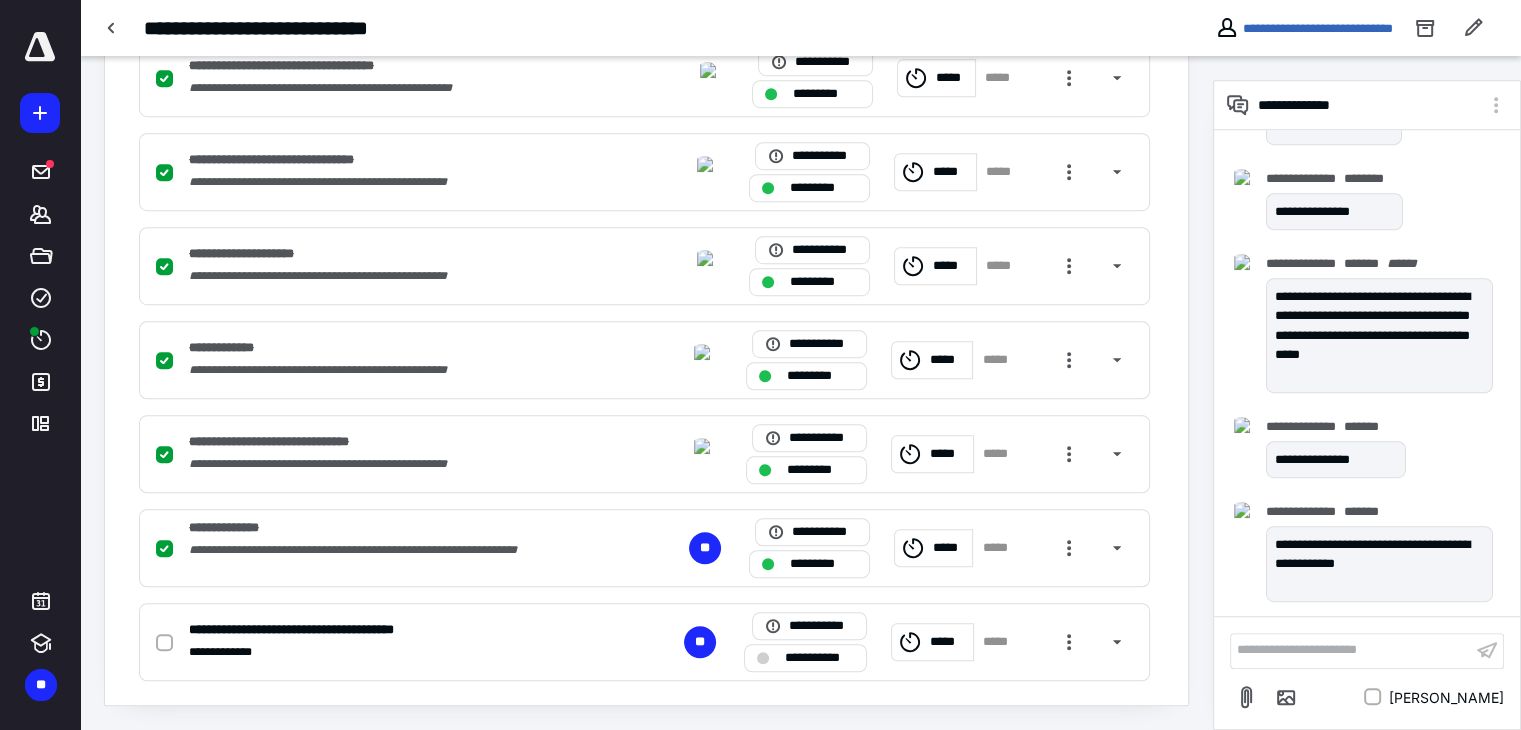 click on "**********" at bounding box center [382, 652] 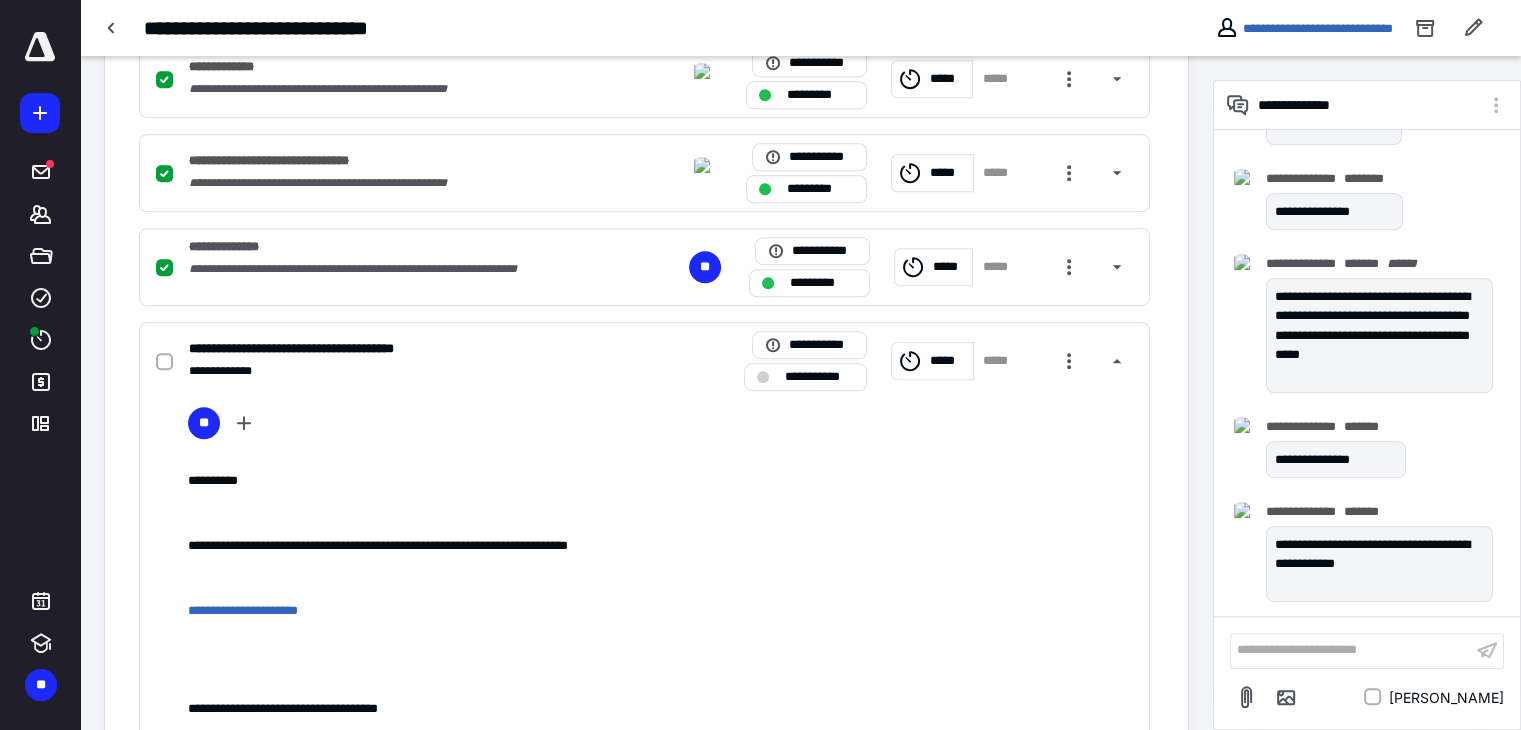 scroll, scrollTop: 1891, scrollLeft: 0, axis: vertical 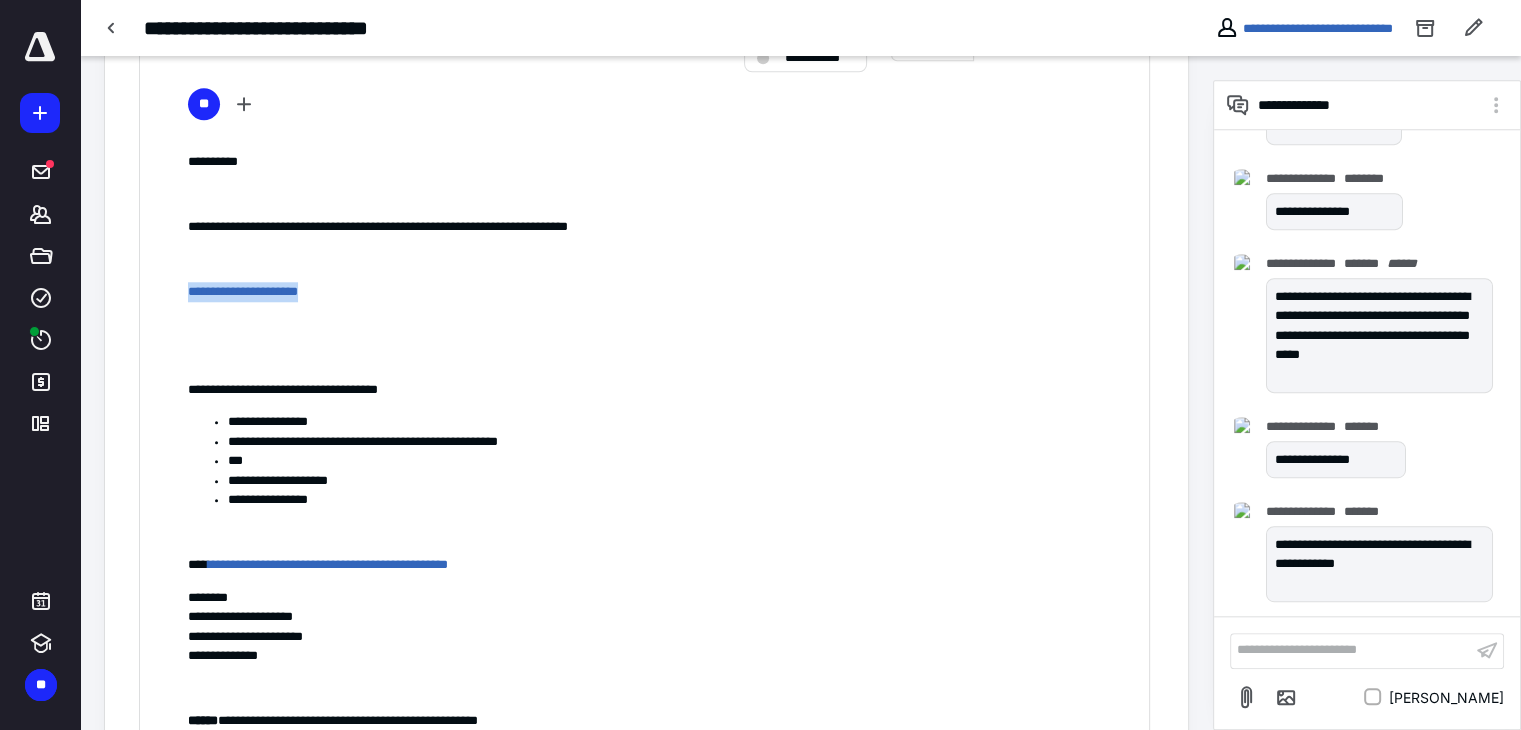 drag, startPoint x: 352, startPoint y: 293, endPoint x: 181, endPoint y: 294, distance: 171.00293 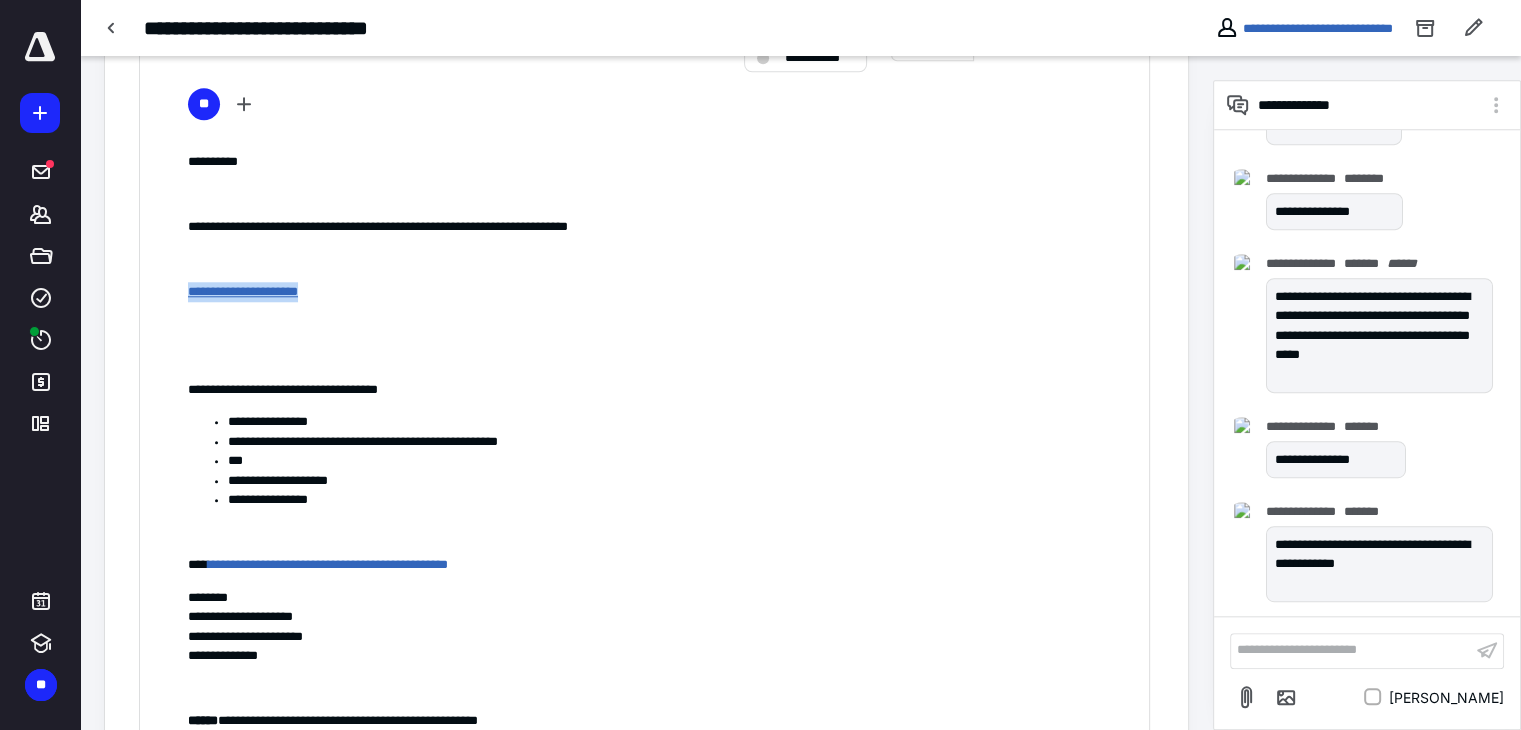 copy on "**********" 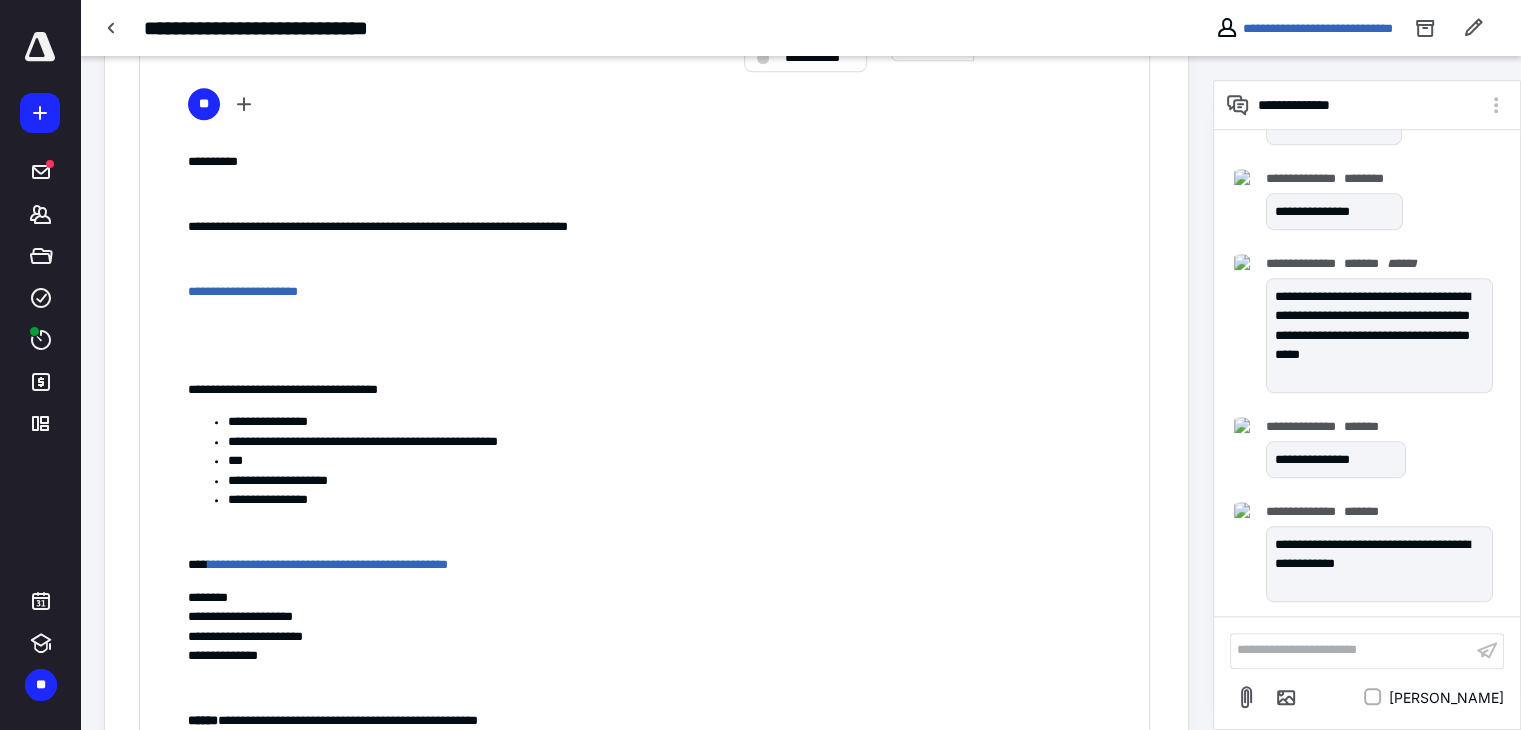drag, startPoint x: 252, startPoint y: 3, endPoint x: 826, endPoint y: 248, distance: 624.10016 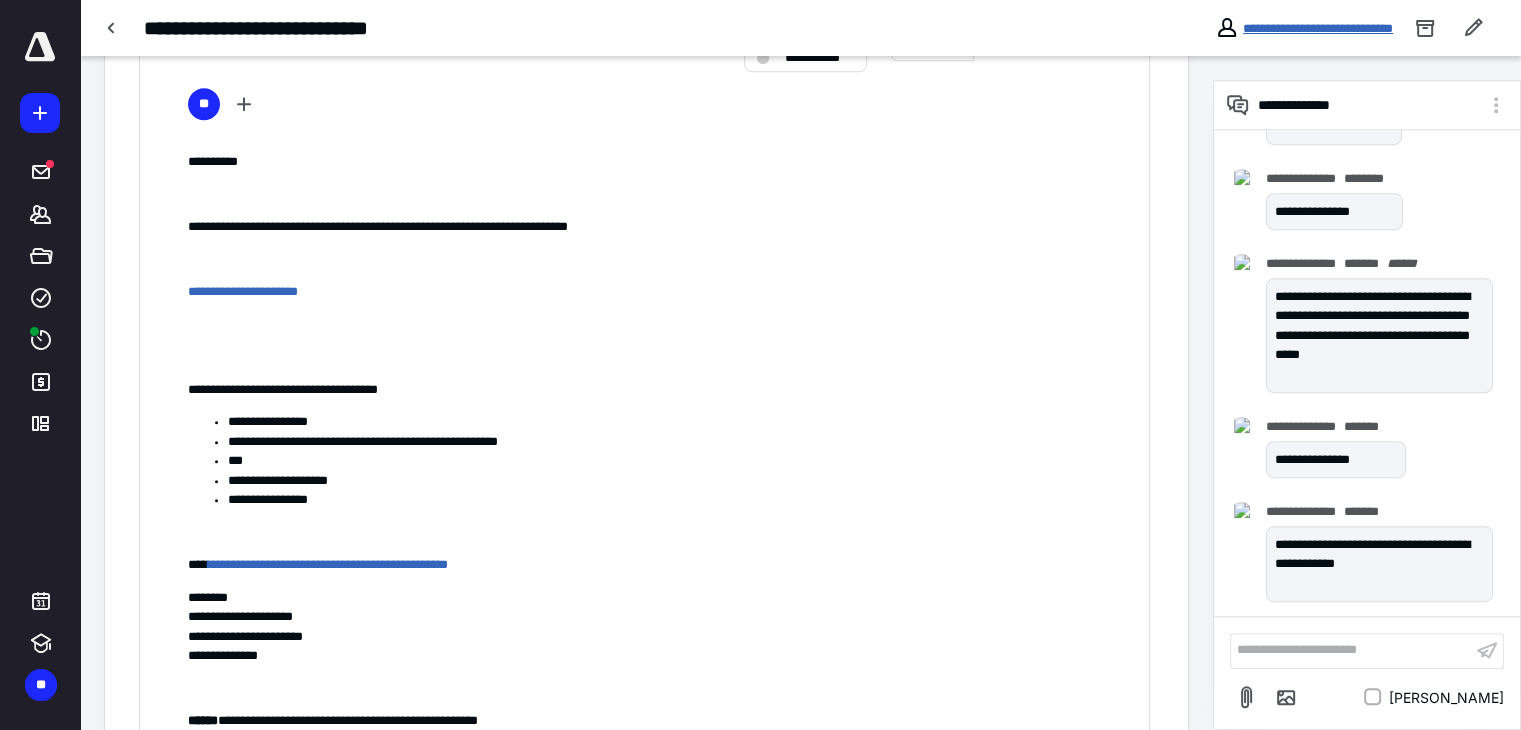 click on "**********" at bounding box center [1318, 28] 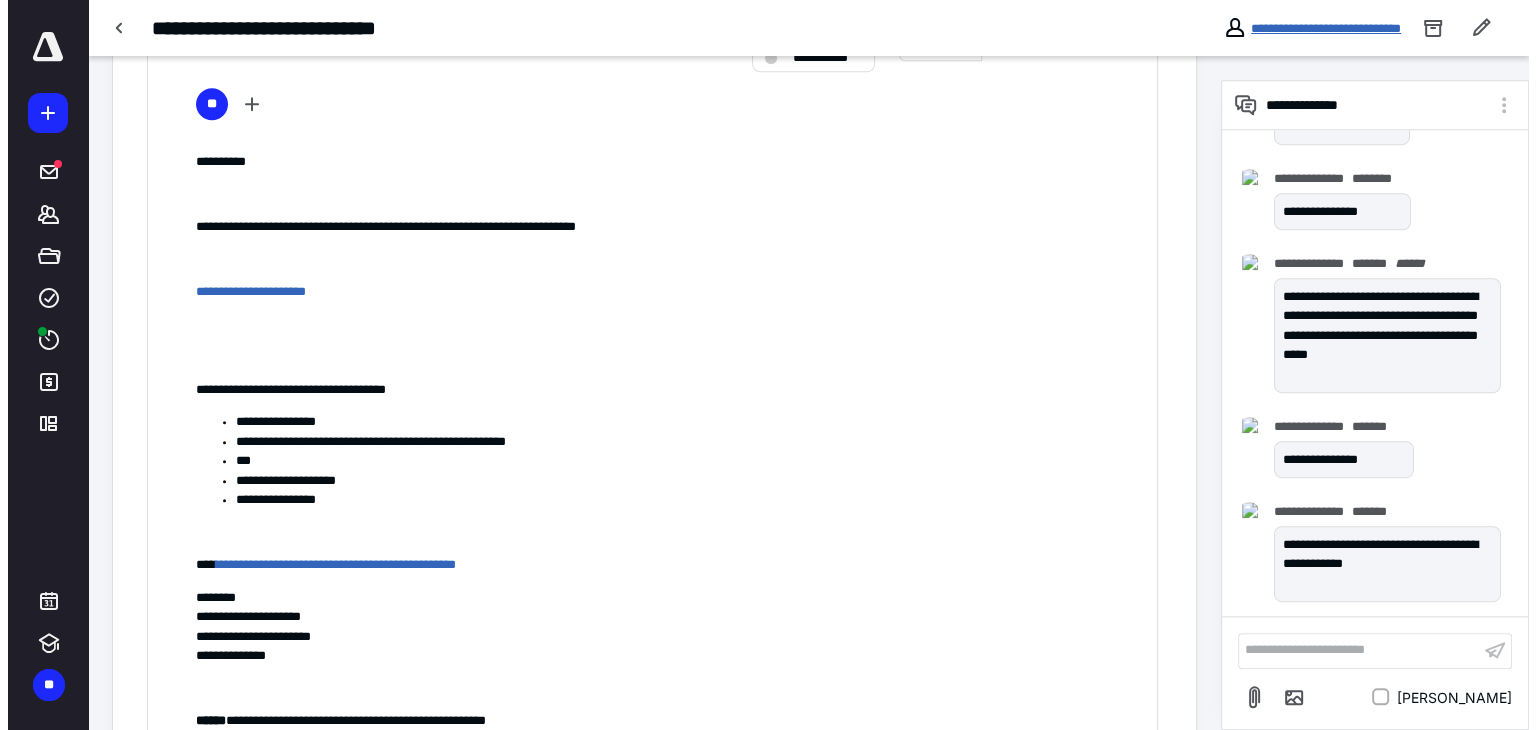 scroll, scrollTop: 0, scrollLeft: 0, axis: both 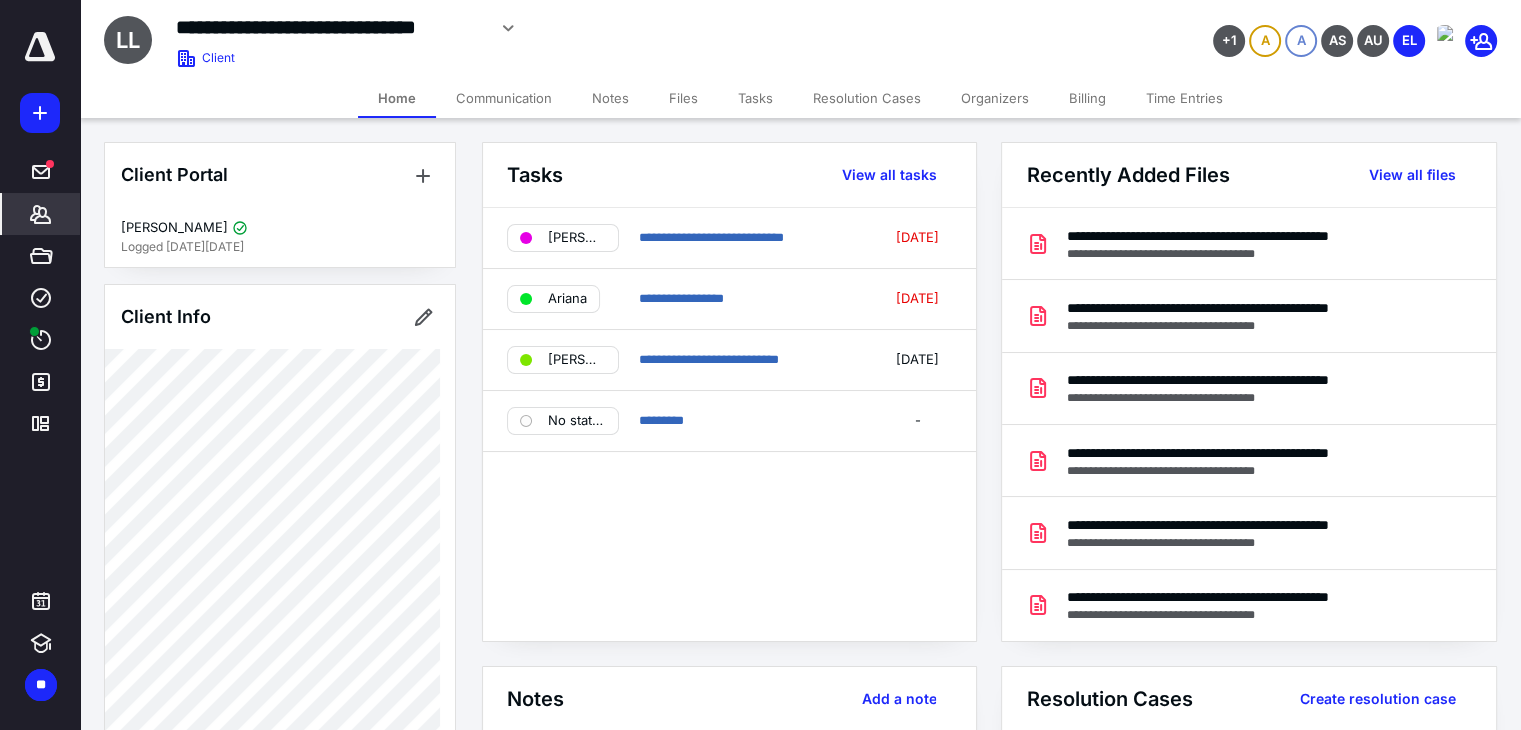click on "Files" at bounding box center [683, 98] 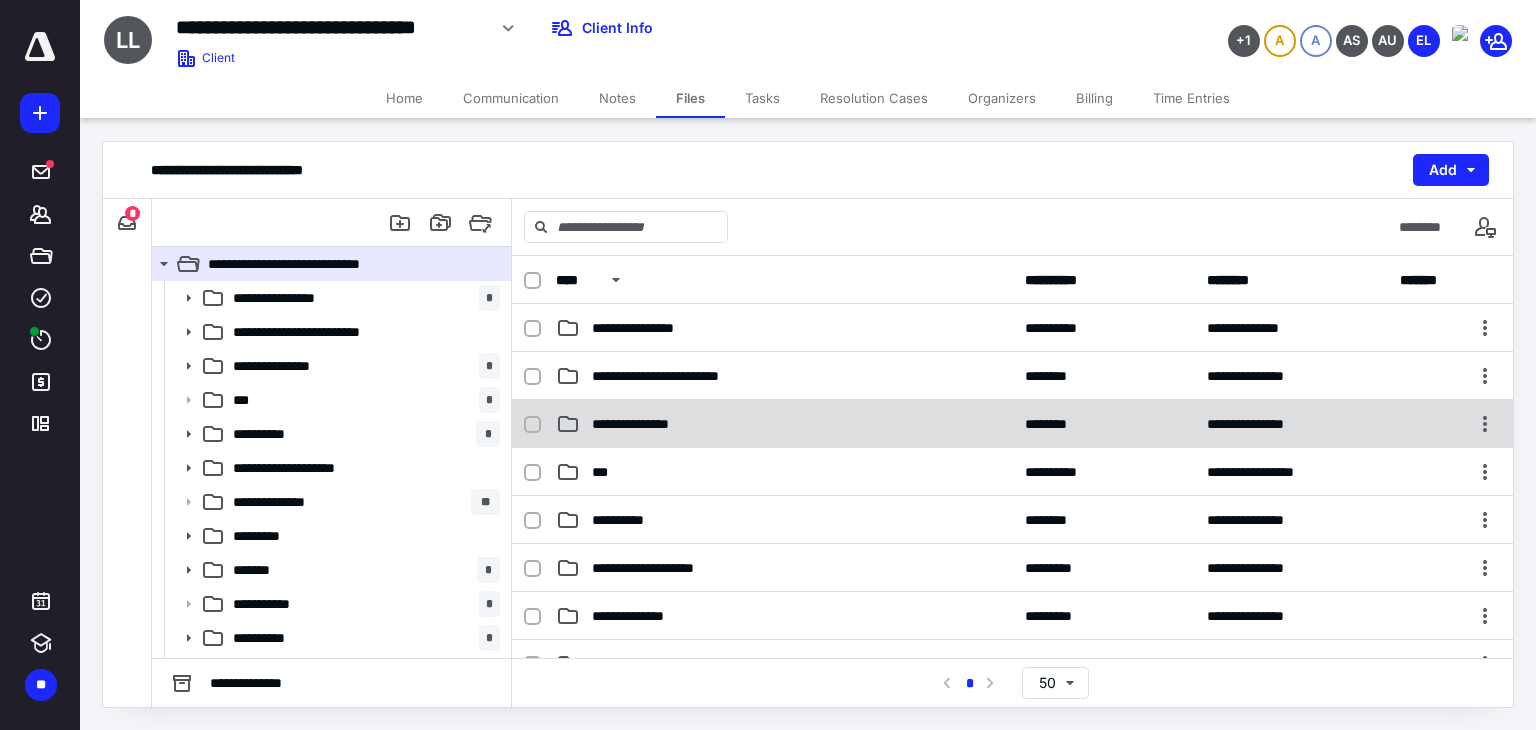 scroll, scrollTop: 100, scrollLeft: 0, axis: vertical 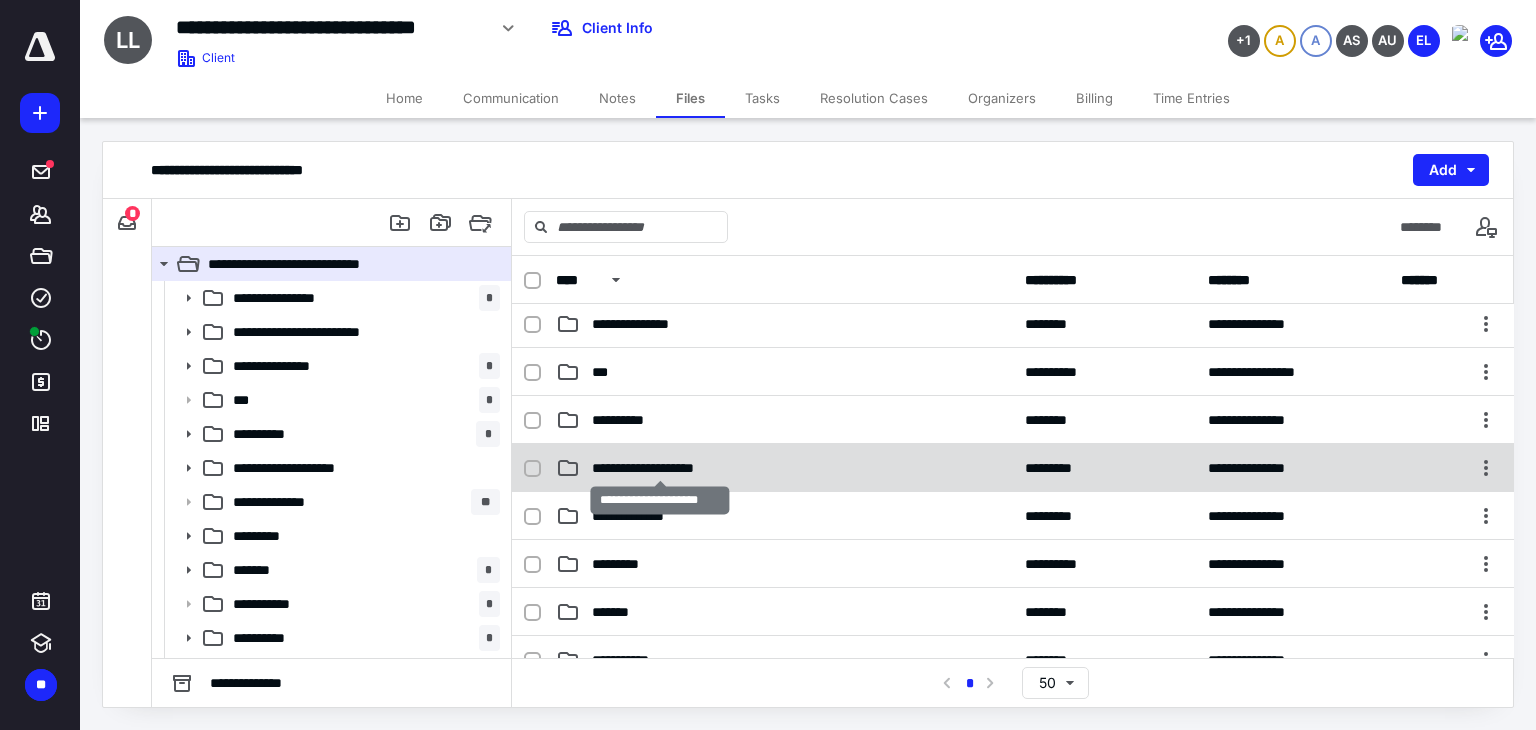 click on "**********" at bounding box center (660, 468) 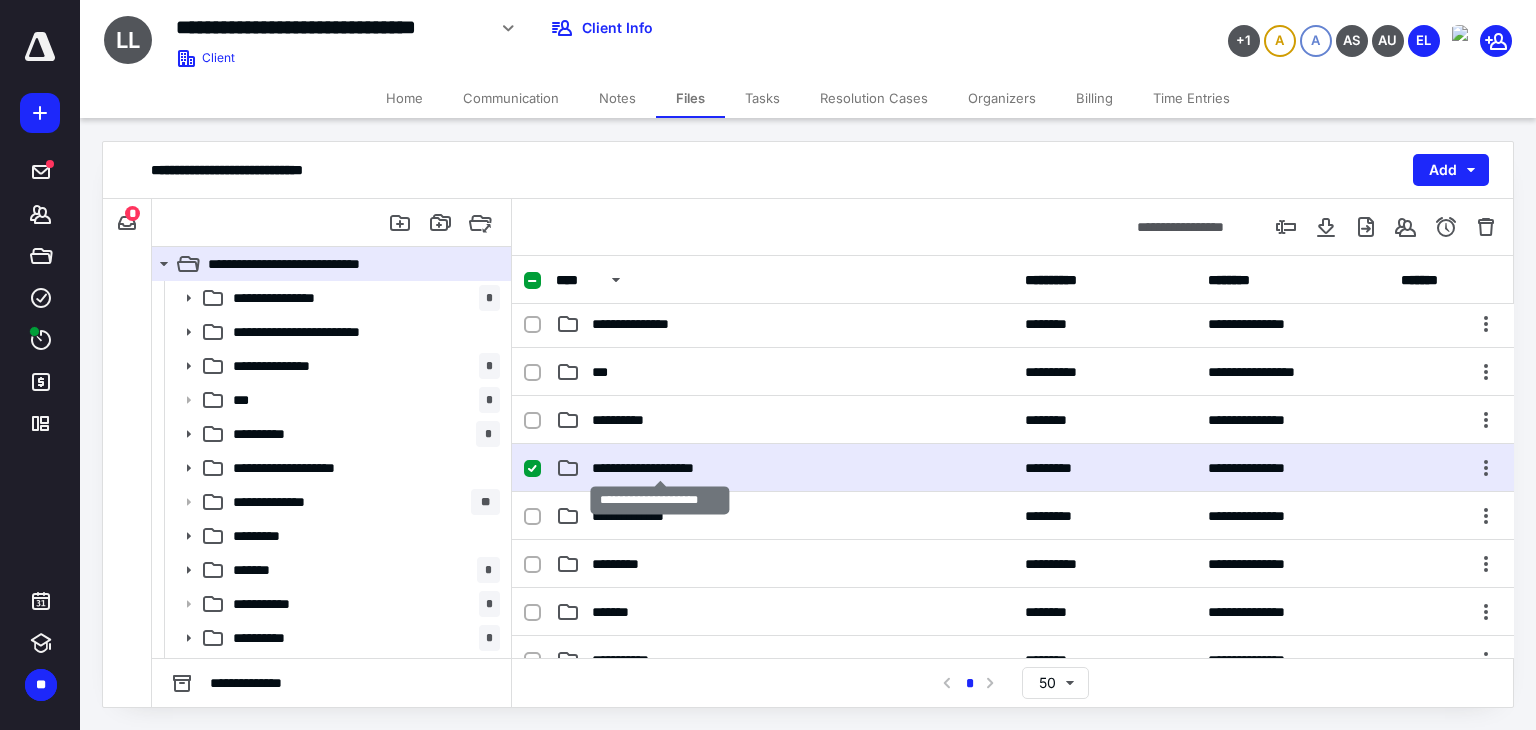 click on "**********" at bounding box center [660, 468] 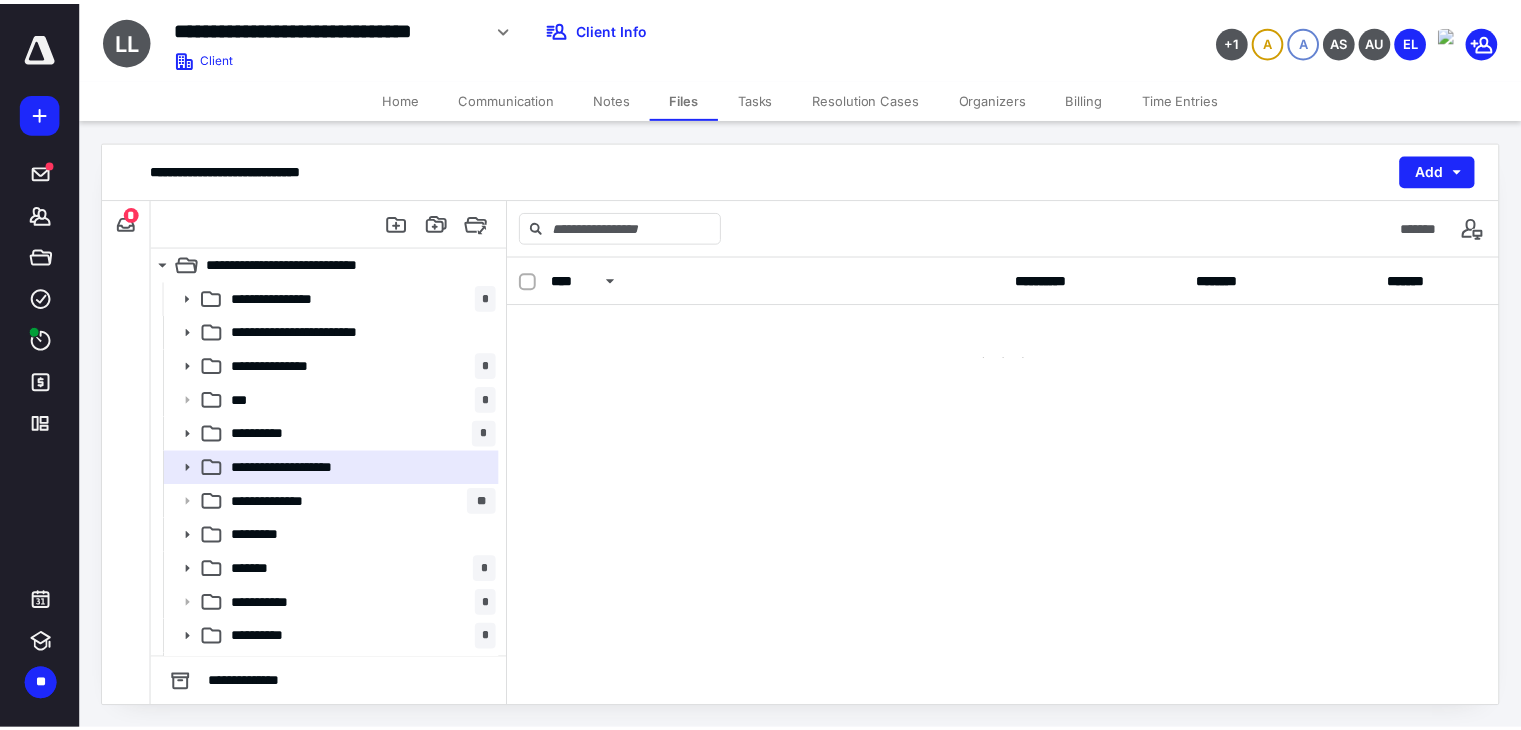 scroll, scrollTop: 0, scrollLeft: 0, axis: both 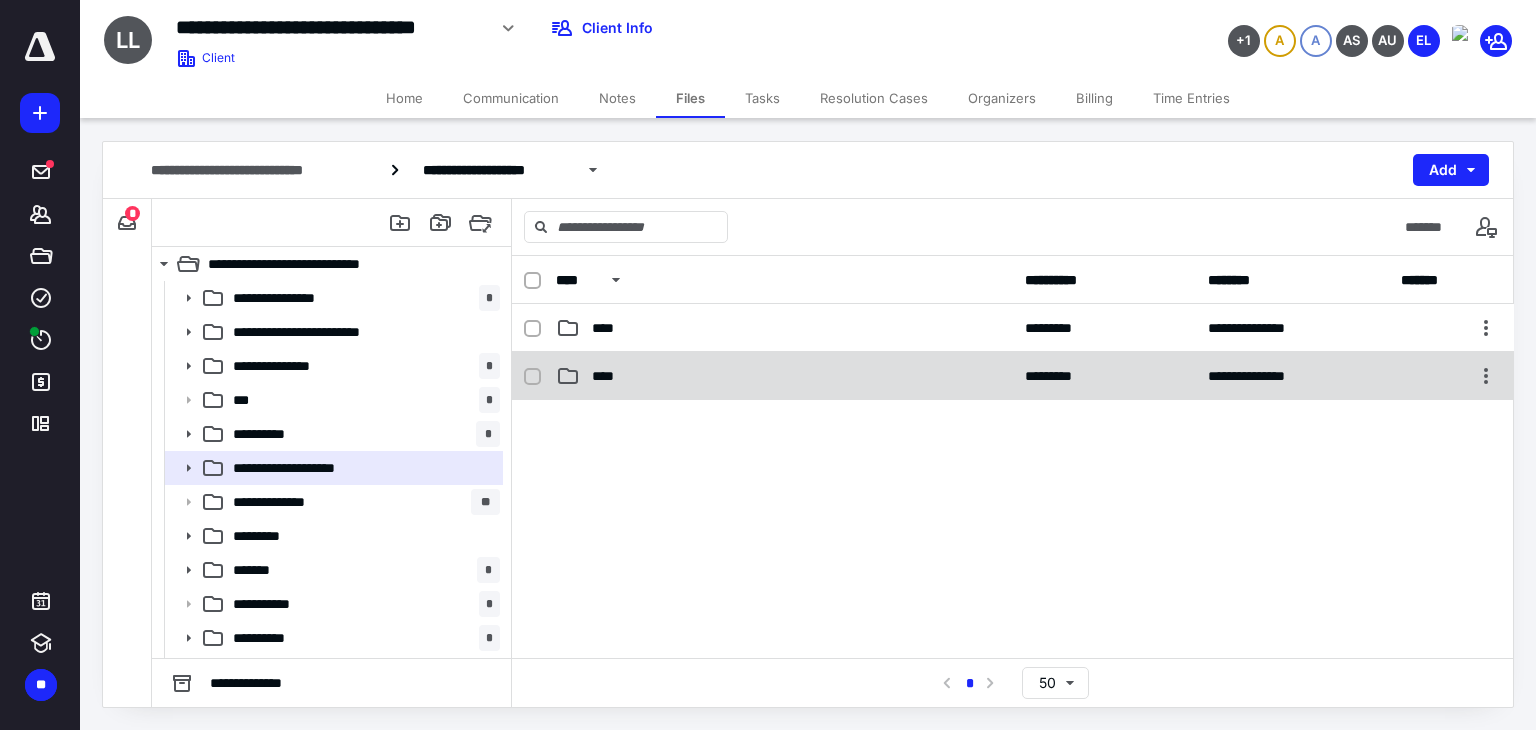 click on "****" at bounding box center [609, 376] 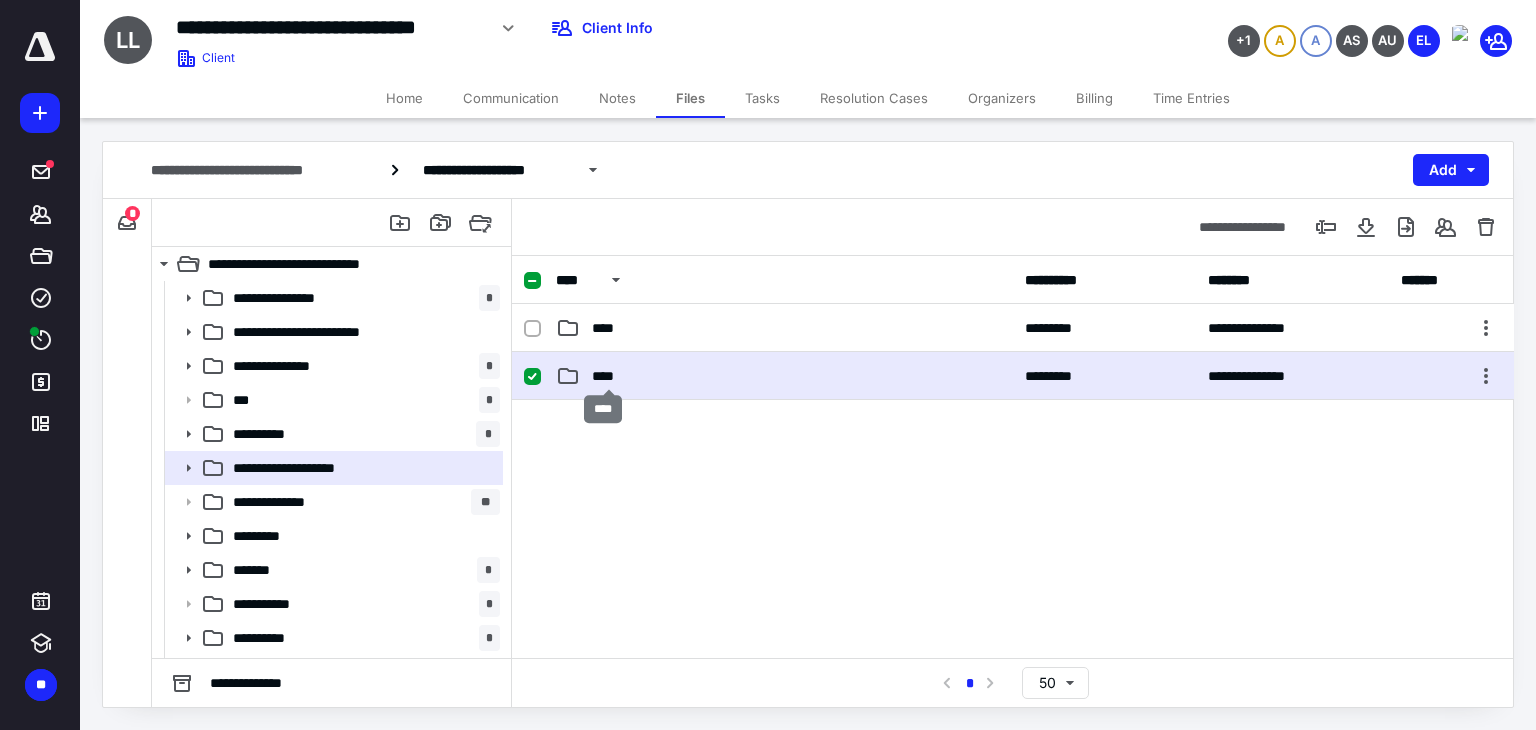 click on "****" at bounding box center [609, 376] 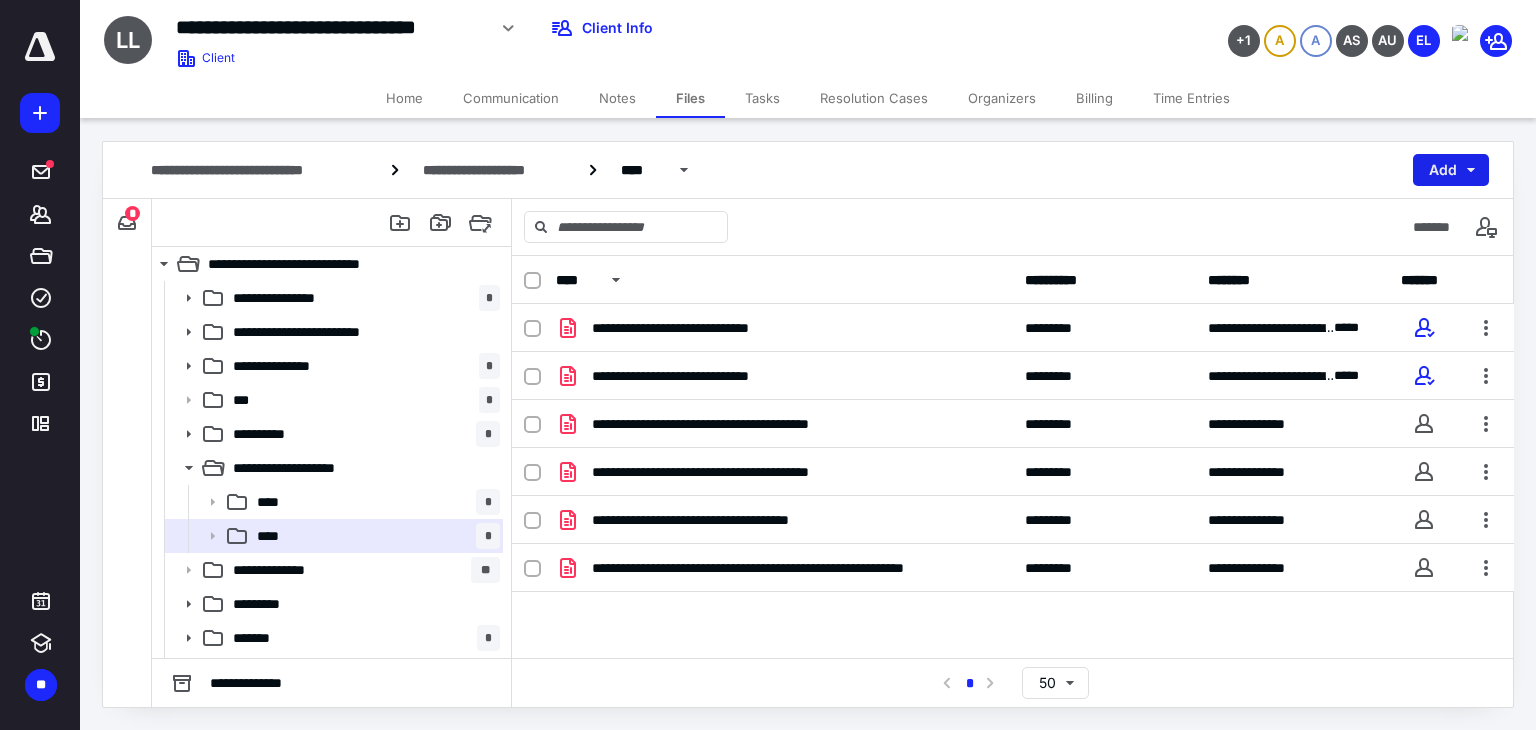 click on "Add" at bounding box center [1451, 170] 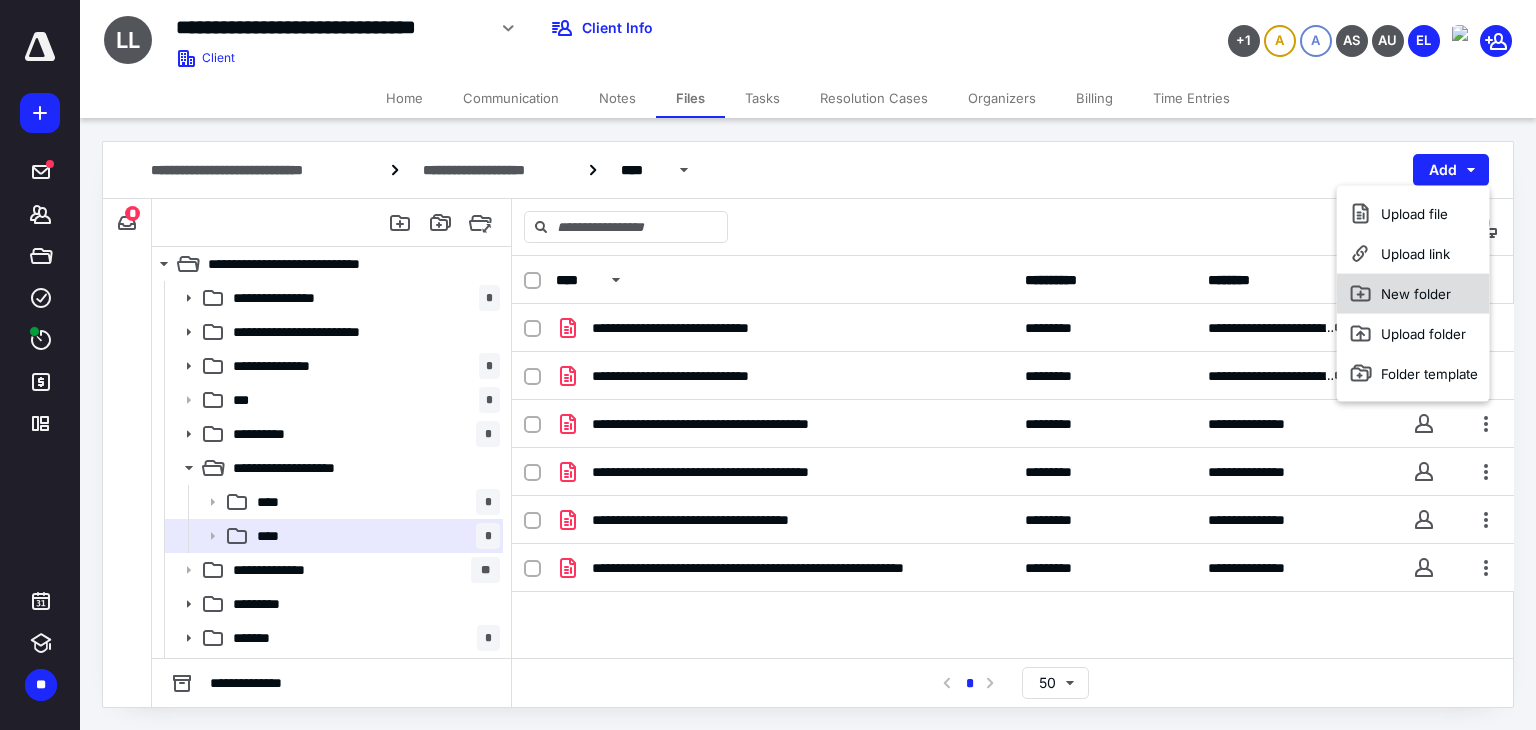 click on "New folder" at bounding box center (1413, 294) 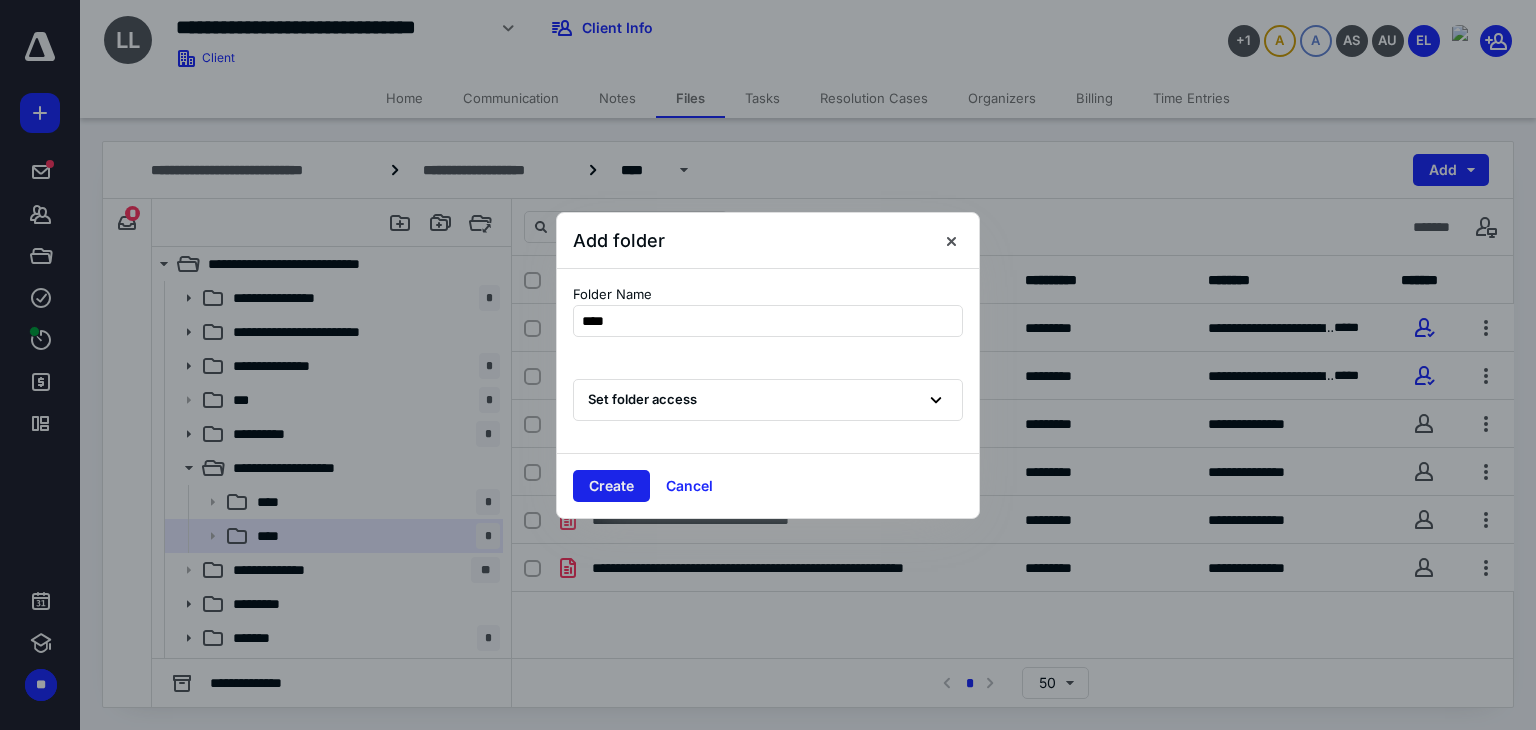 type on "****" 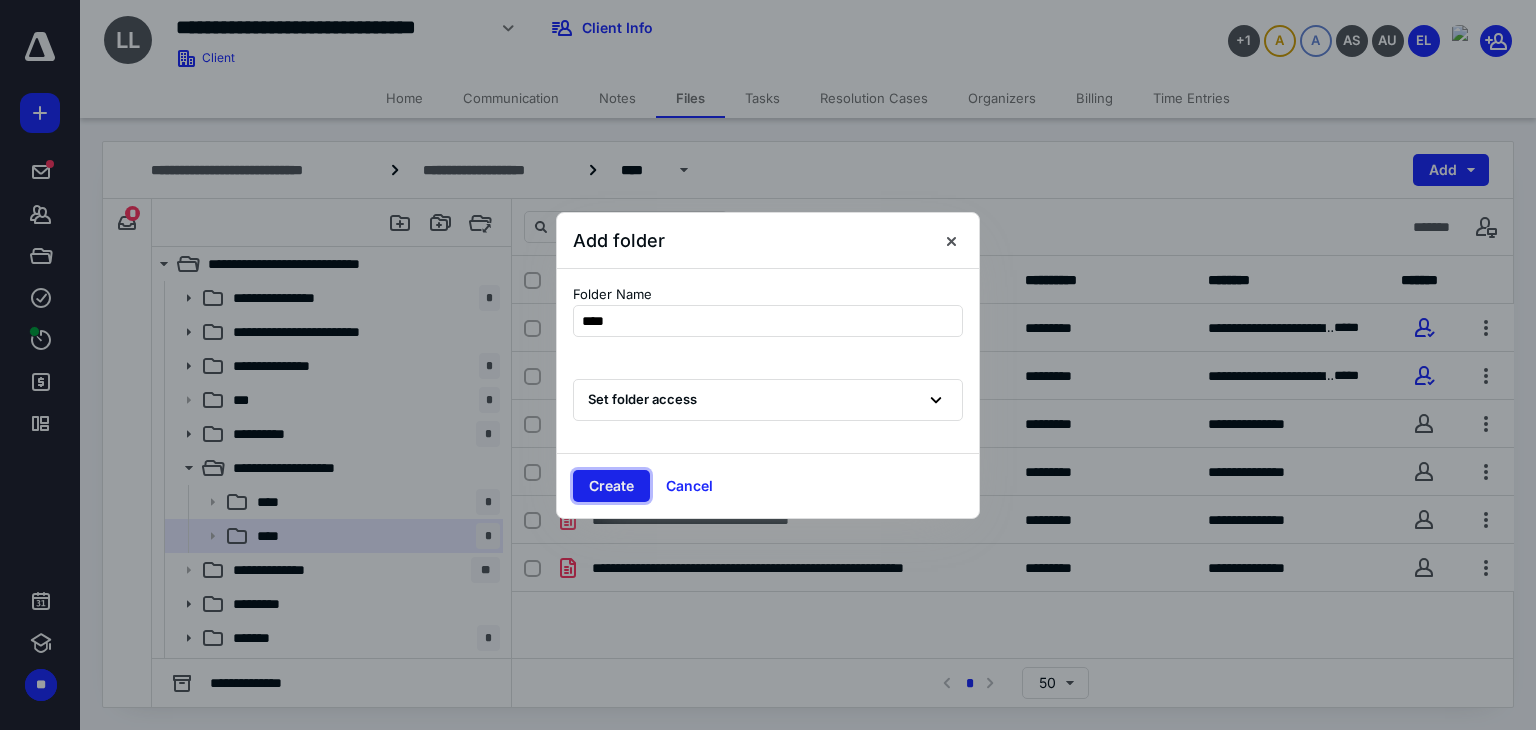 click on "Create" at bounding box center (611, 486) 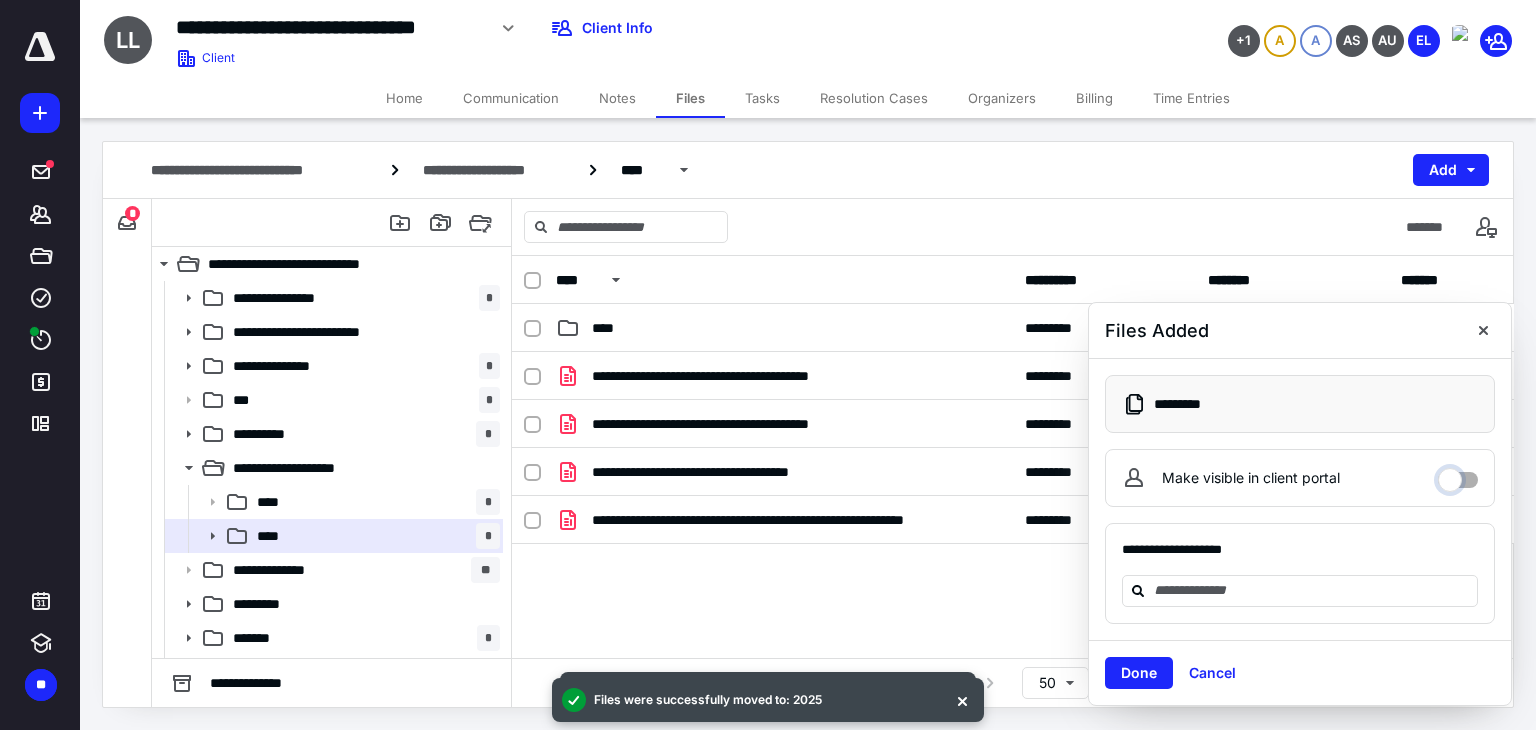 click on "Make visible in client portal" at bounding box center (1458, 475) 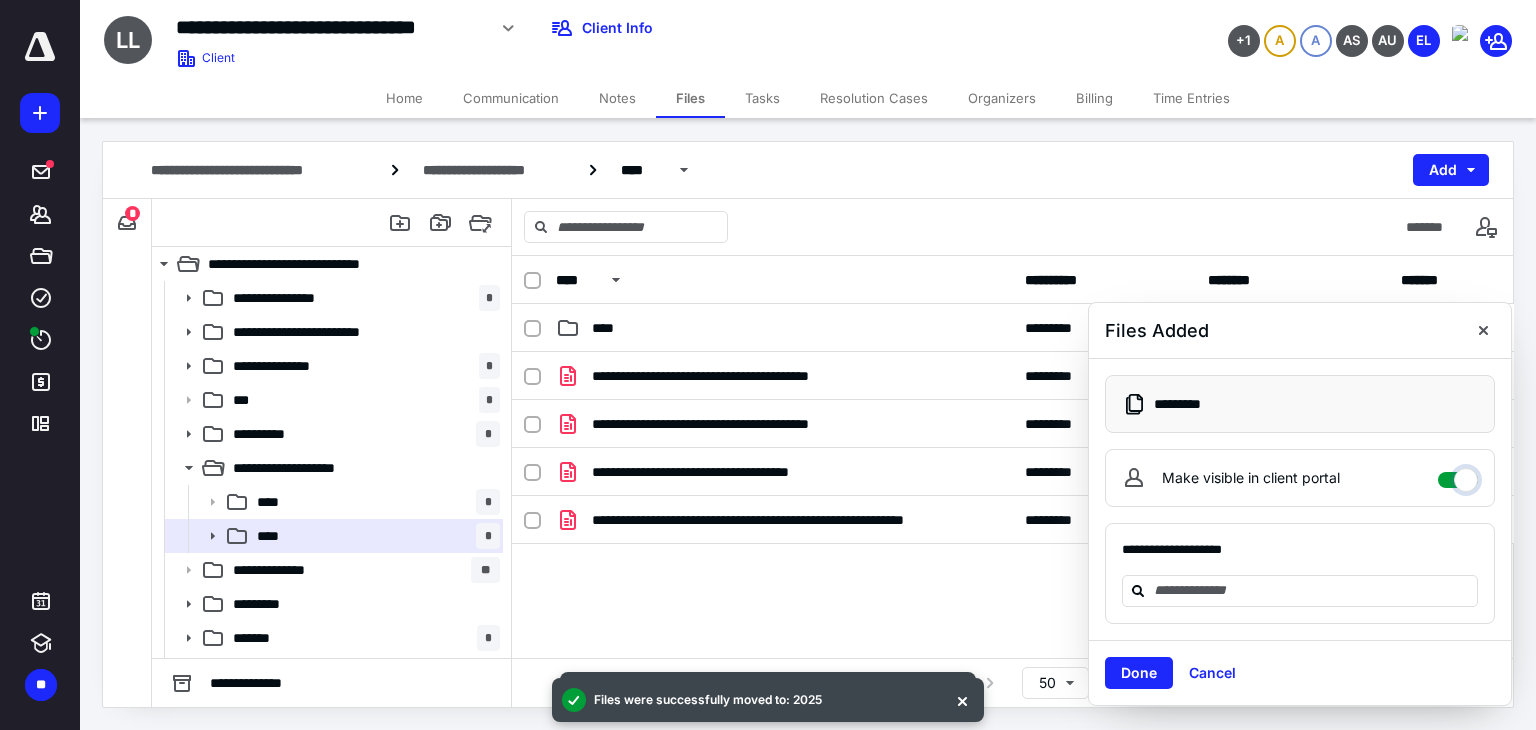 checkbox on "****" 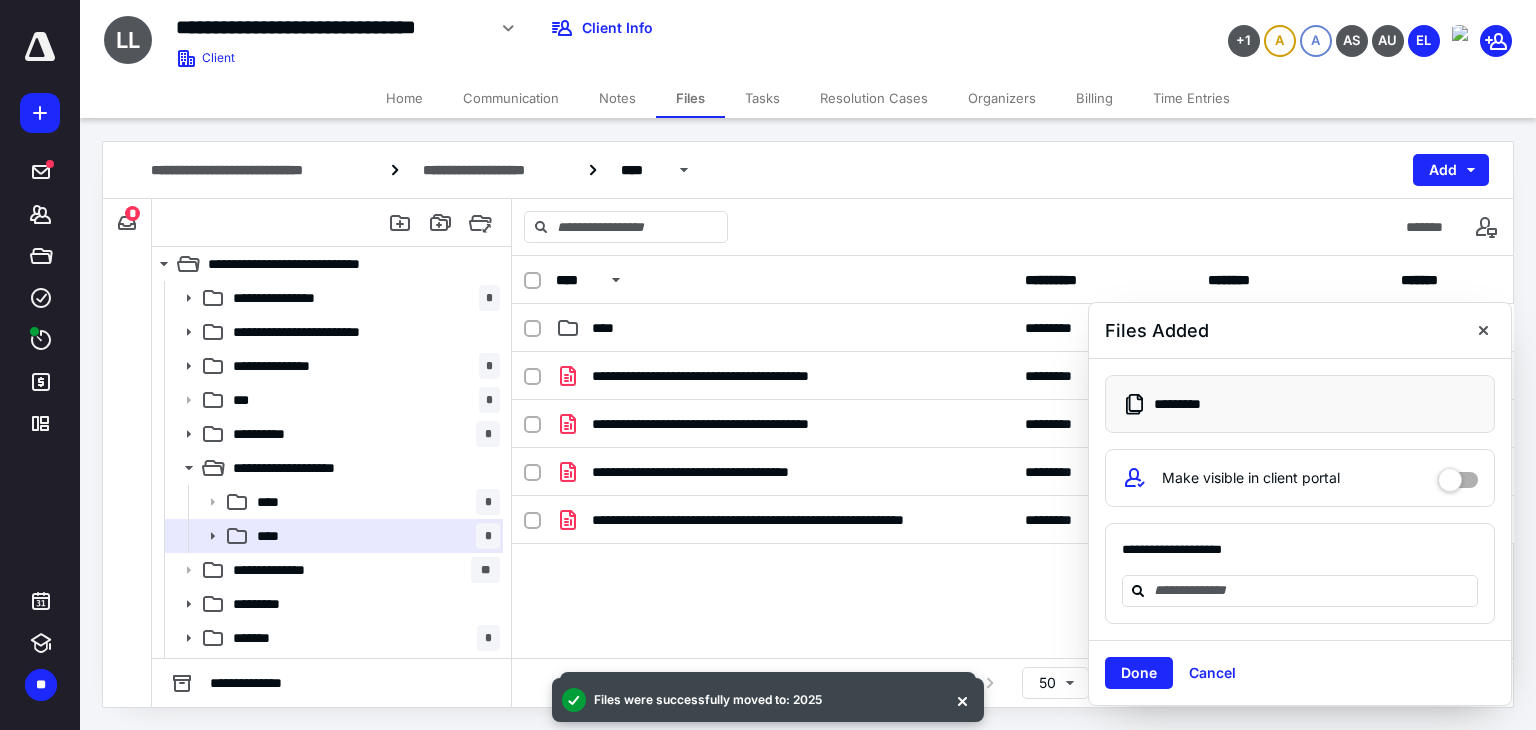 click on "Done Cancel" at bounding box center [1300, 672] 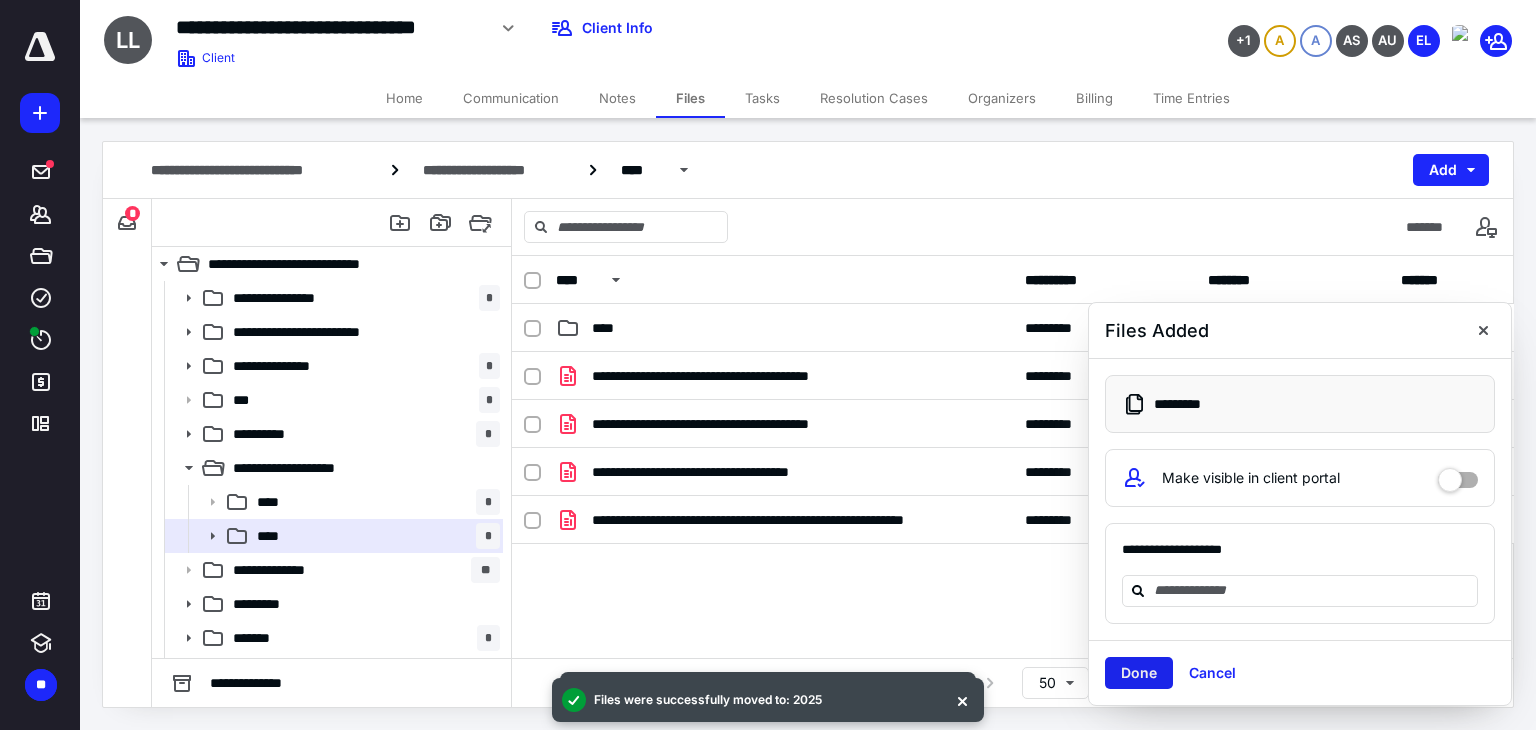 click on "Done" at bounding box center [1139, 673] 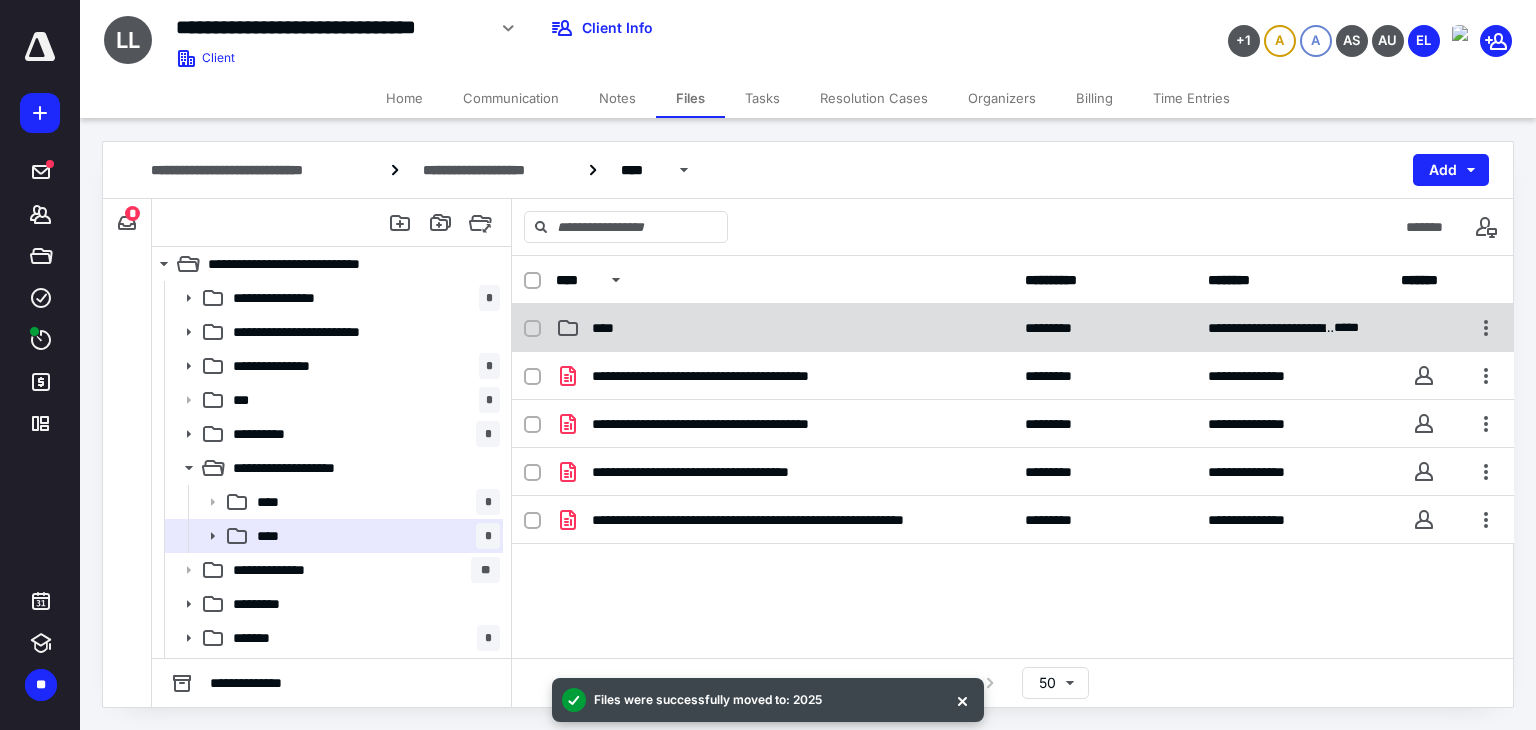 click on "****" at bounding box center [784, 328] 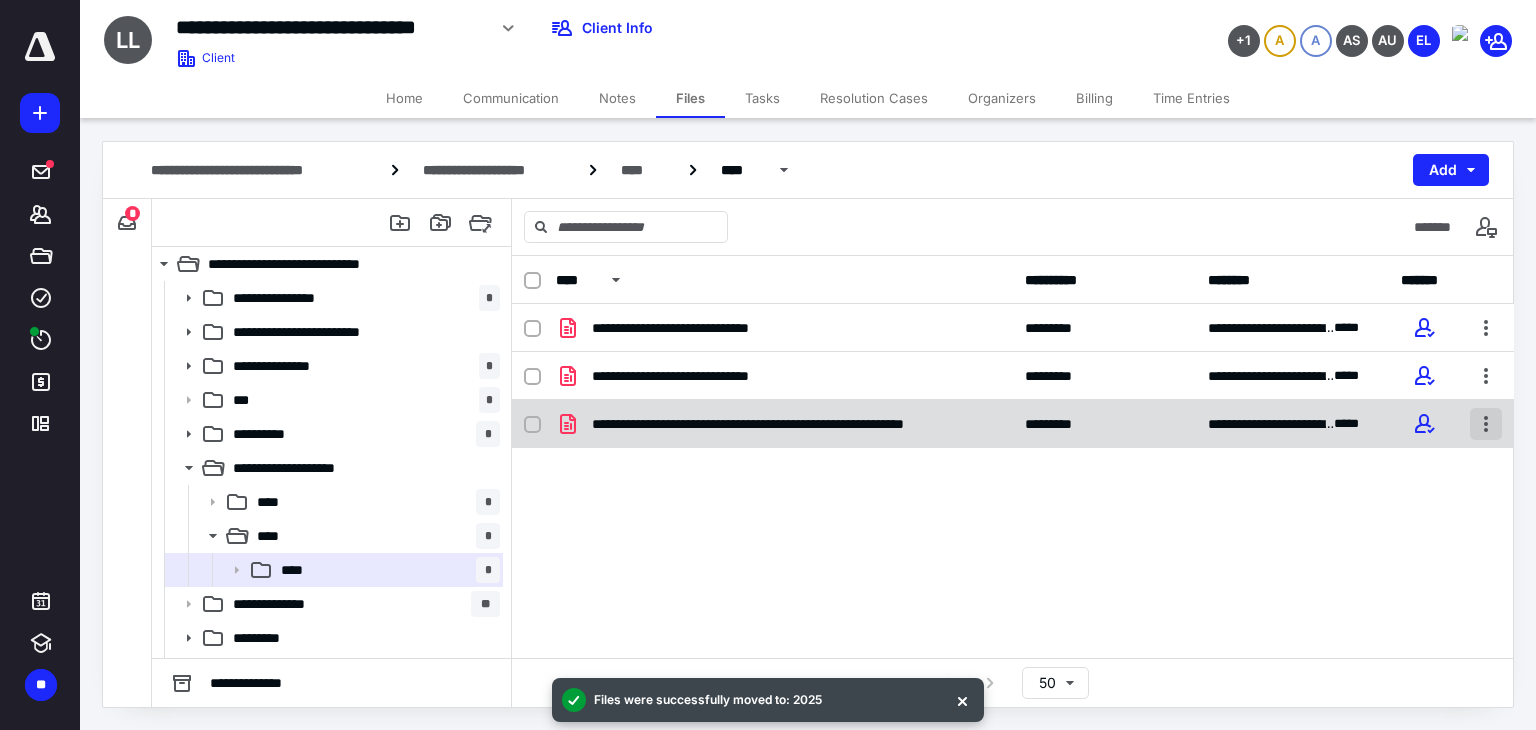 click at bounding box center (1486, 424) 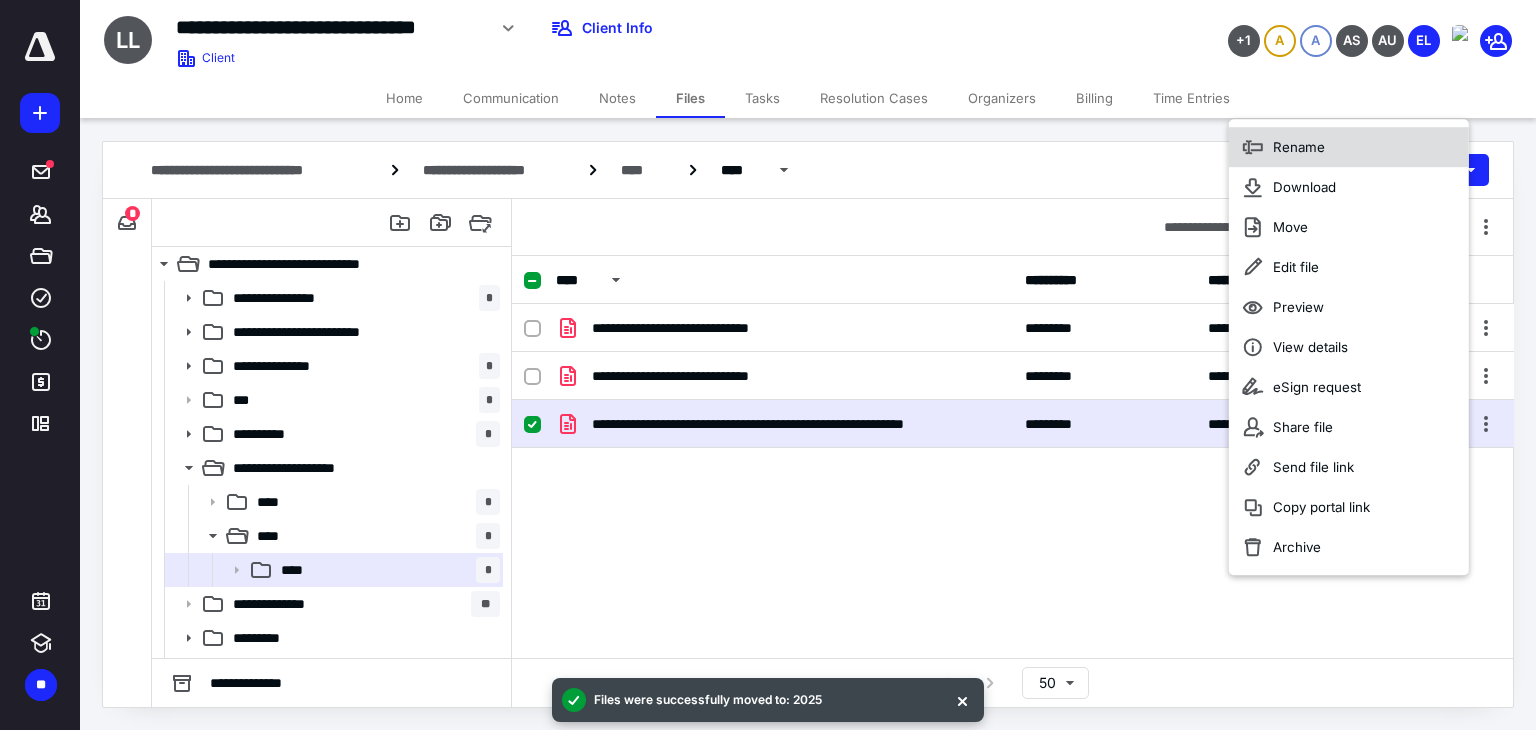click on "Rename" at bounding box center (1349, 147) 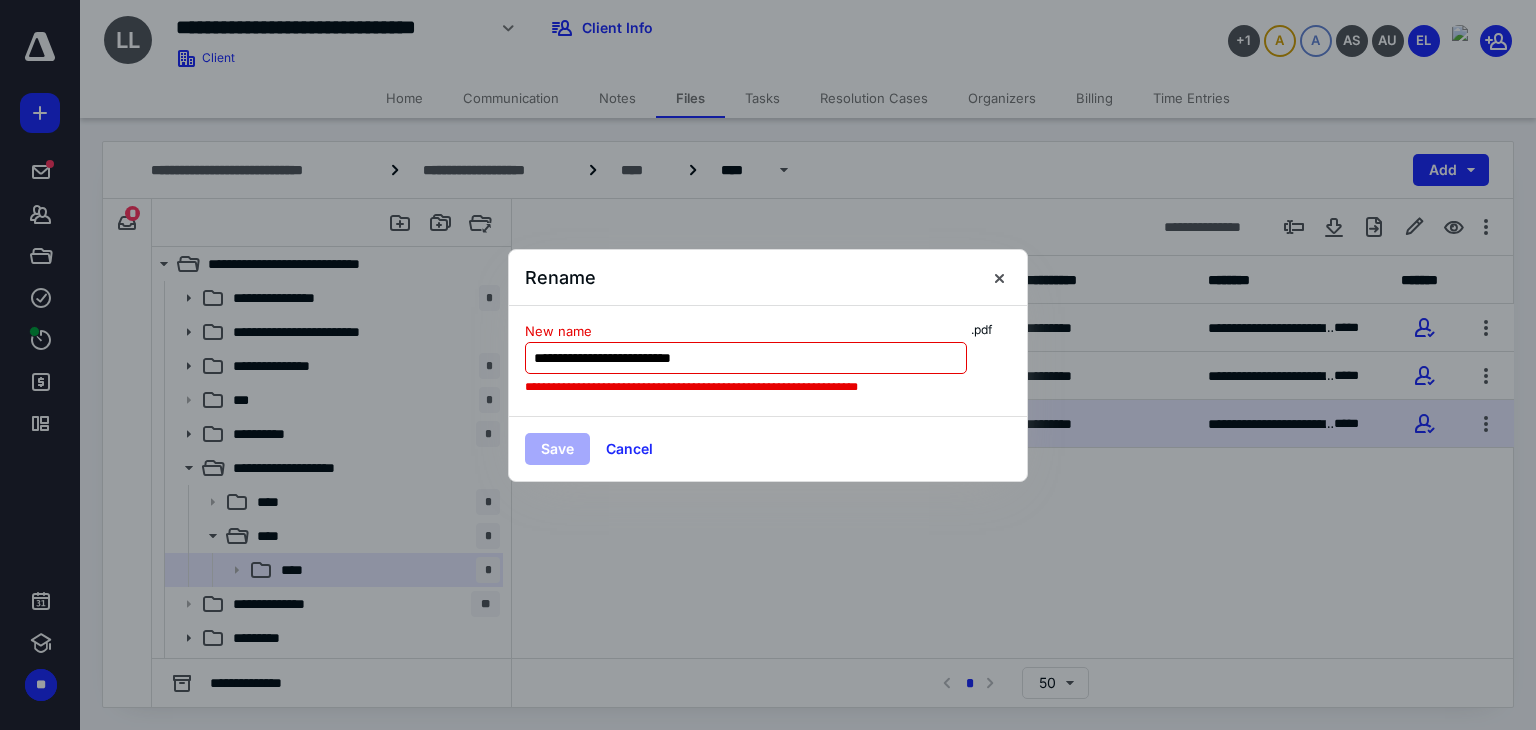 click on "**********" at bounding box center [746, 358] 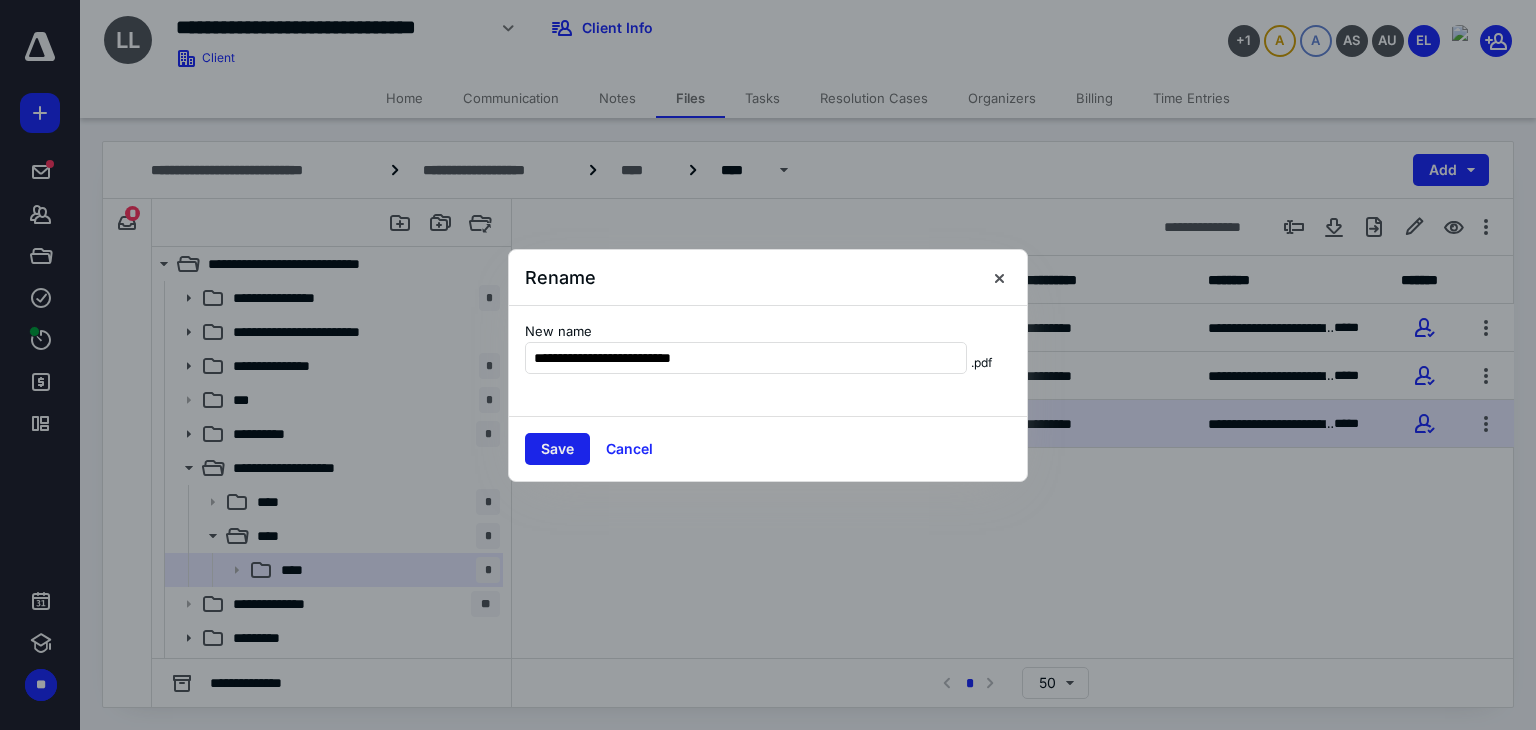 type on "**********" 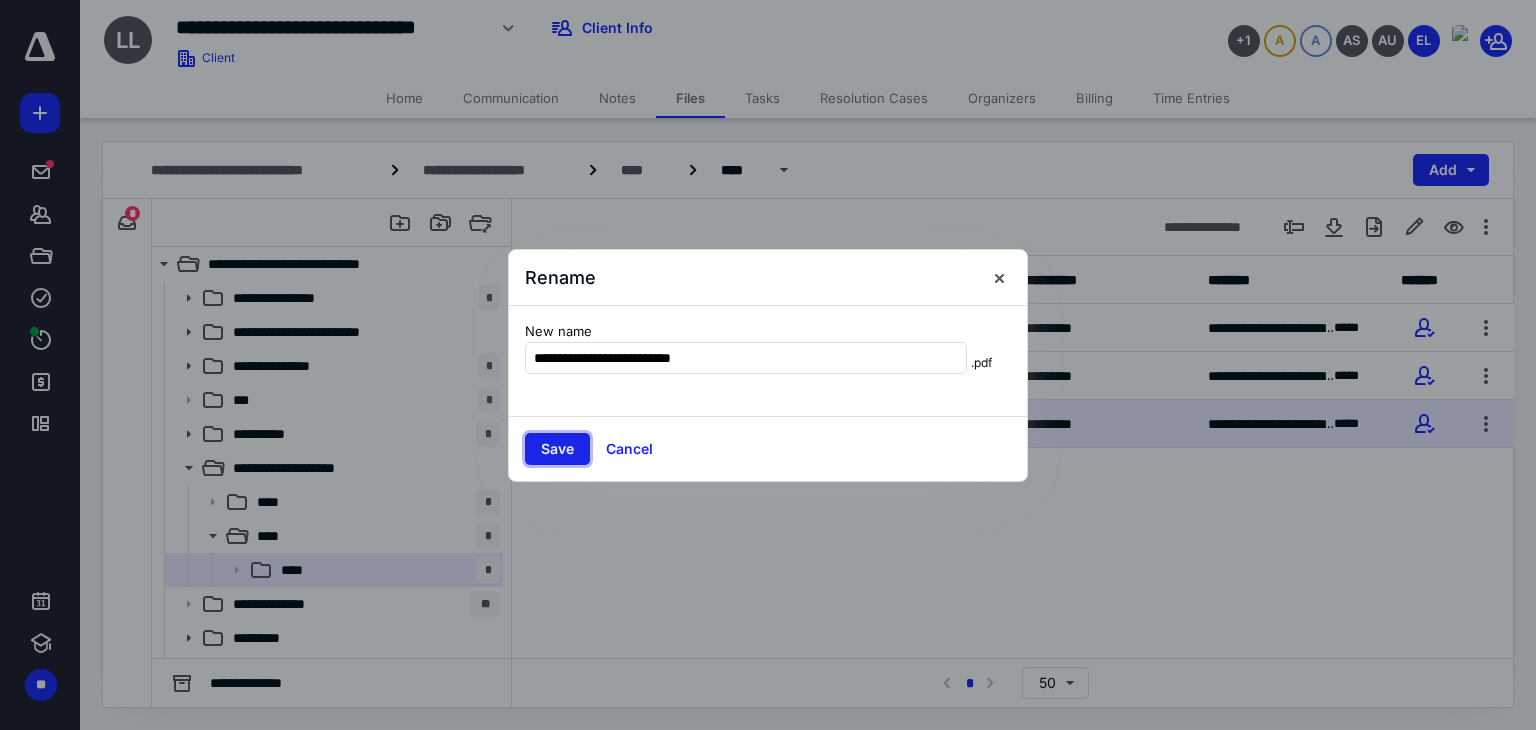 click on "Save" at bounding box center [557, 449] 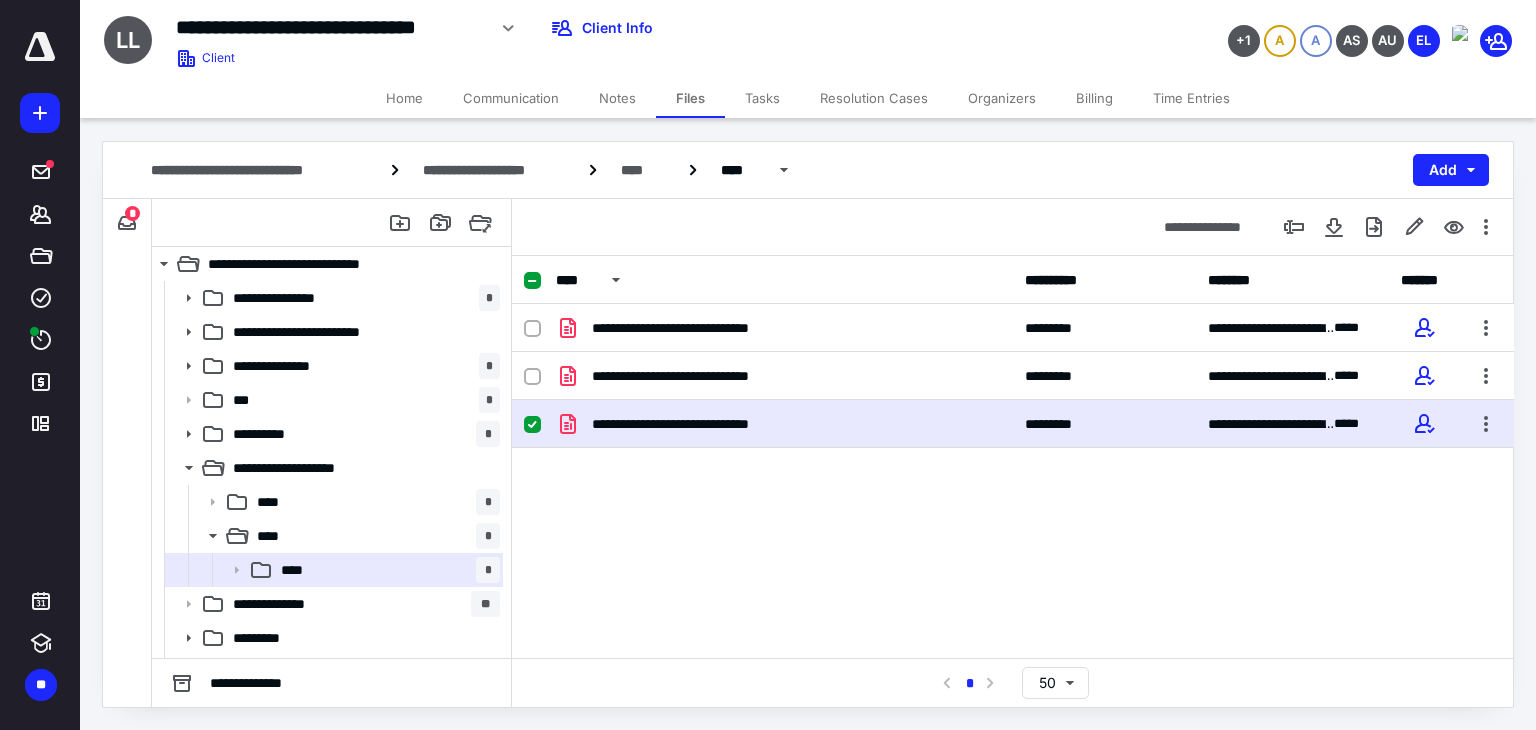 click at bounding box center [532, 425] 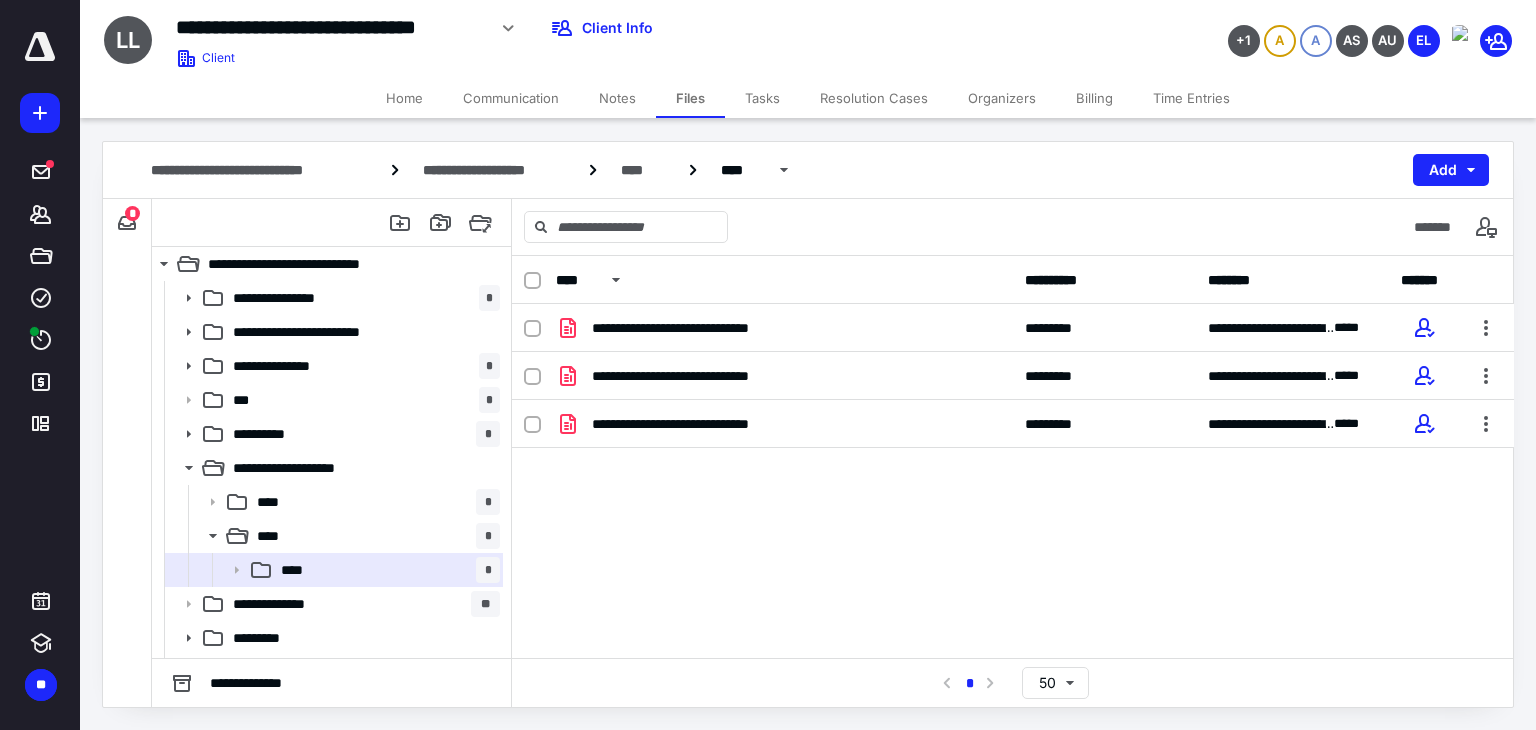 click on "Tasks" at bounding box center (762, 98) 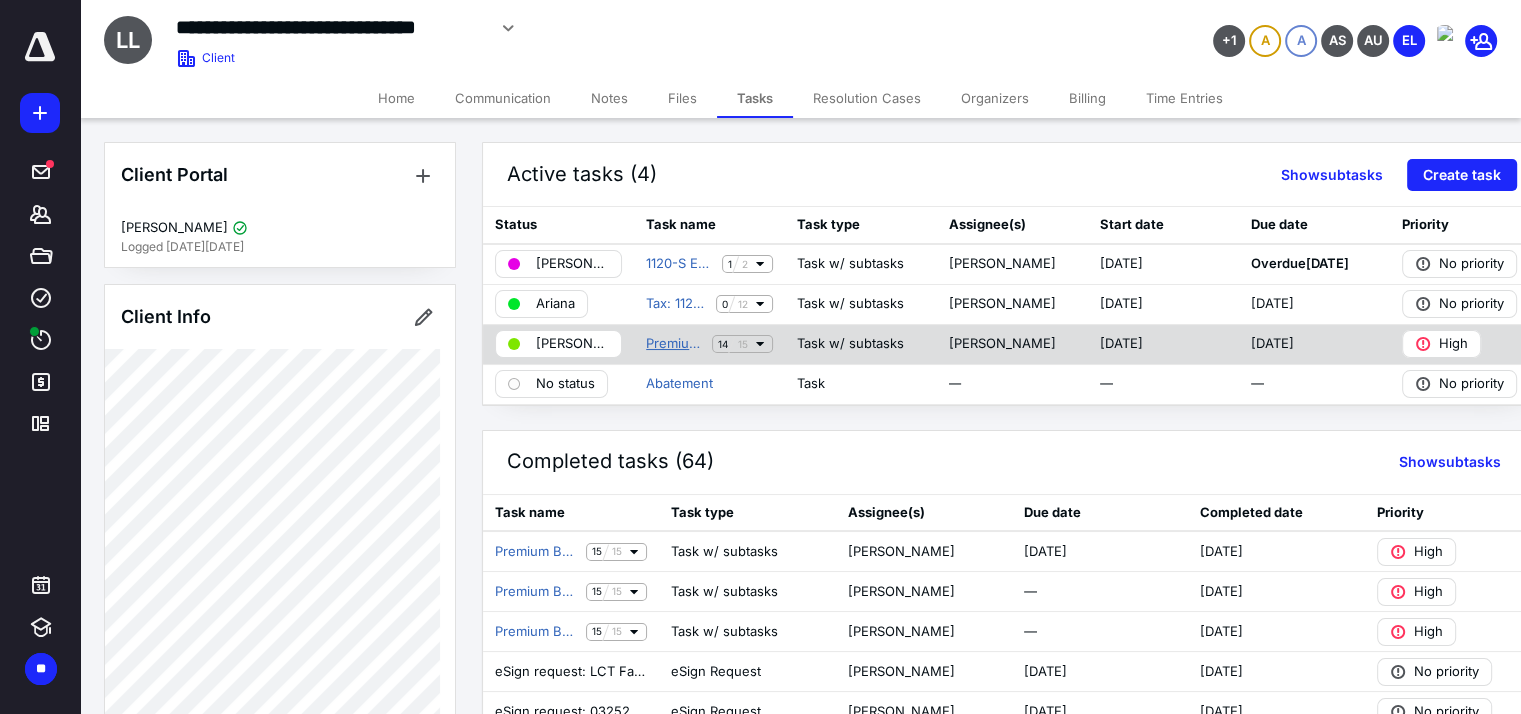 click on "Premium Bookkeeping Workflow" at bounding box center (675, 344) 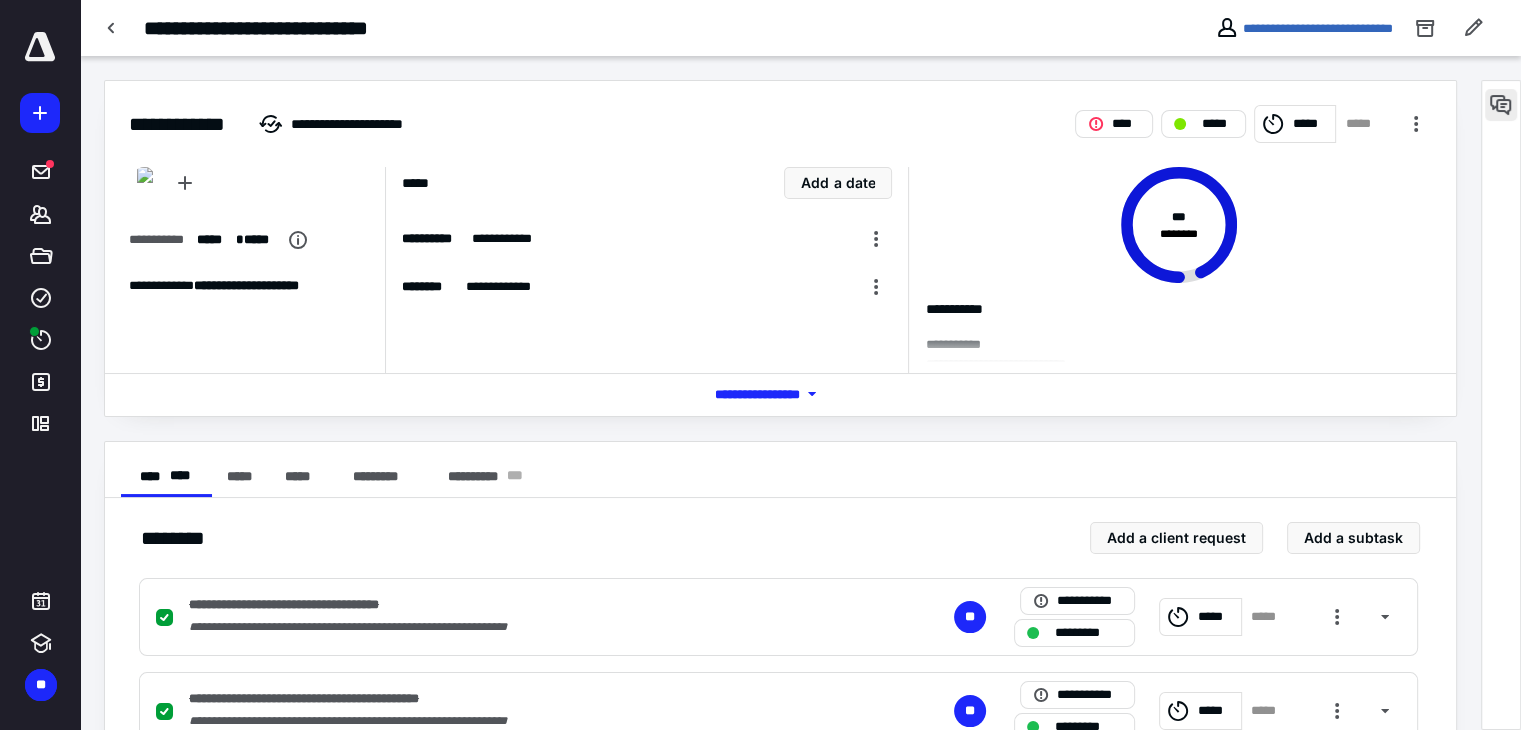 click at bounding box center [1501, 105] 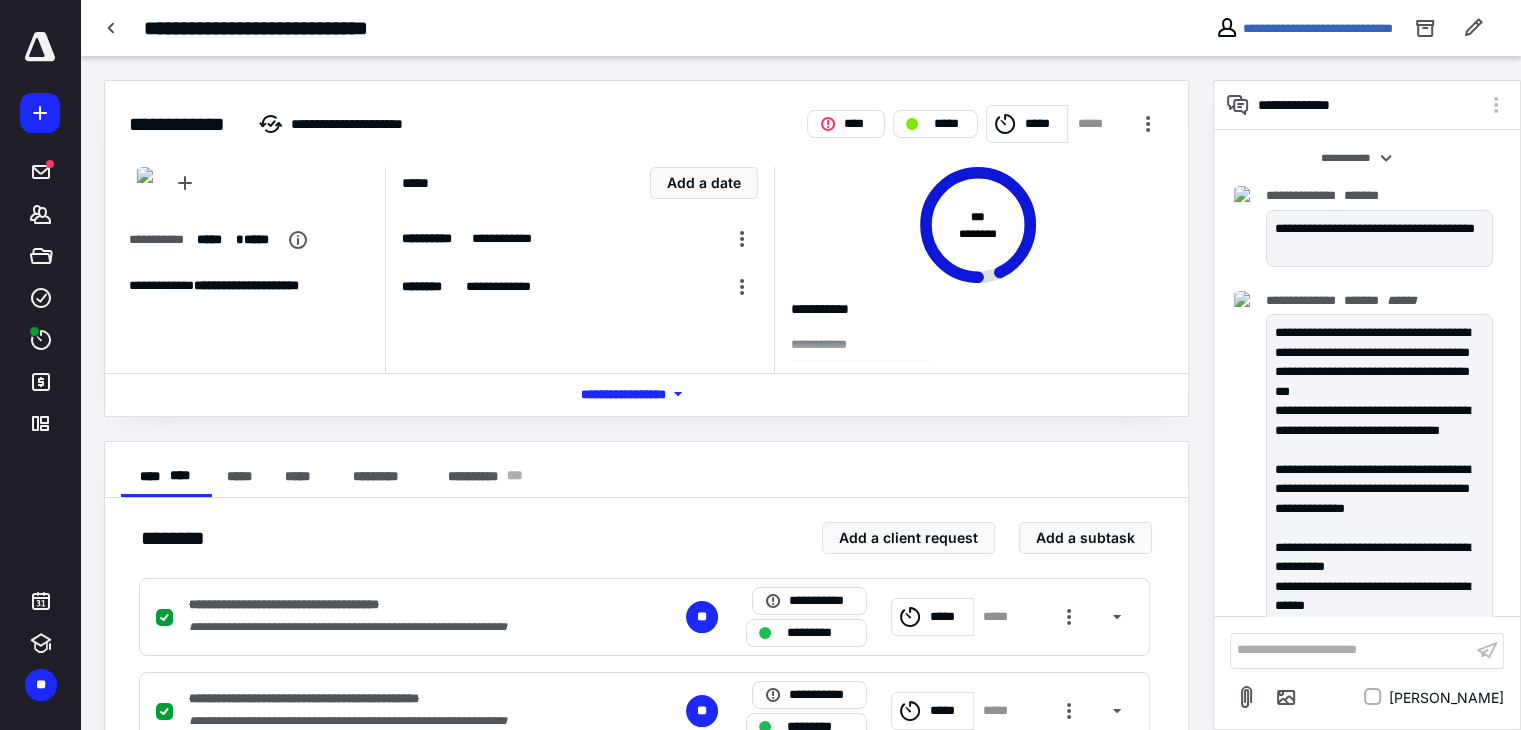 scroll, scrollTop: 1048, scrollLeft: 0, axis: vertical 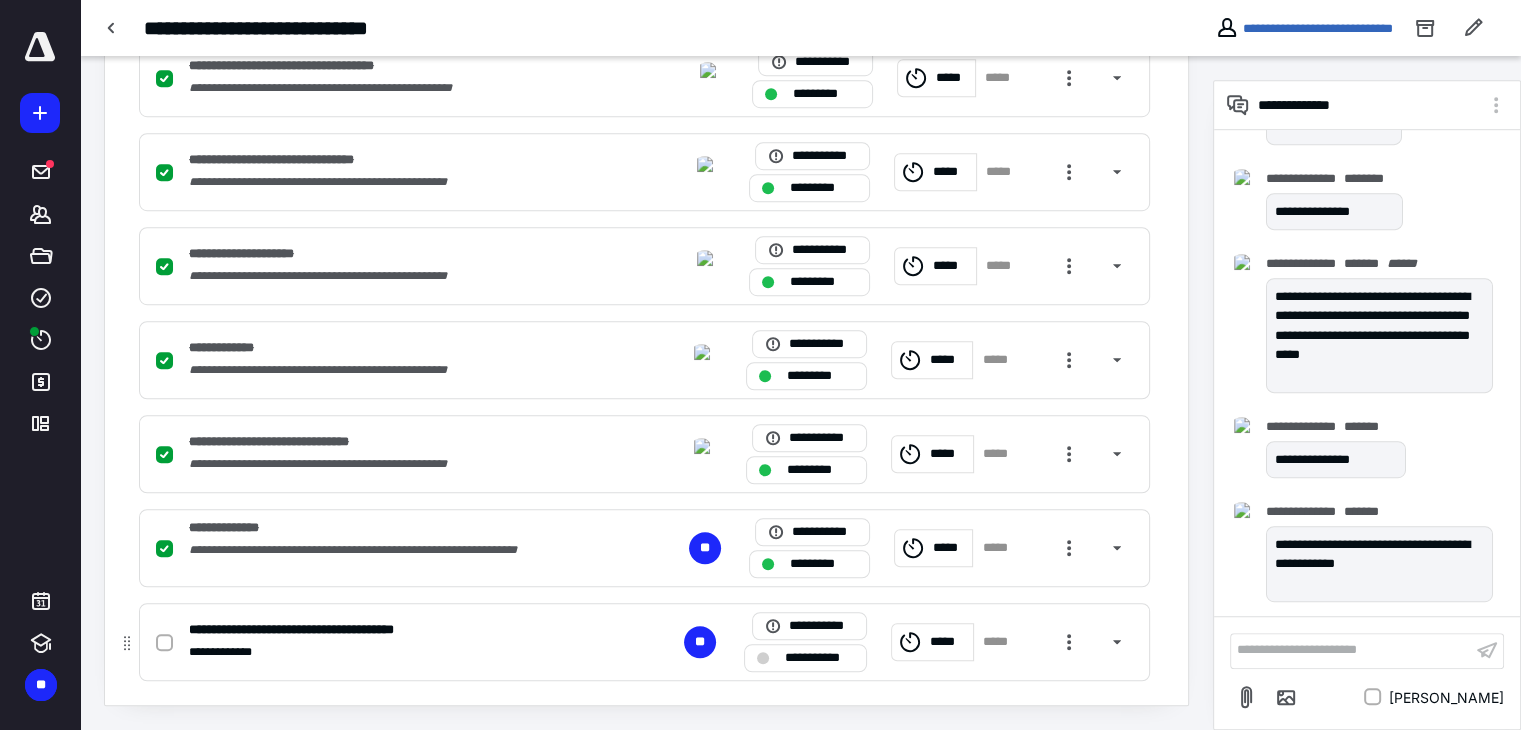 click on "*****" at bounding box center [948, 642] 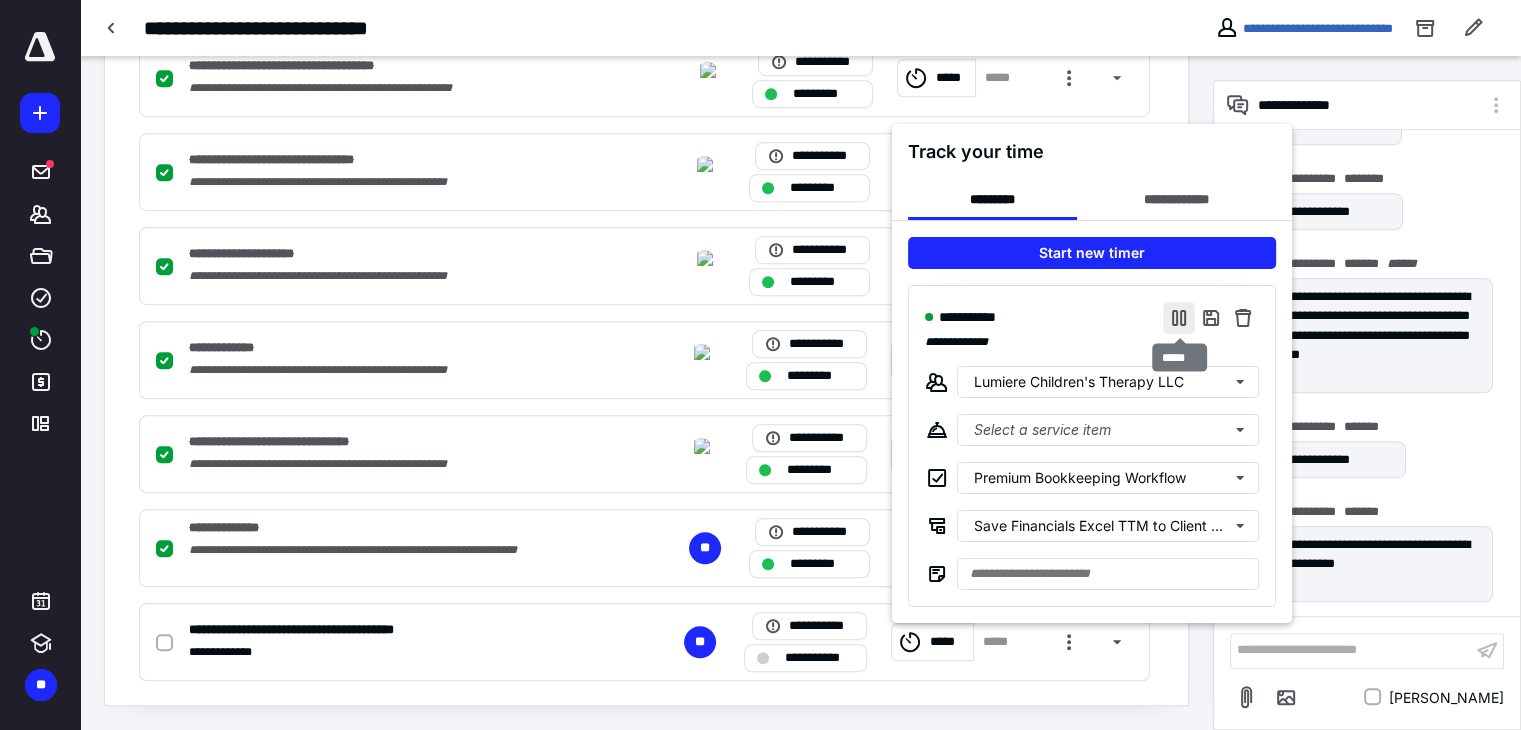 click at bounding box center [1179, 317] 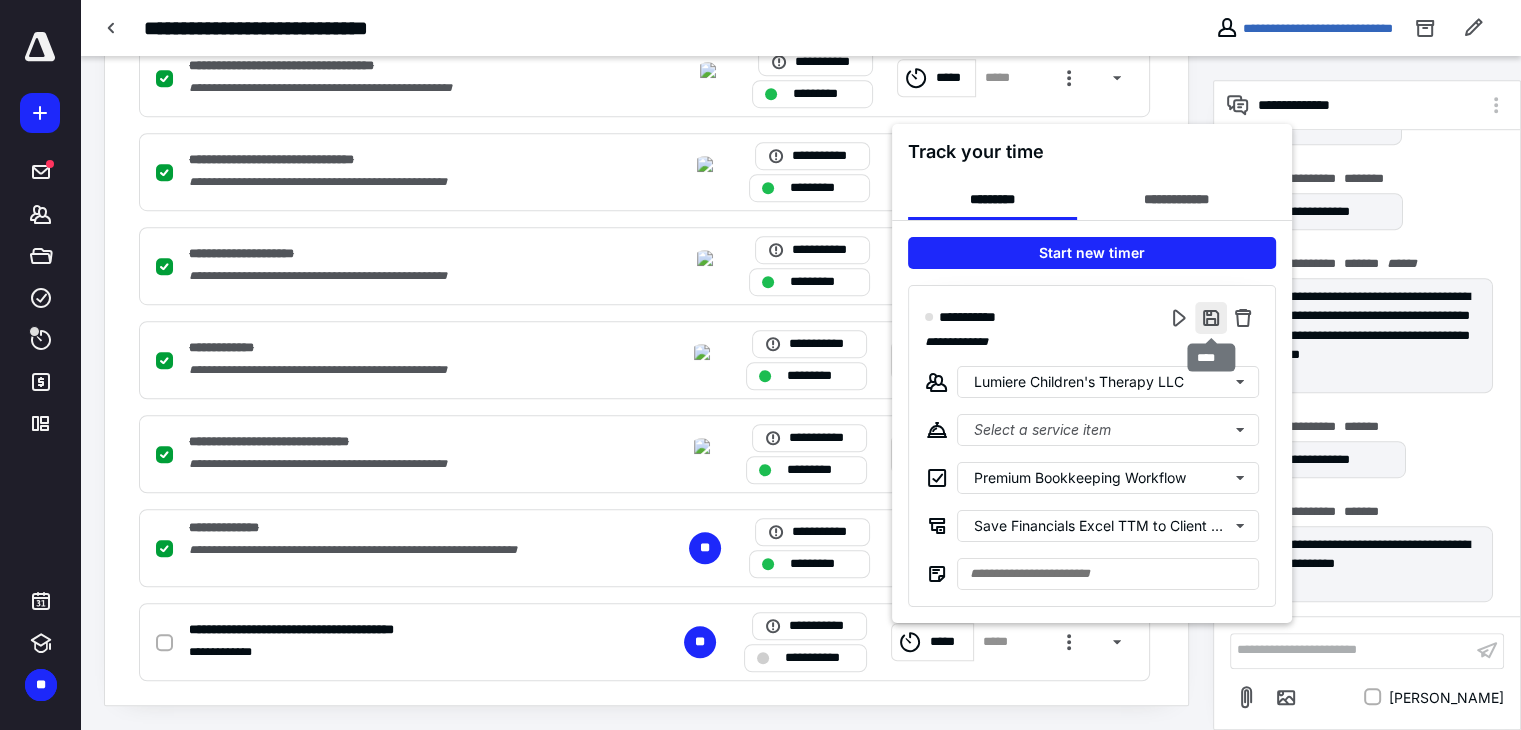 click at bounding box center [1211, 317] 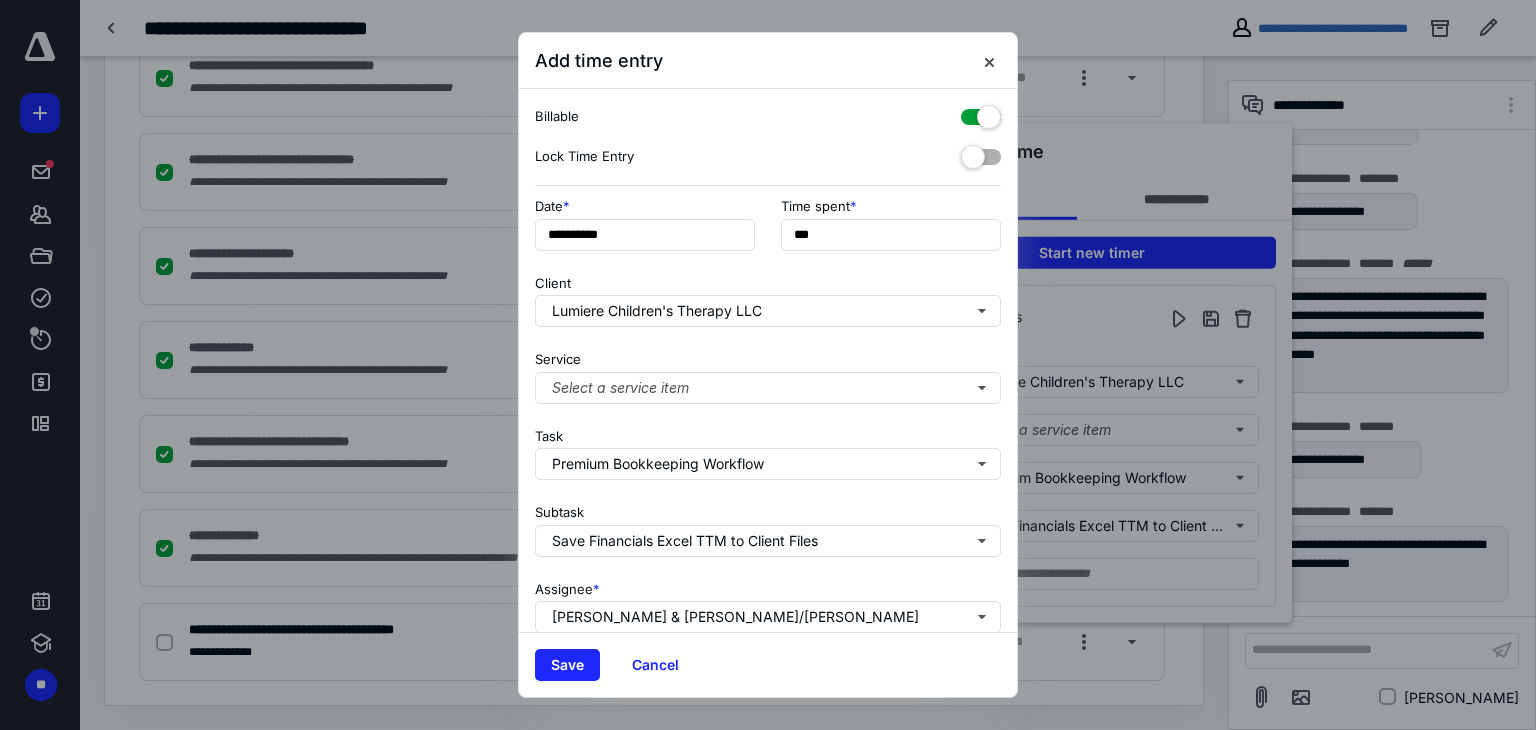 click at bounding box center (981, 113) 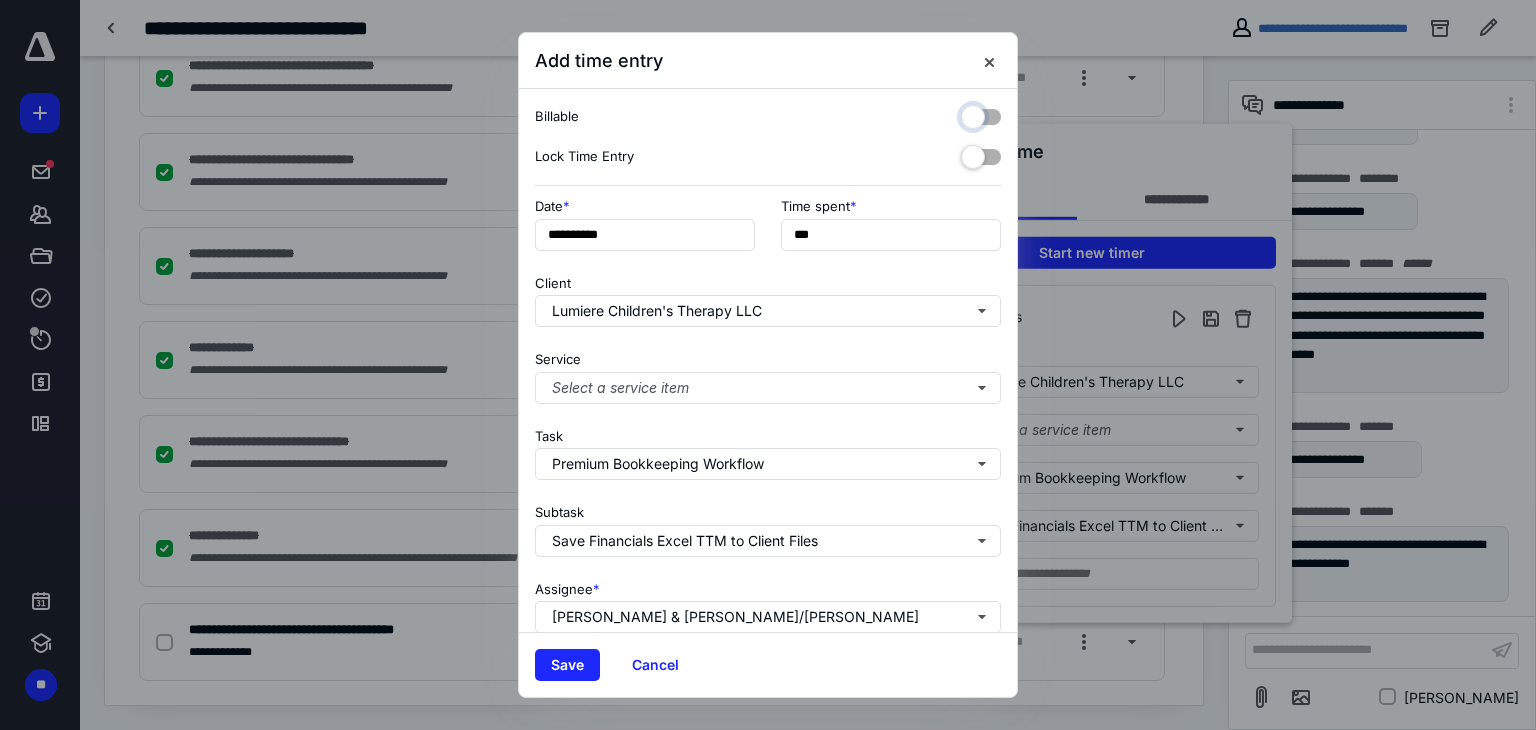 checkbox on "false" 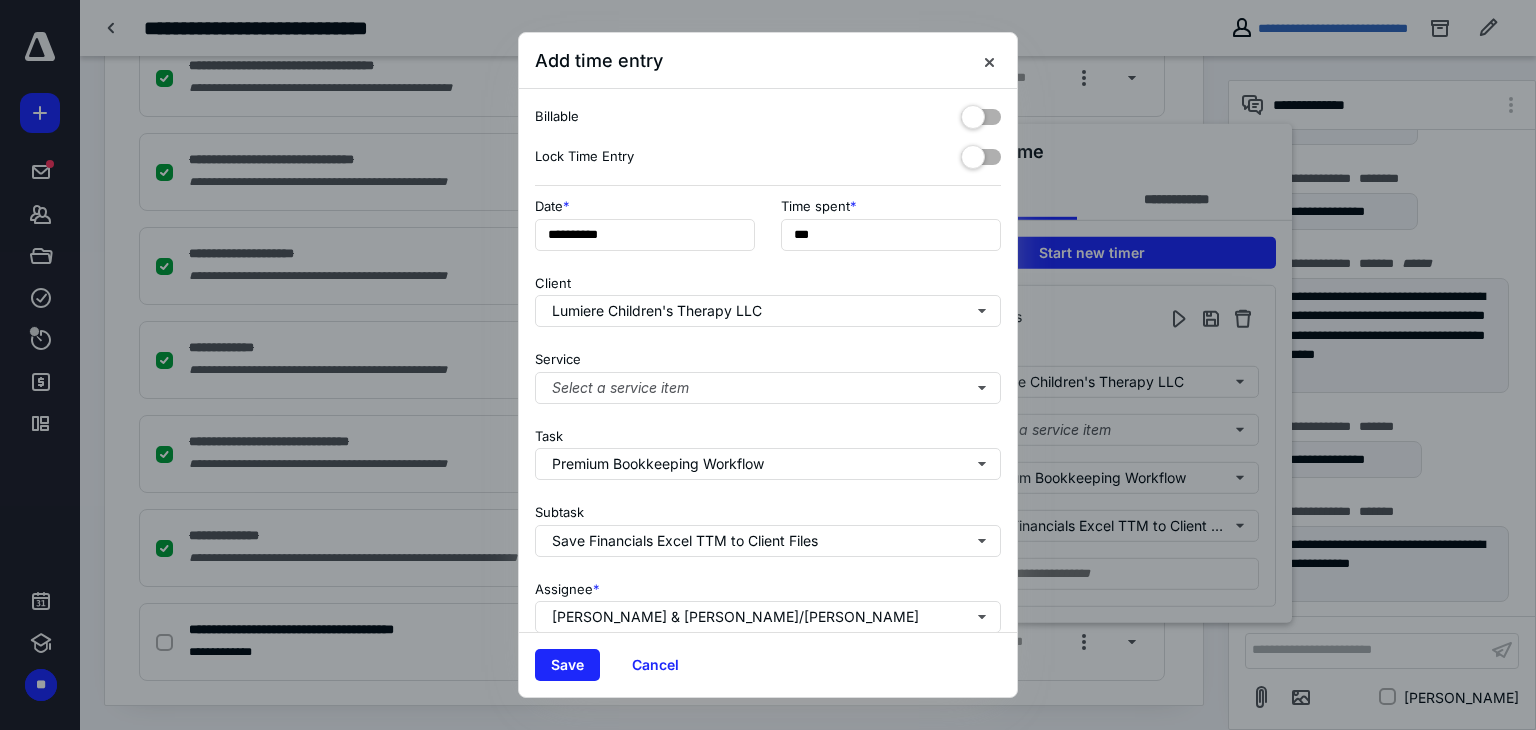 click at bounding box center (981, 153) 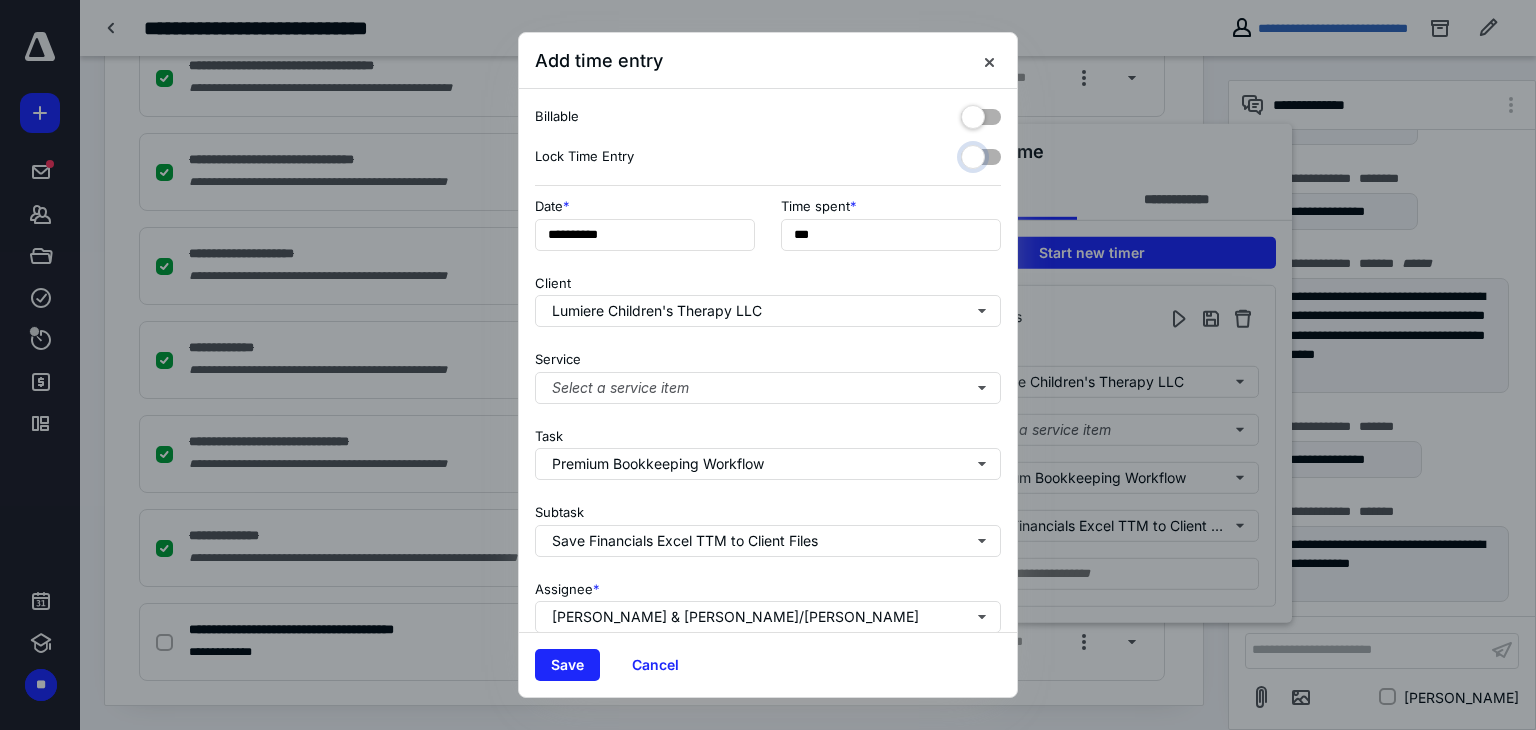 click at bounding box center [971, 154] 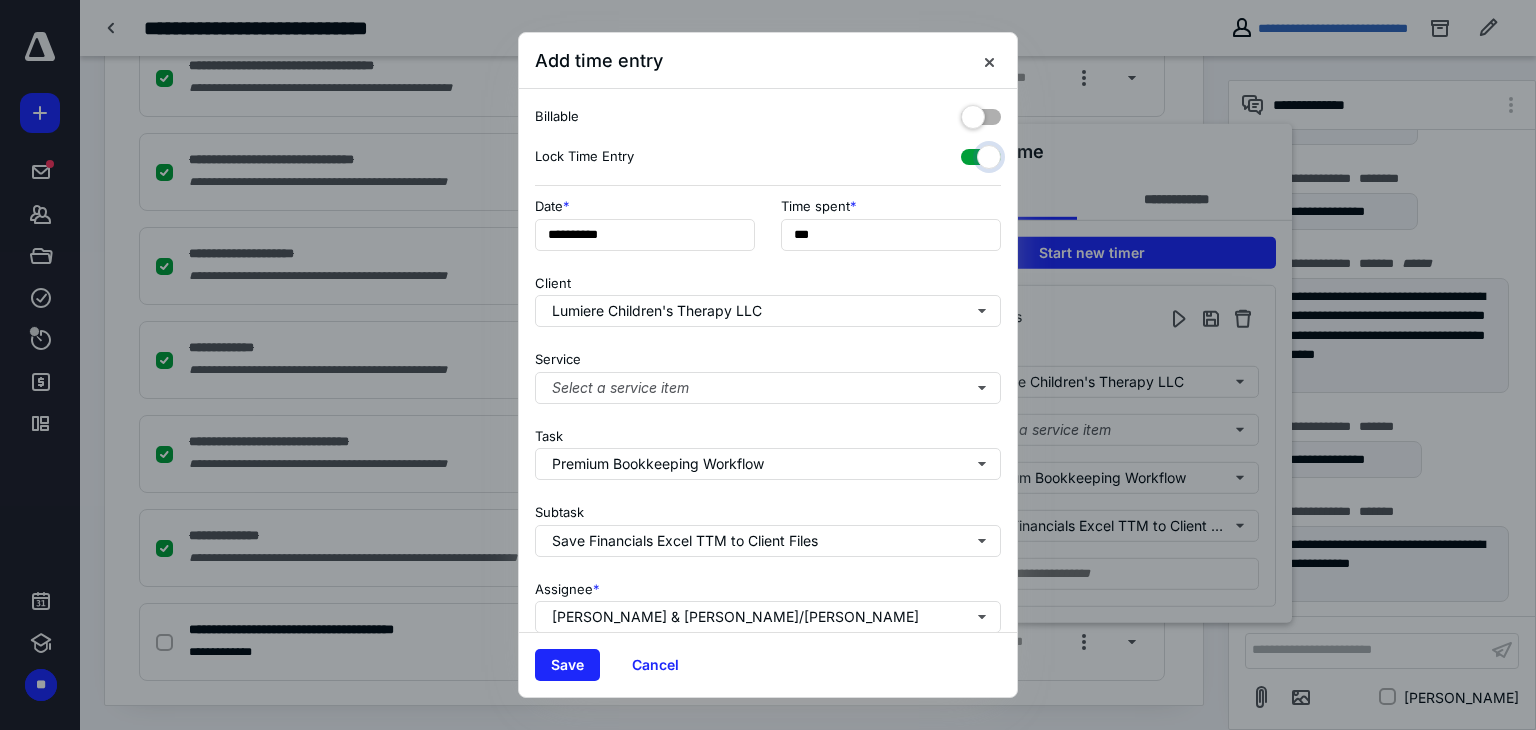 checkbox on "true" 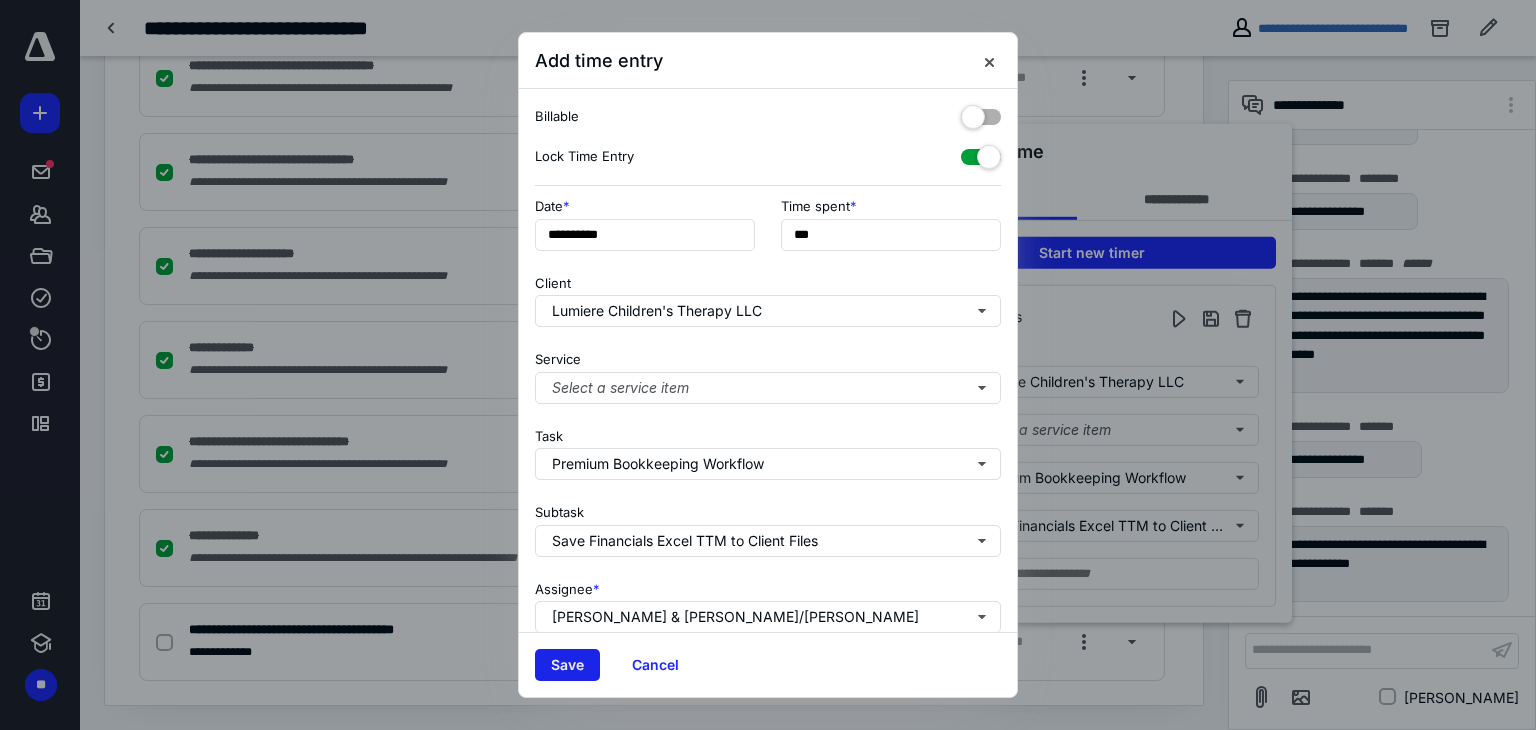 click on "Save" at bounding box center (567, 665) 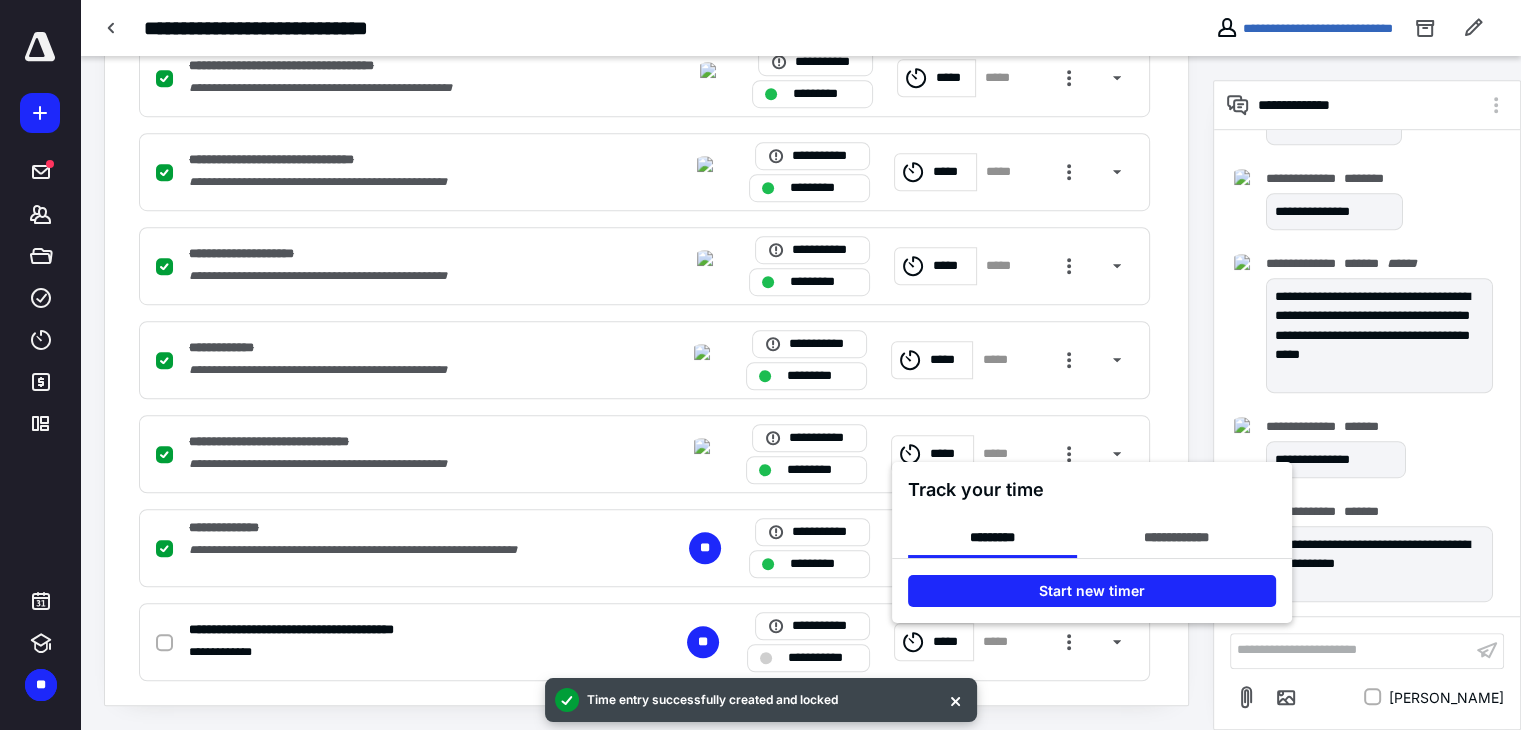 click at bounding box center [760, 365] 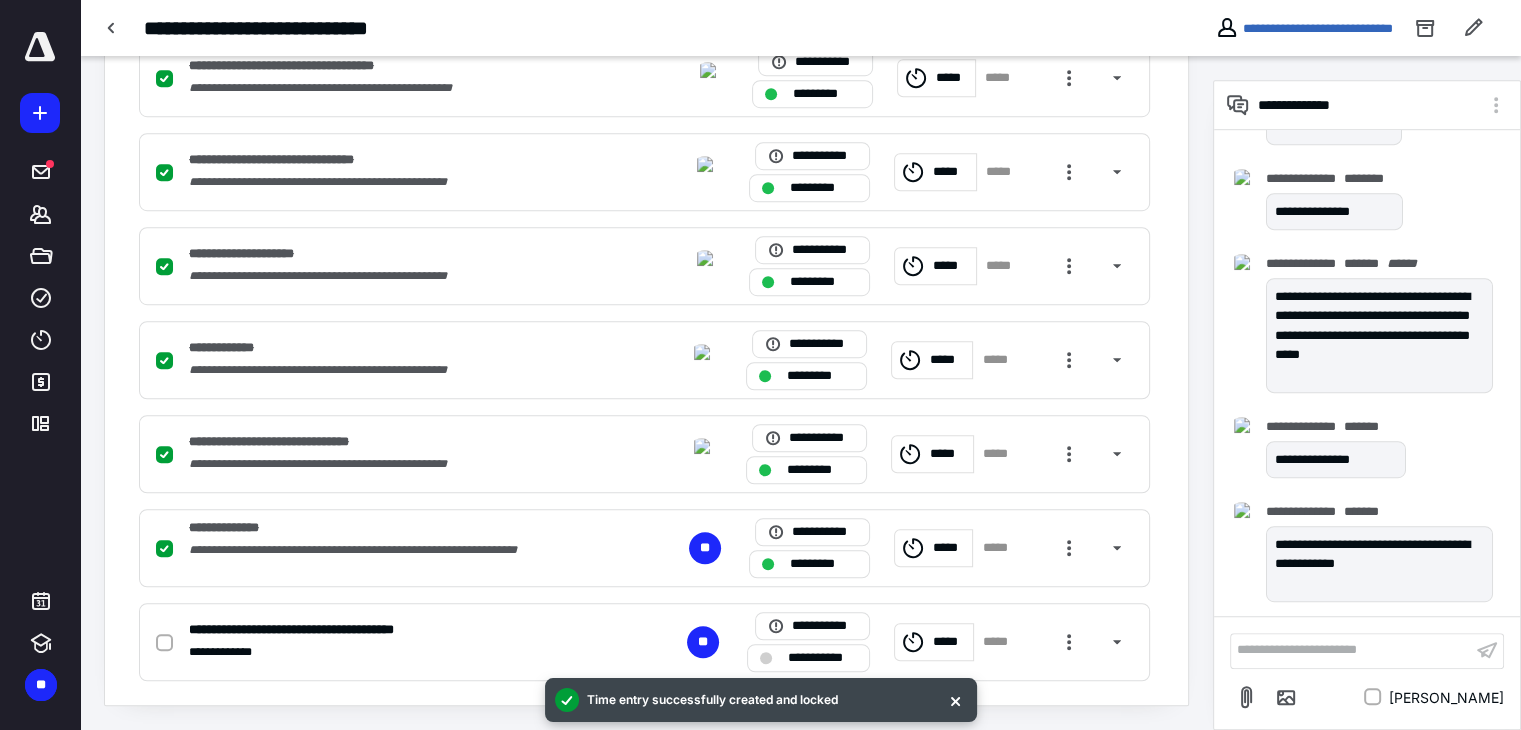 click 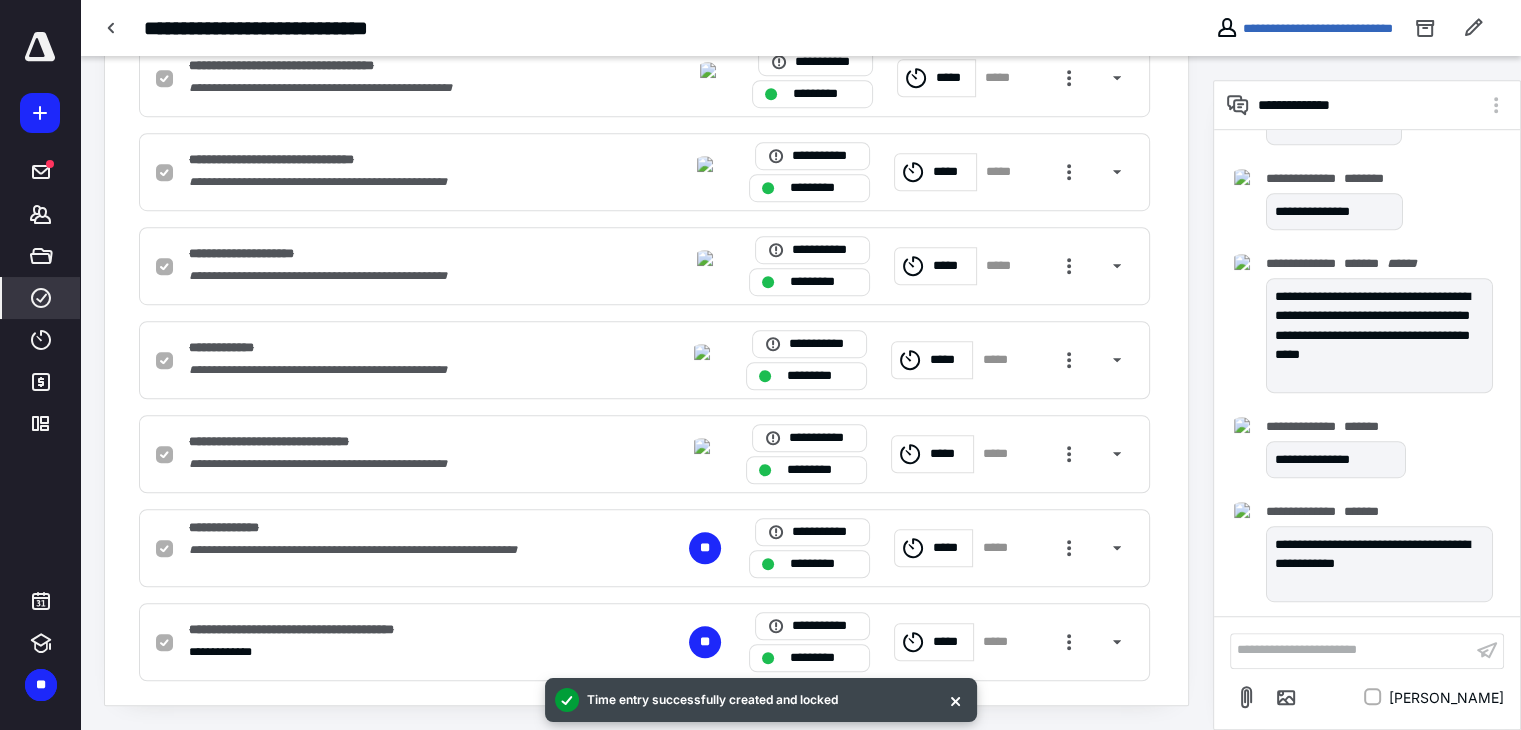 click on "****" at bounding box center [41, 298] 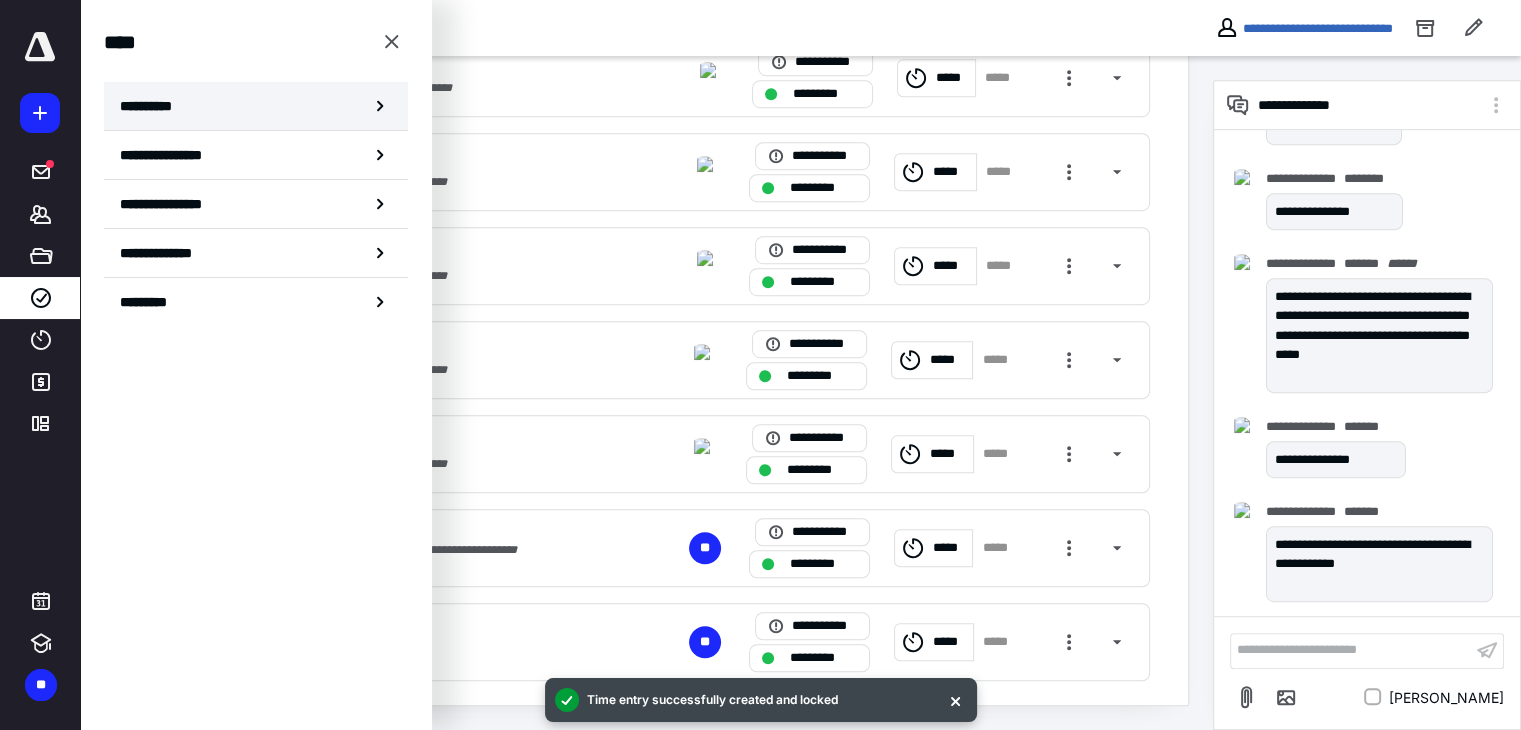 click on "**********" at bounding box center [153, 106] 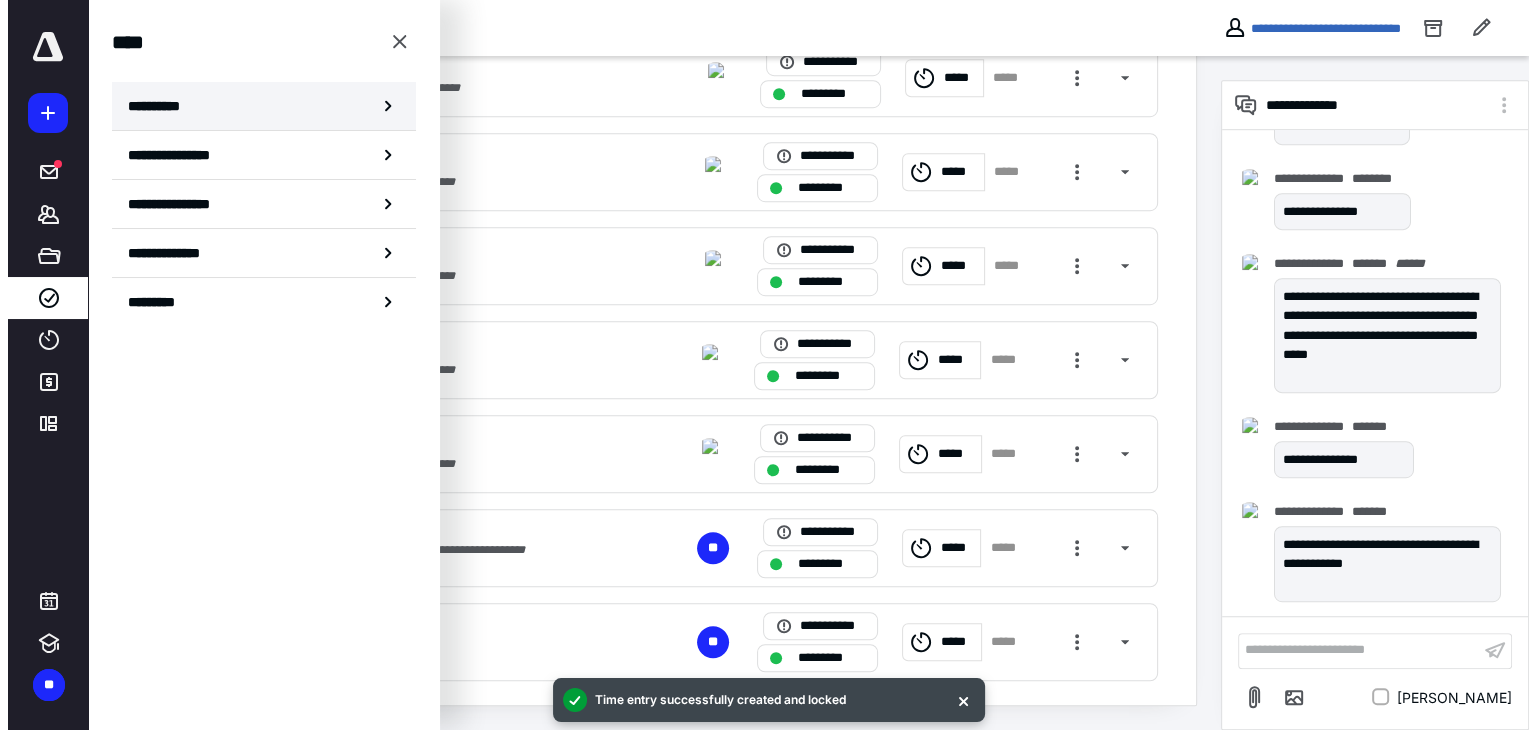 scroll, scrollTop: 0, scrollLeft: 0, axis: both 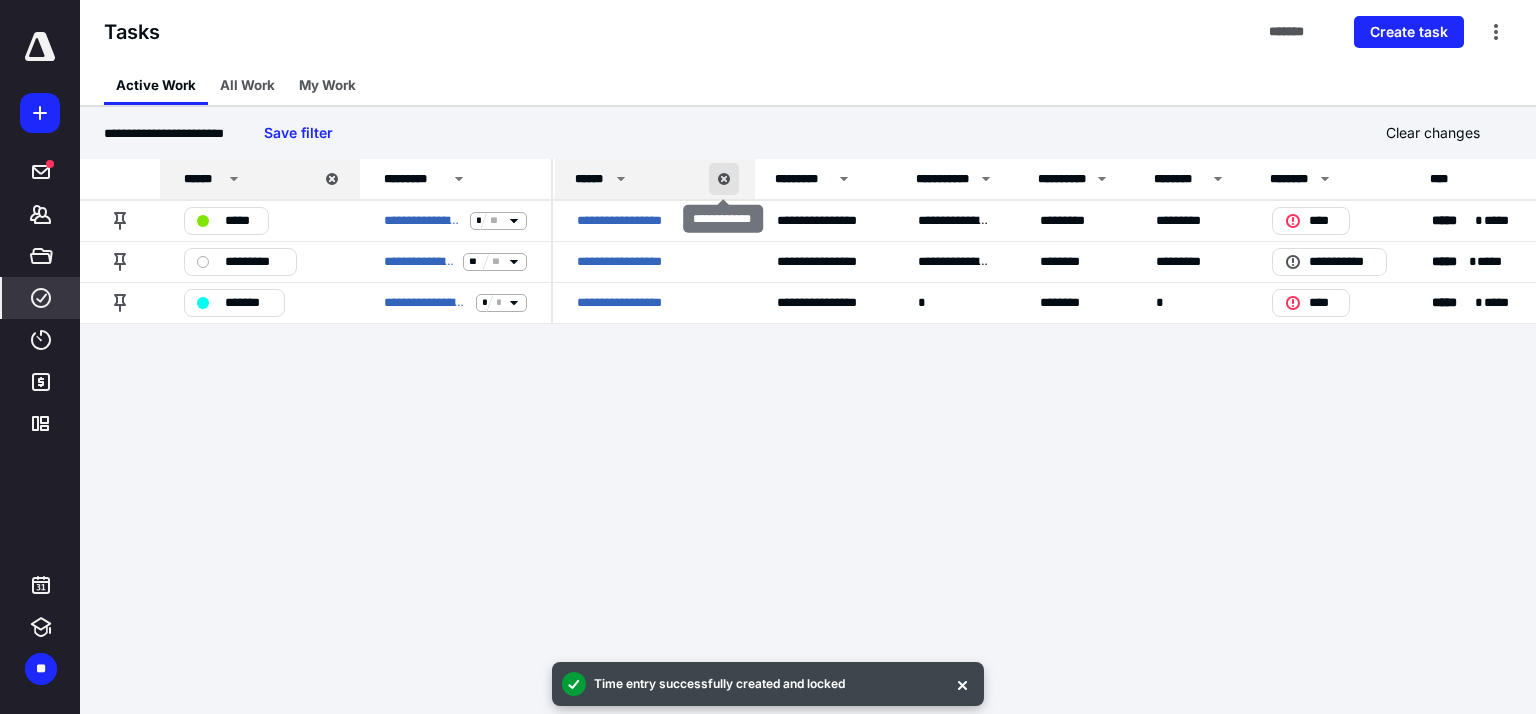 click at bounding box center (724, 179) 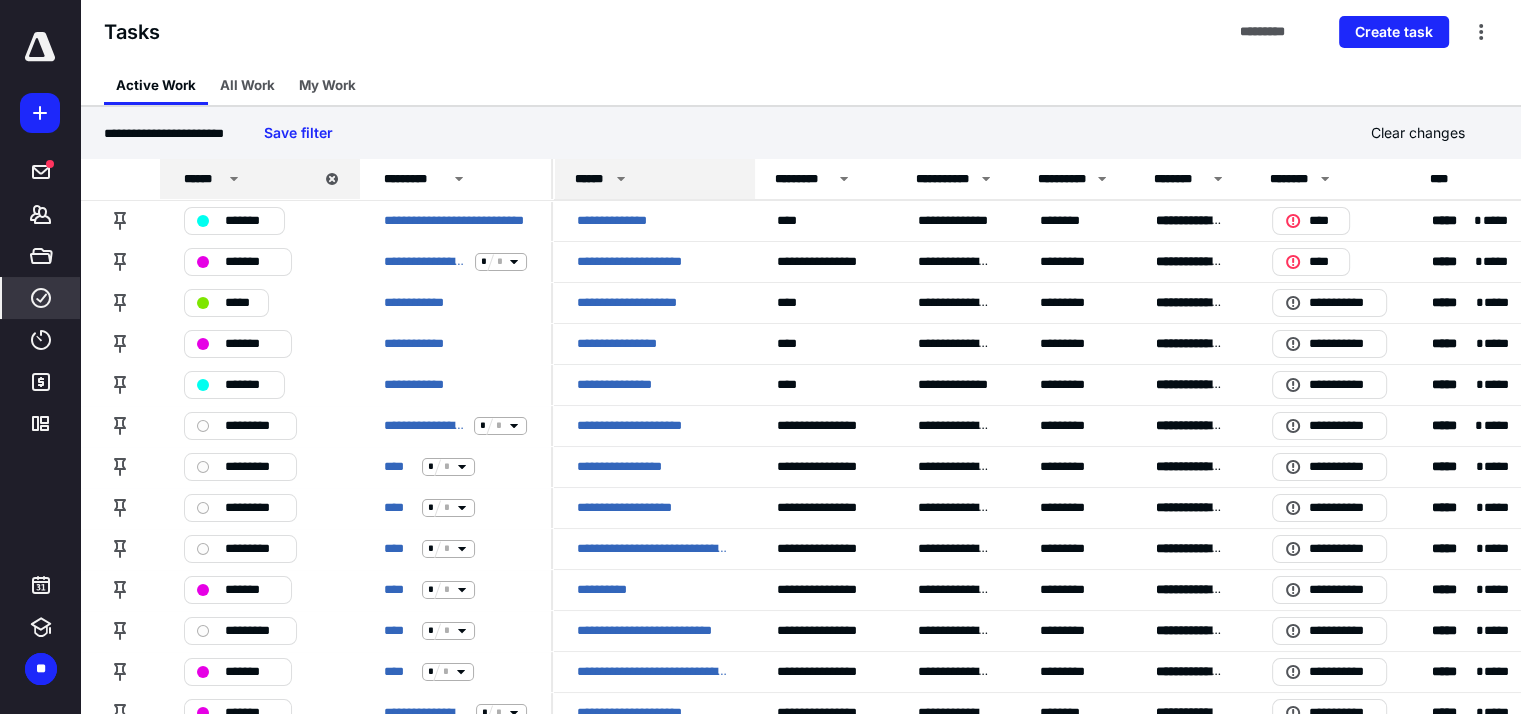 click 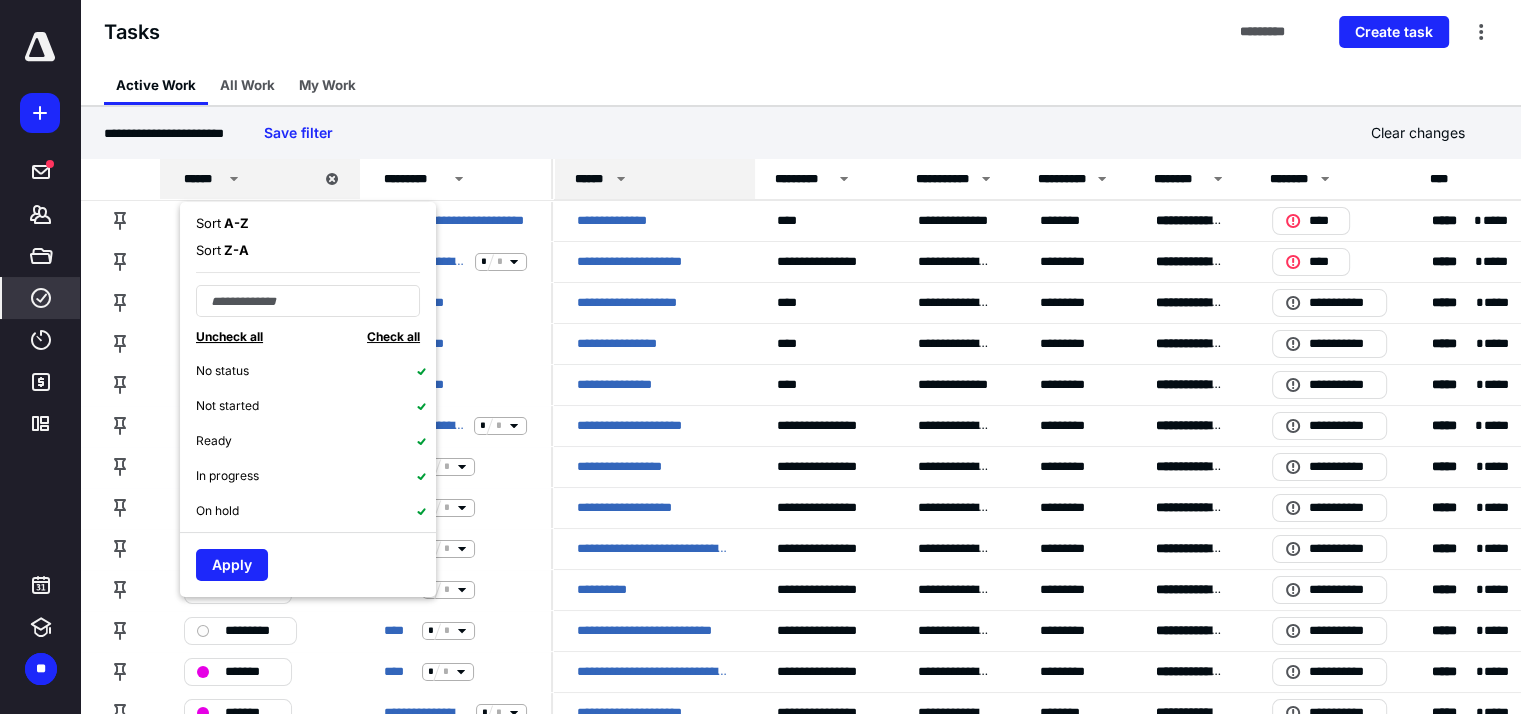 click on "Uncheck all" at bounding box center (229, 336) 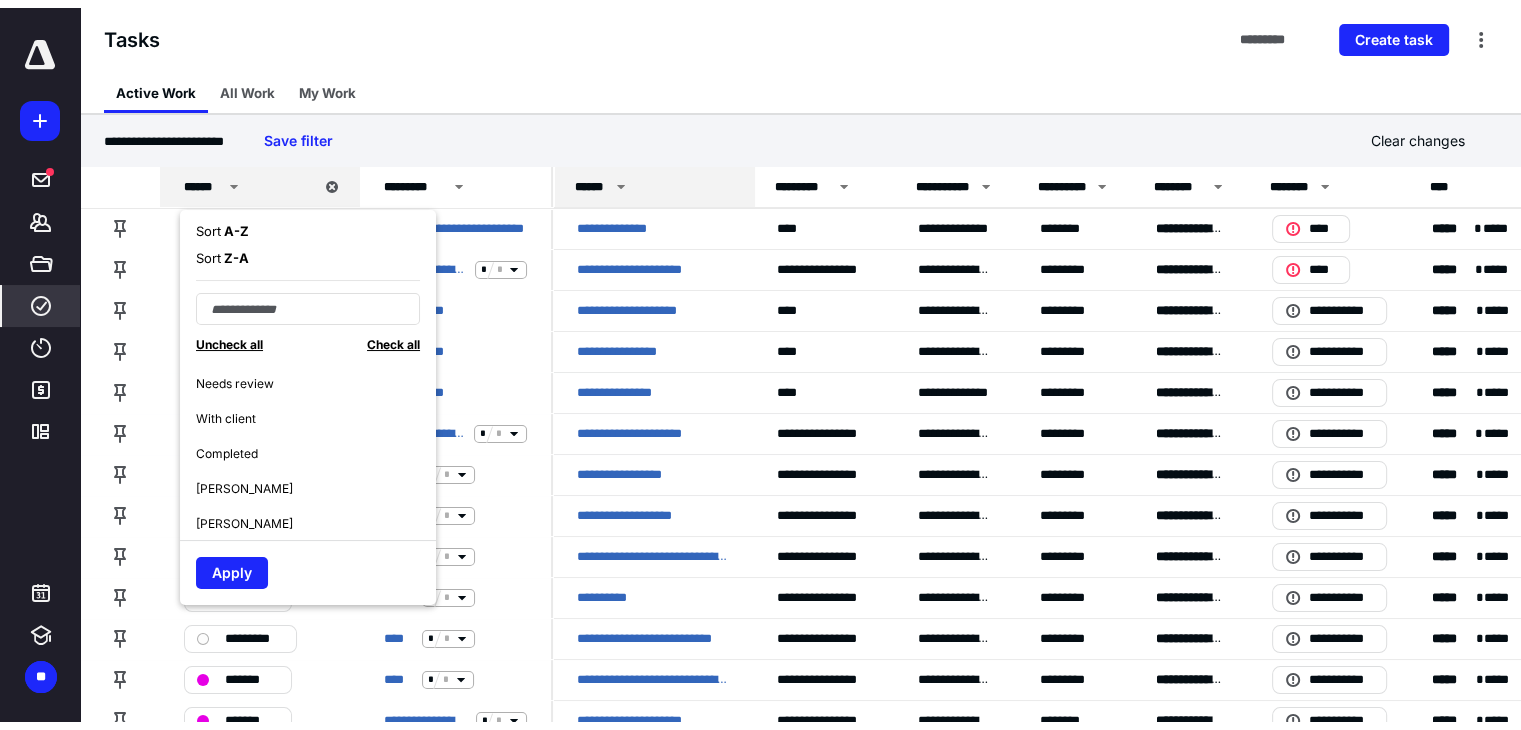scroll, scrollTop: 300, scrollLeft: 0, axis: vertical 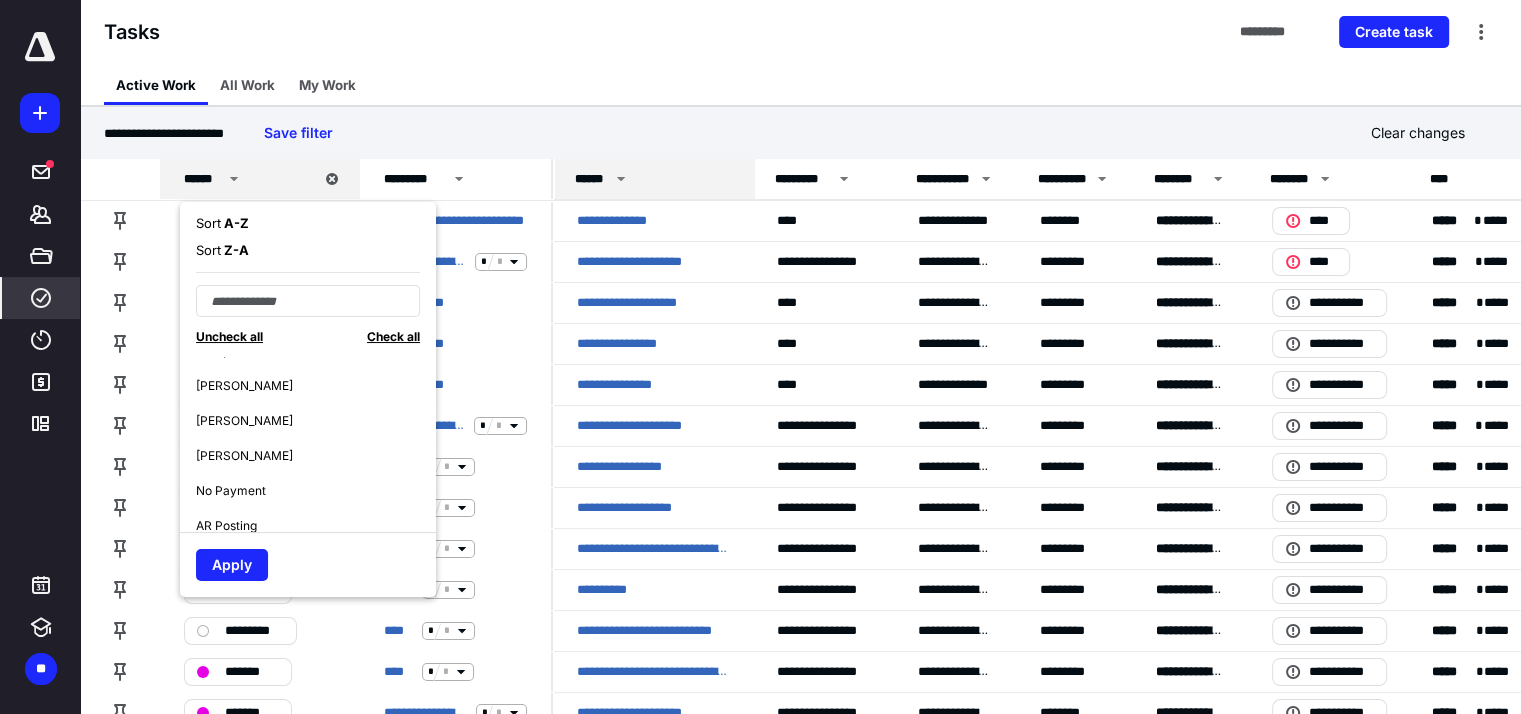 click on "[PERSON_NAME]" at bounding box center (316, 420) 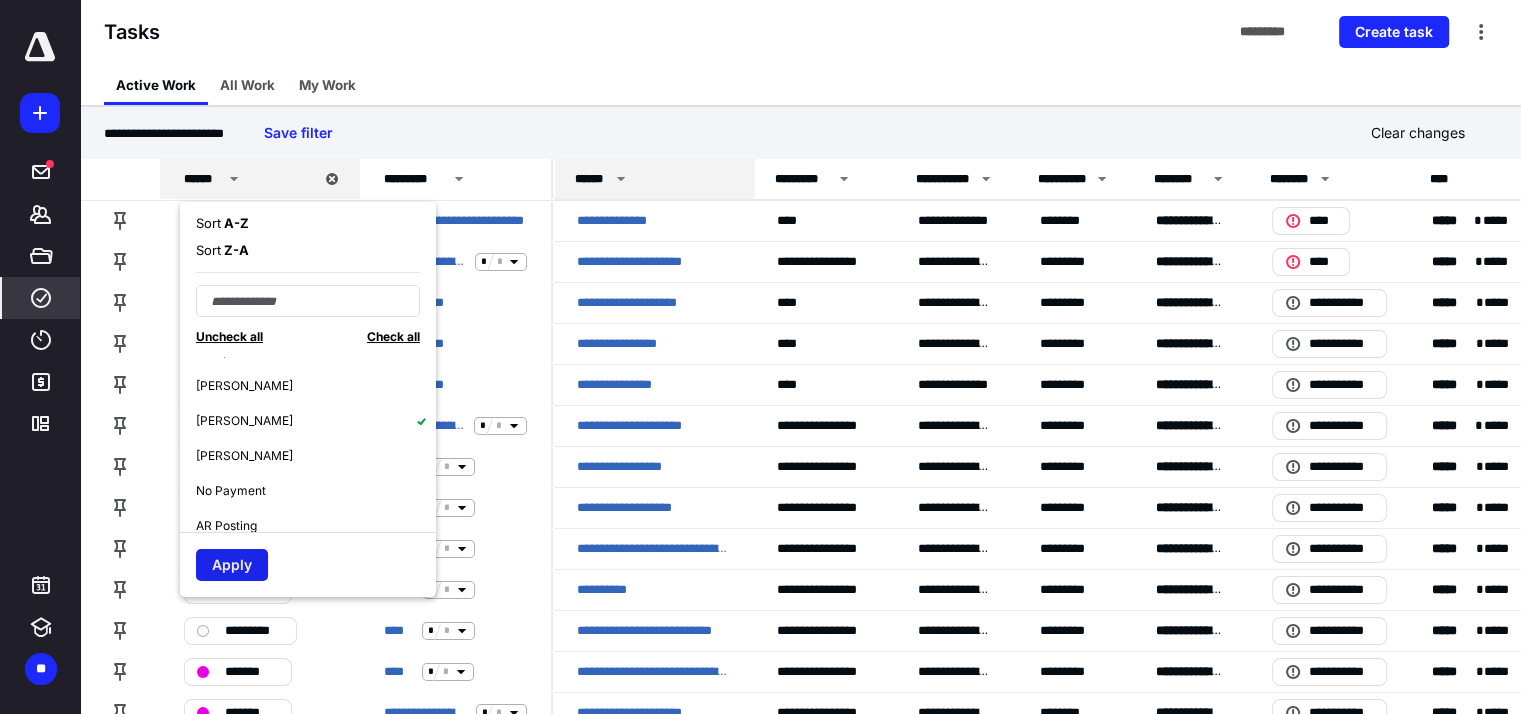 click on "Apply" at bounding box center (232, 565) 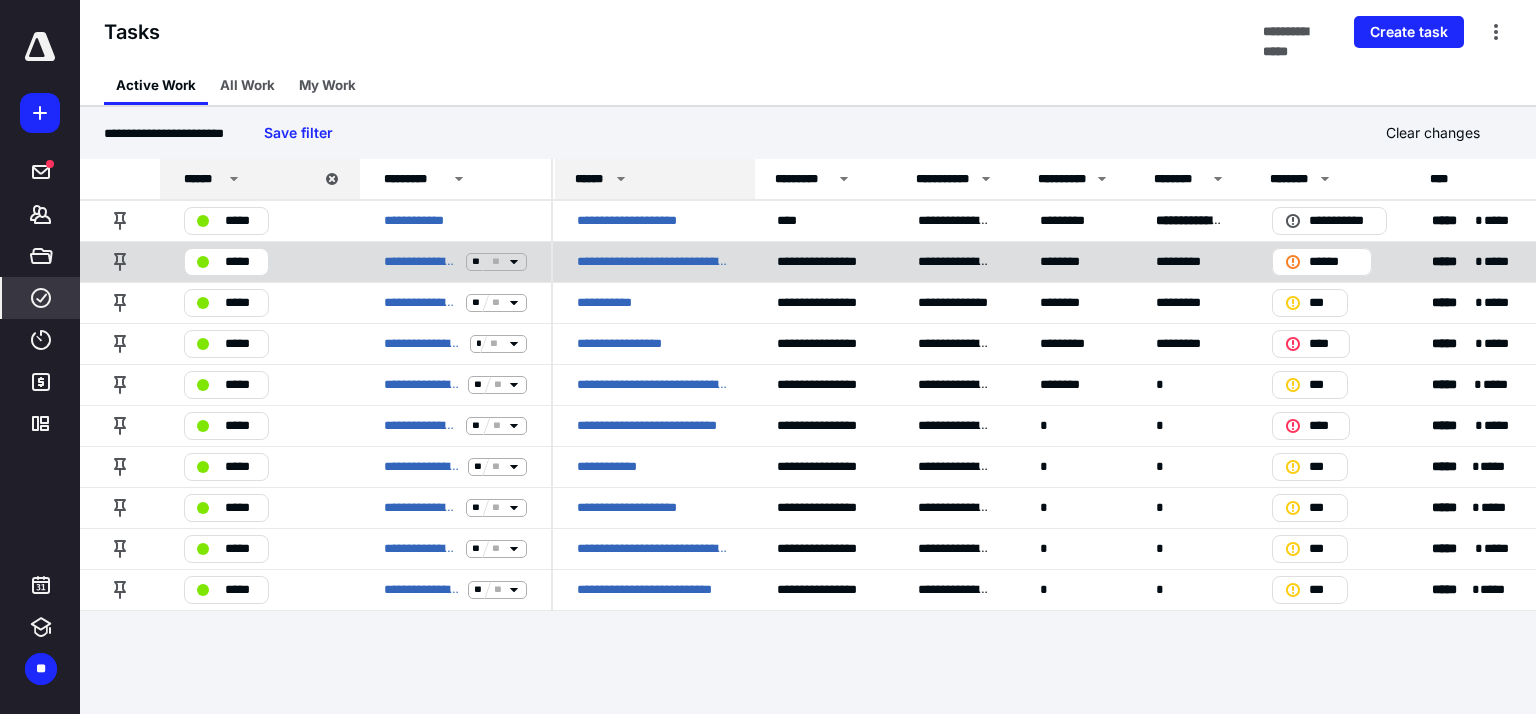 click on "**********" at bounding box center [653, 262] 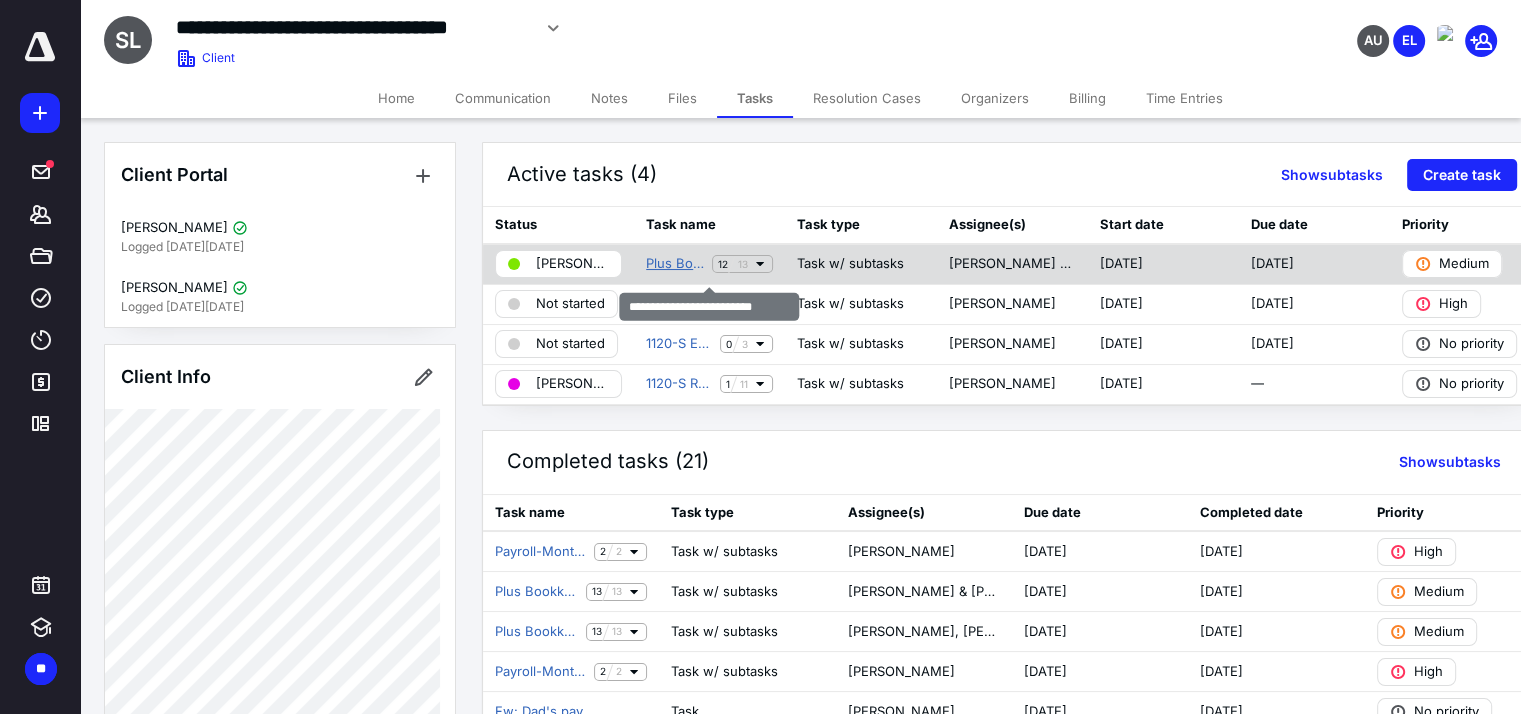 click on "Plus Bookkeeping Workflow" at bounding box center [675, 264] 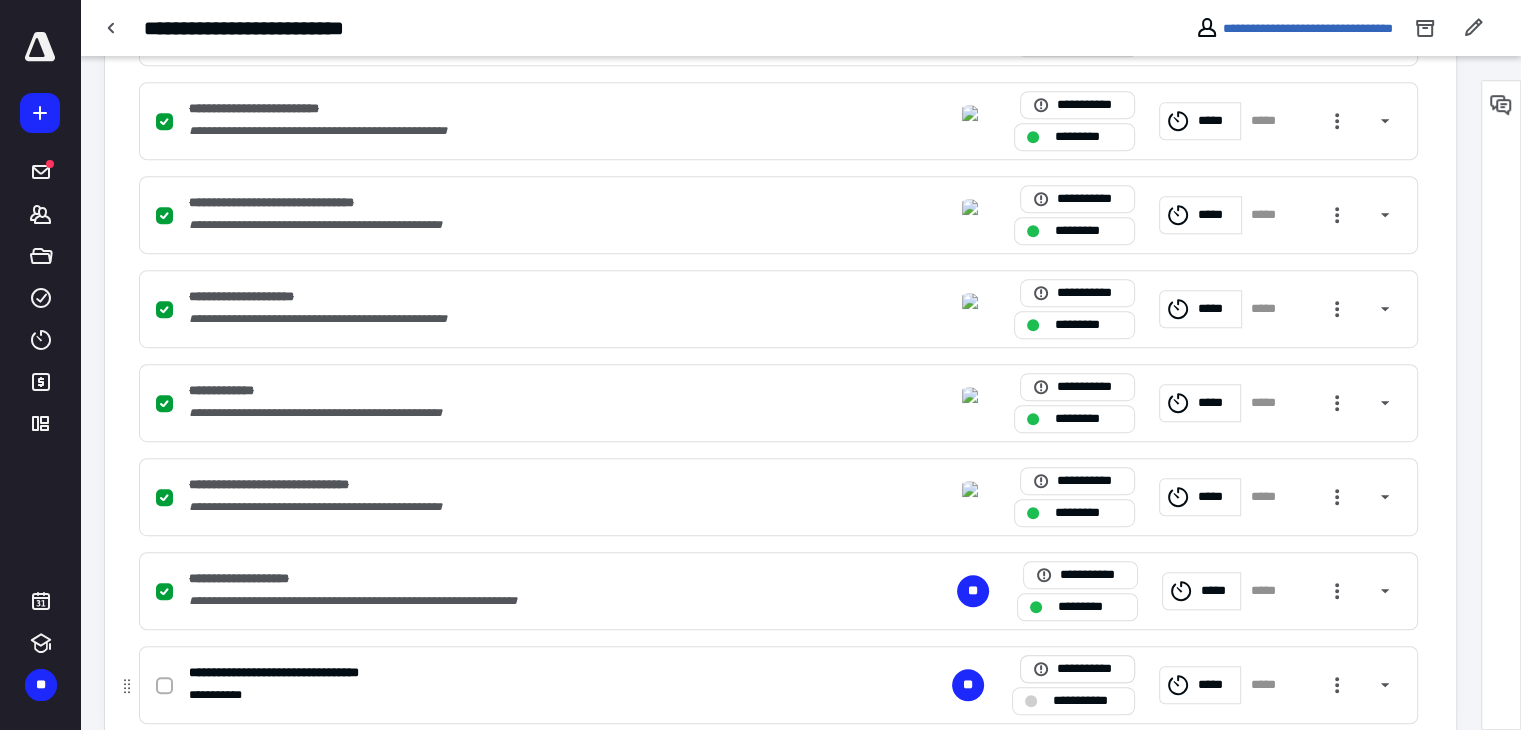 scroll, scrollTop: 1103, scrollLeft: 0, axis: vertical 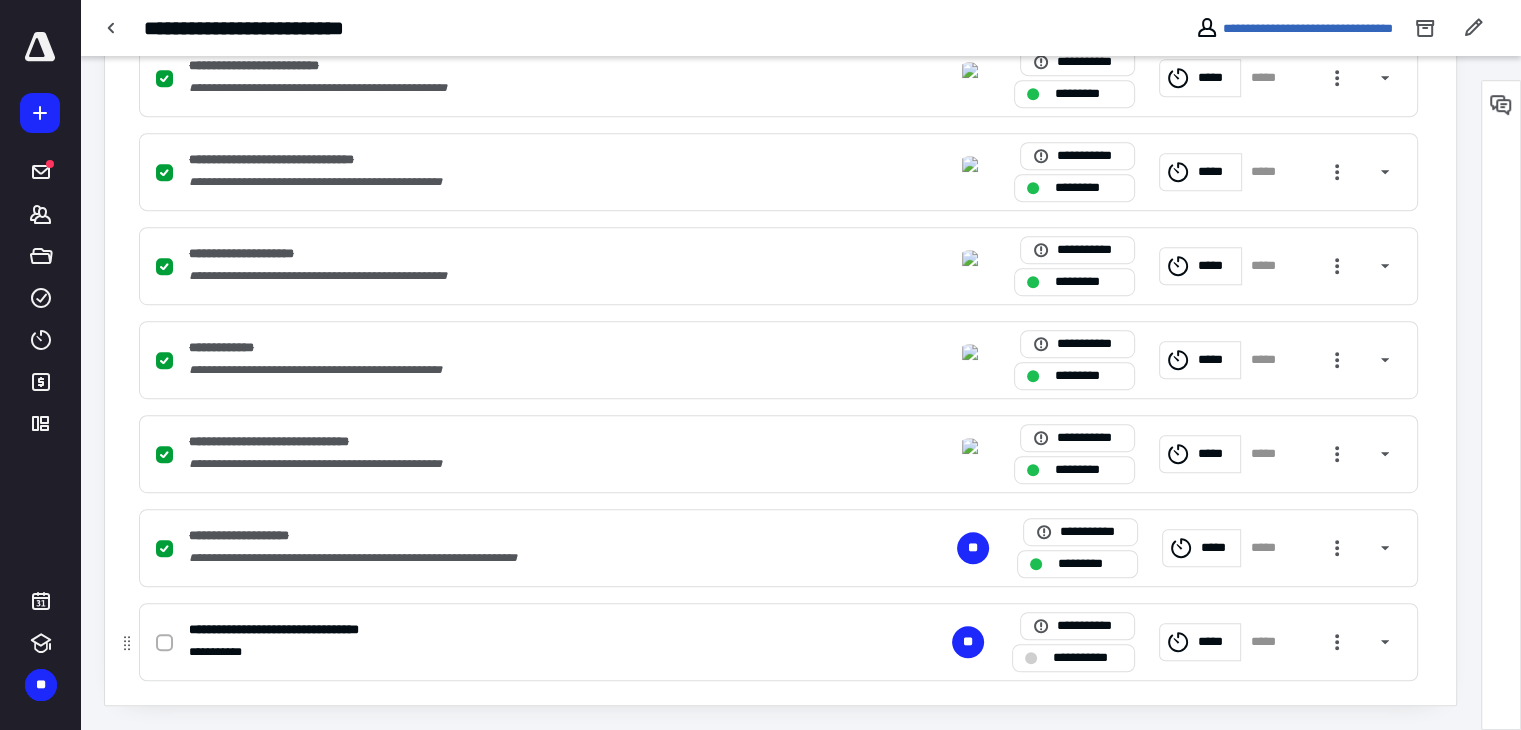 click on "*****" at bounding box center (1216, 642) 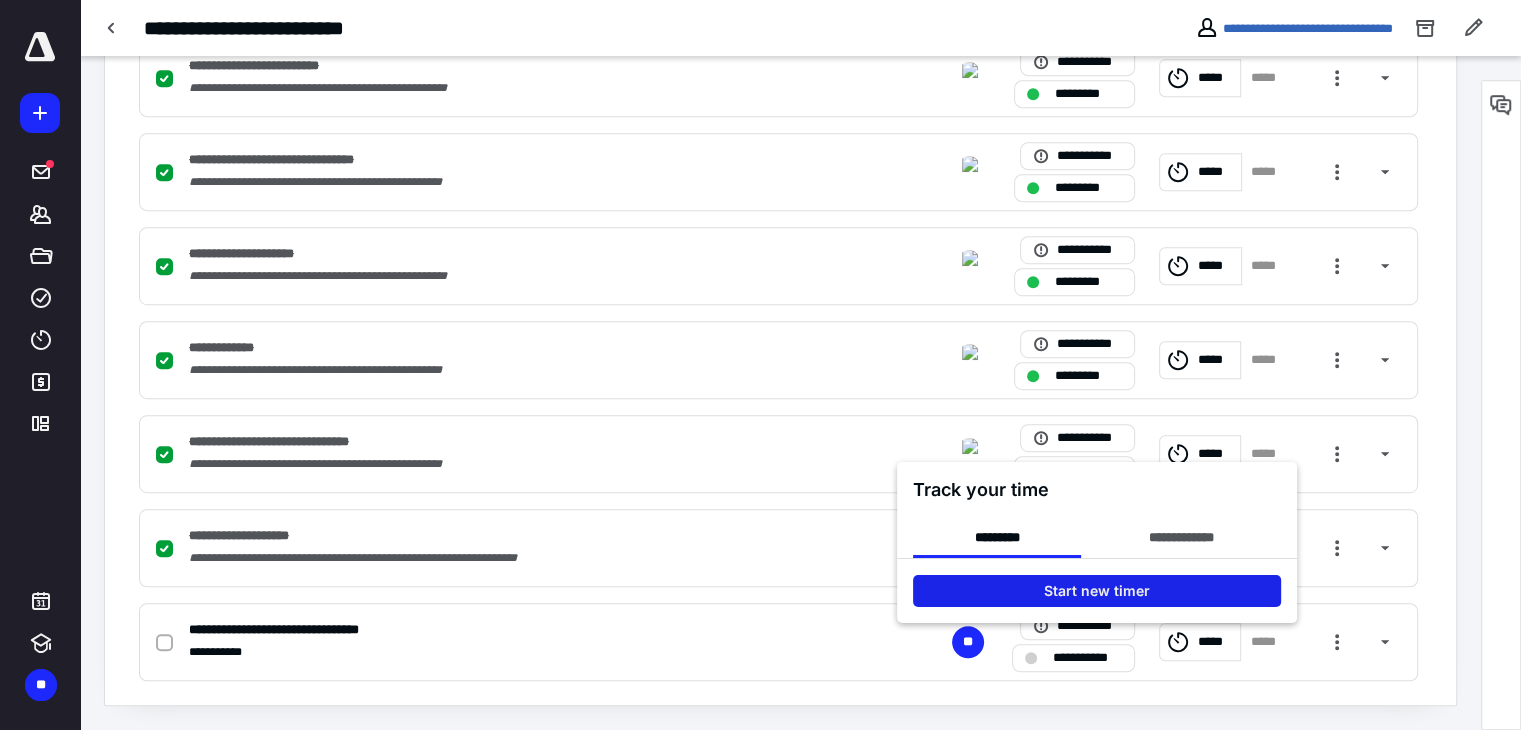 click on "Start new timer" at bounding box center (1097, 590) 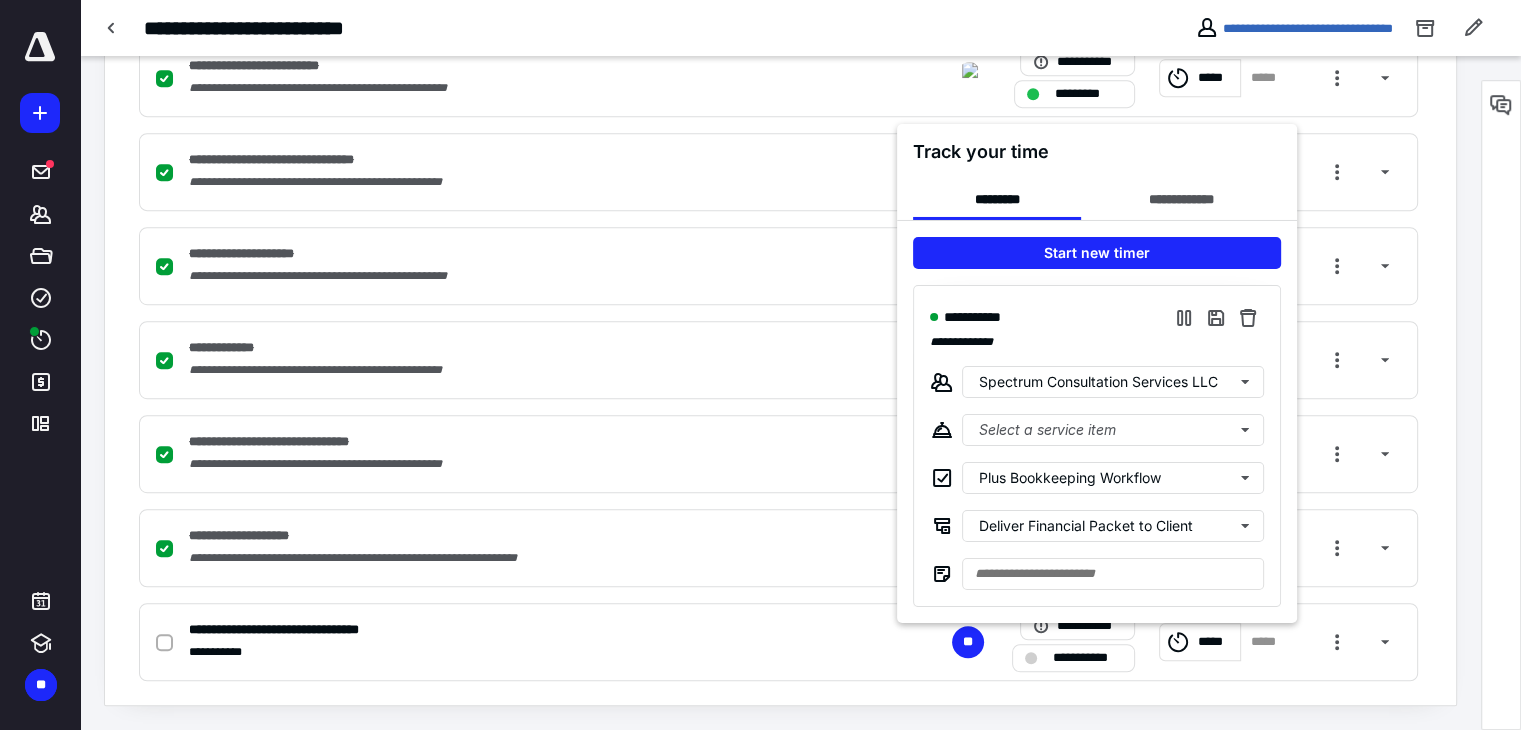 click at bounding box center (760, 365) 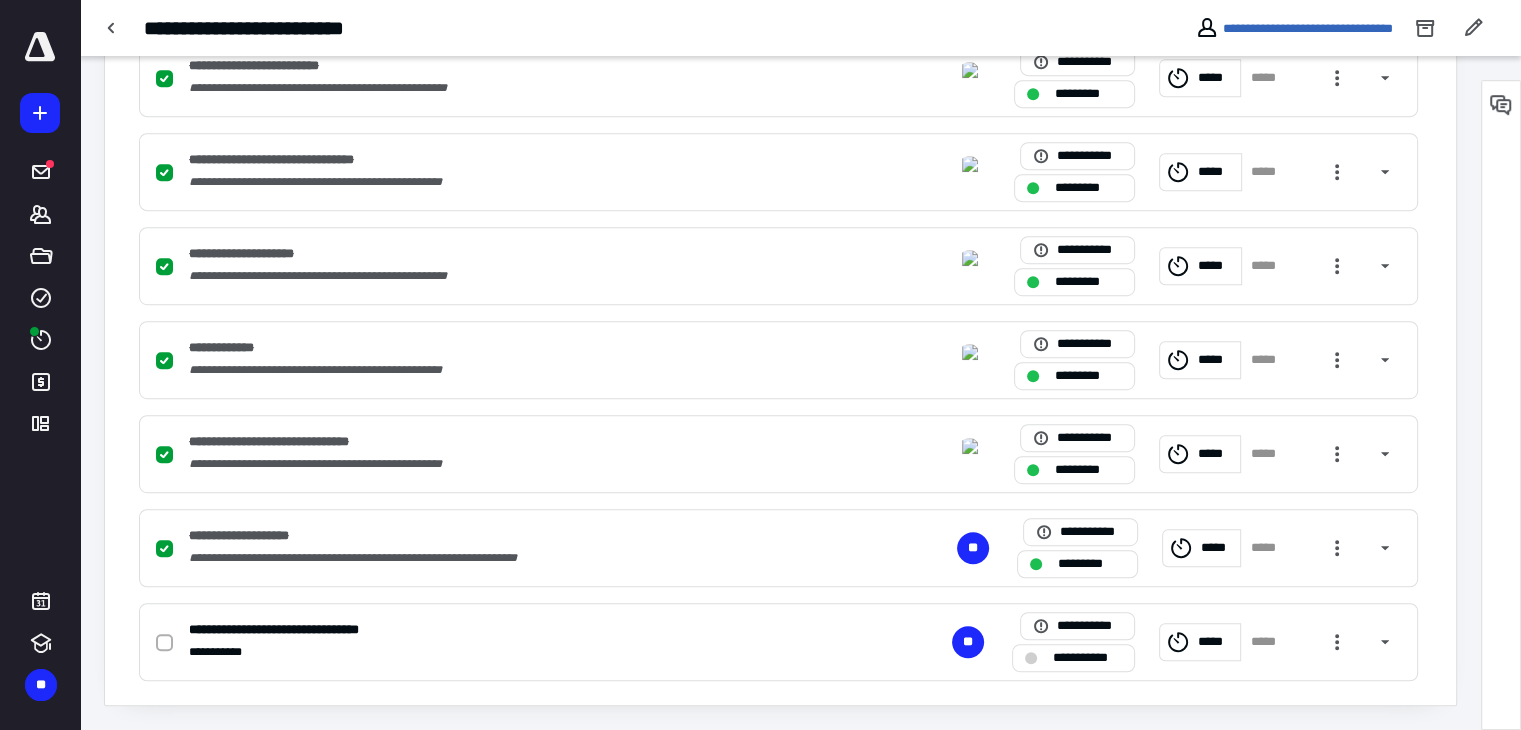 click at bounding box center [1501, 105] 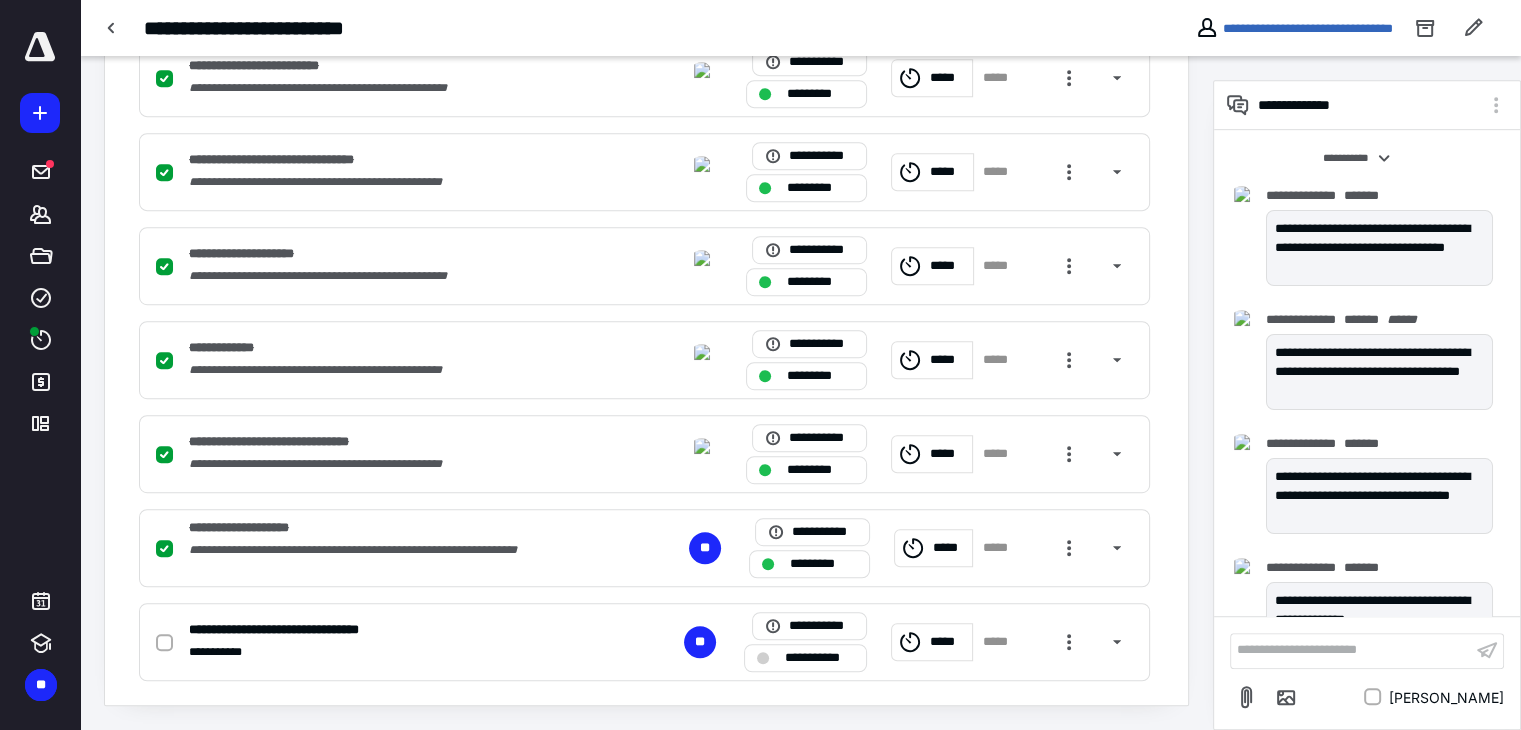 scroll, scrollTop: 424, scrollLeft: 0, axis: vertical 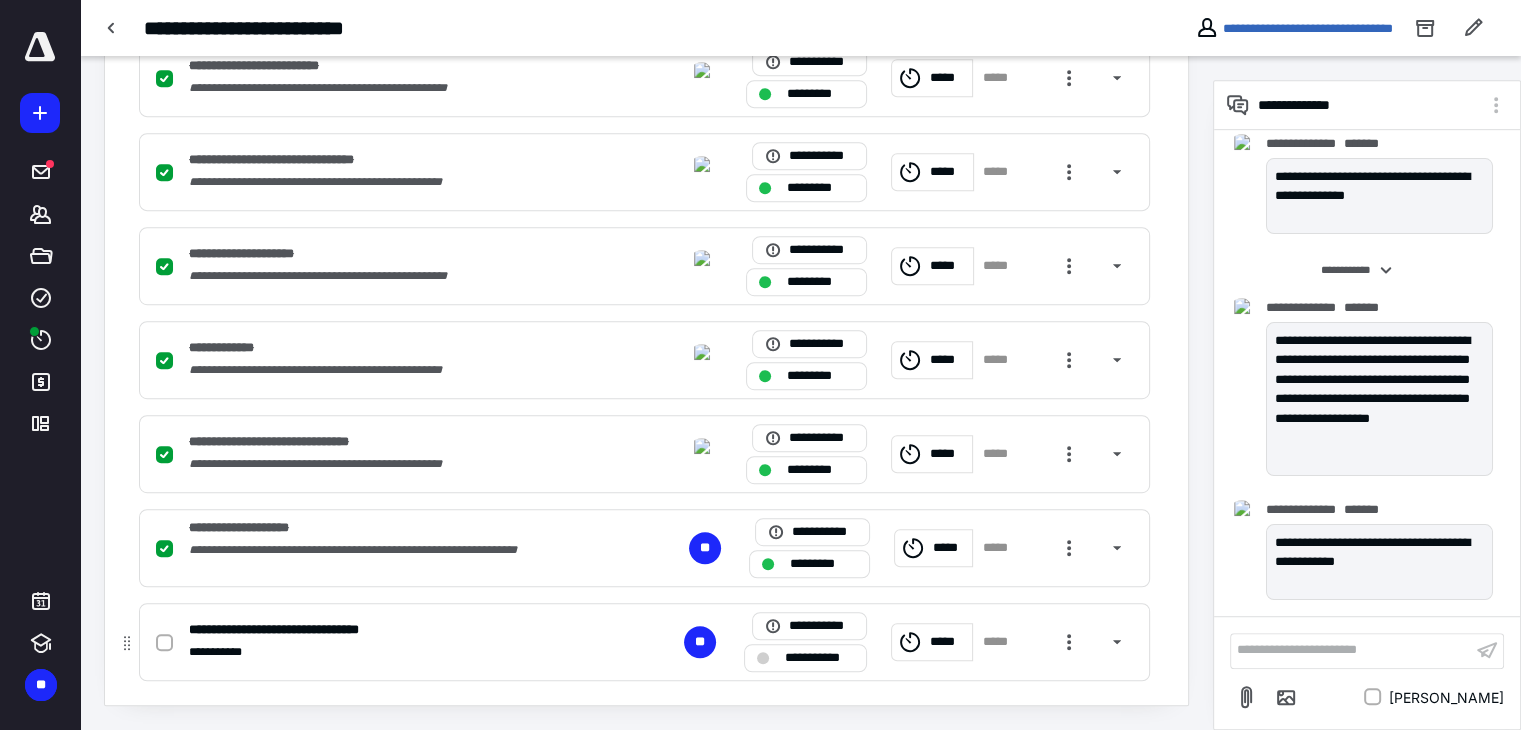 click on "**********" at bounding box center (382, 652) 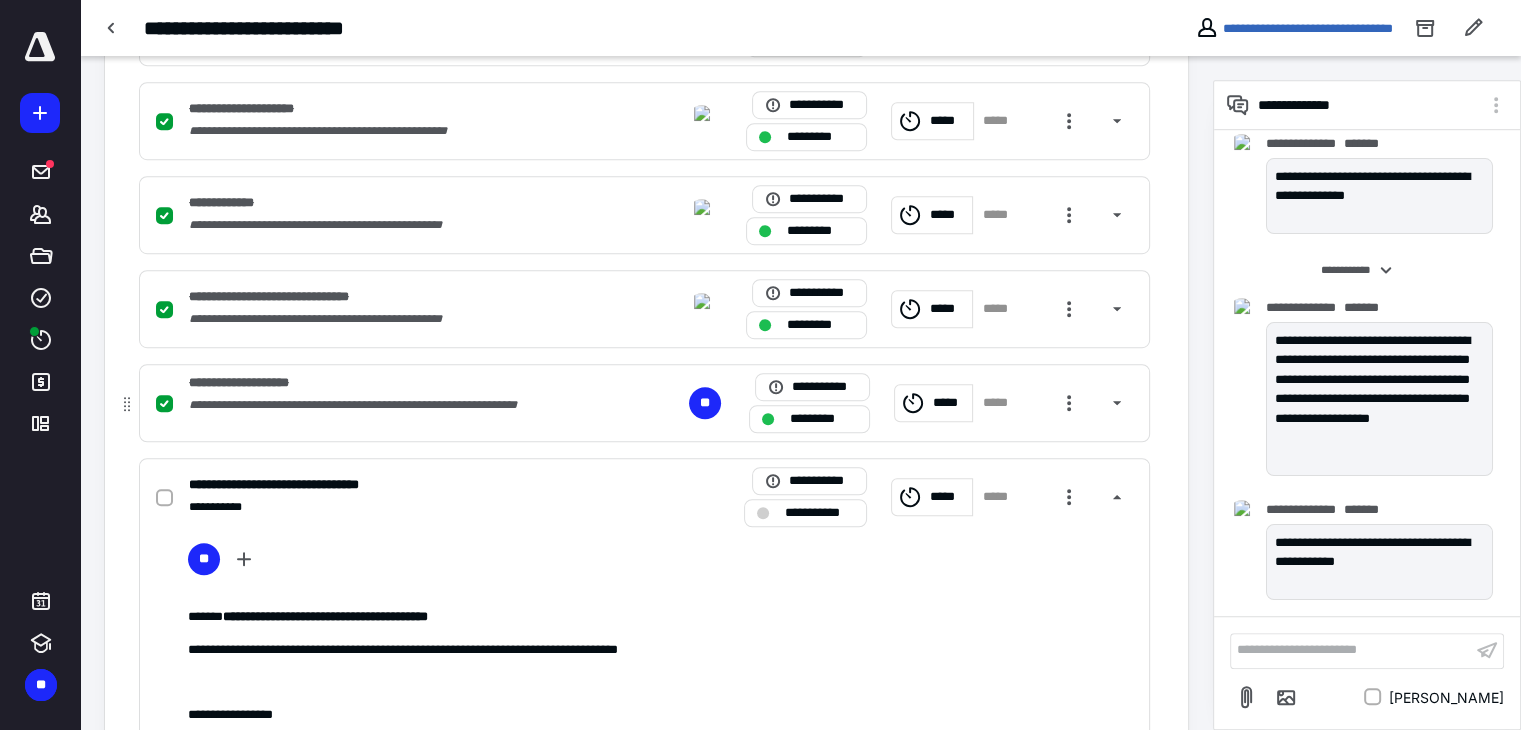 scroll, scrollTop: 1503, scrollLeft: 0, axis: vertical 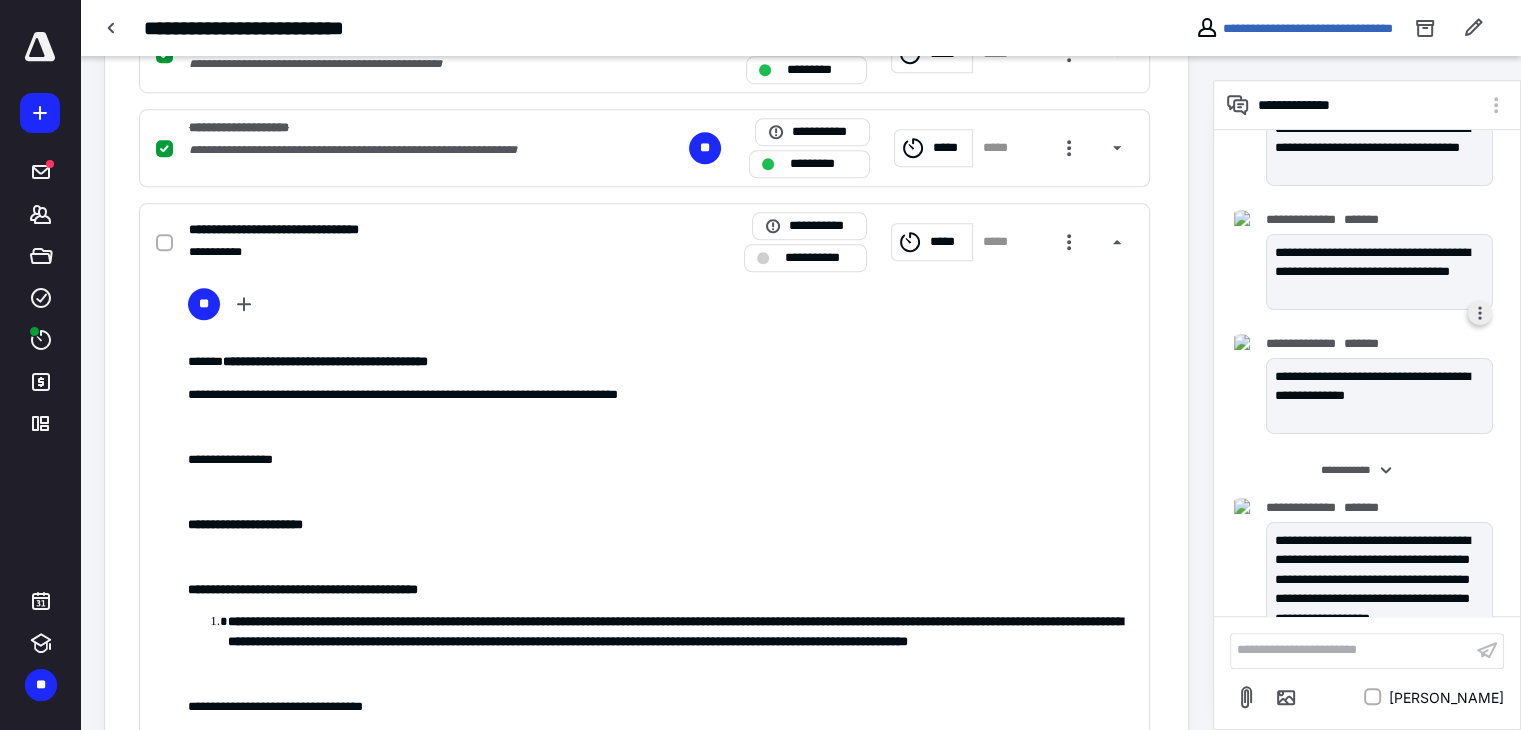 click at bounding box center [1480, 313] 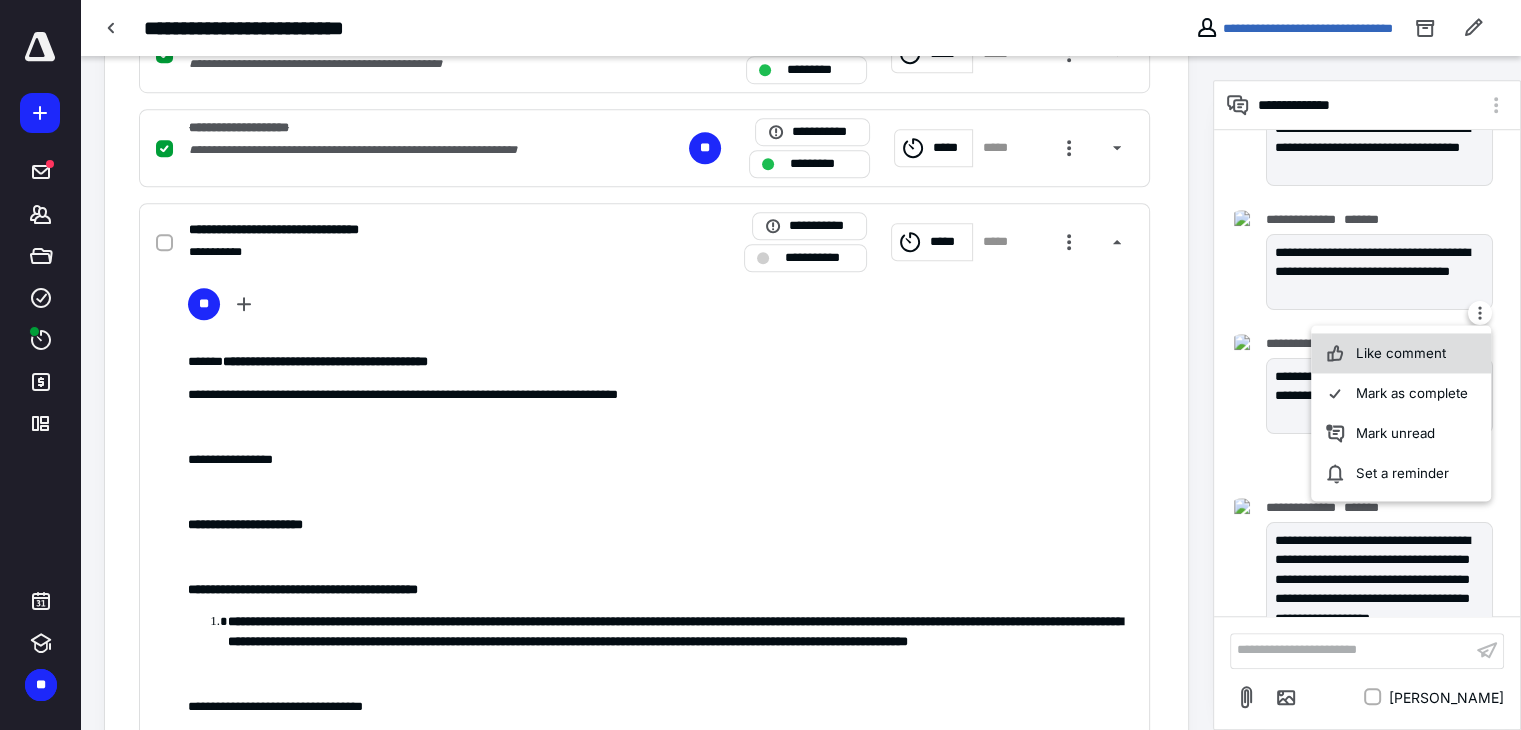 click on "Like comment" at bounding box center [1402, 353] 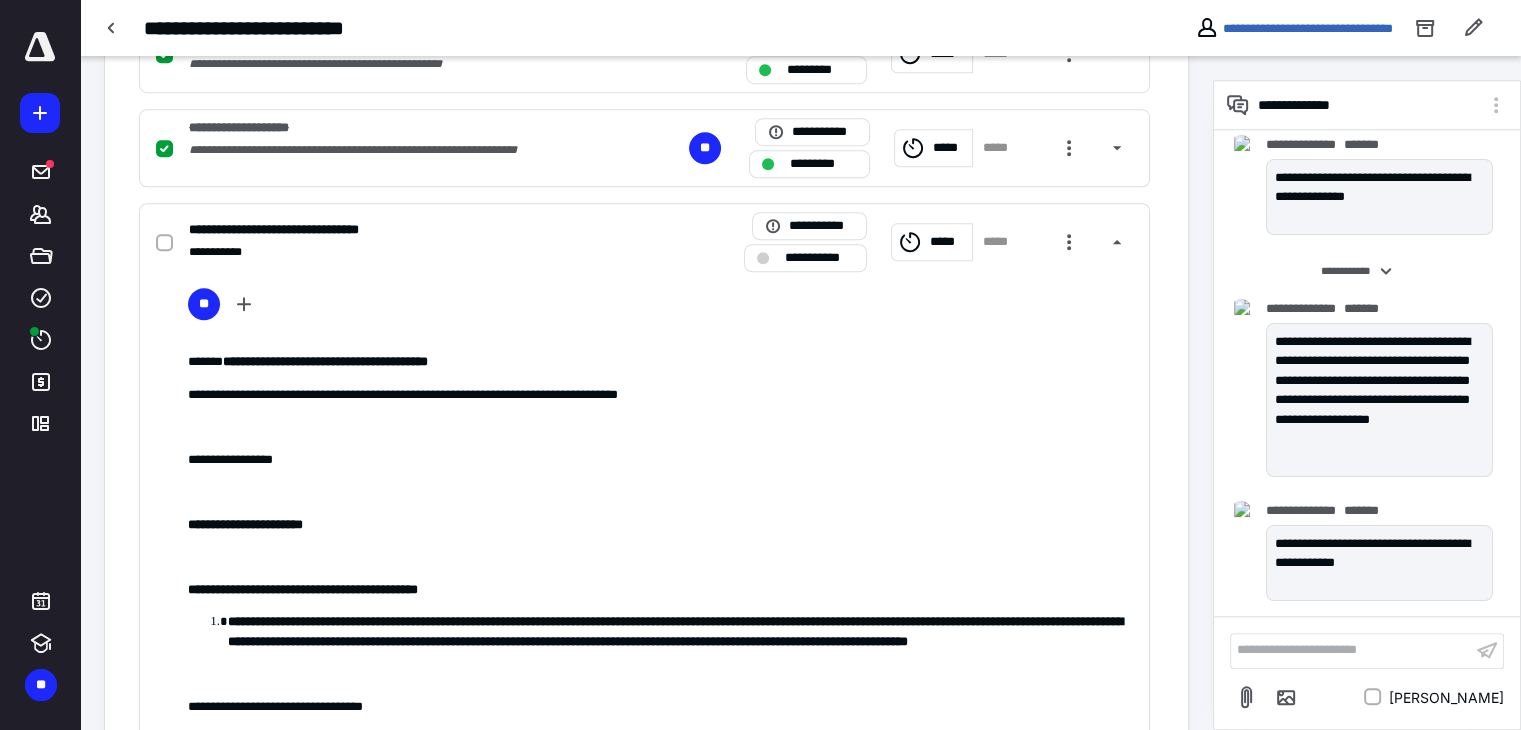 scroll, scrollTop: 448, scrollLeft: 0, axis: vertical 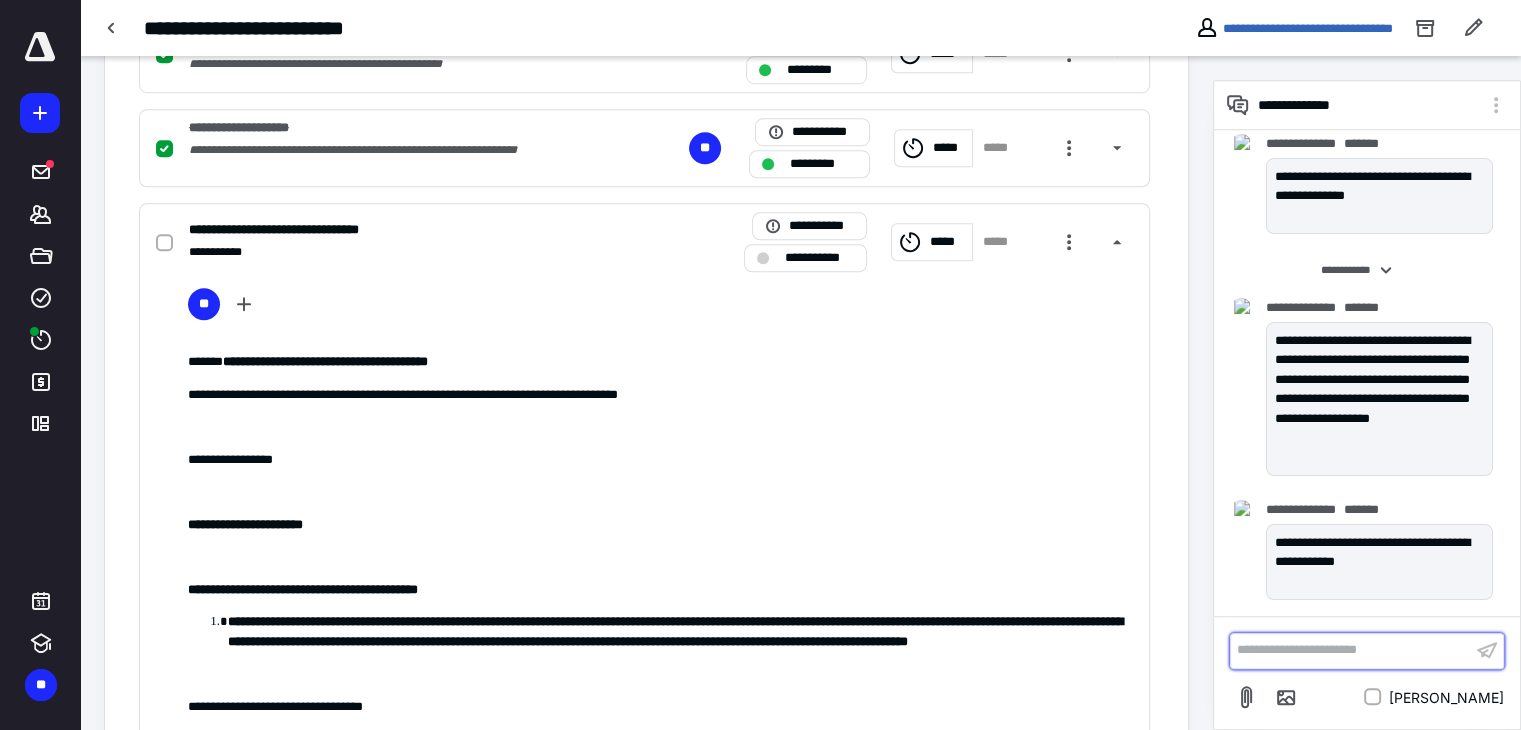 click on "**********" at bounding box center [1351, 650] 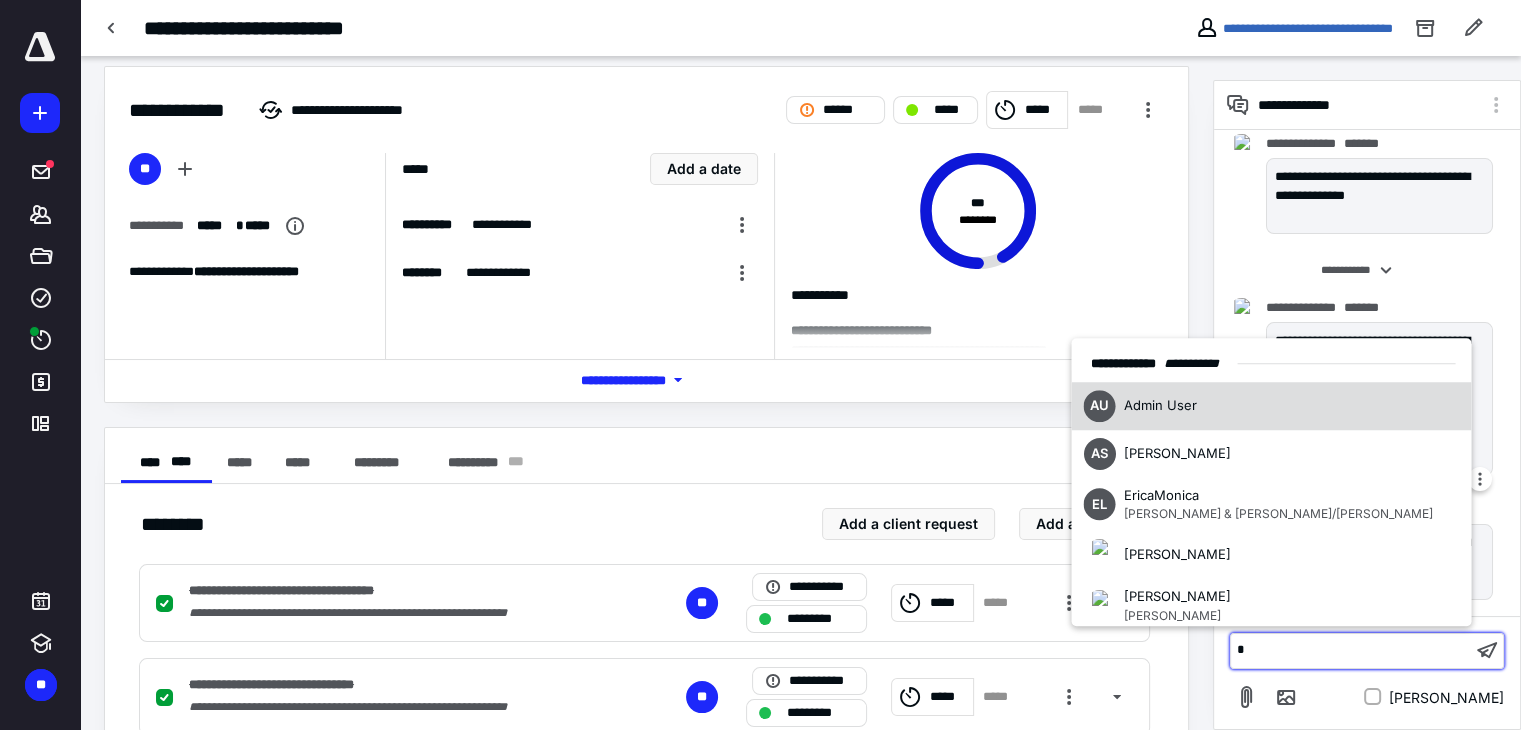 scroll, scrollTop: 0, scrollLeft: 0, axis: both 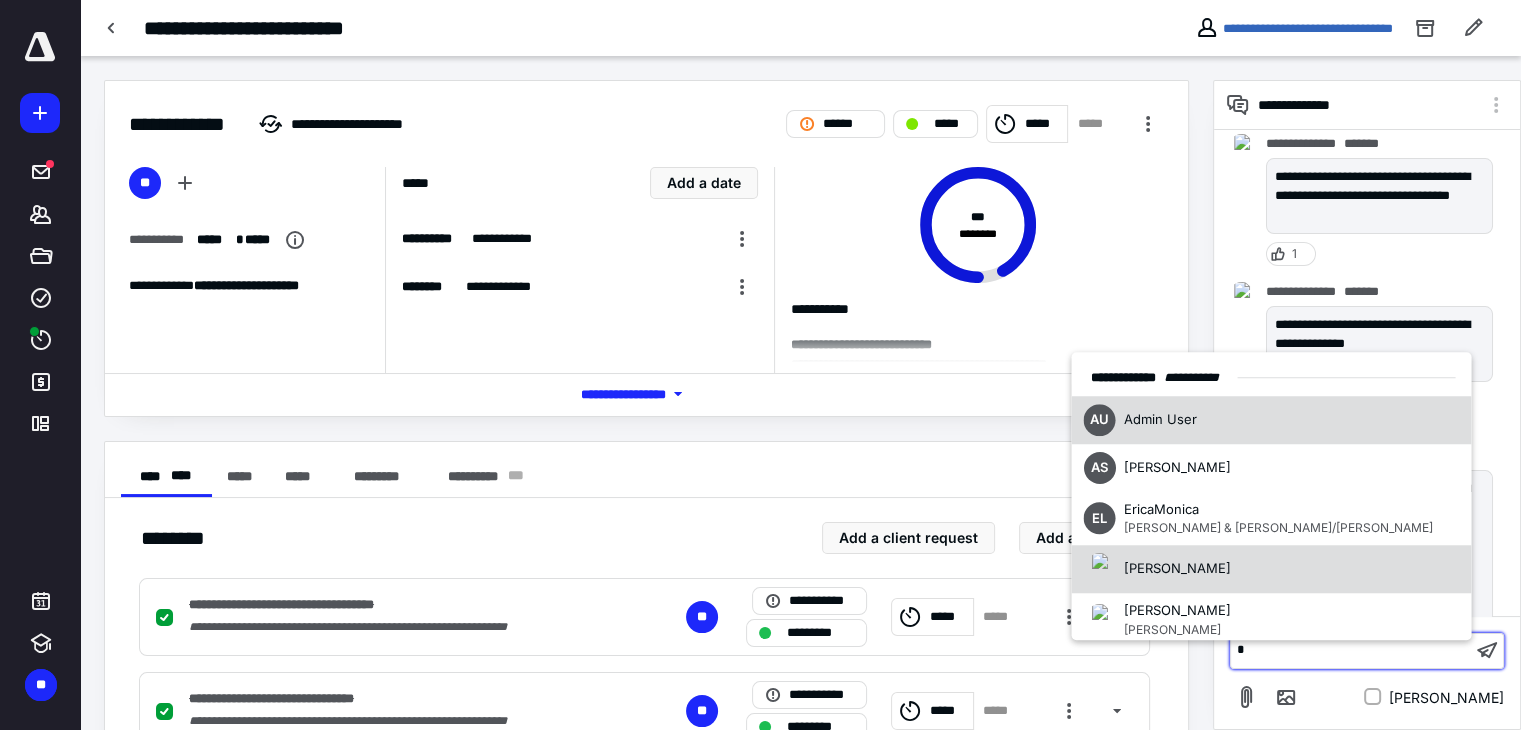 click on "[PERSON_NAME]" at bounding box center [1271, 569] 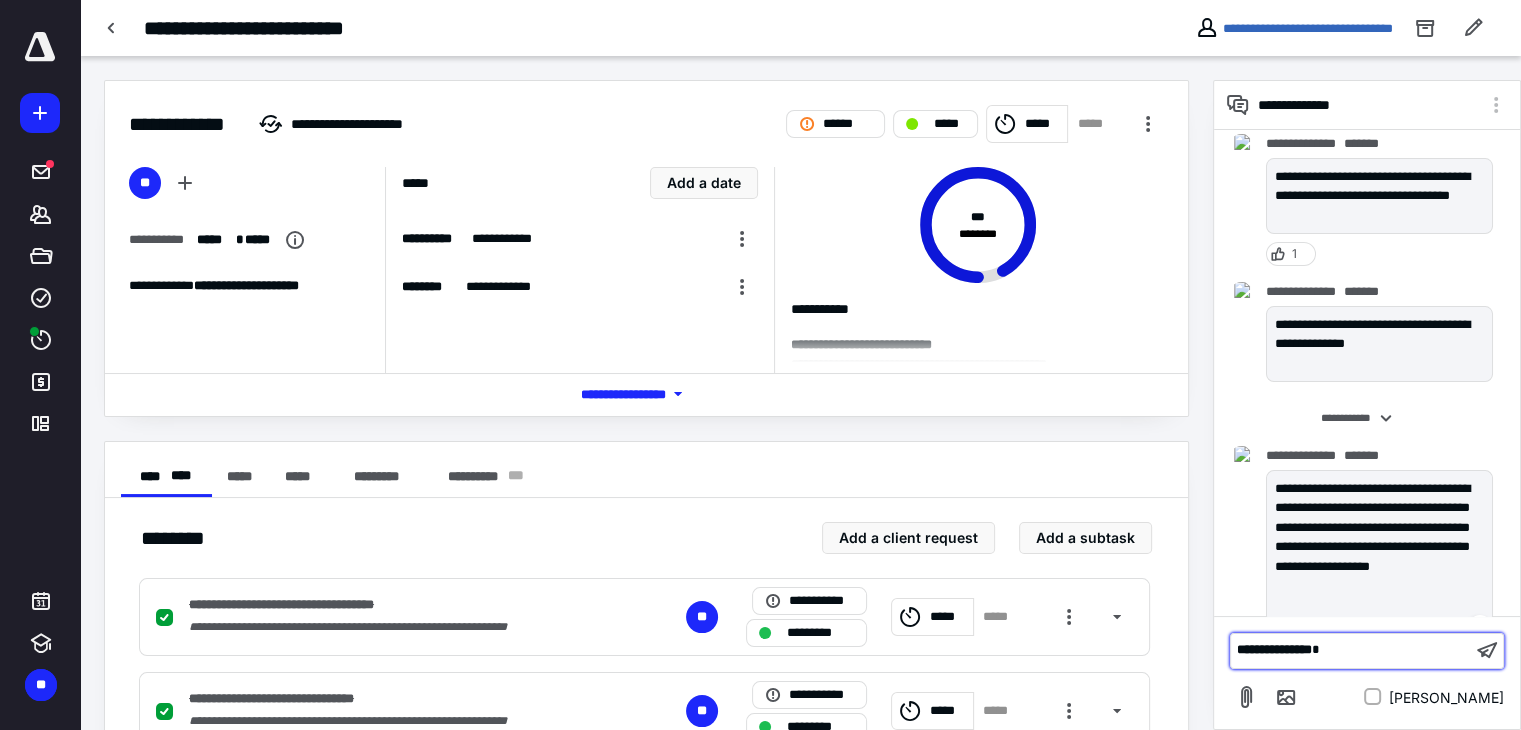 type 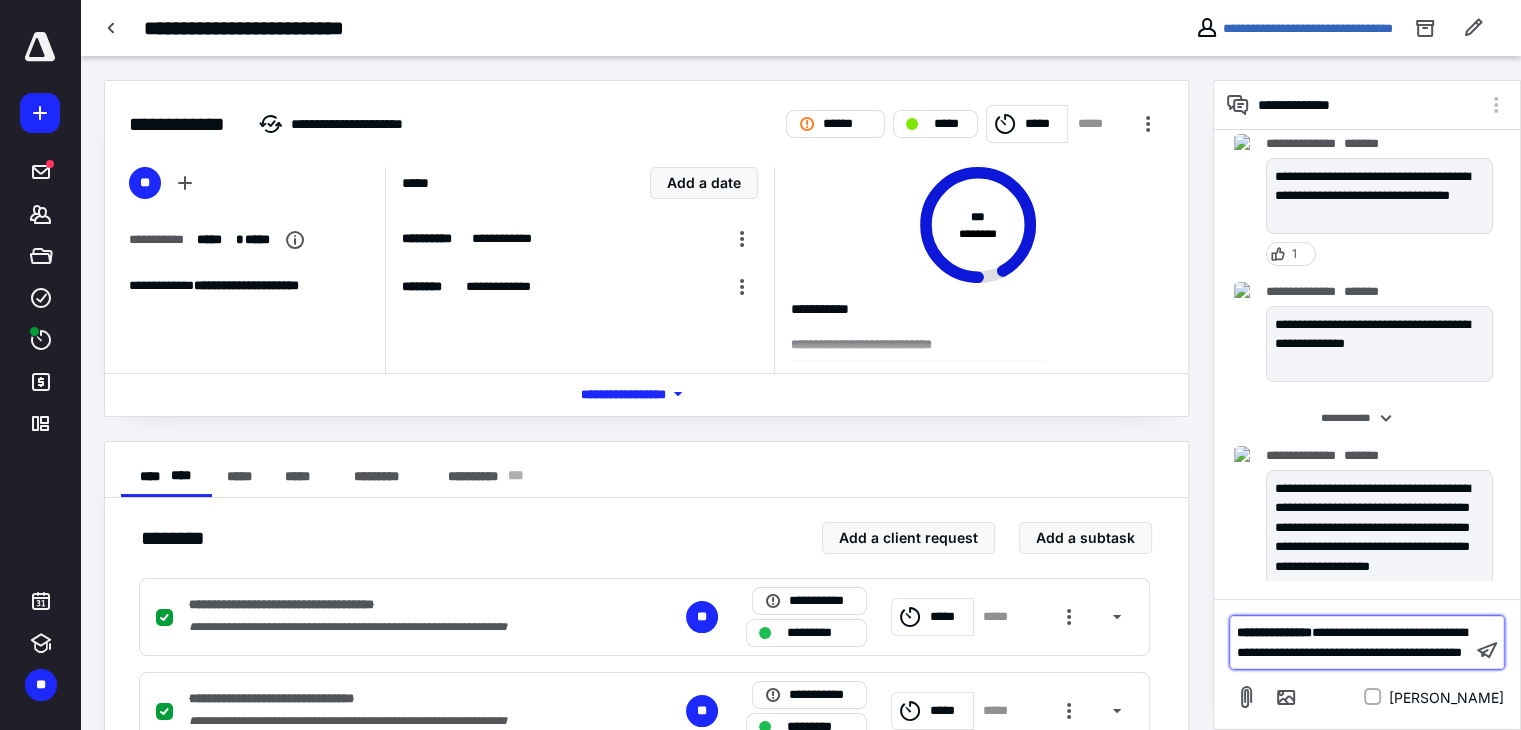 scroll, scrollTop: 572, scrollLeft: 0, axis: vertical 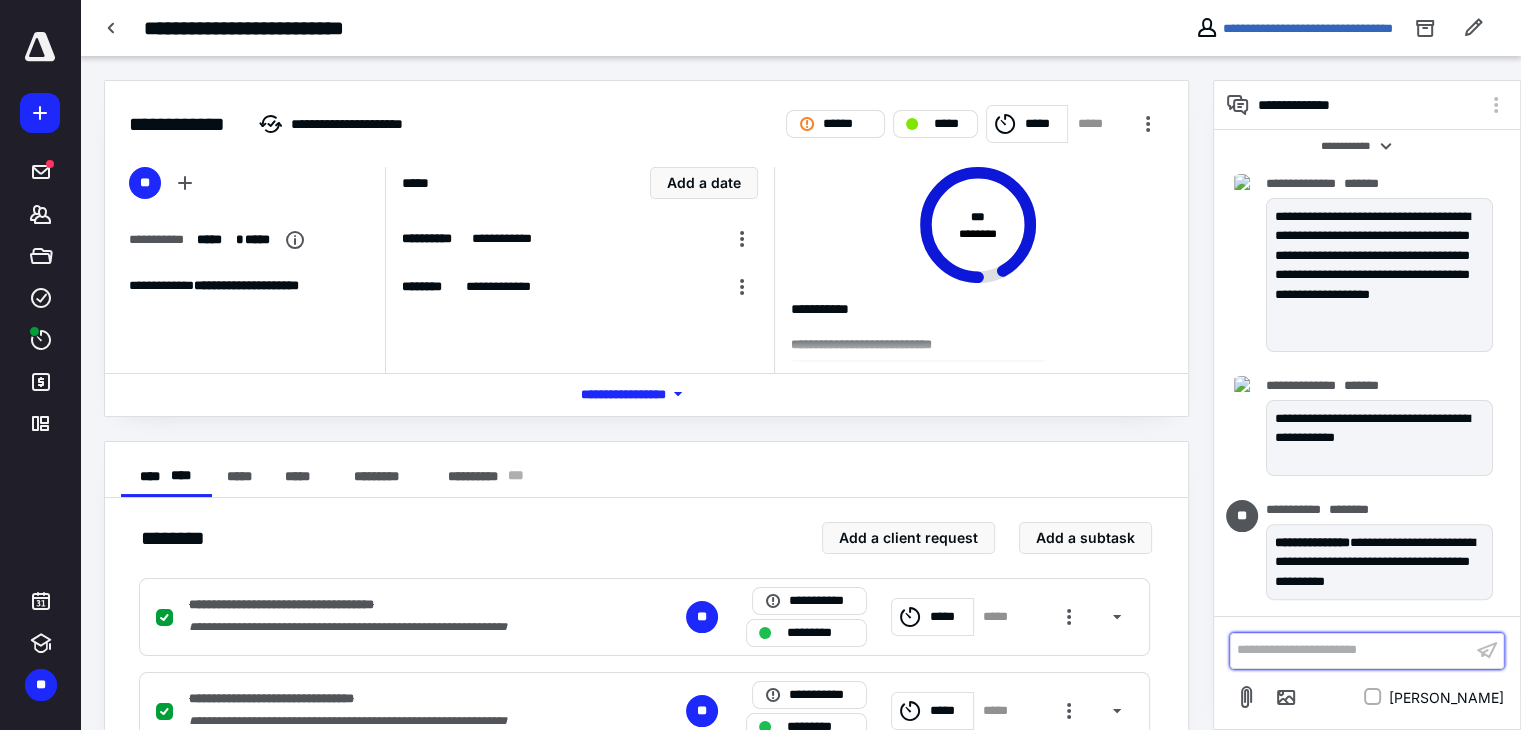 click on "**********" at bounding box center (1351, 650) 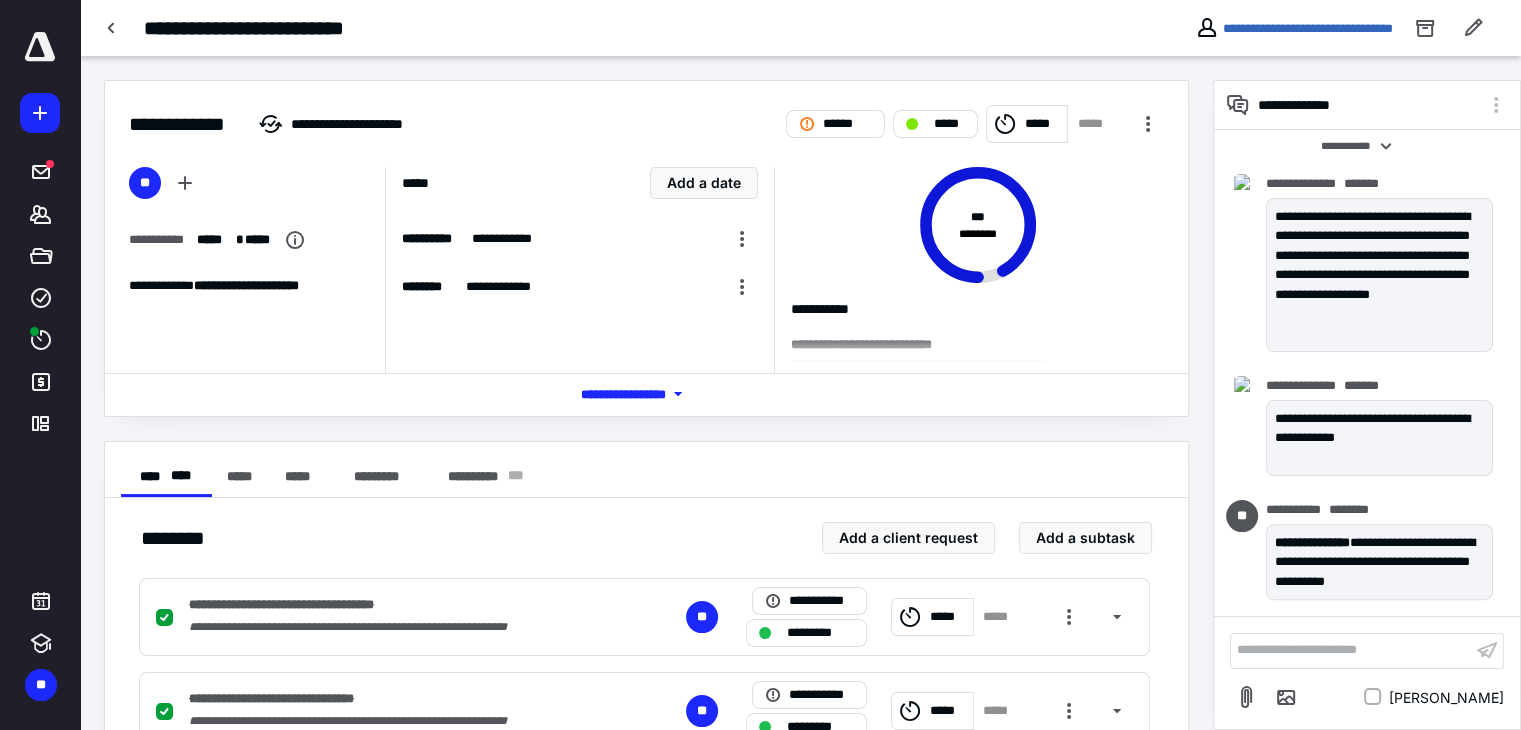click on "**********" at bounding box center [1380, 562] 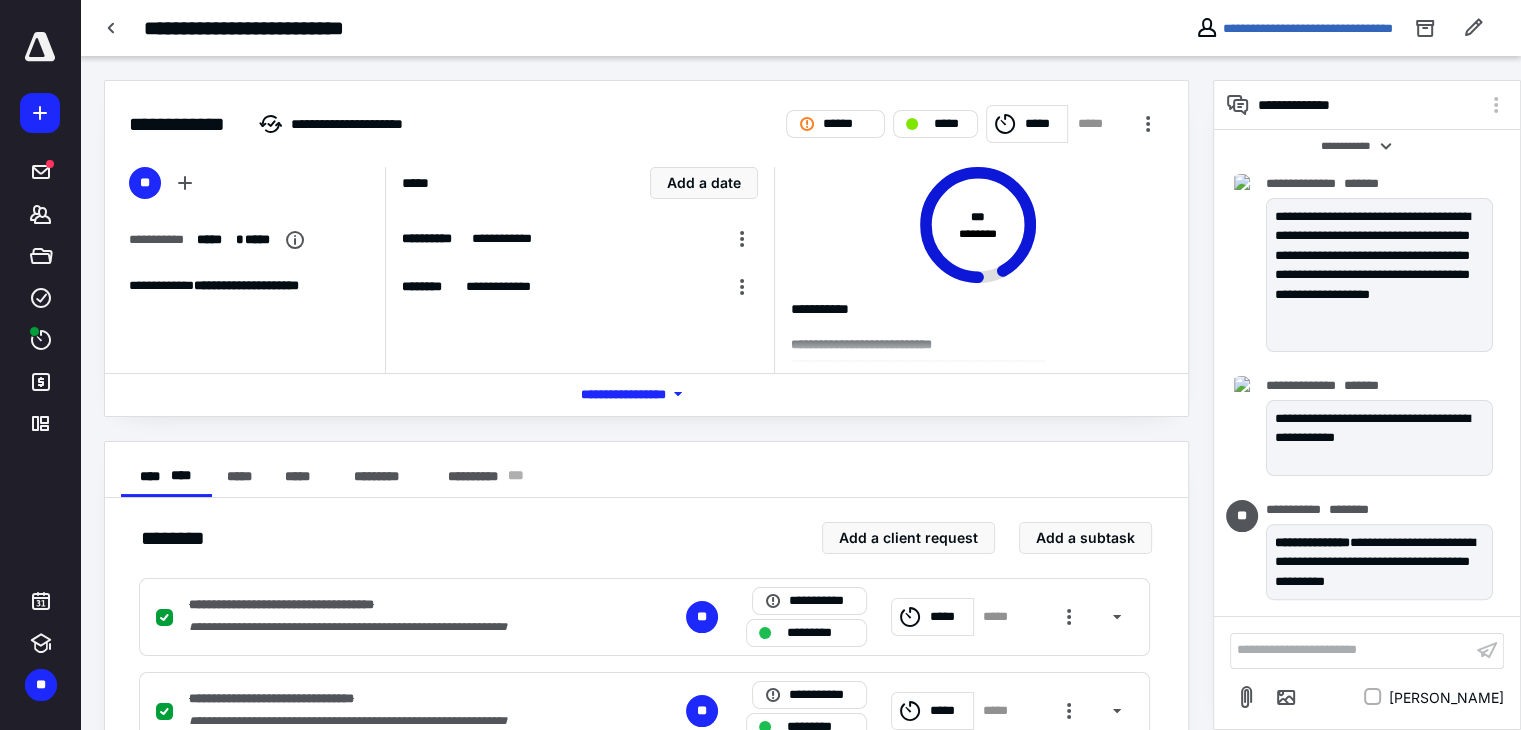 scroll, scrollTop: 800, scrollLeft: 0, axis: vertical 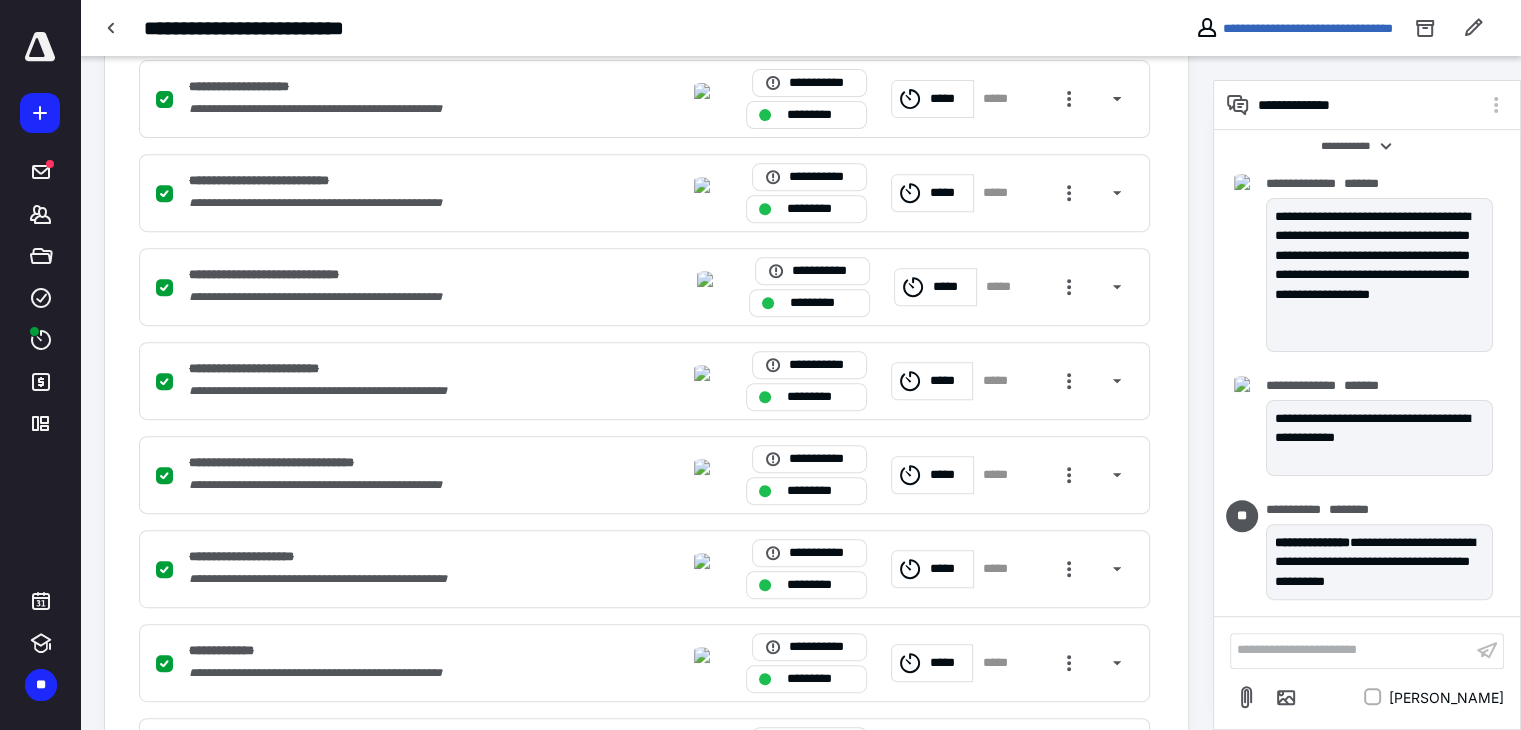 click on "**********" at bounding box center [1380, 562] 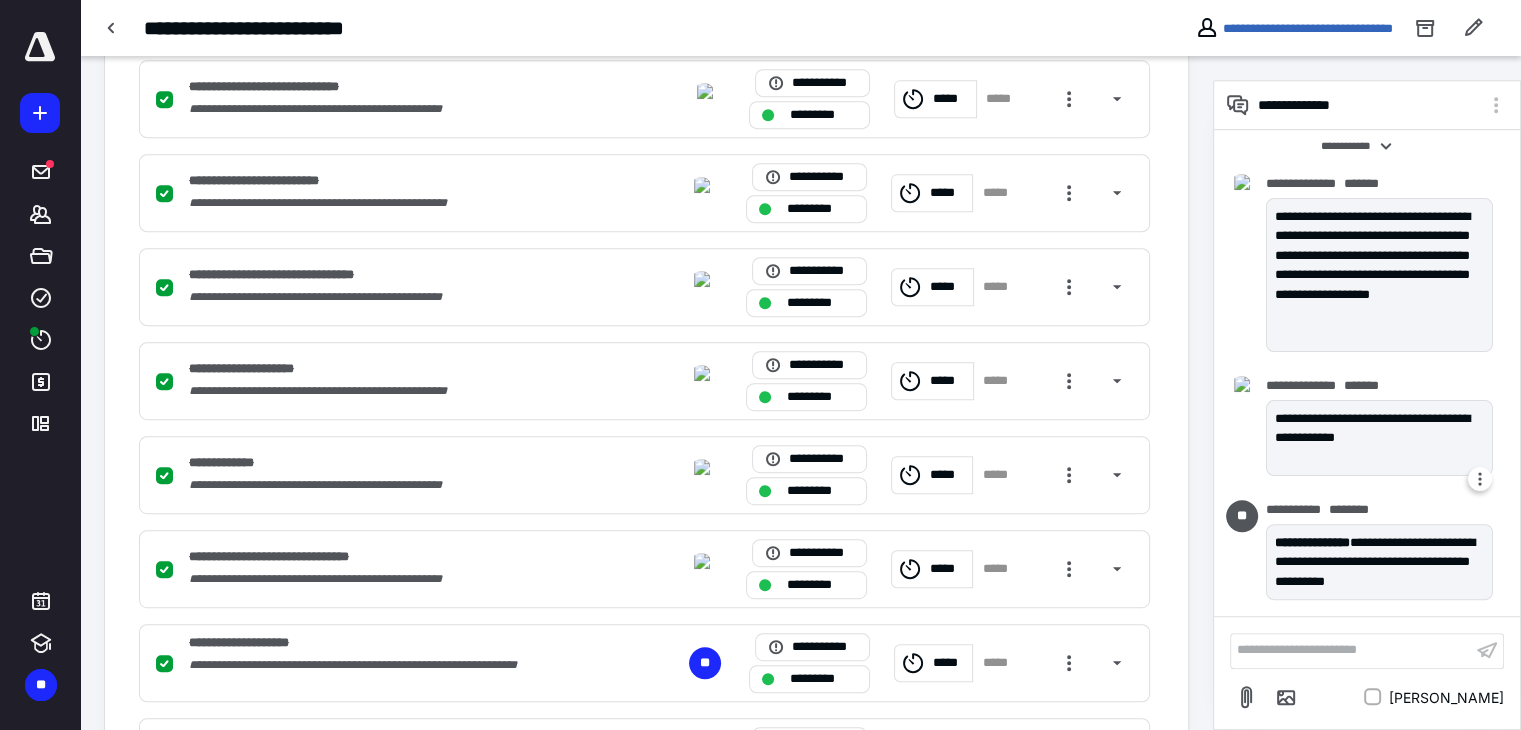 scroll, scrollTop: 1400, scrollLeft: 0, axis: vertical 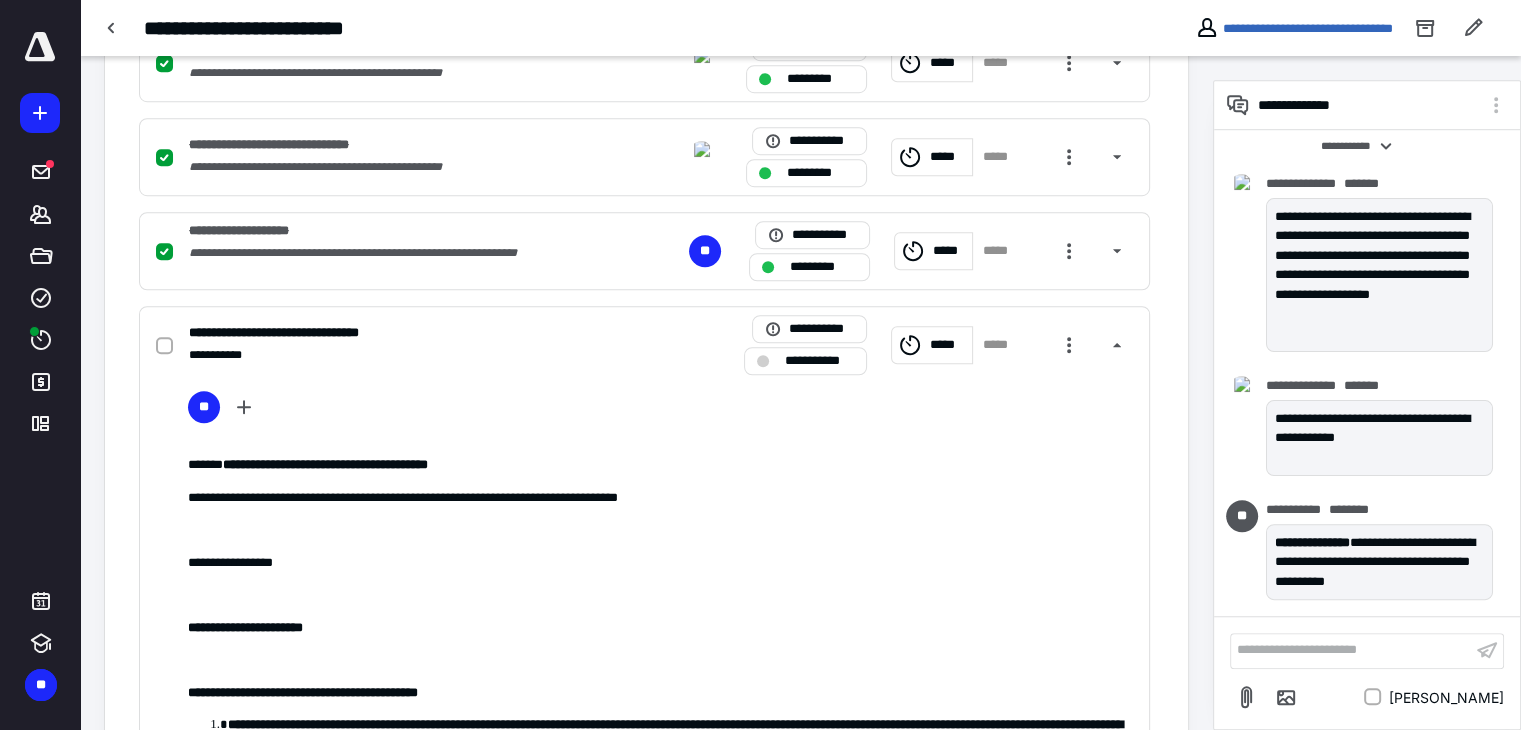 click on "**********" at bounding box center [1351, 651] 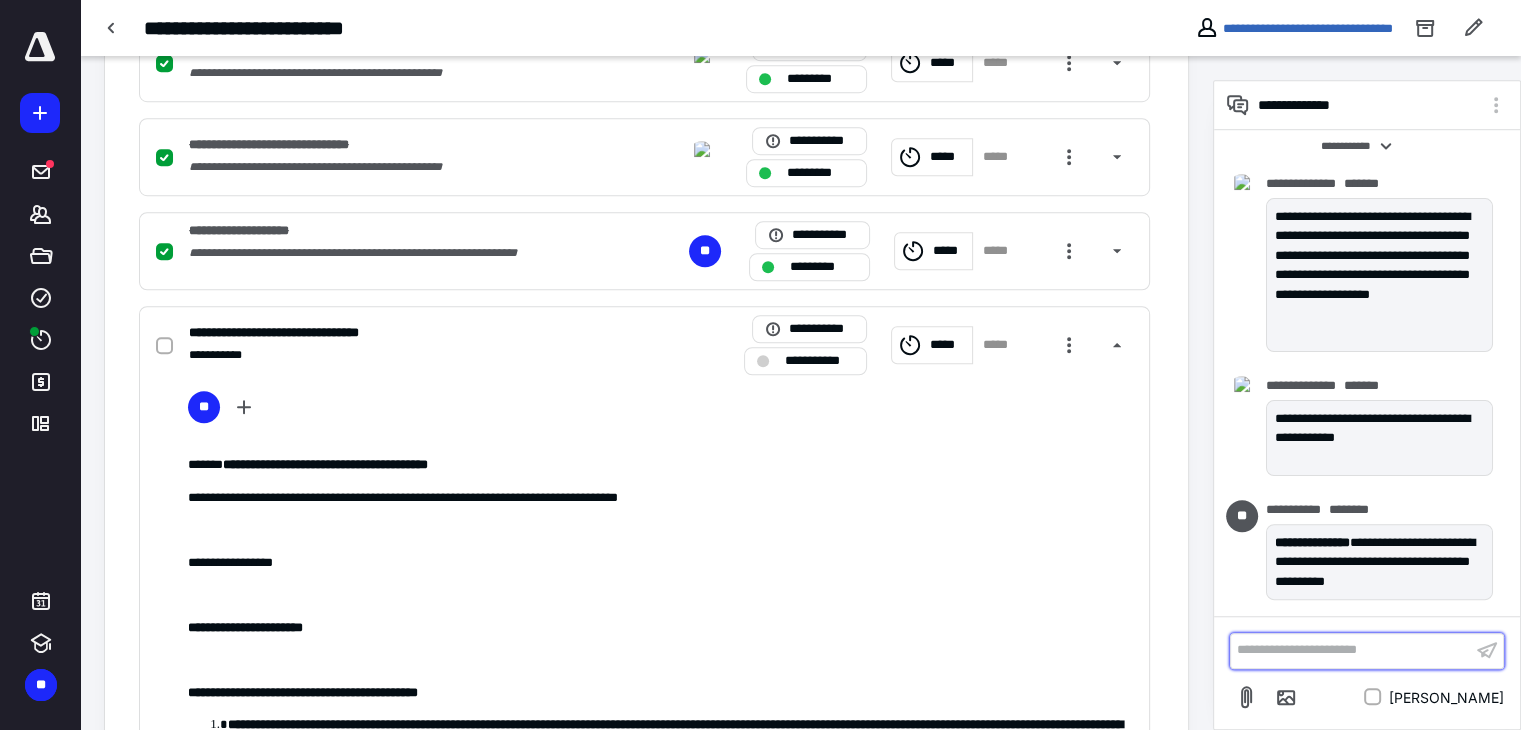 click on "**********" at bounding box center [1351, 650] 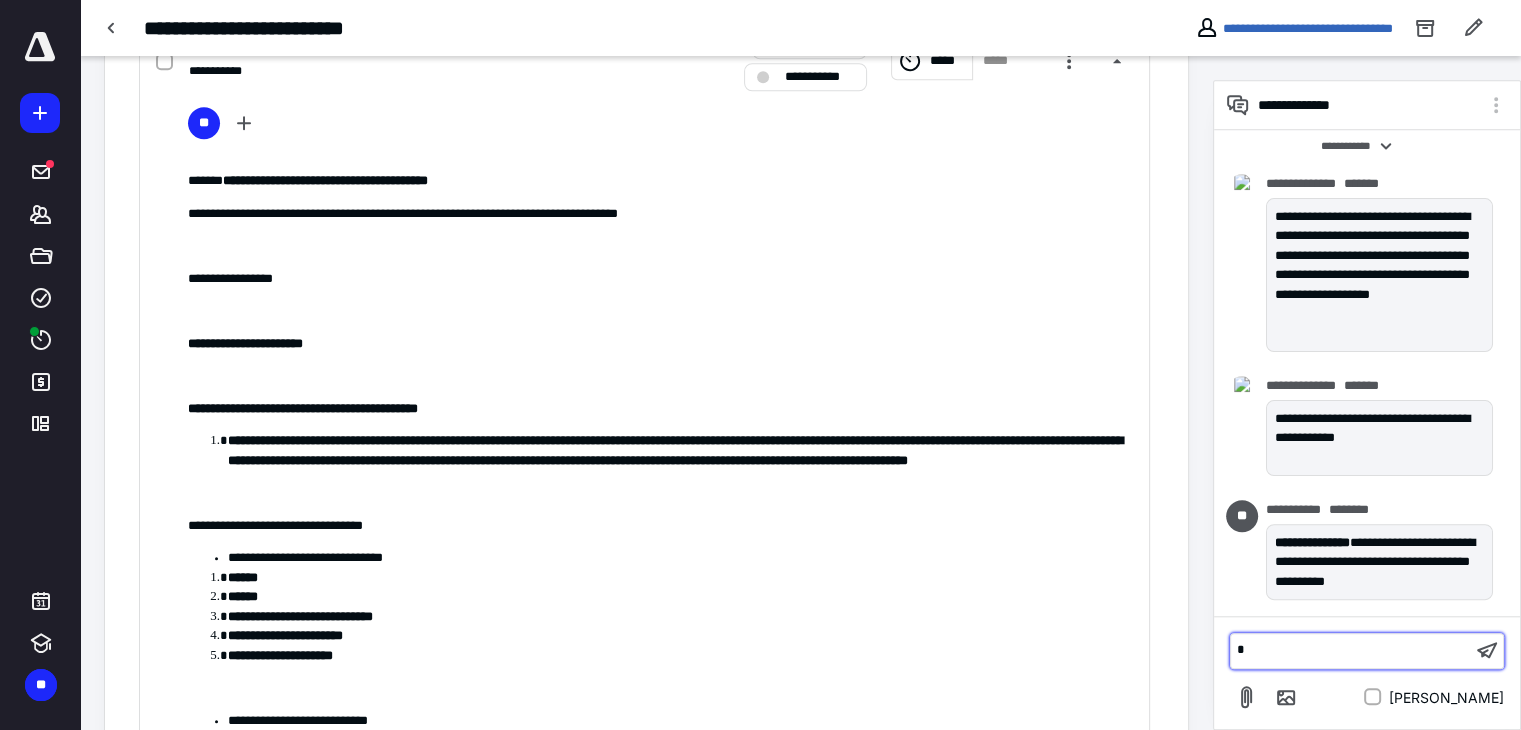 scroll, scrollTop: 1955, scrollLeft: 0, axis: vertical 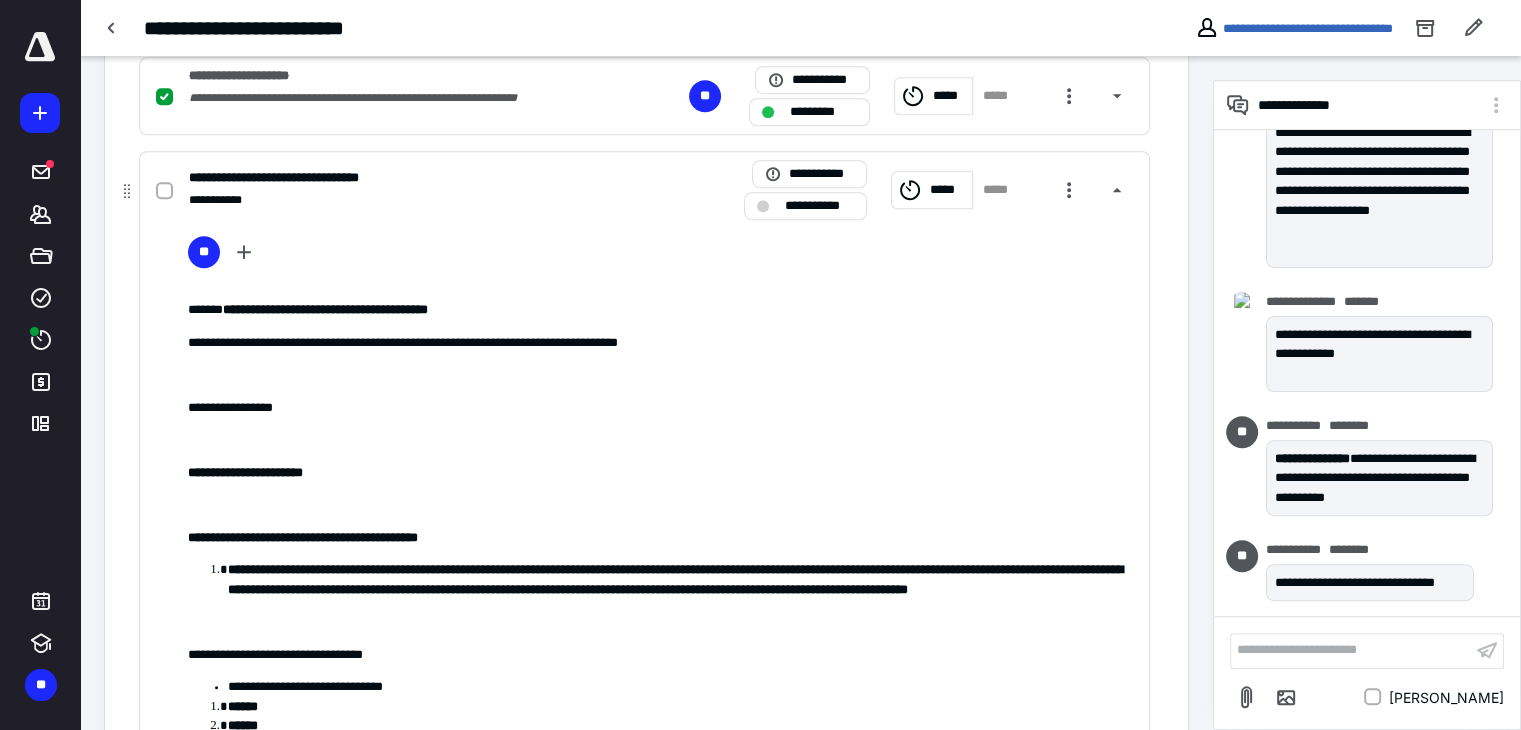 click on "**********" at bounding box center [382, 200] 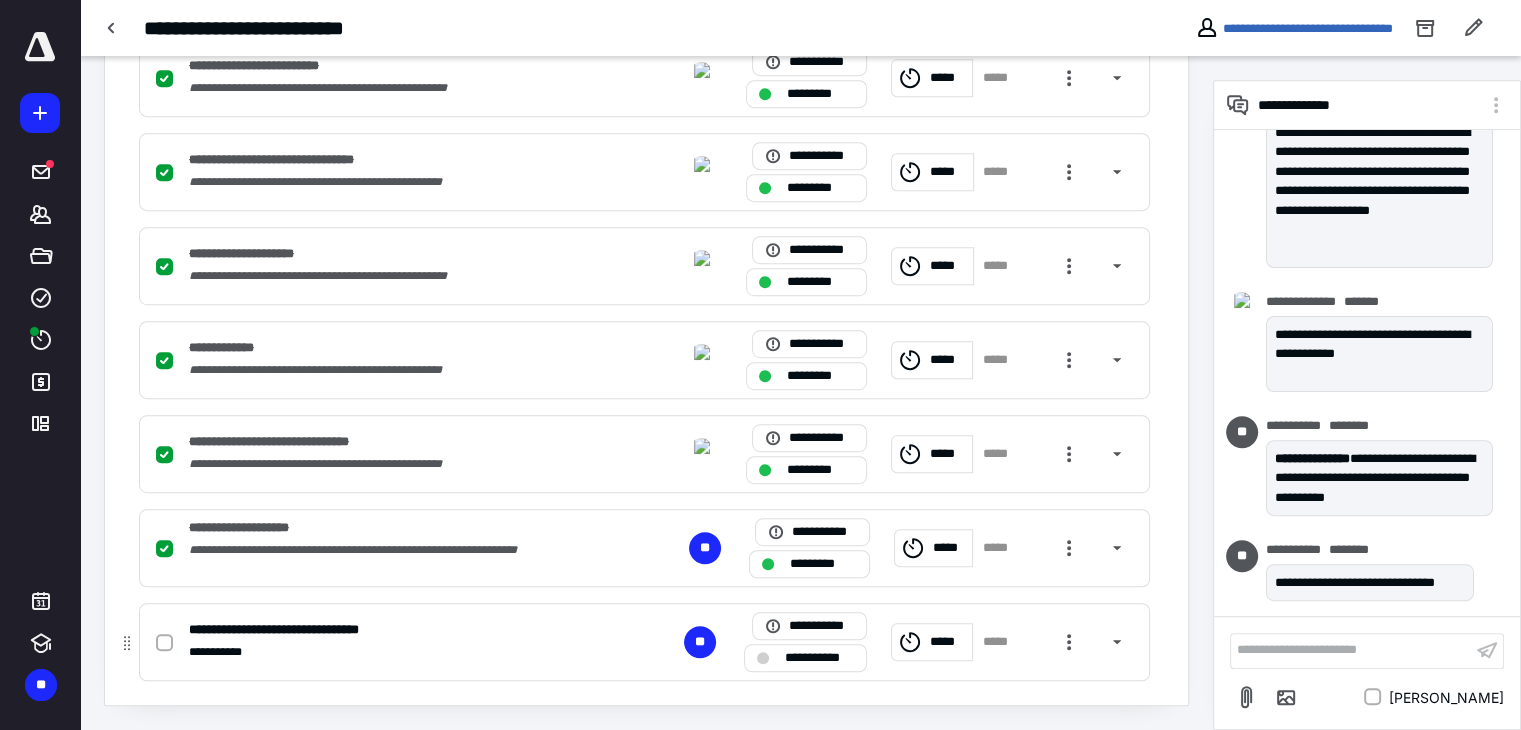 scroll, scrollTop: 1103, scrollLeft: 0, axis: vertical 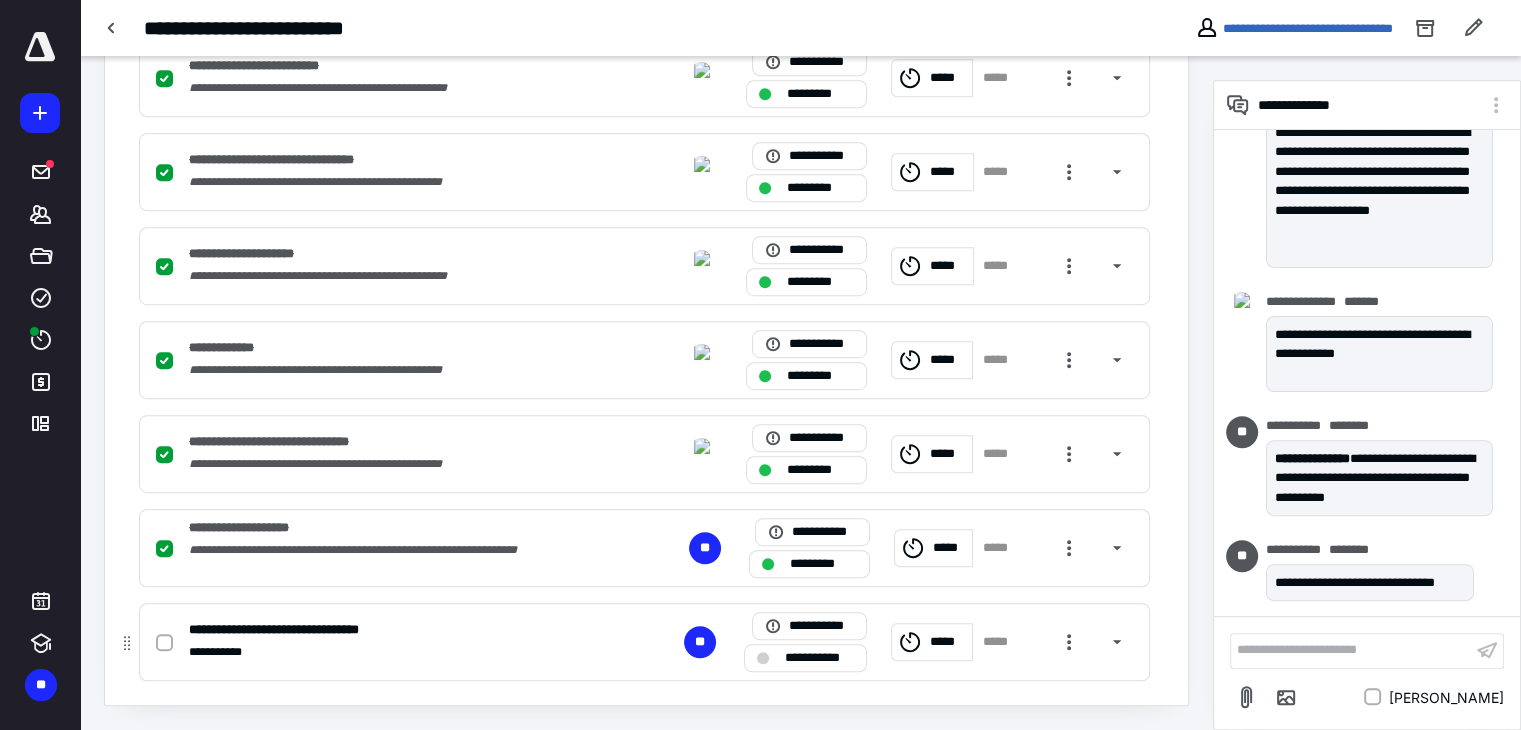 click on "**********" at bounding box center [382, 652] 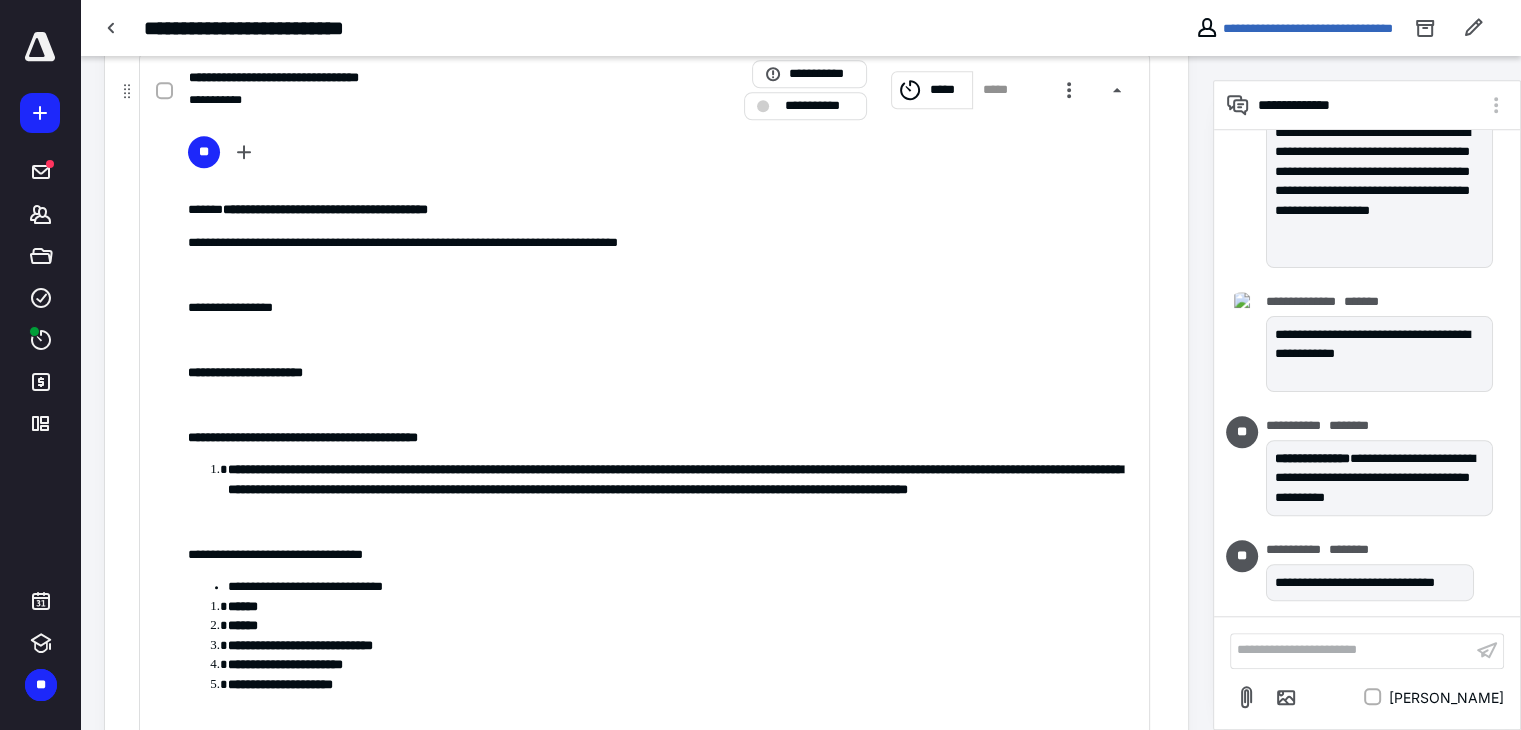 scroll, scrollTop: 1555, scrollLeft: 0, axis: vertical 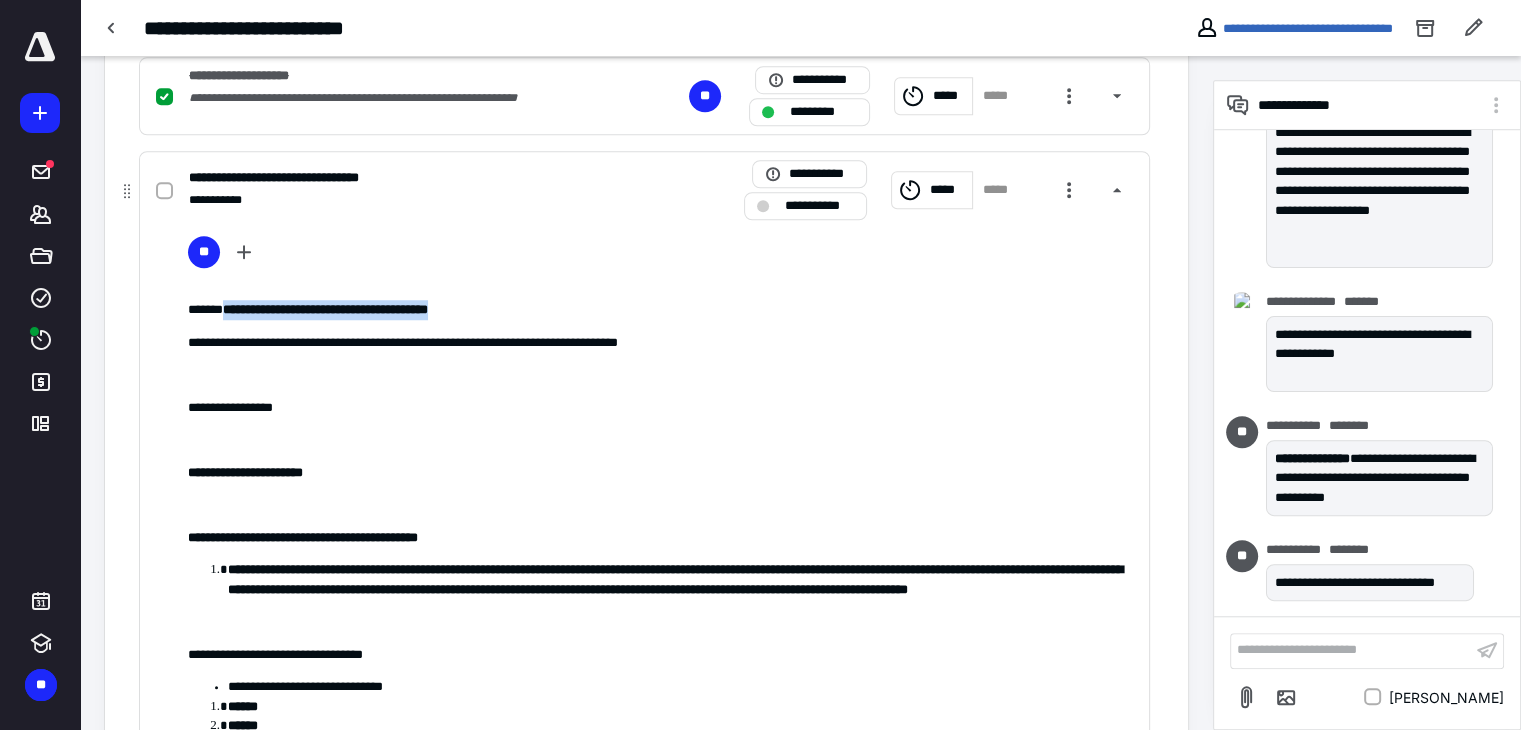 drag, startPoint x: 531, startPoint y: 310, endPoint x: 228, endPoint y: 308, distance: 303.0066 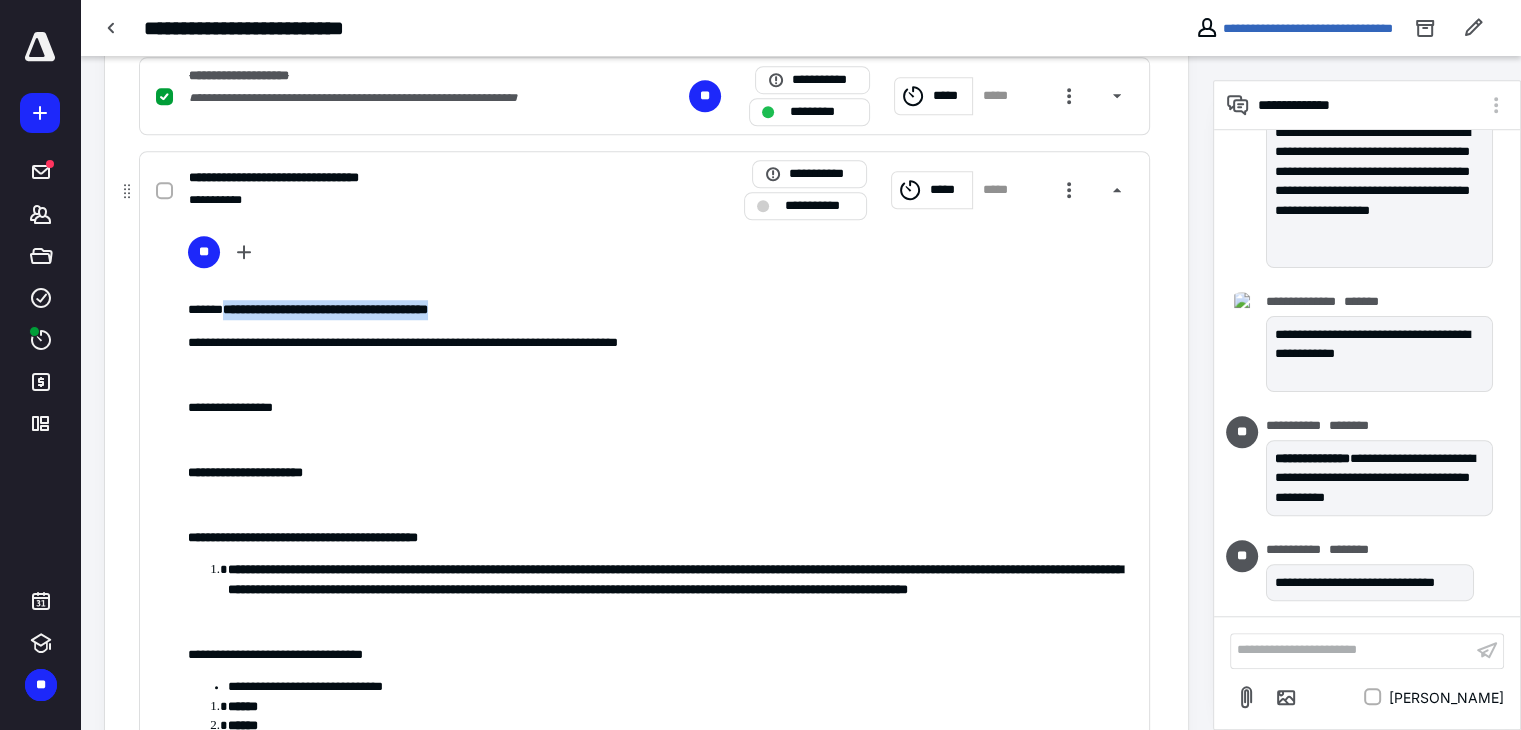 click on "**********" at bounding box center [661, 310] 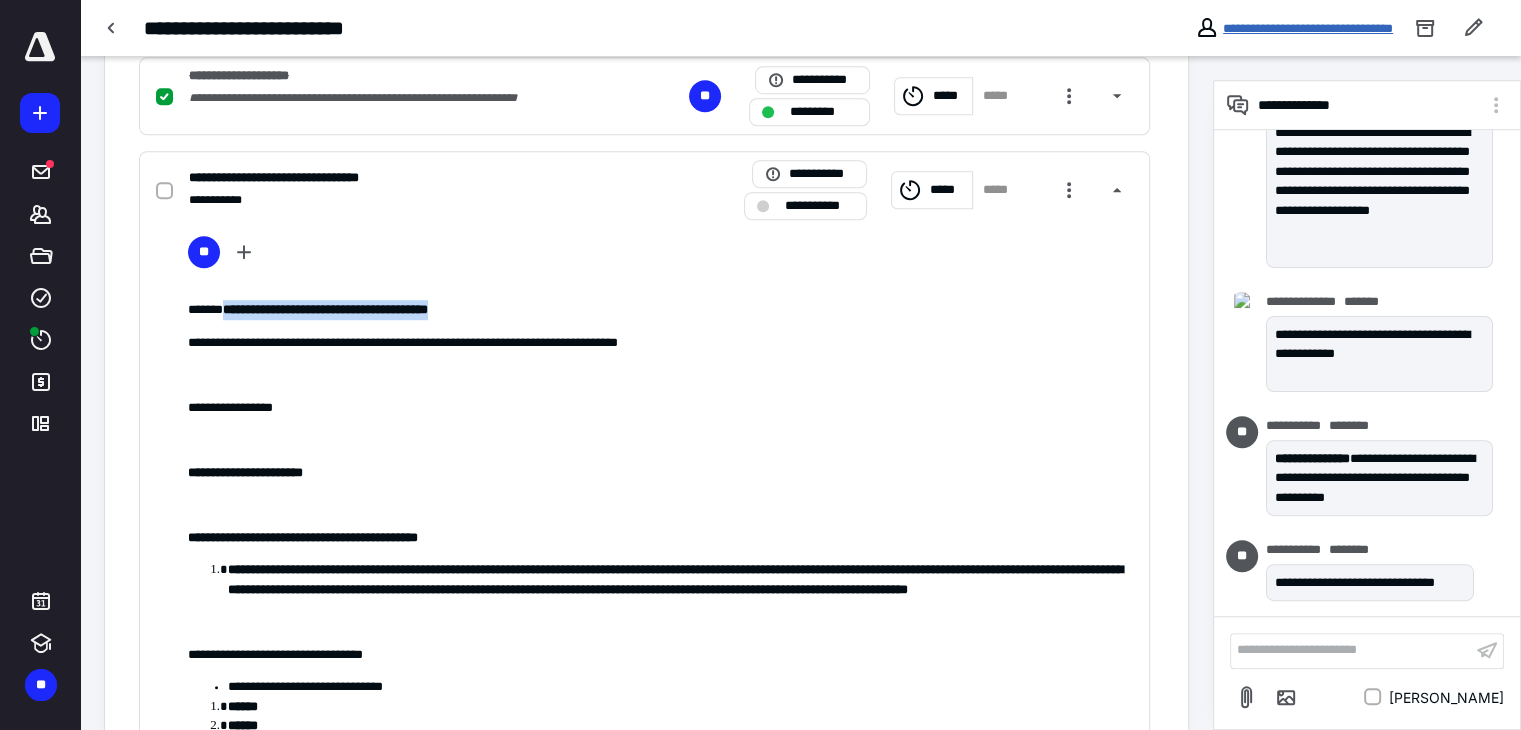 click on "**********" at bounding box center (1308, 28) 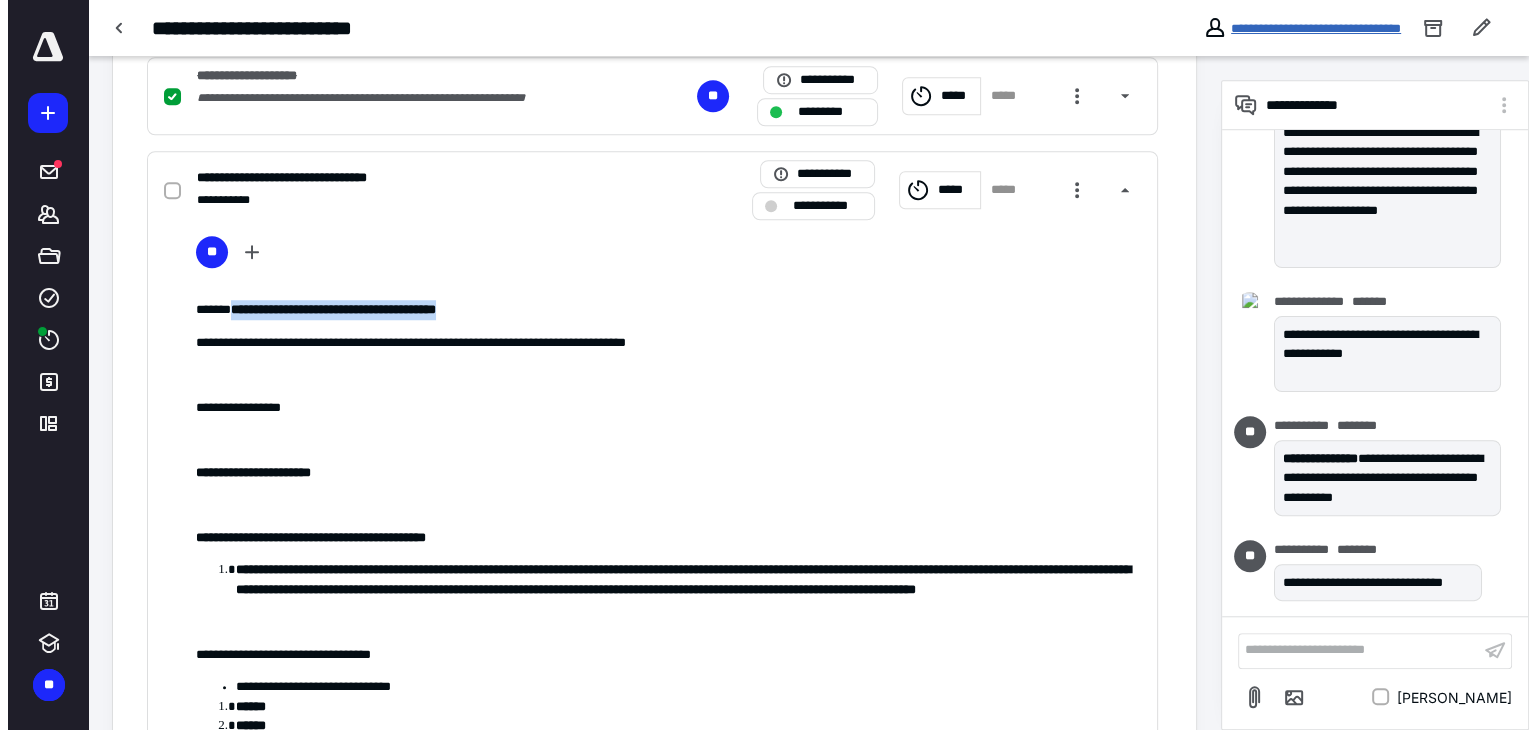 scroll, scrollTop: 0, scrollLeft: 0, axis: both 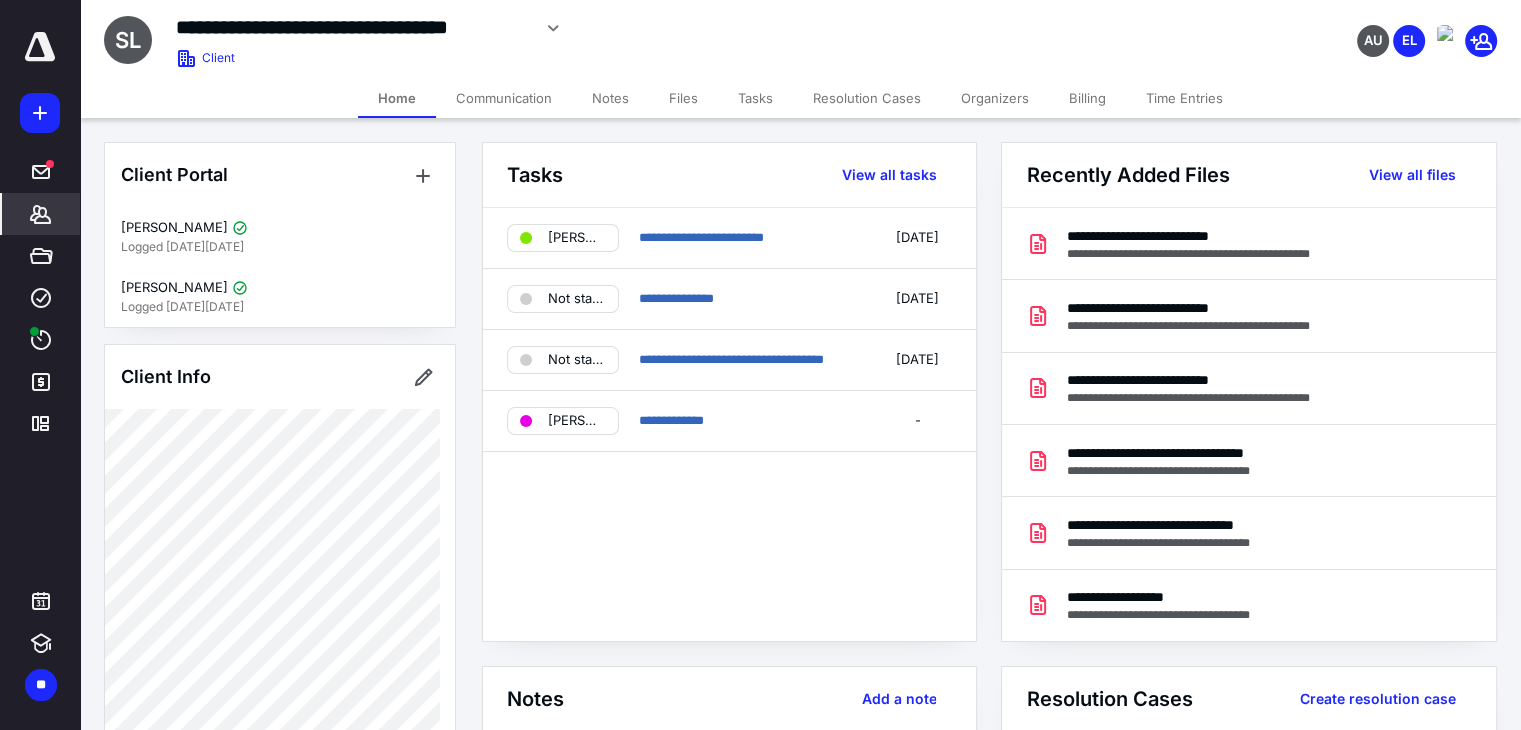 click on "Files" at bounding box center (683, 98) 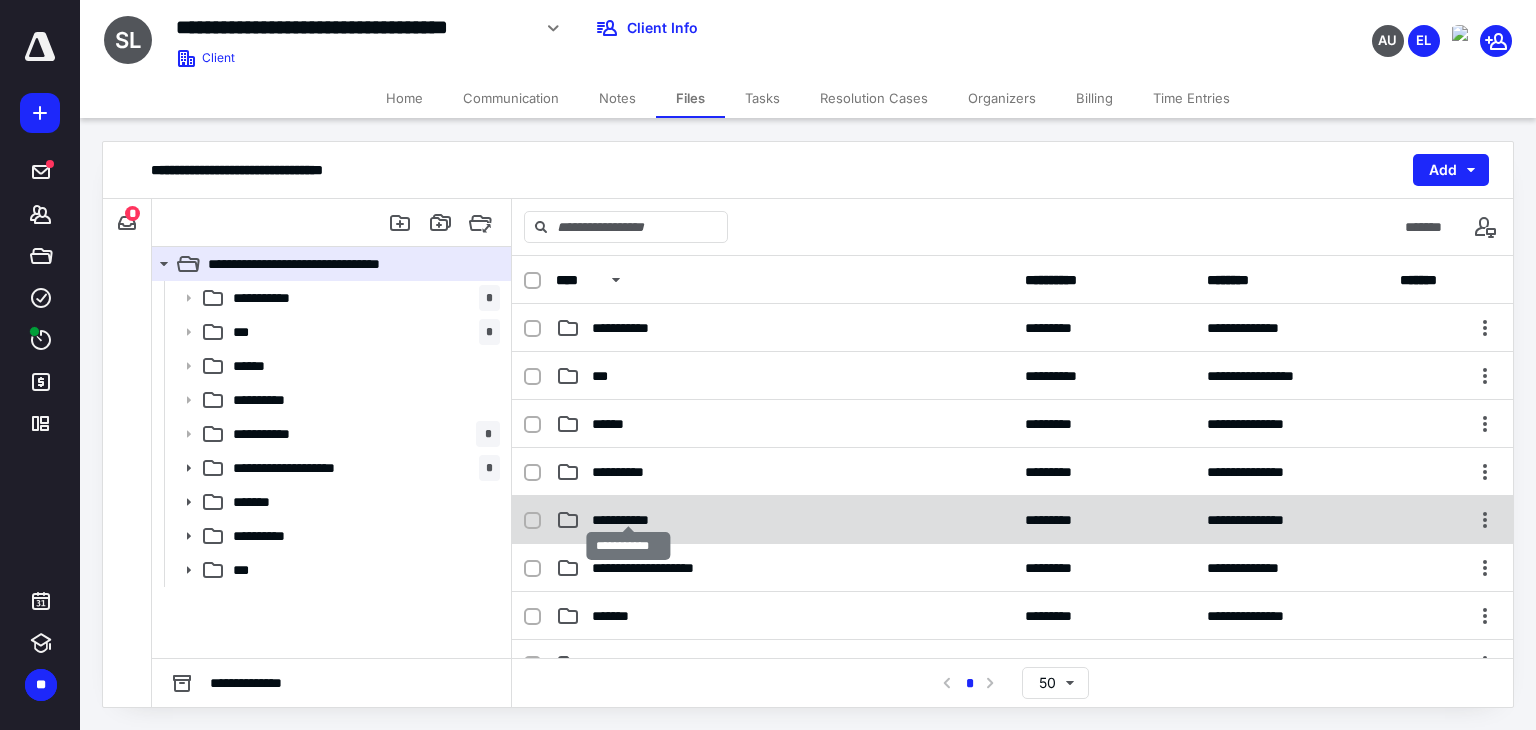 scroll, scrollTop: 100, scrollLeft: 0, axis: vertical 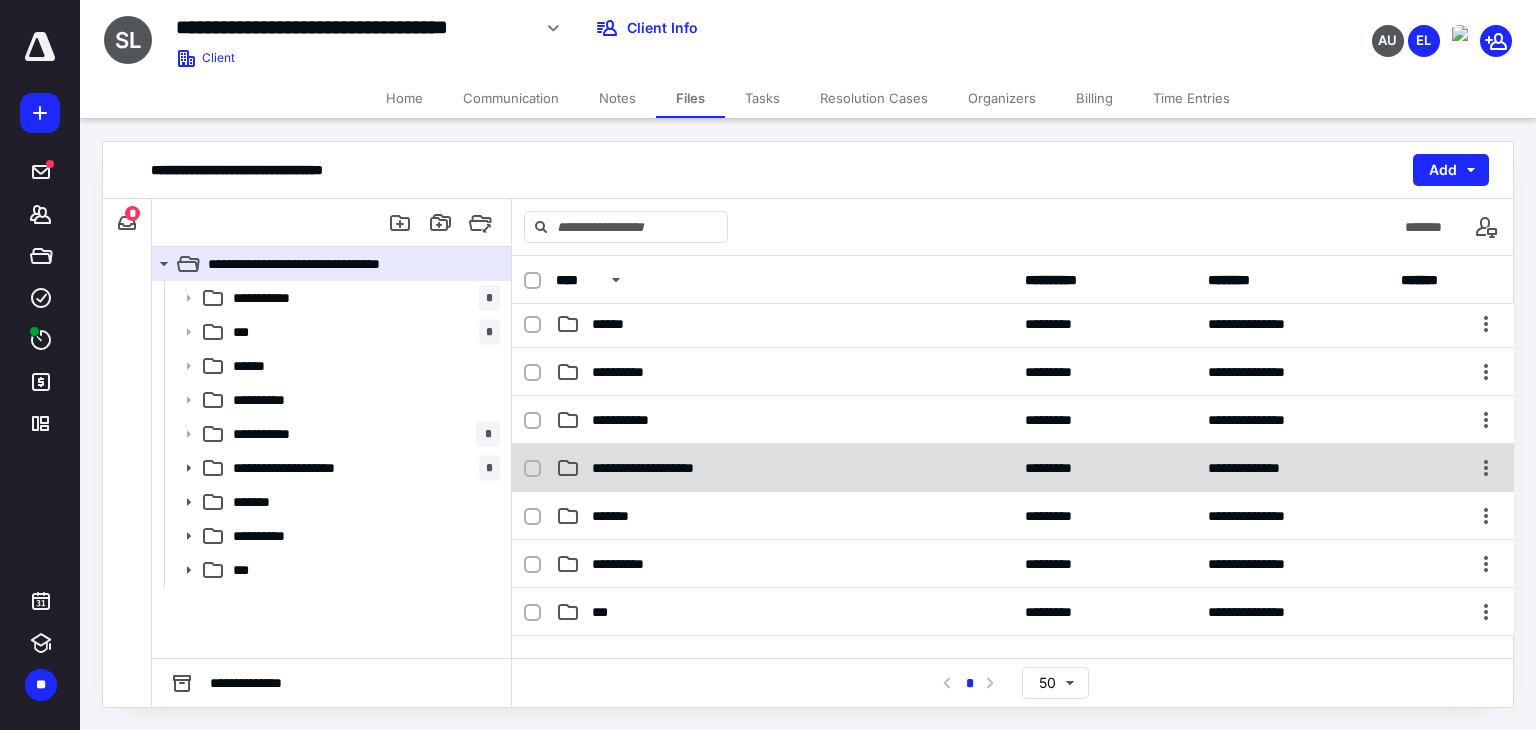 click on "**********" at bounding box center (660, 468) 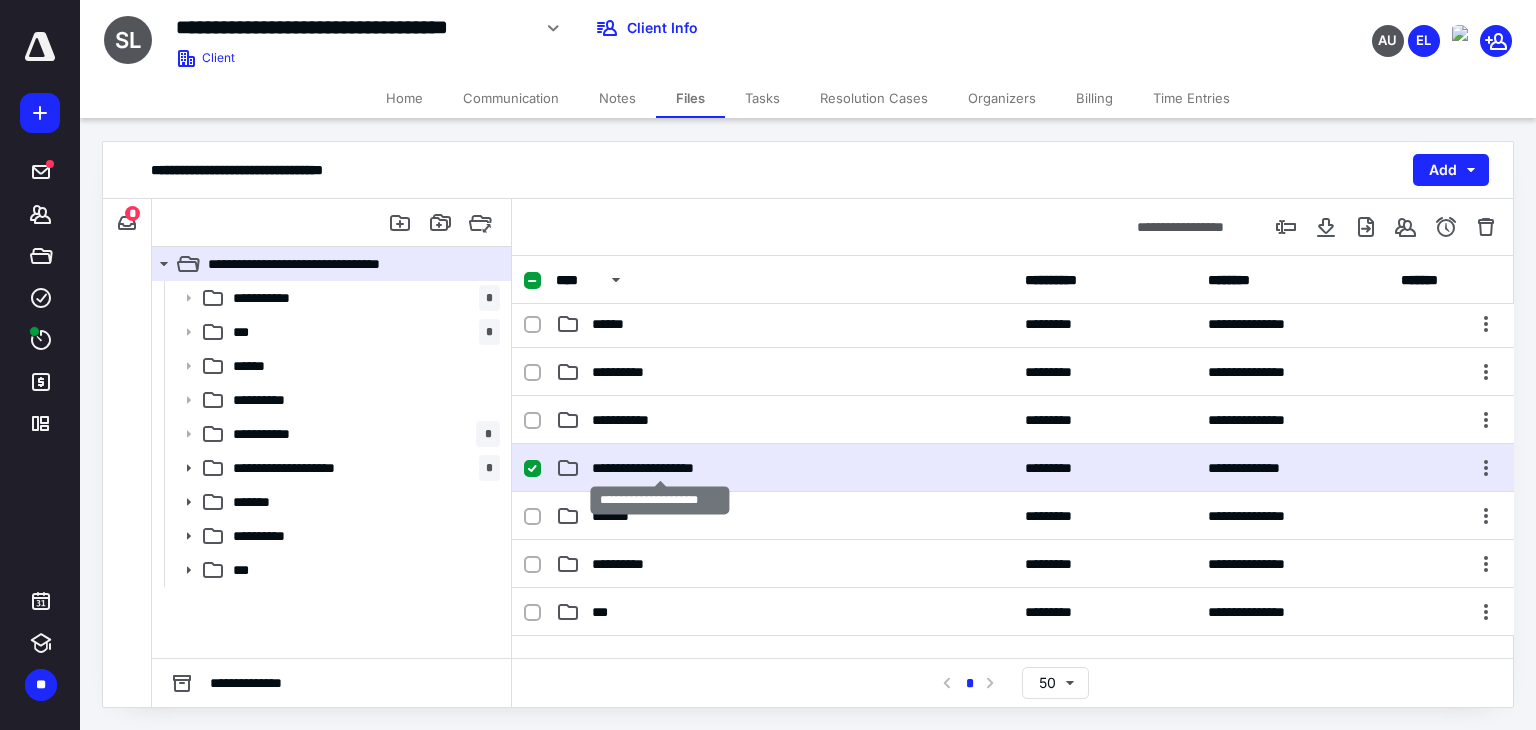 click on "**********" at bounding box center [660, 468] 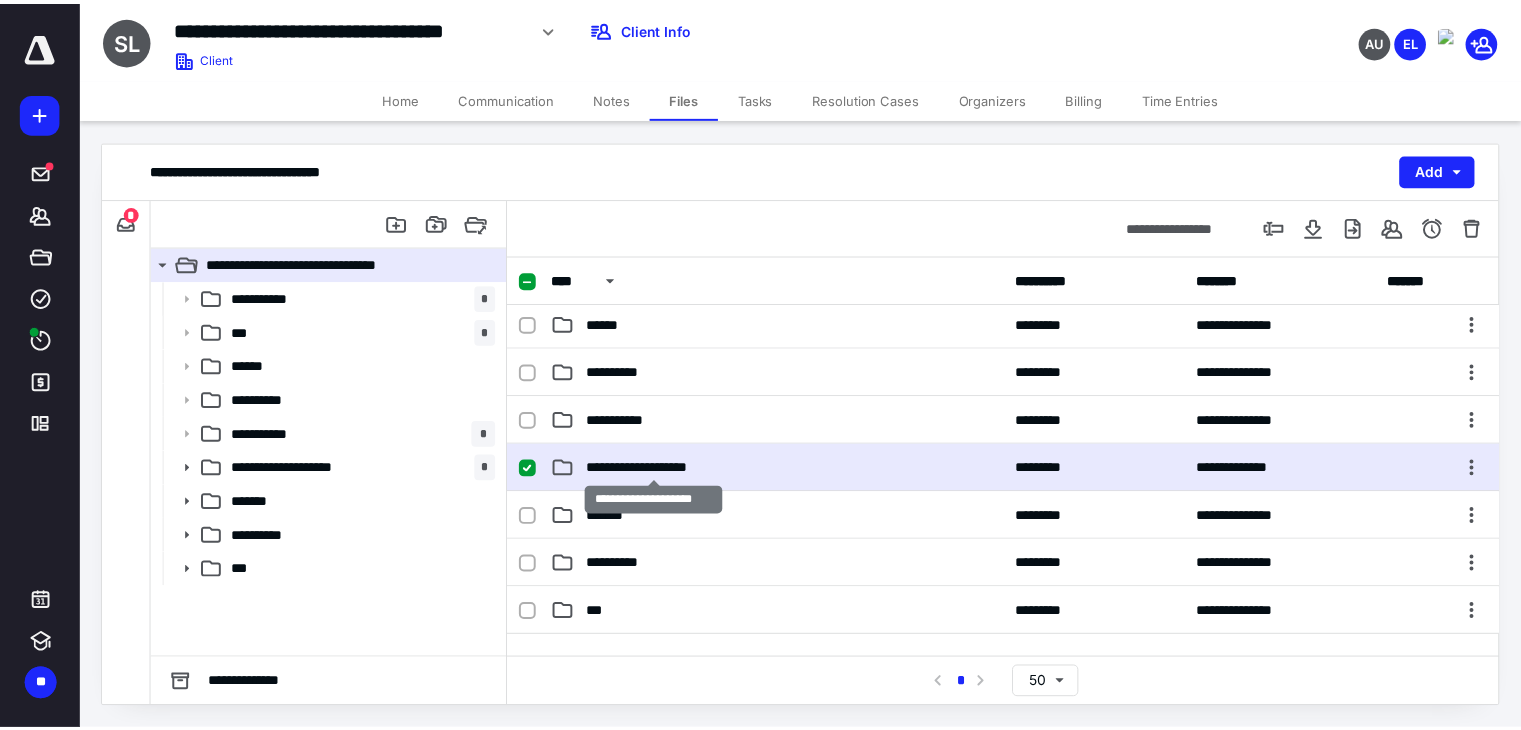 scroll, scrollTop: 0, scrollLeft: 0, axis: both 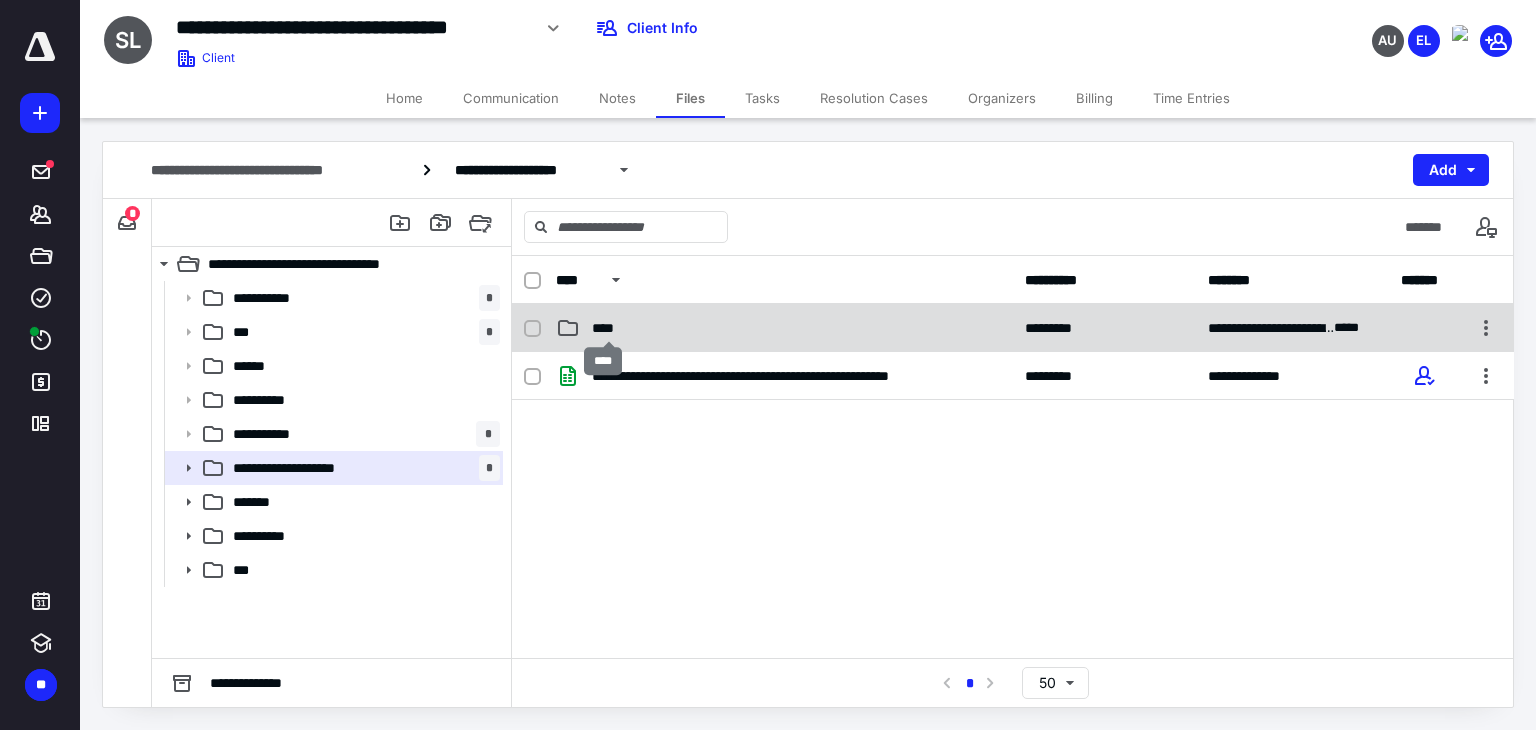 click on "****" at bounding box center (609, 328) 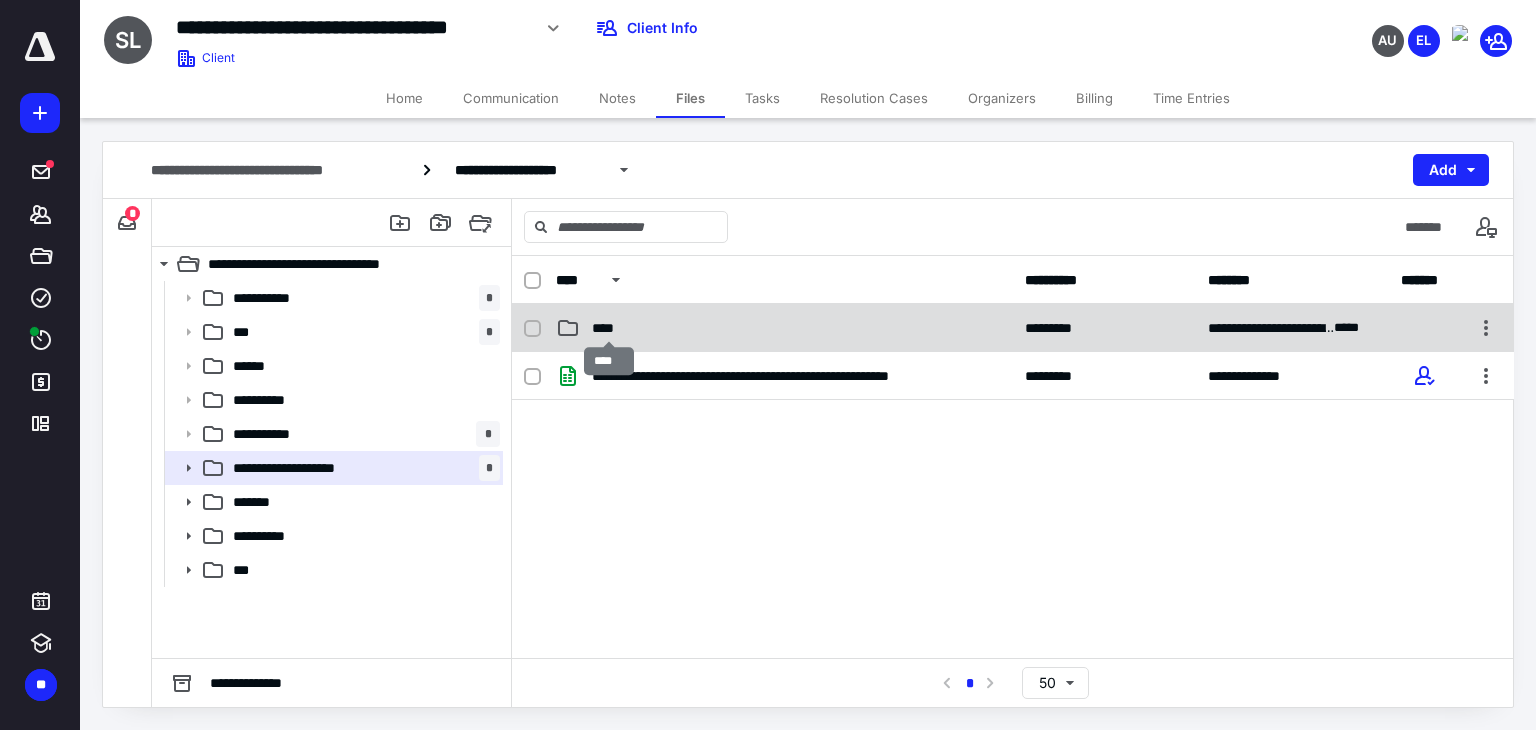 click on "****" at bounding box center [609, 328] 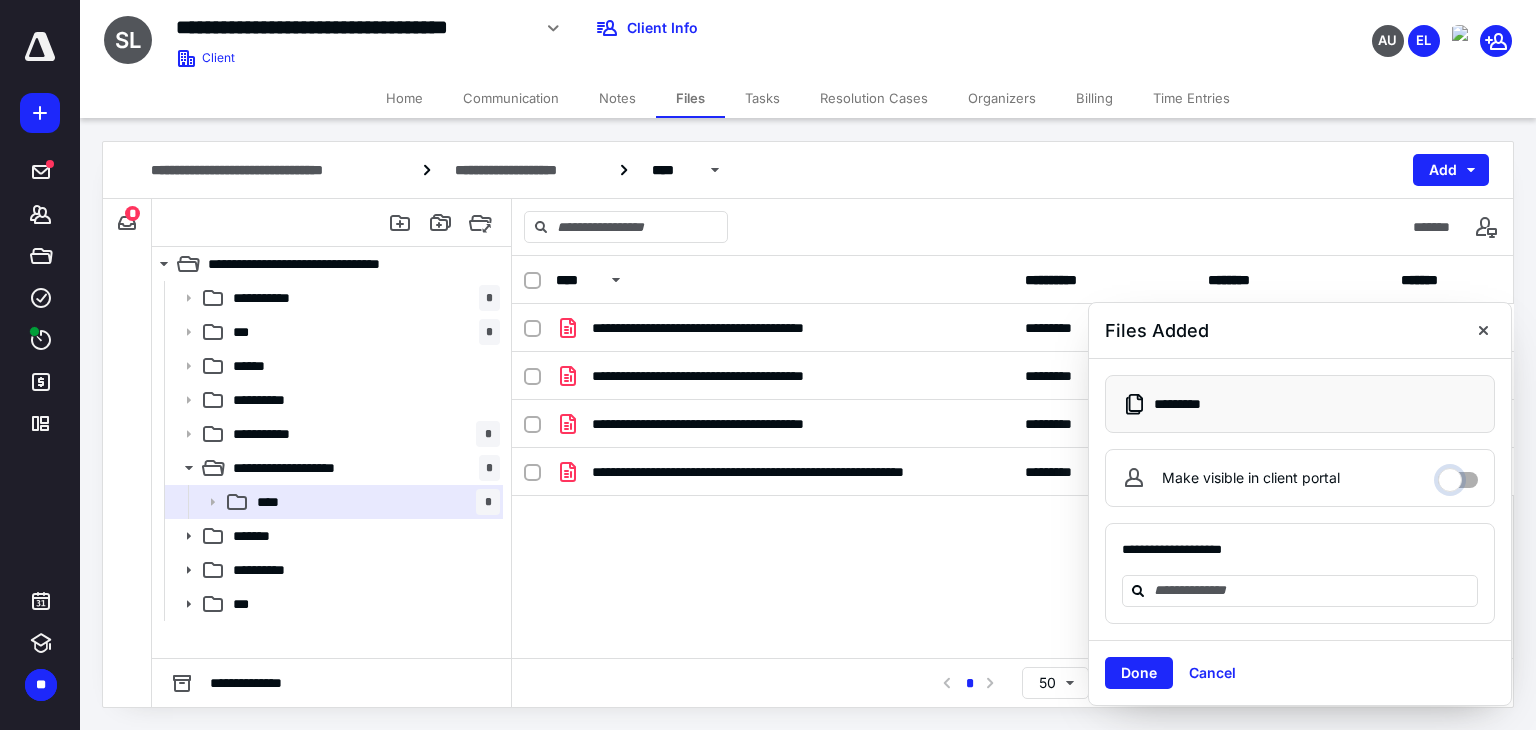 click on "Make visible in client portal" at bounding box center [1458, 475] 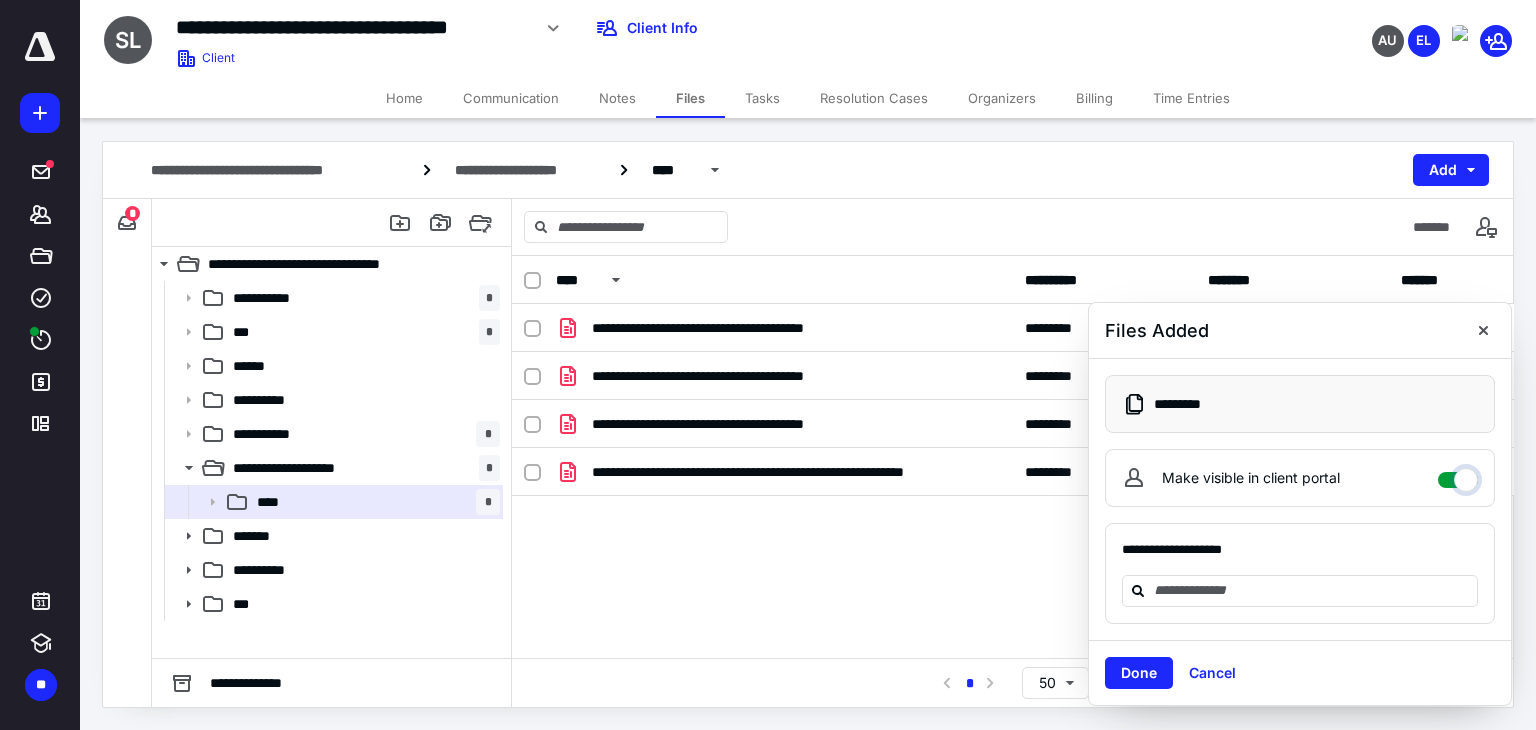 checkbox on "****" 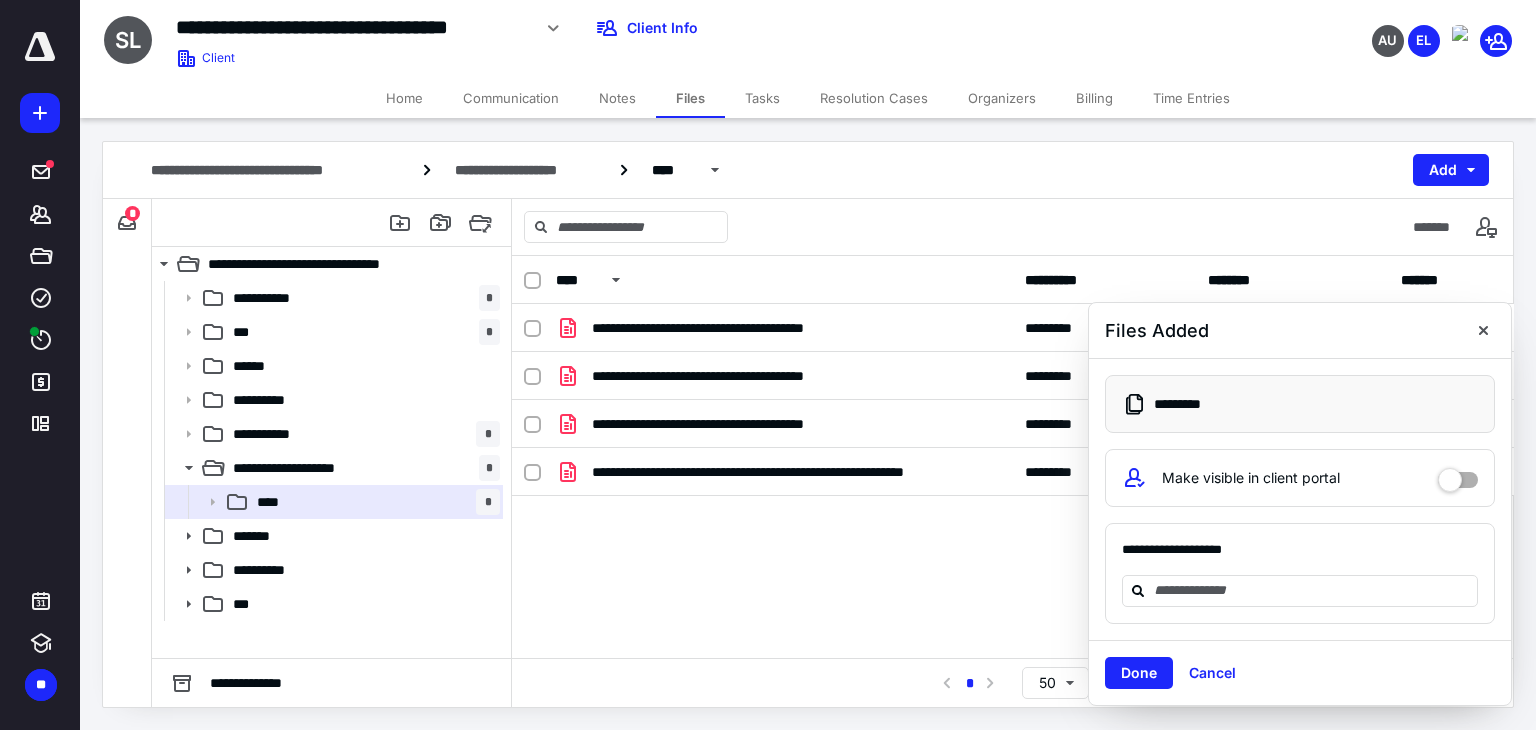 click on "Done" at bounding box center [1139, 673] 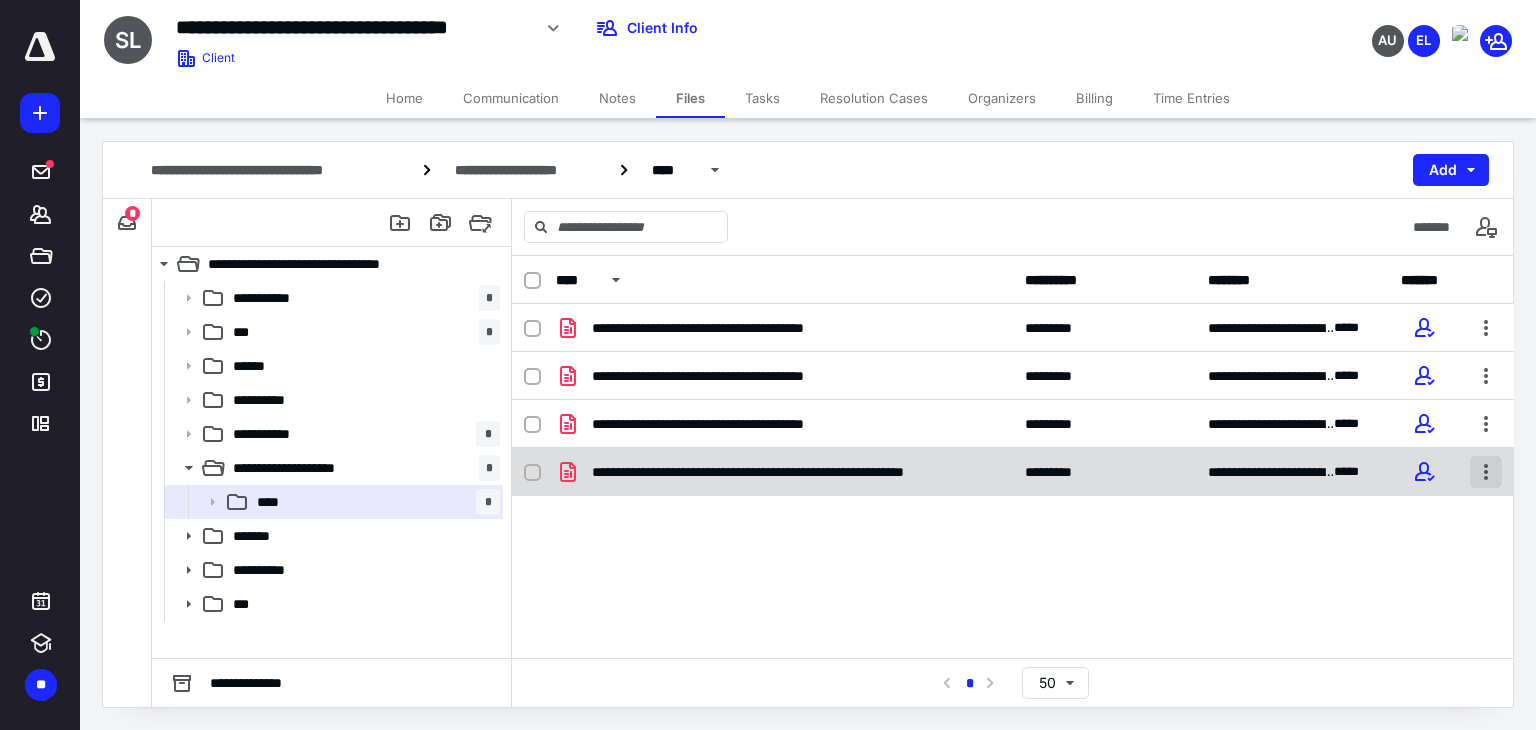 click at bounding box center (1486, 472) 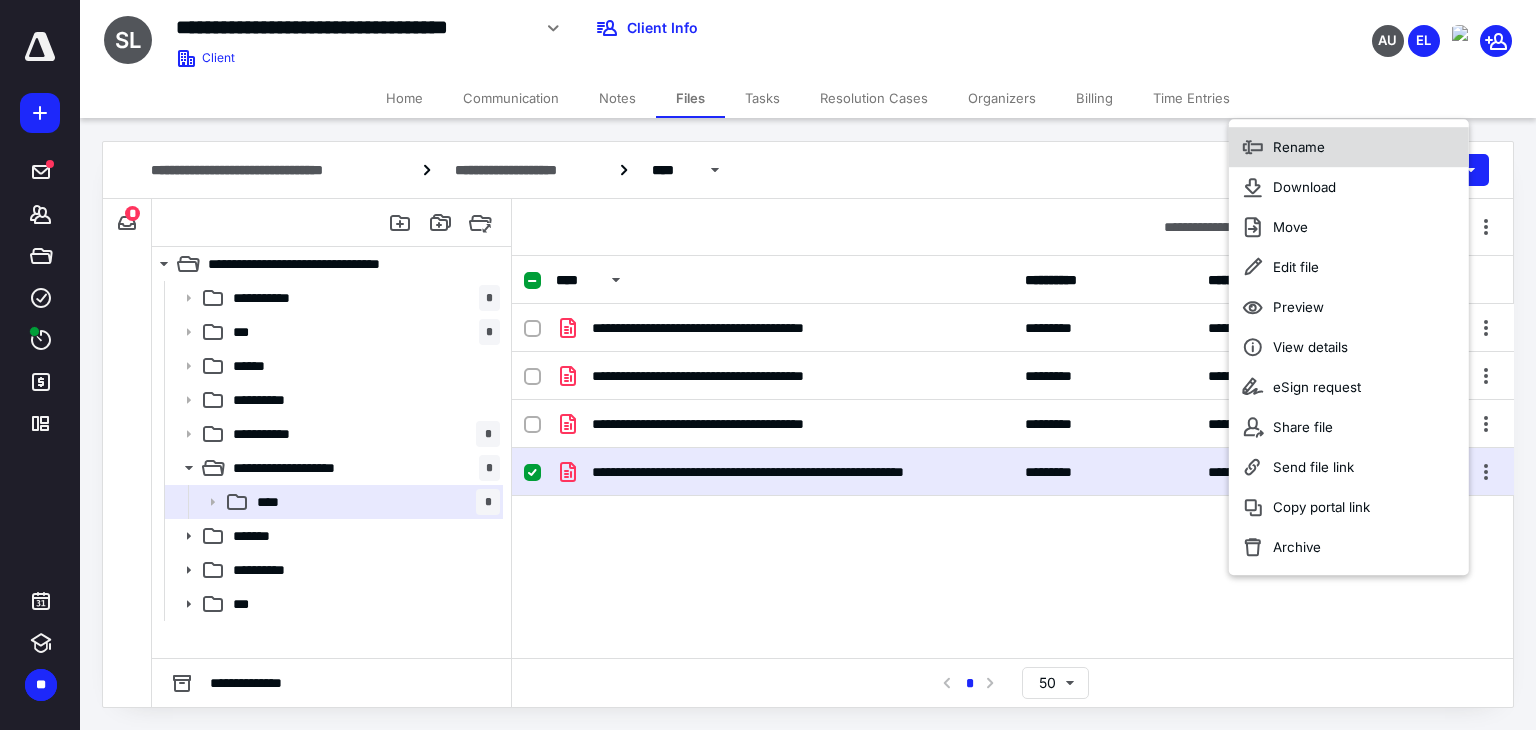 click on "Rename" at bounding box center [1299, 147] 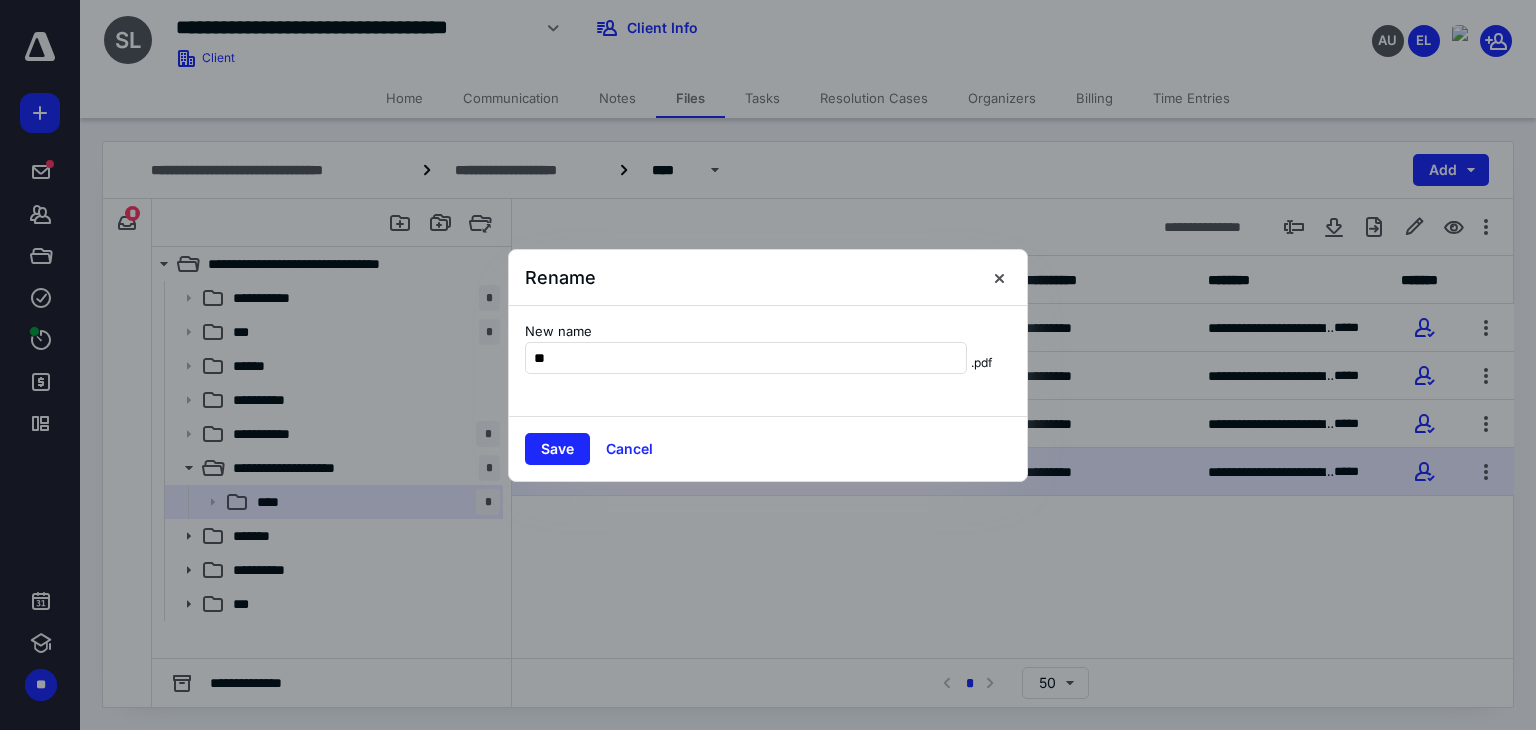 type on "**" 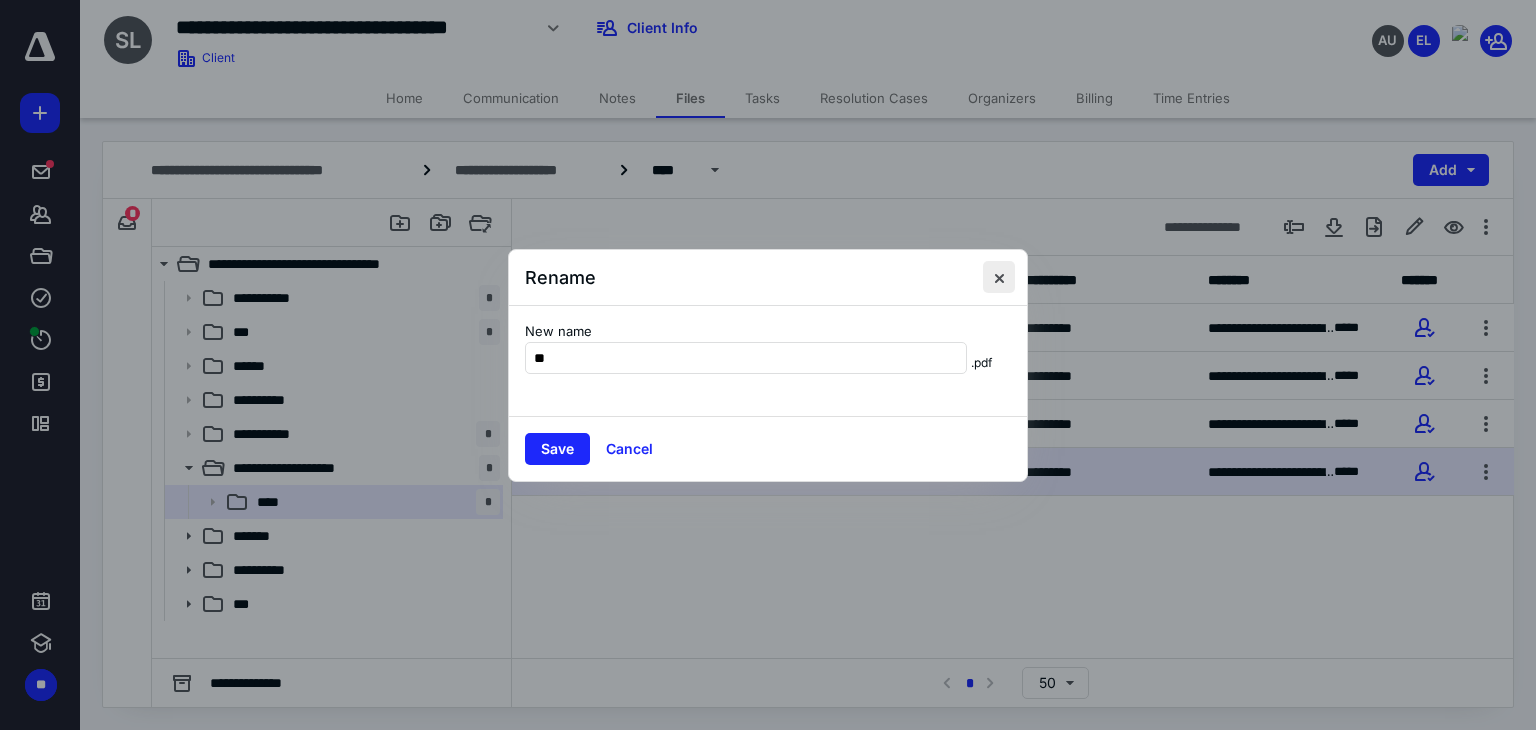 click at bounding box center [999, 277] 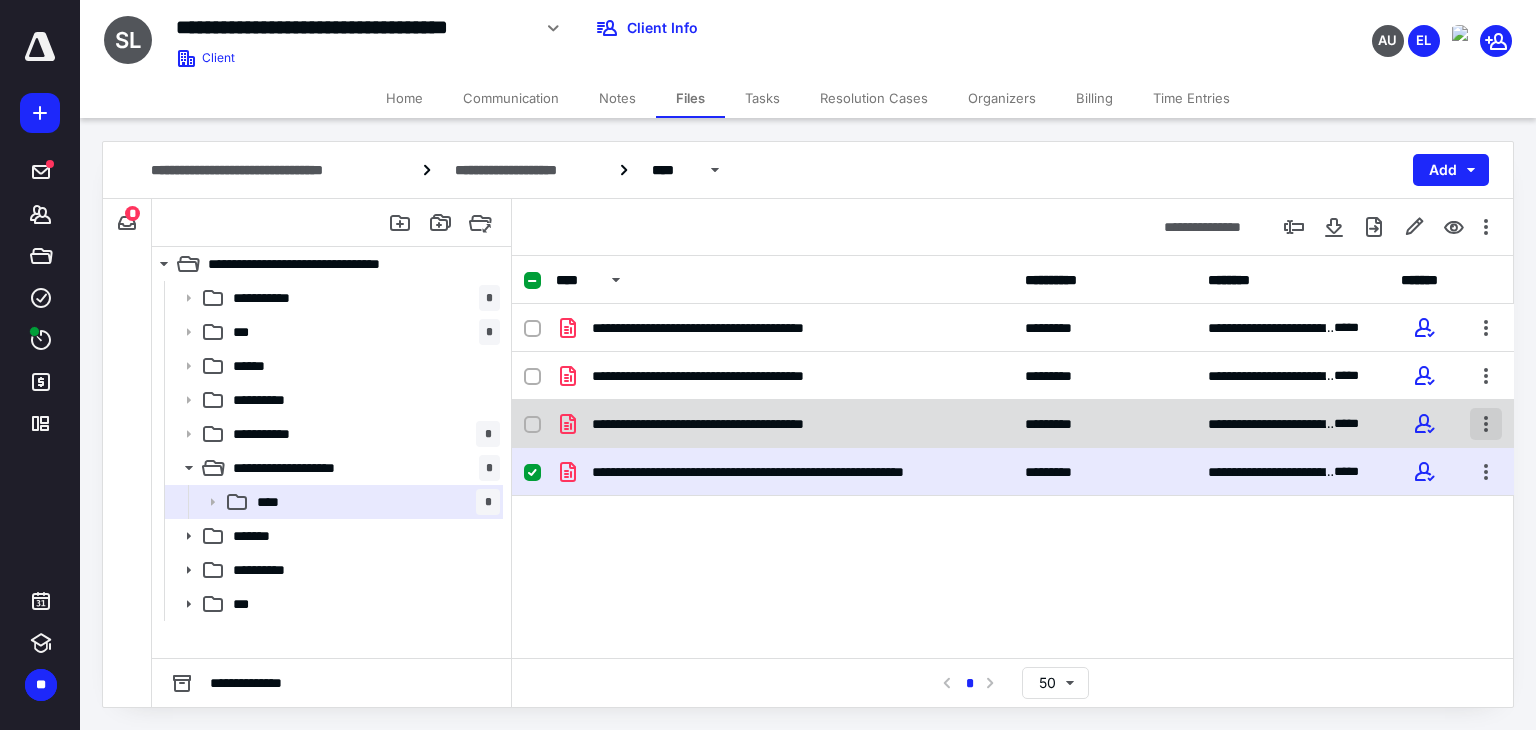 click at bounding box center (1486, 424) 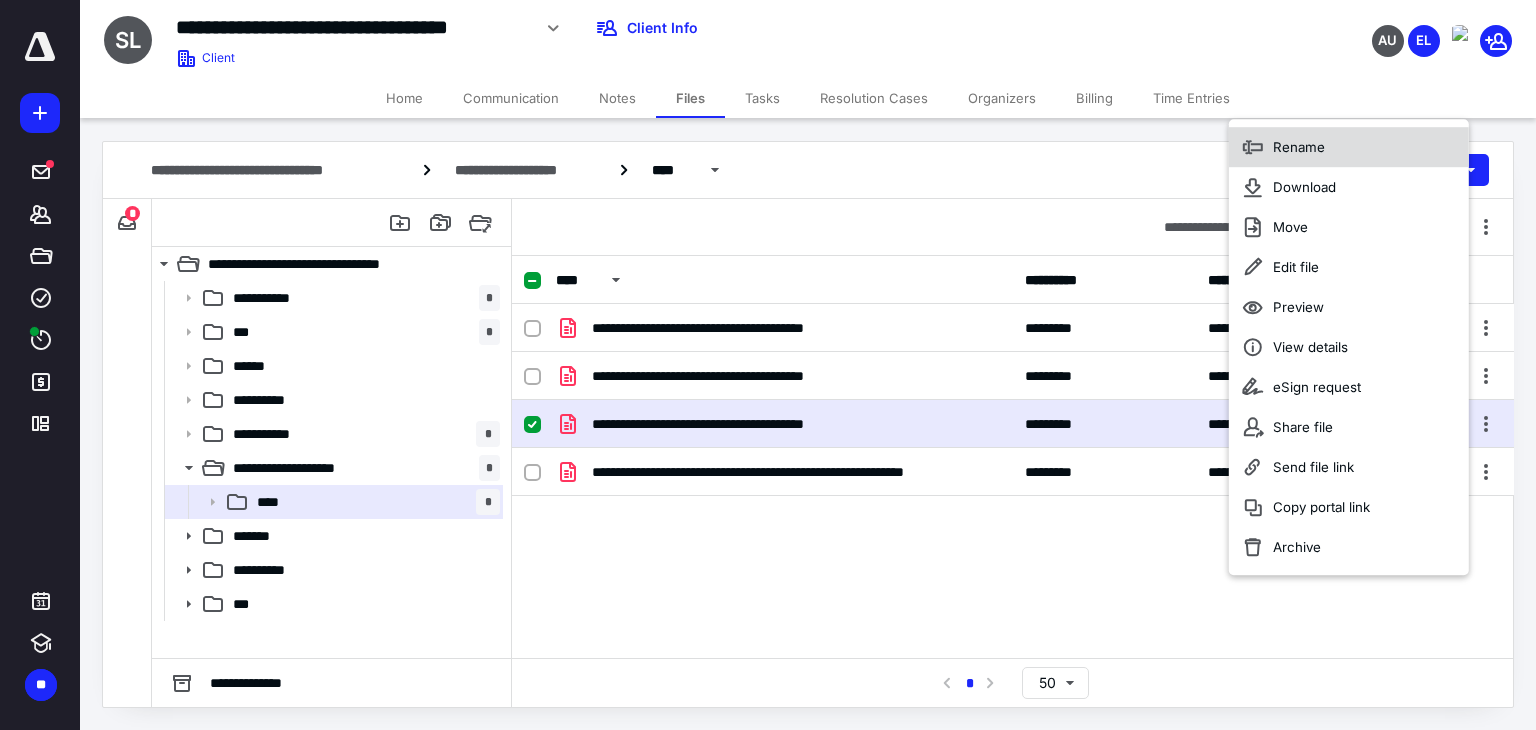 click on "Rename" at bounding box center (1349, 147) 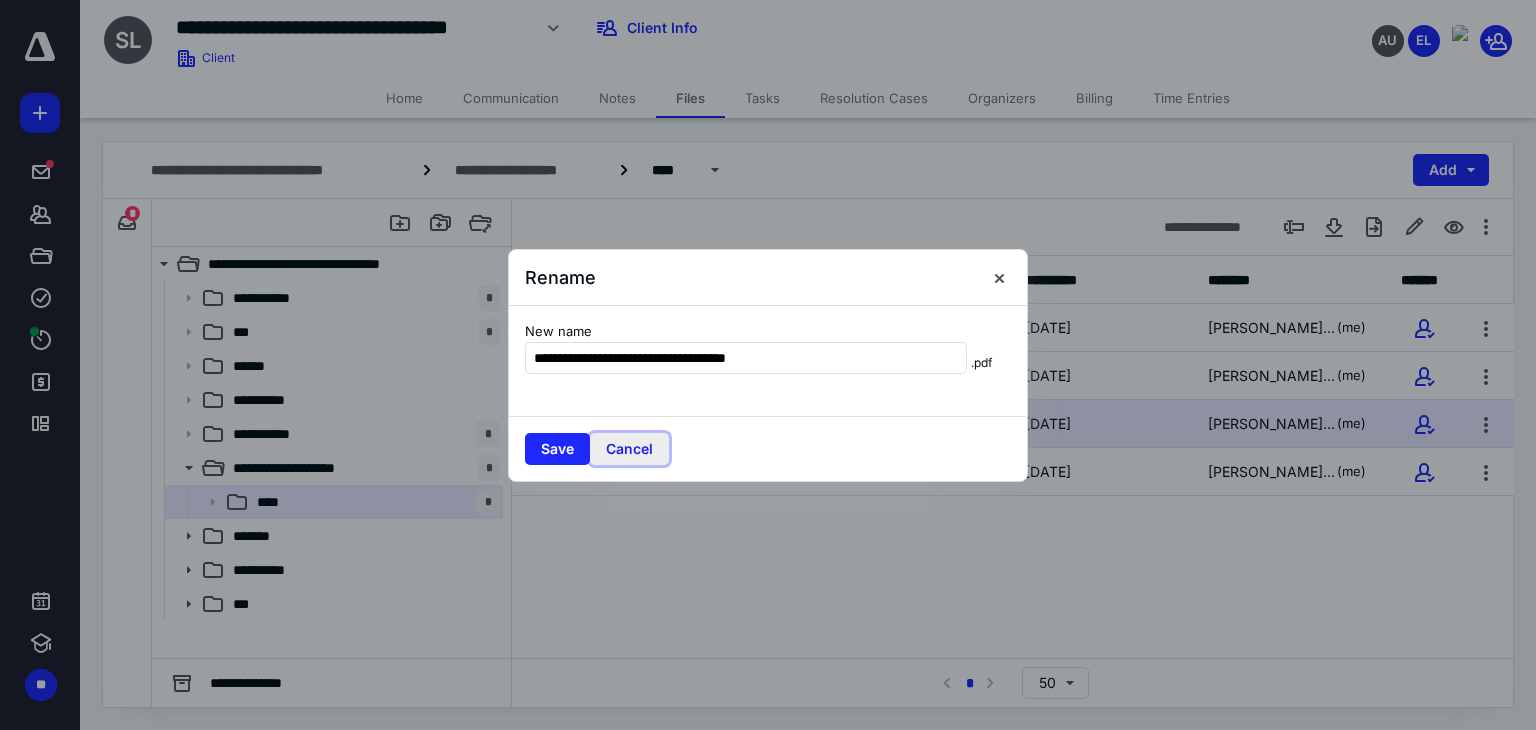 click on "Cancel" at bounding box center [629, 449] 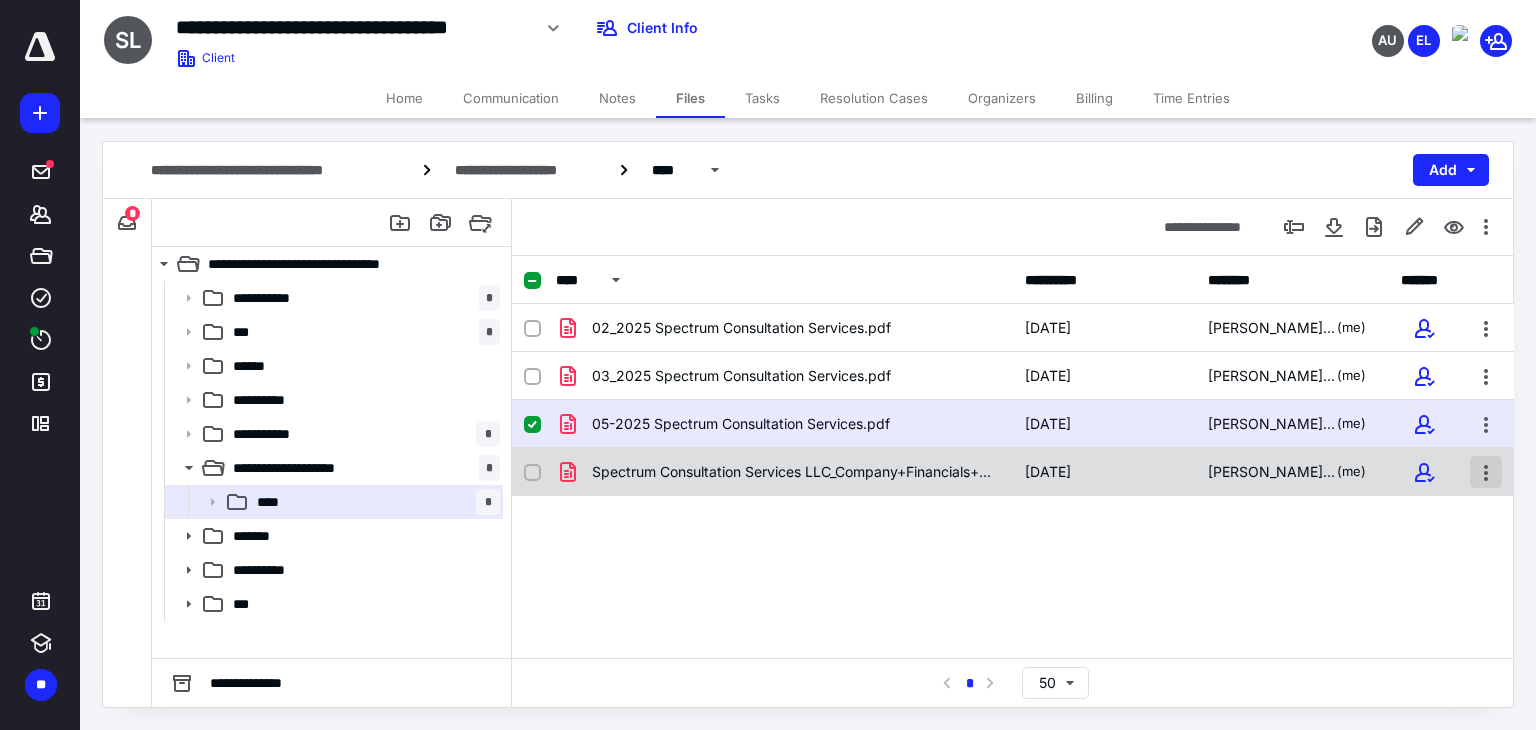 click at bounding box center (1486, 472) 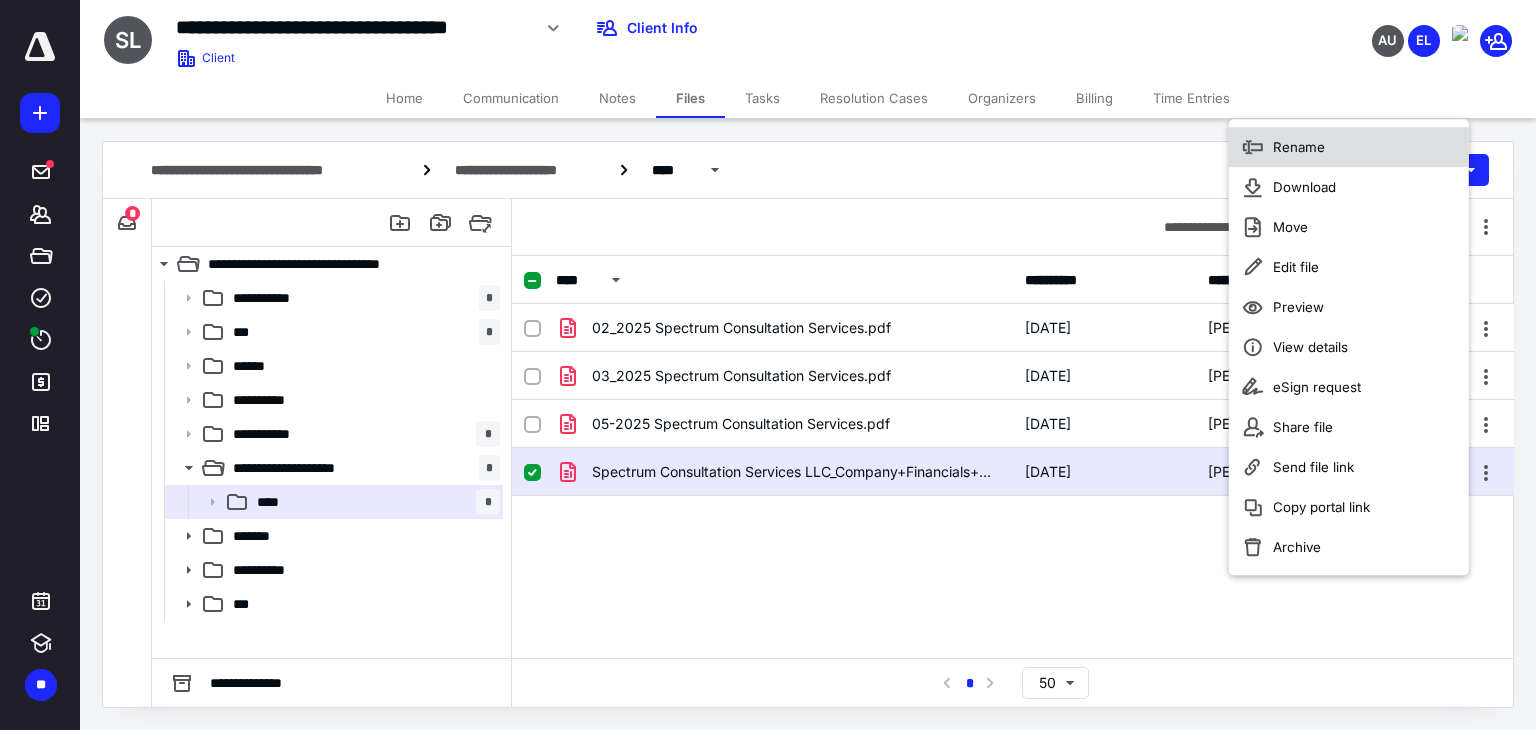 click on "Rename" at bounding box center [1299, 147] 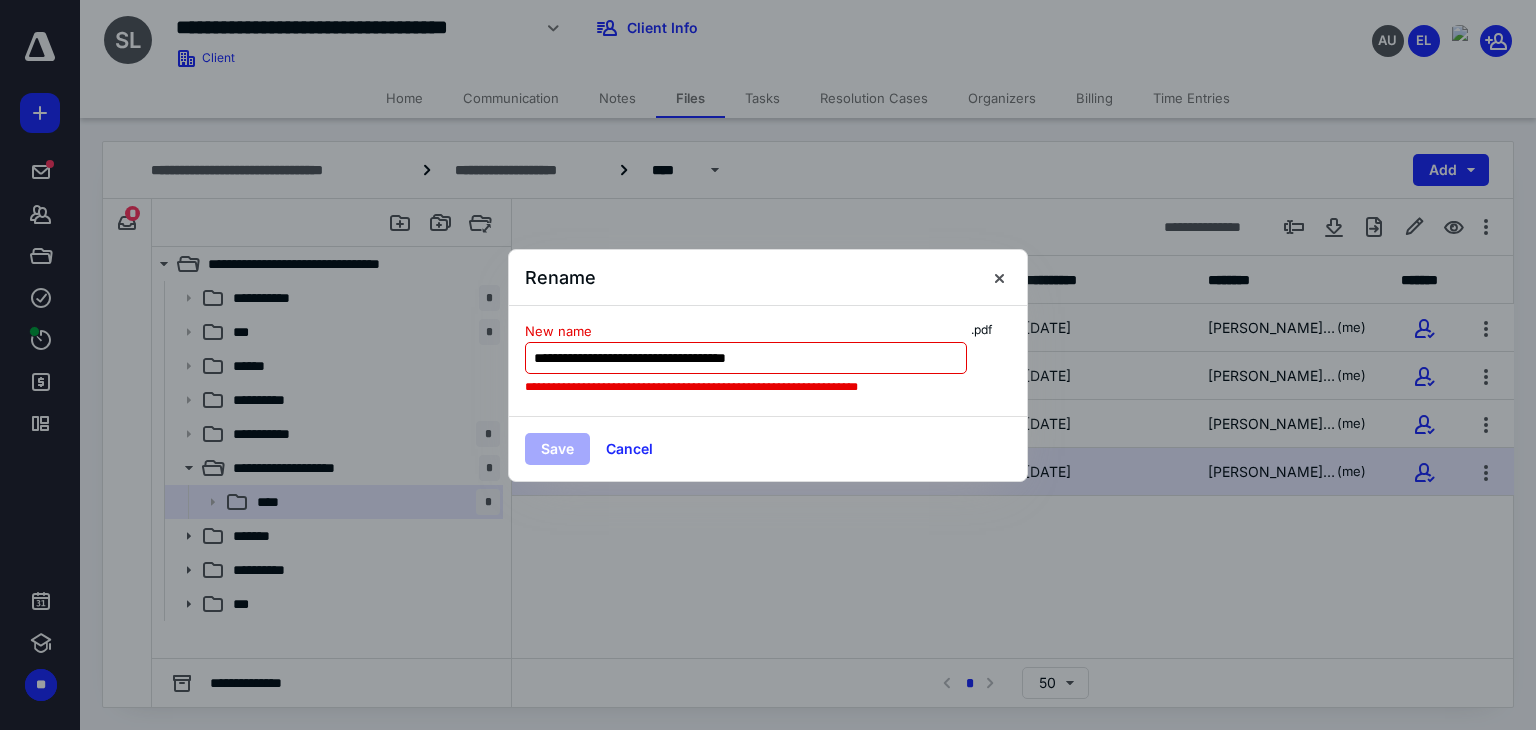 click on "**********" at bounding box center [746, 358] 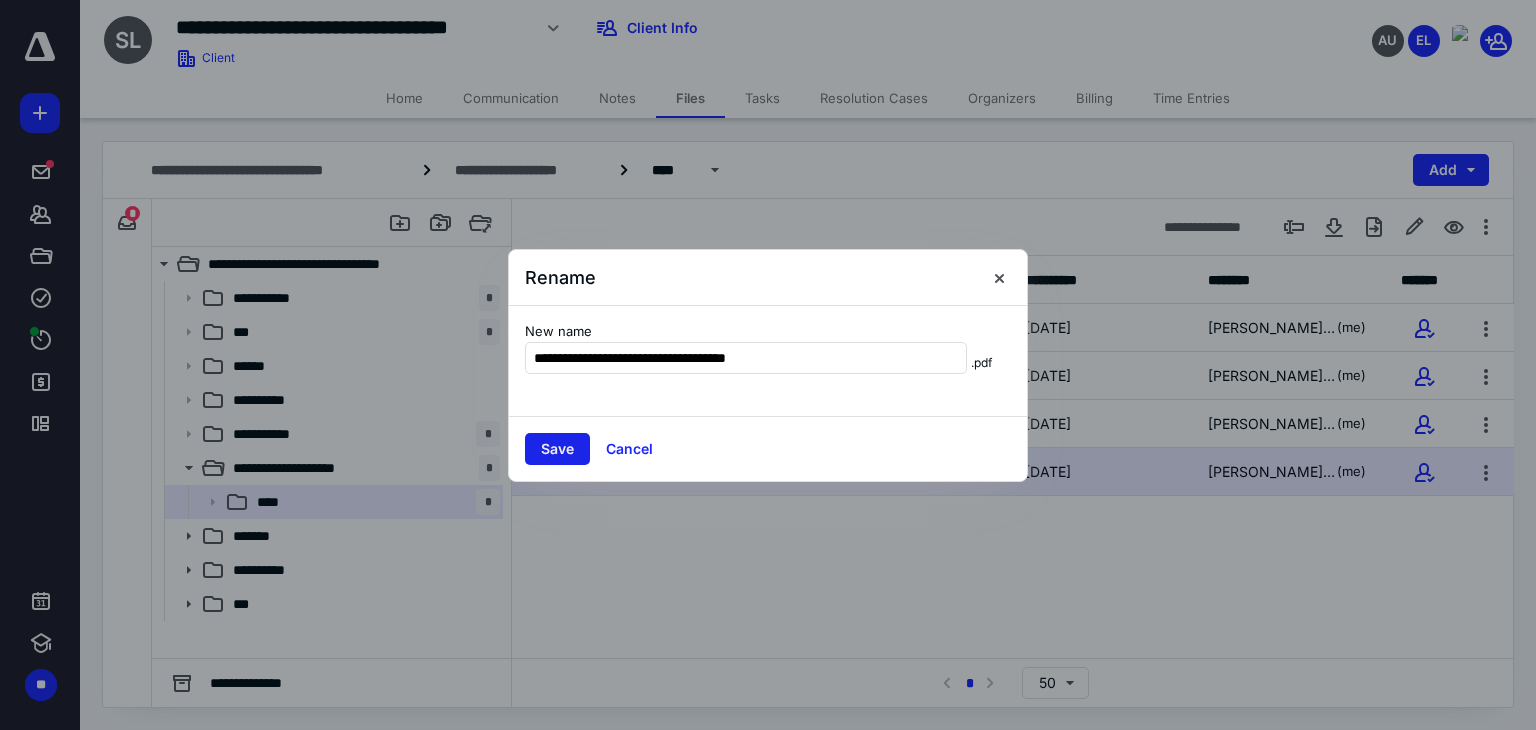 type on "**********" 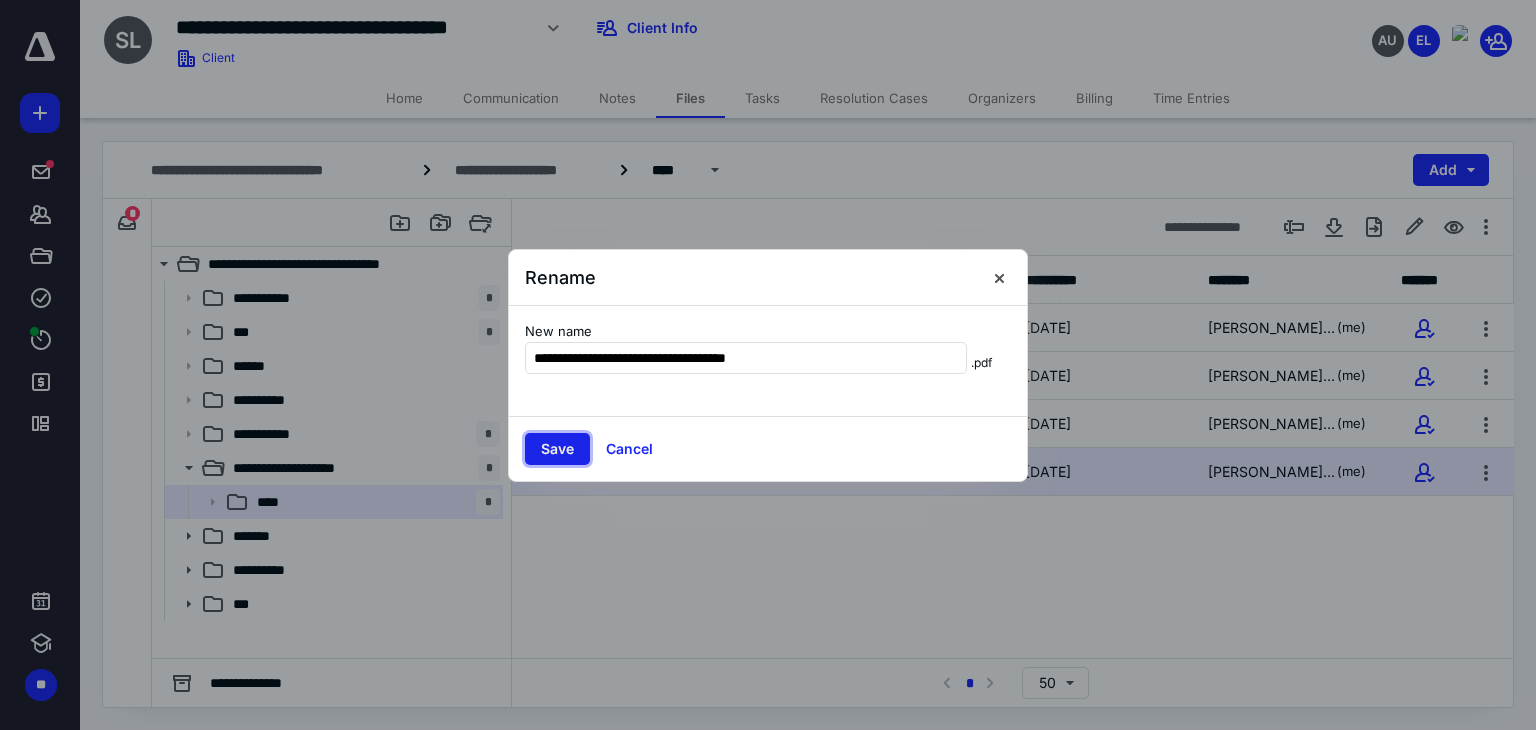 click on "Save" at bounding box center [557, 449] 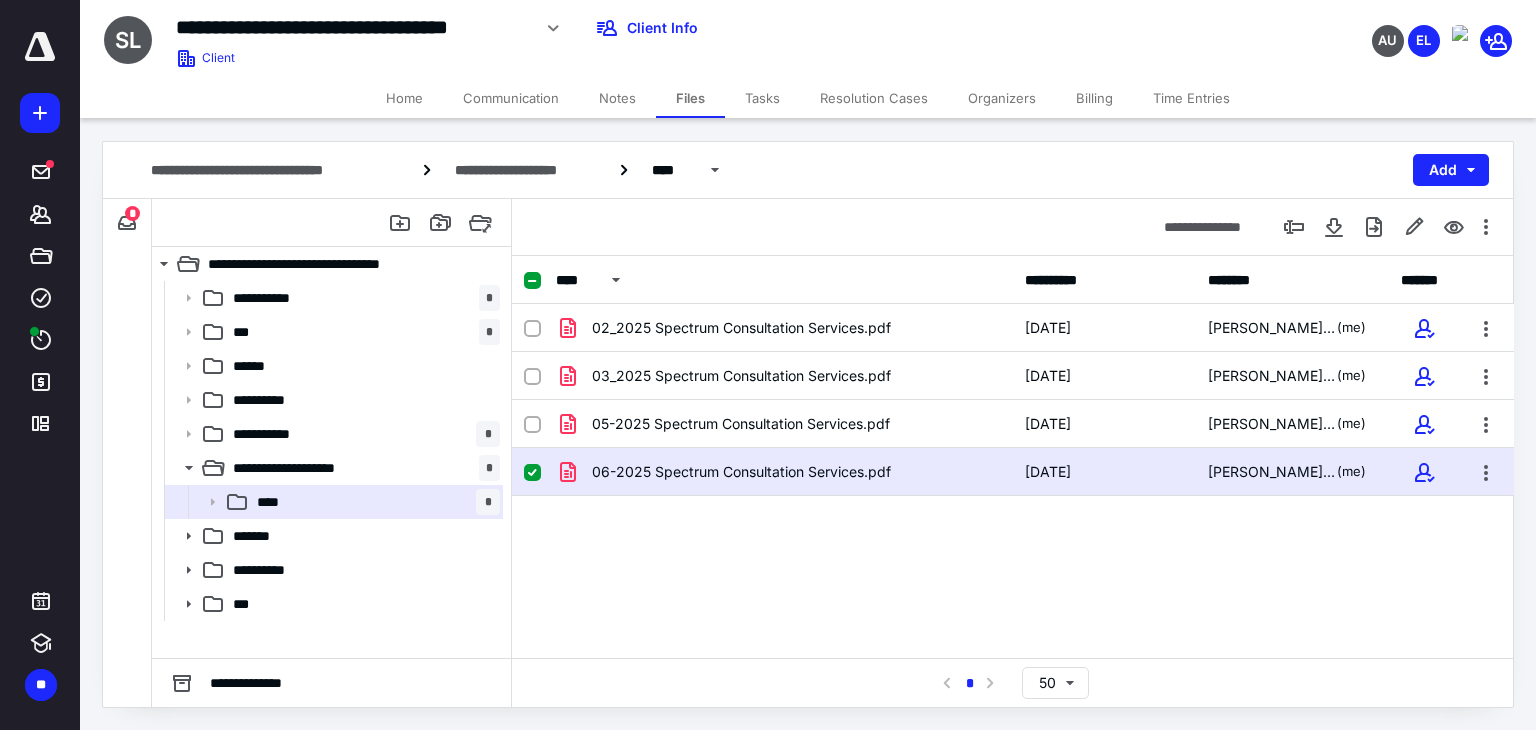 click on "Tasks" at bounding box center (762, 98) 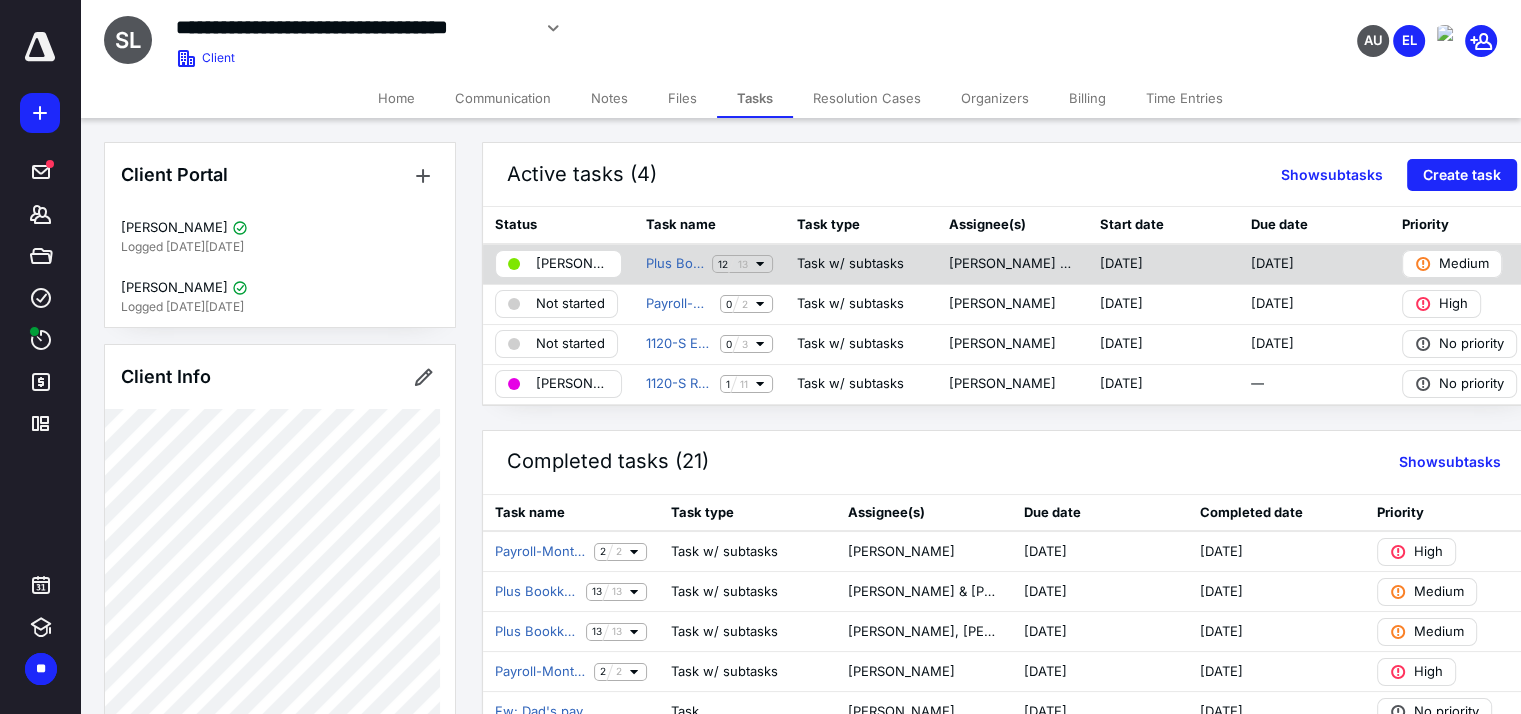 click on "Plus Bookkeeping Workflow 12 13" at bounding box center [709, 264] 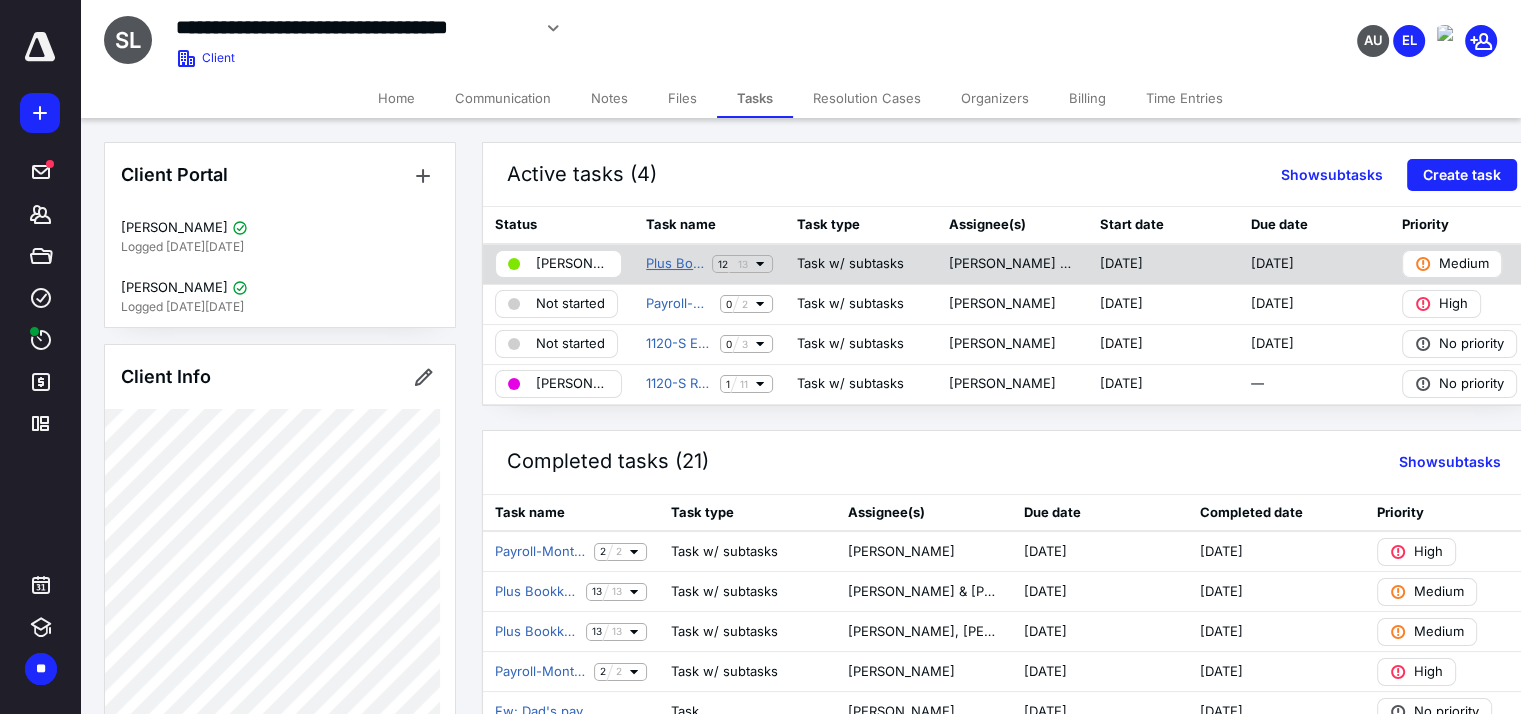 click on "Plus Bookkeeping Workflow" at bounding box center (675, 264) 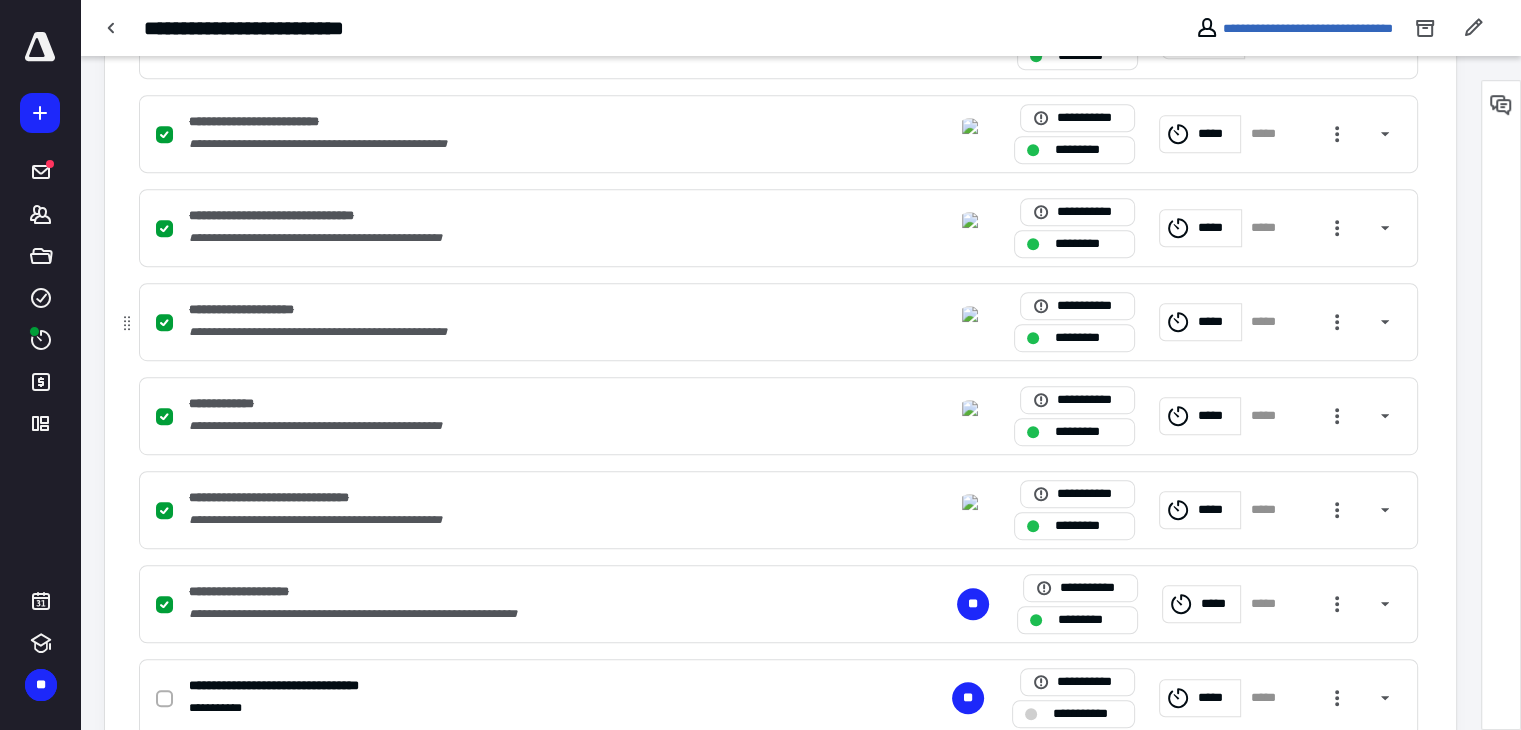scroll, scrollTop: 1103, scrollLeft: 0, axis: vertical 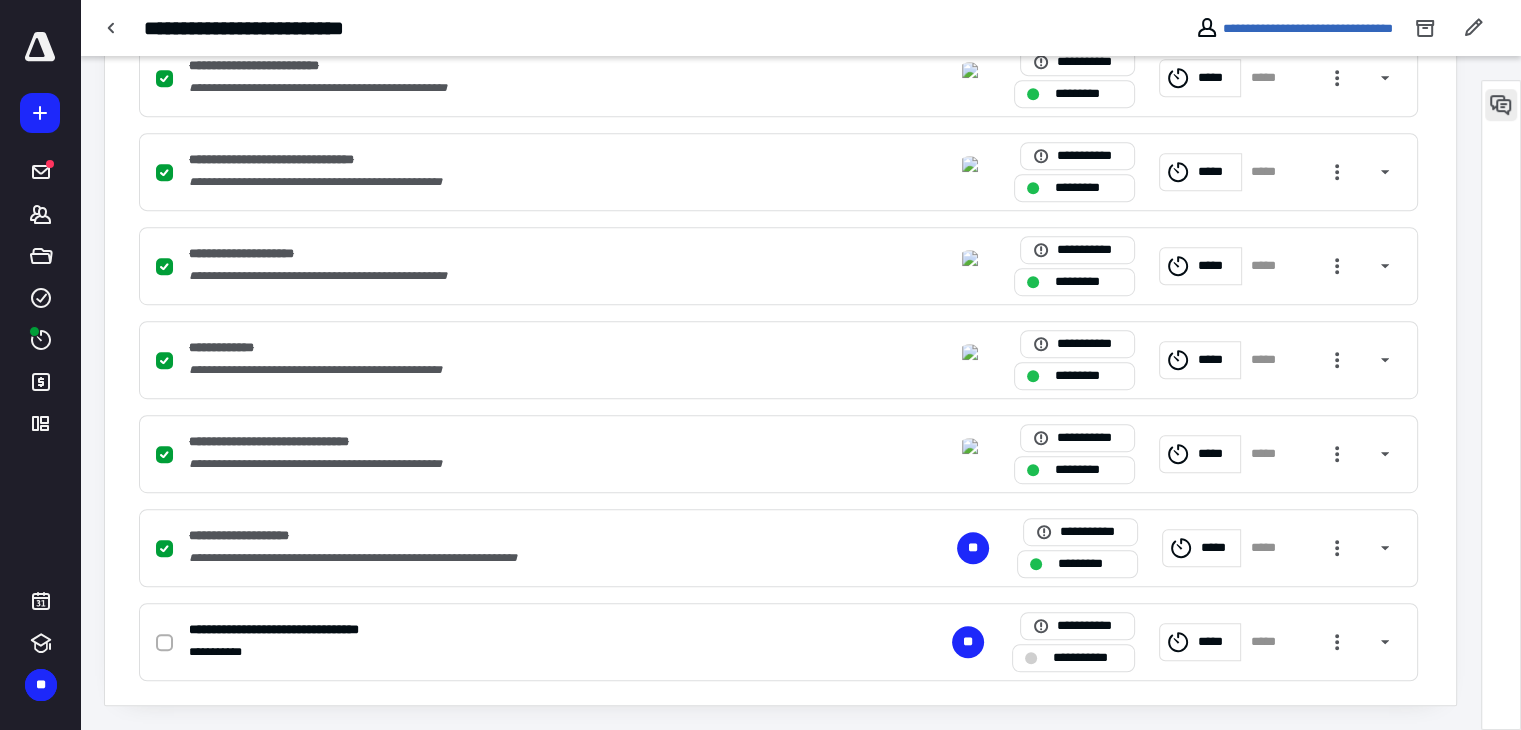 drag, startPoint x: 1481, startPoint y: 113, endPoint x: 1489, endPoint y: 105, distance: 11.313708 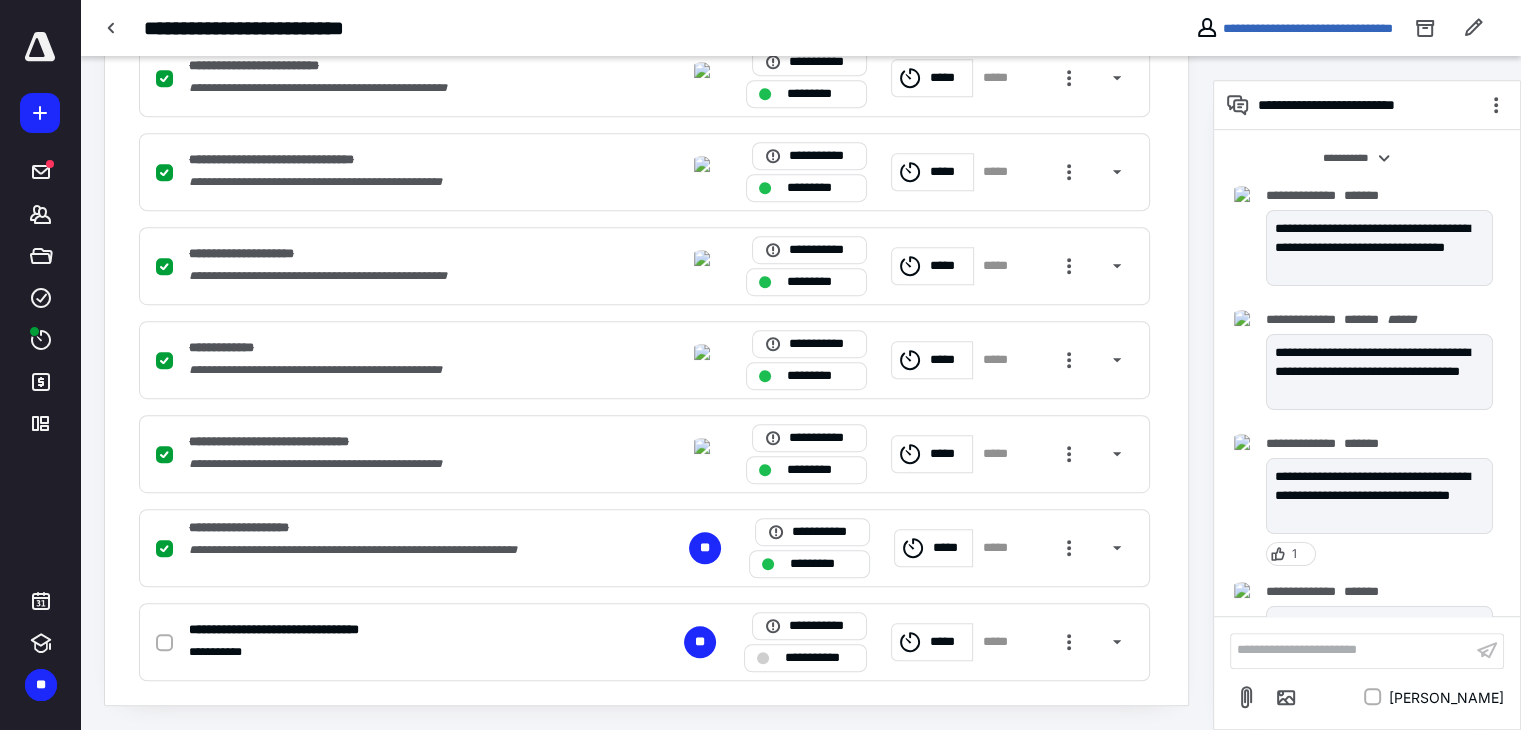 scroll, scrollTop: 656, scrollLeft: 0, axis: vertical 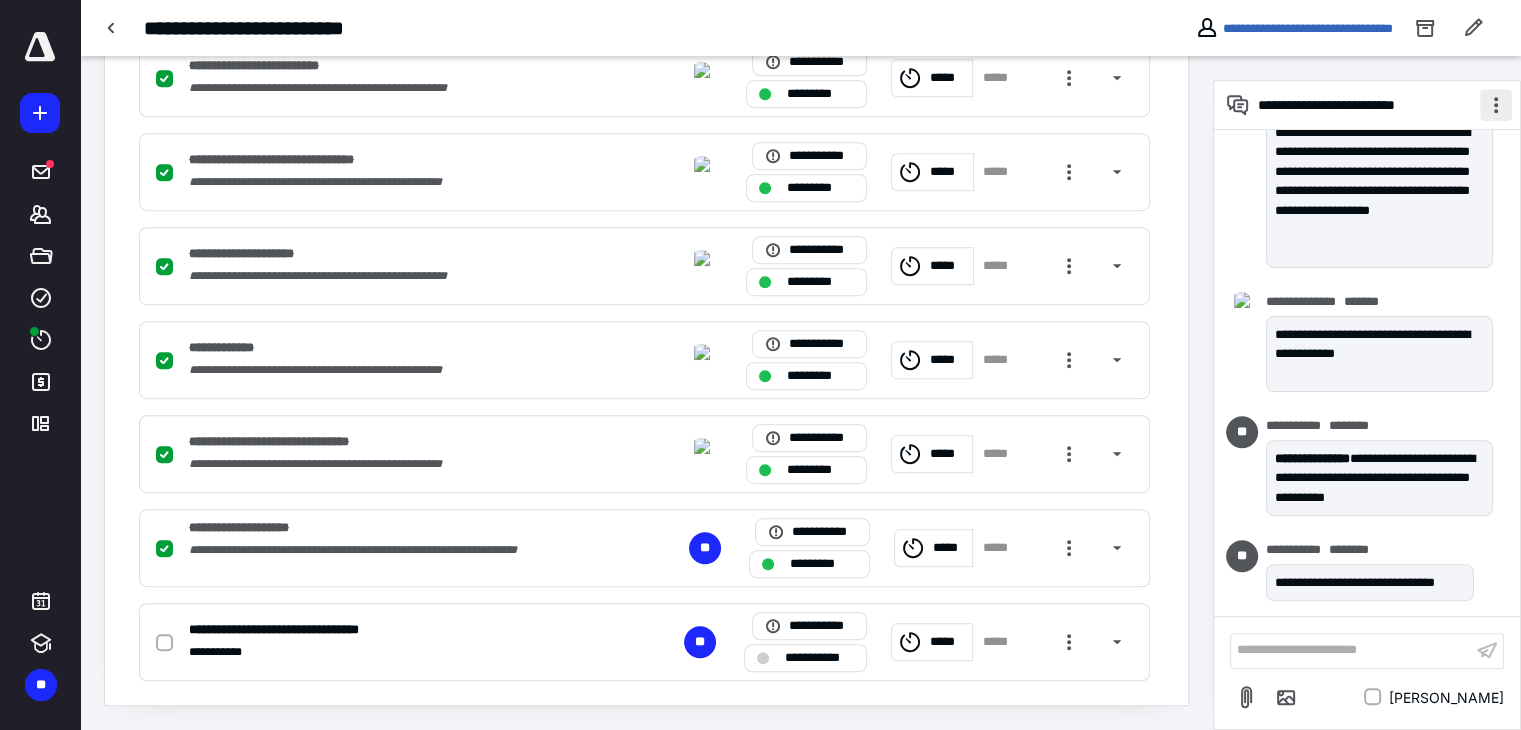 click at bounding box center (1496, 105) 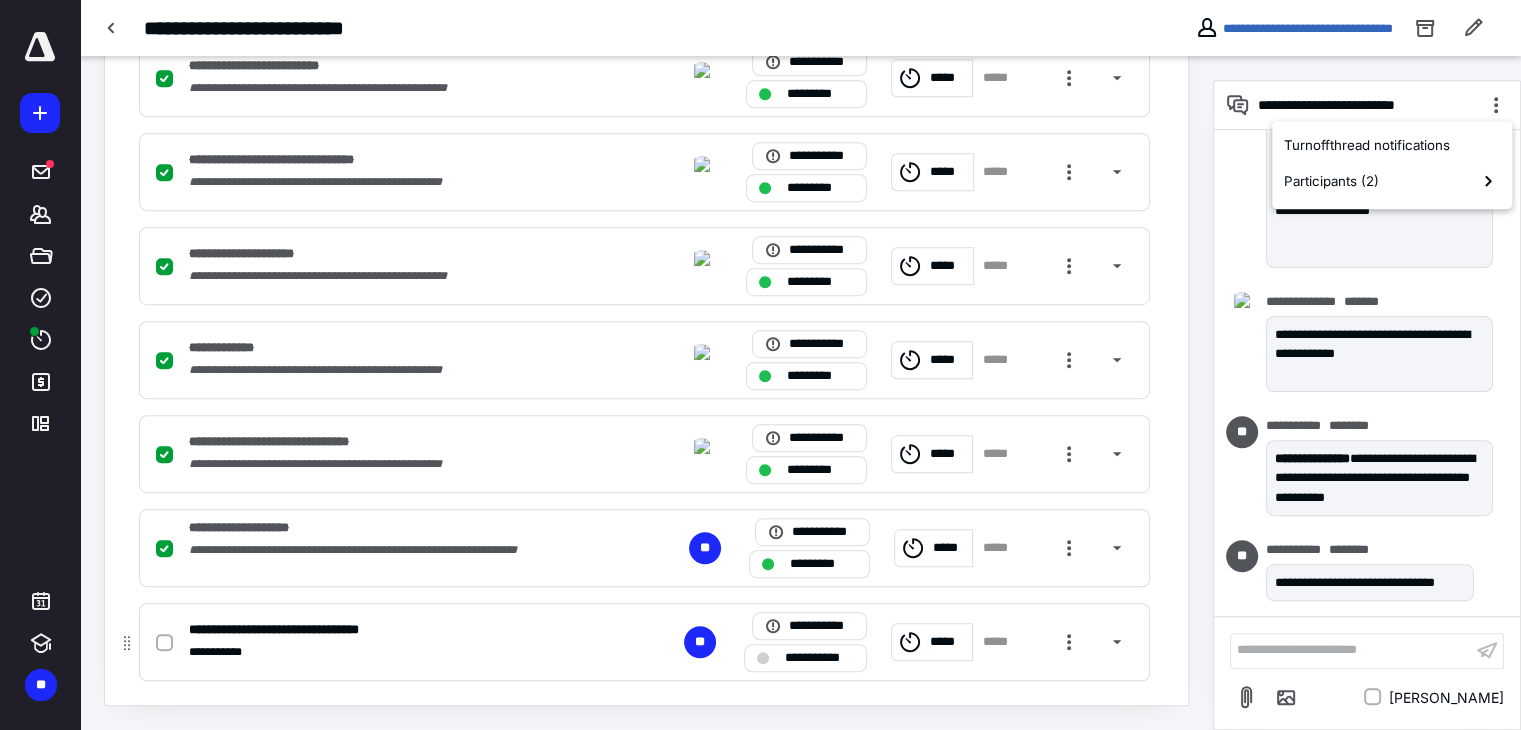 click on "*****" at bounding box center (948, 642) 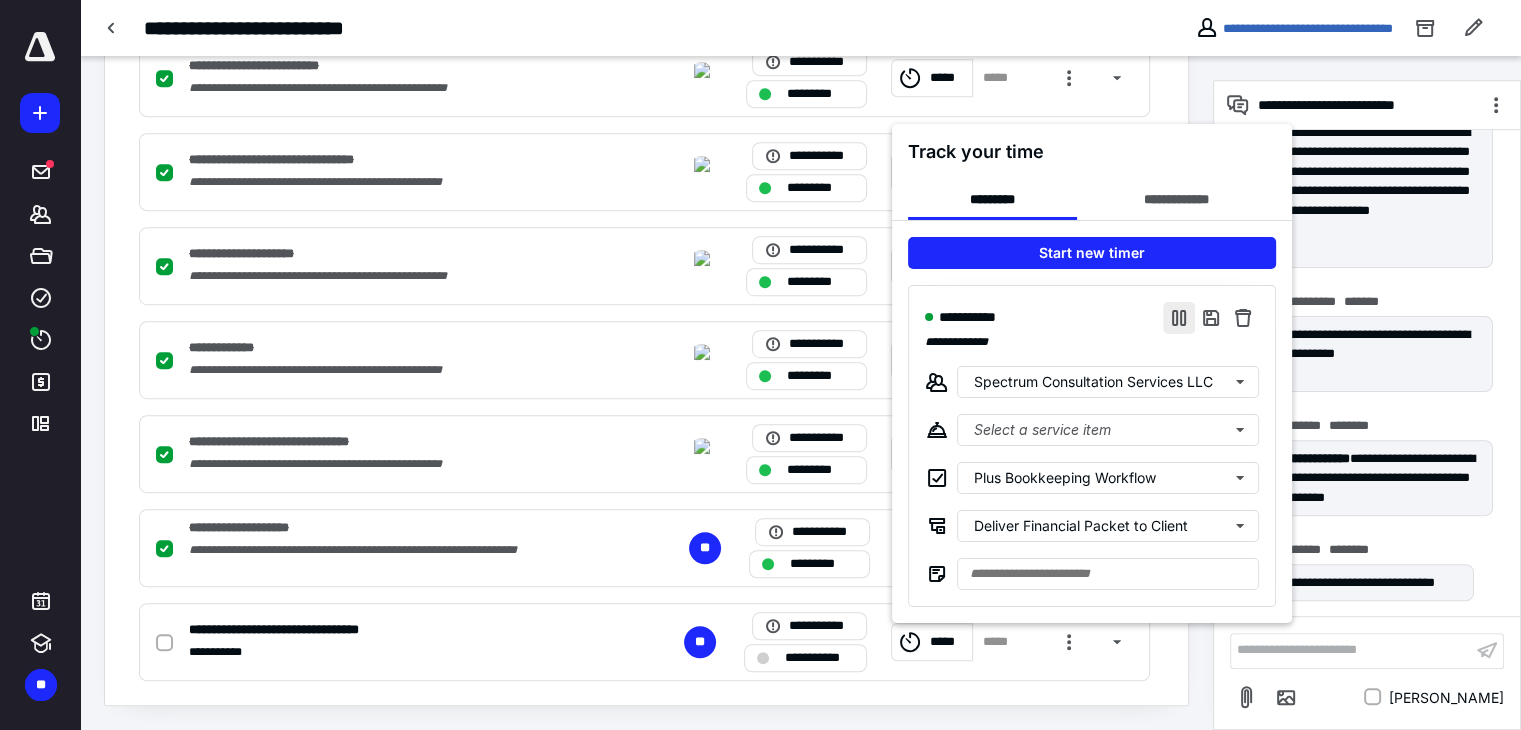 click at bounding box center (1179, 317) 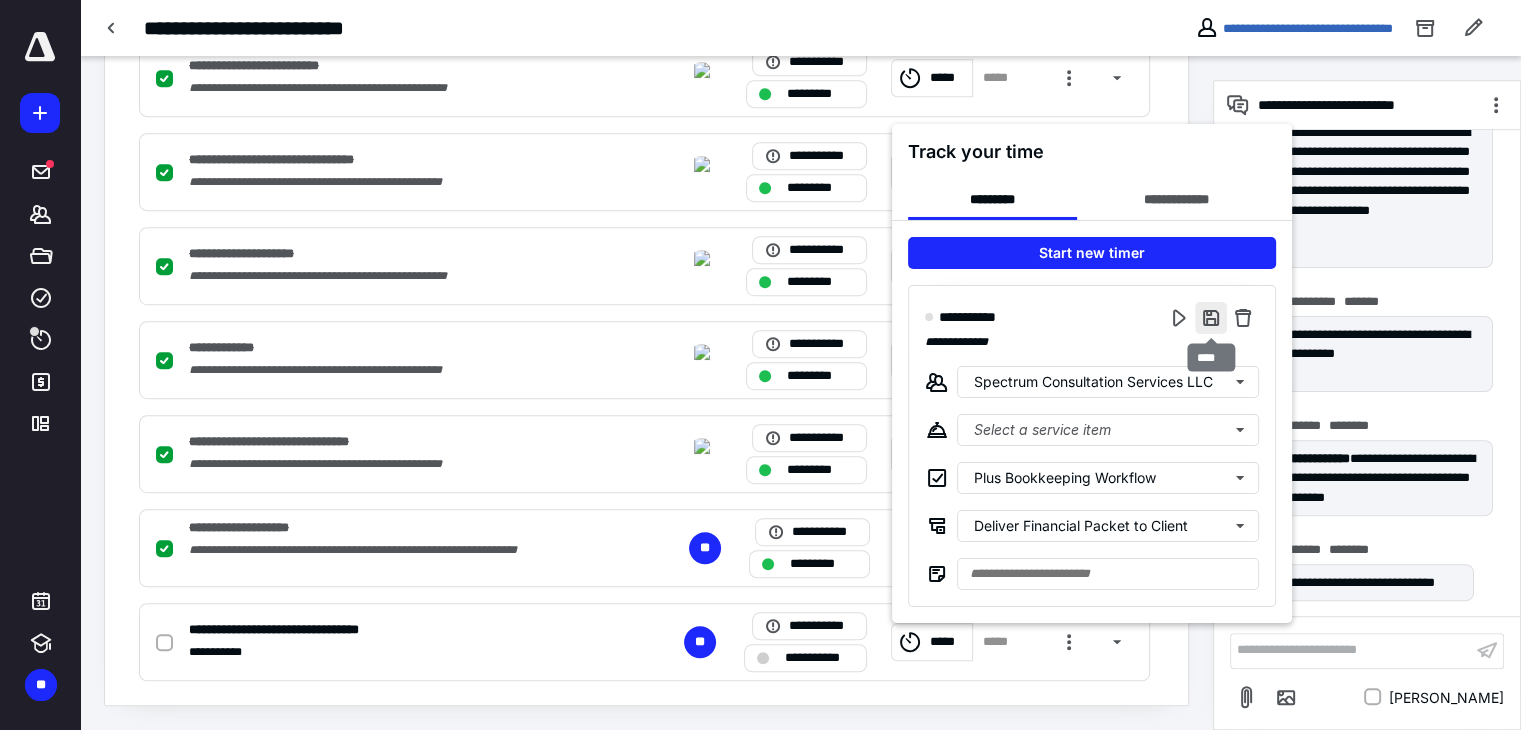 click at bounding box center [1211, 317] 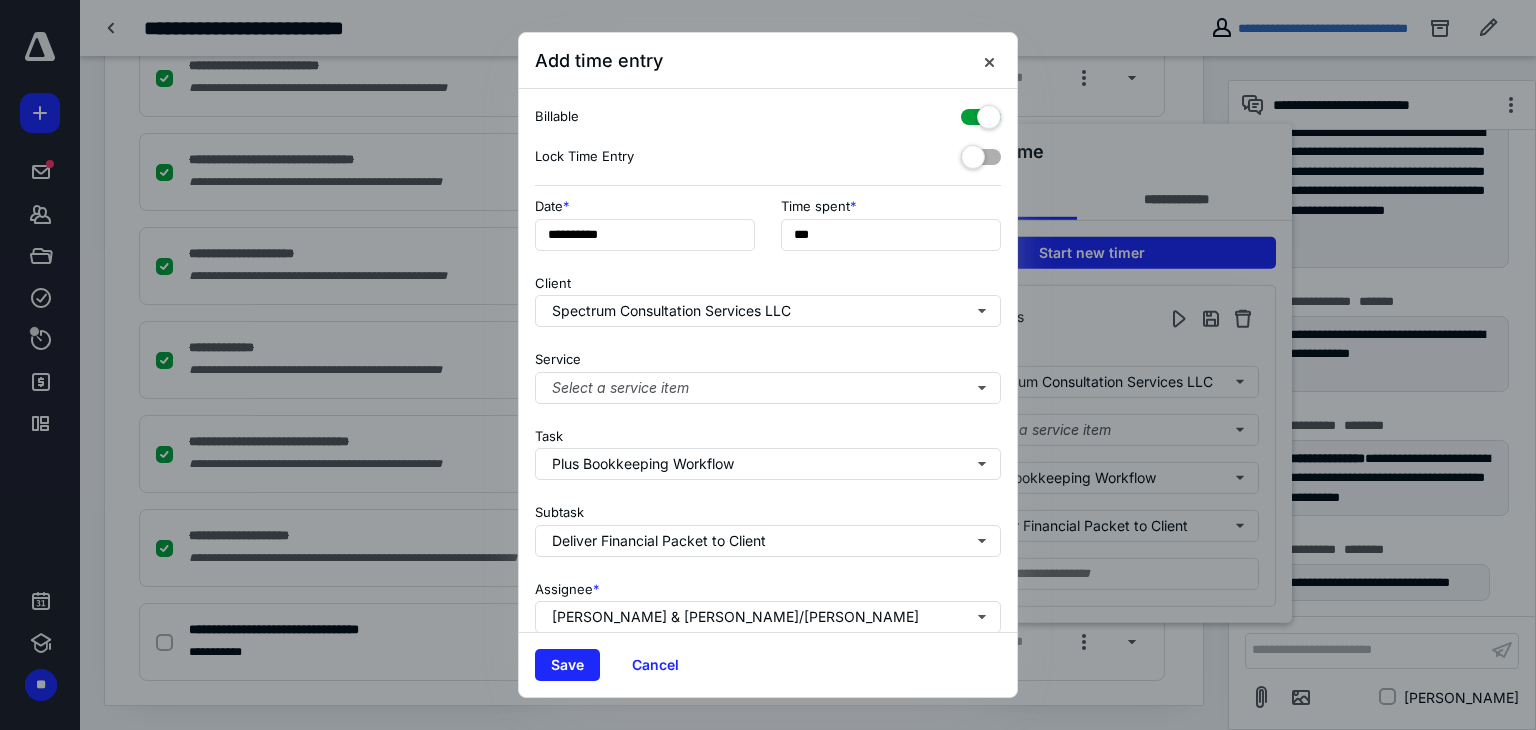 click at bounding box center [981, 113] 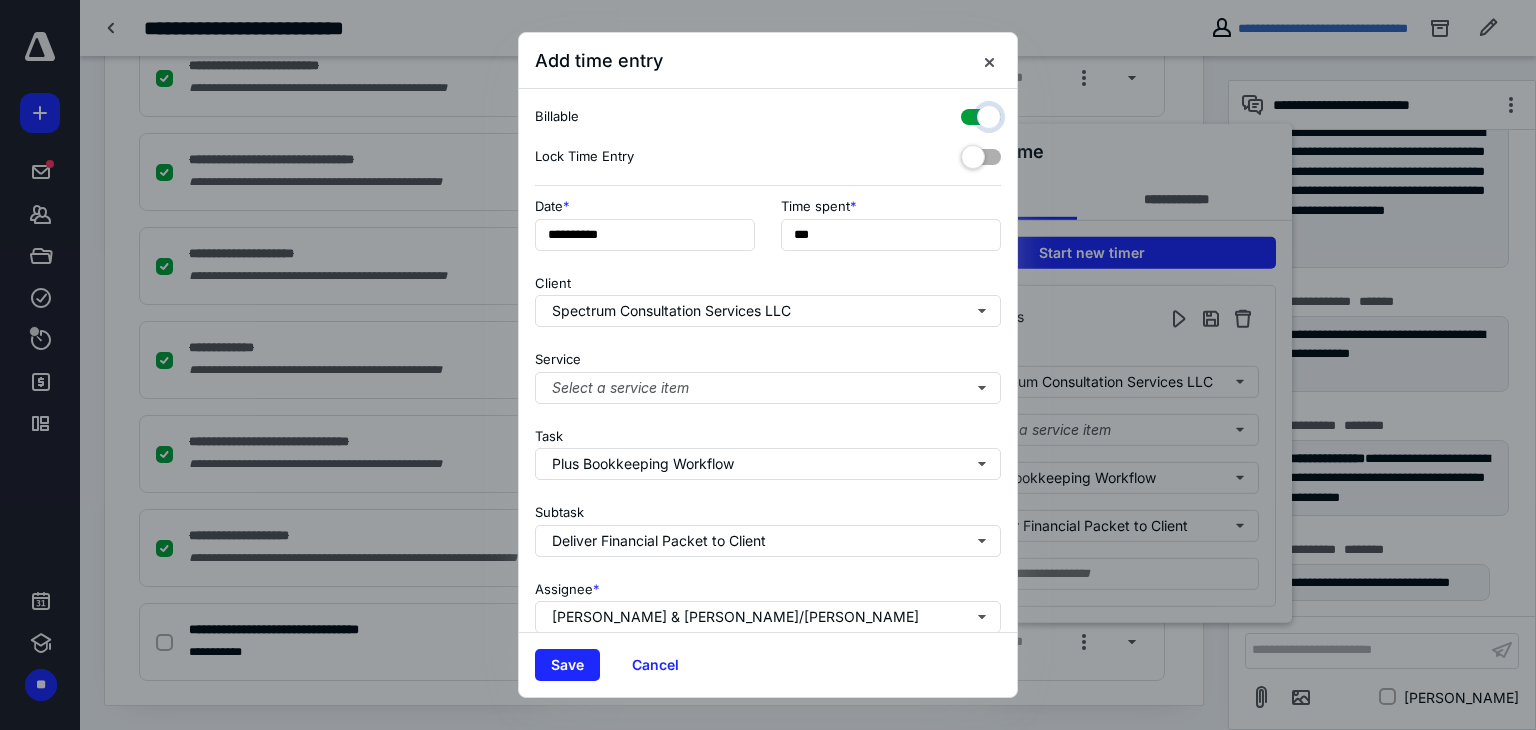 click at bounding box center [971, 114] 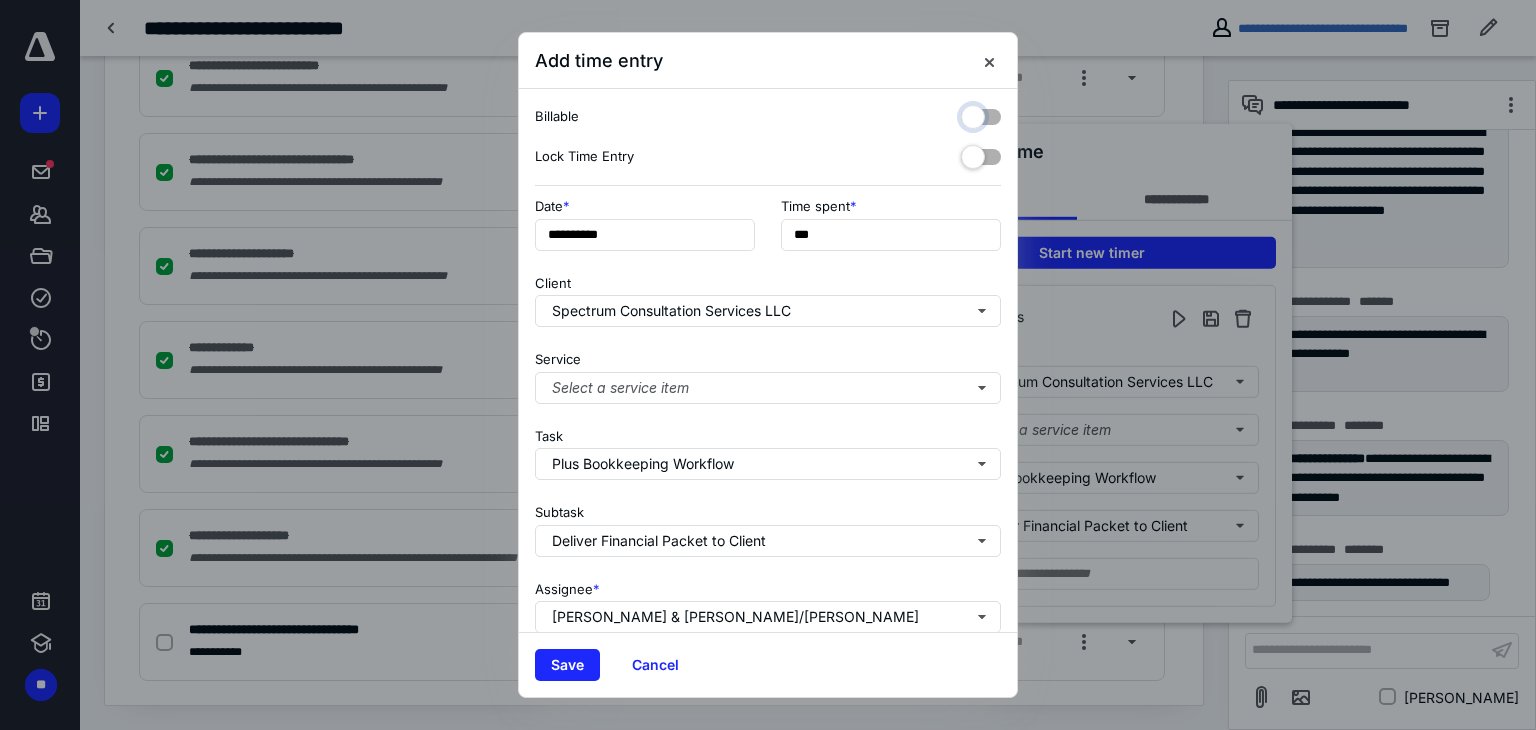 checkbox on "false" 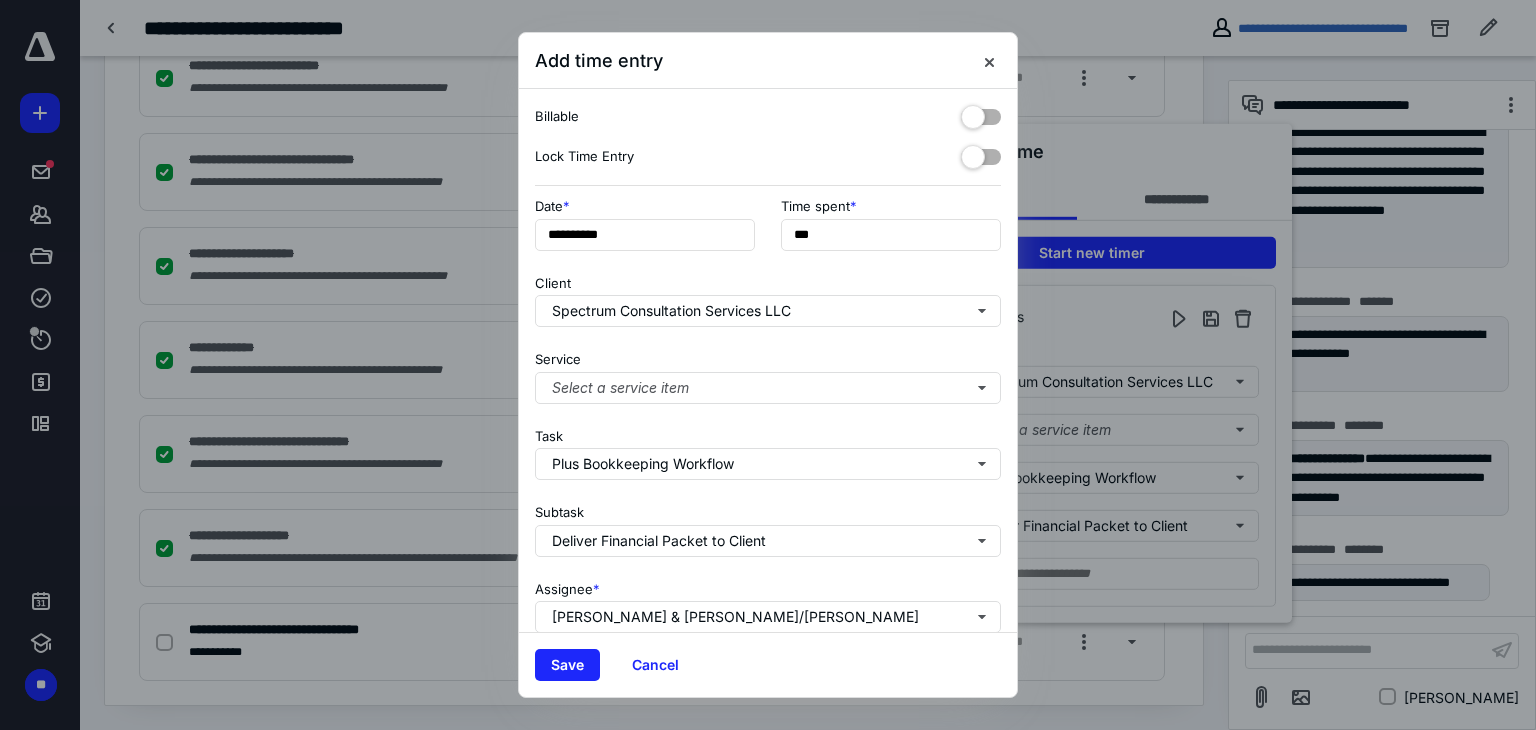 click at bounding box center [981, 153] 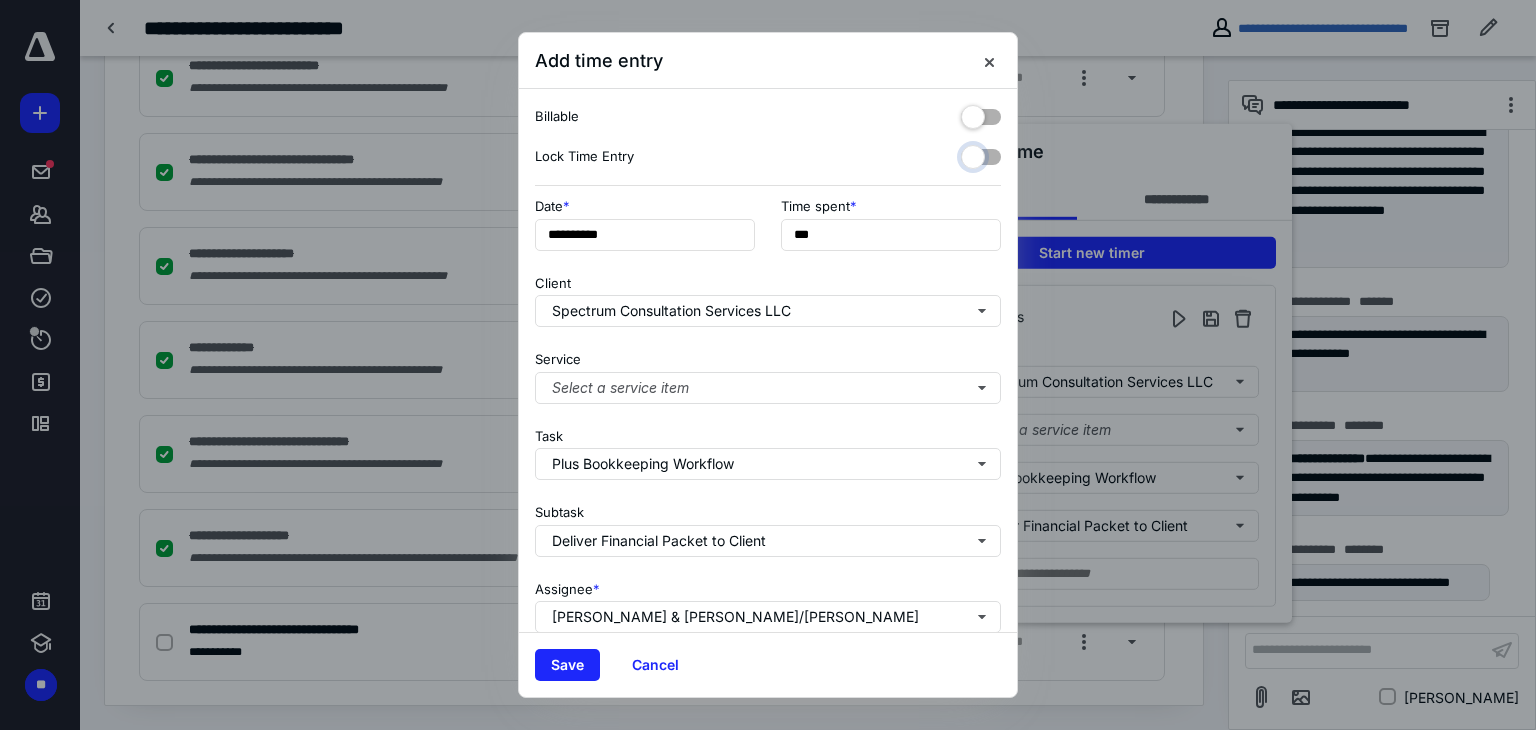 click at bounding box center [971, 154] 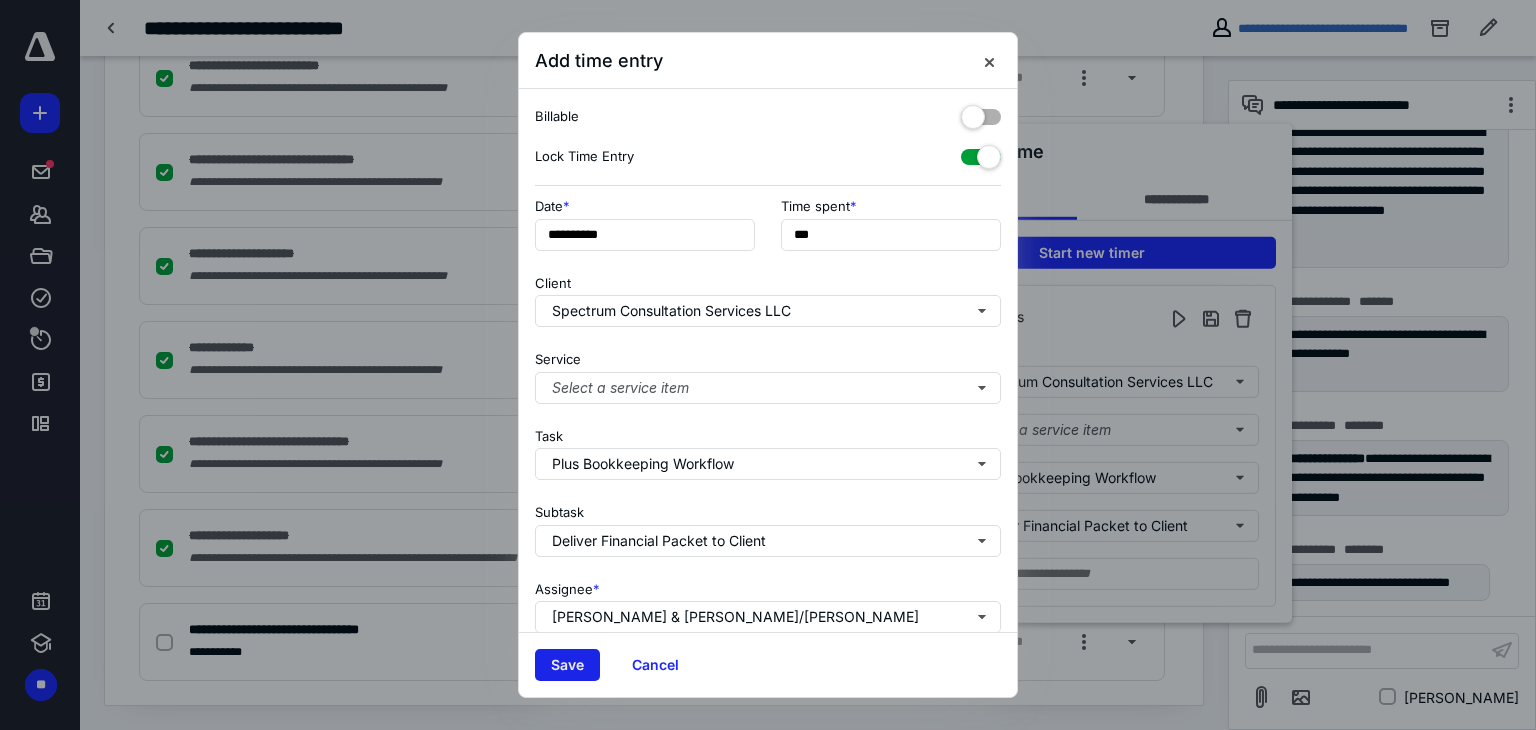 click on "Save" at bounding box center (567, 665) 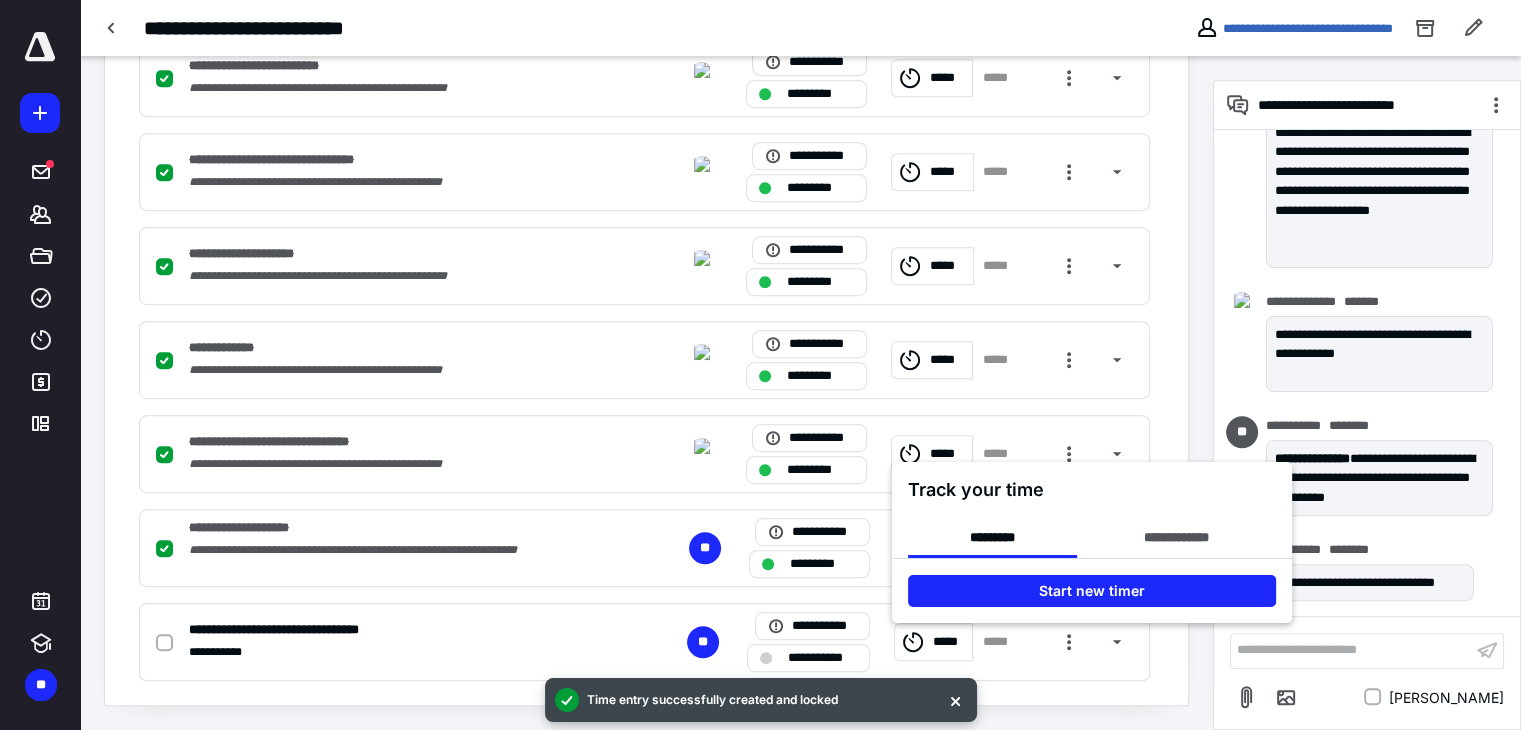 click at bounding box center [760, 365] 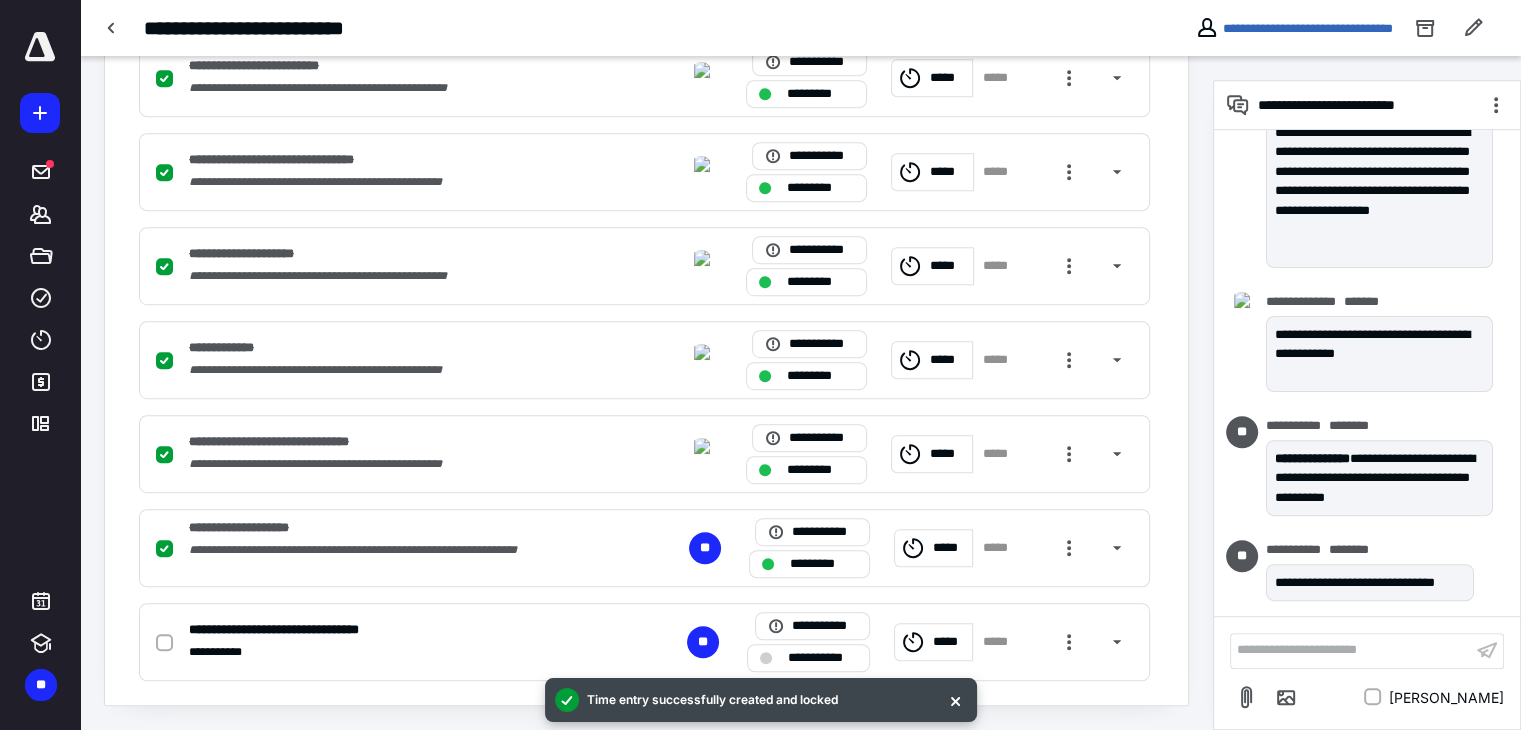 click 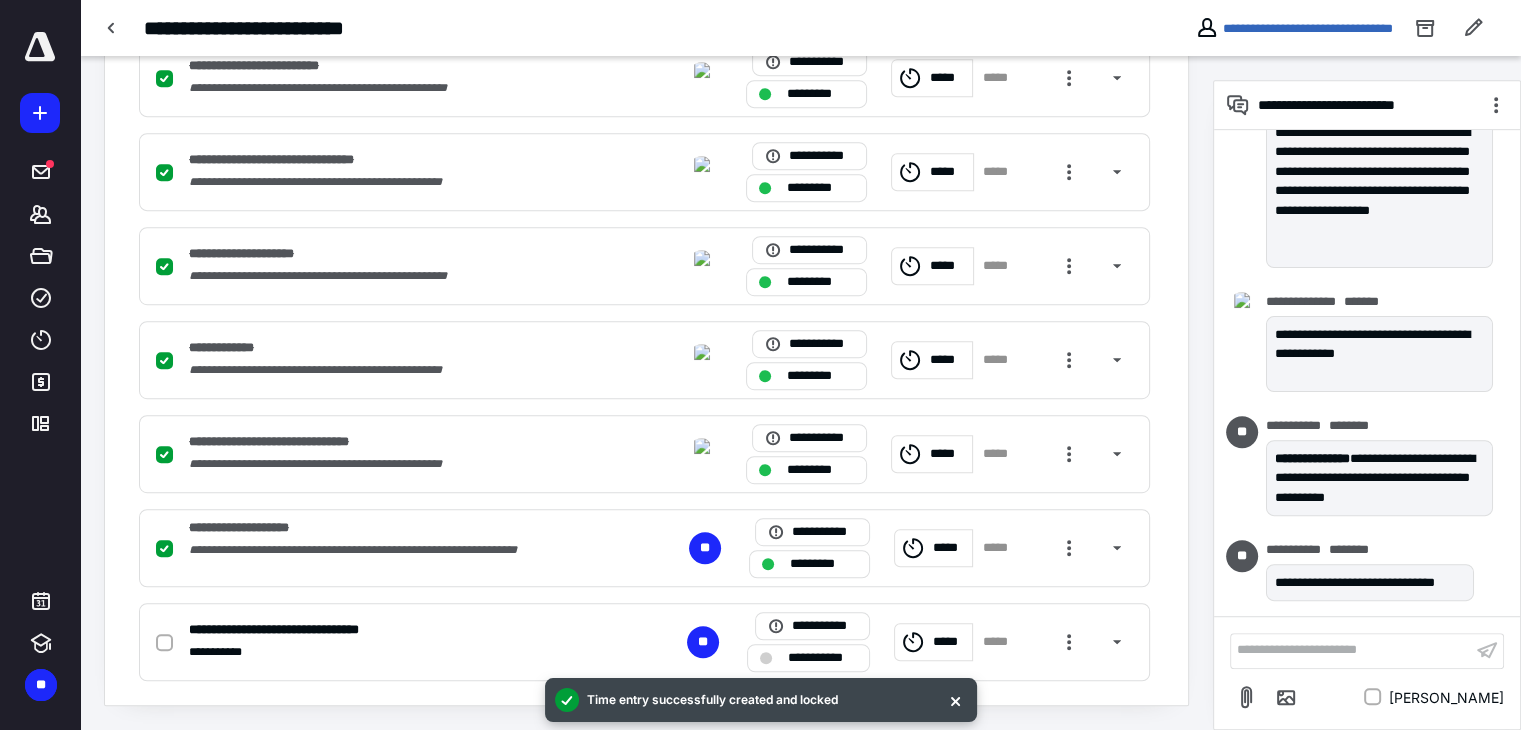 click at bounding box center (164, 643) 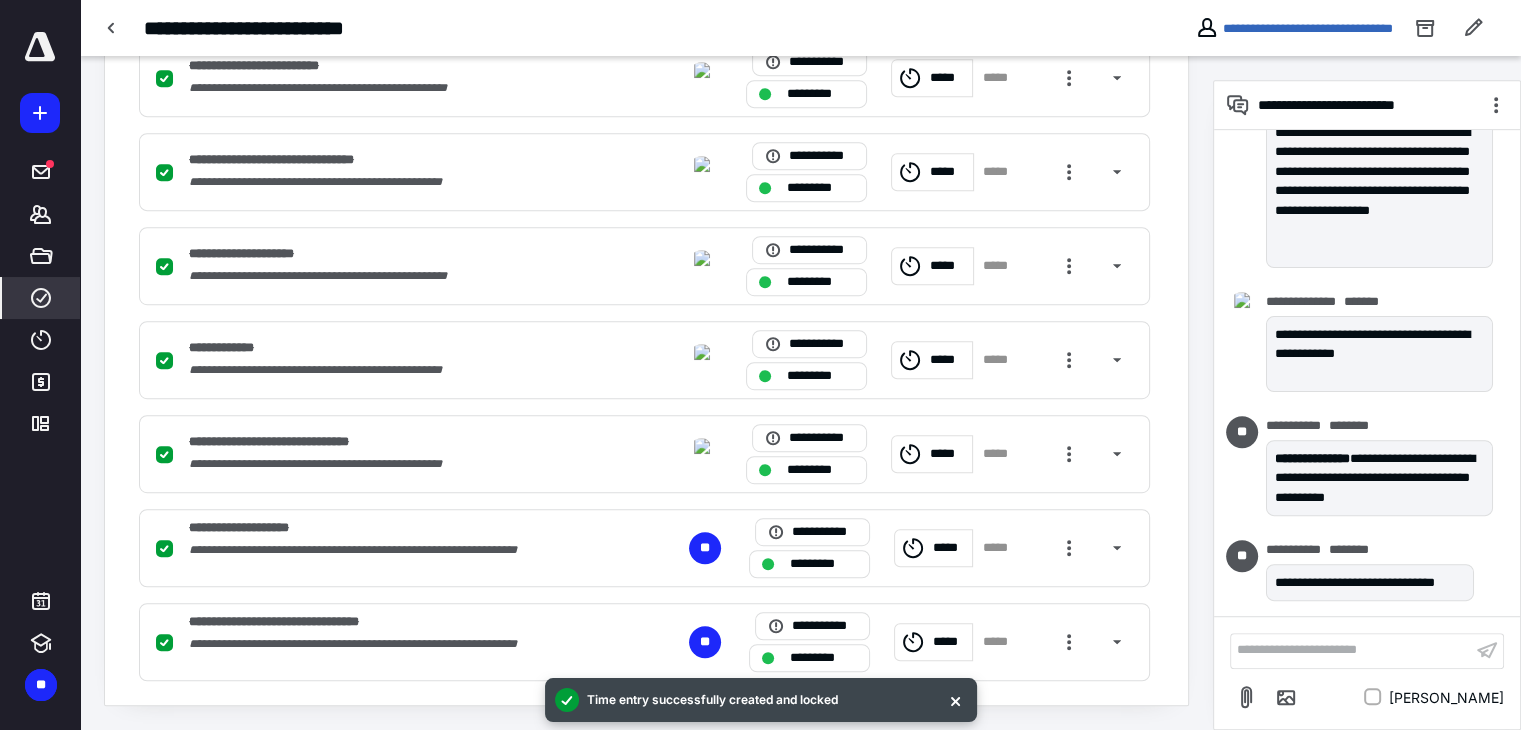 click 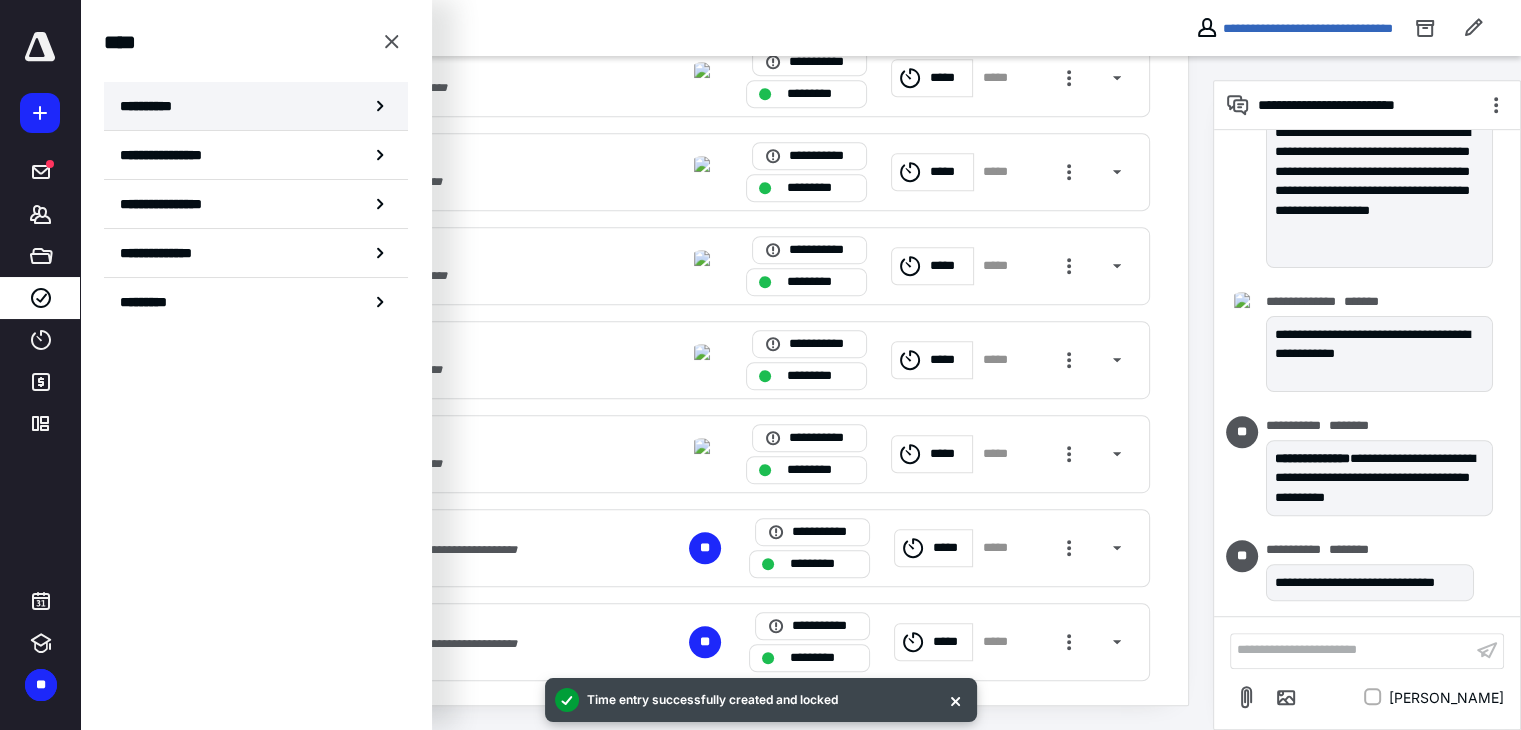 click on "**********" at bounding box center (256, 106) 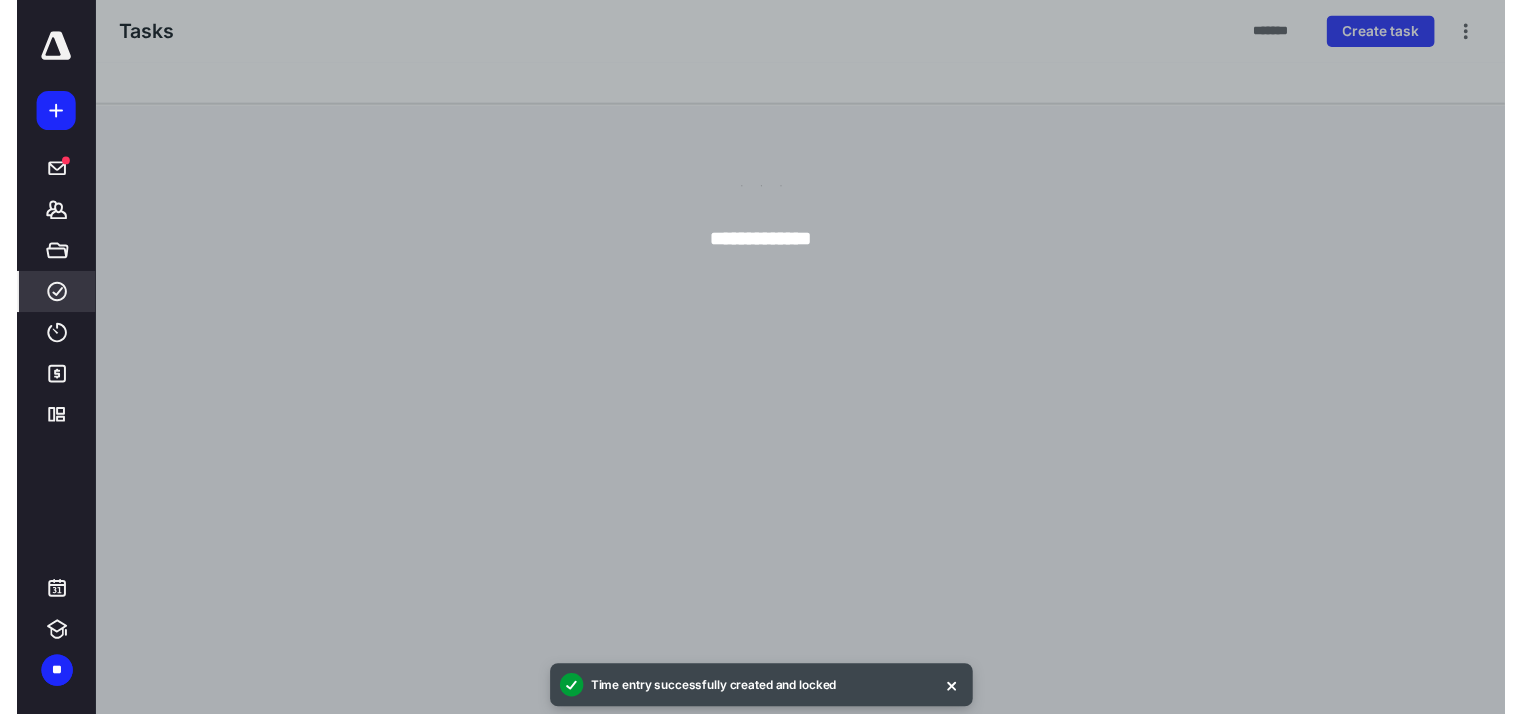 scroll, scrollTop: 0, scrollLeft: 0, axis: both 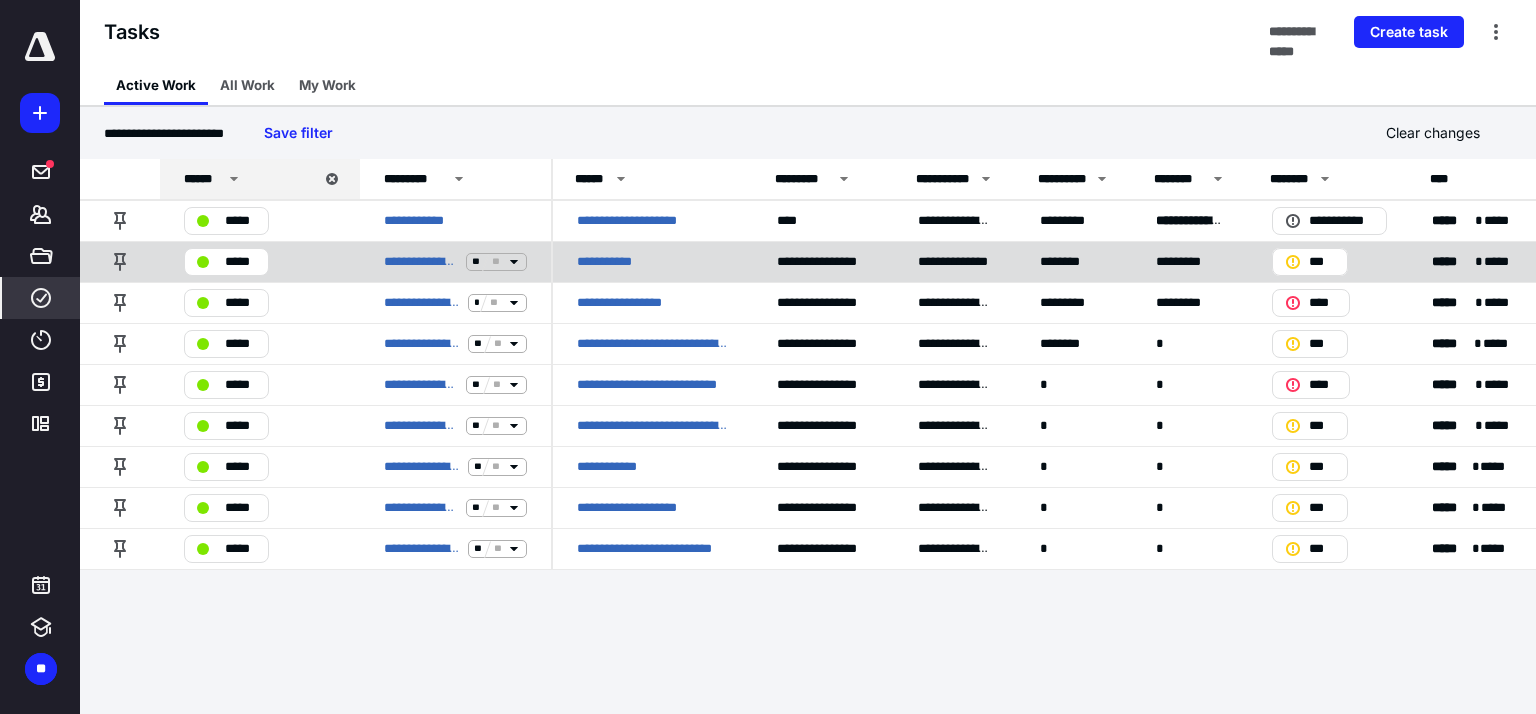 click on "**********" at bounding box center (616, 262) 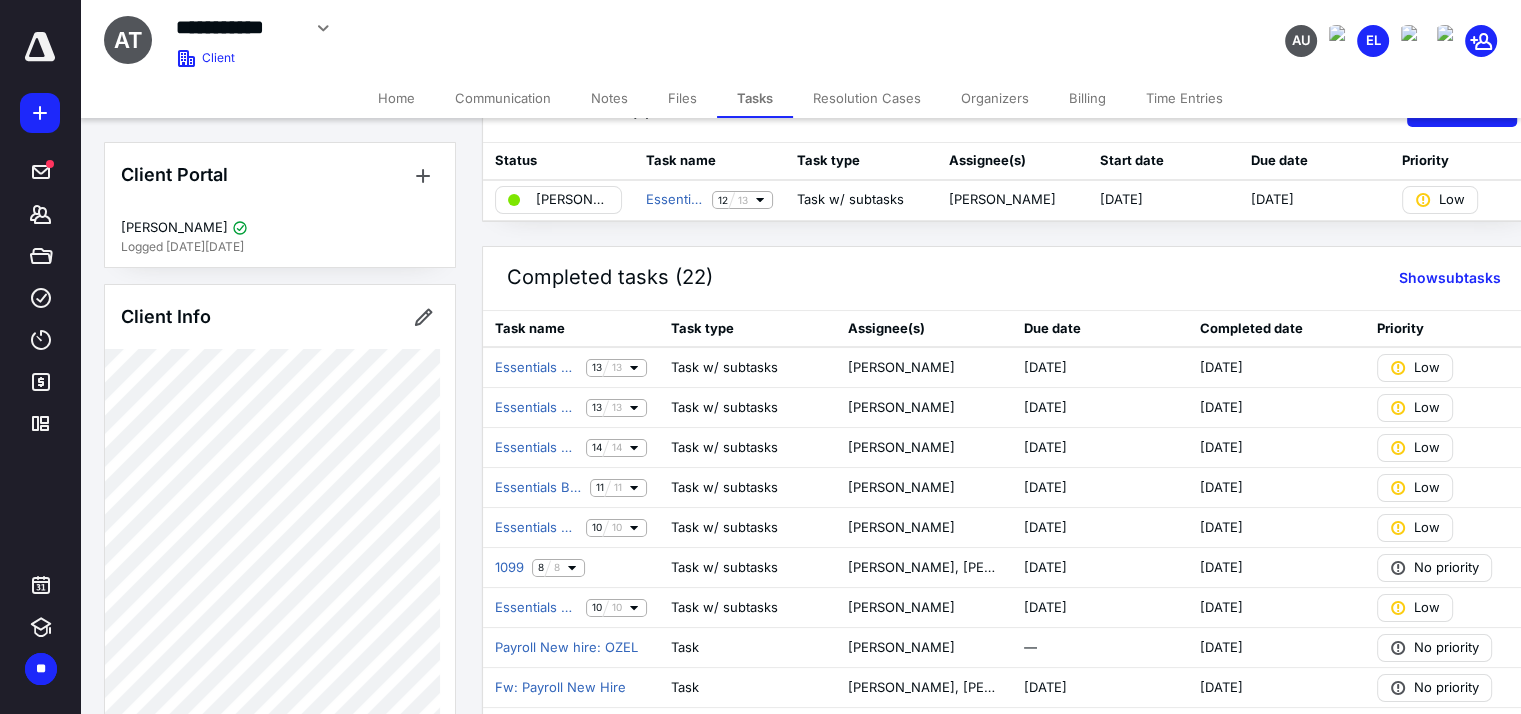 scroll, scrollTop: 100, scrollLeft: 0, axis: vertical 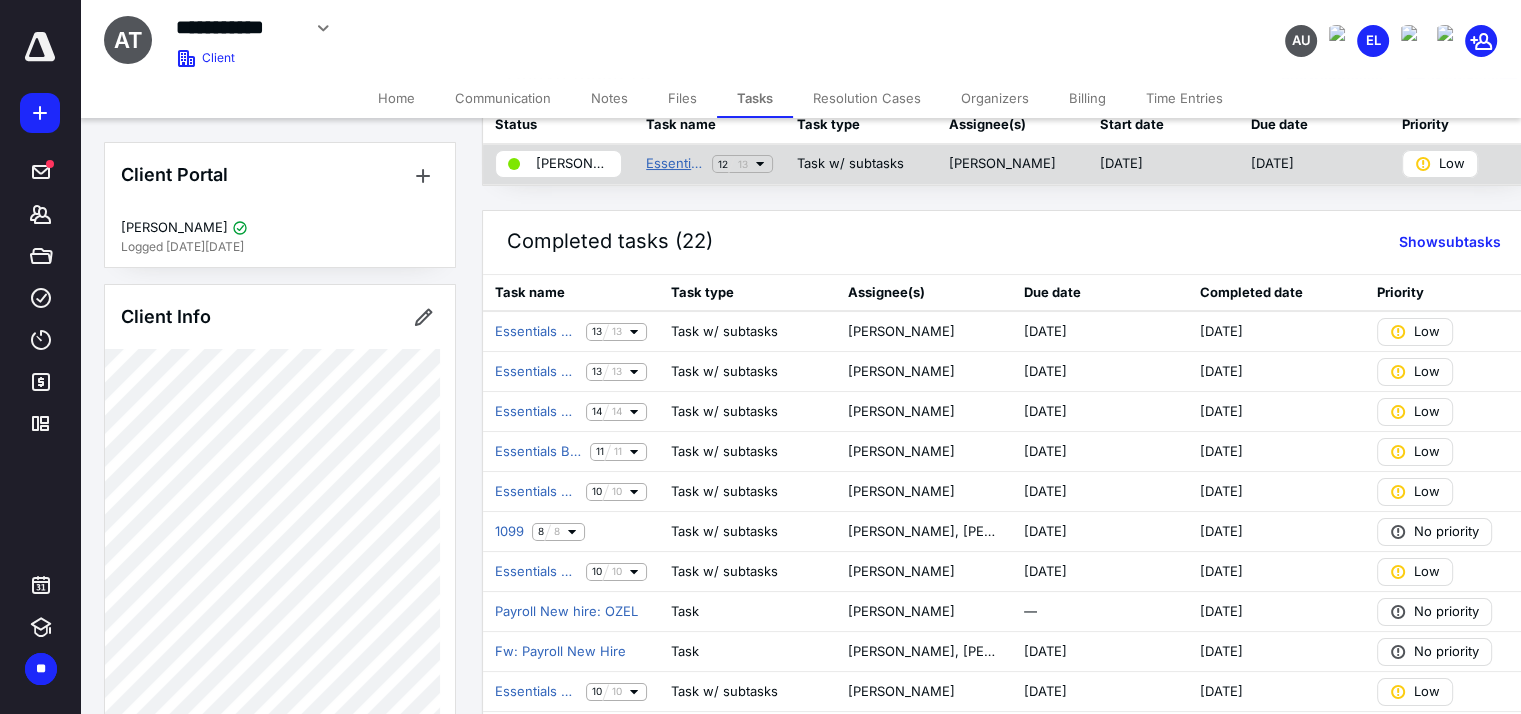 click on "Essentials Bookkeeping Workflow" at bounding box center (675, 164) 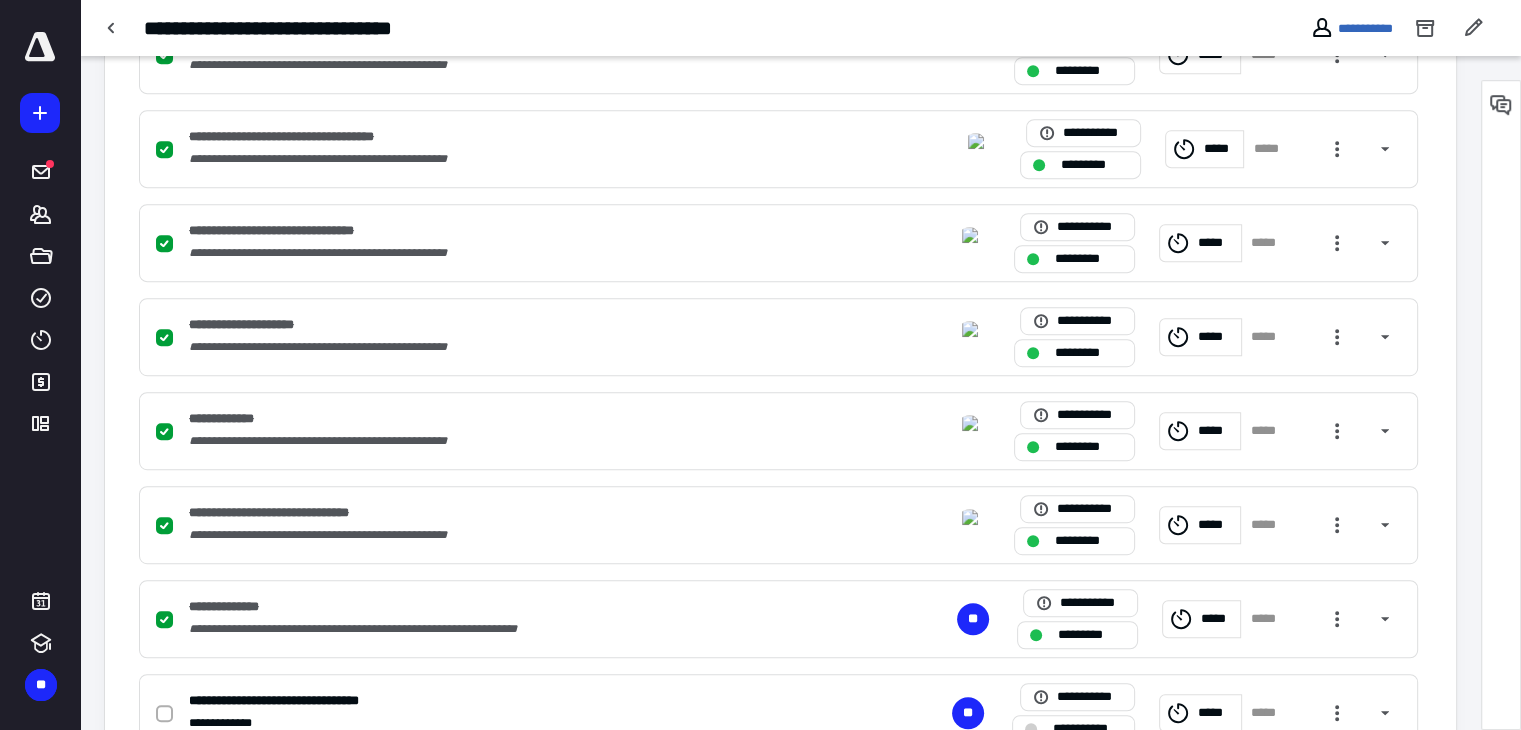 scroll, scrollTop: 1103, scrollLeft: 0, axis: vertical 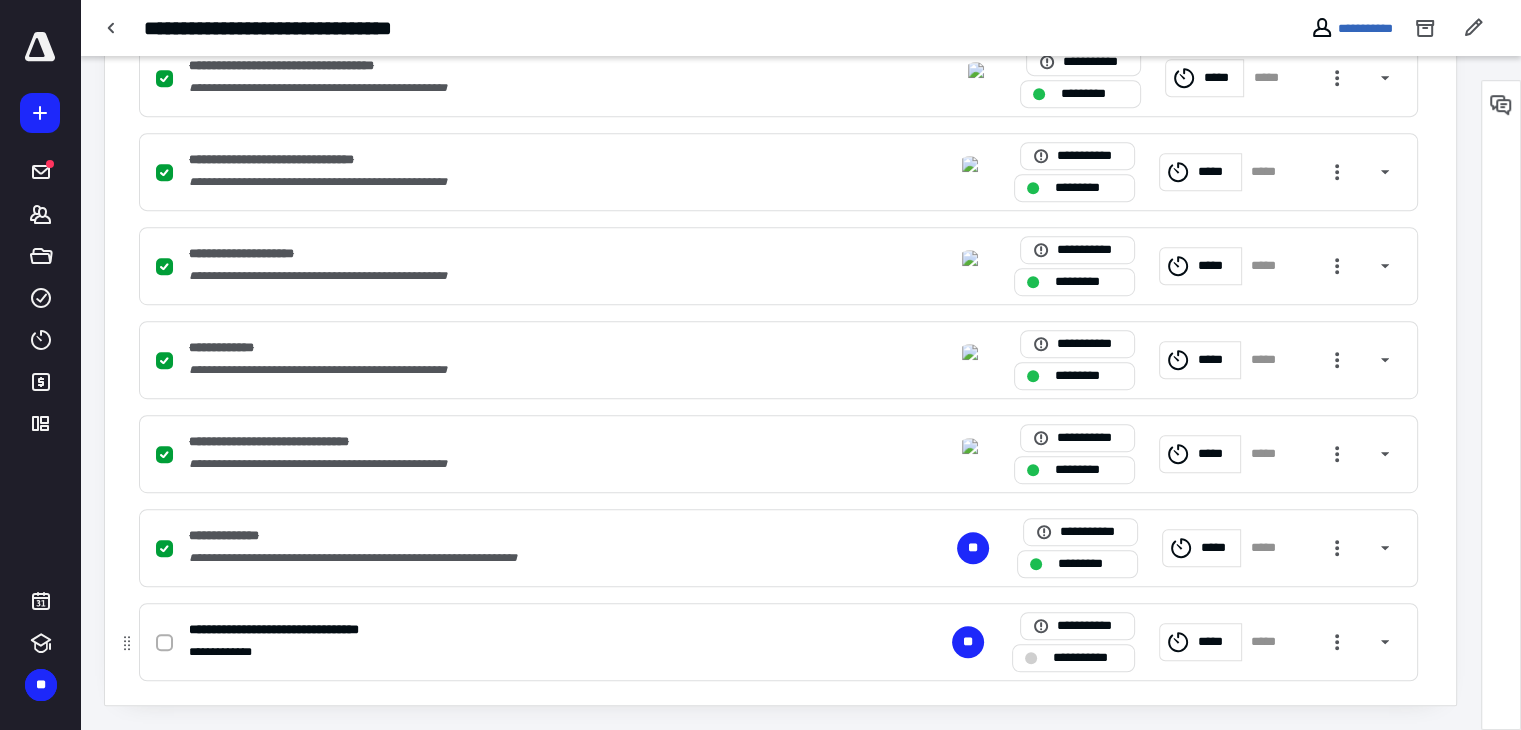 click on "*****" at bounding box center [1216, 642] 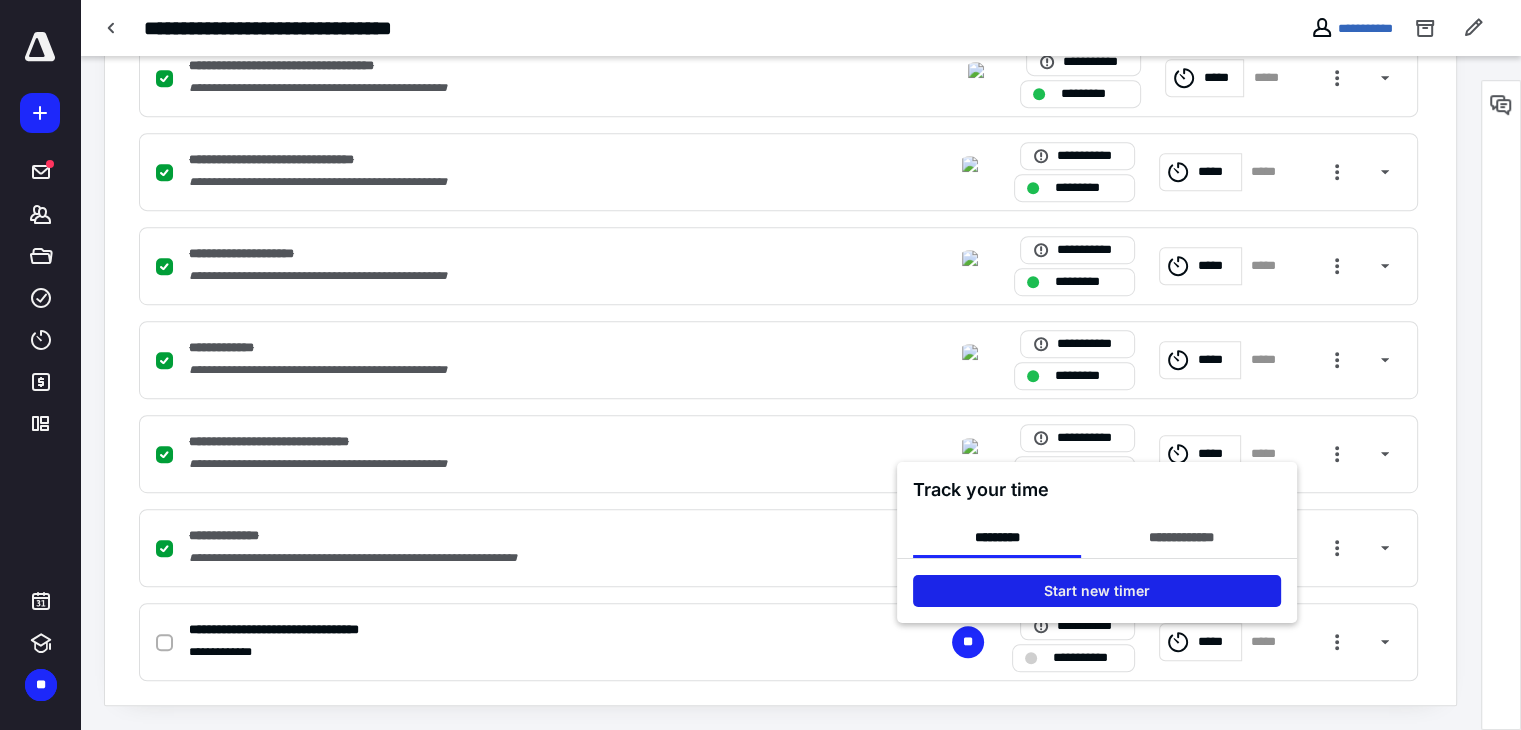 click on "Start new timer" at bounding box center (1097, 590) 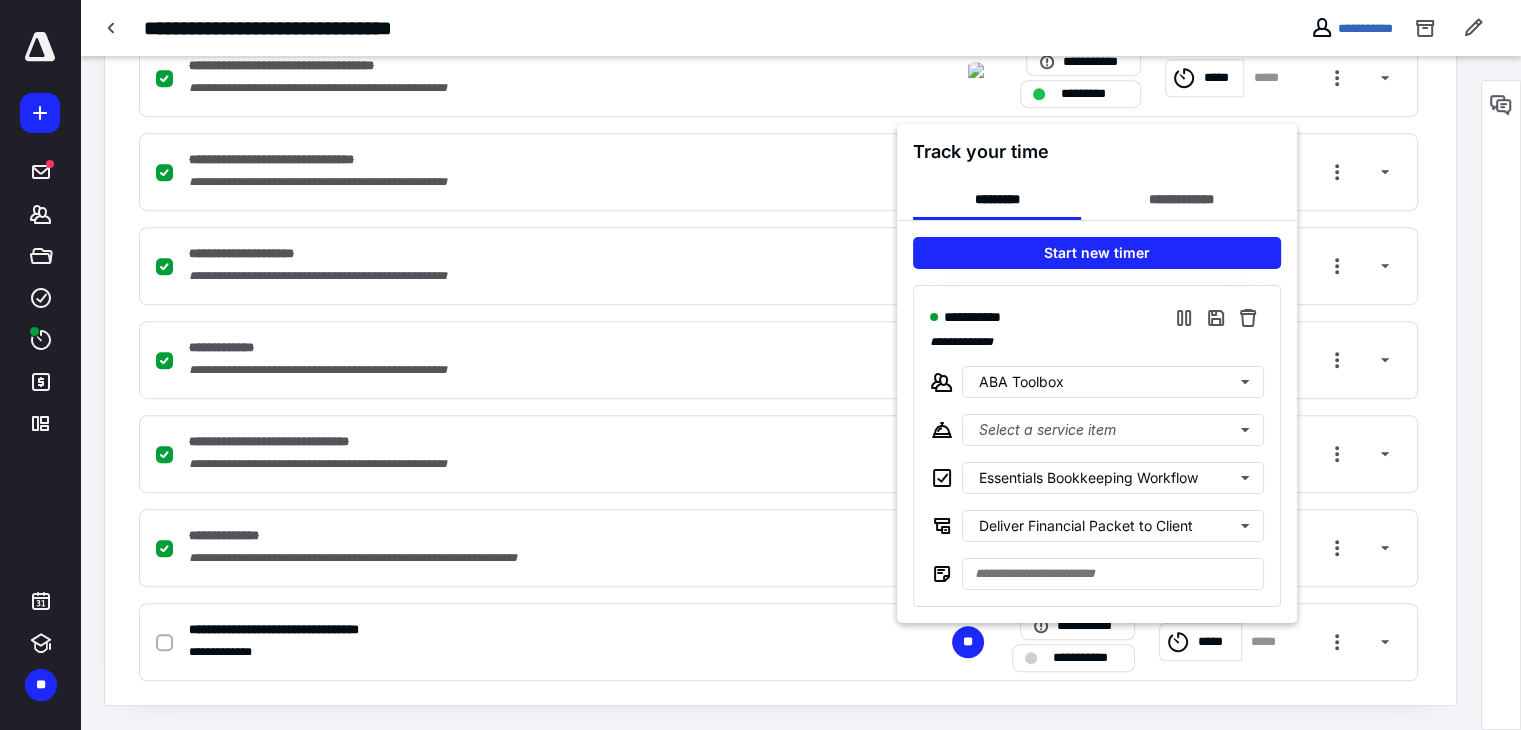 click at bounding box center [760, 365] 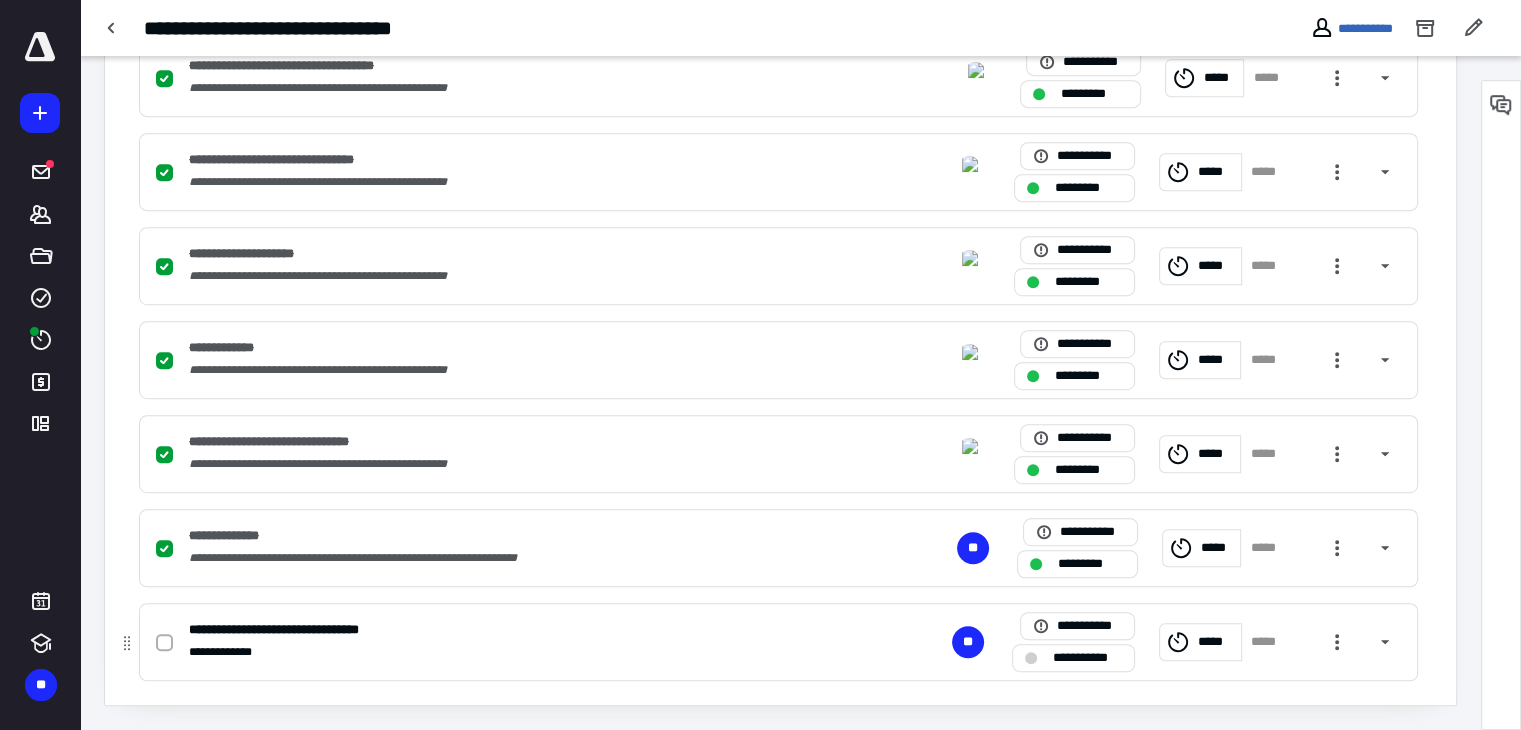 click on "**********" at bounding box center (516, 652) 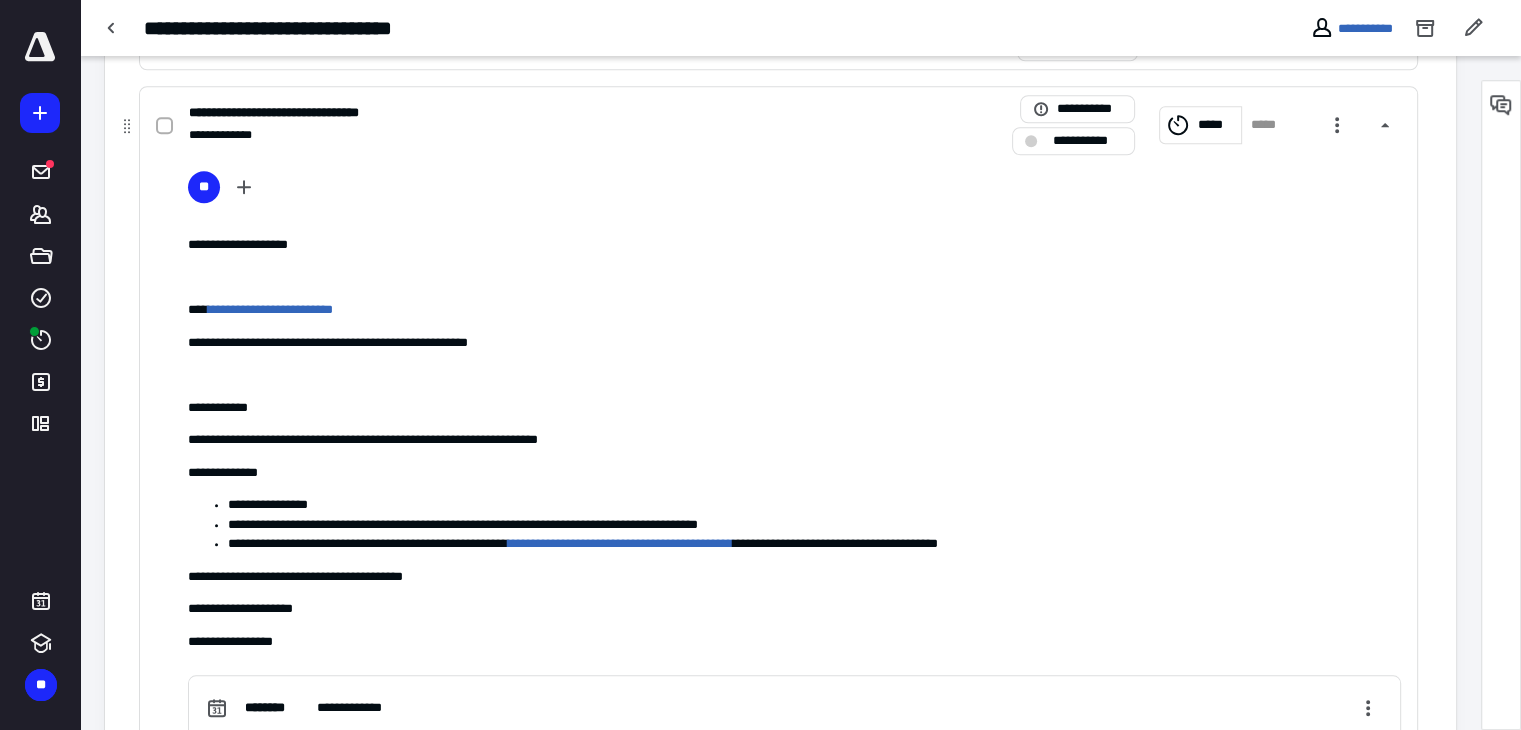 scroll, scrollTop: 1503, scrollLeft: 0, axis: vertical 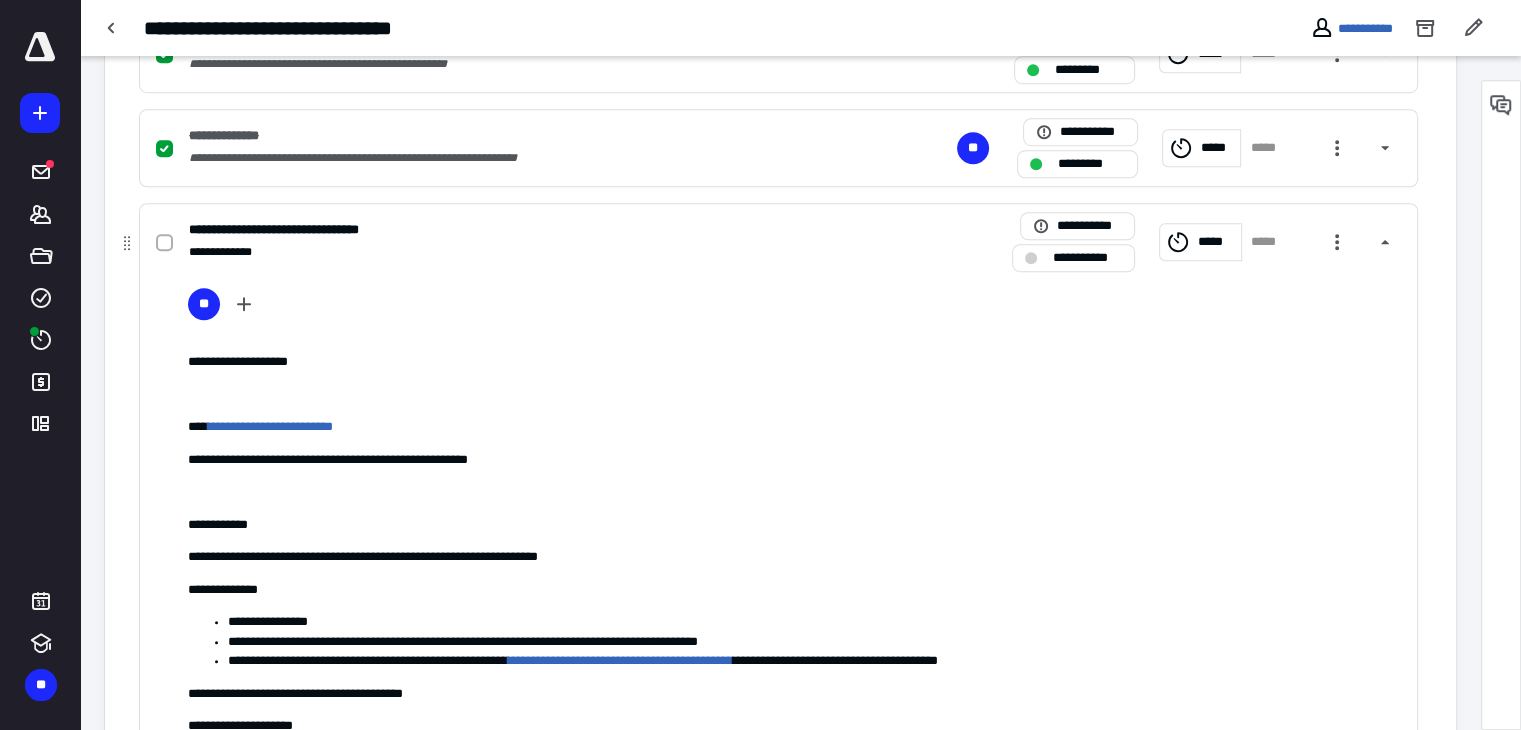 click on "**********" at bounding box center (516, 230) 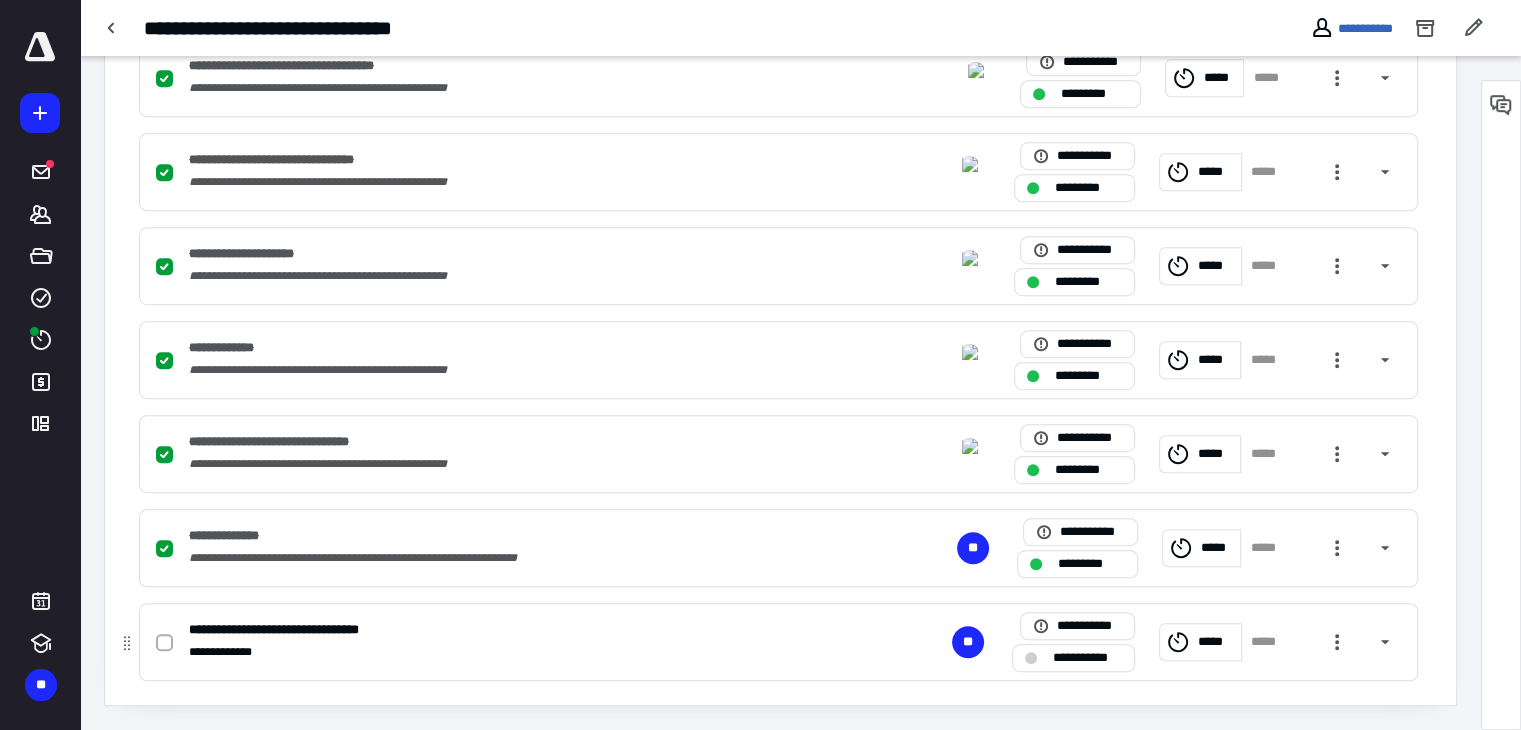 click on "**********" at bounding box center (516, 652) 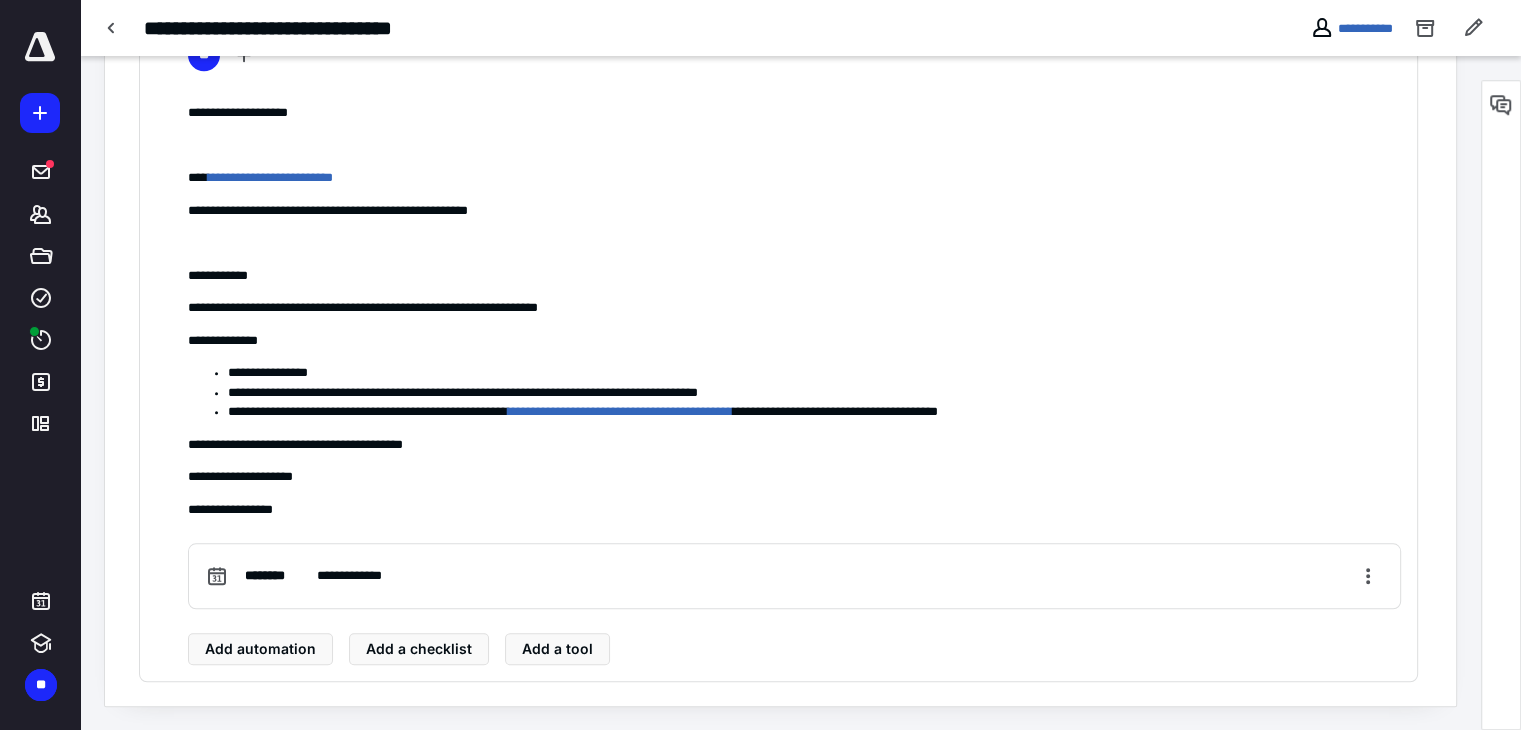 scroll, scrollTop: 1652, scrollLeft: 0, axis: vertical 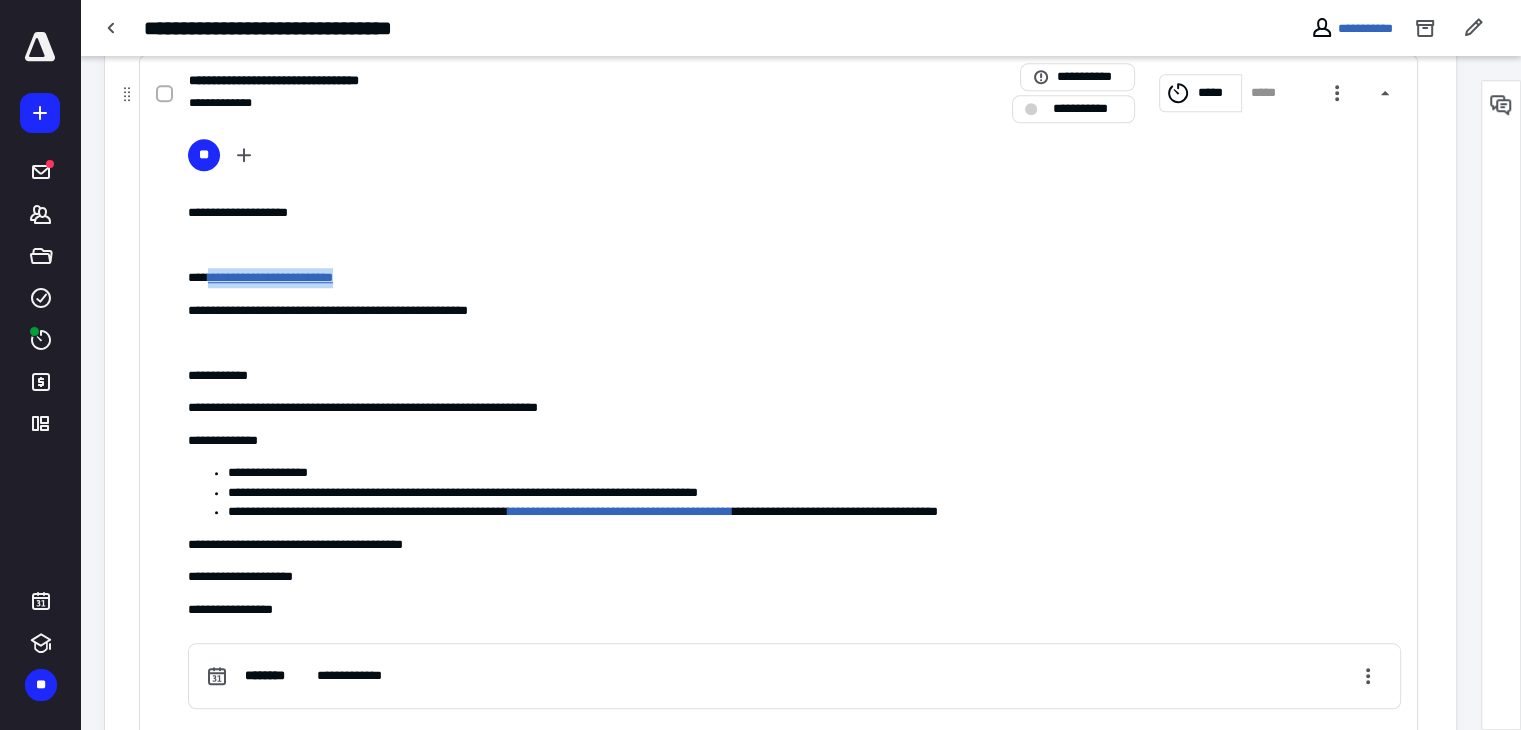 drag, startPoint x: 393, startPoint y: 274, endPoint x: 216, endPoint y: 272, distance: 177.01129 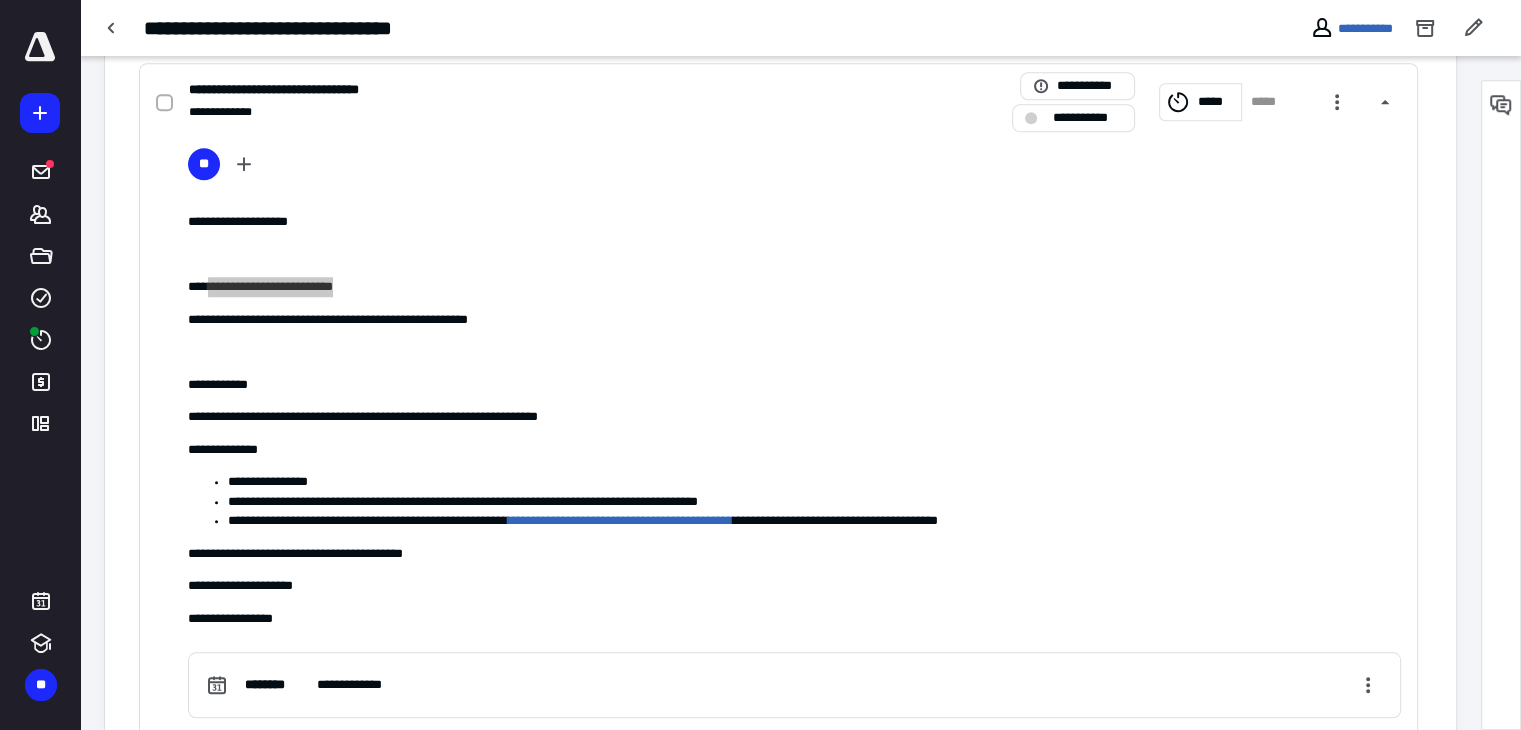scroll, scrollTop: 1652, scrollLeft: 0, axis: vertical 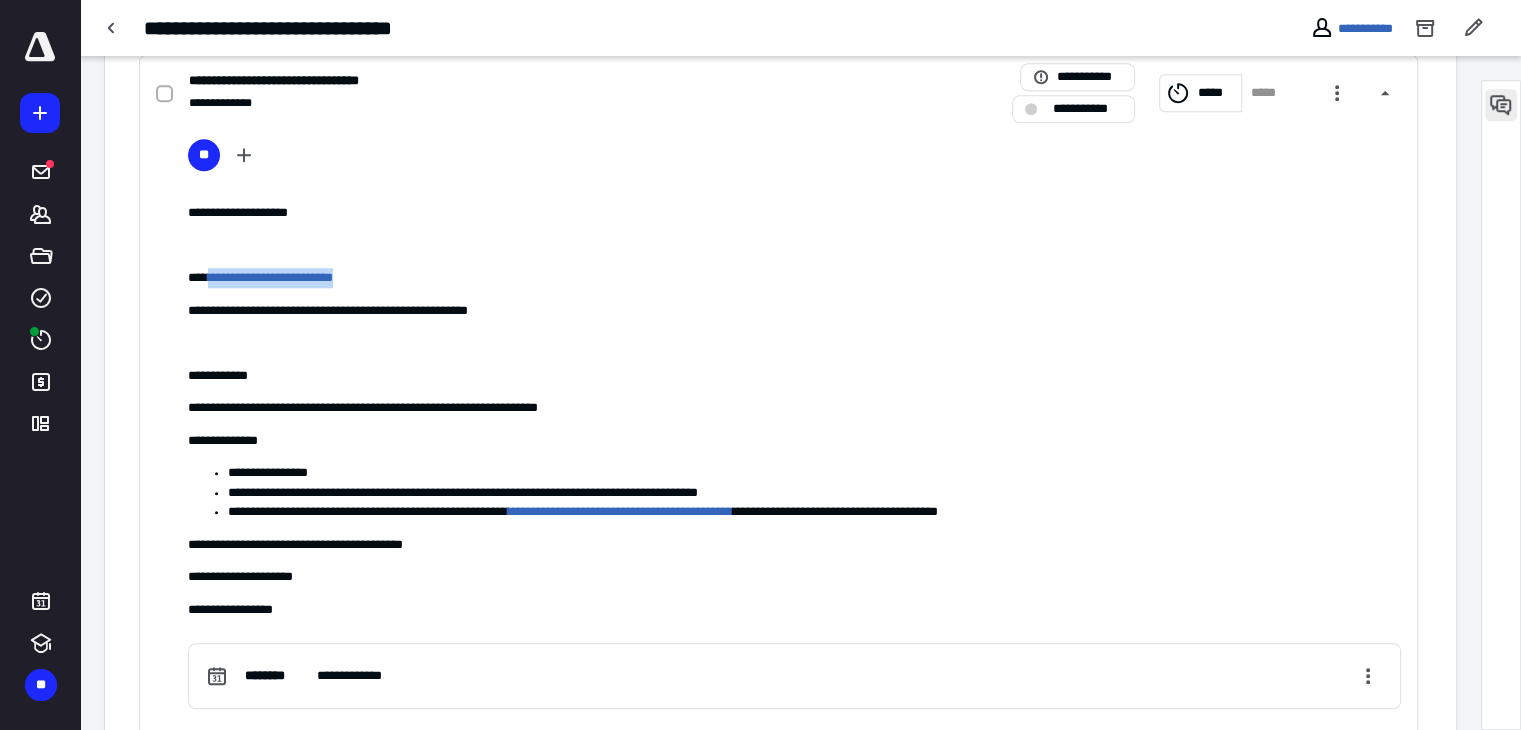 click at bounding box center [1501, 105] 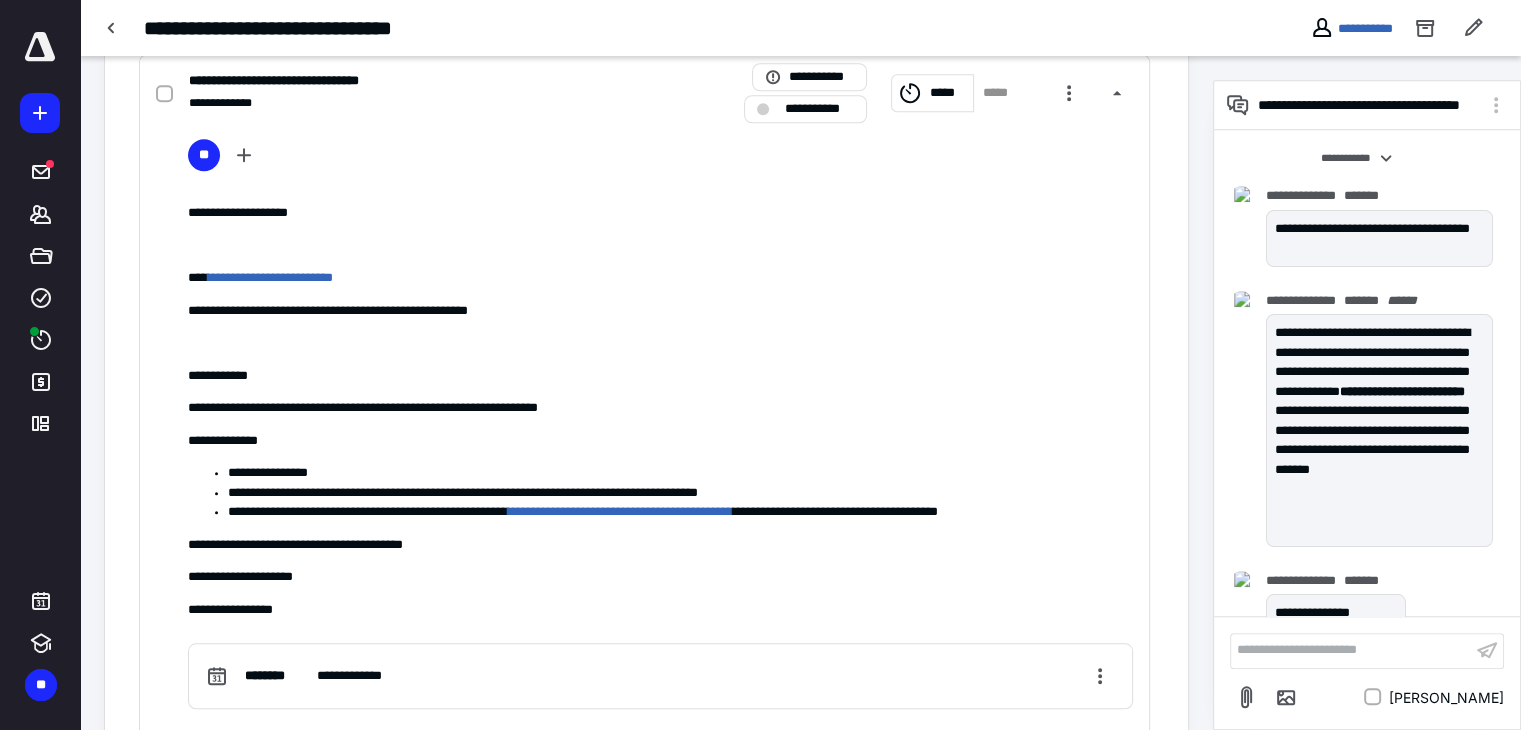 scroll, scrollTop: 156, scrollLeft: 0, axis: vertical 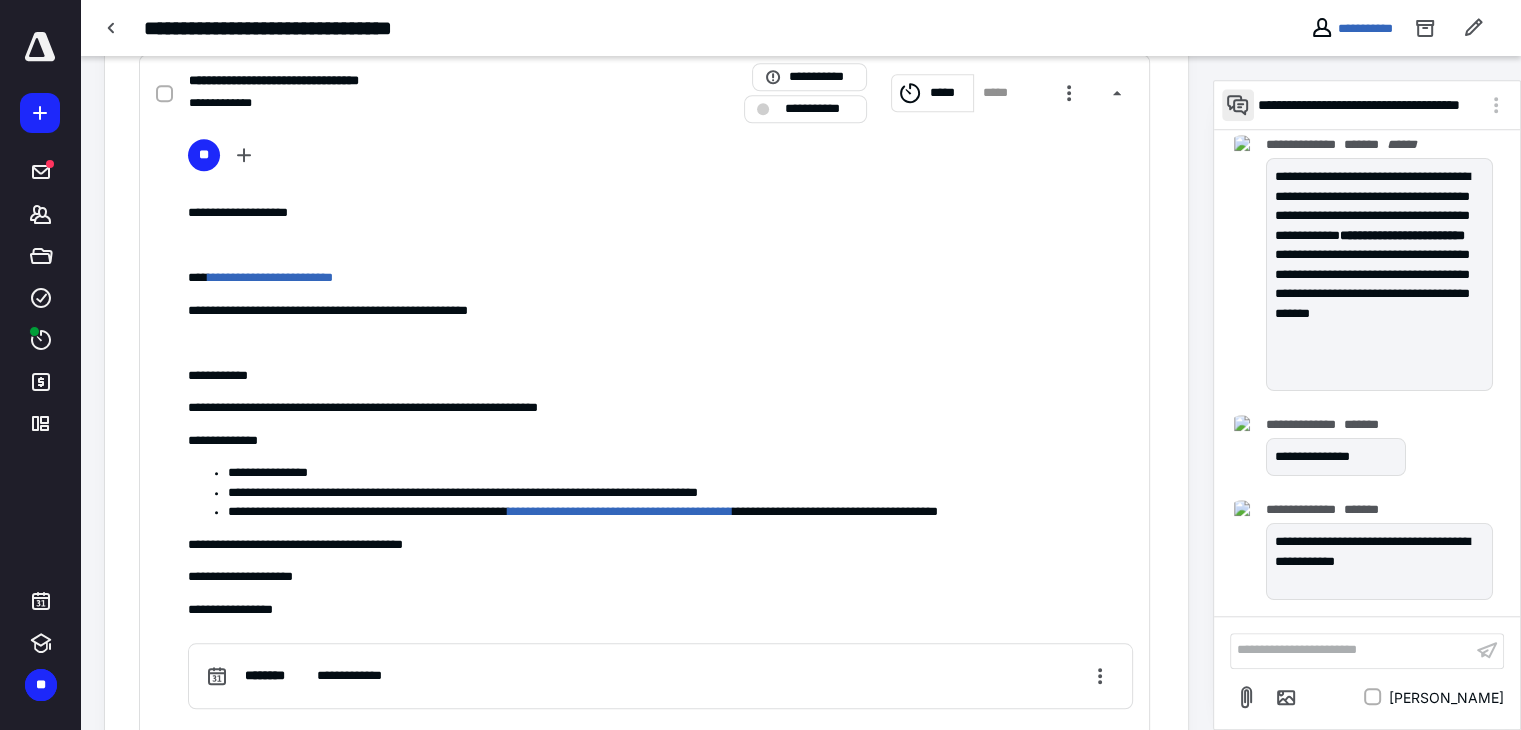 click at bounding box center (1238, 105) 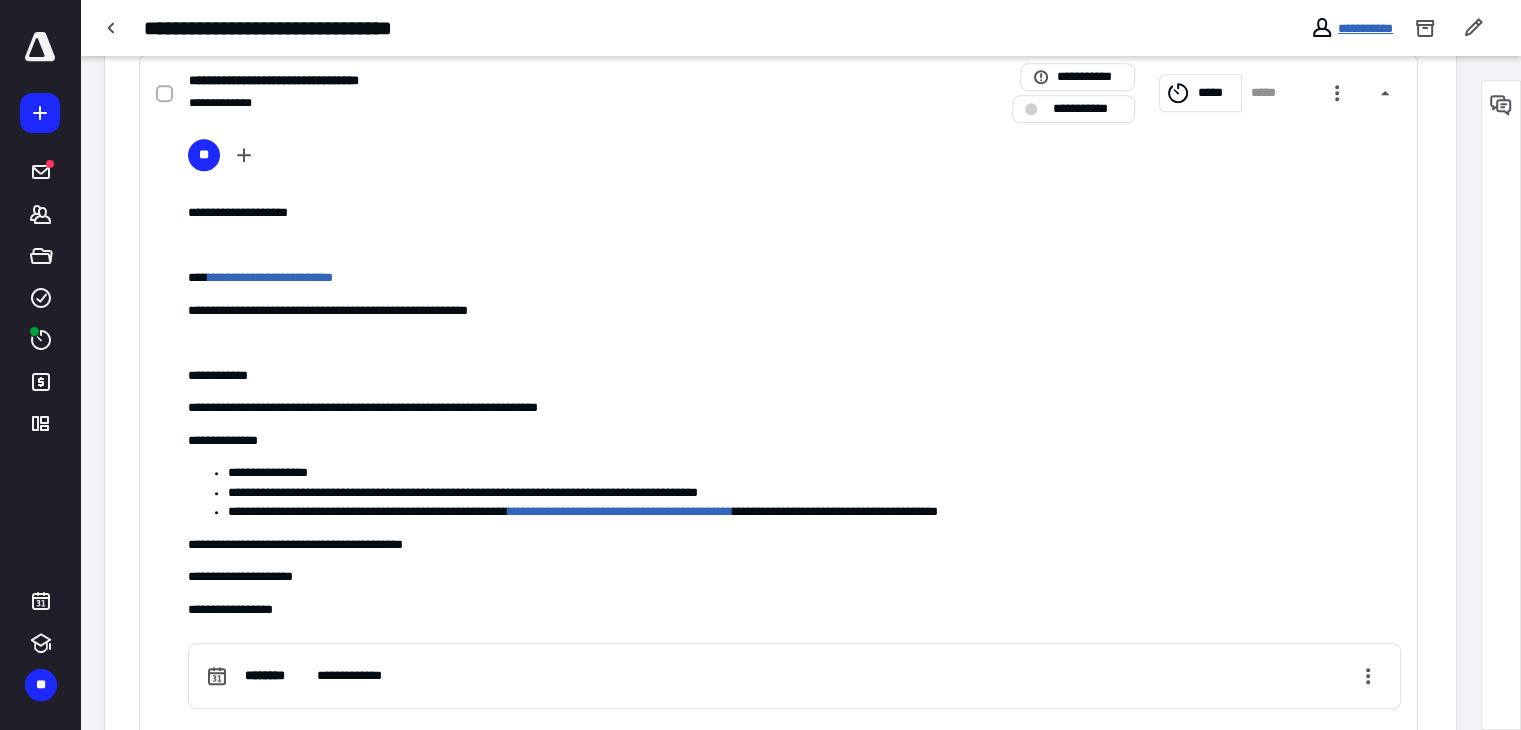 click on "**********" at bounding box center [1365, 28] 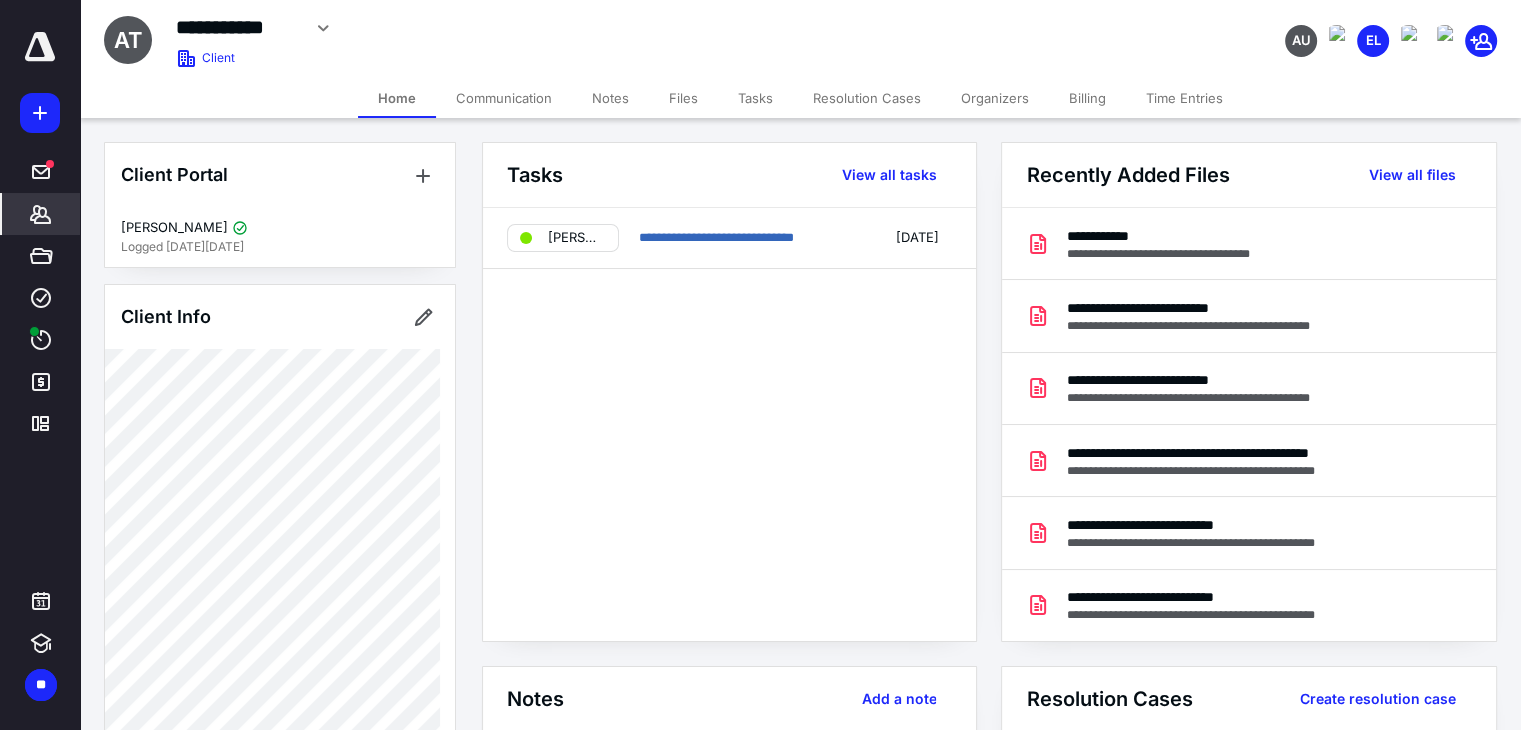 click on "Files" at bounding box center (683, 98) 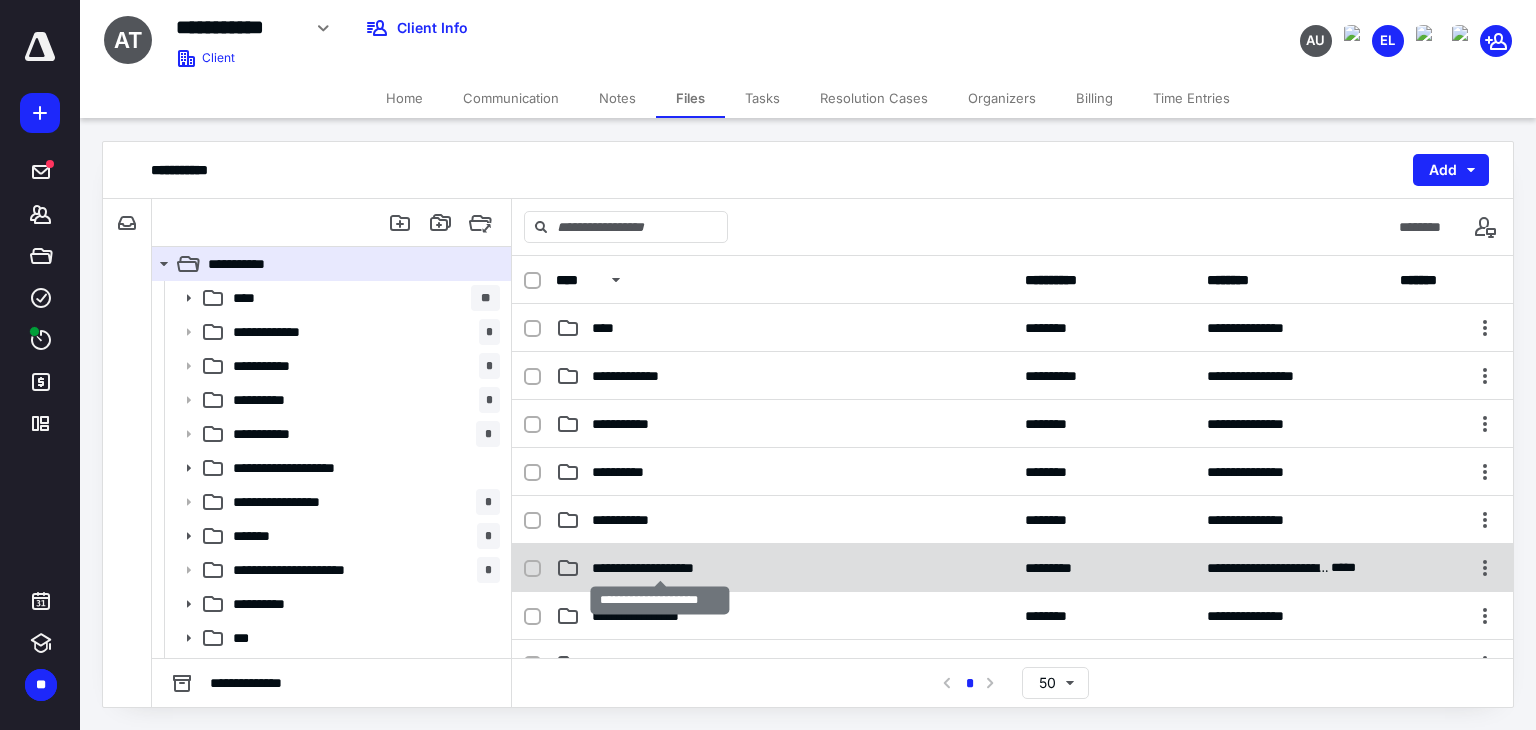 click on "**********" at bounding box center [660, 568] 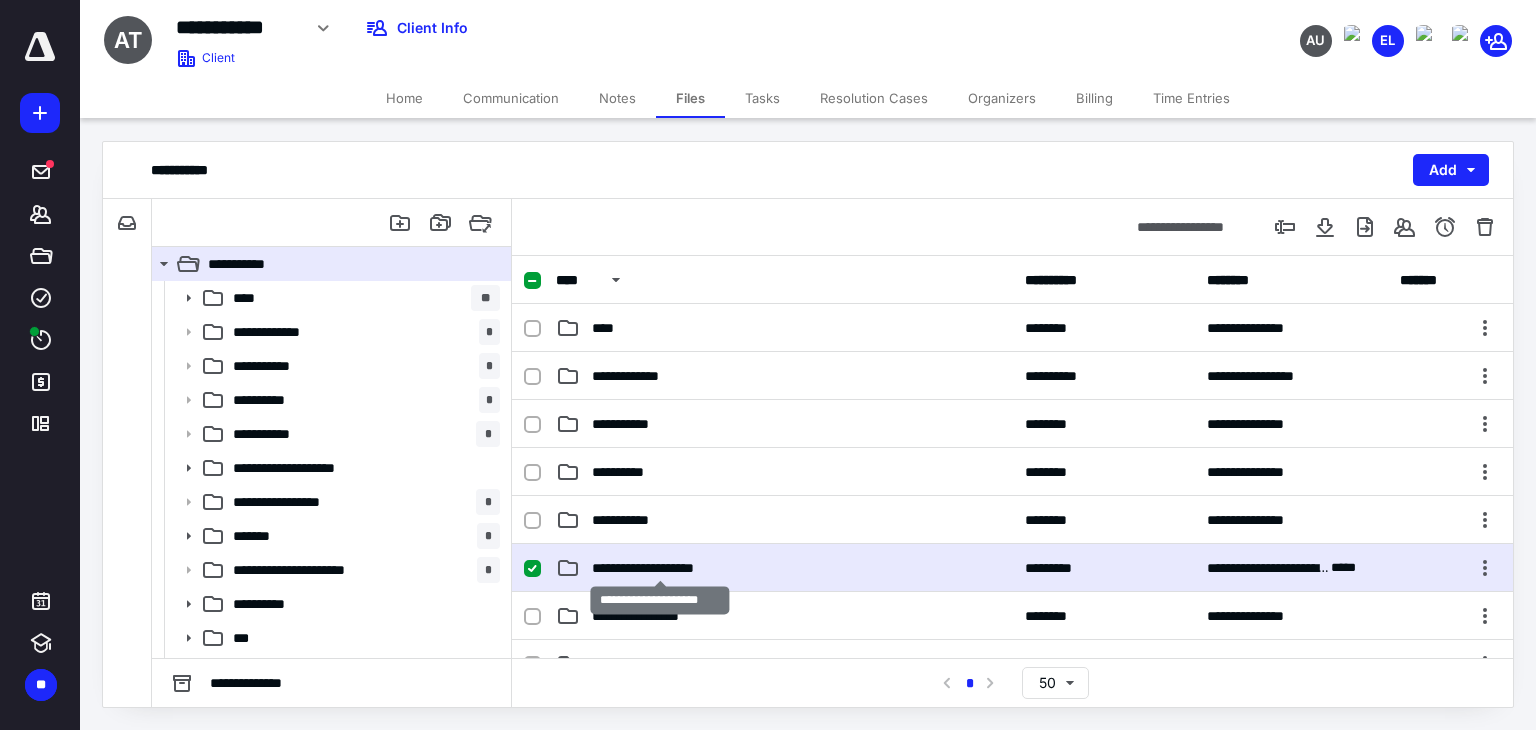 click on "**********" at bounding box center (660, 568) 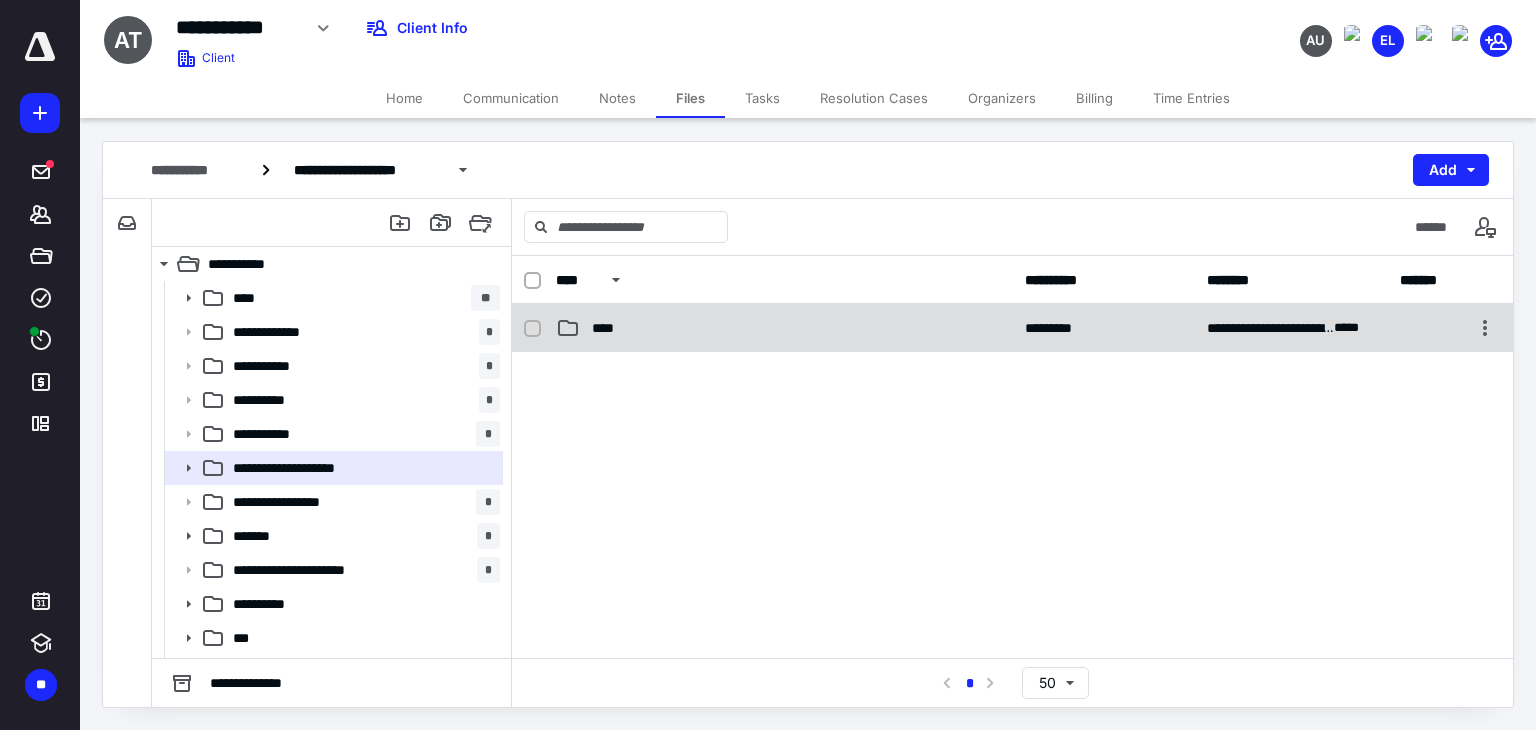 click on "****" at bounding box center [609, 328] 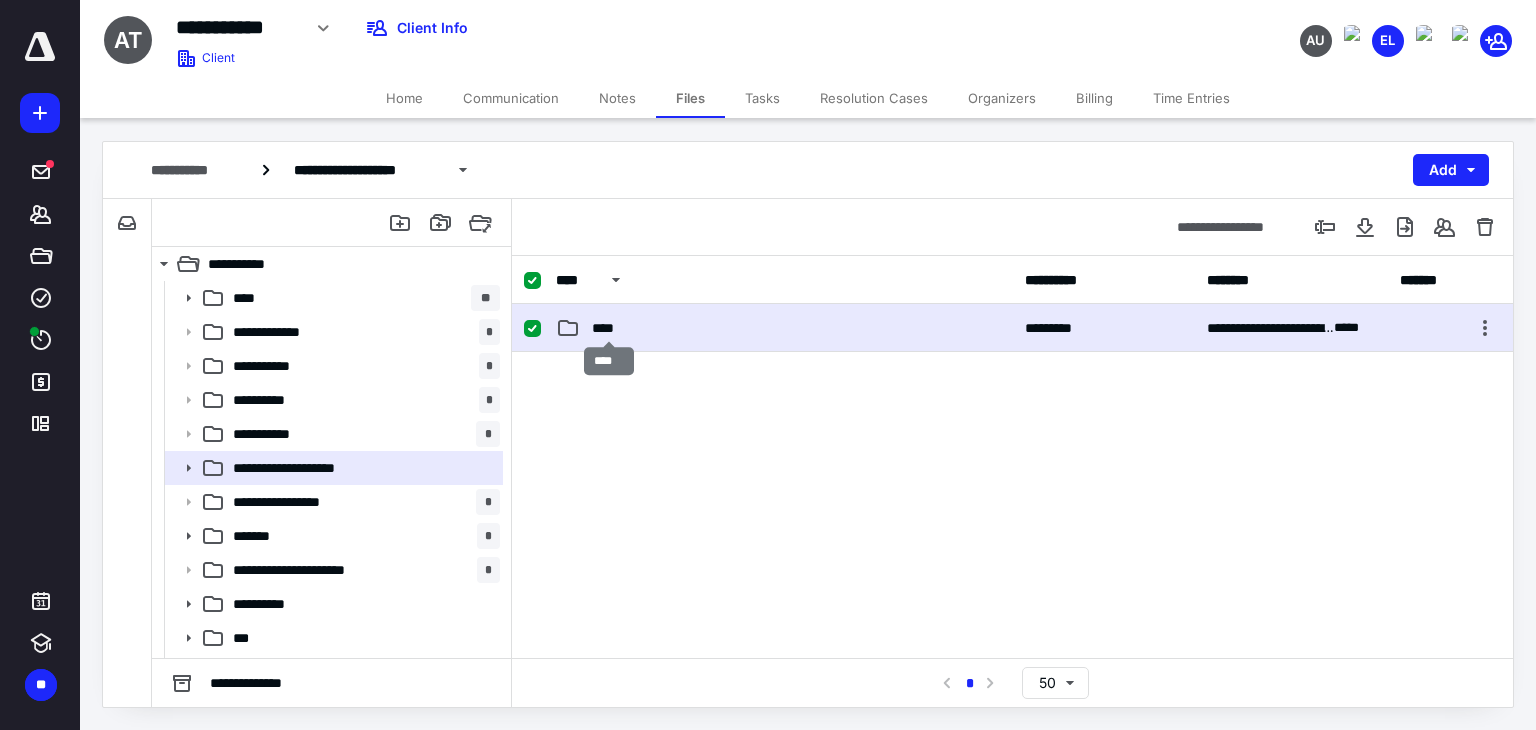 click on "****" at bounding box center [609, 328] 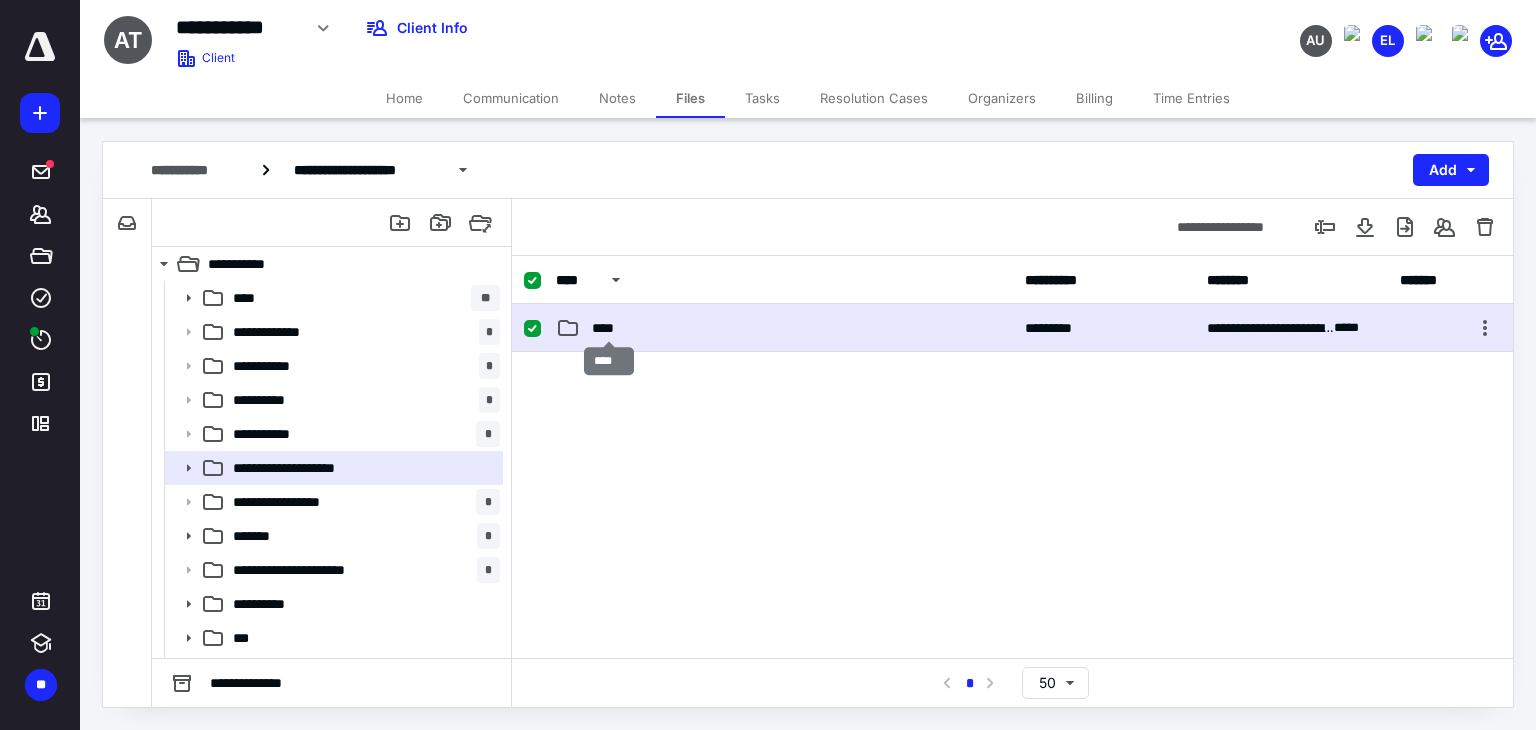 checkbox on "false" 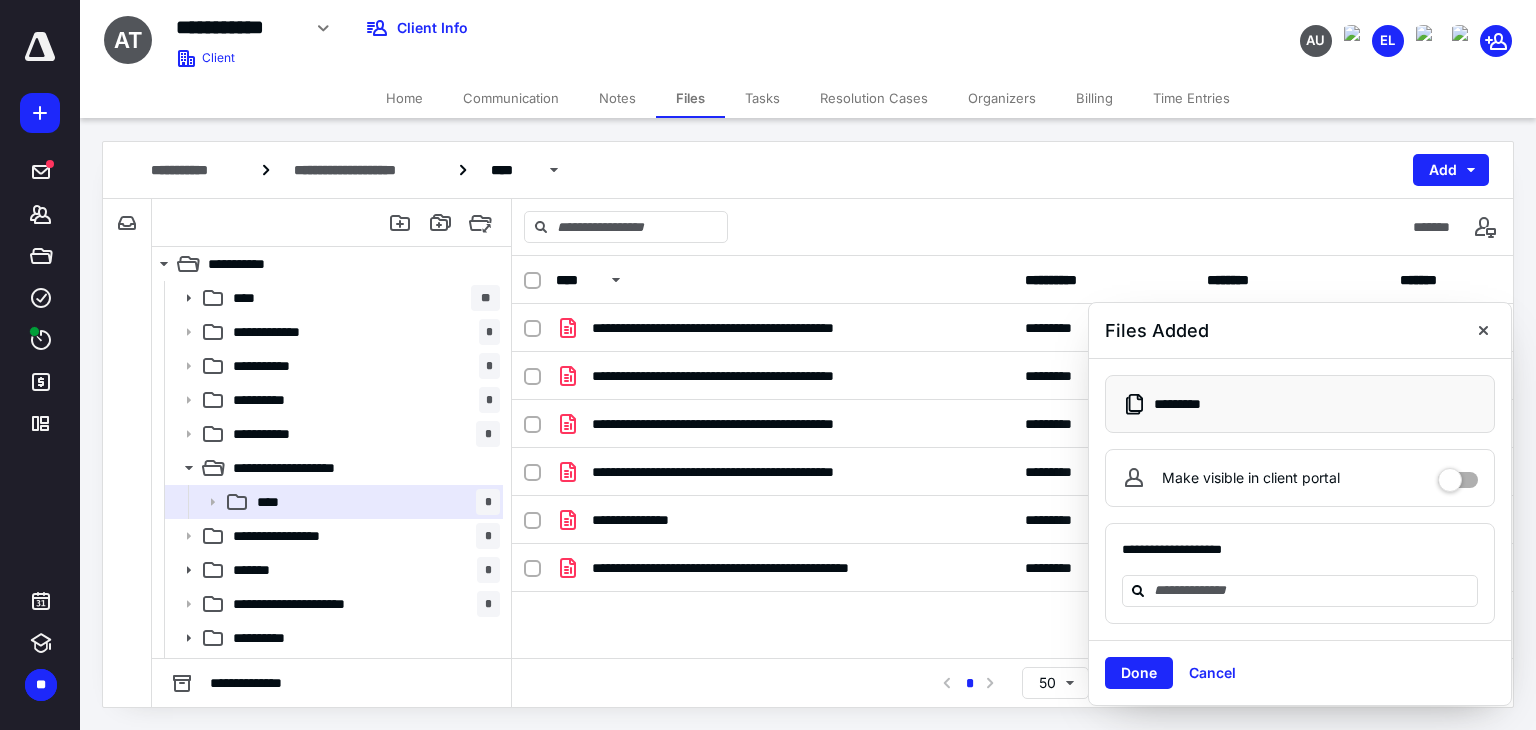 click on "Make visible in client portal" at bounding box center [1300, 478] 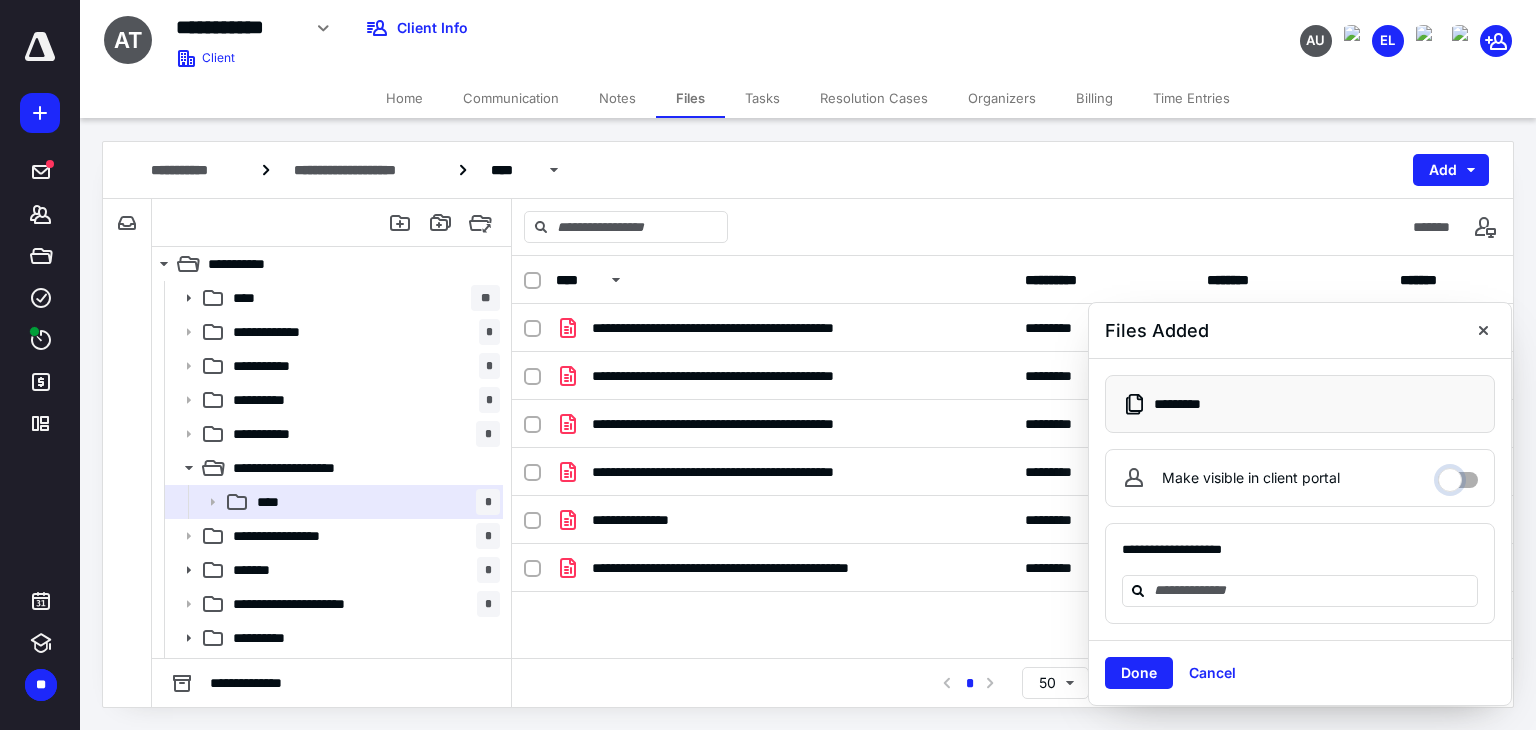 click on "Make visible in client portal" at bounding box center [1458, 475] 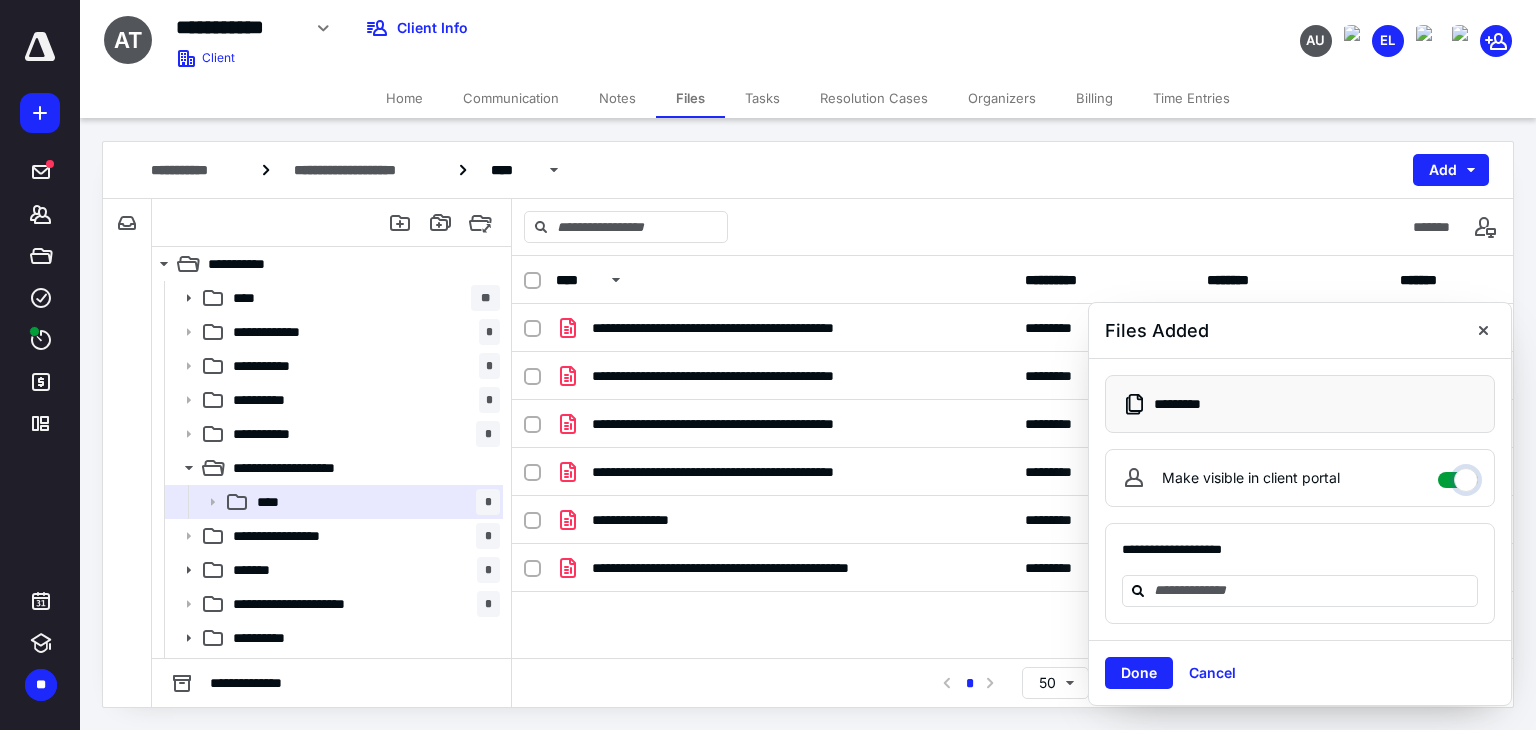 checkbox on "****" 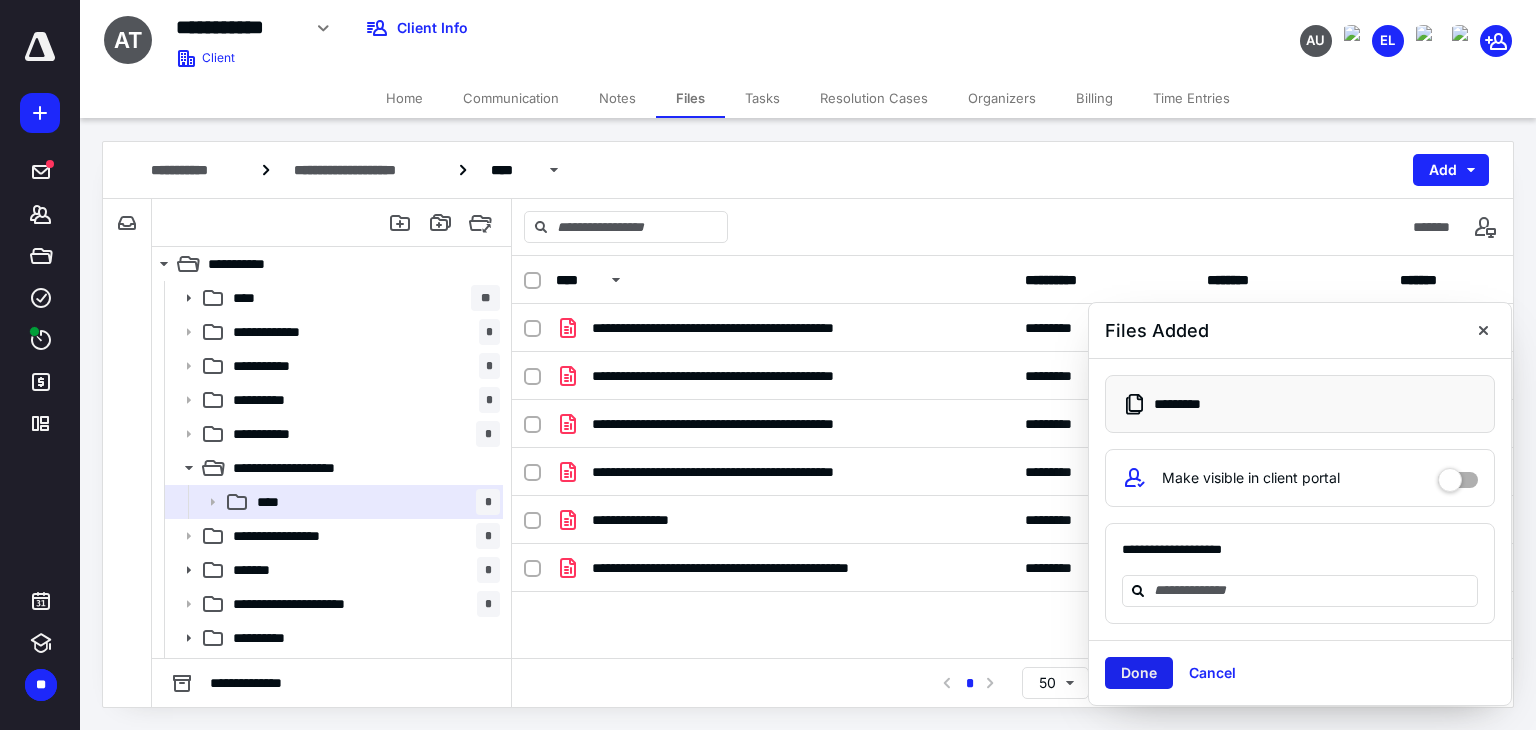 click on "Done" at bounding box center (1139, 673) 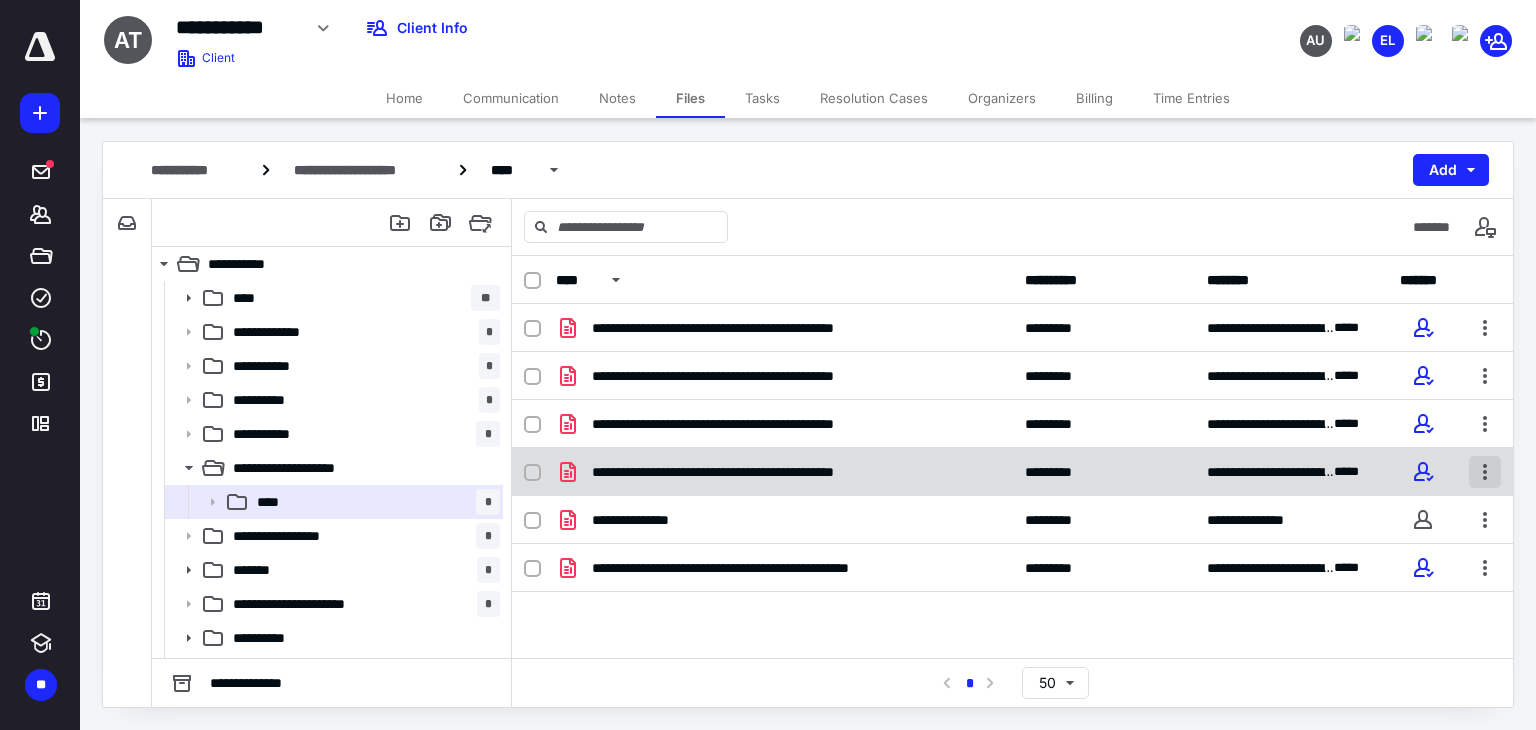 click at bounding box center (1485, 472) 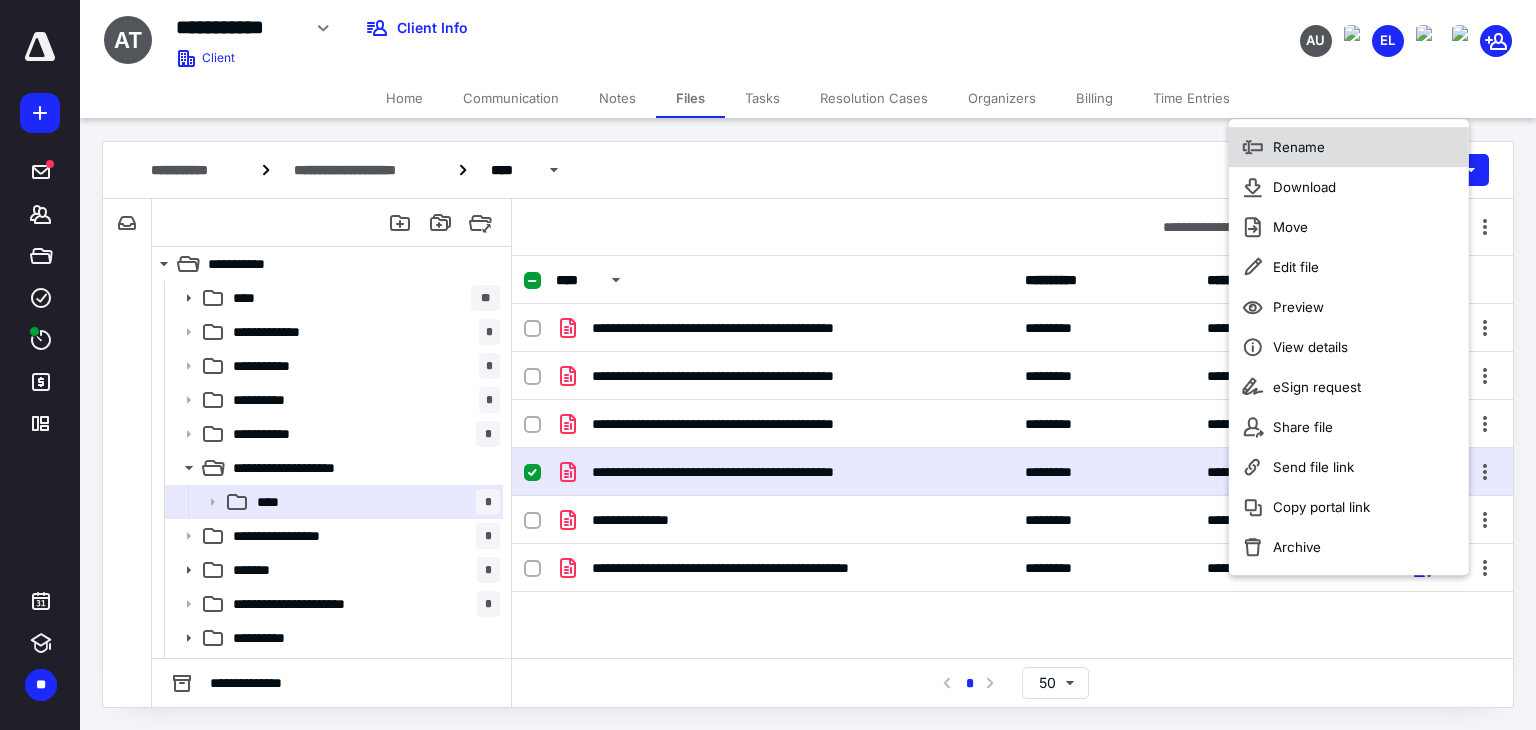 click on "Rename" at bounding box center (1299, 147) 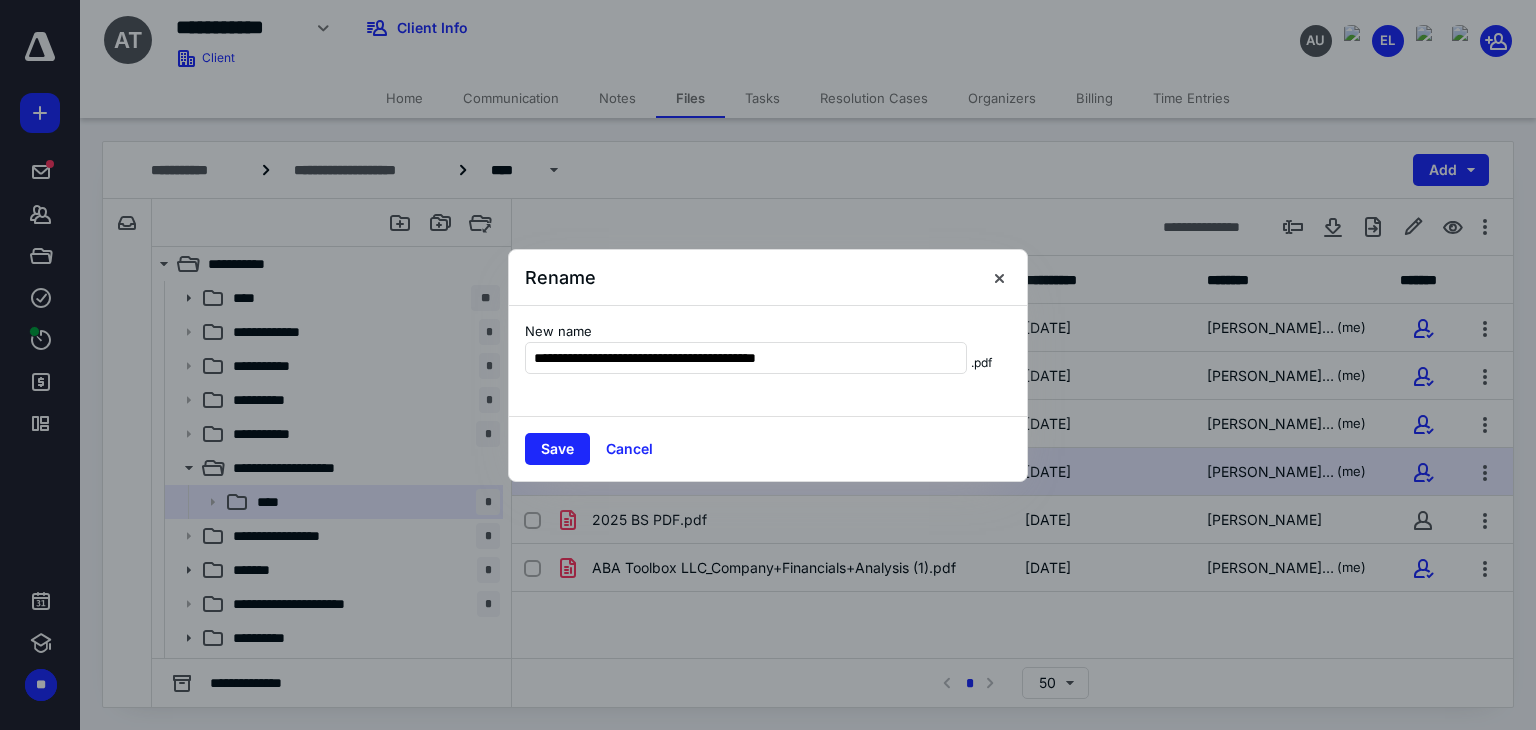 click at bounding box center (768, 365) 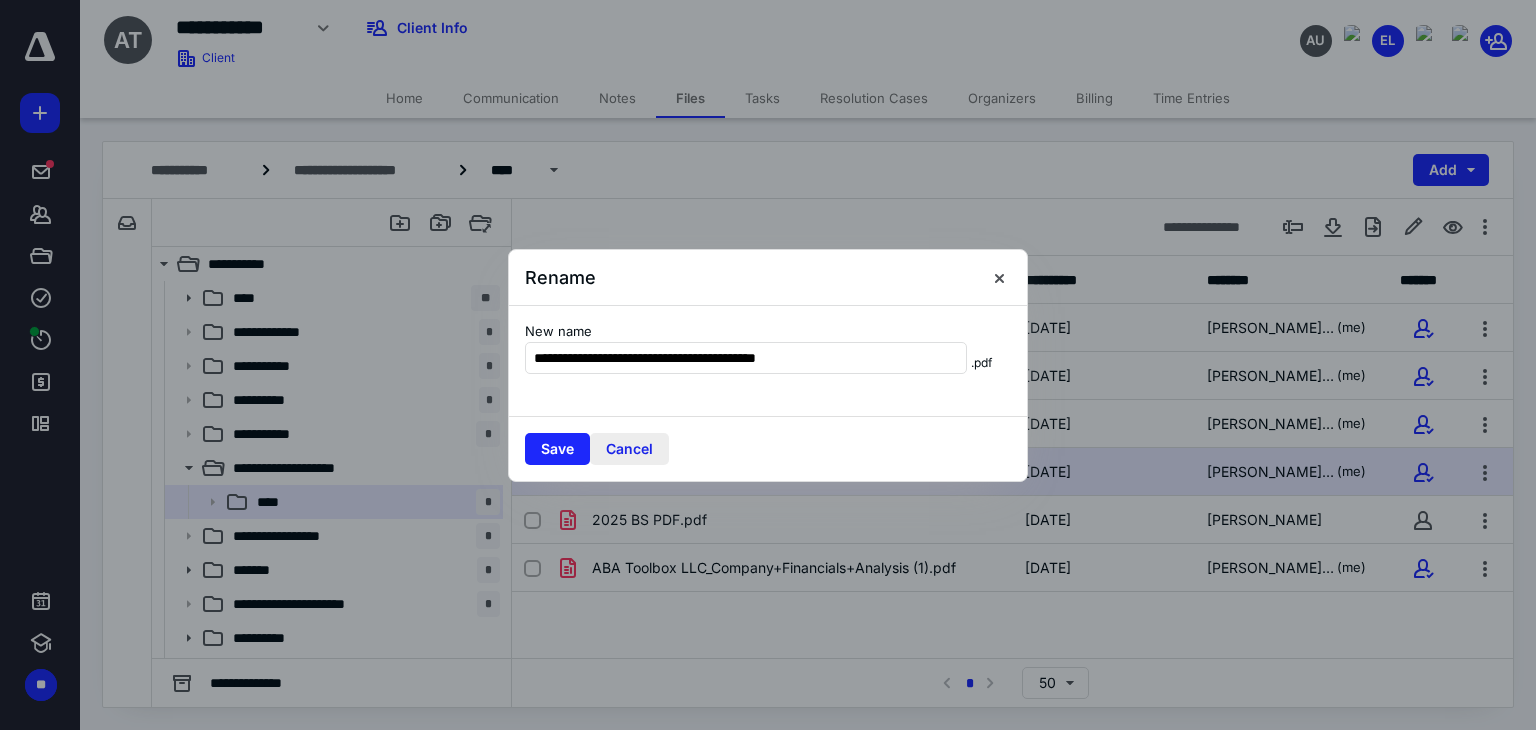 click on "Cancel" at bounding box center (629, 449) 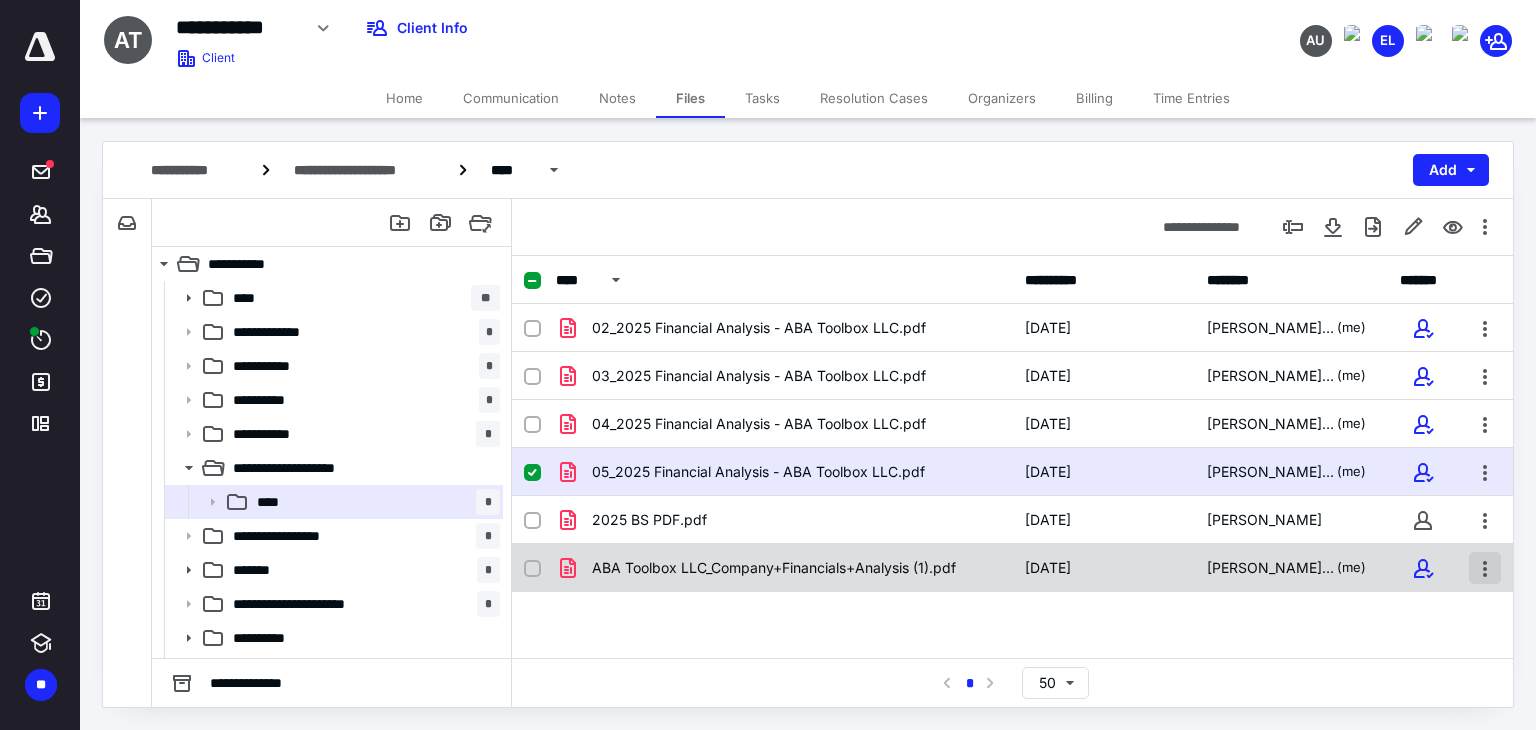 click at bounding box center (1485, 568) 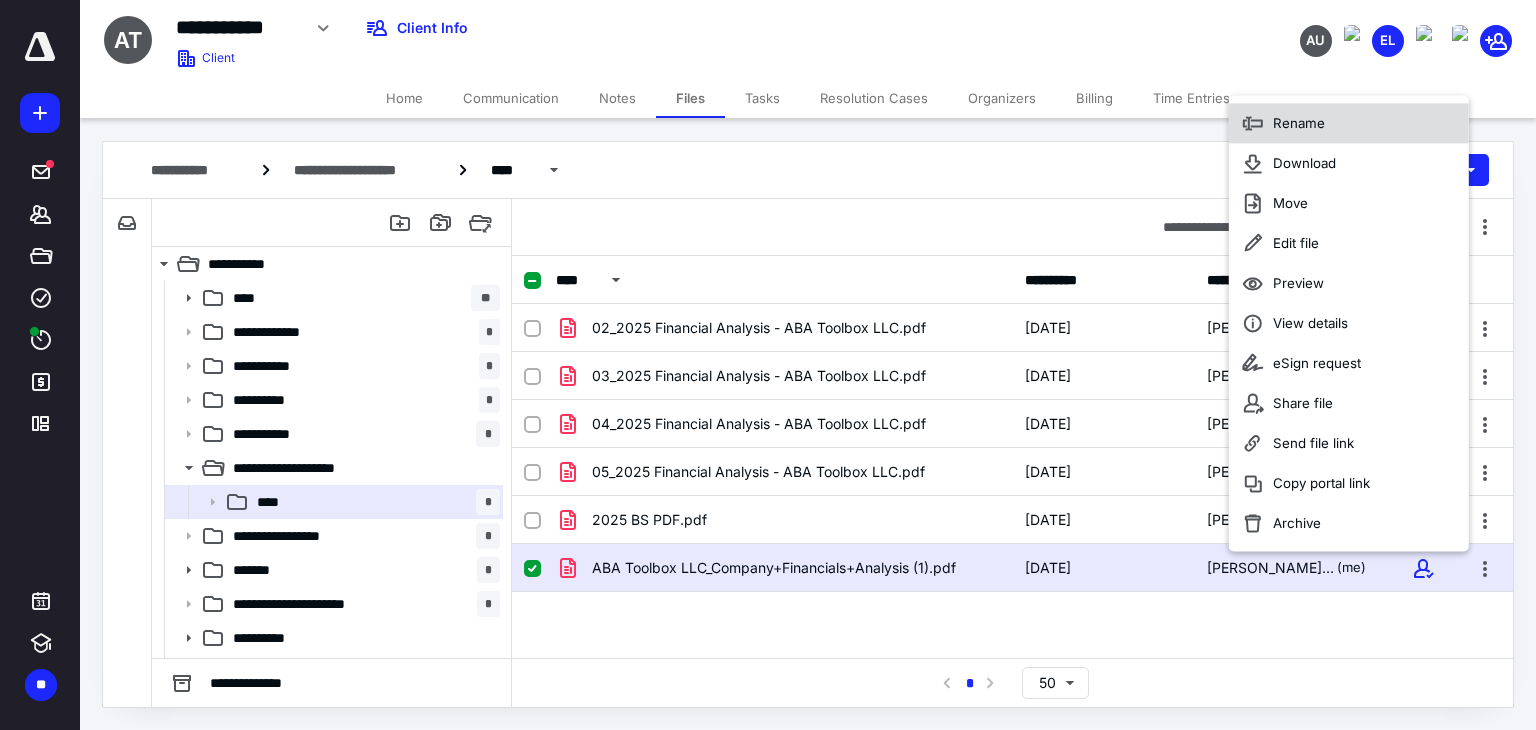 click on "Rename" at bounding box center [1299, 123] 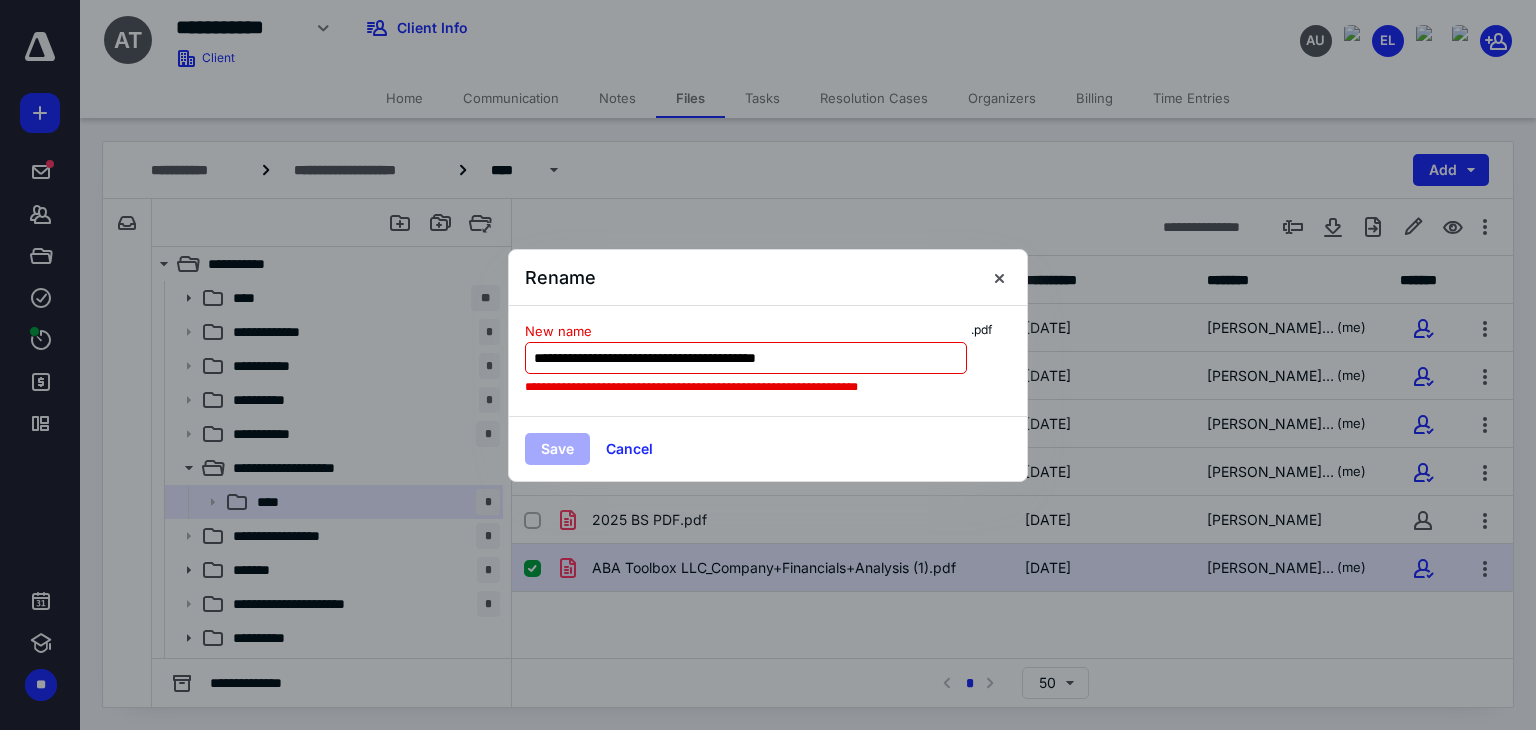click on "**********" at bounding box center [746, 358] 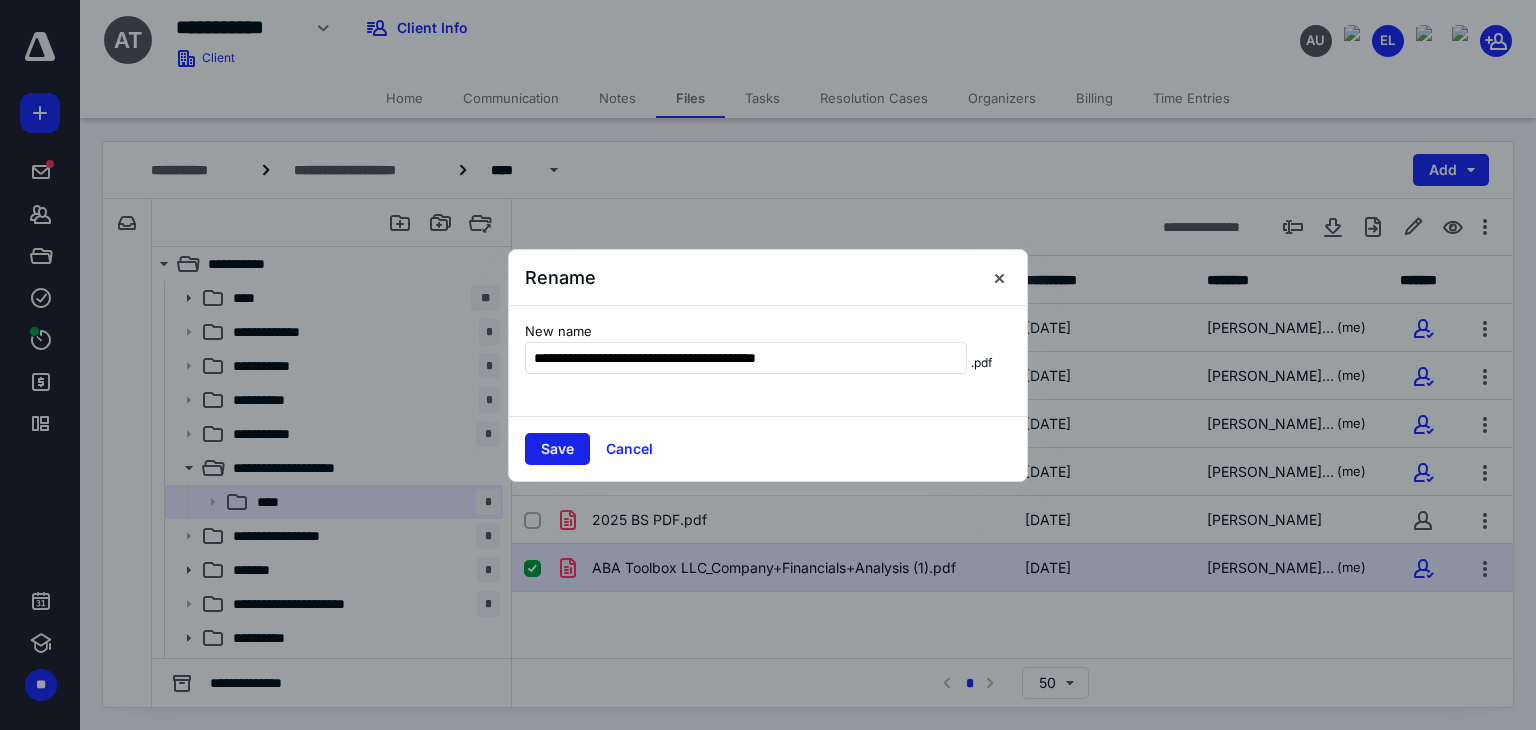 type on "**********" 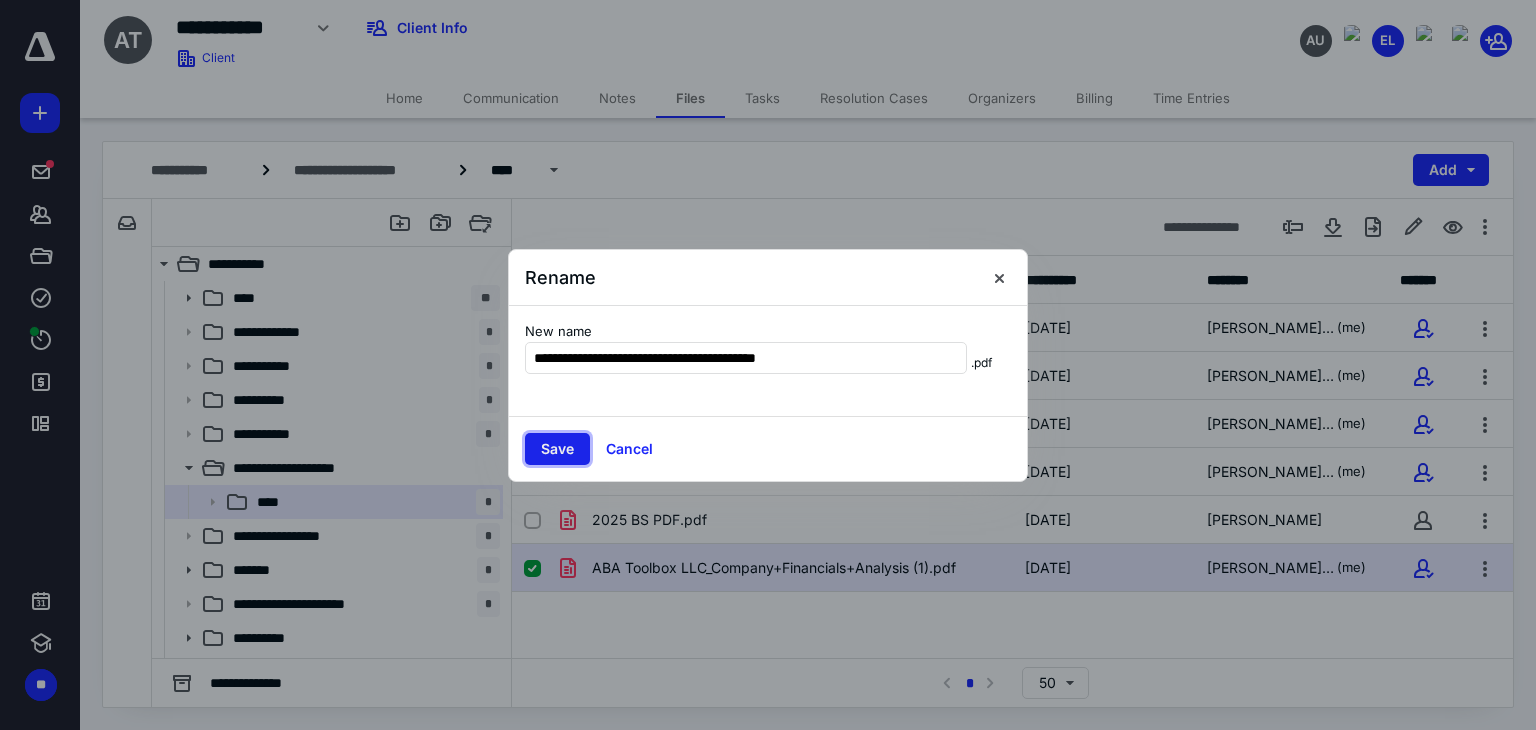 click on "Save" at bounding box center [557, 449] 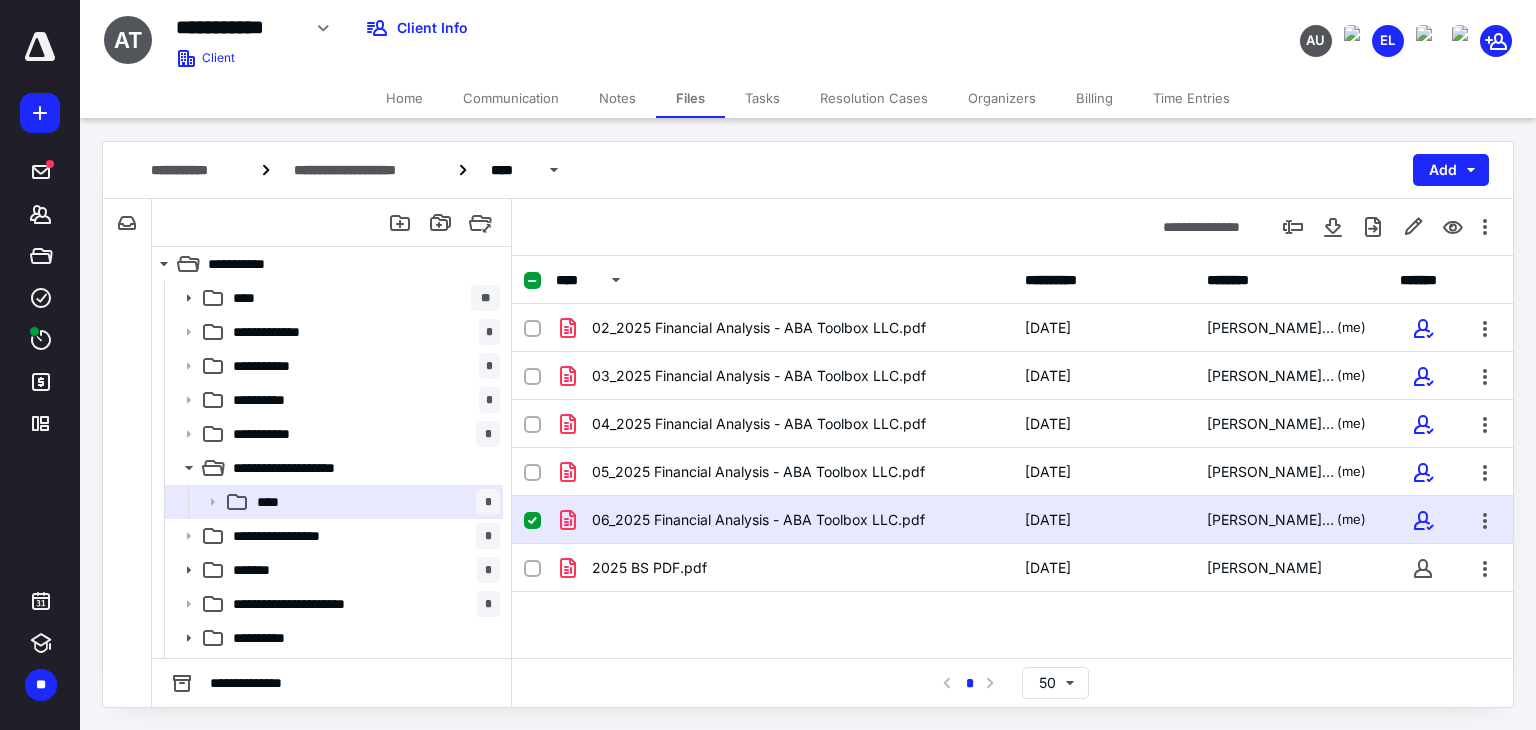 click on "Tasks" at bounding box center (762, 98) 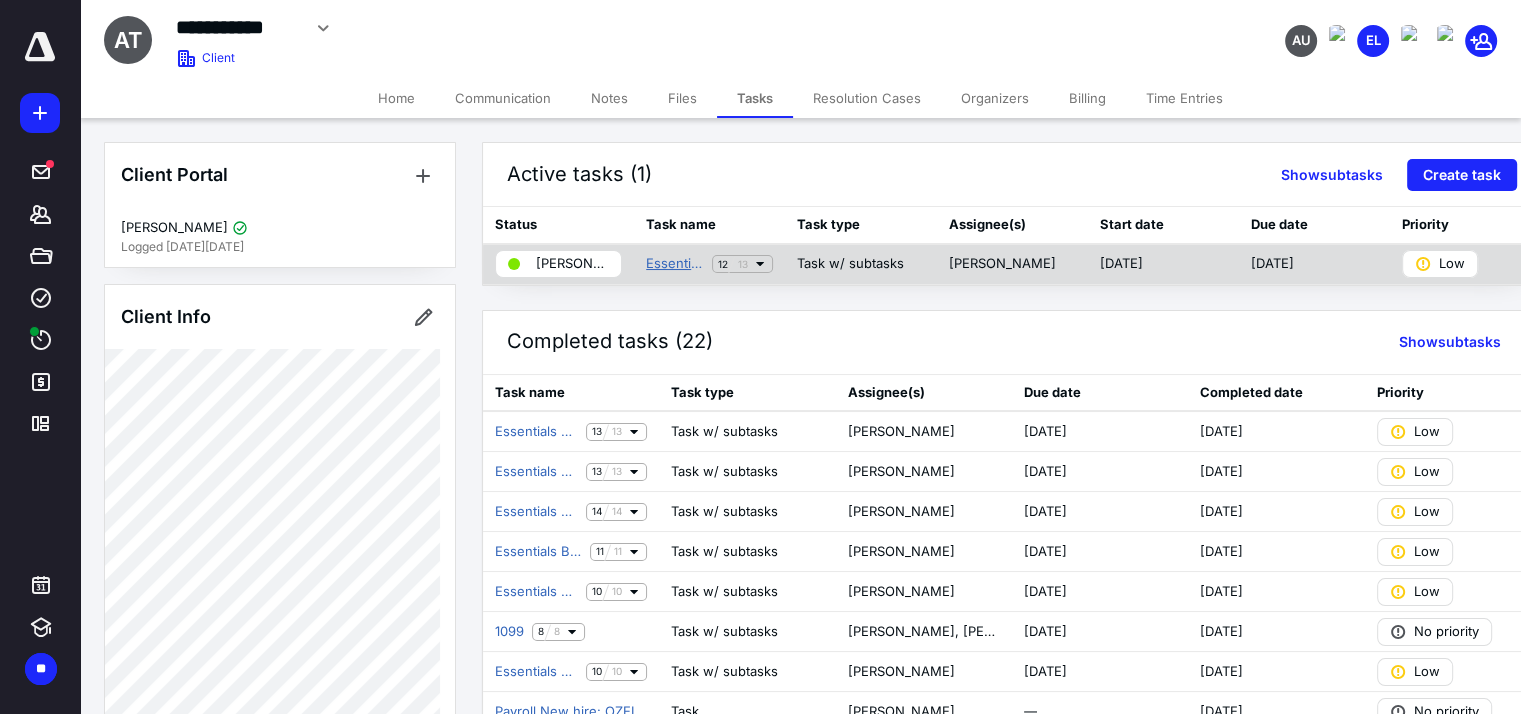 click on "Essentials Bookkeeping Workflow" at bounding box center [675, 264] 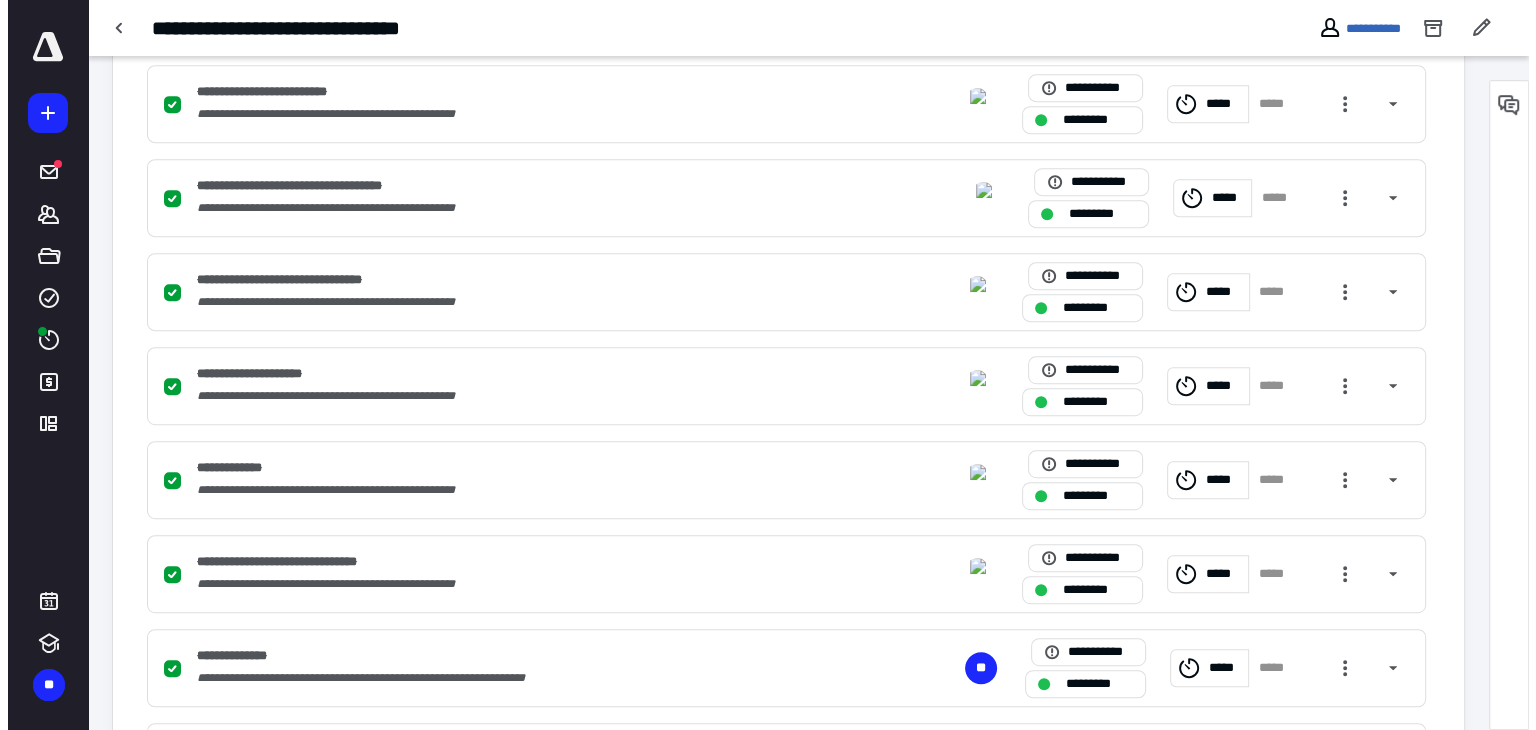 scroll, scrollTop: 1103, scrollLeft: 0, axis: vertical 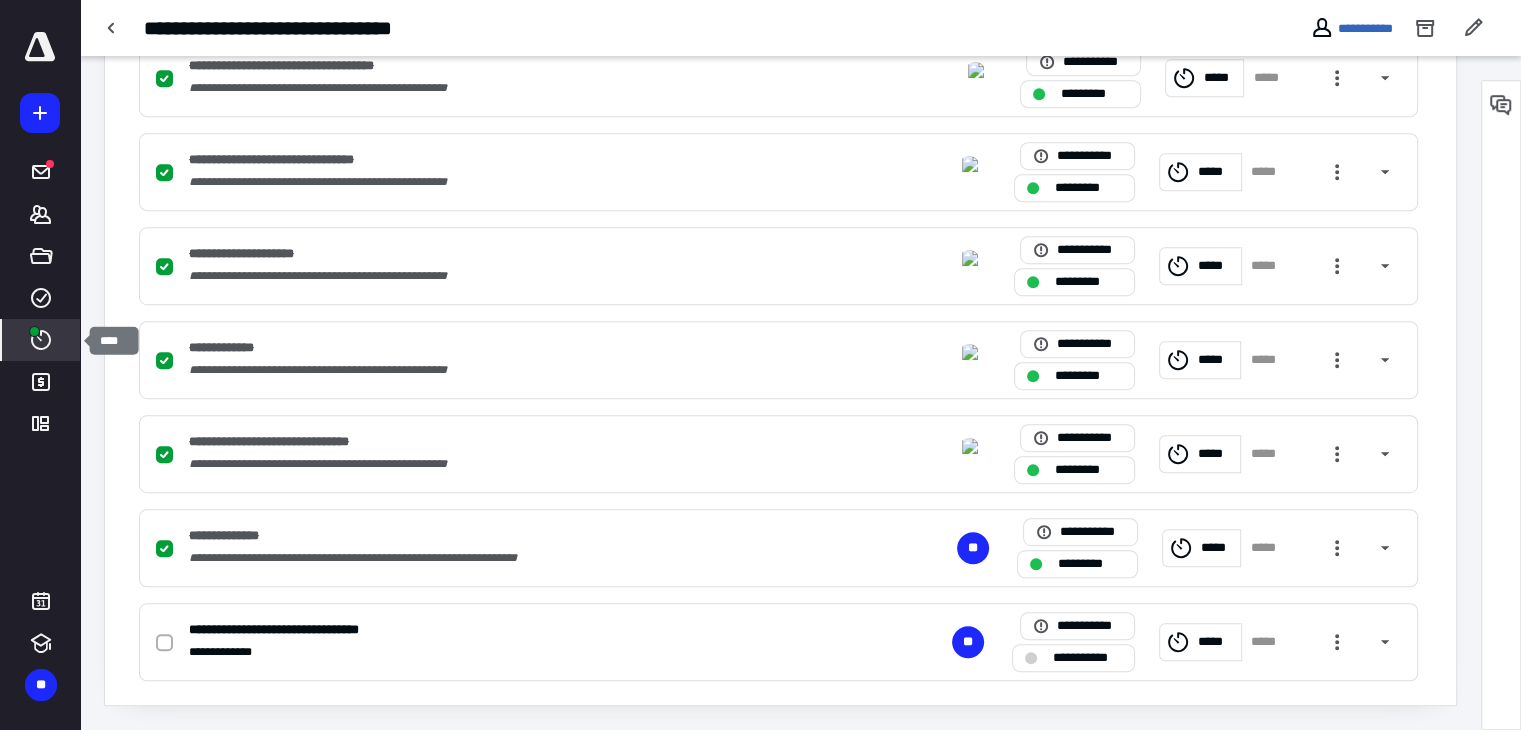 click on "****" at bounding box center [41, 340] 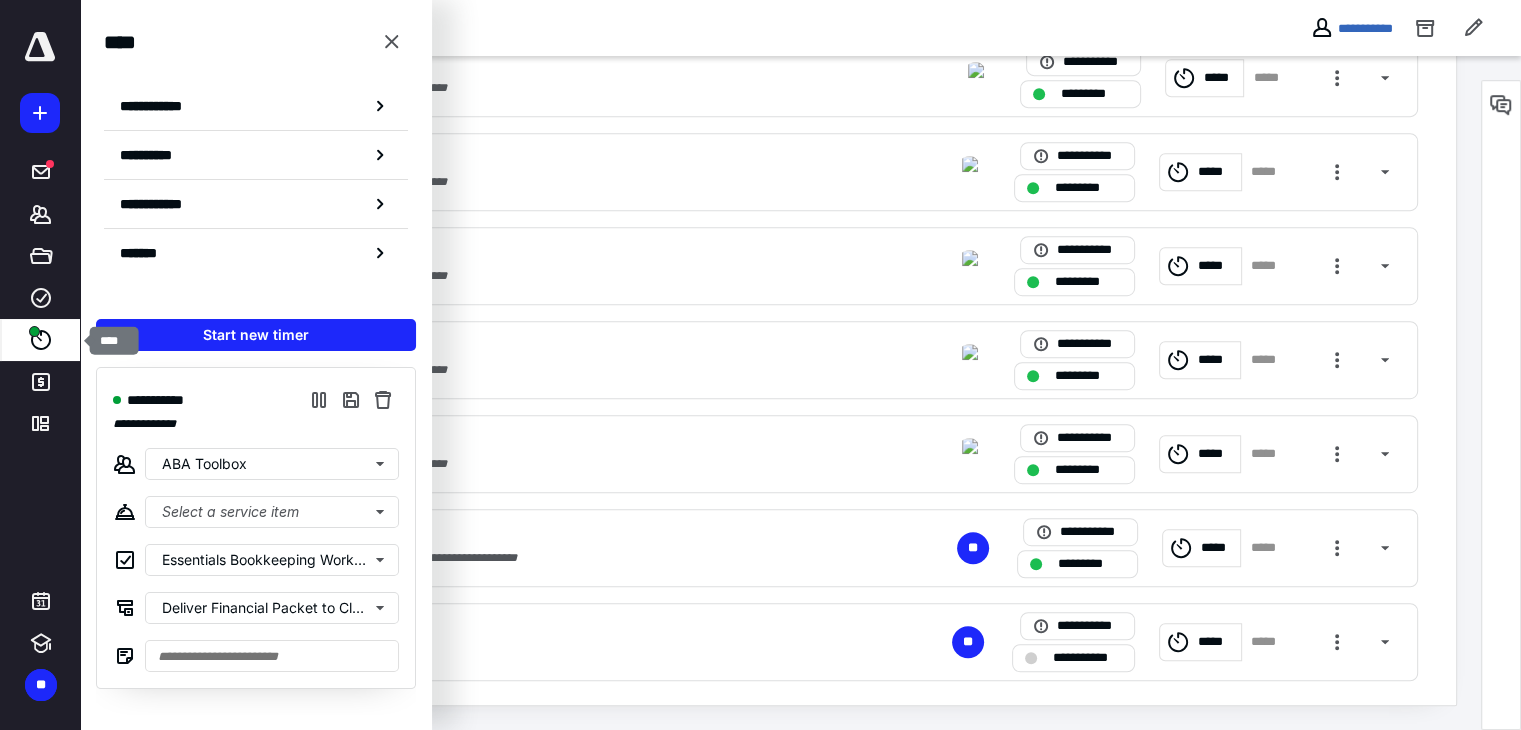 click on "****" at bounding box center [41, 340] 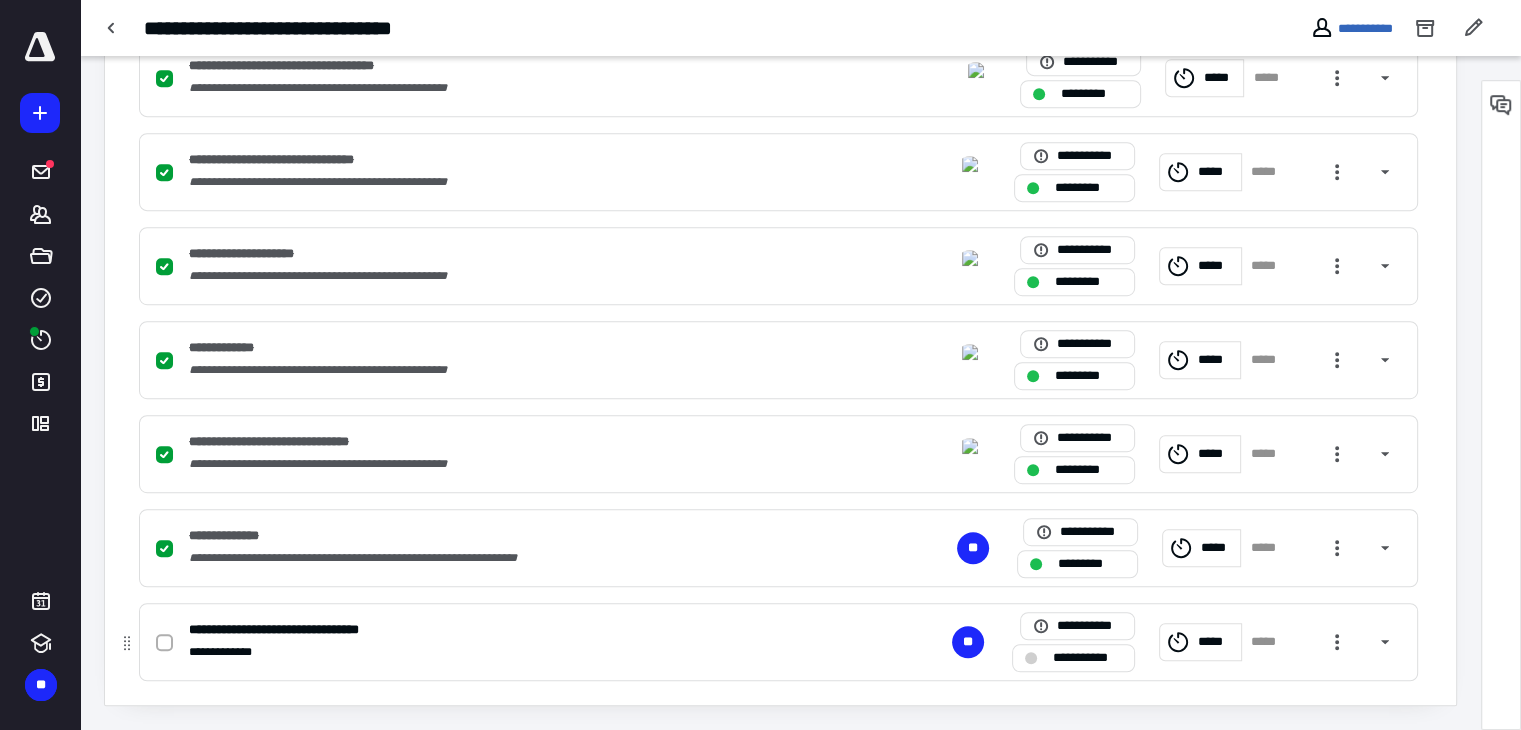 click at bounding box center [164, 643] 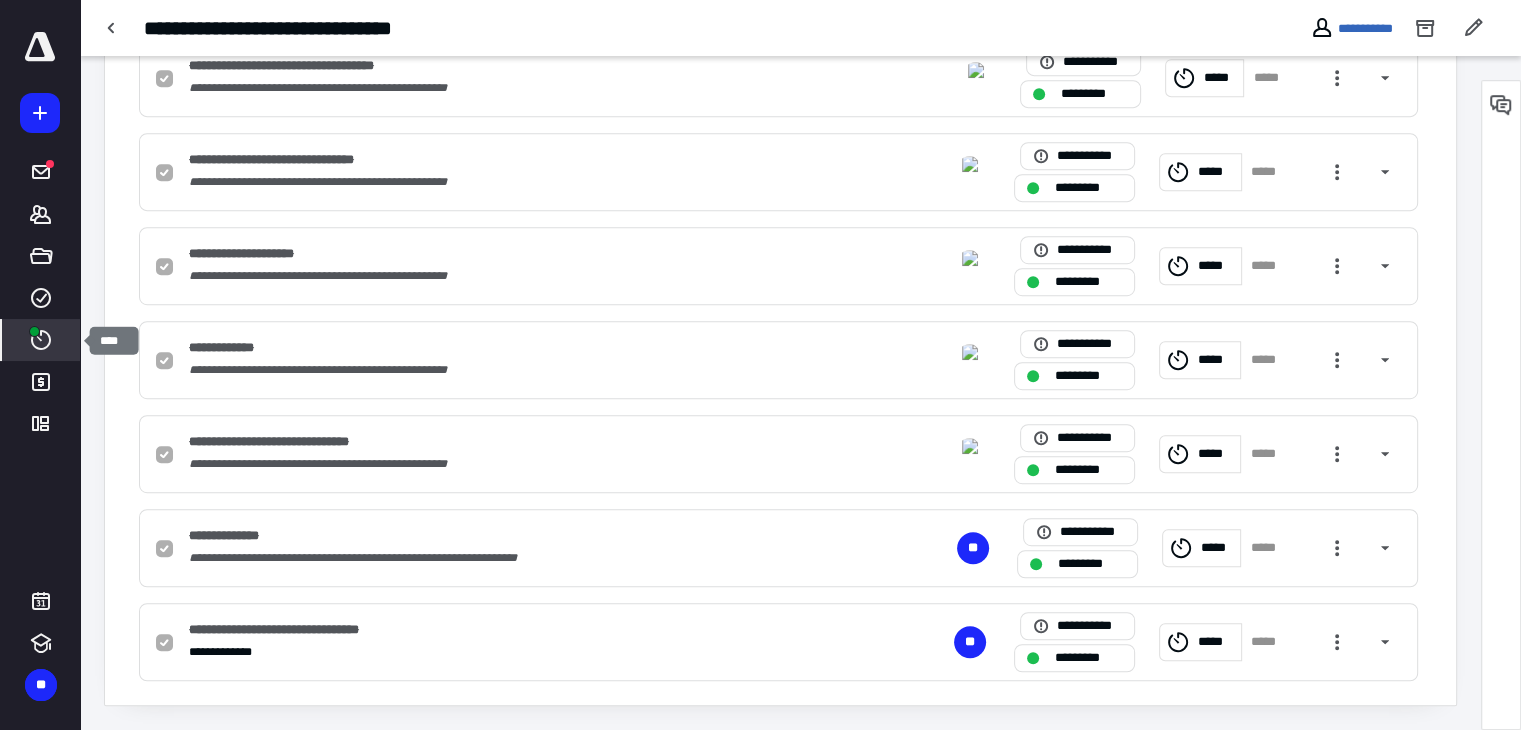 click 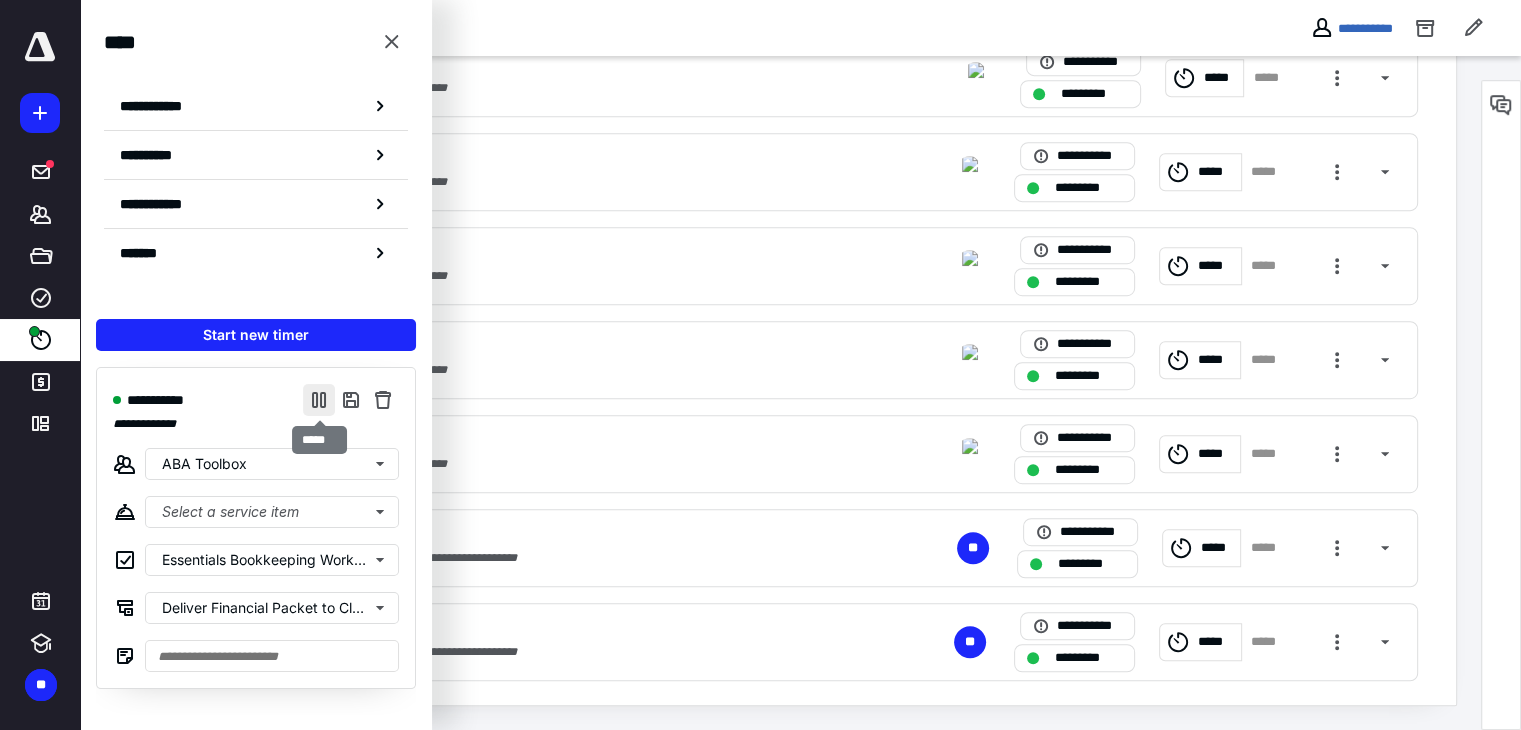 click at bounding box center [319, 400] 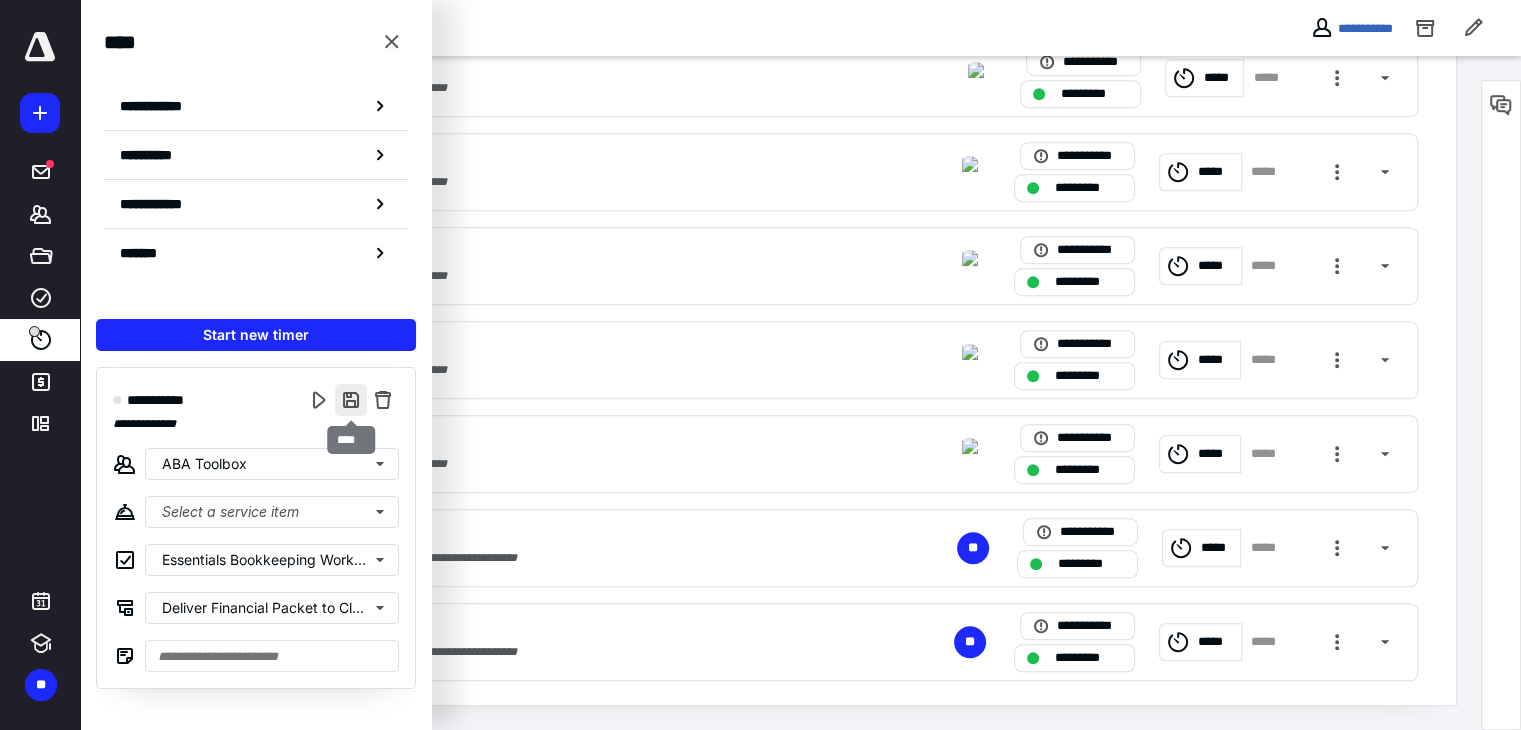 click at bounding box center (351, 400) 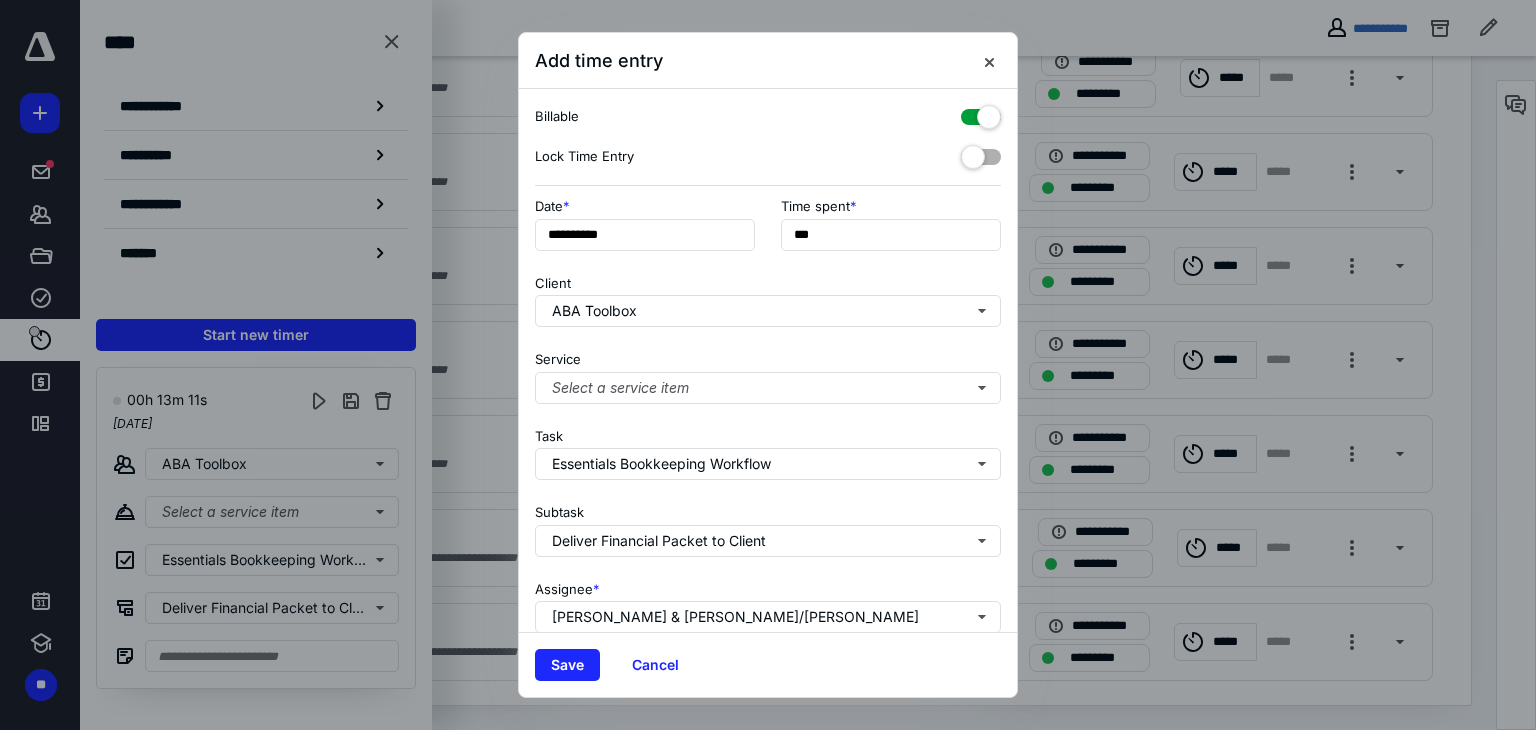 drag, startPoint x: 972, startPoint y: 109, endPoint x: 973, endPoint y: 122, distance: 13.038404 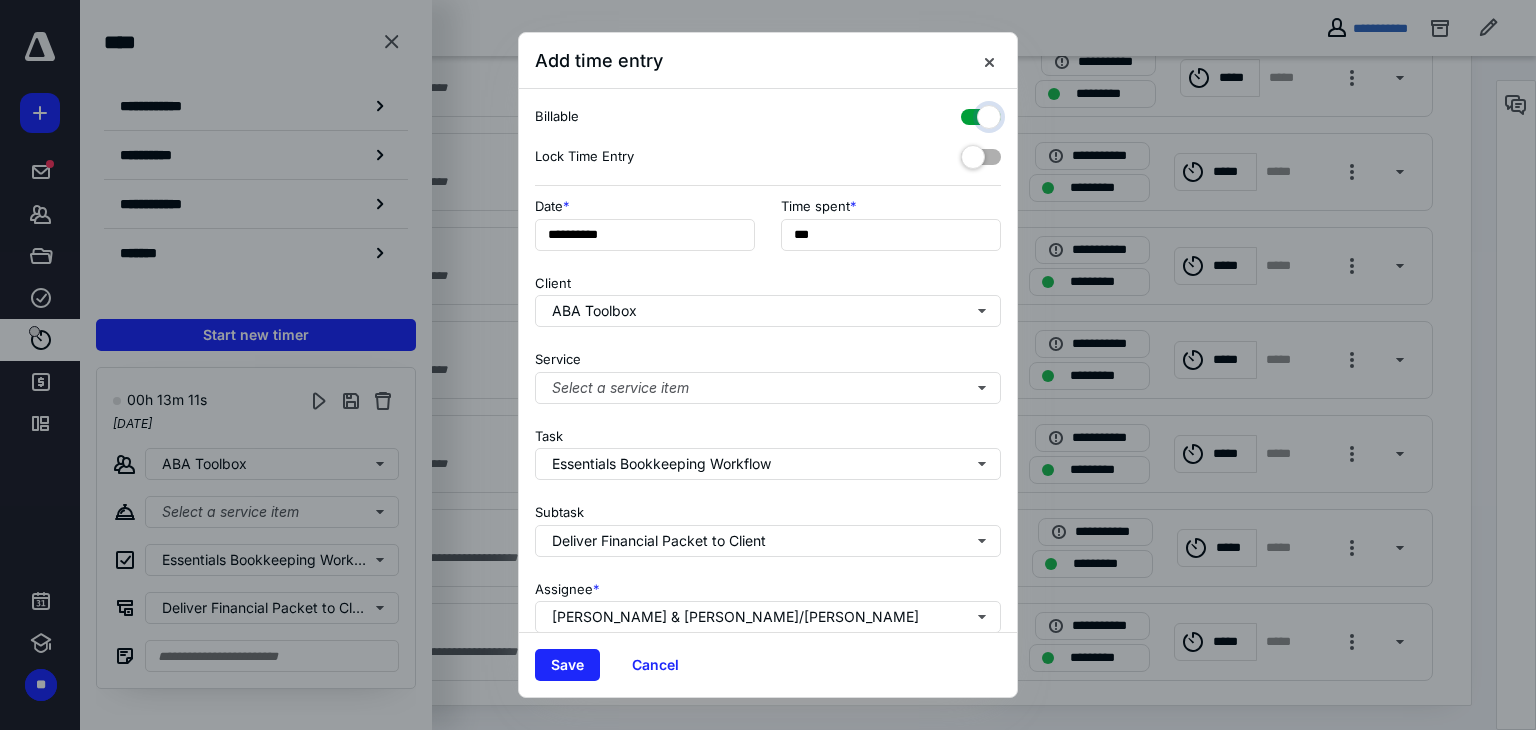 click at bounding box center [971, 114] 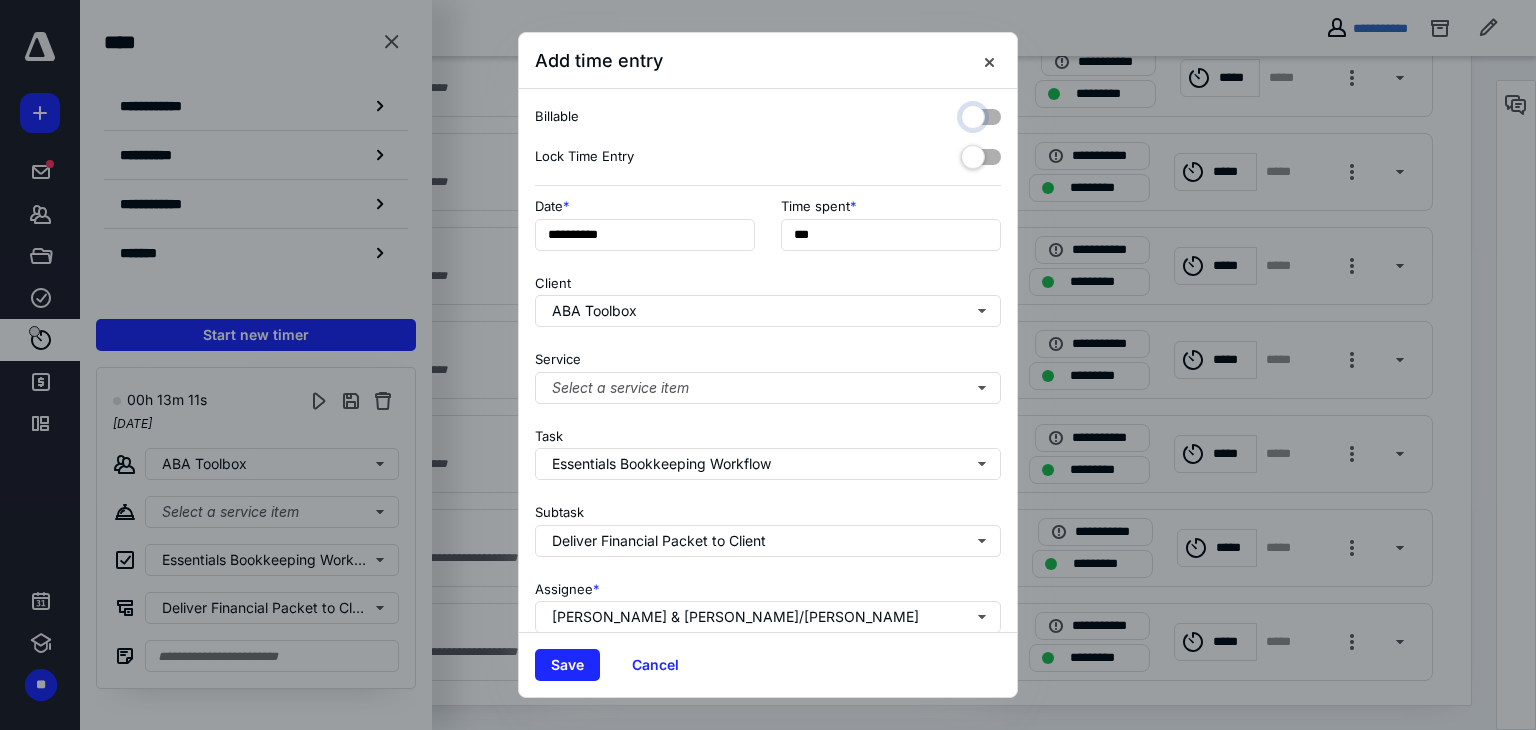 checkbox on "false" 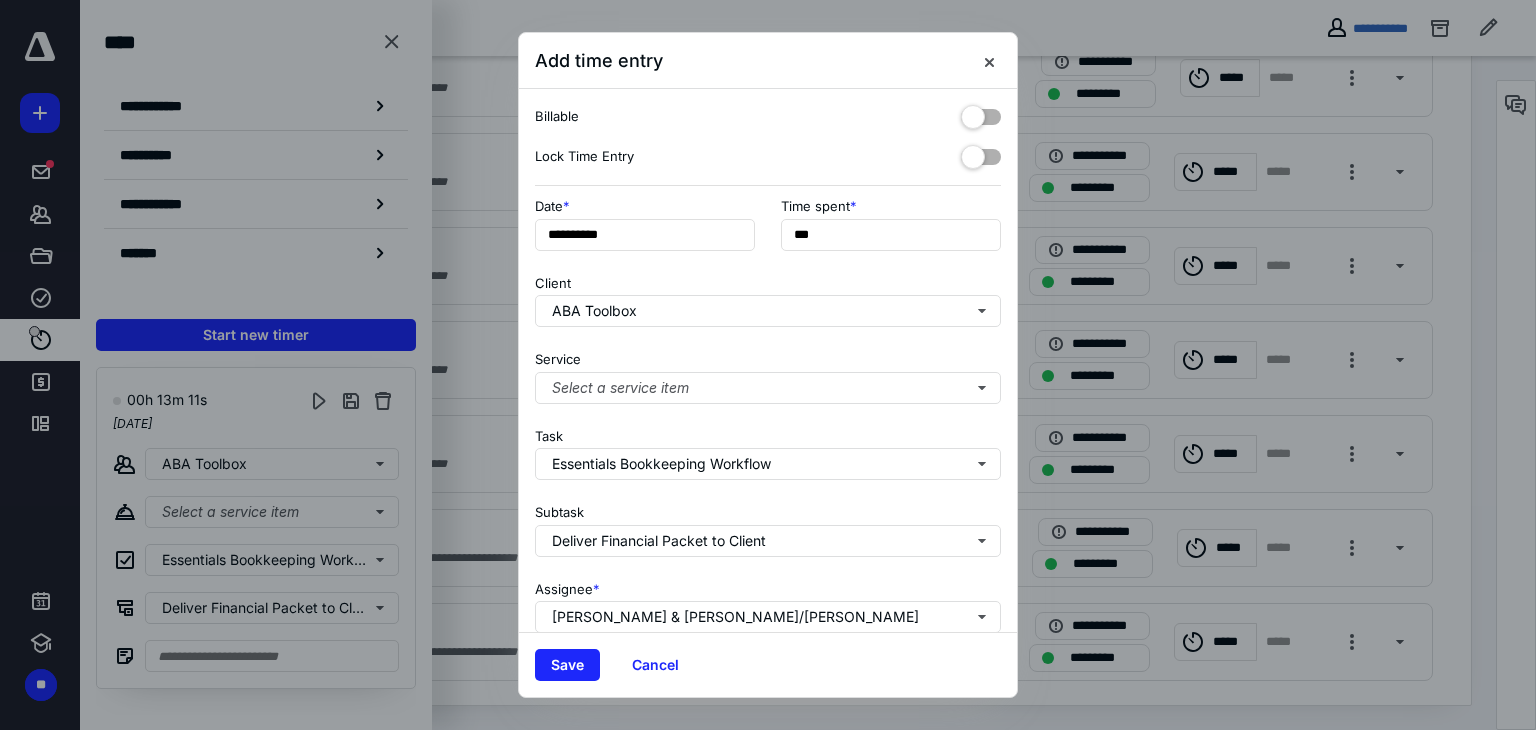 click at bounding box center [981, 153] 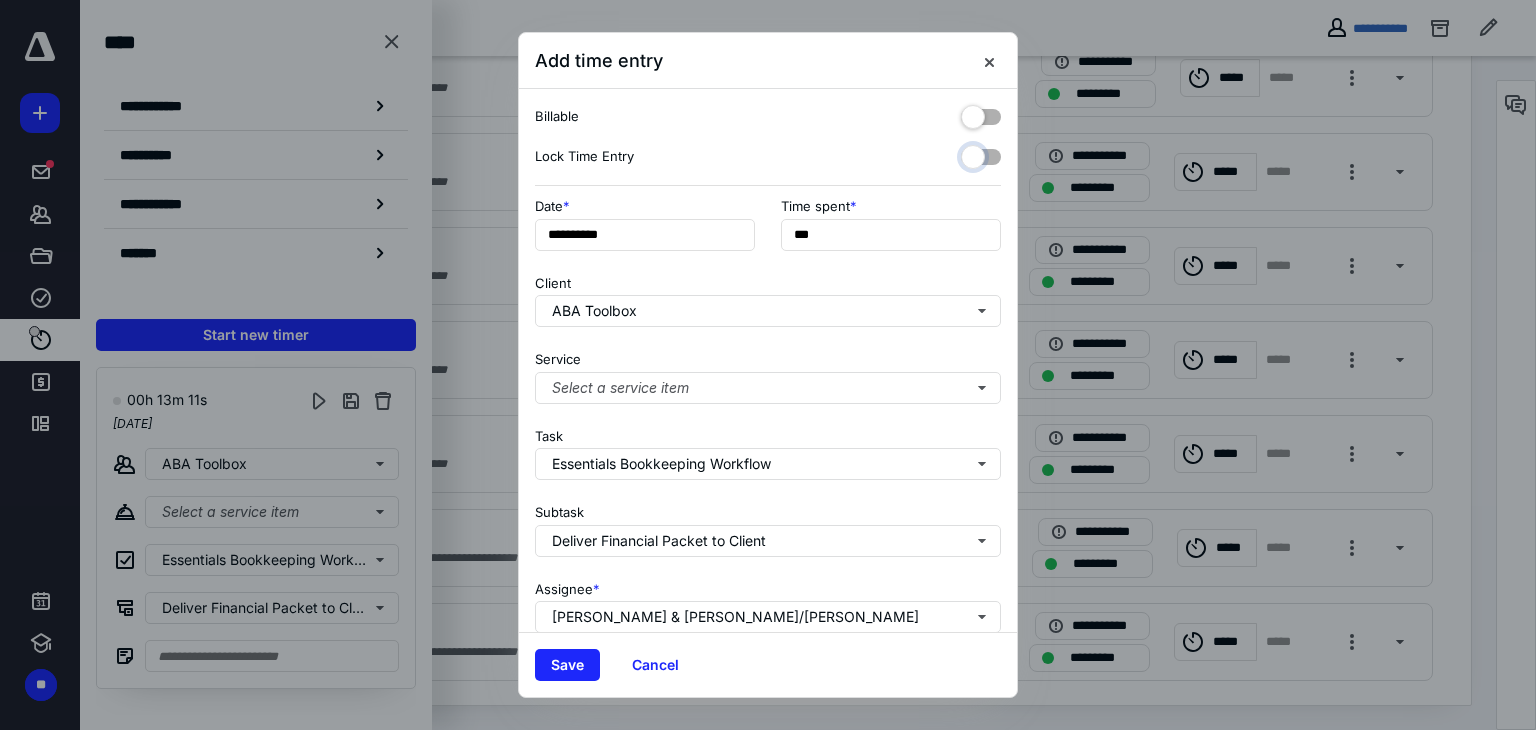 click at bounding box center (971, 154) 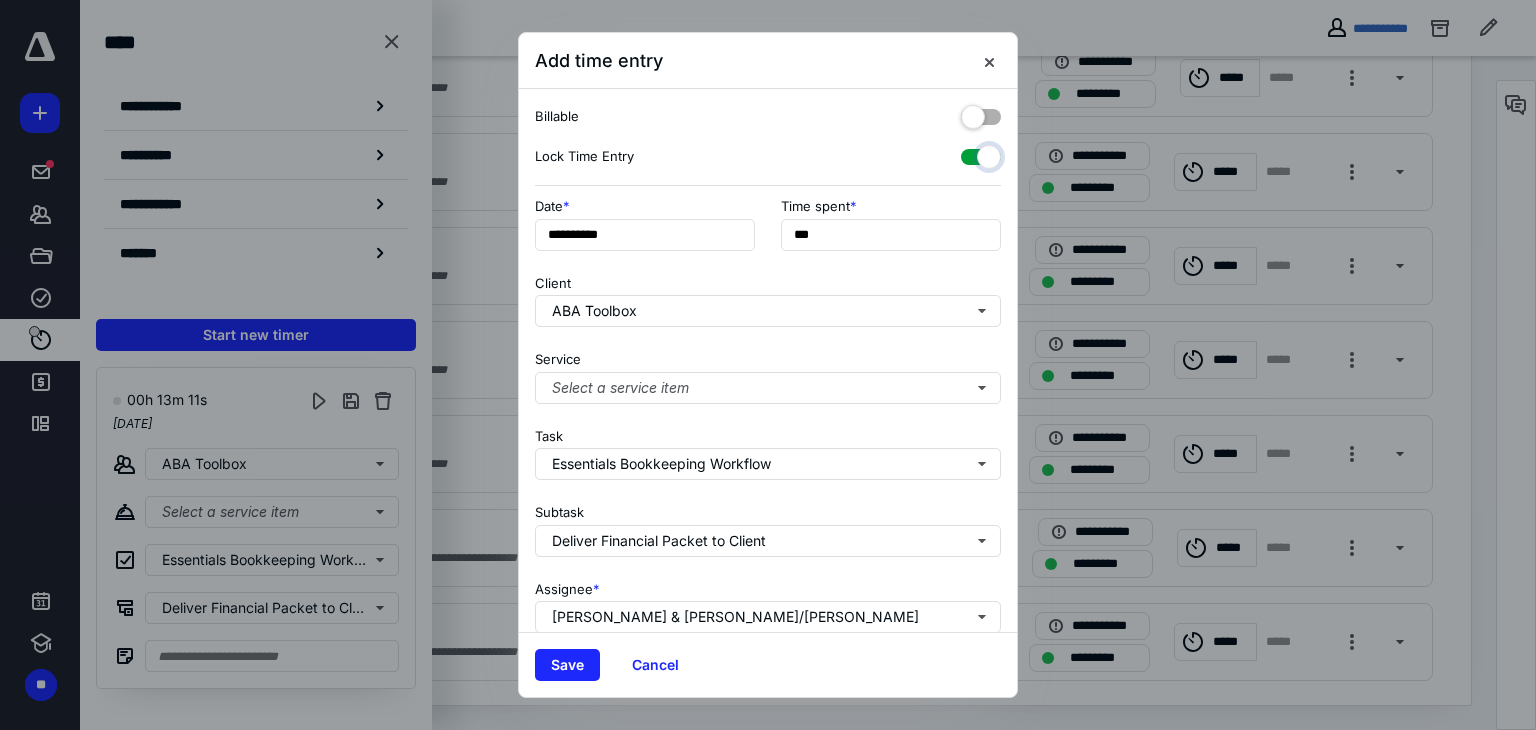 checkbox on "true" 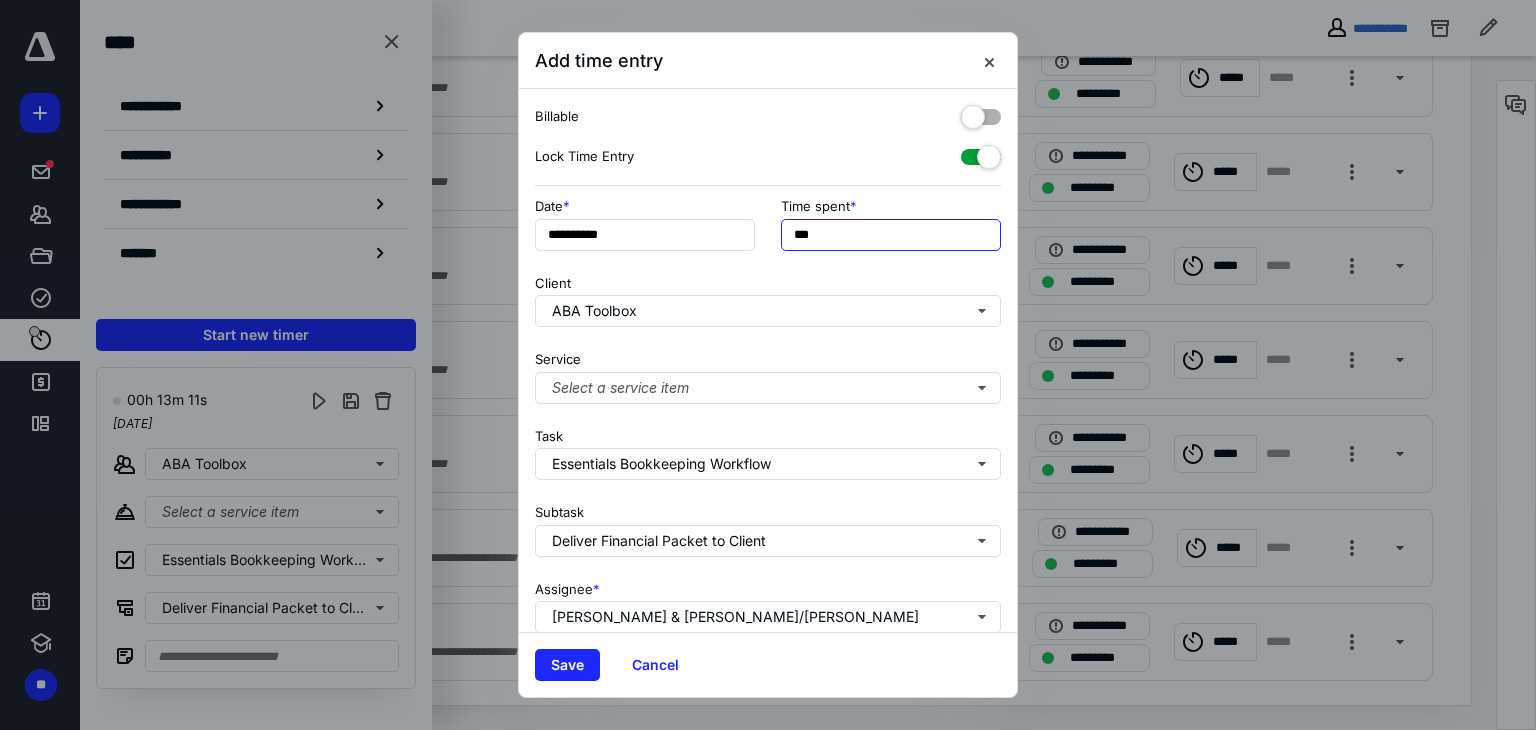 click on "***" at bounding box center [891, 235] 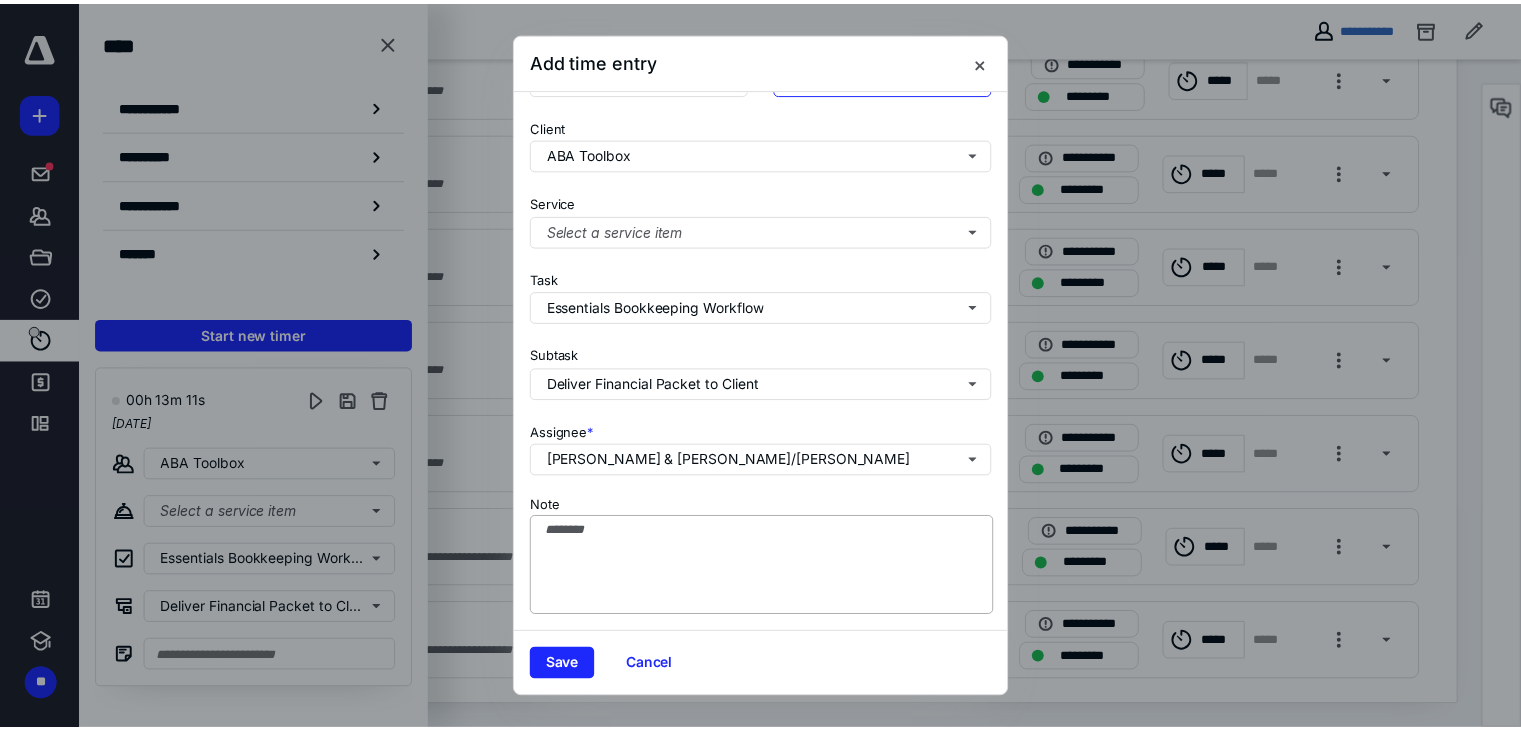 scroll, scrollTop: 71, scrollLeft: 0, axis: vertical 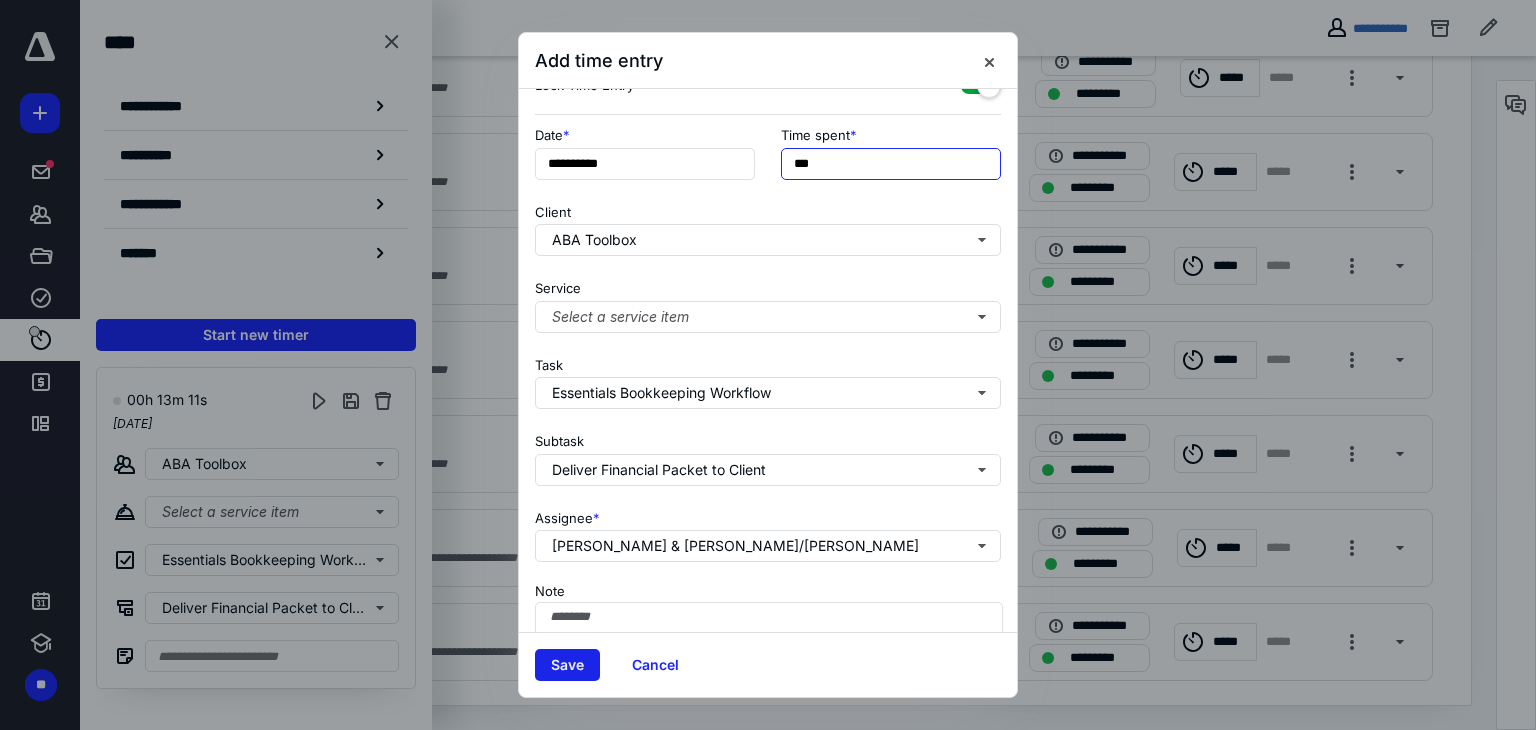 type on "***" 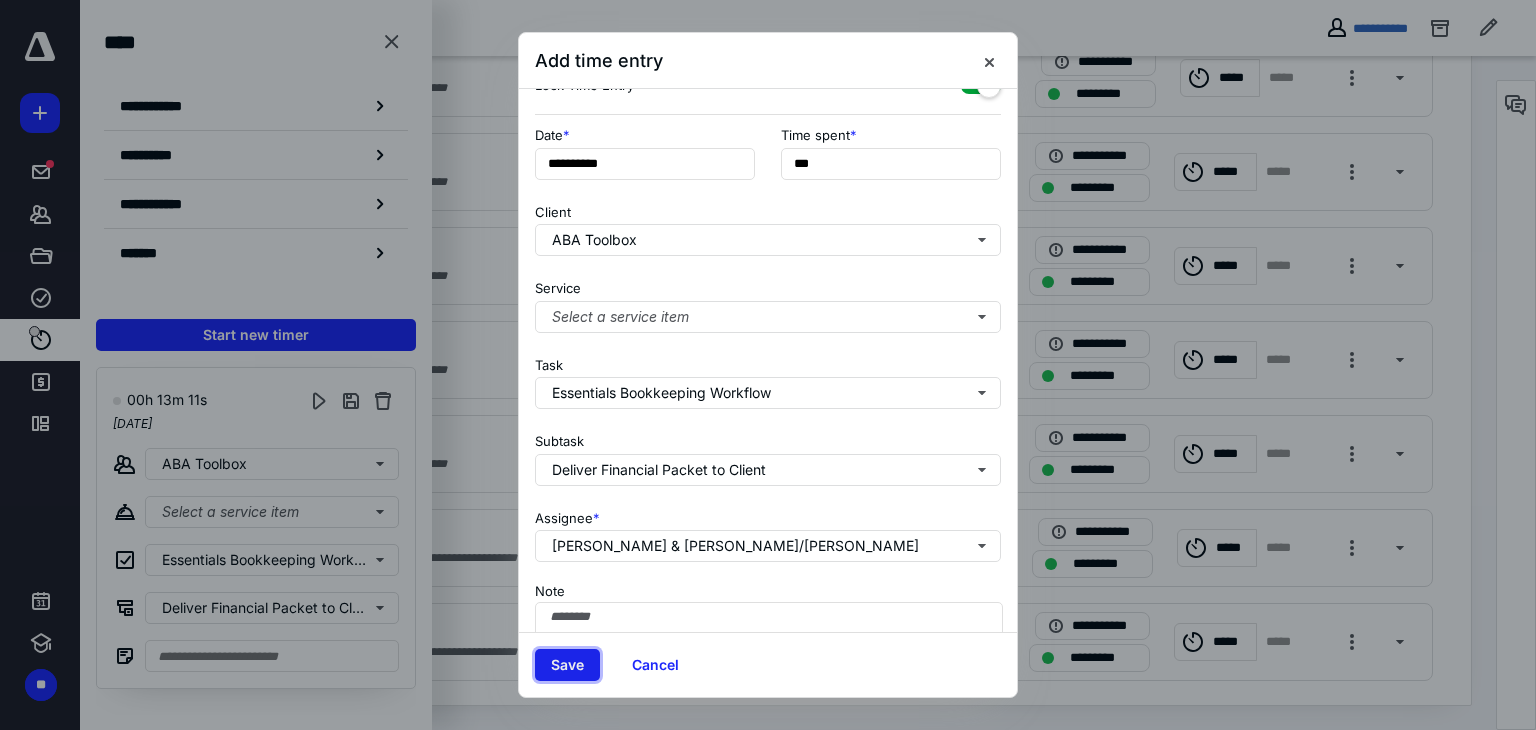 click on "Save" at bounding box center (567, 665) 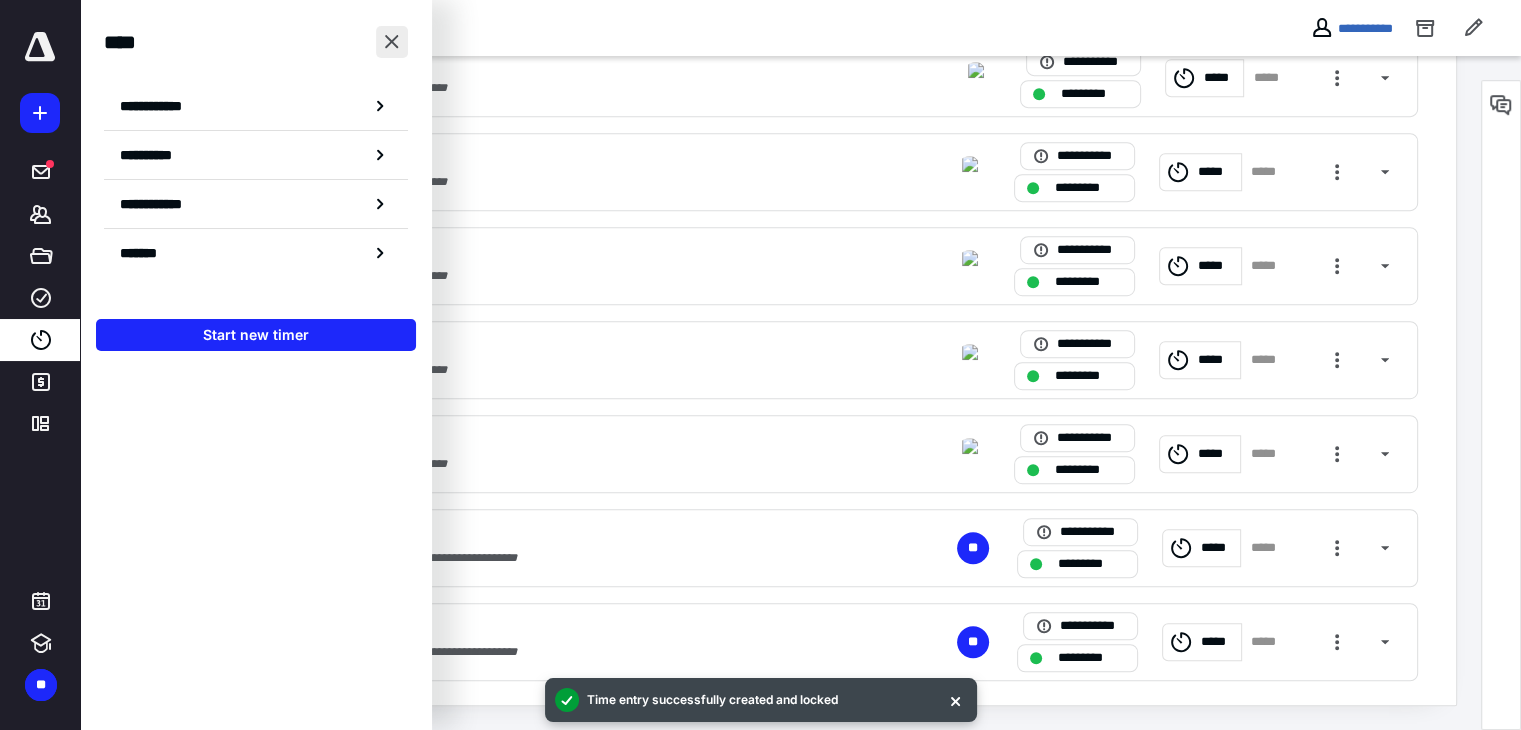 click at bounding box center (392, 42) 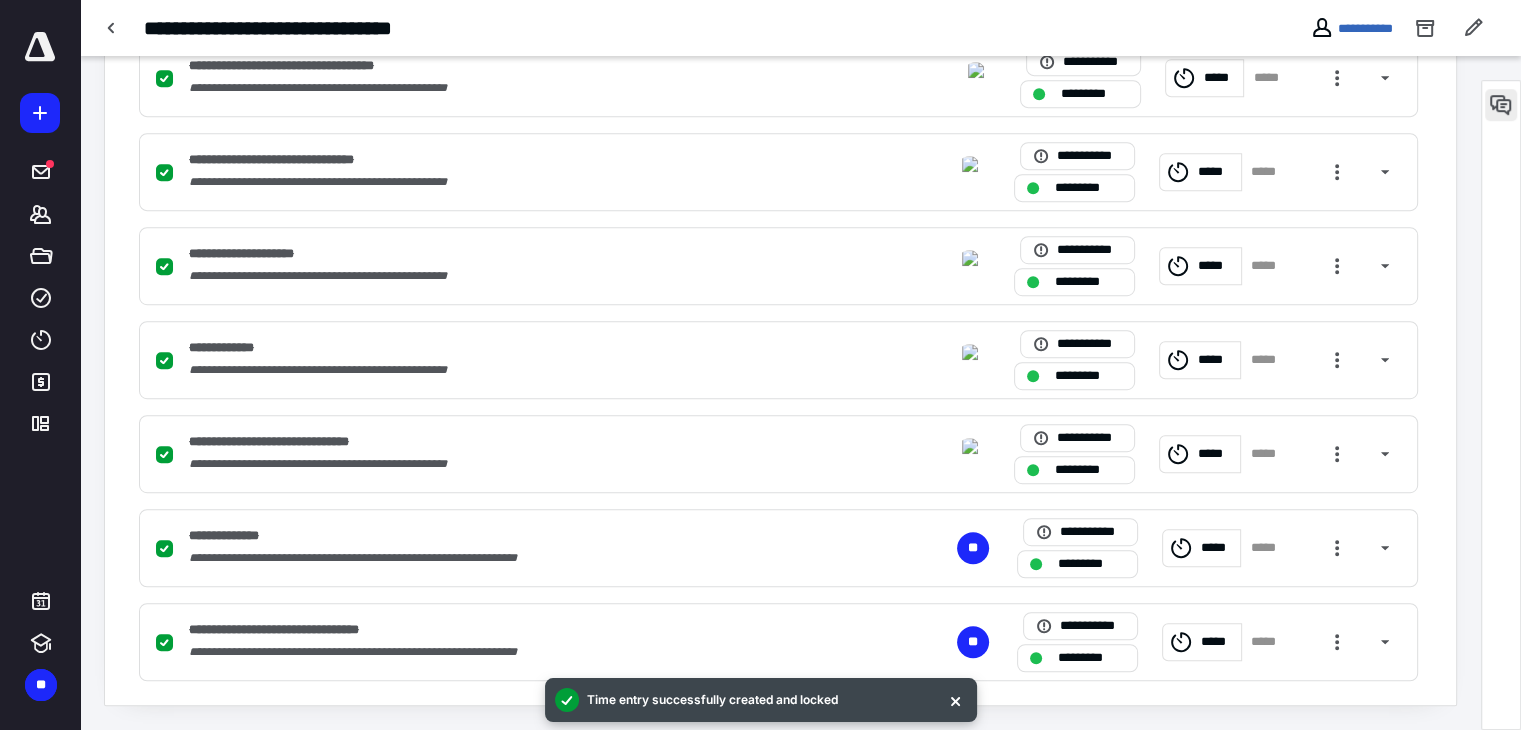 click at bounding box center (1501, 105) 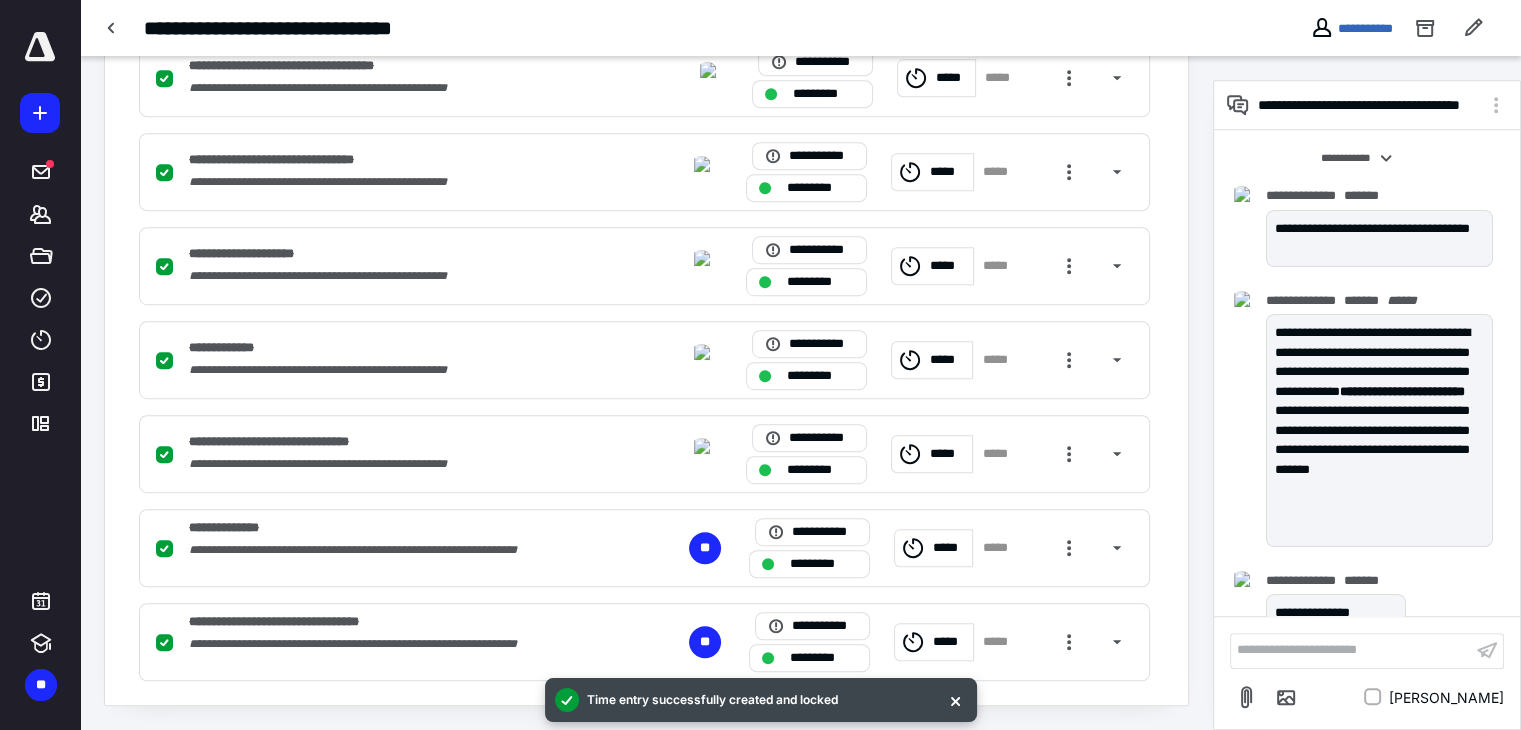 scroll, scrollTop: 156, scrollLeft: 0, axis: vertical 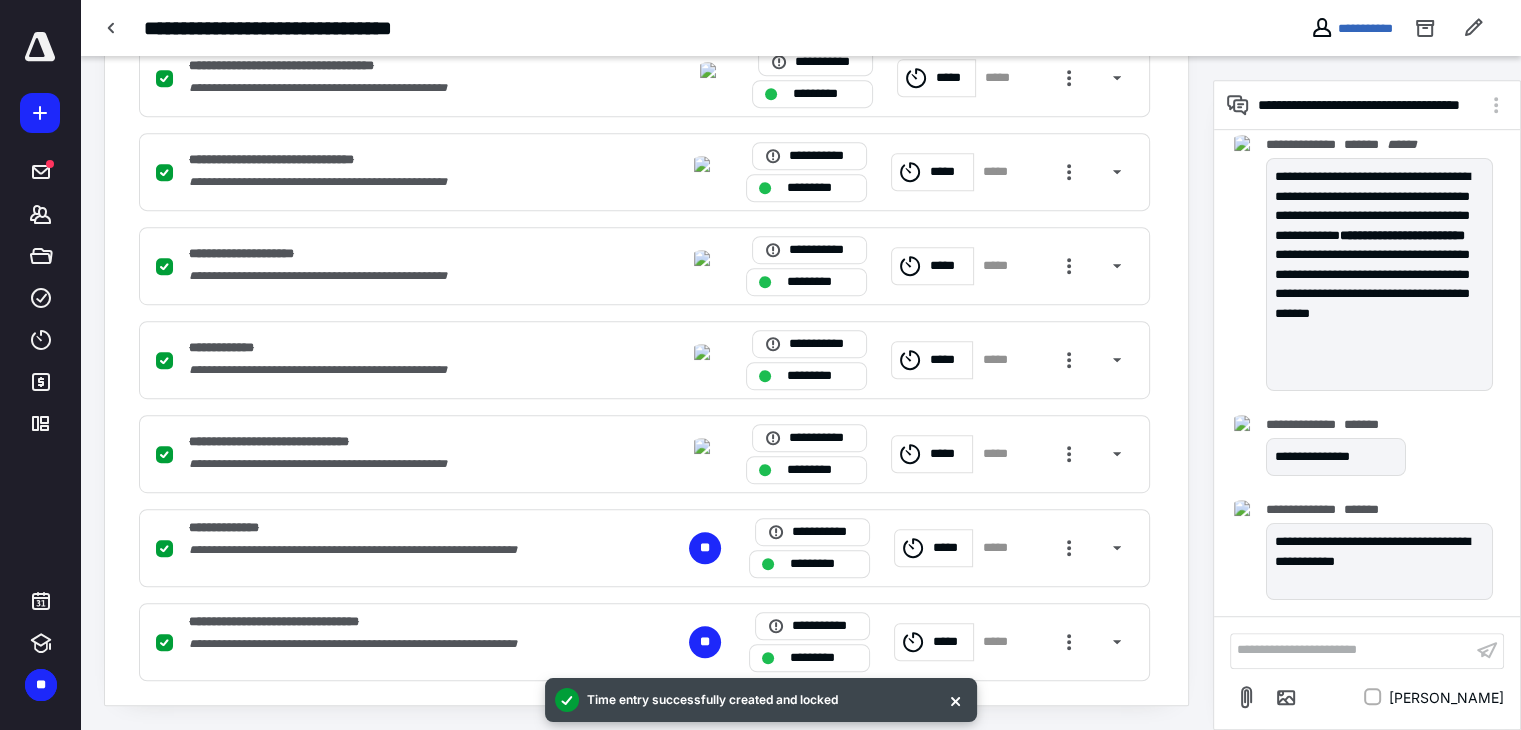 click on "**********" at bounding box center (1367, 672) 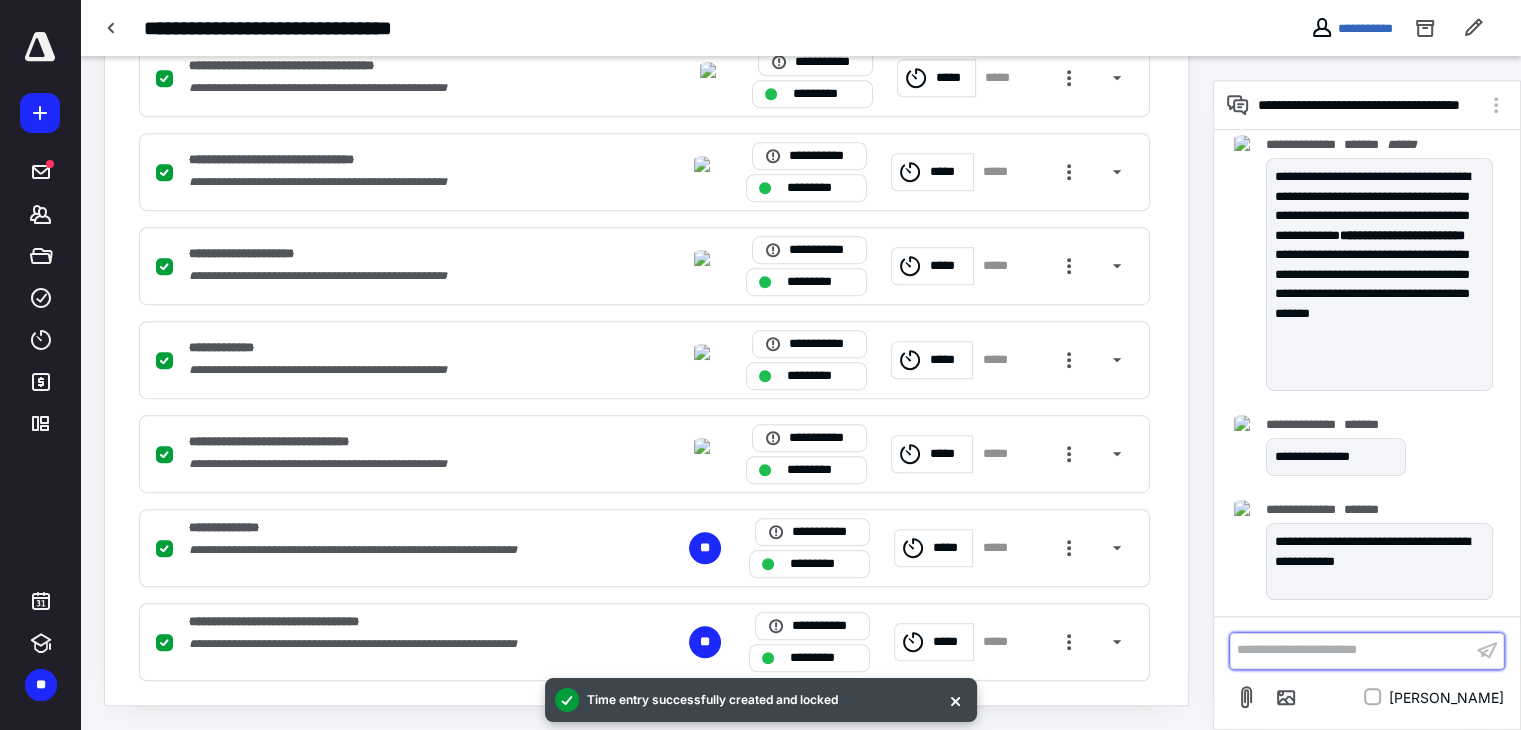 click on "**********" at bounding box center (1351, 650) 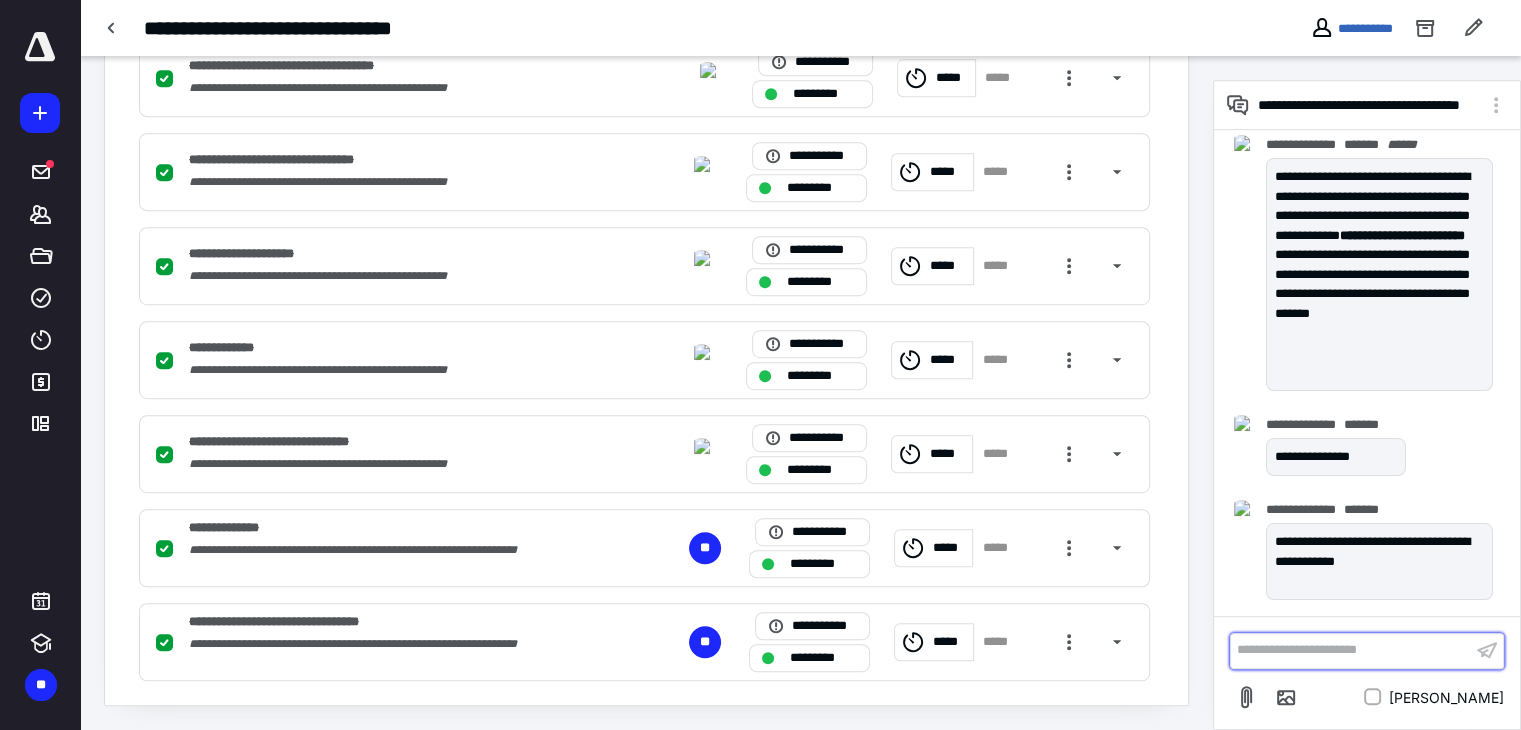 scroll, scrollTop: 281, scrollLeft: 0, axis: vertical 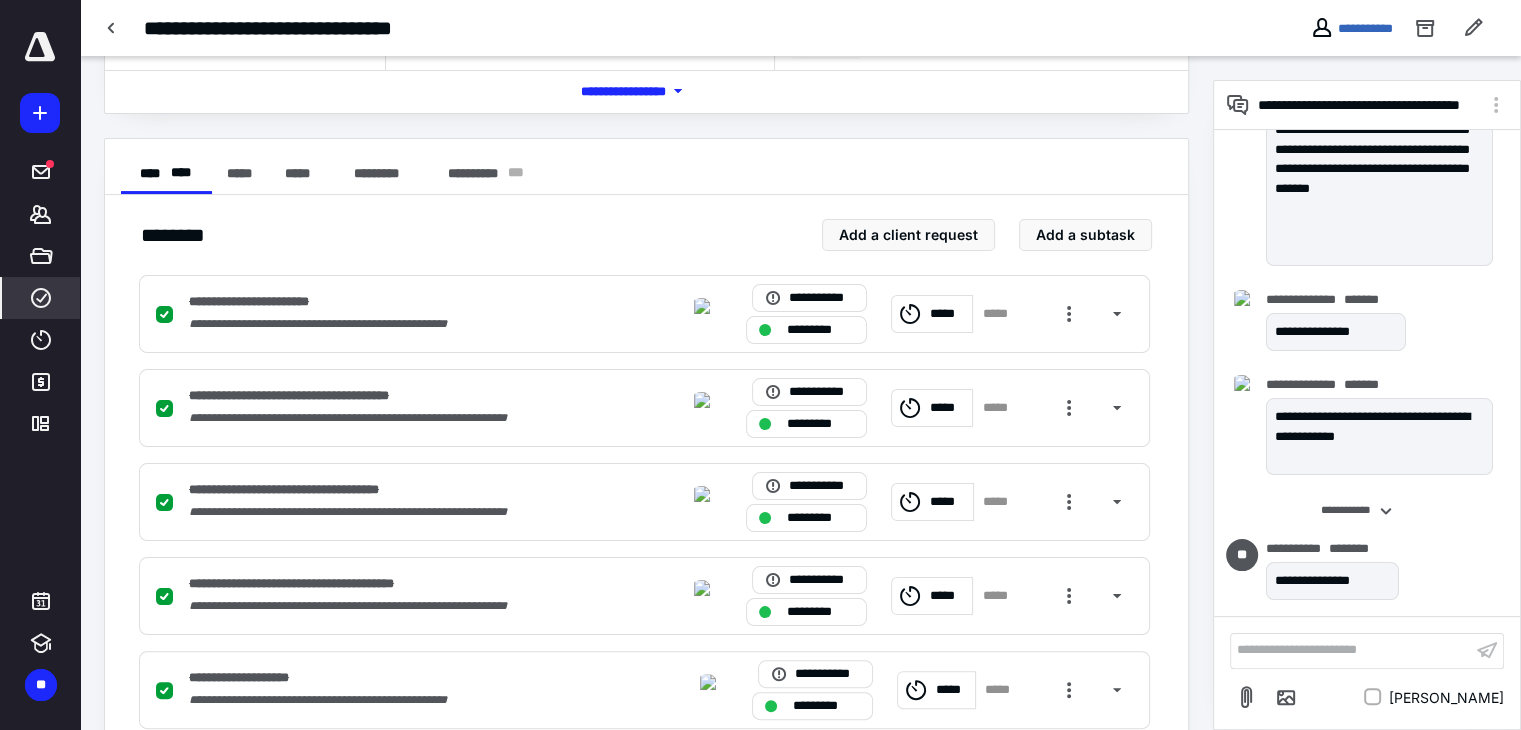 click 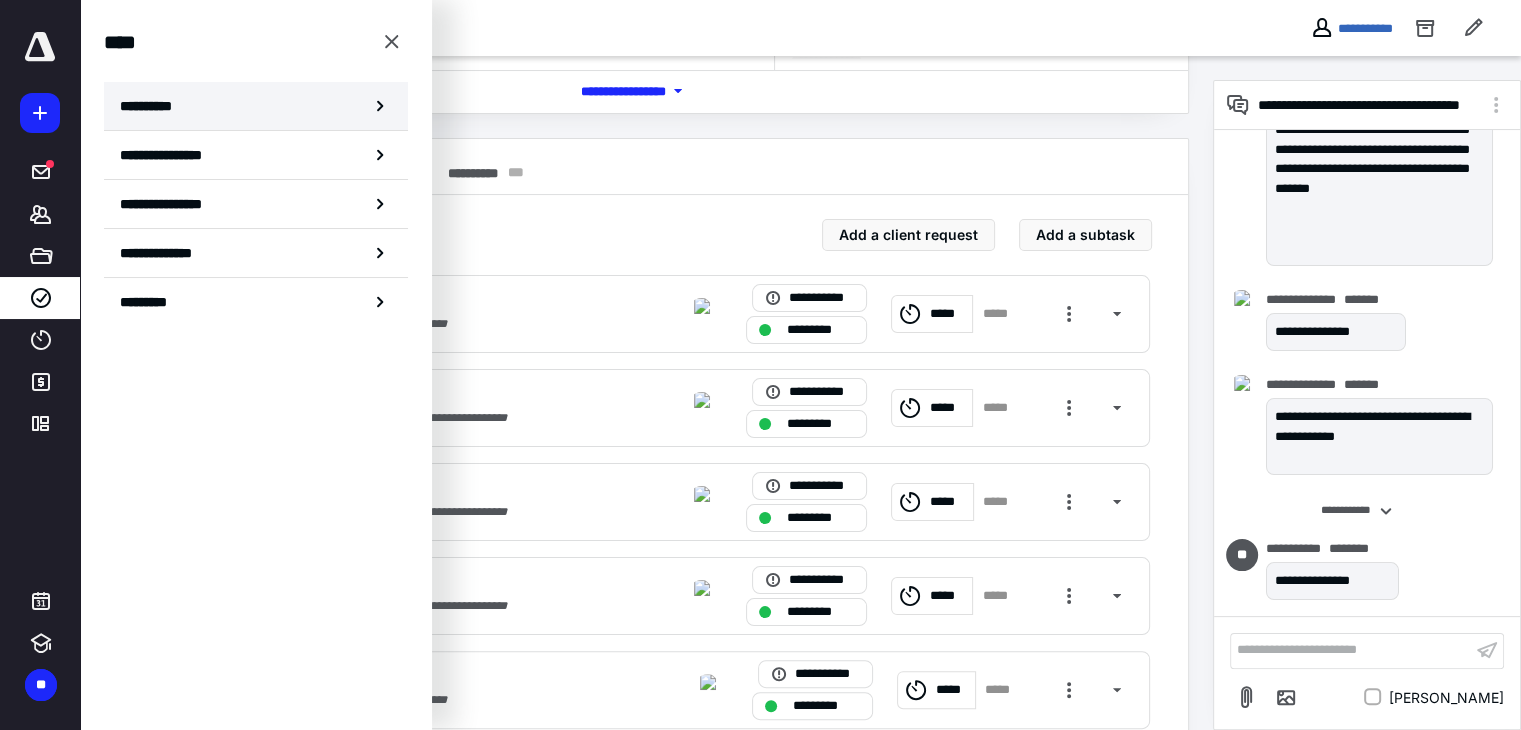 click on "**********" at bounding box center (256, 106) 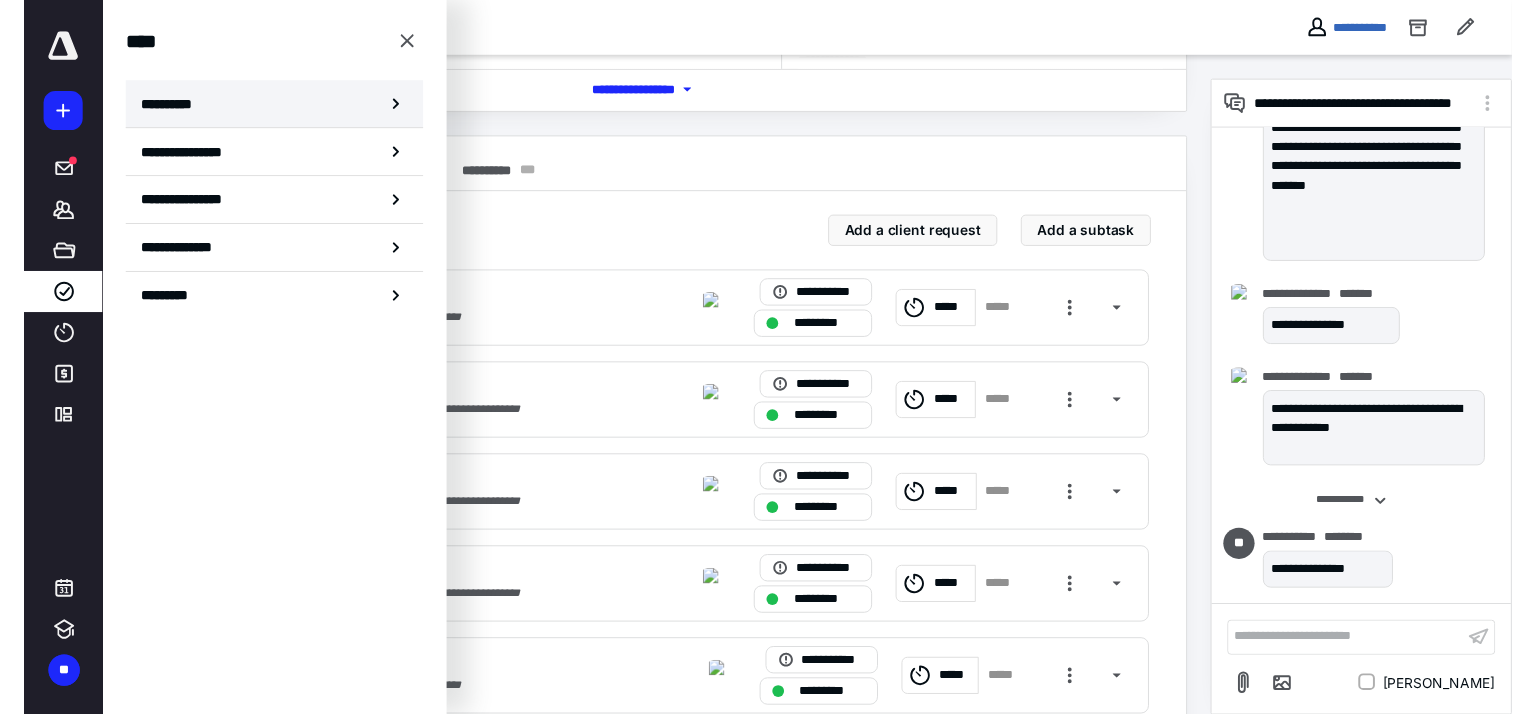 scroll, scrollTop: 0, scrollLeft: 0, axis: both 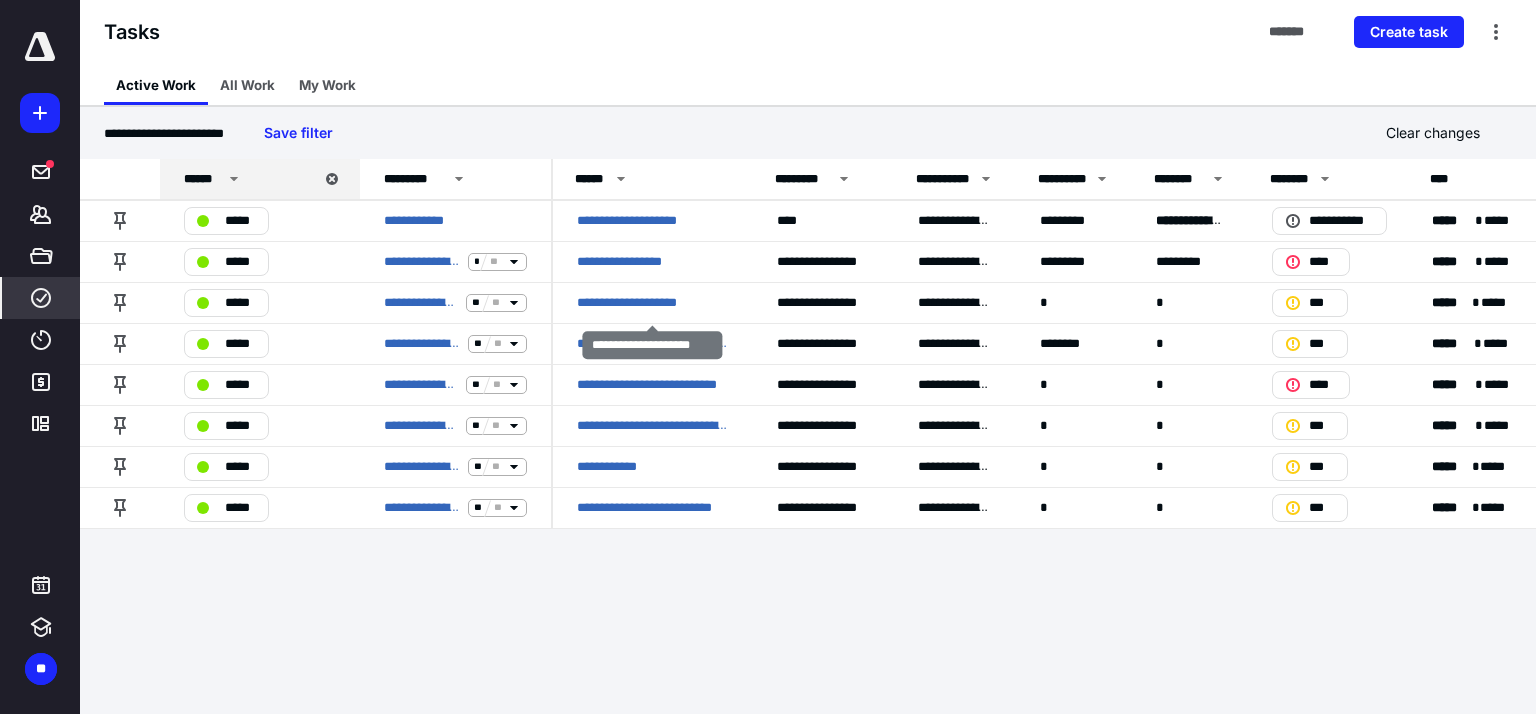 click on "**********" at bounding box center [641, 303] 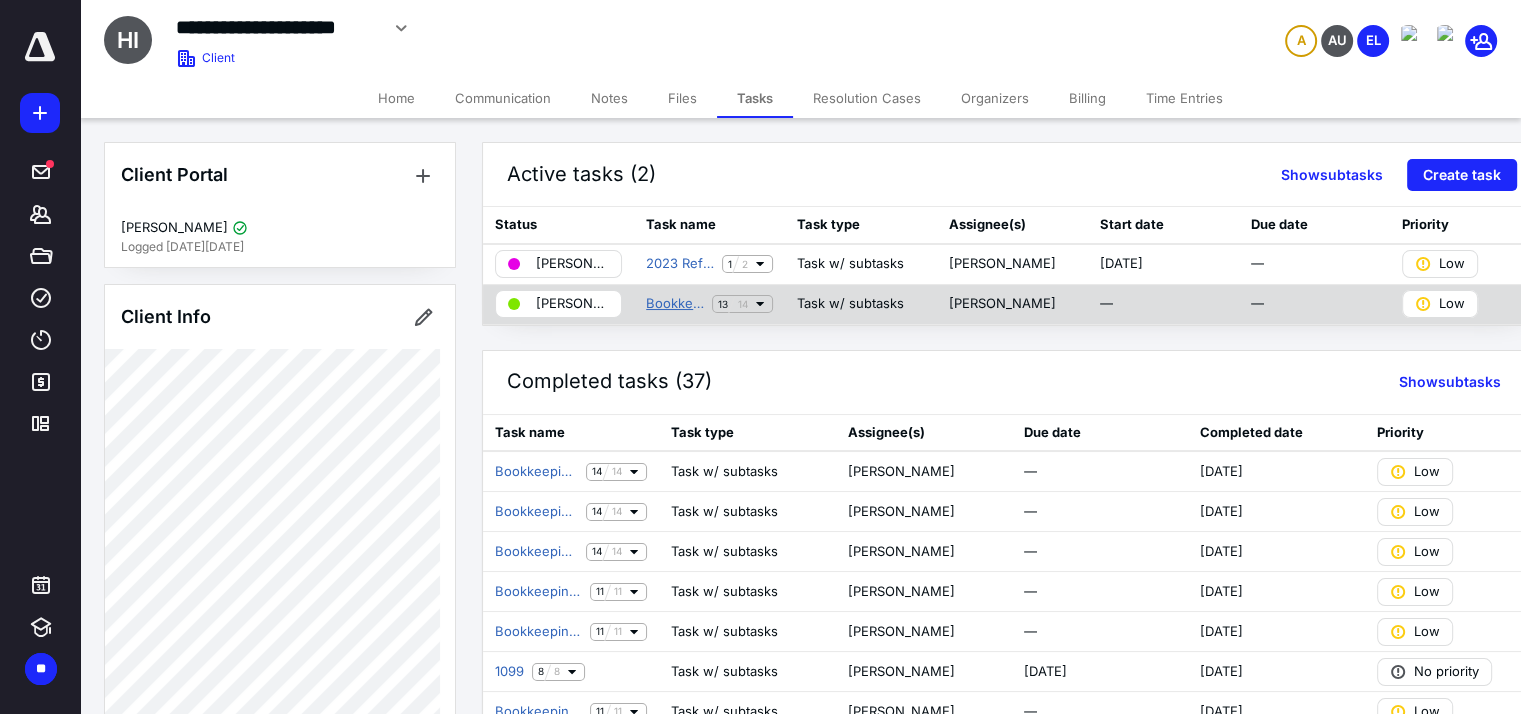 click on "Bookkeeping Workflows (Non ABA)" at bounding box center (675, 304) 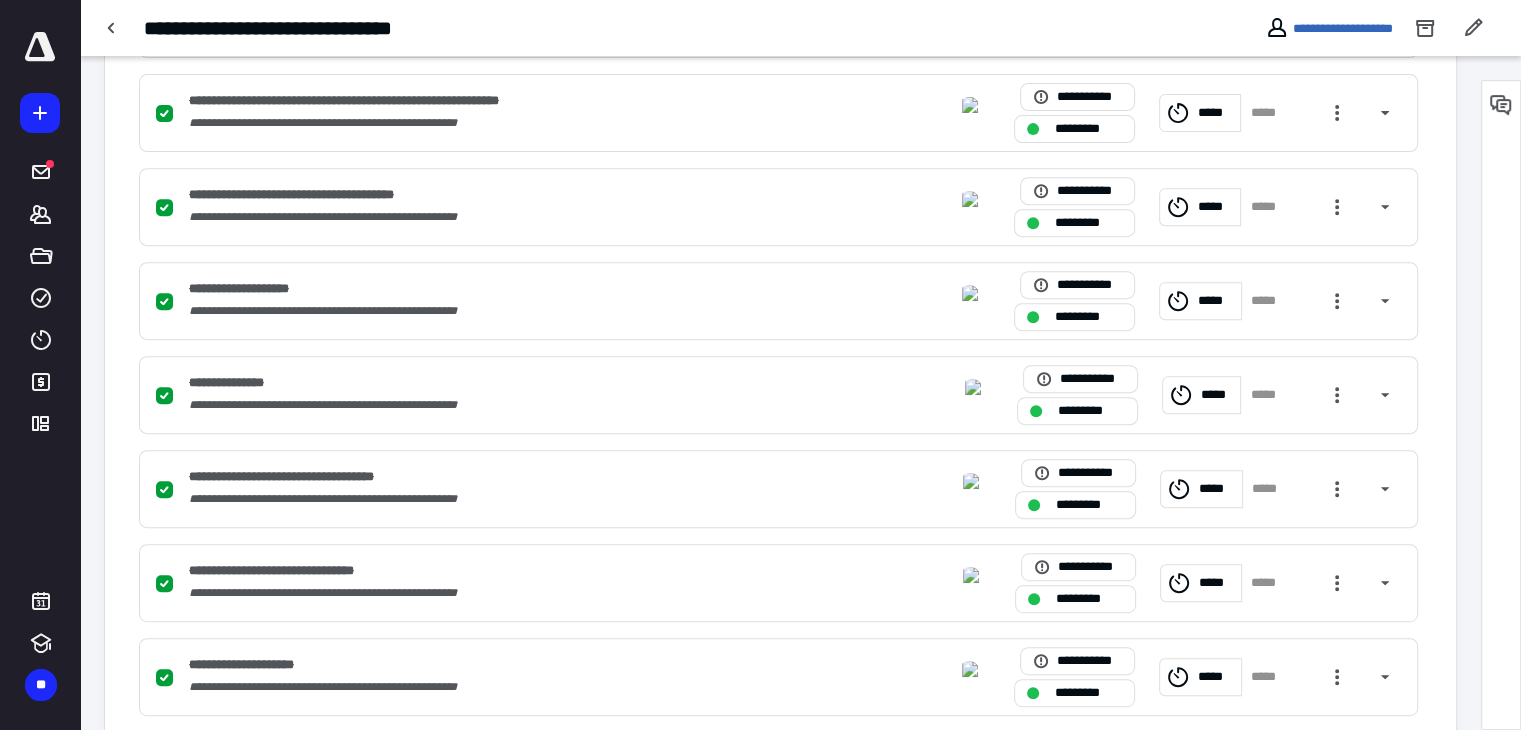 scroll, scrollTop: 1196, scrollLeft: 0, axis: vertical 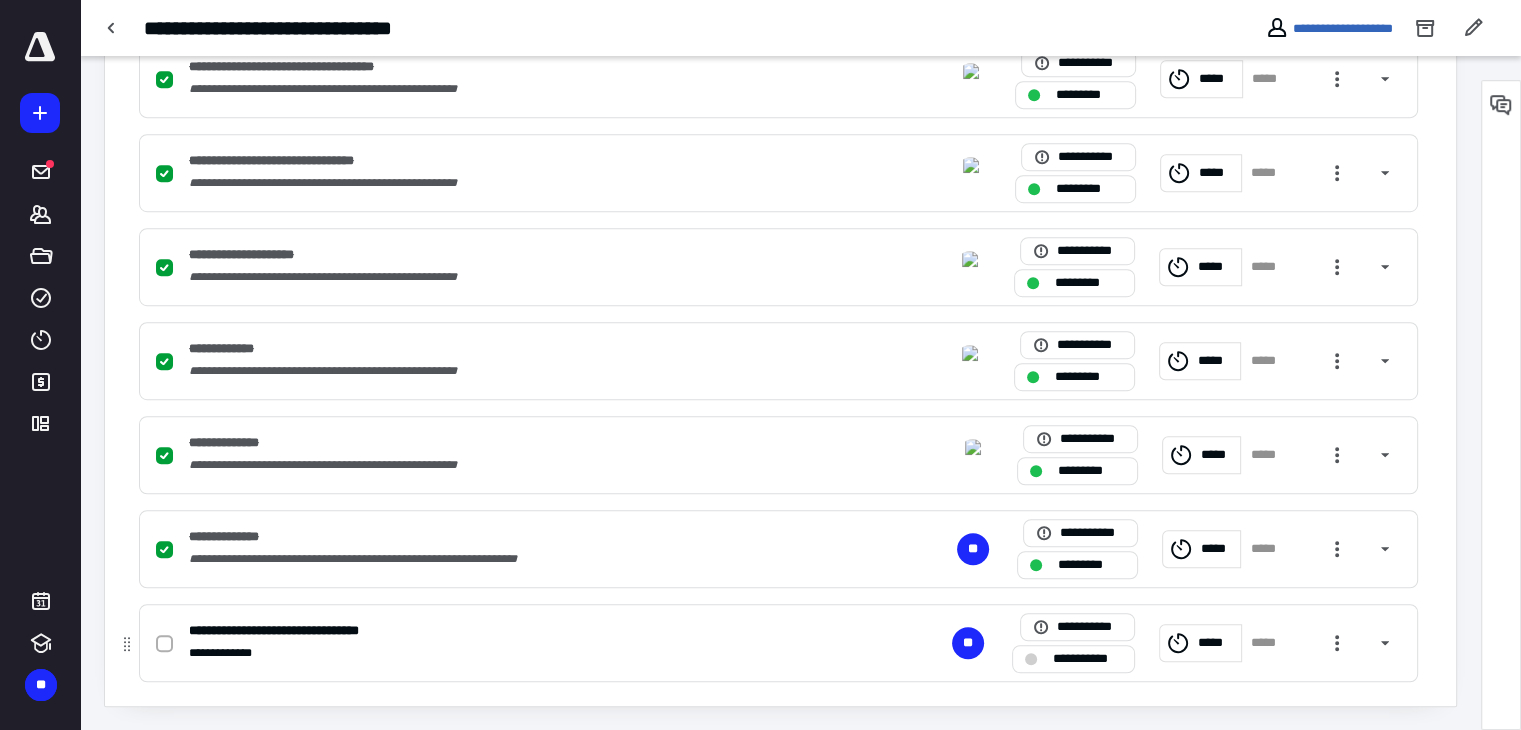 click on "*****" at bounding box center [1200, 643] 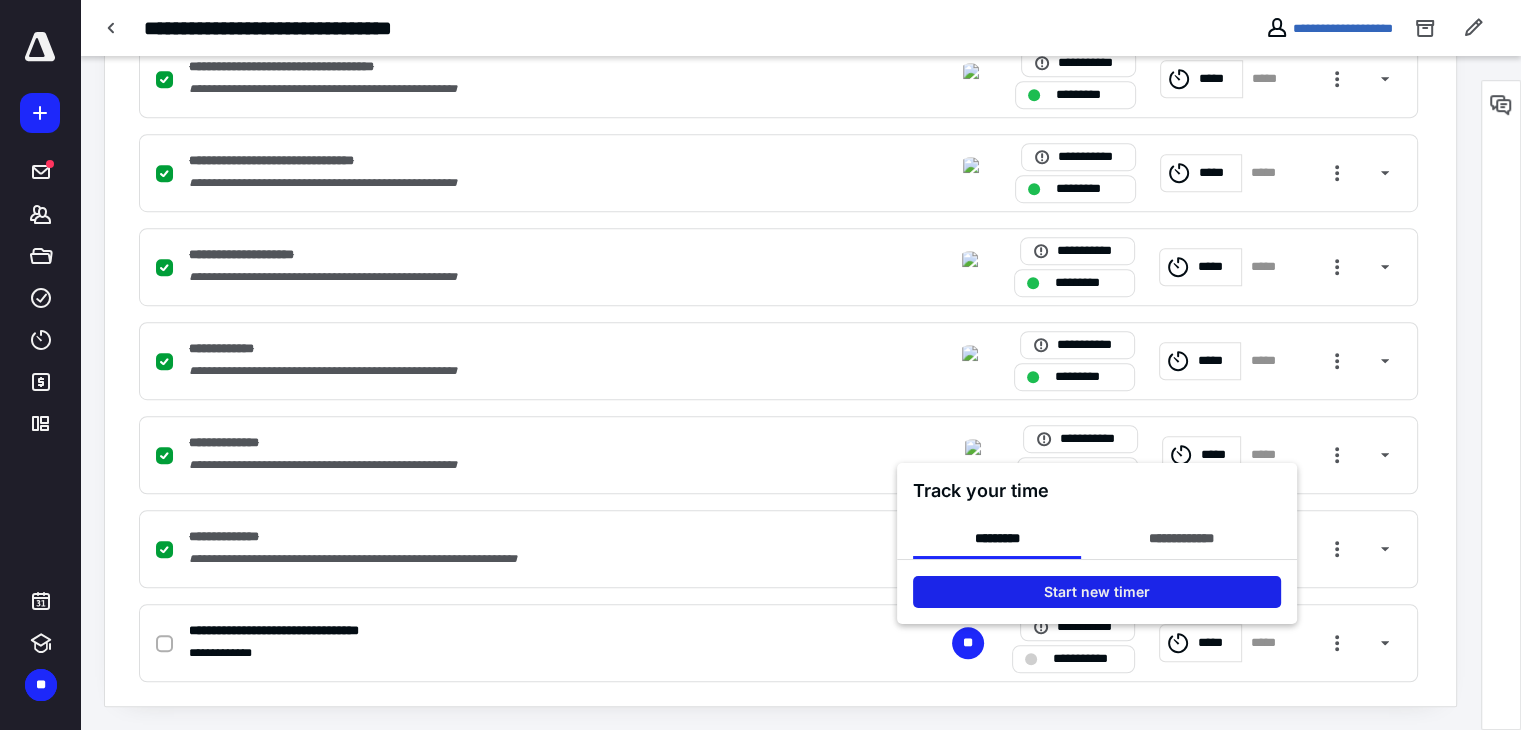 click on "Start new timer" at bounding box center [1097, 591] 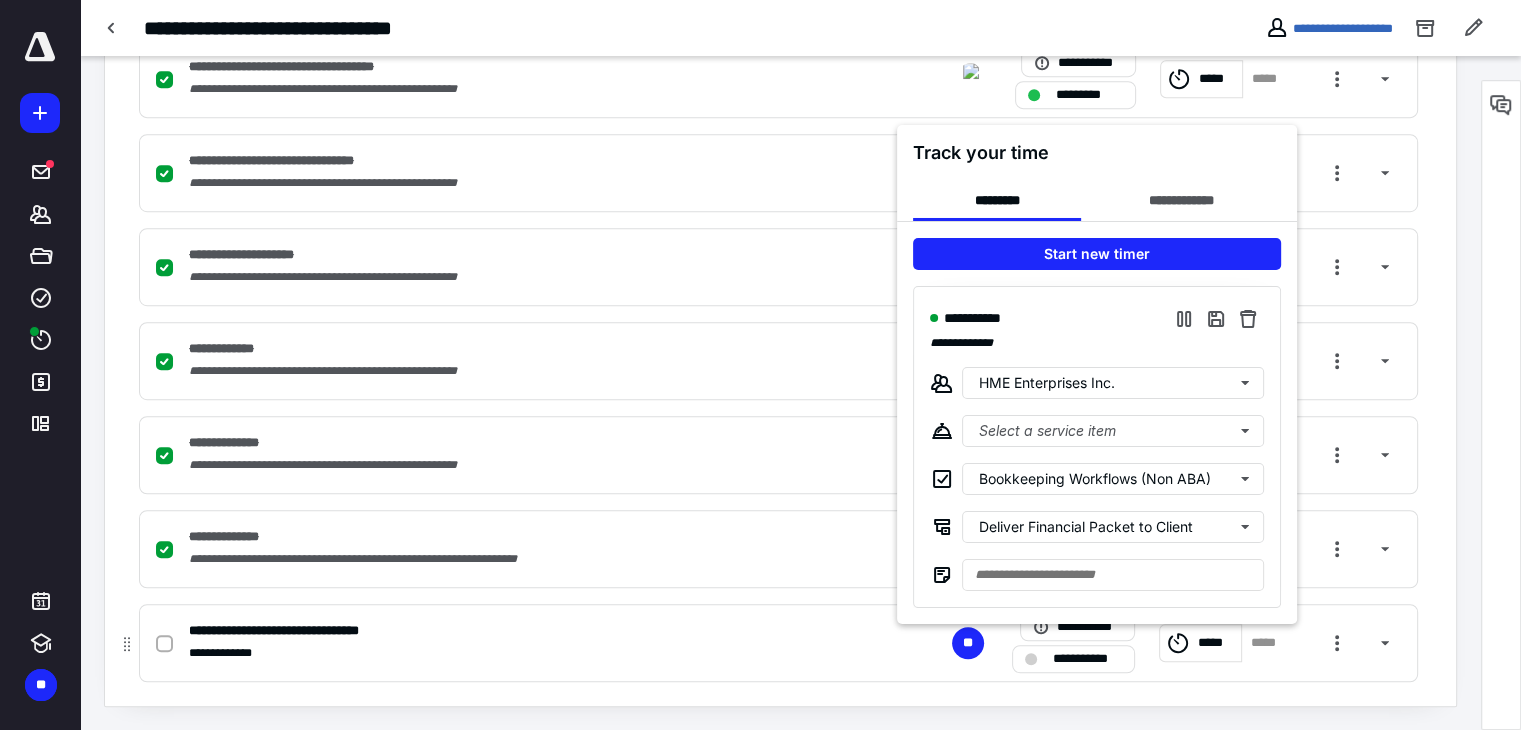 click at bounding box center [760, 365] 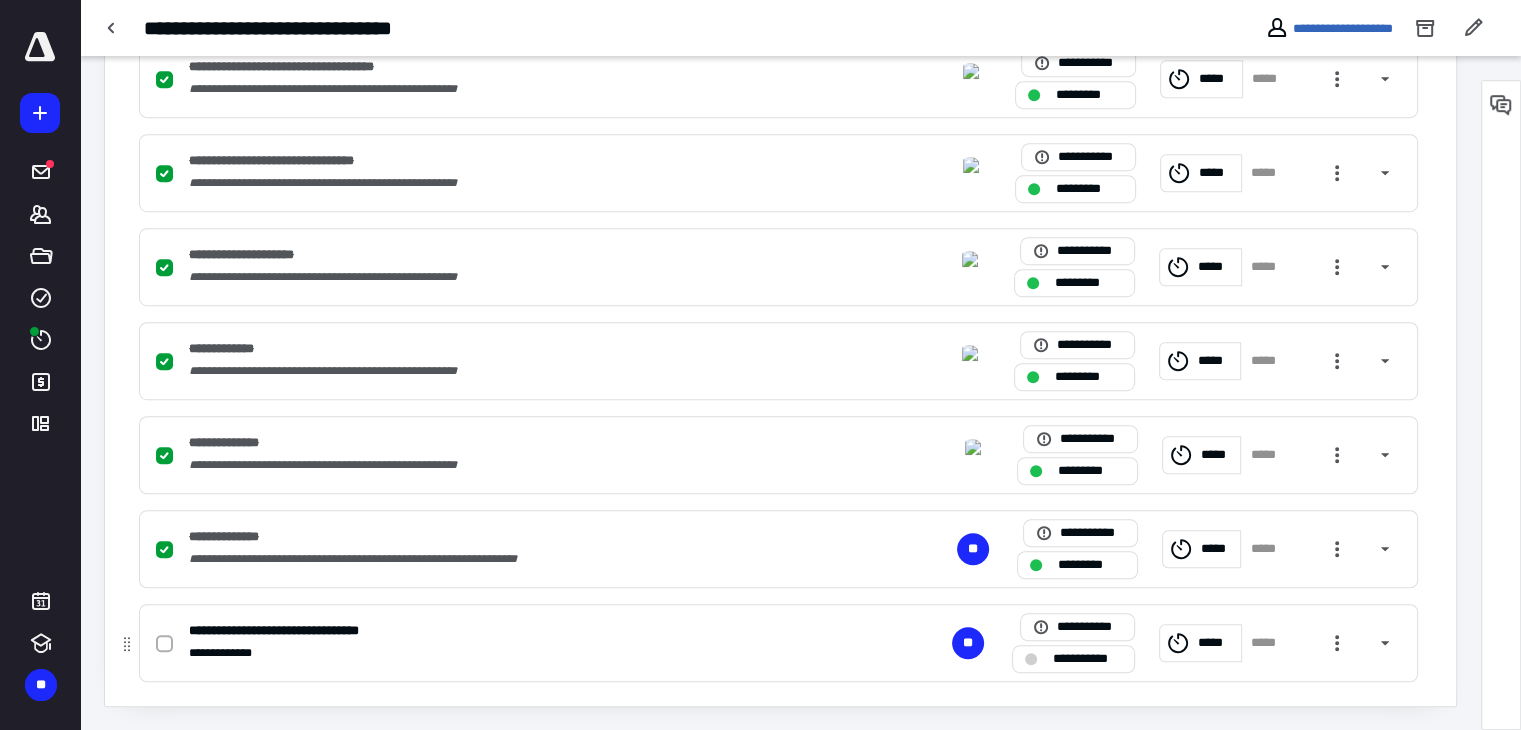 click on "**********" at bounding box center [516, 631] 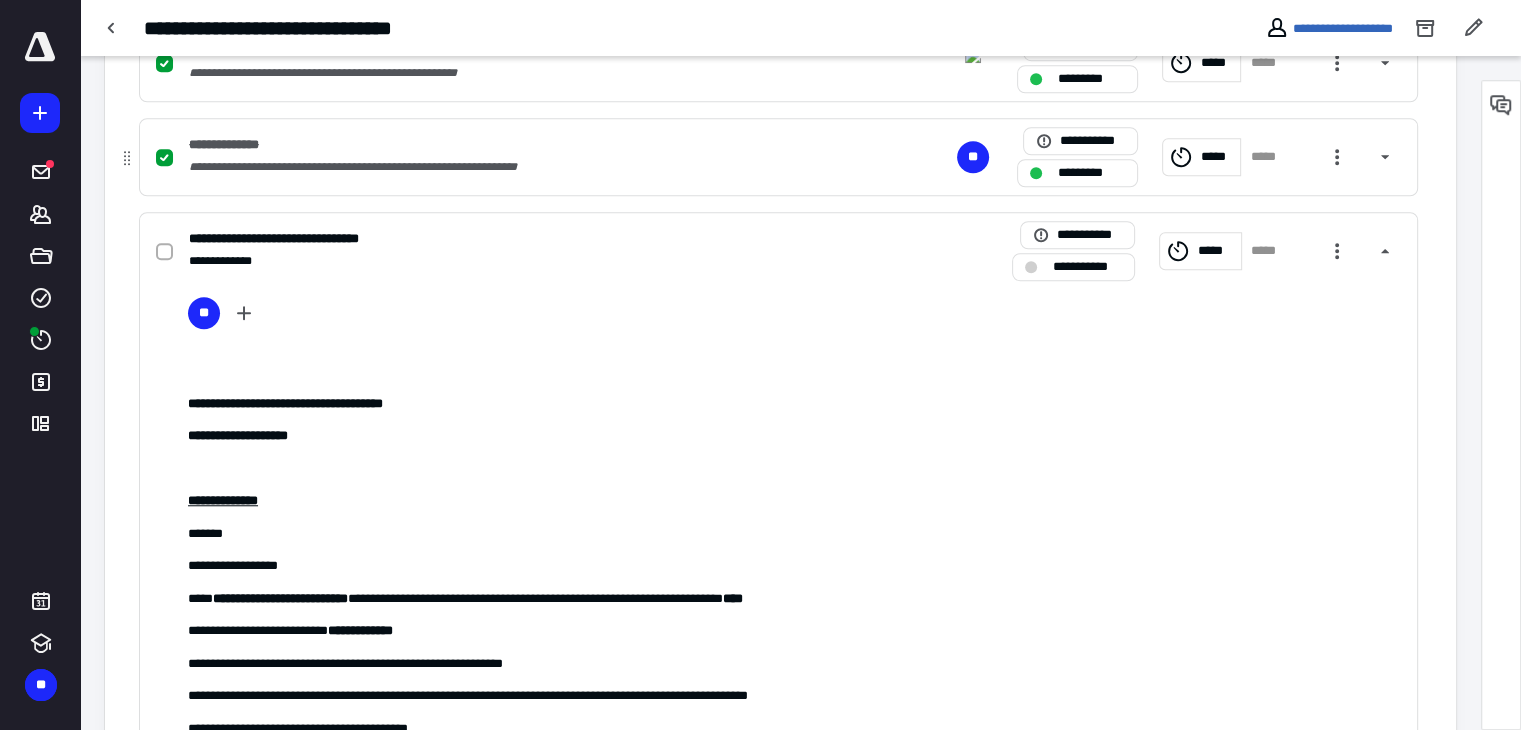 scroll, scrollTop: 1596, scrollLeft: 0, axis: vertical 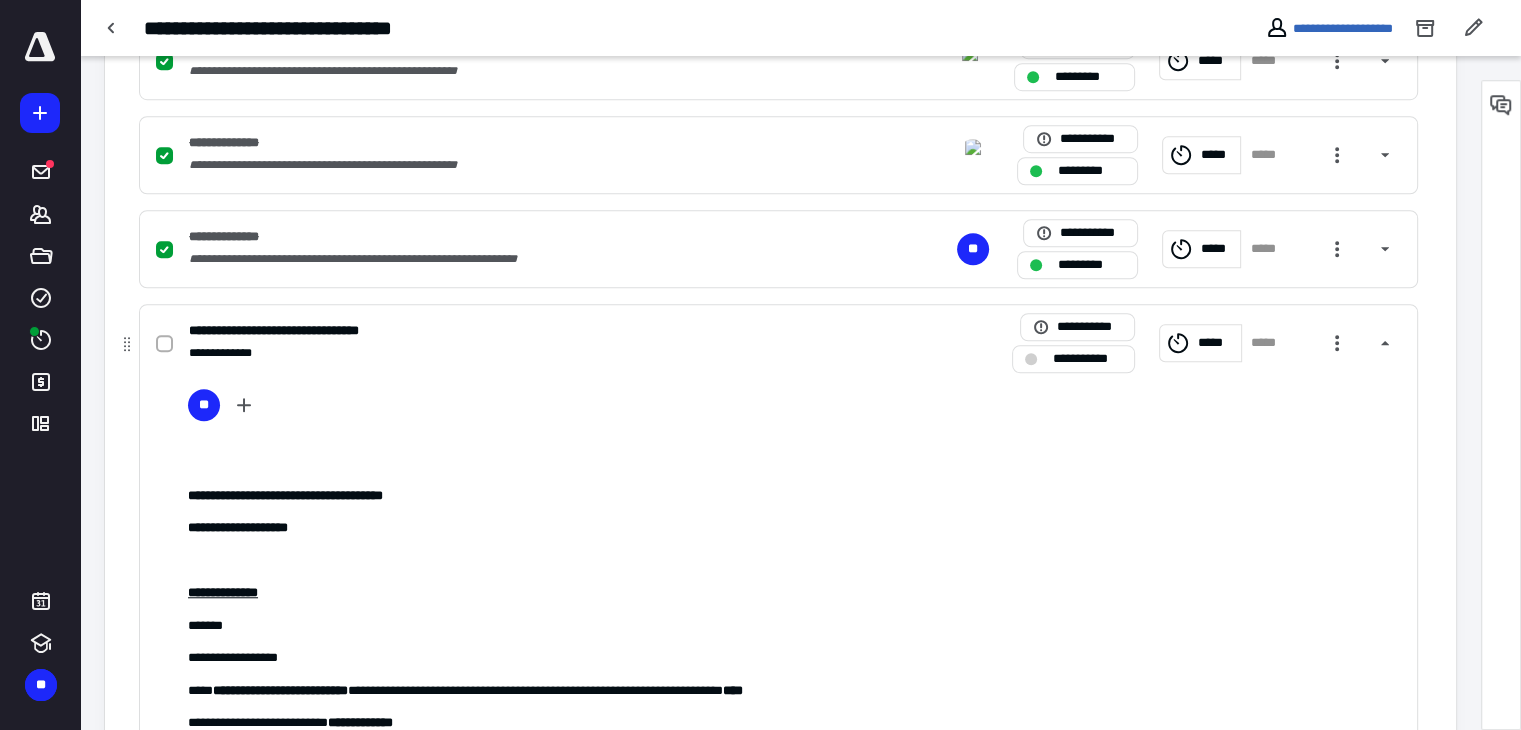 click on "**********" at bounding box center [516, 353] 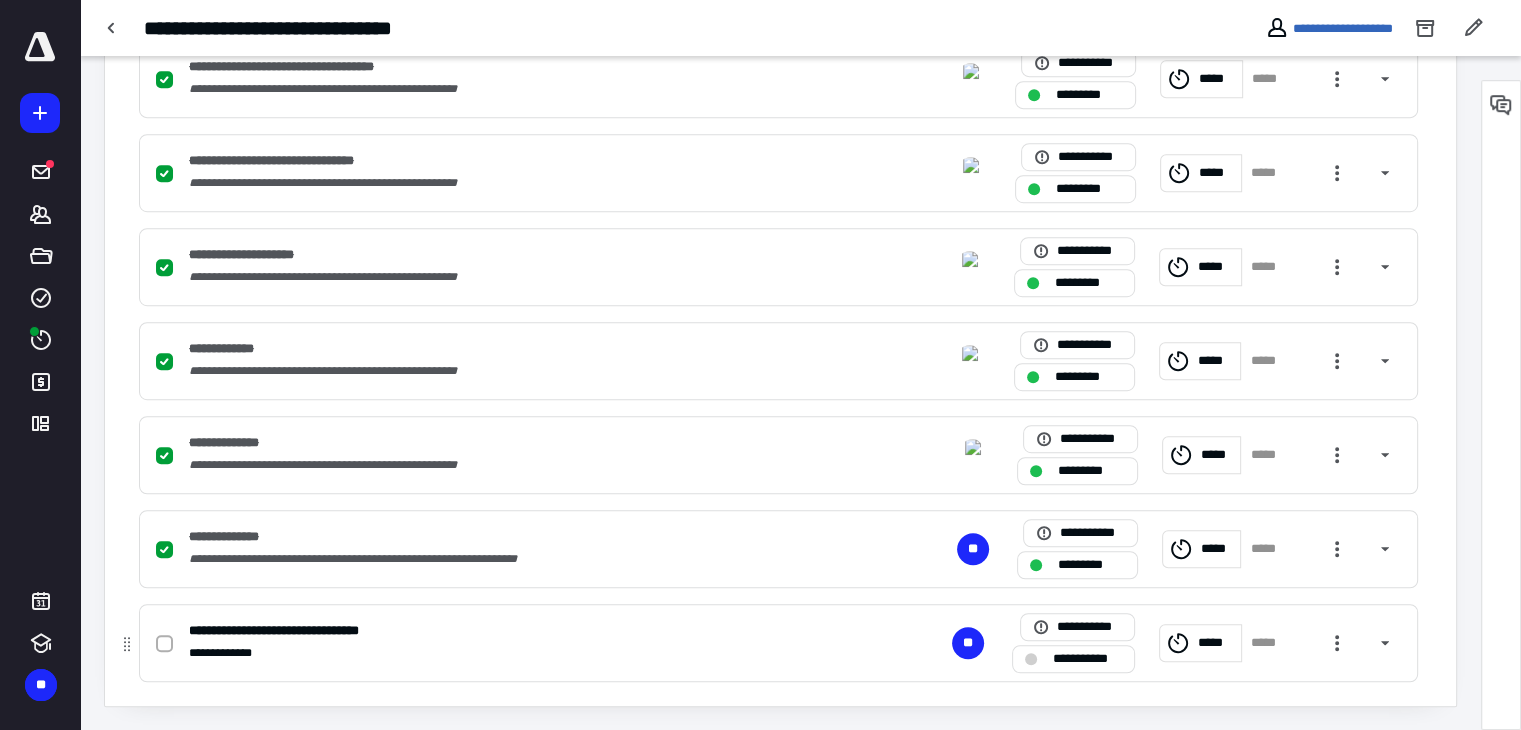 click on "**********" at bounding box center [516, 631] 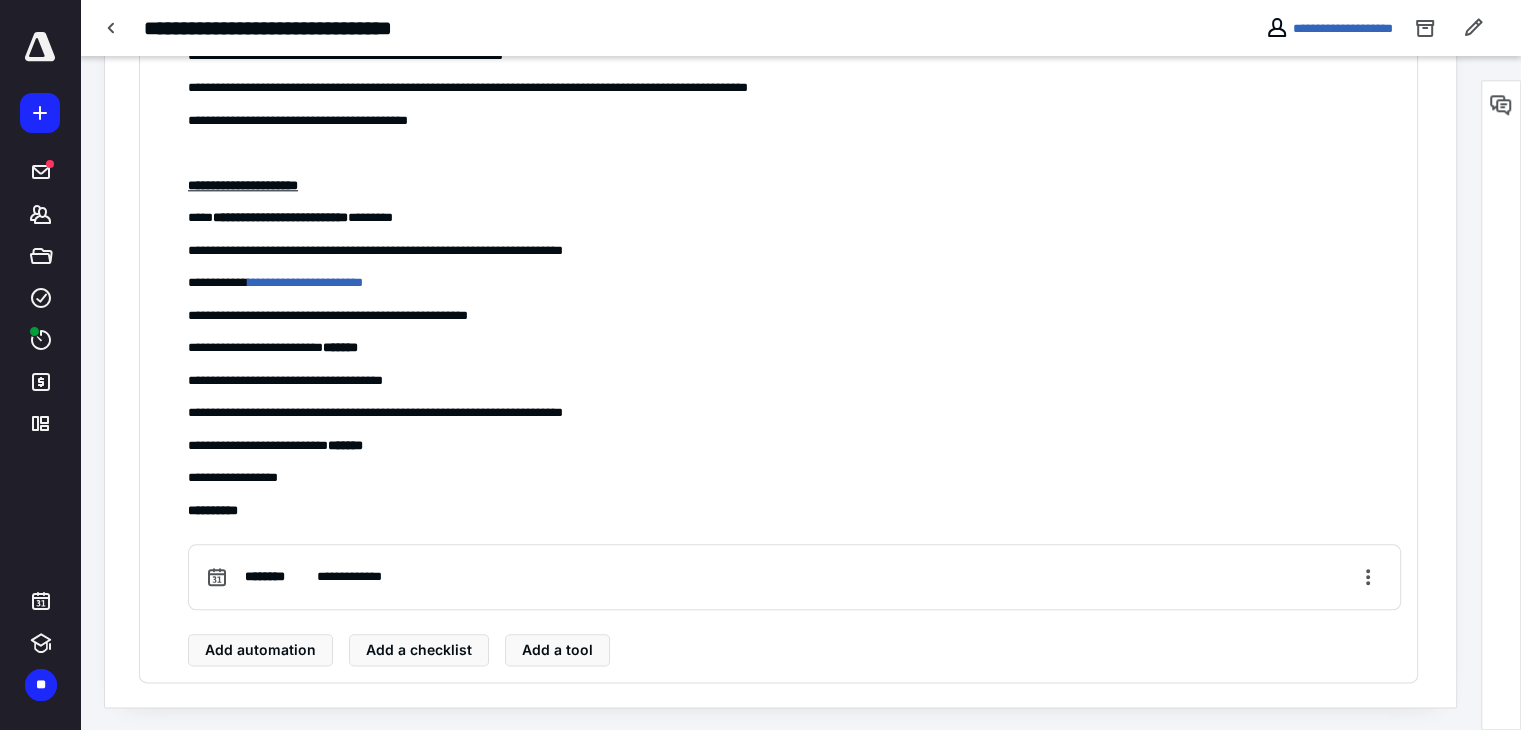 scroll, scrollTop: 1996, scrollLeft: 0, axis: vertical 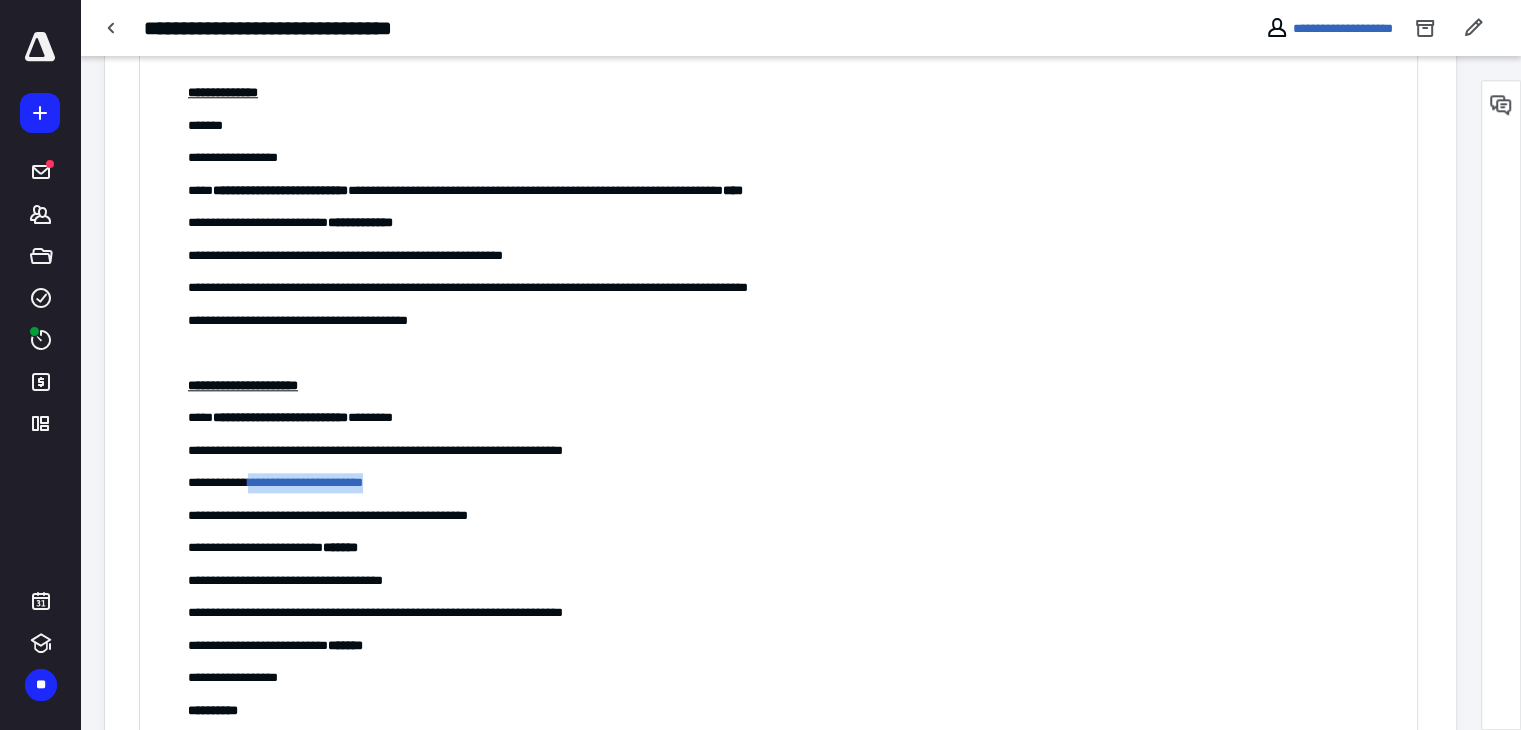 drag, startPoint x: 434, startPoint y: 483, endPoint x: 260, endPoint y: 490, distance: 174.14075 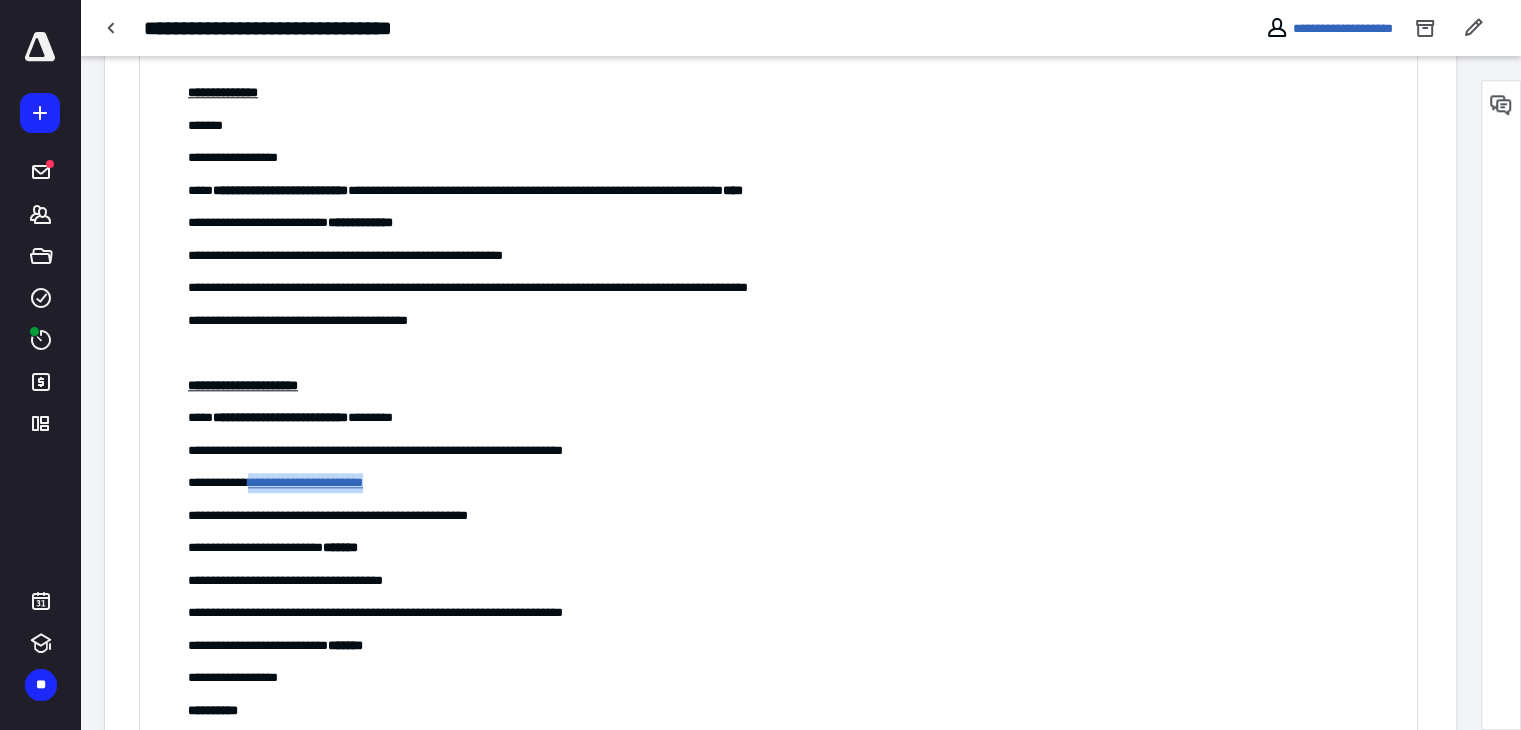 copy on "**********" 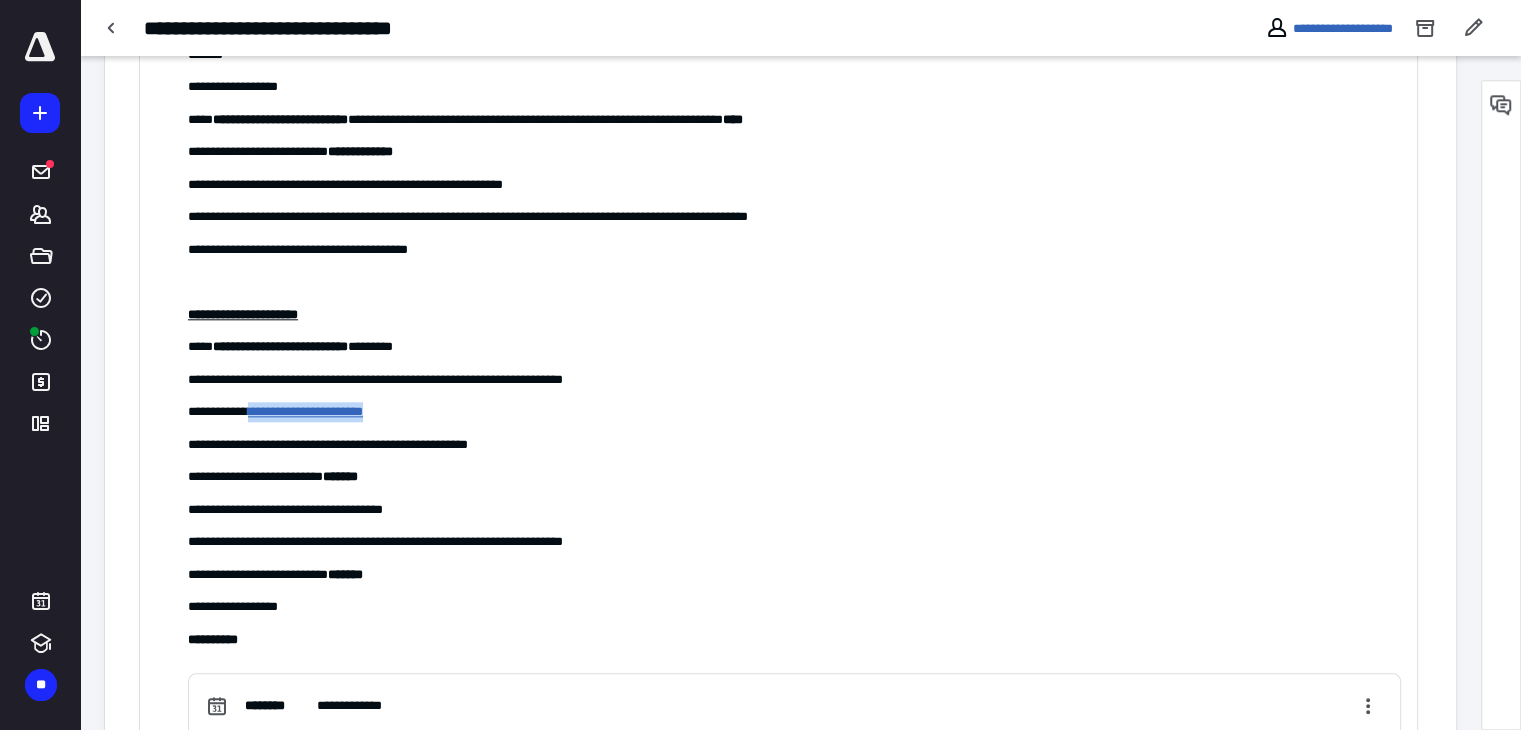 scroll, scrollTop: 2096, scrollLeft: 0, axis: vertical 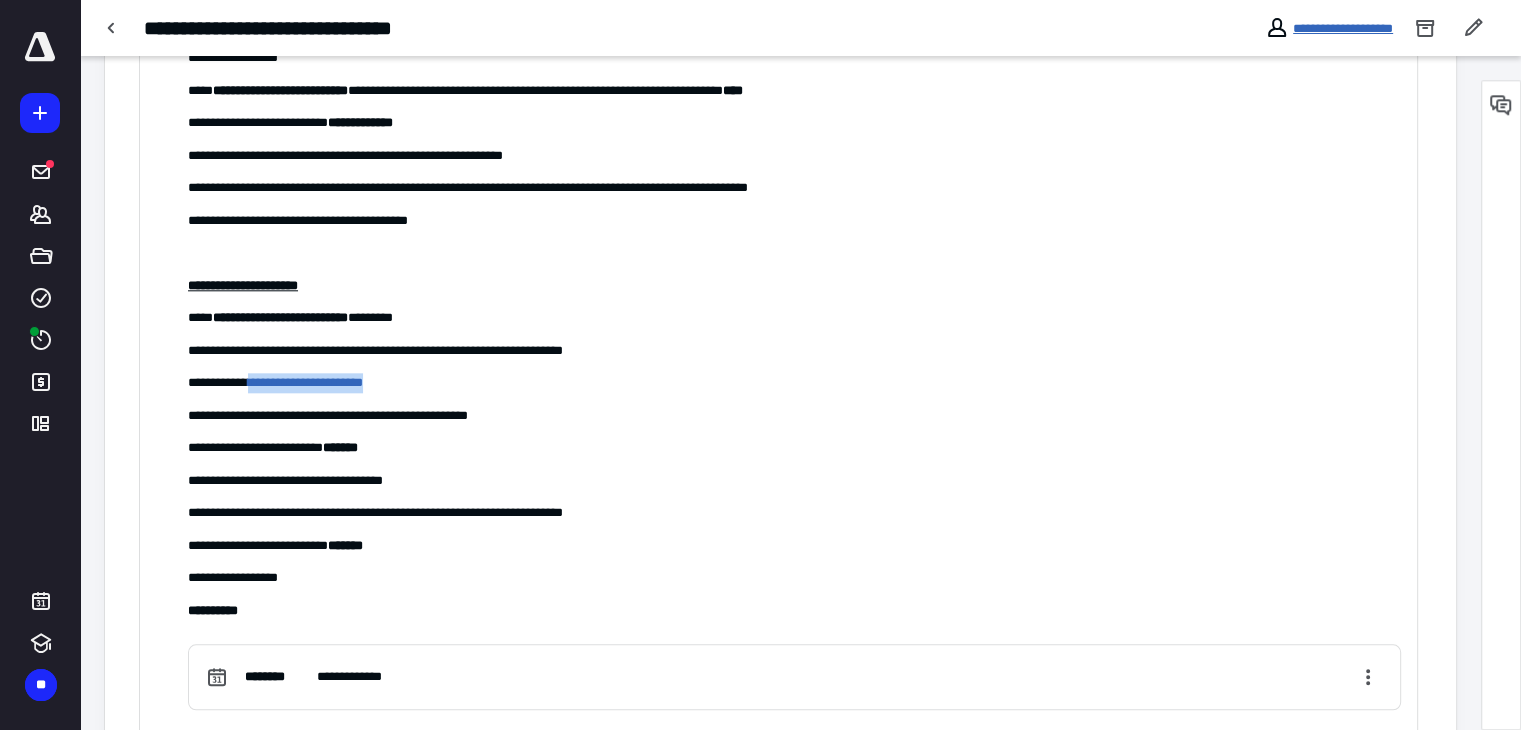 click on "**********" at bounding box center (1343, 28) 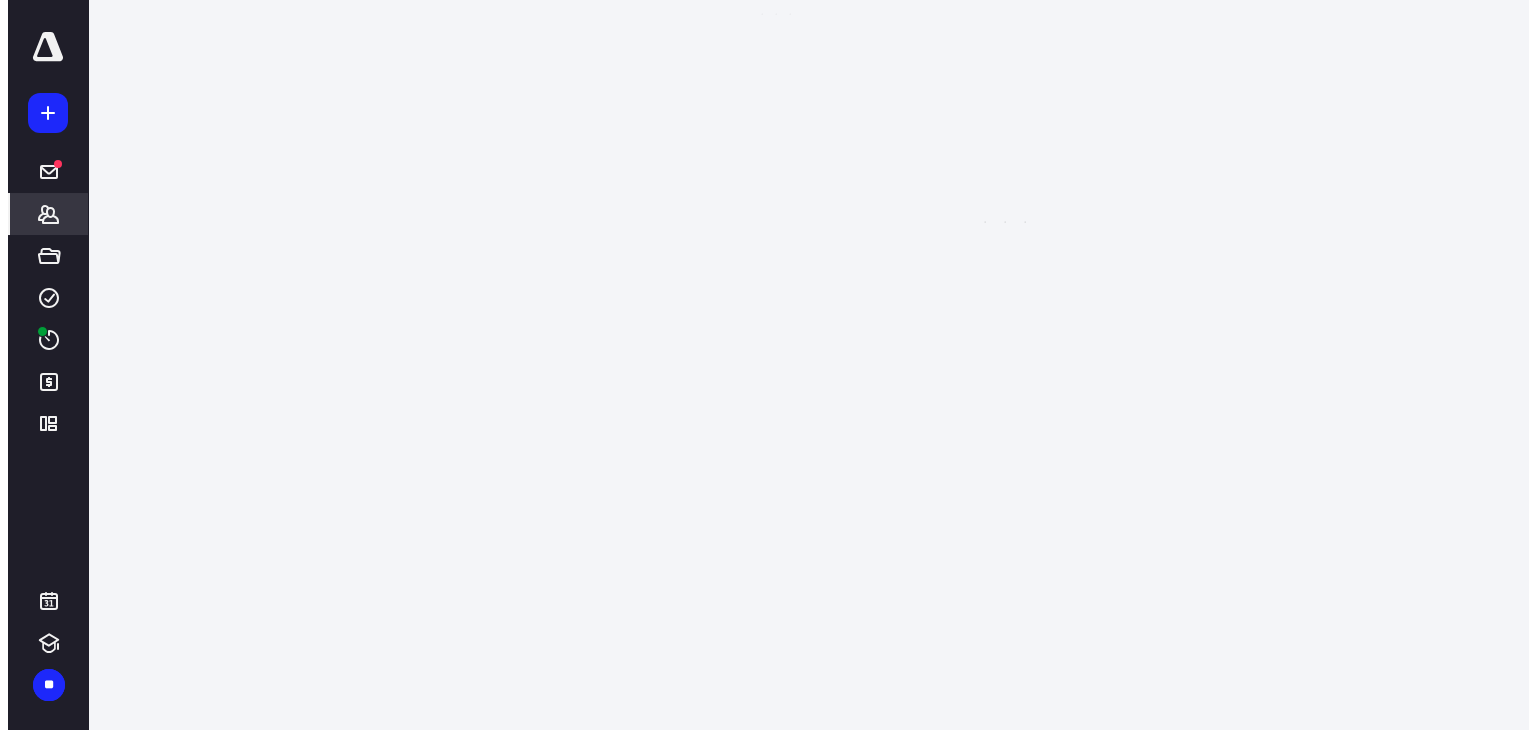 scroll, scrollTop: 0, scrollLeft: 0, axis: both 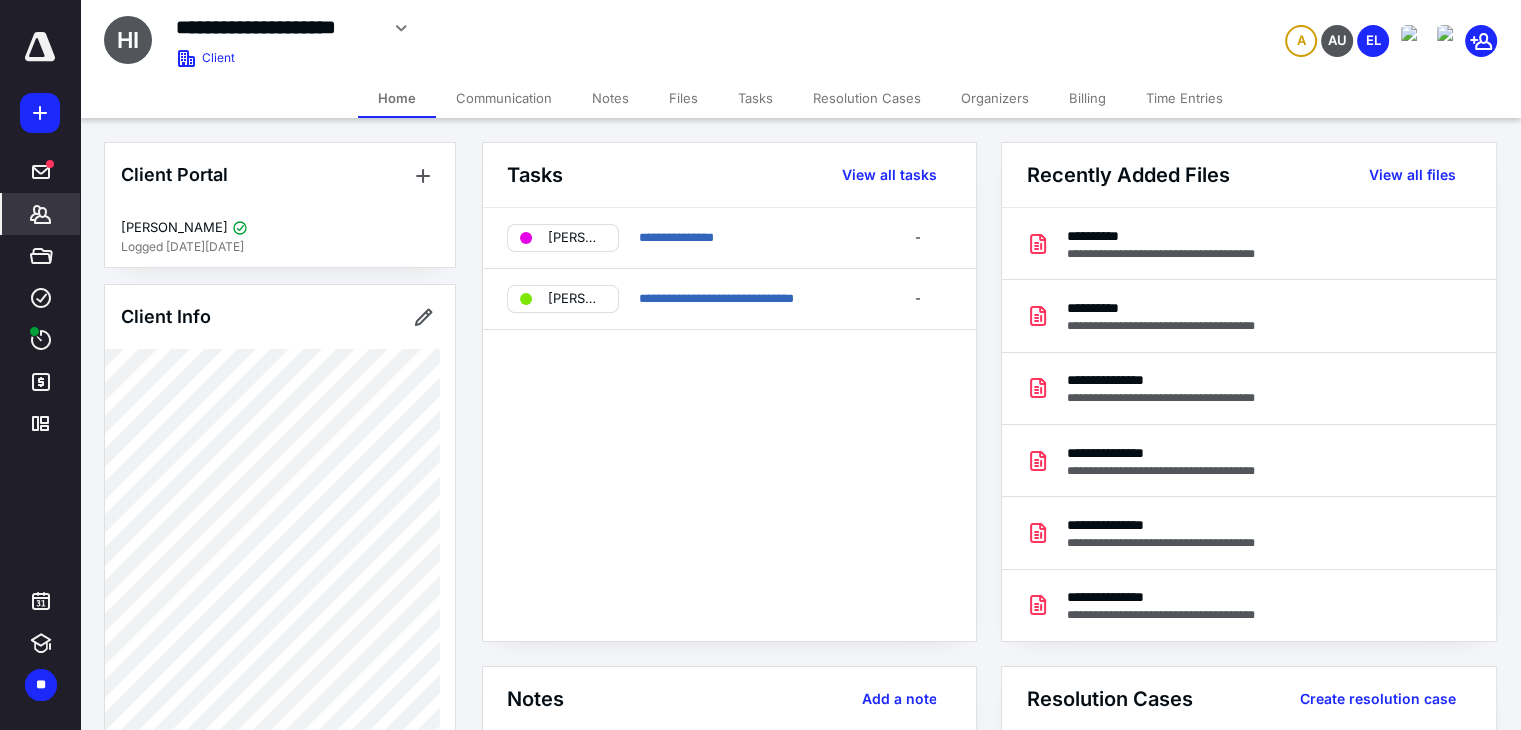 click on "Files" at bounding box center (683, 98) 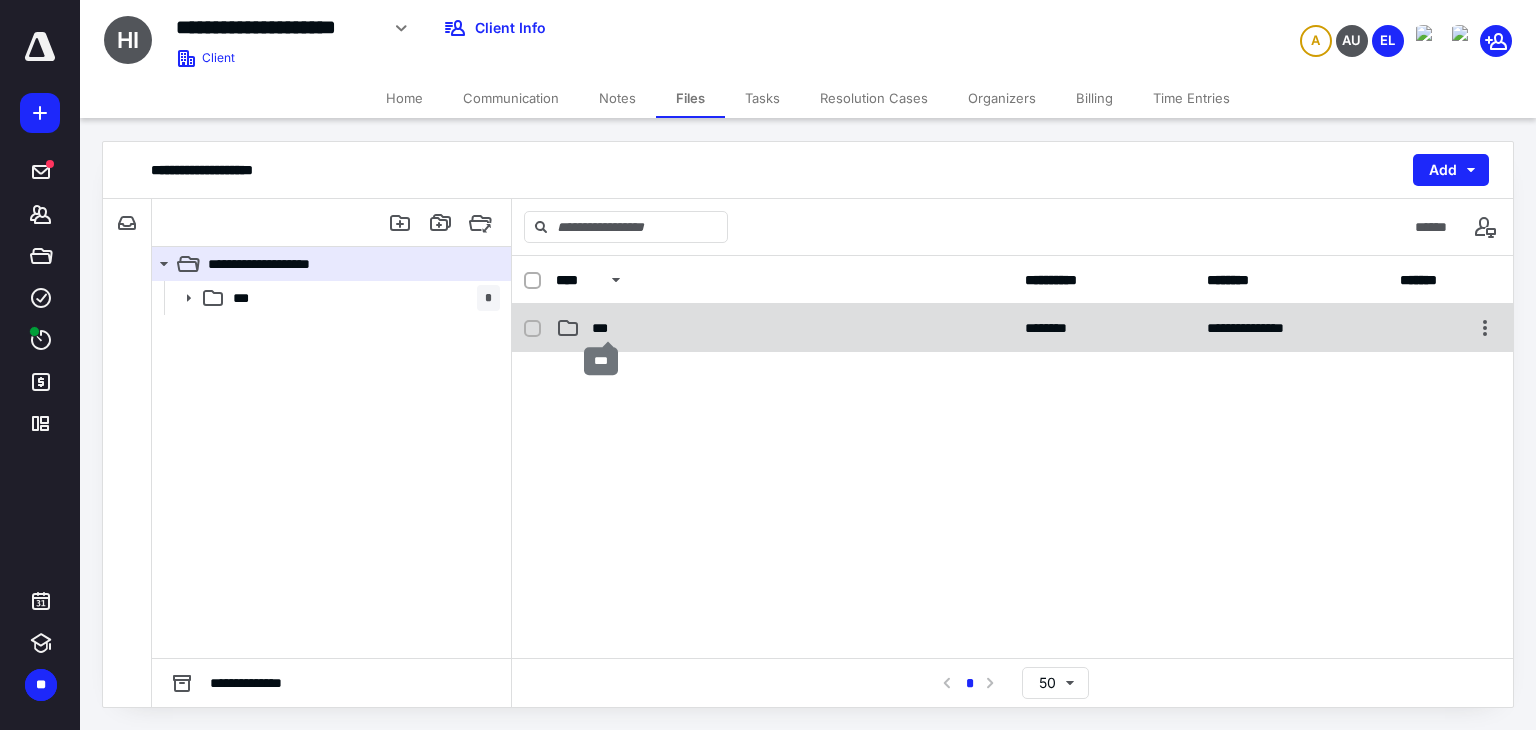 click on "***" at bounding box center (607, 328) 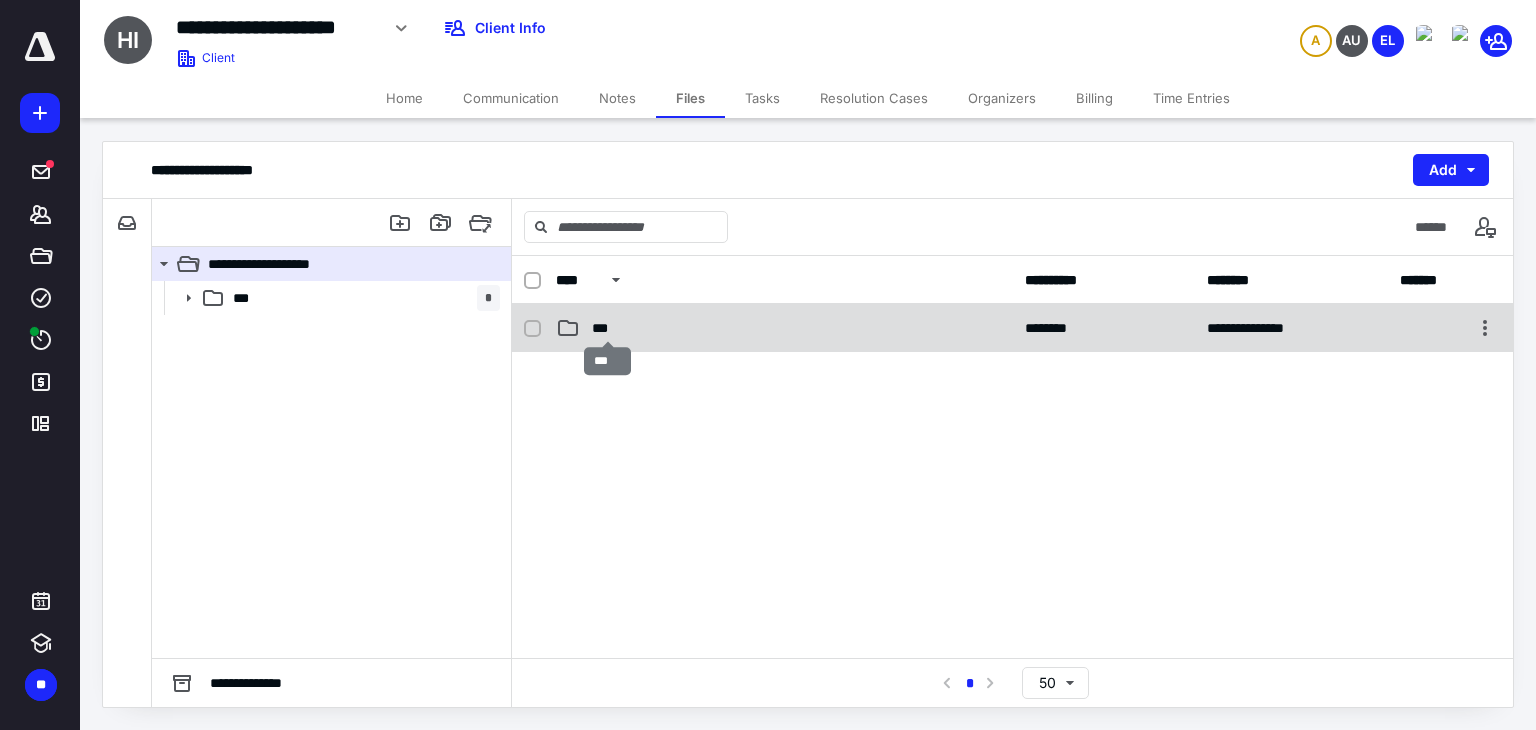 click on "***" at bounding box center [607, 328] 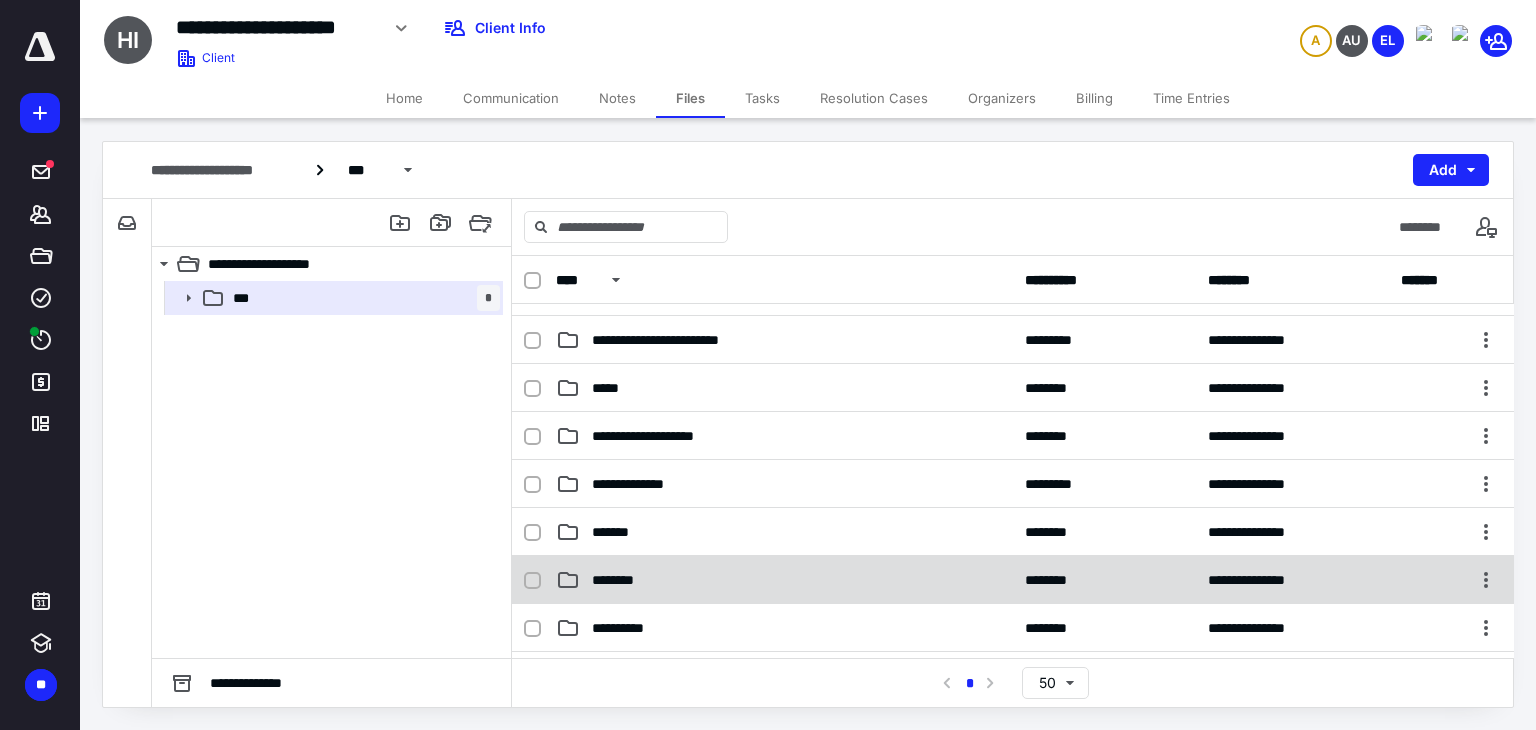 scroll, scrollTop: 100, scrollLeft: 0, axis: vertical 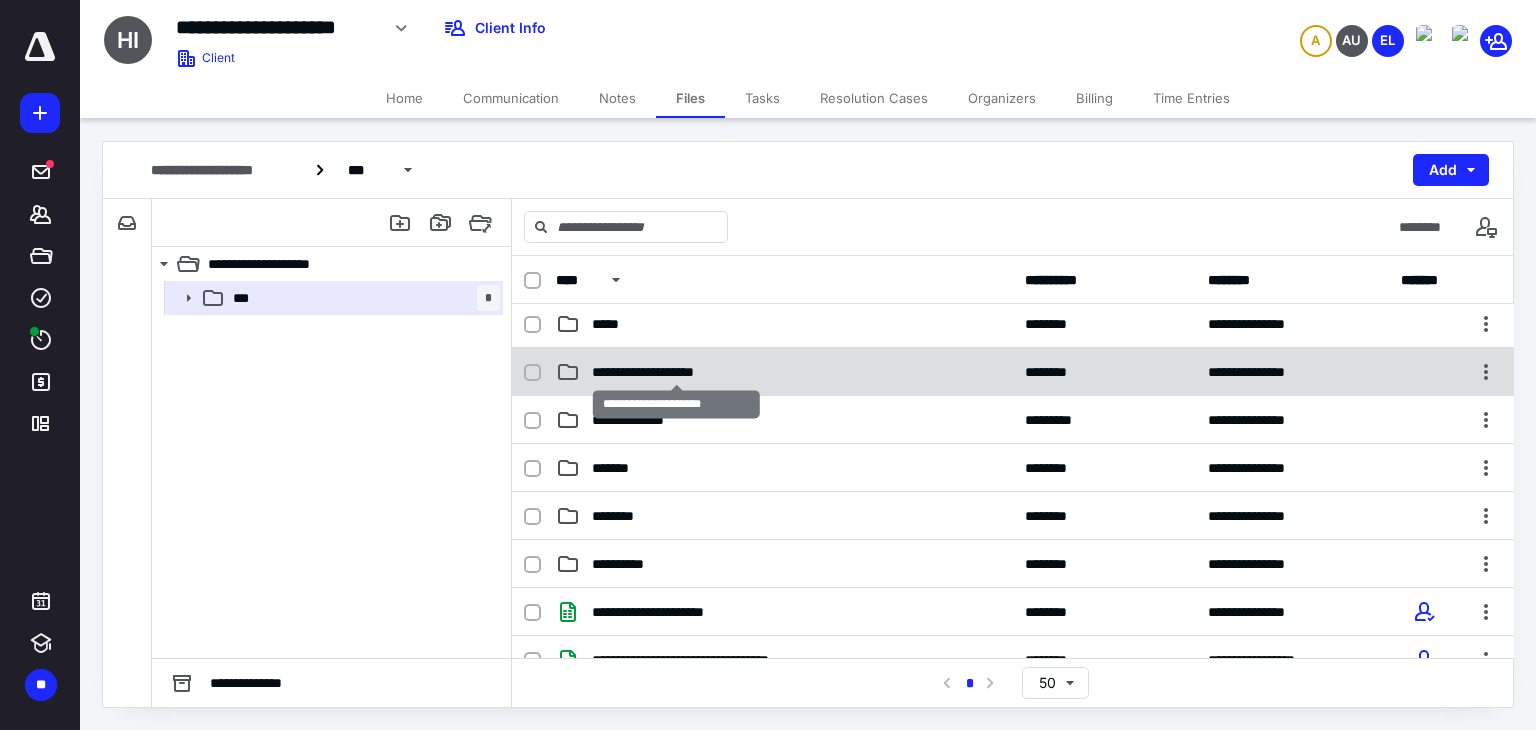 click on "**********" at bounding box center (677, 372) 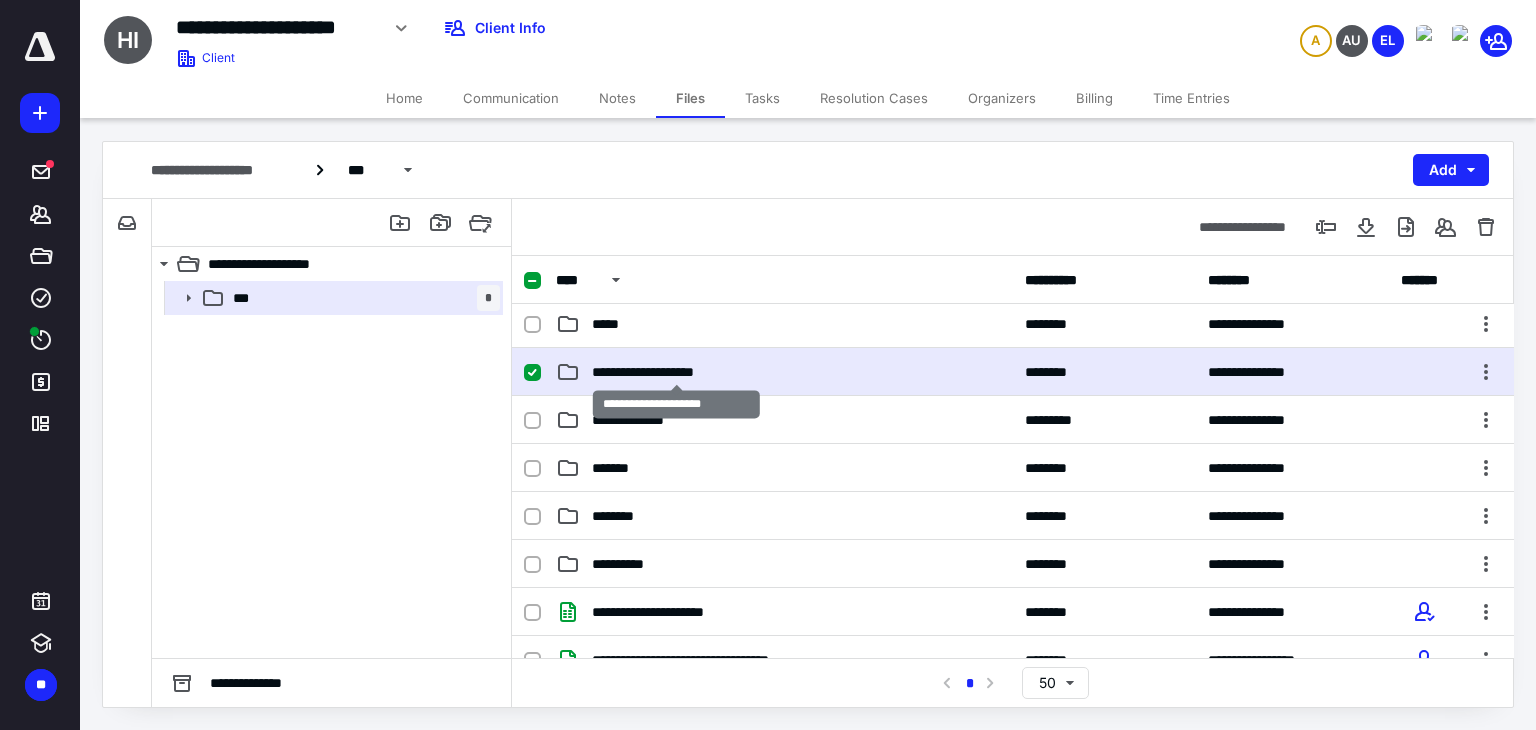 click on "**********" at bounding box center (677, 372) 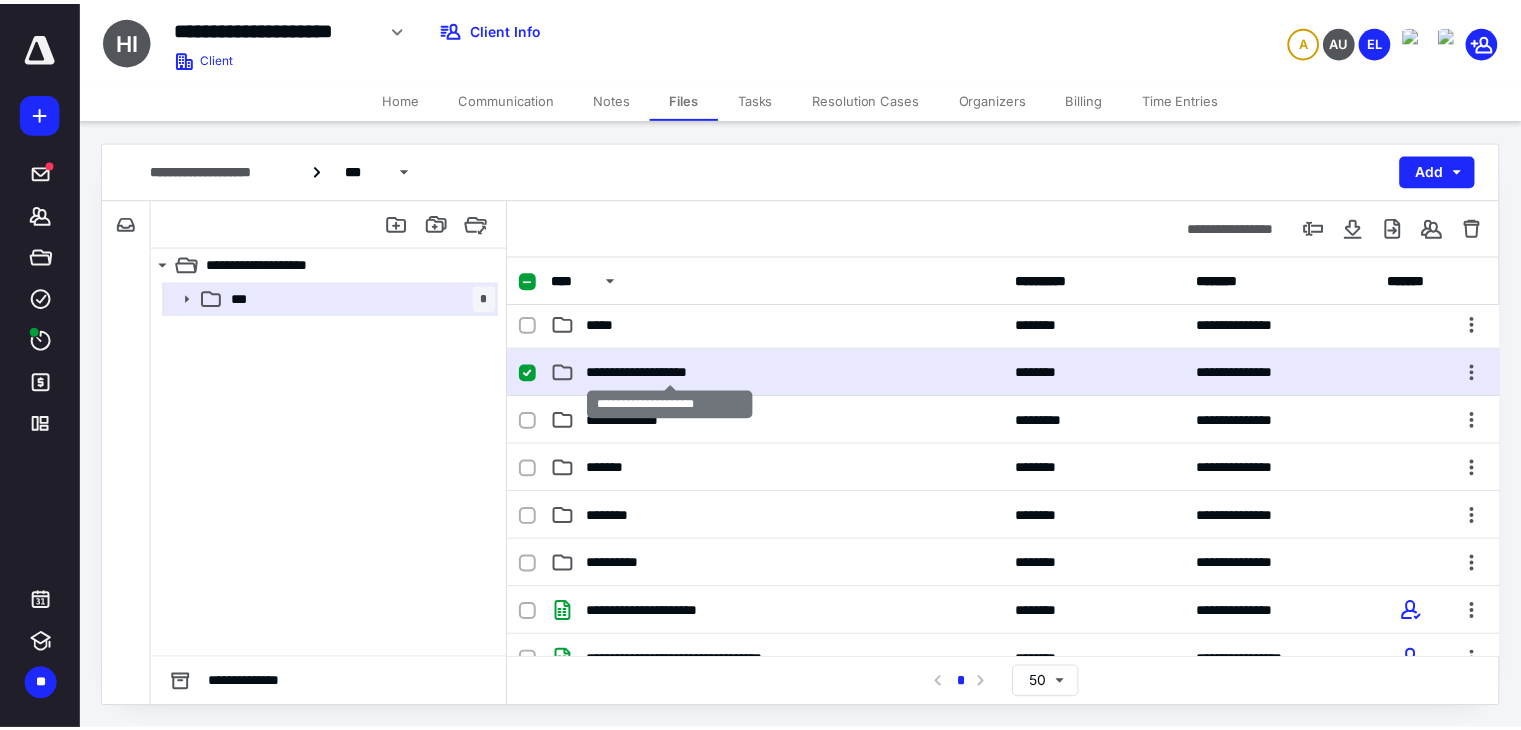 scroll, scrollTop: 0, scrollLeft: 0, axis: both 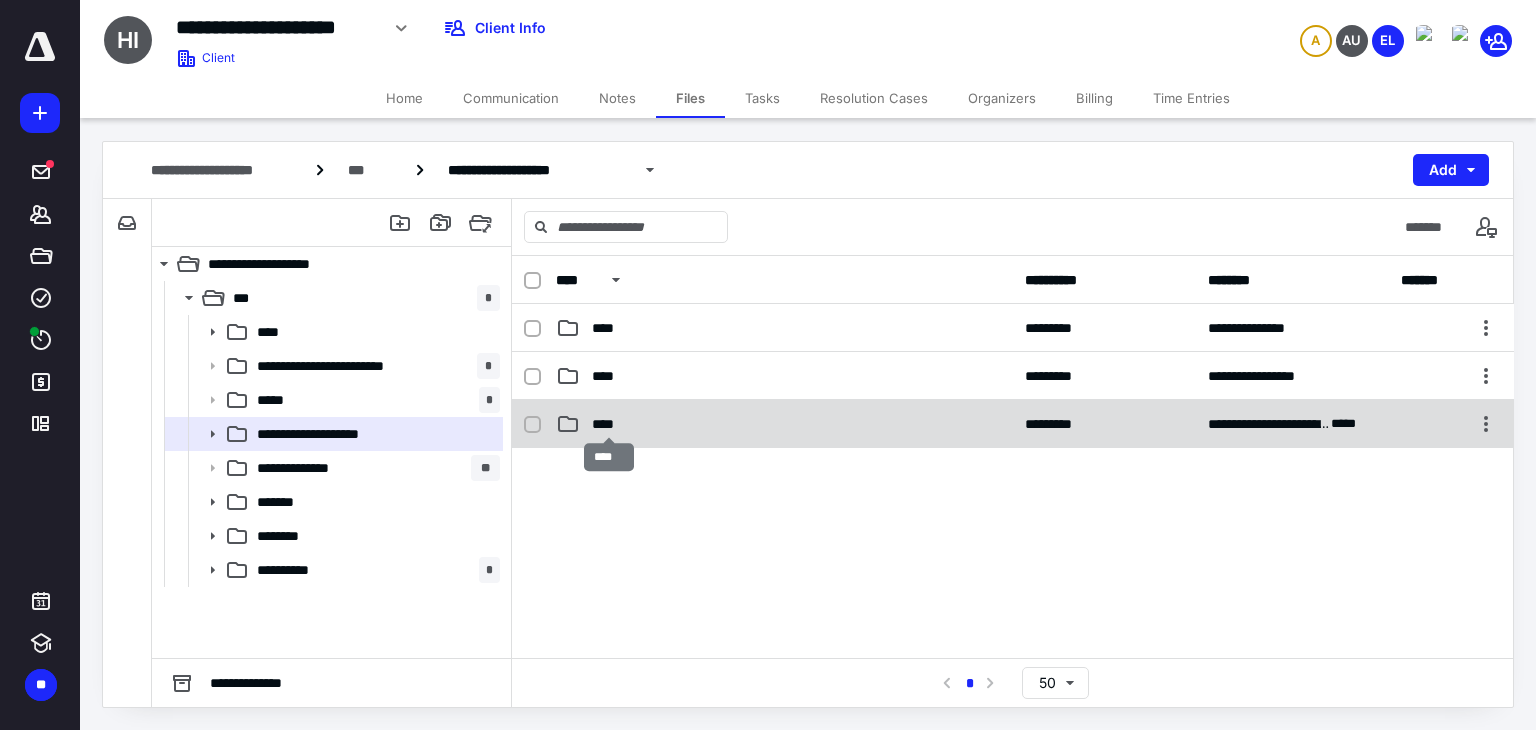 click on "****" at bounding box center (609, 424) 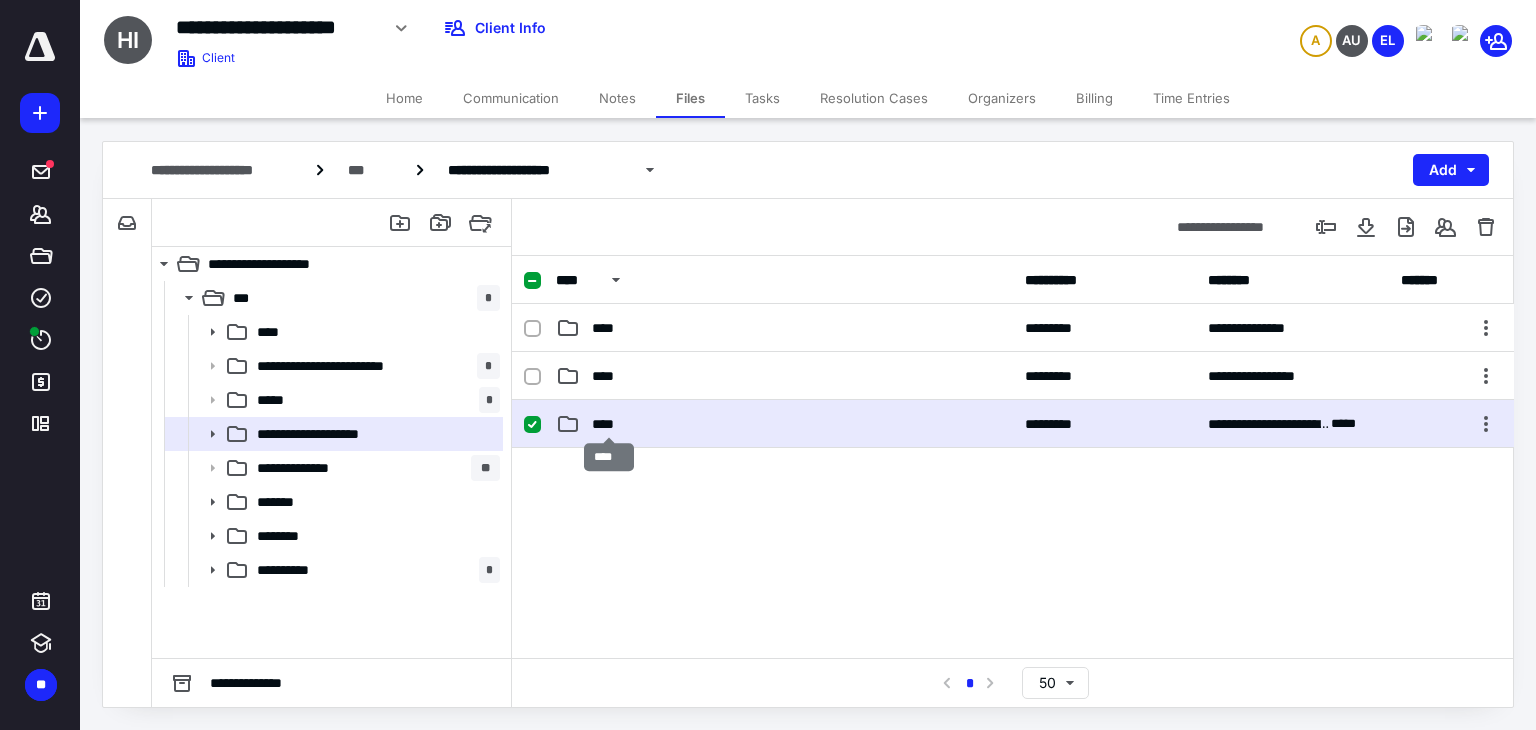click on "****" at bounding box center [609, 424] 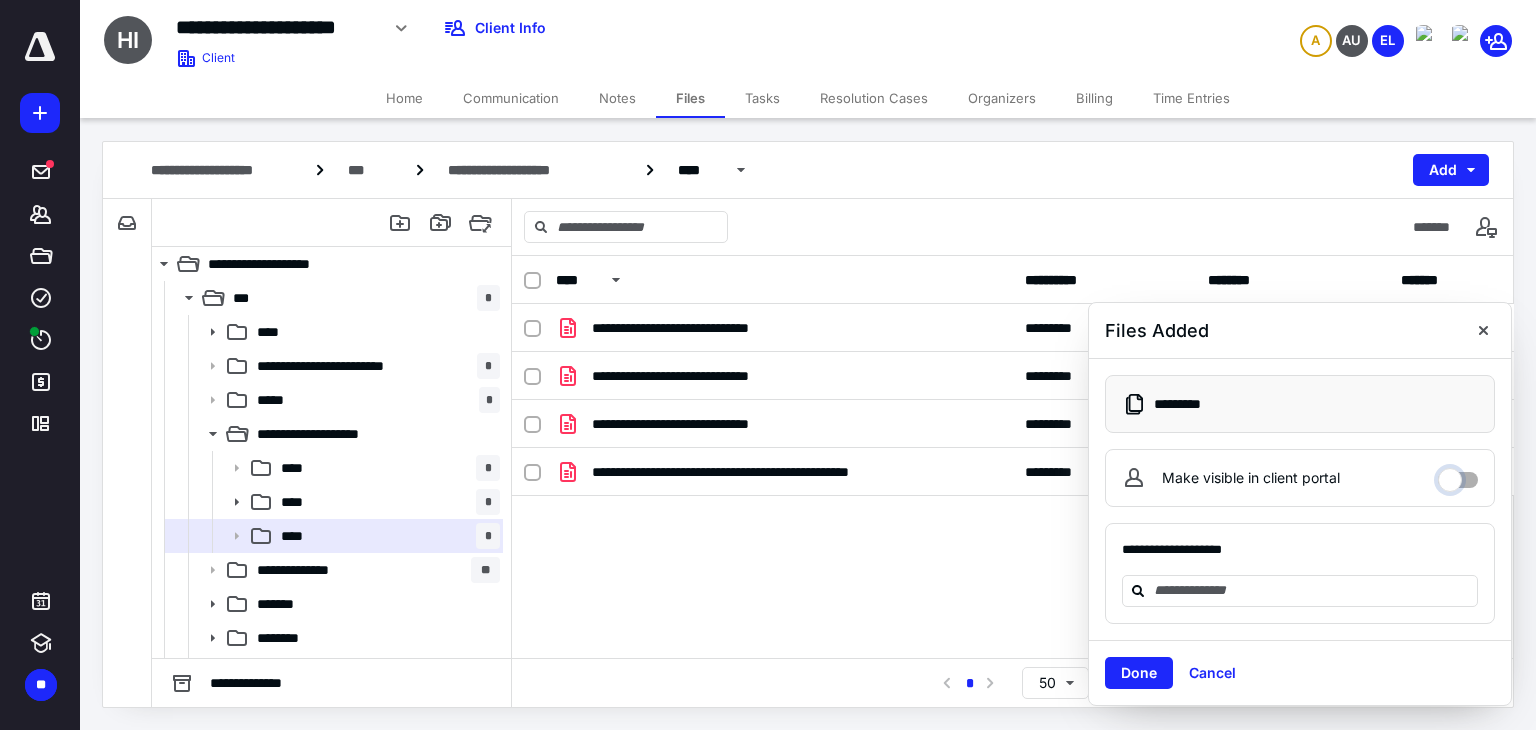 click on "Make visible in client portal" at bounding box center [1458, 475] 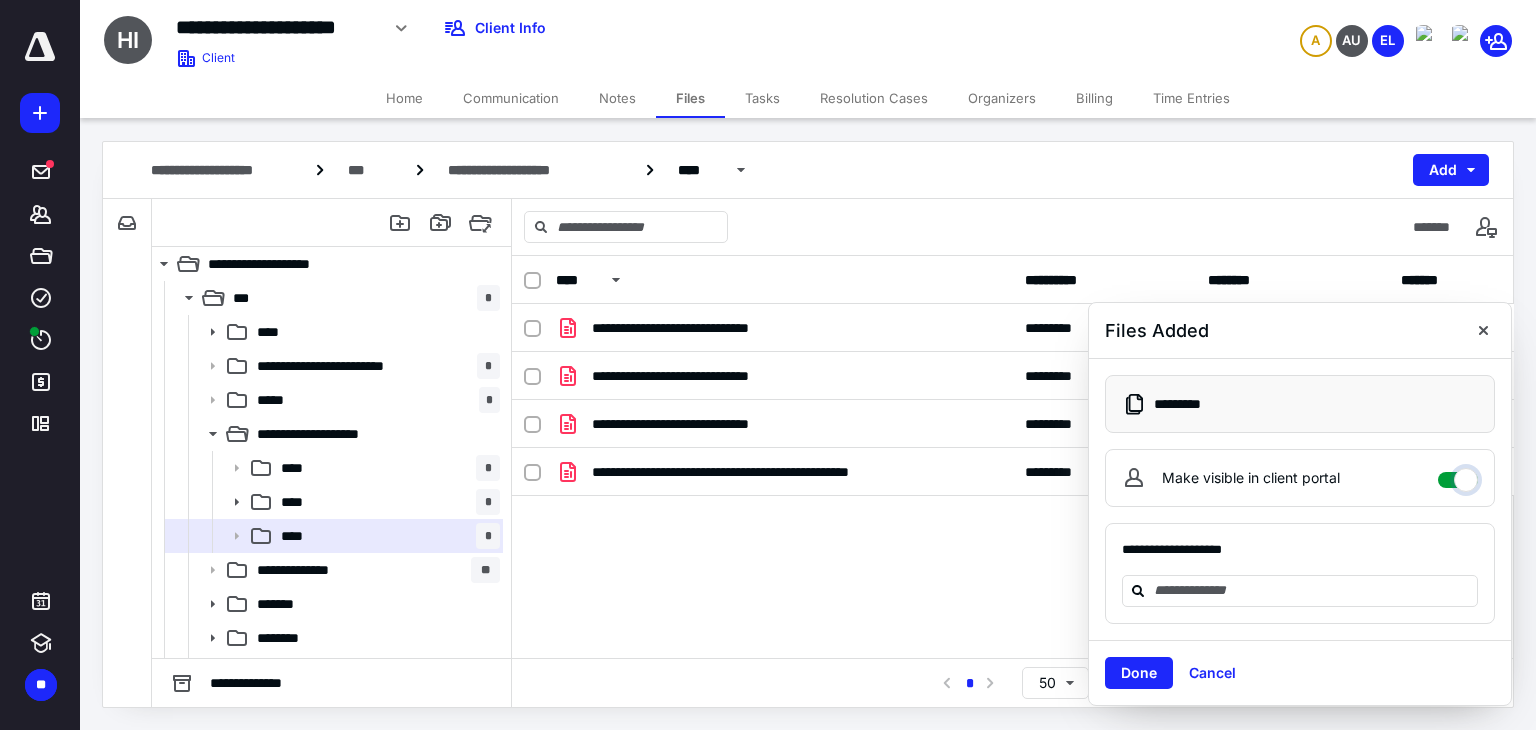checkbox on "****" 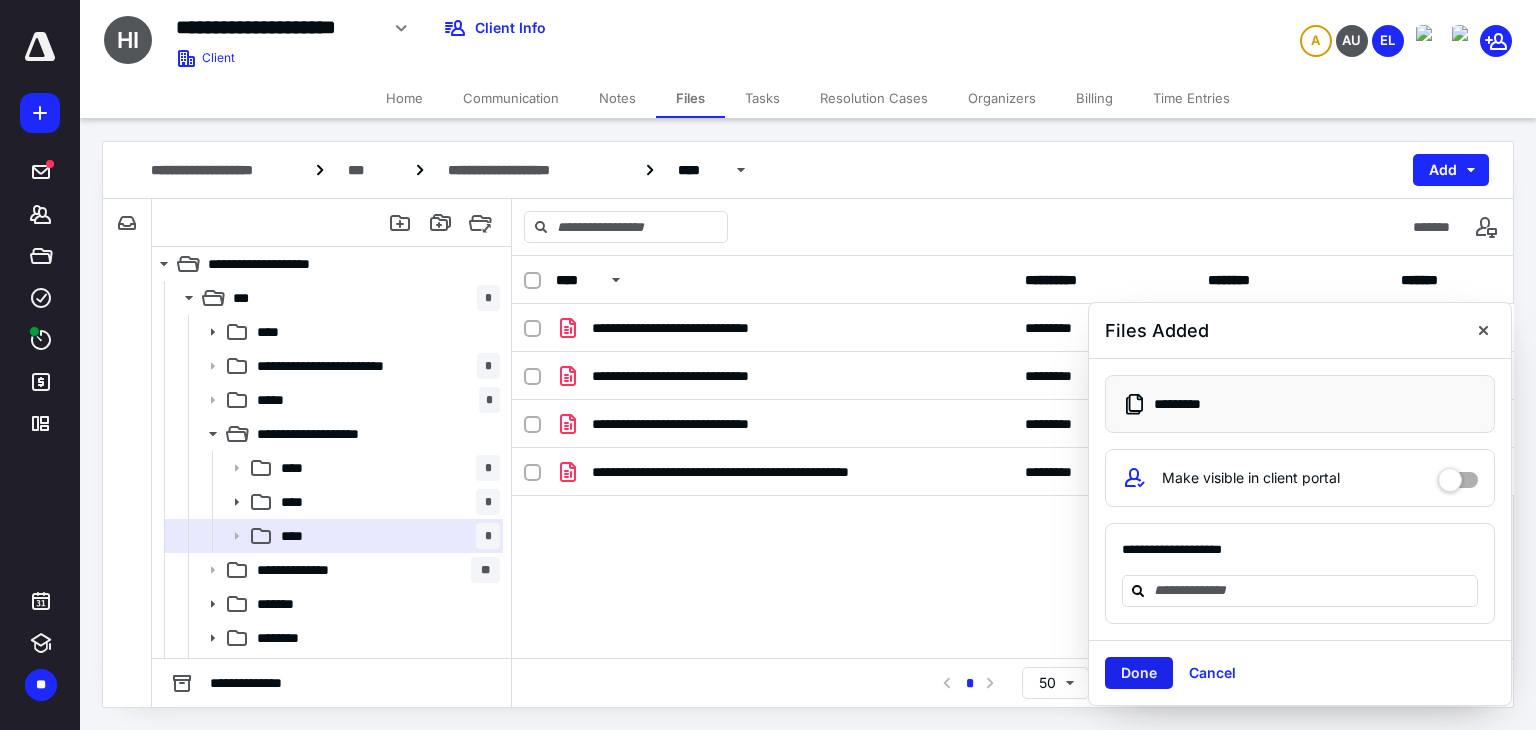 click on "Done" at bounding box center (1139, 673) 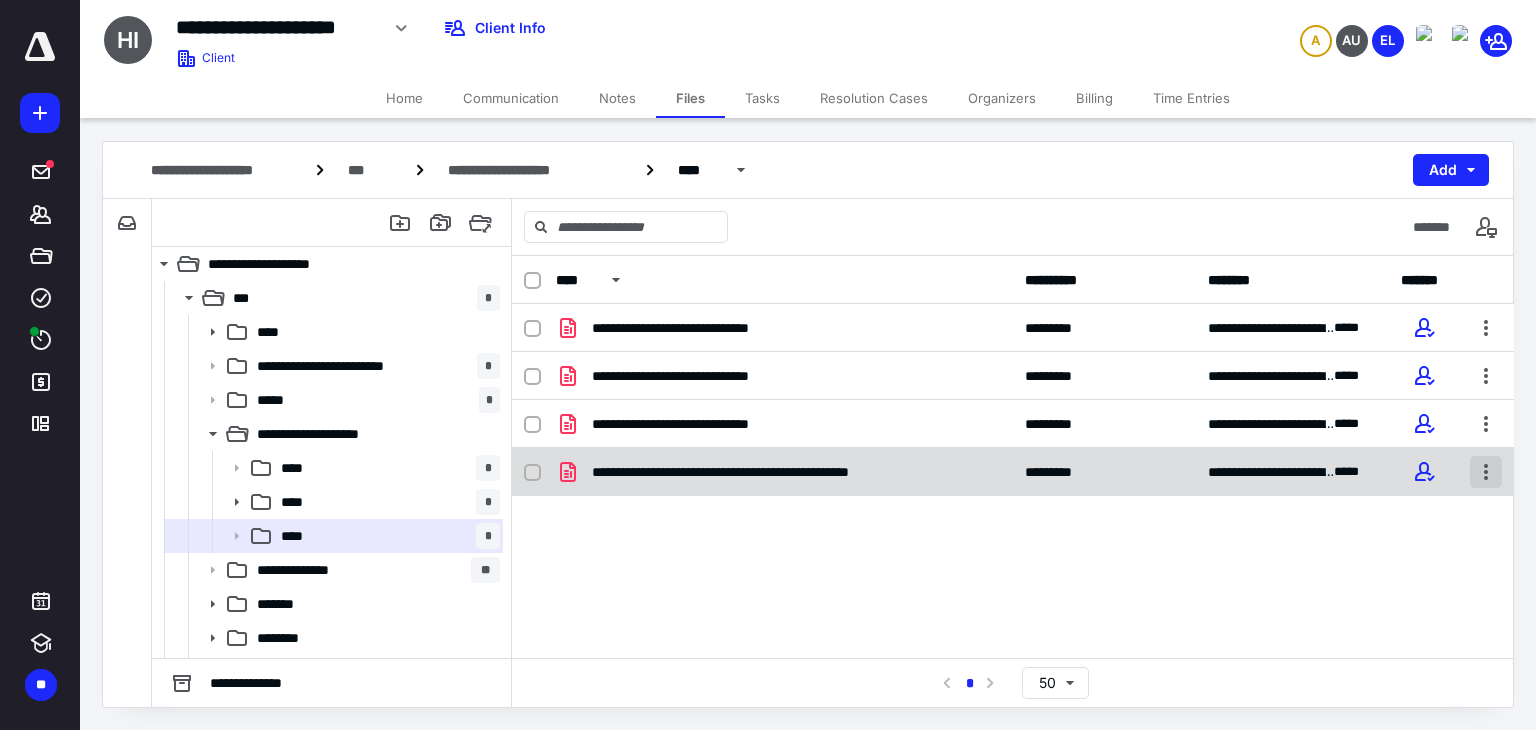 click at bounding box center [1486, 472] 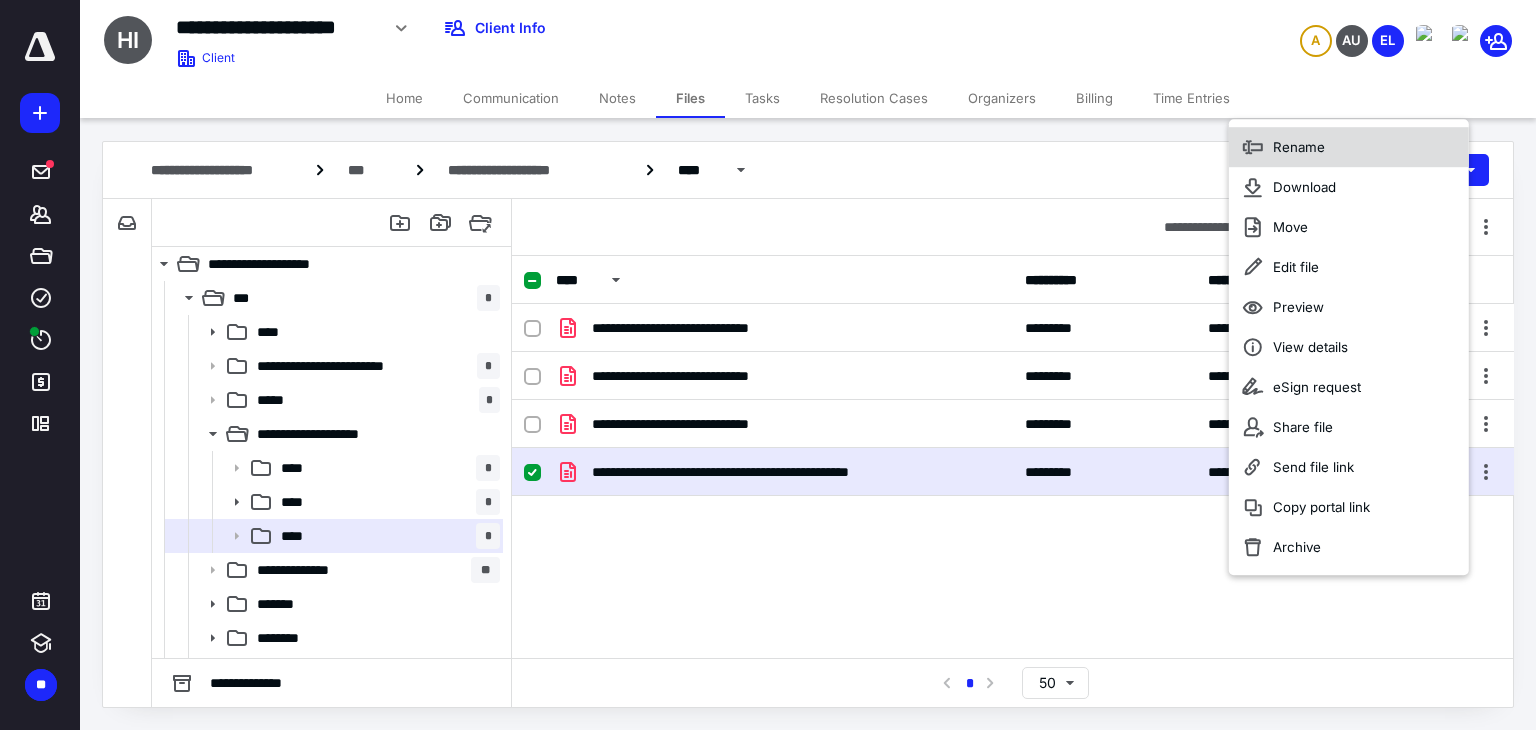 click on "Rename" at bounding box center (1349, 147) 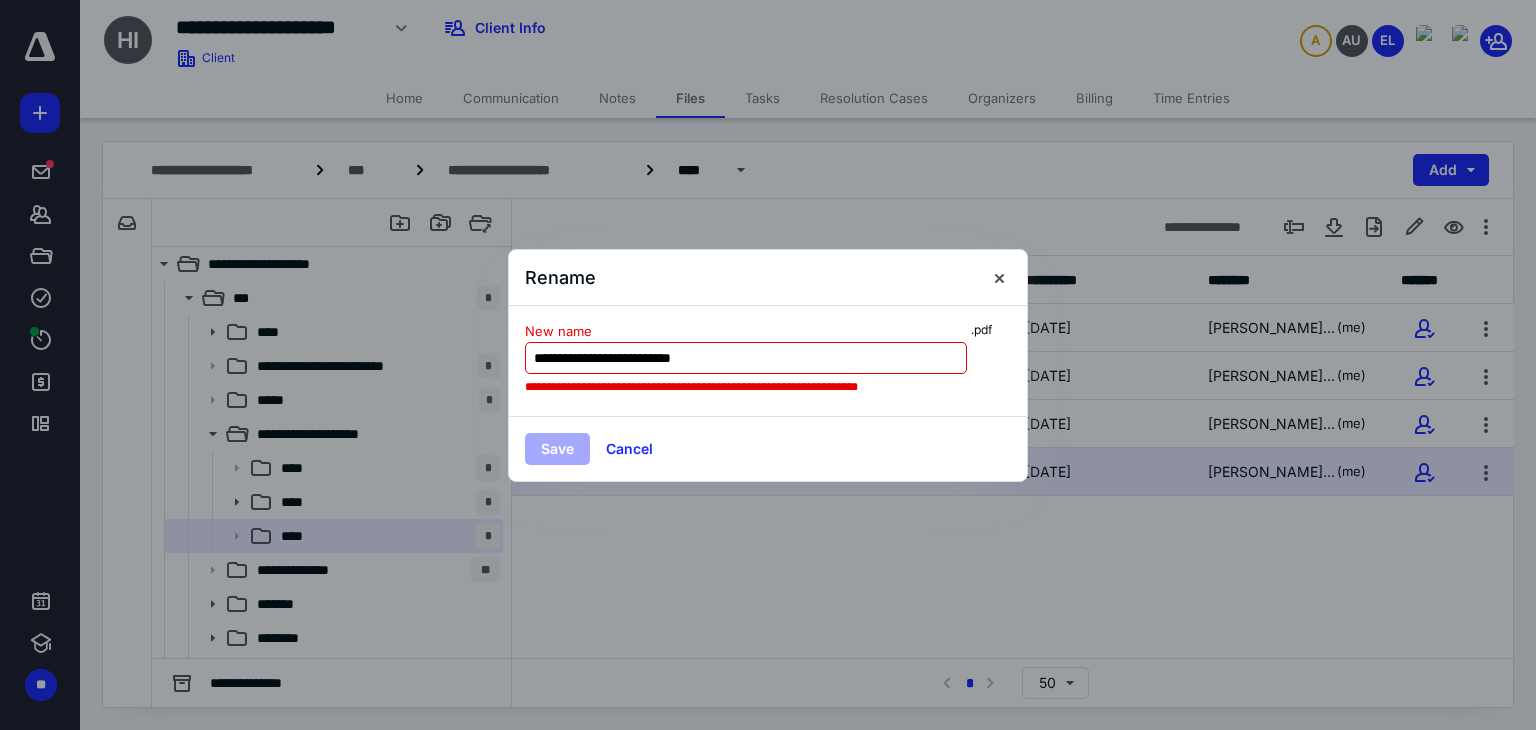 click on "**********" at bounding box center [746, 358] 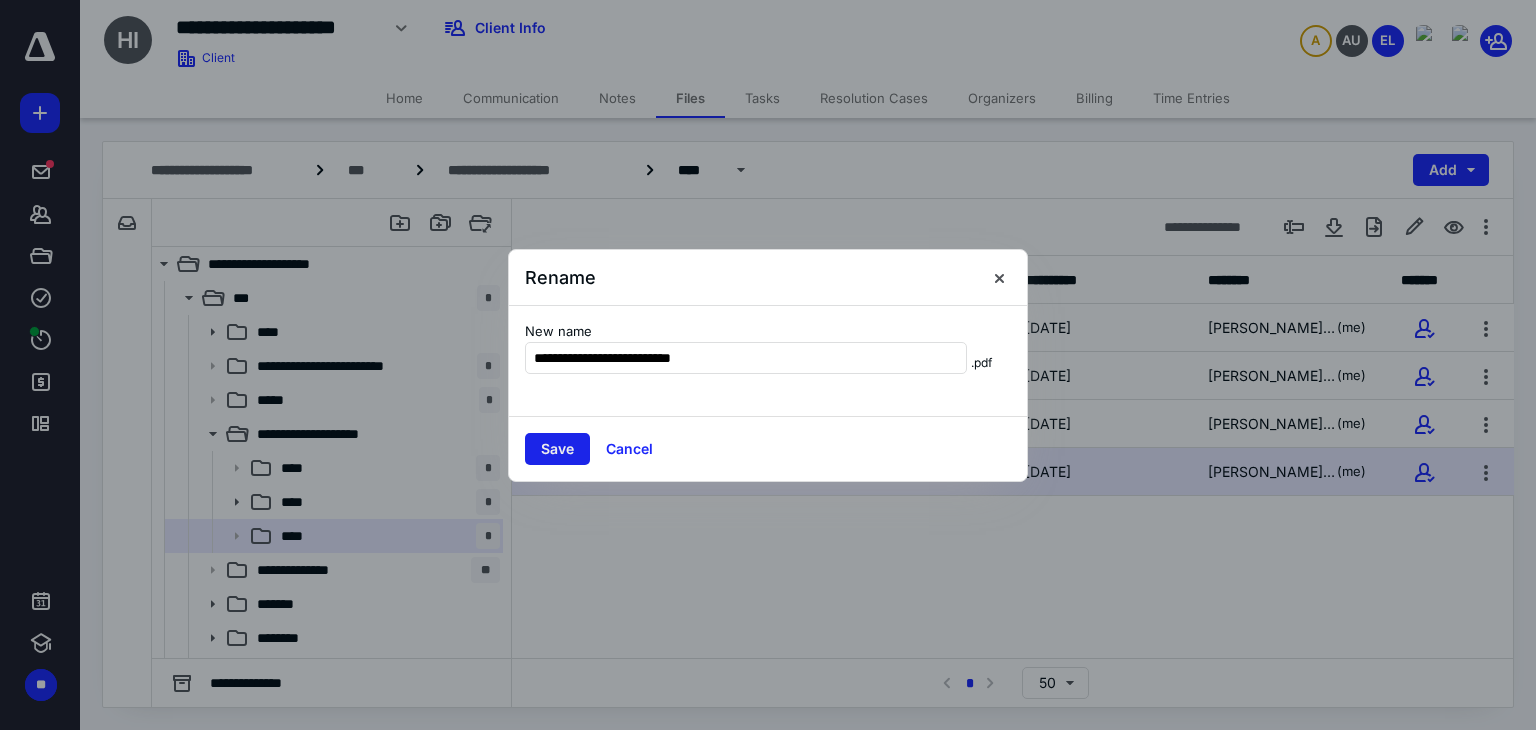 type on "**********" 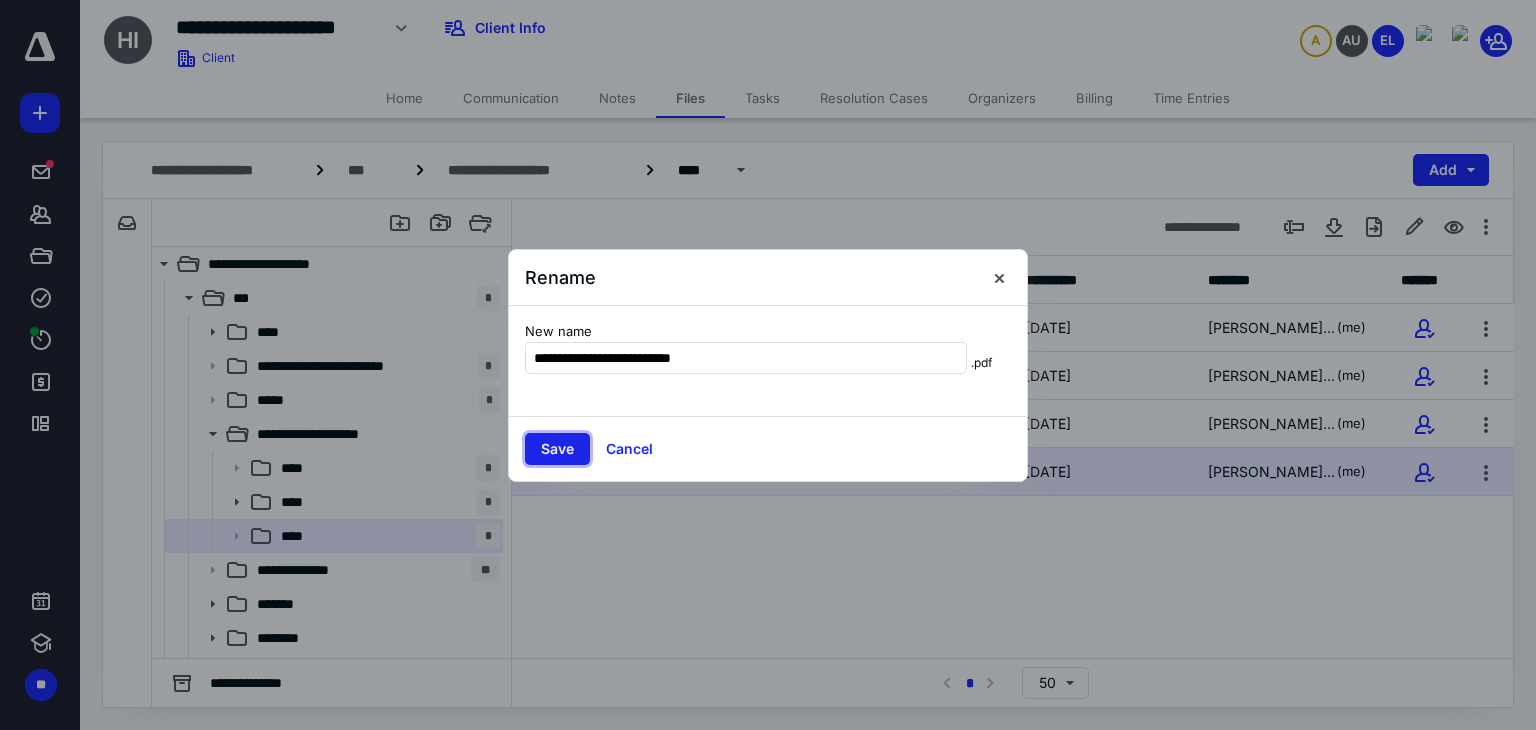 click on "Save" at bounding box center (557, 449) 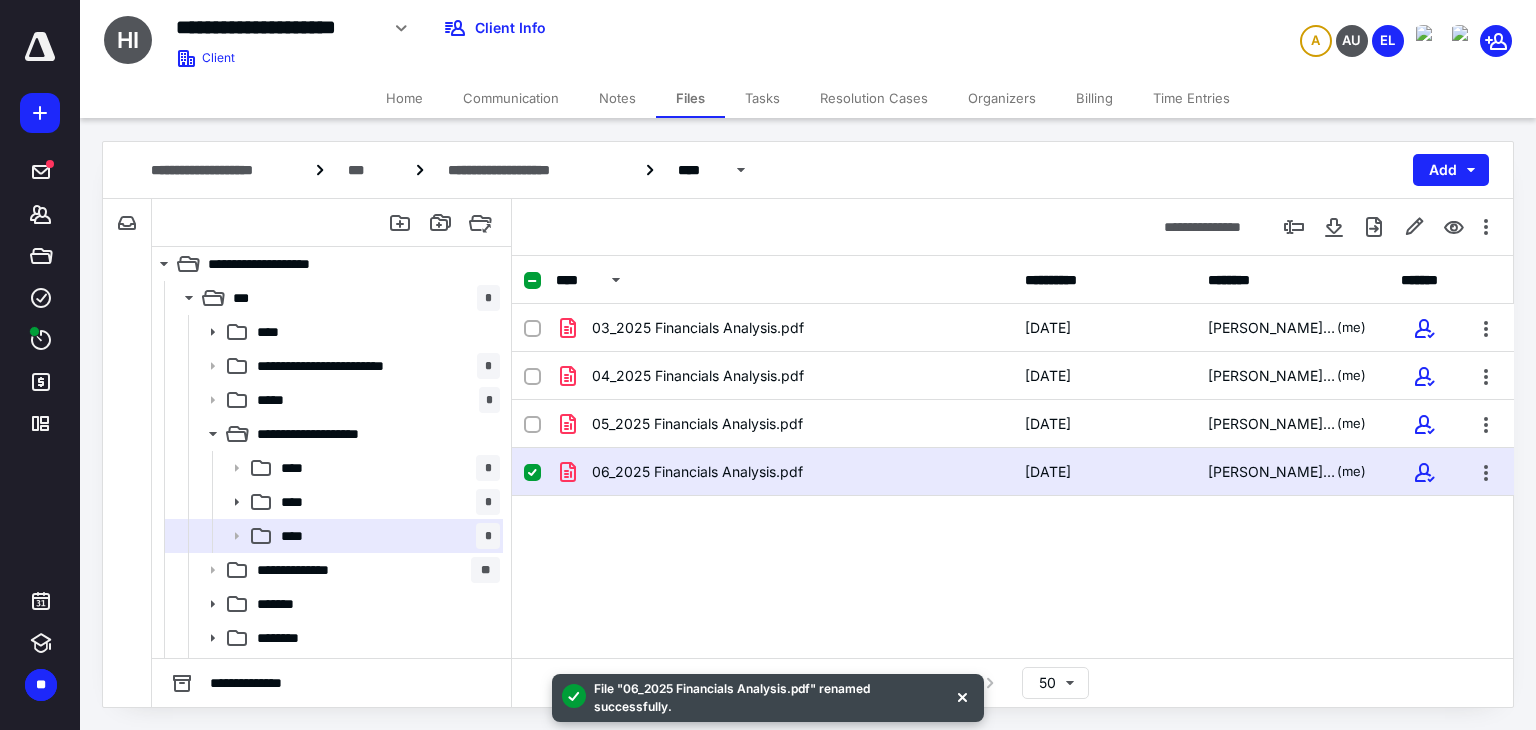 click on "Tasks" at bounding box center [762, 98] 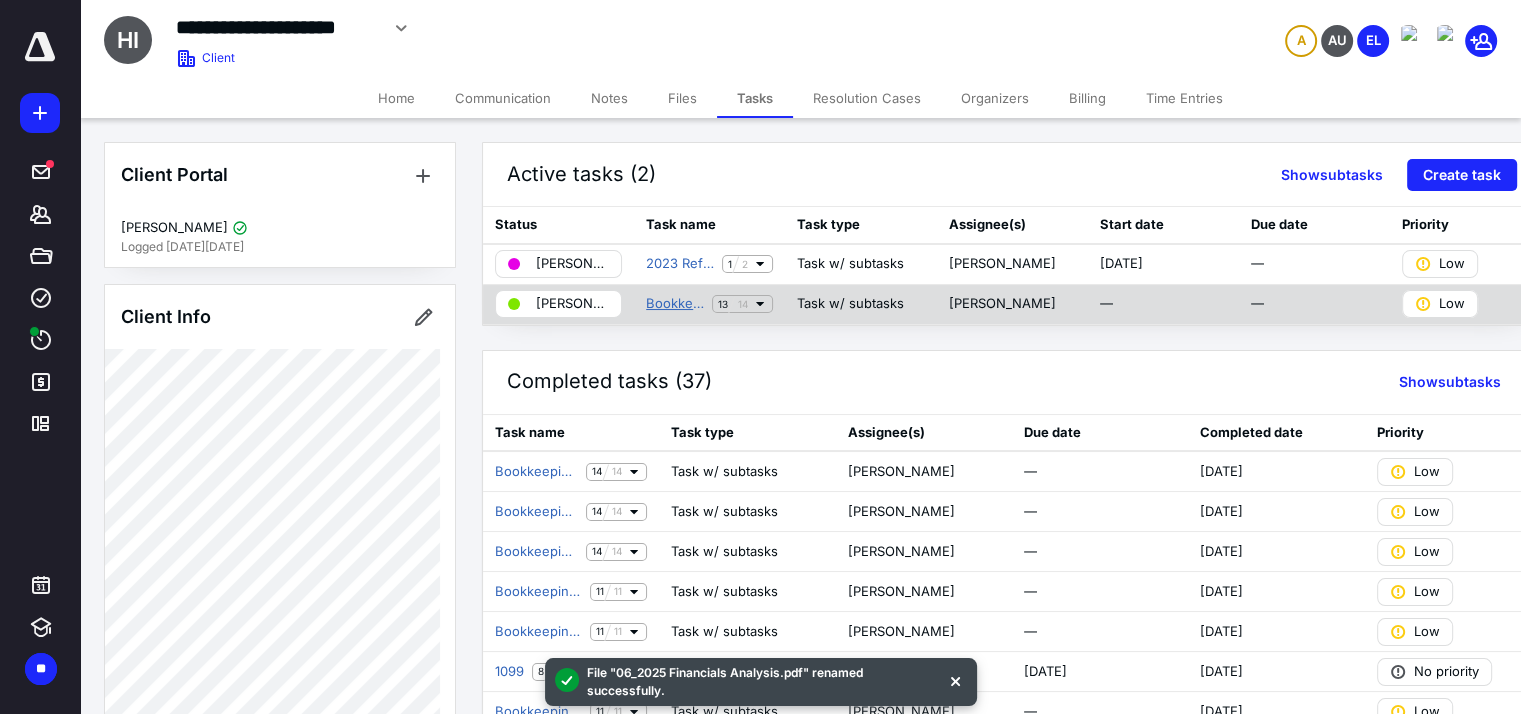 click on "Bookkeeping Workflows (Non ABA)" at bounding box center [675, 304] 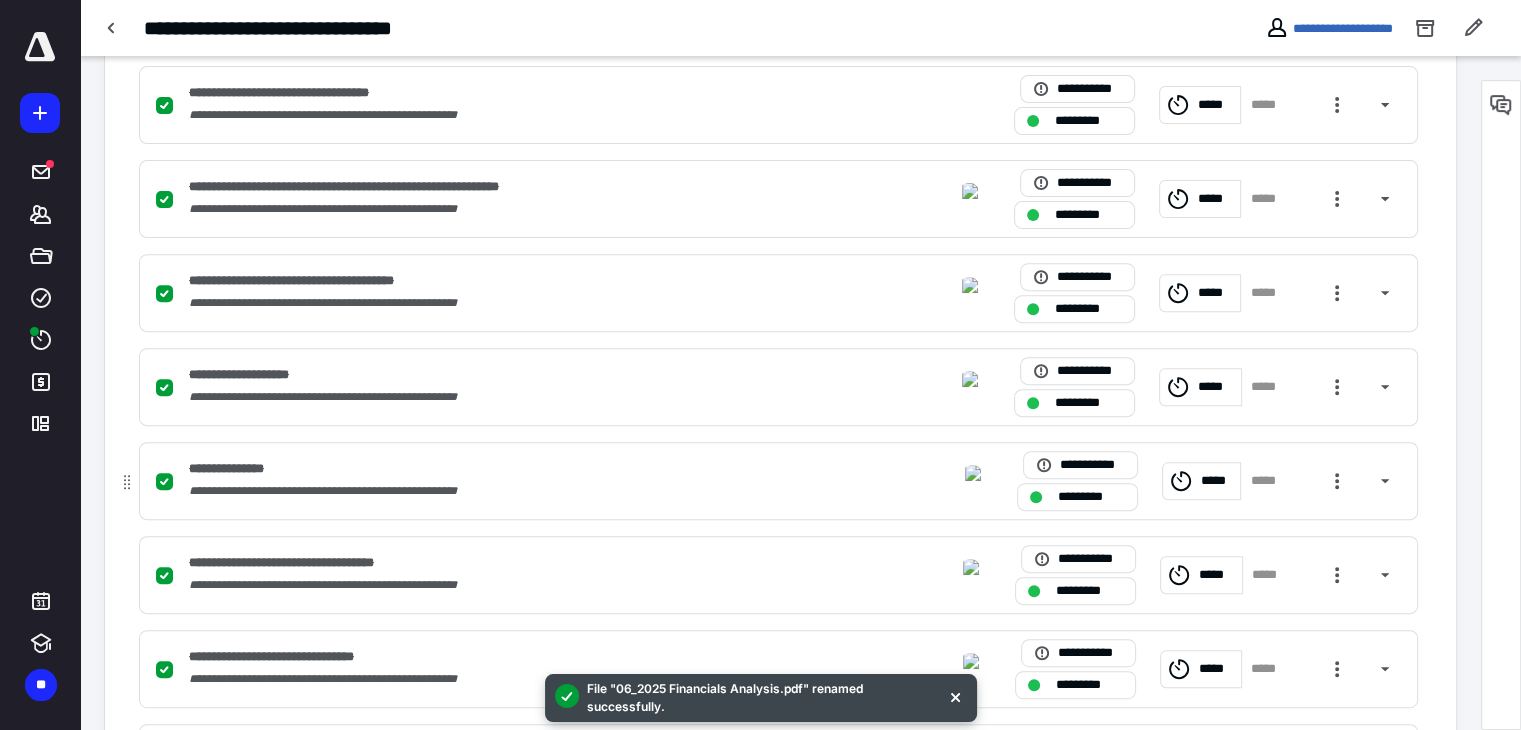 scroll, scrollTop: 1196, scrollLeft: 0, axis: vertical 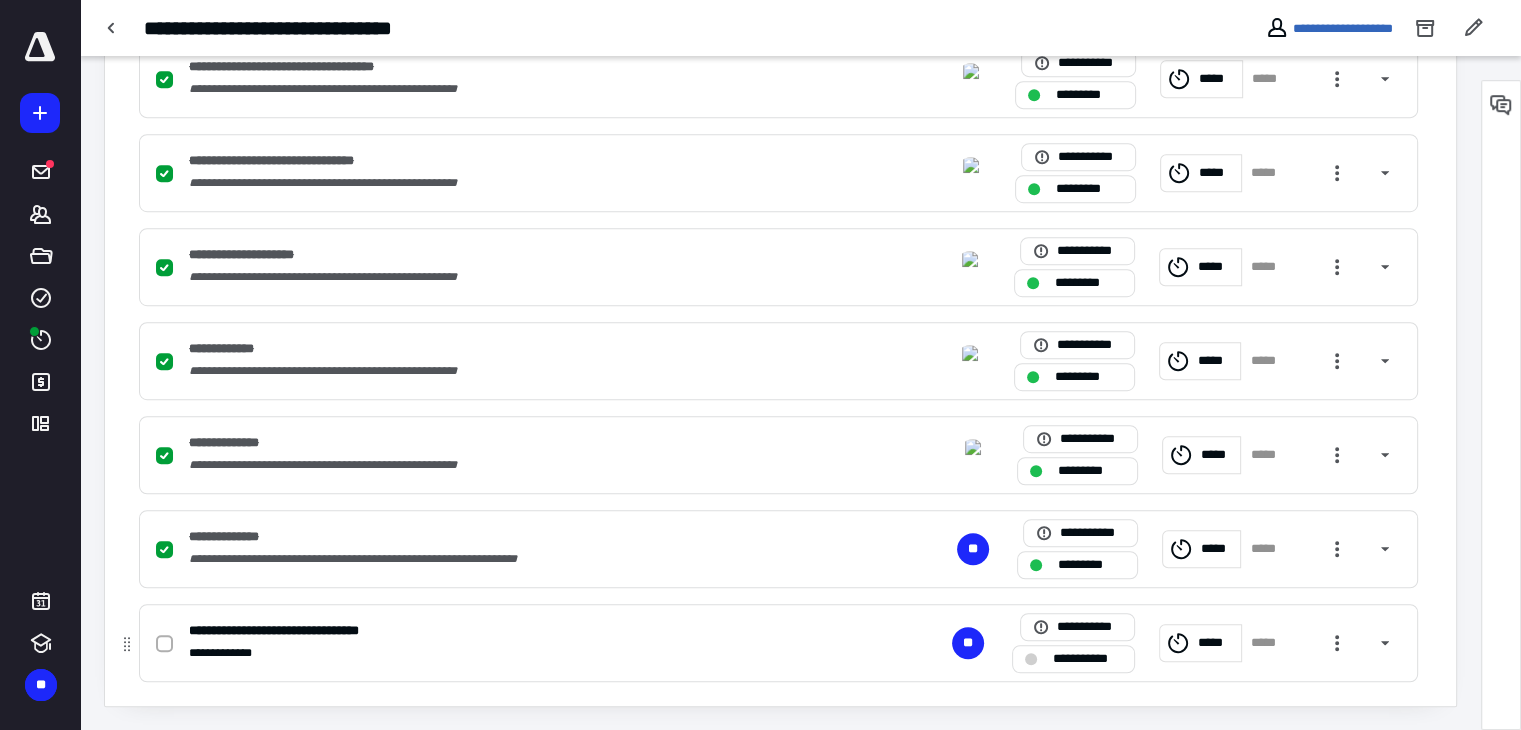 click on "*****" at bounding box center [1216, 643] 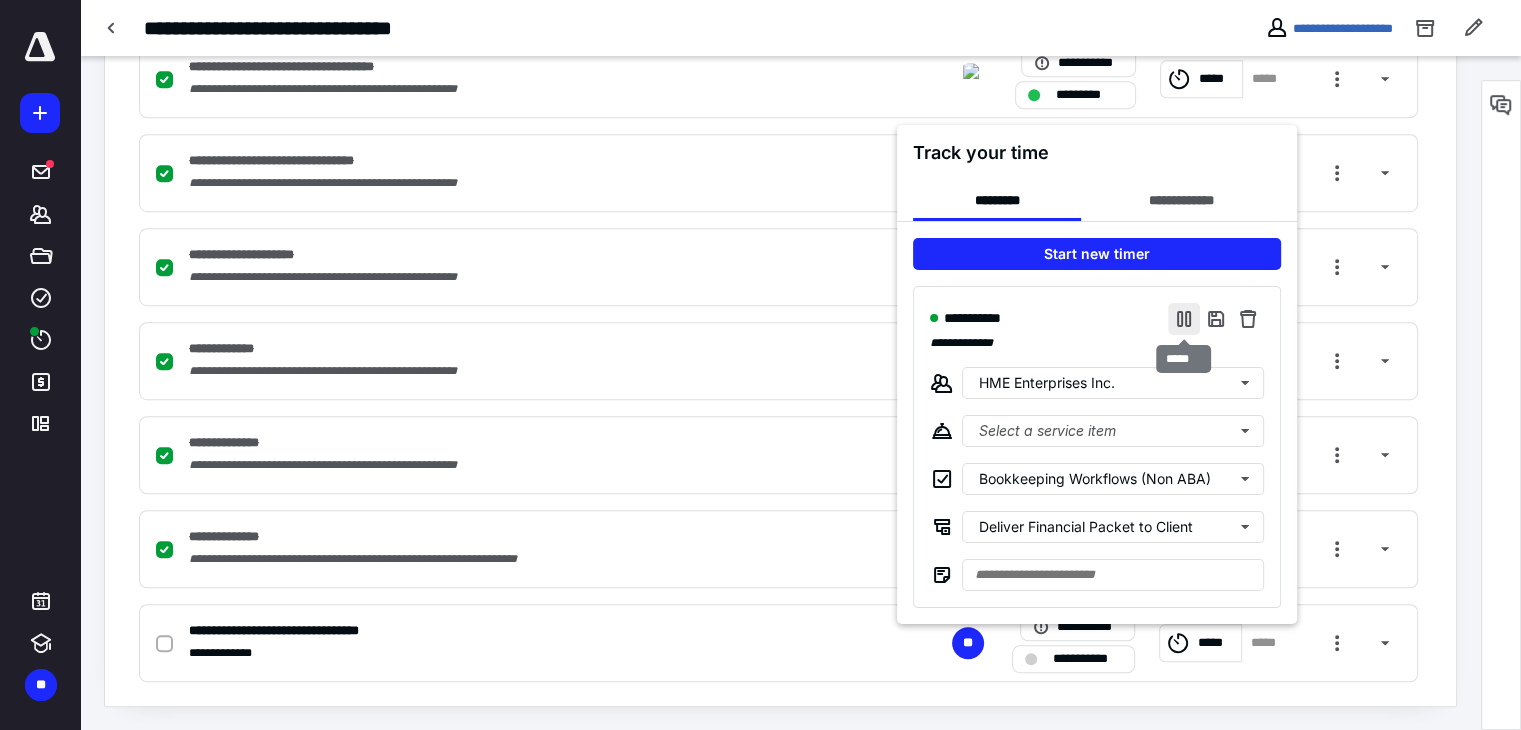 click at bounding box center (1184, 318) 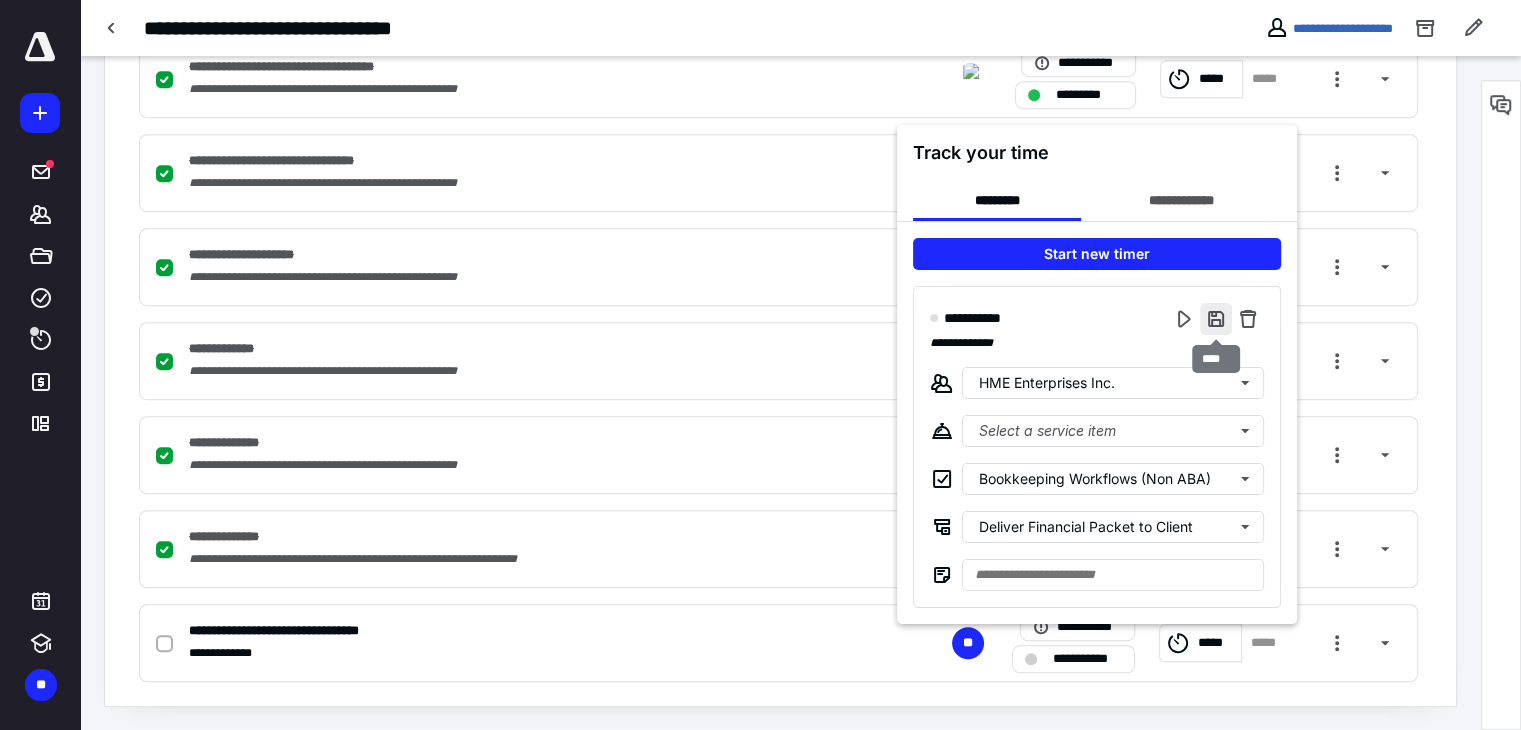 click at bounding box center (1216, 318) 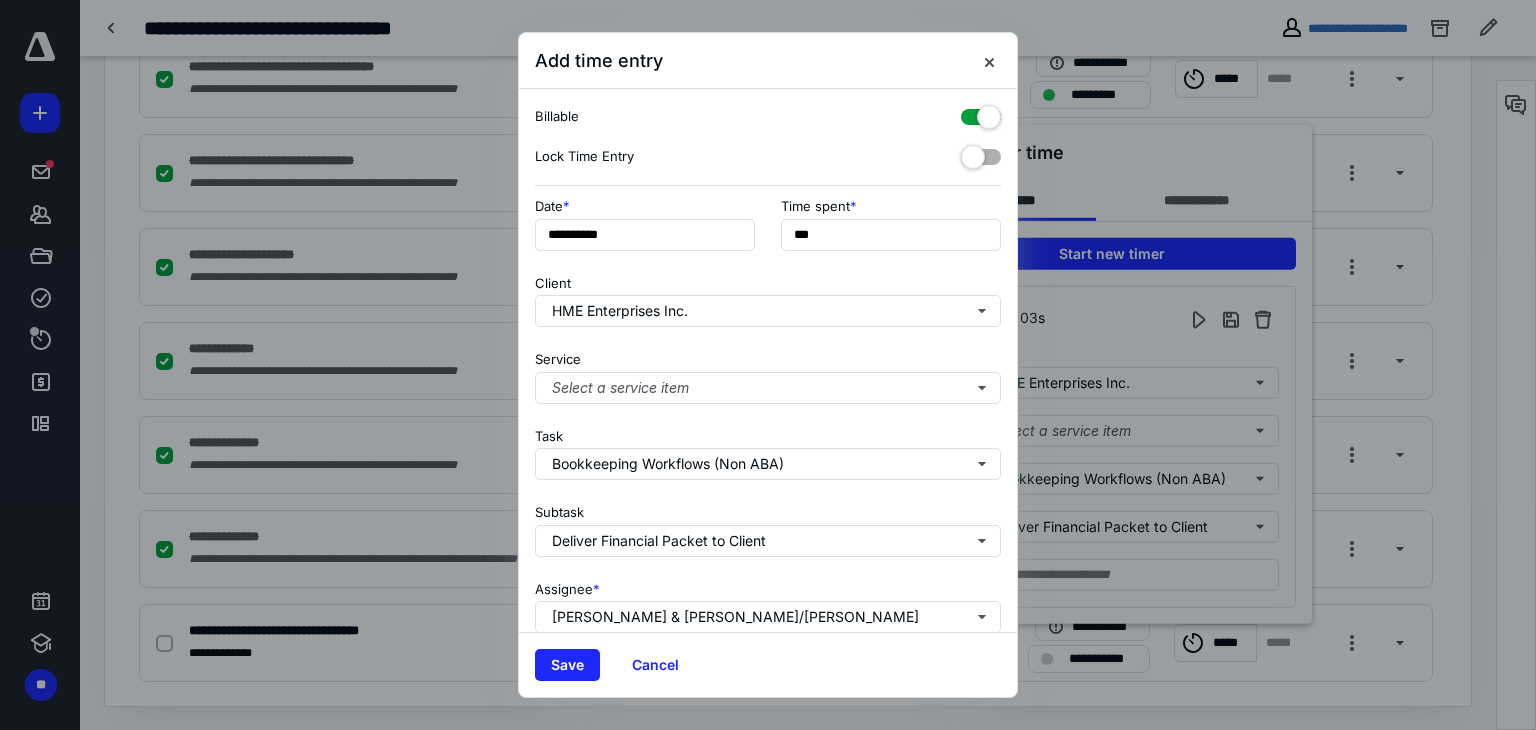 click on "**********" at bounding box center [768, 360] 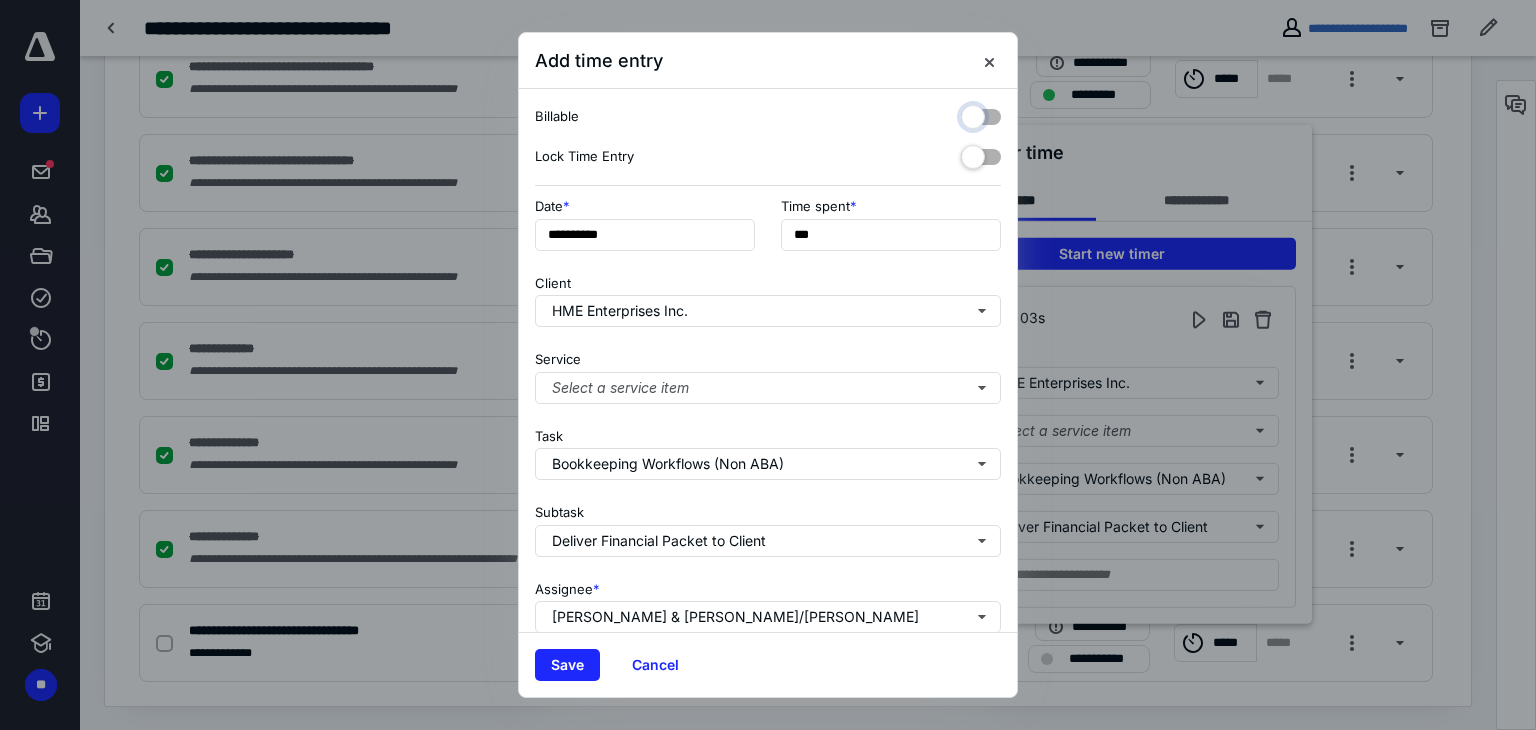 checkbox on "false" 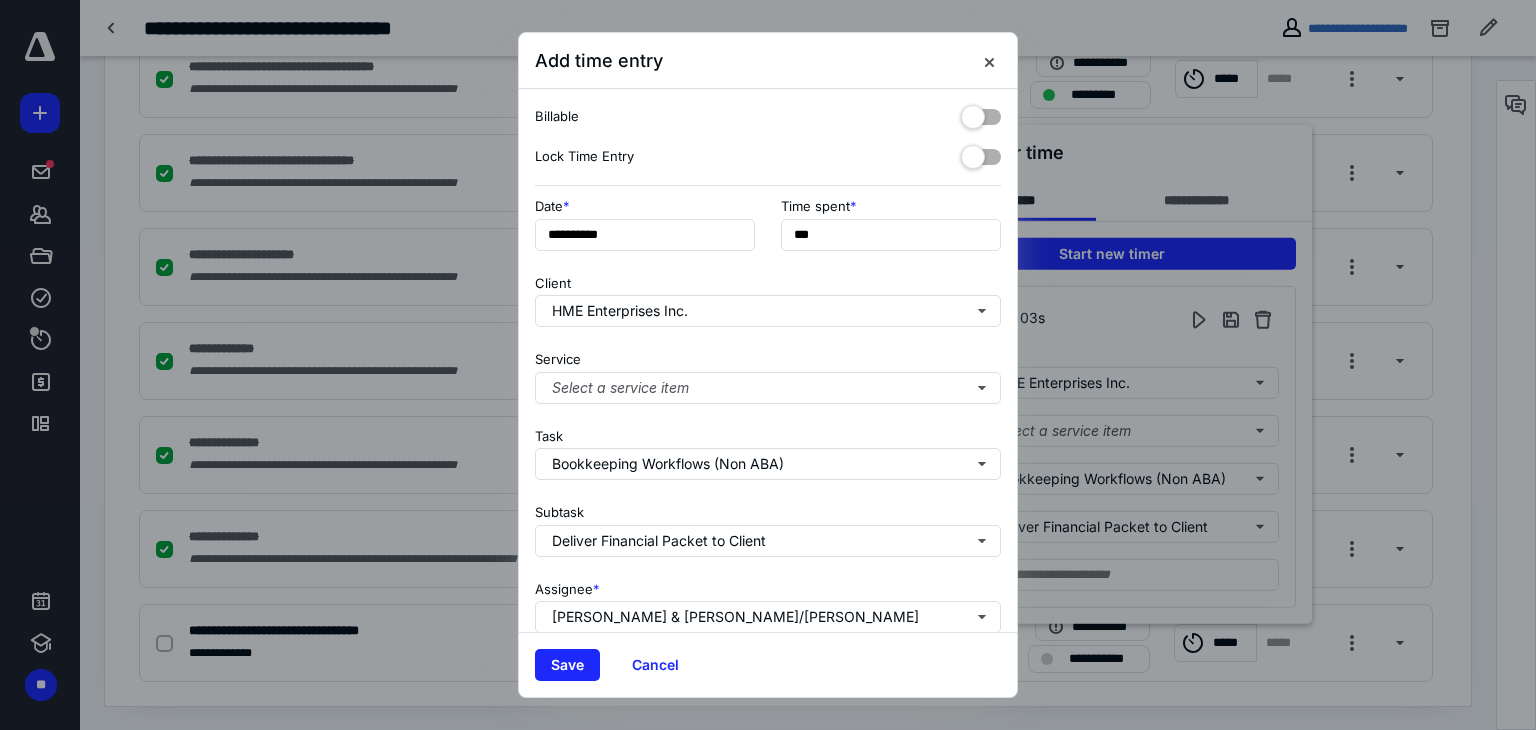 click at bounding box center [981, 153] 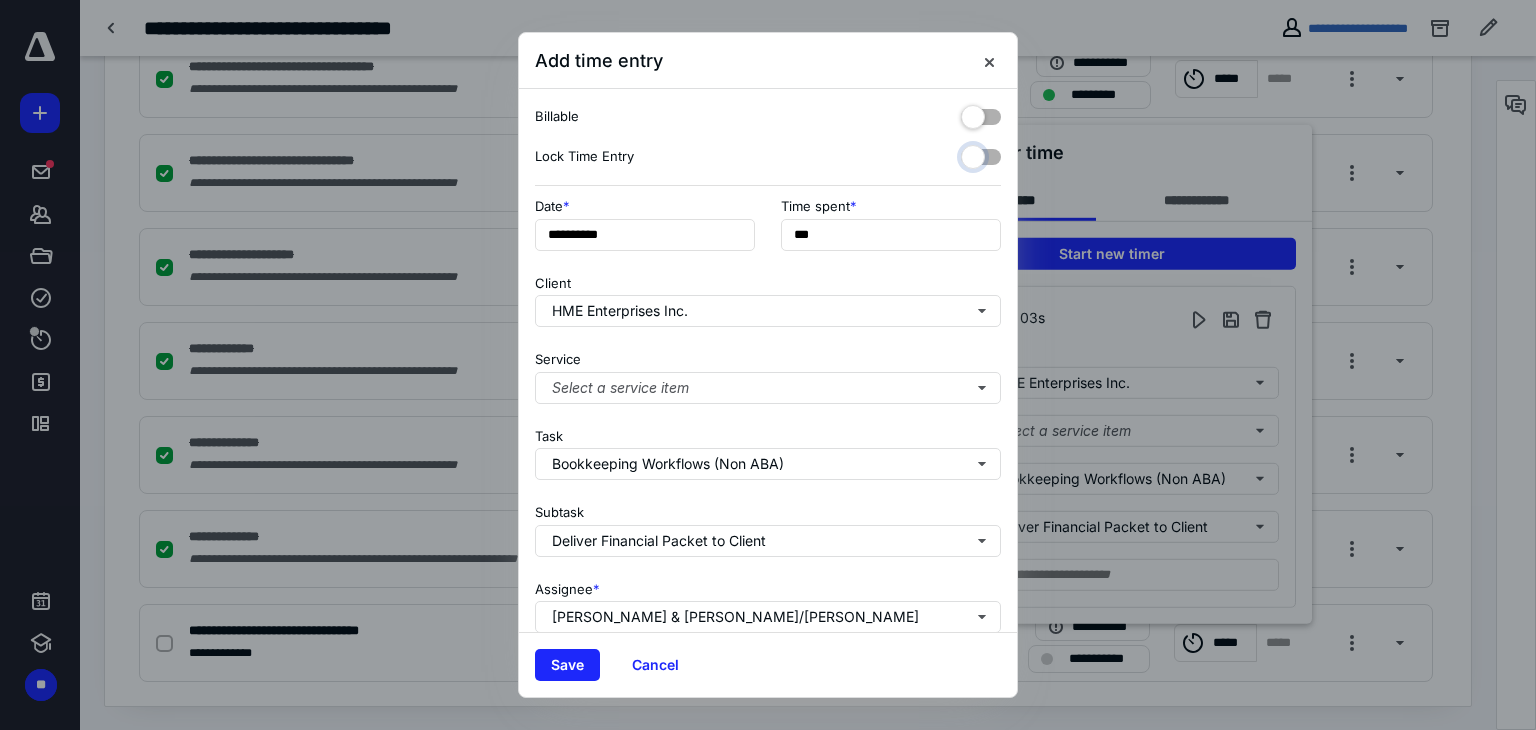click at bounding box center [971, 154] 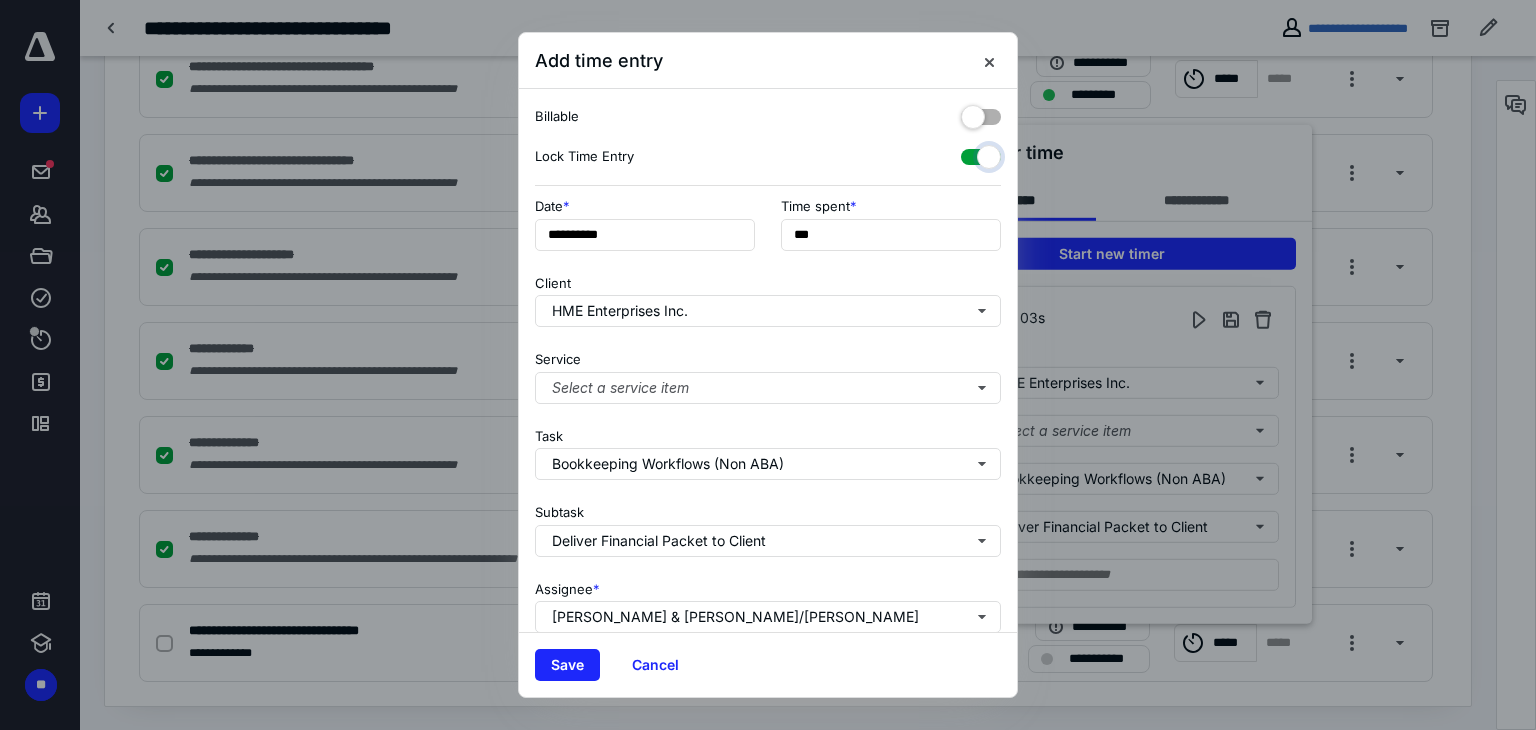 checkbox on "true" 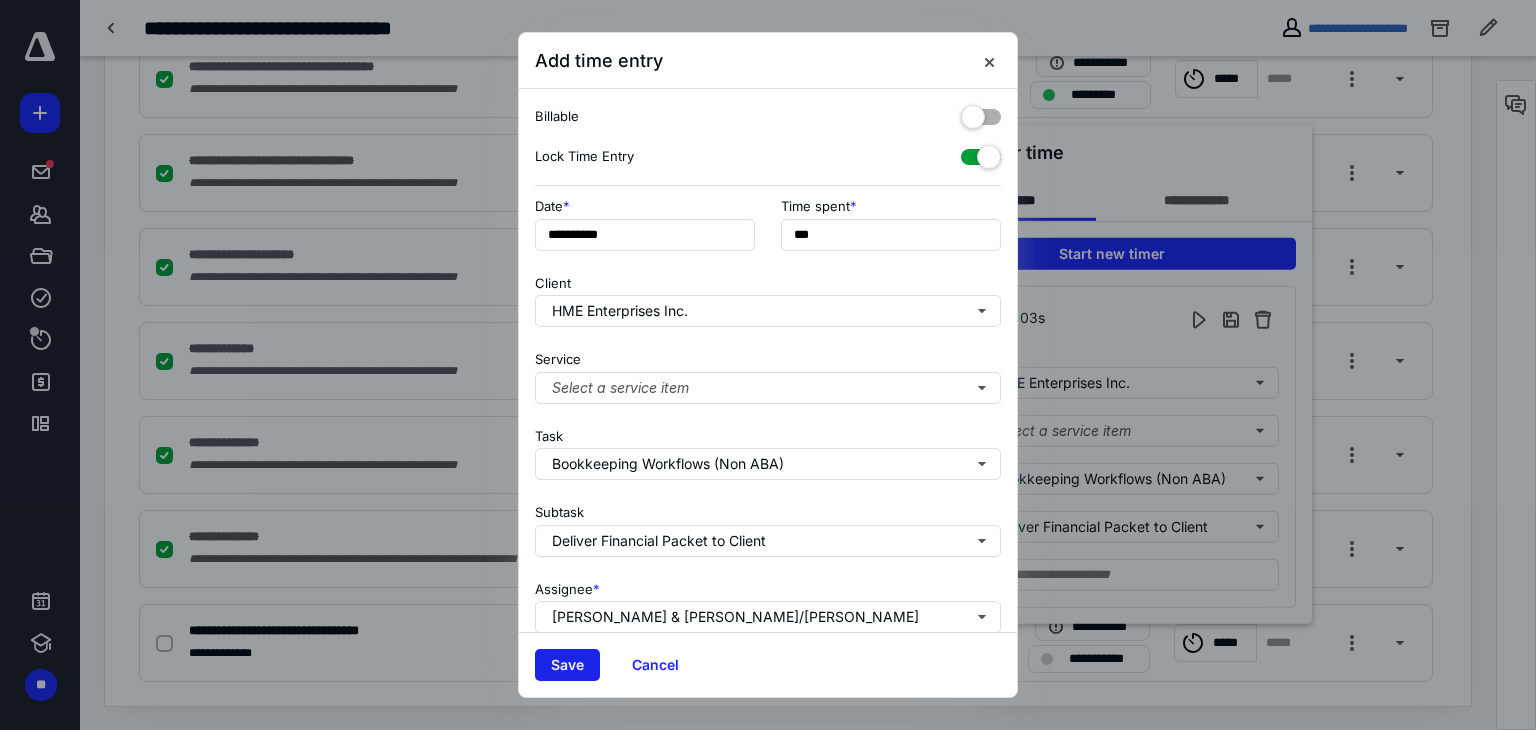 click on "Save" at bounding box center (567, 665) 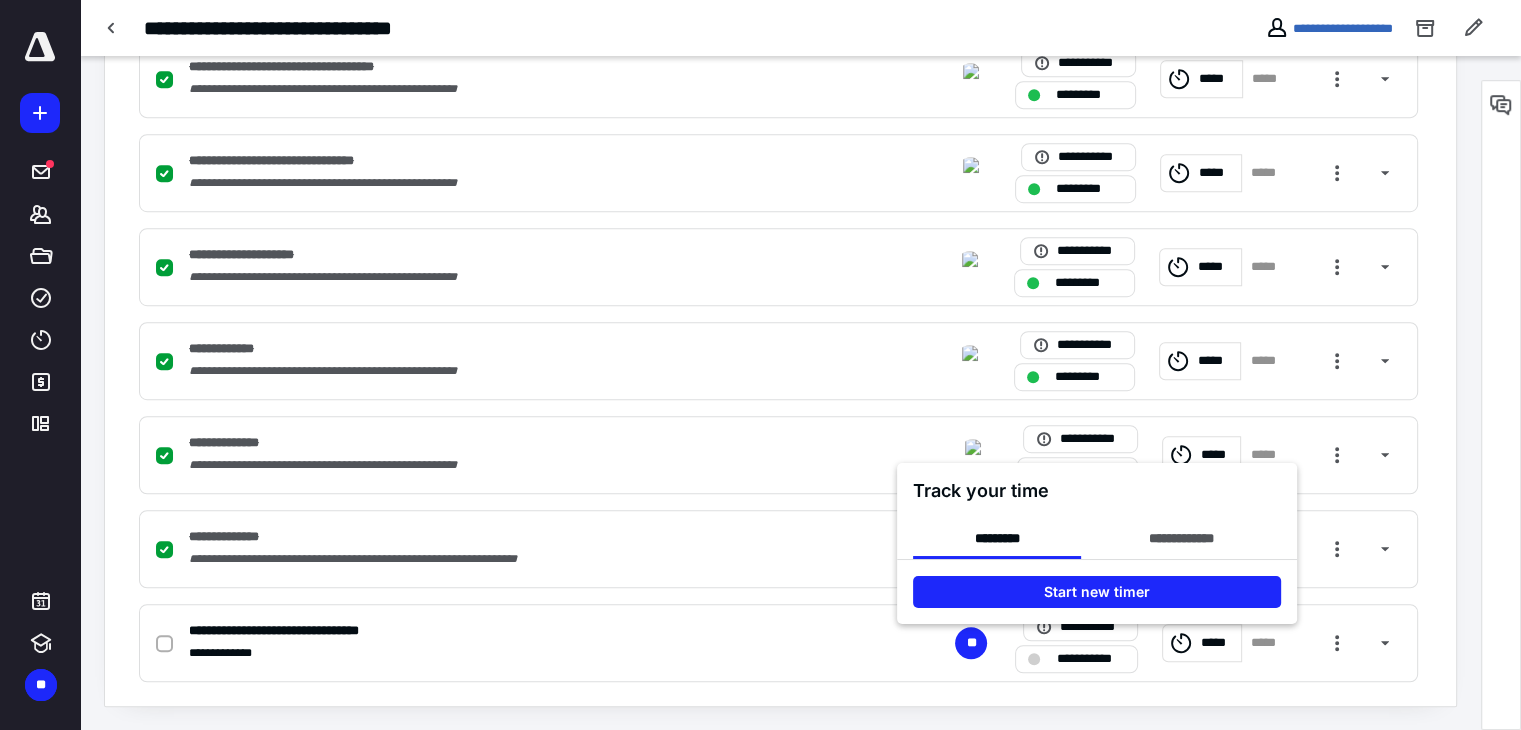click at bounding box center [760, 365] 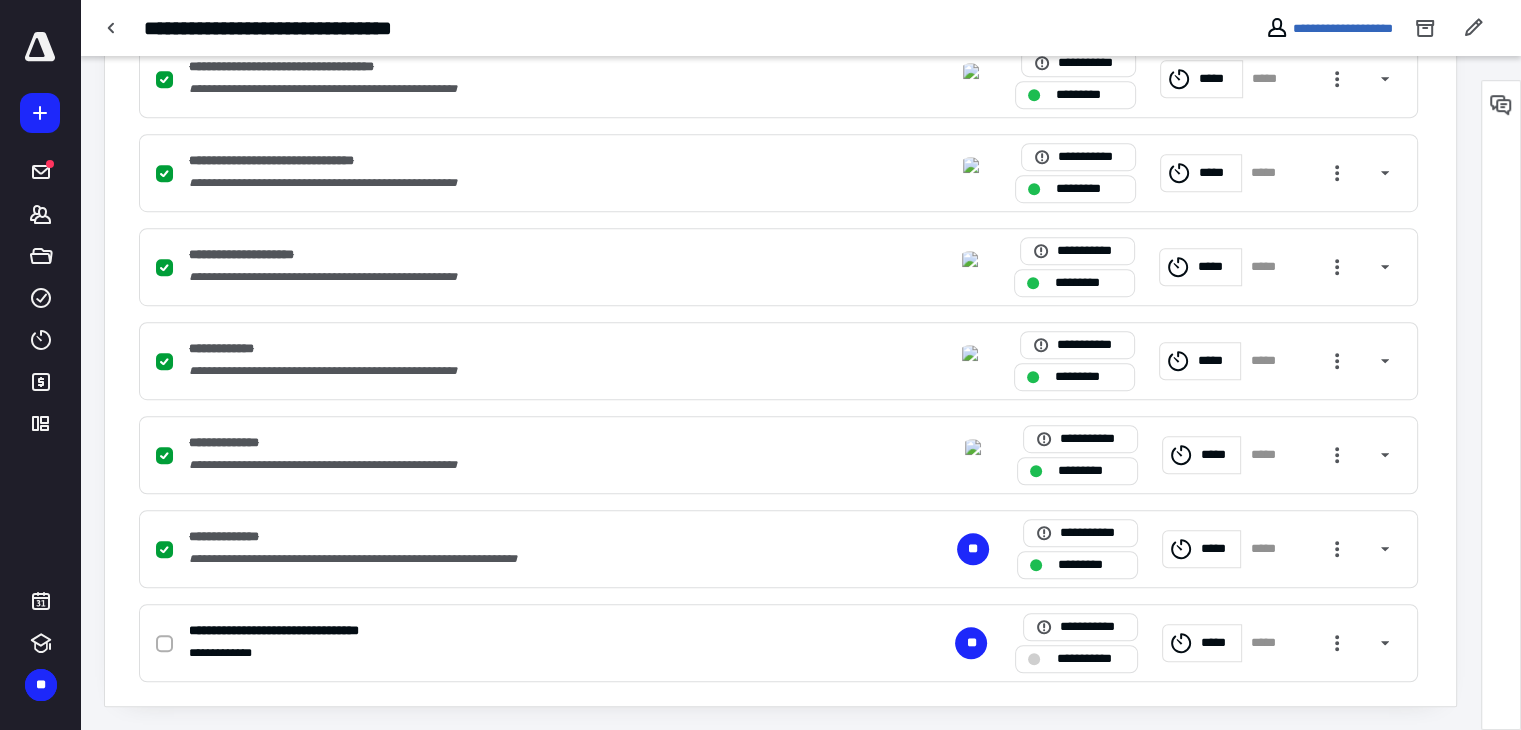 click at bounding box center [164, 644] 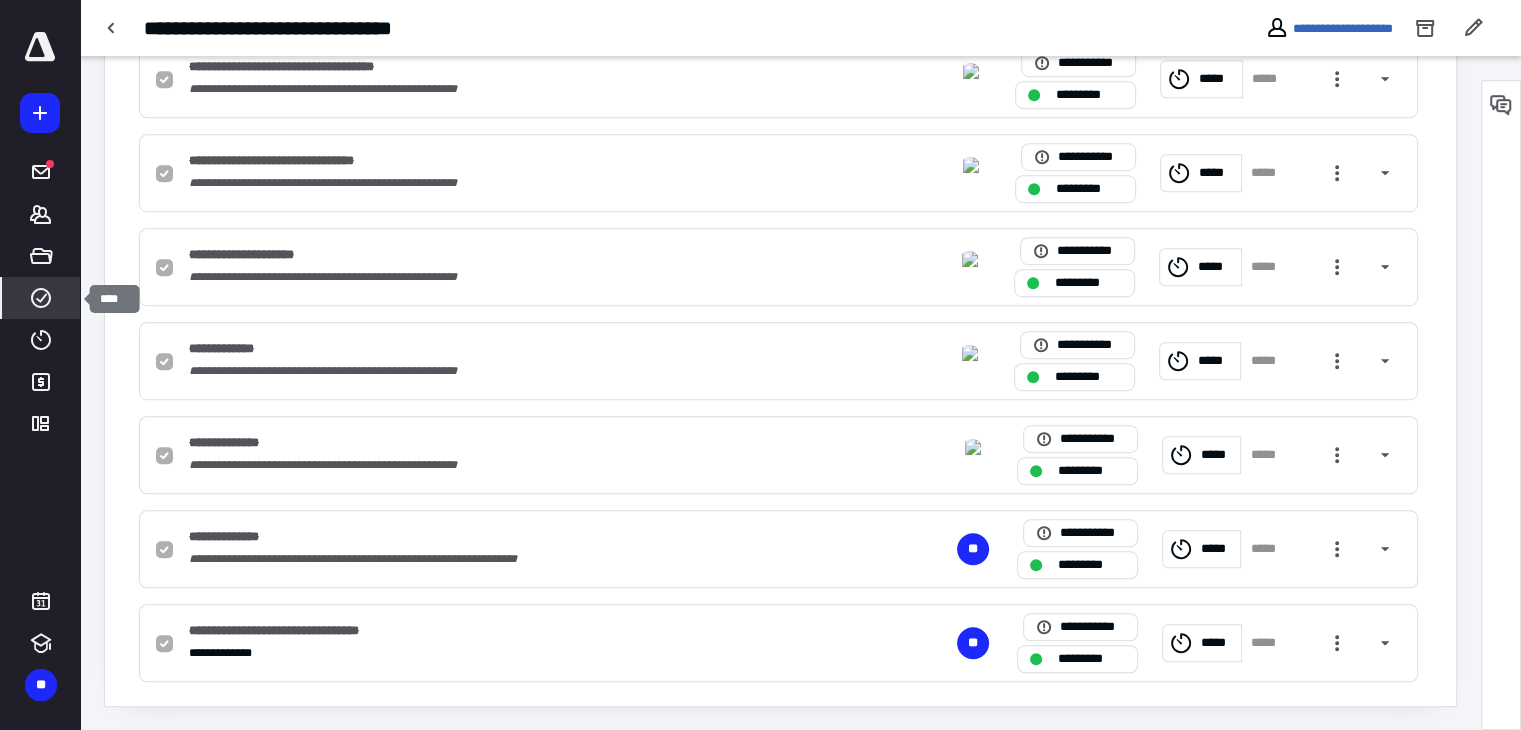 click 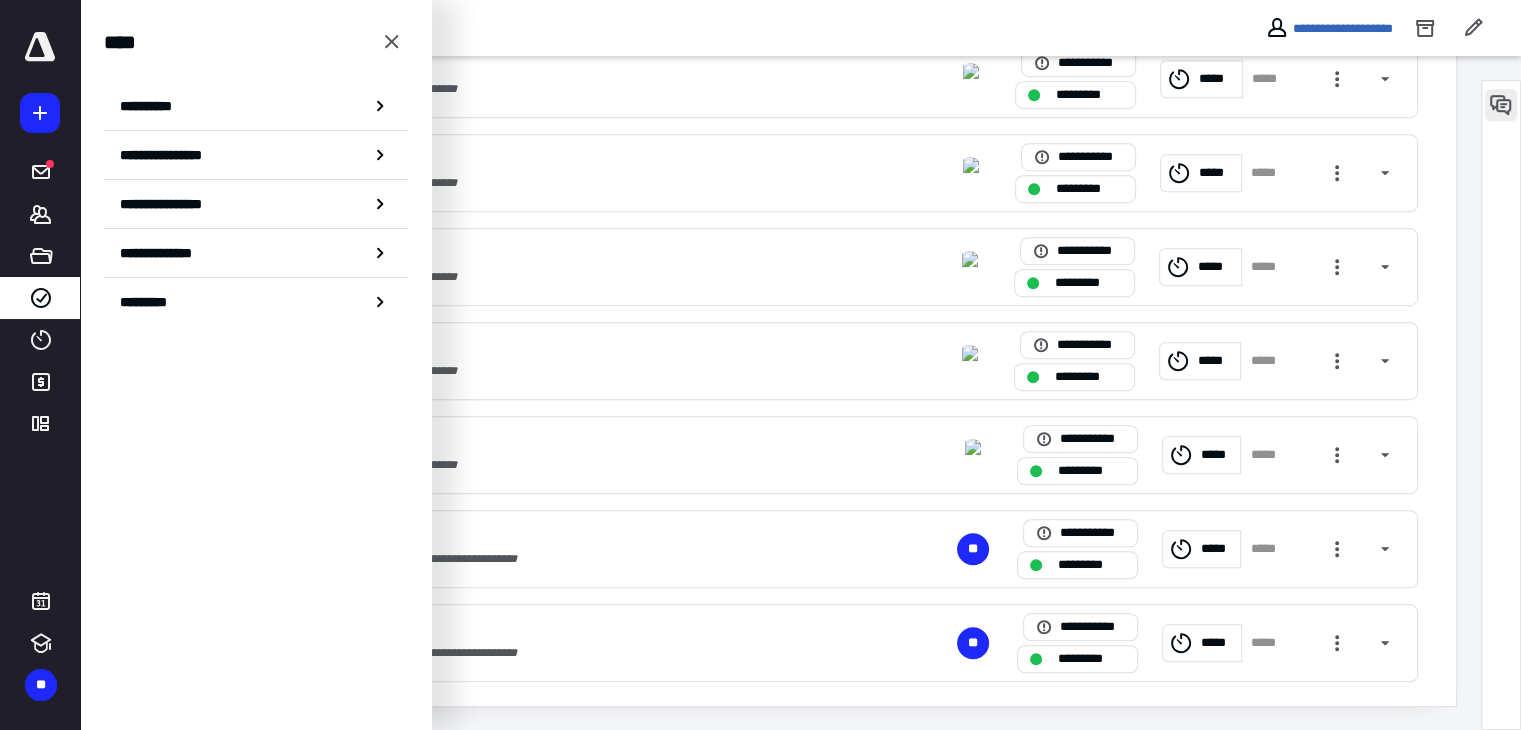click at bounding box center [1501, 105] 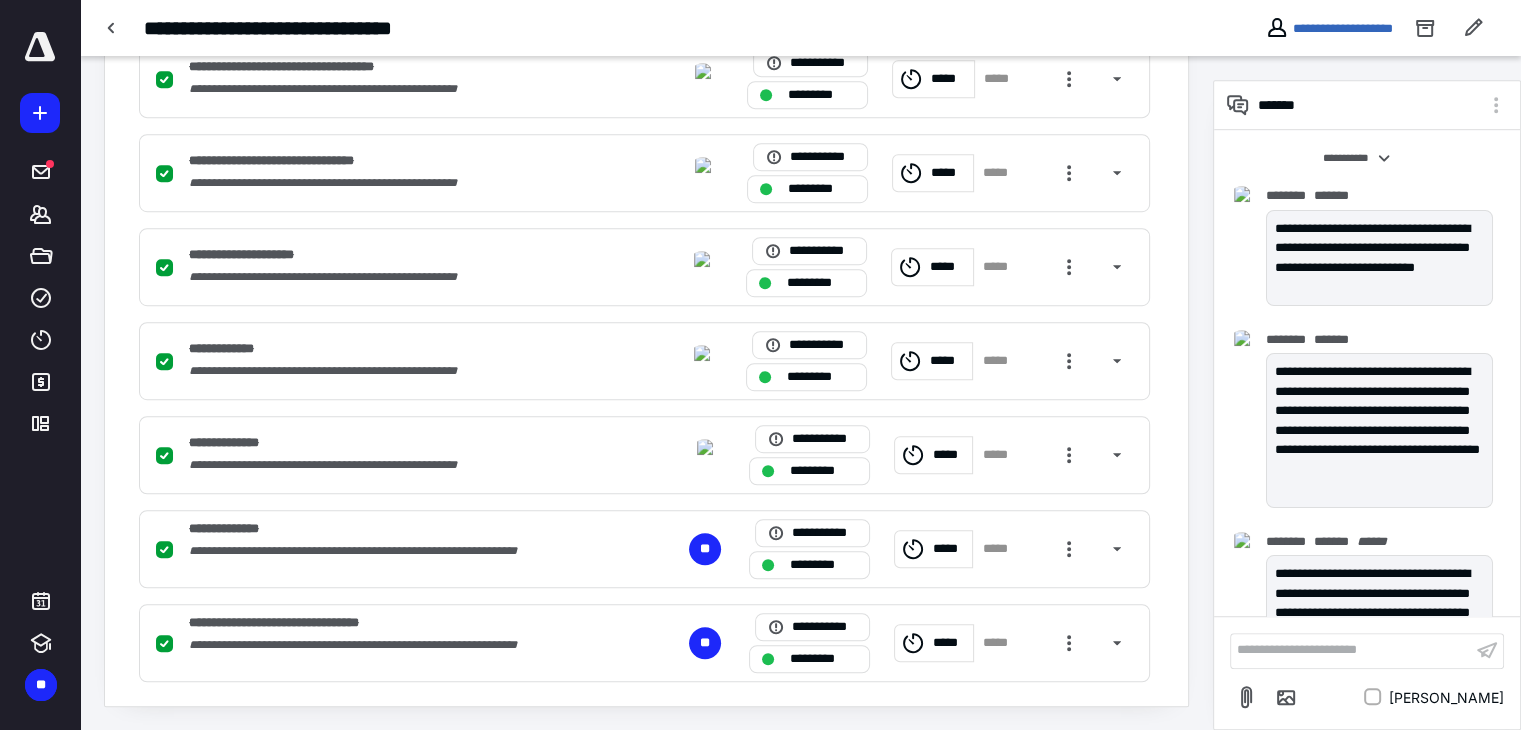 scroll, scrollTop: 72, scrollLeft: 0, axis: vertical 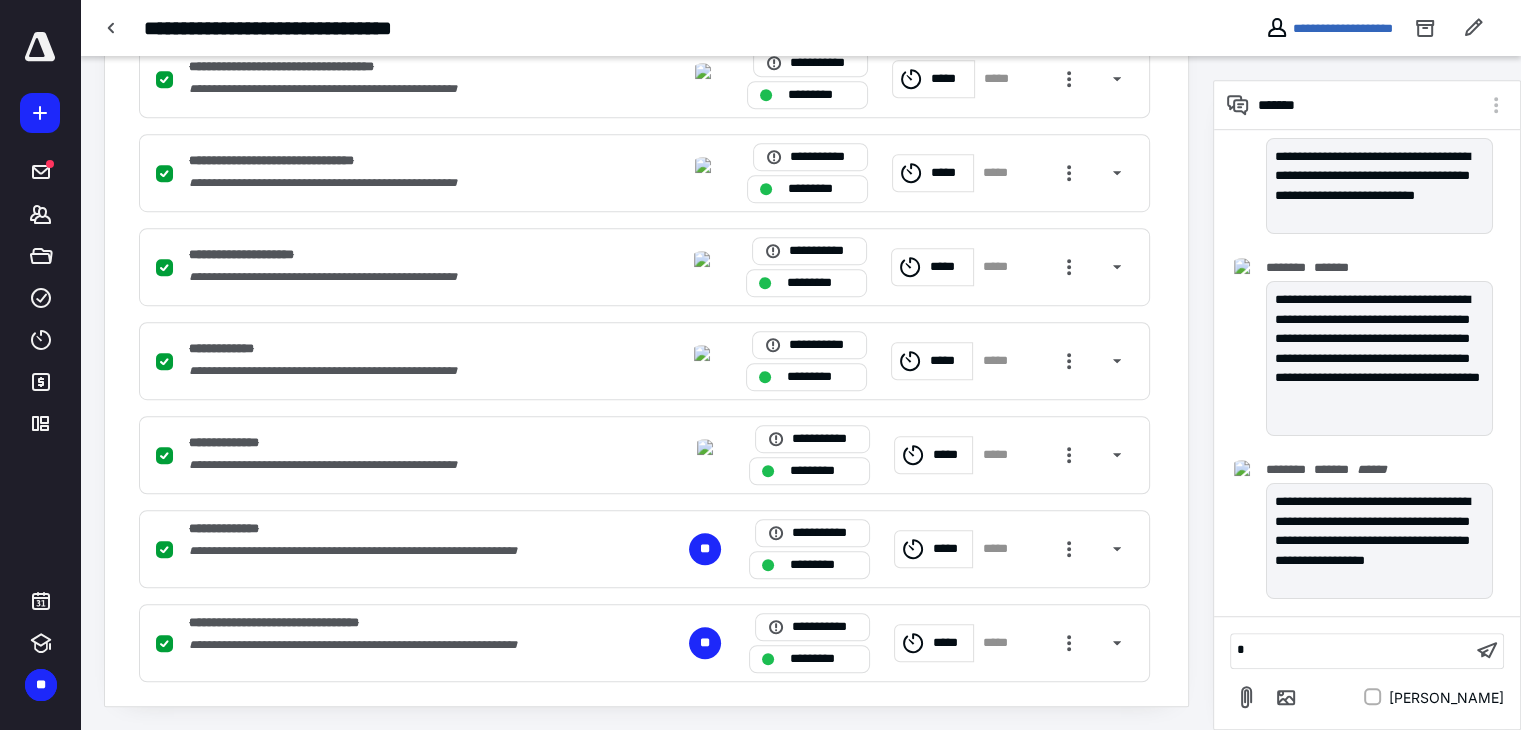 type 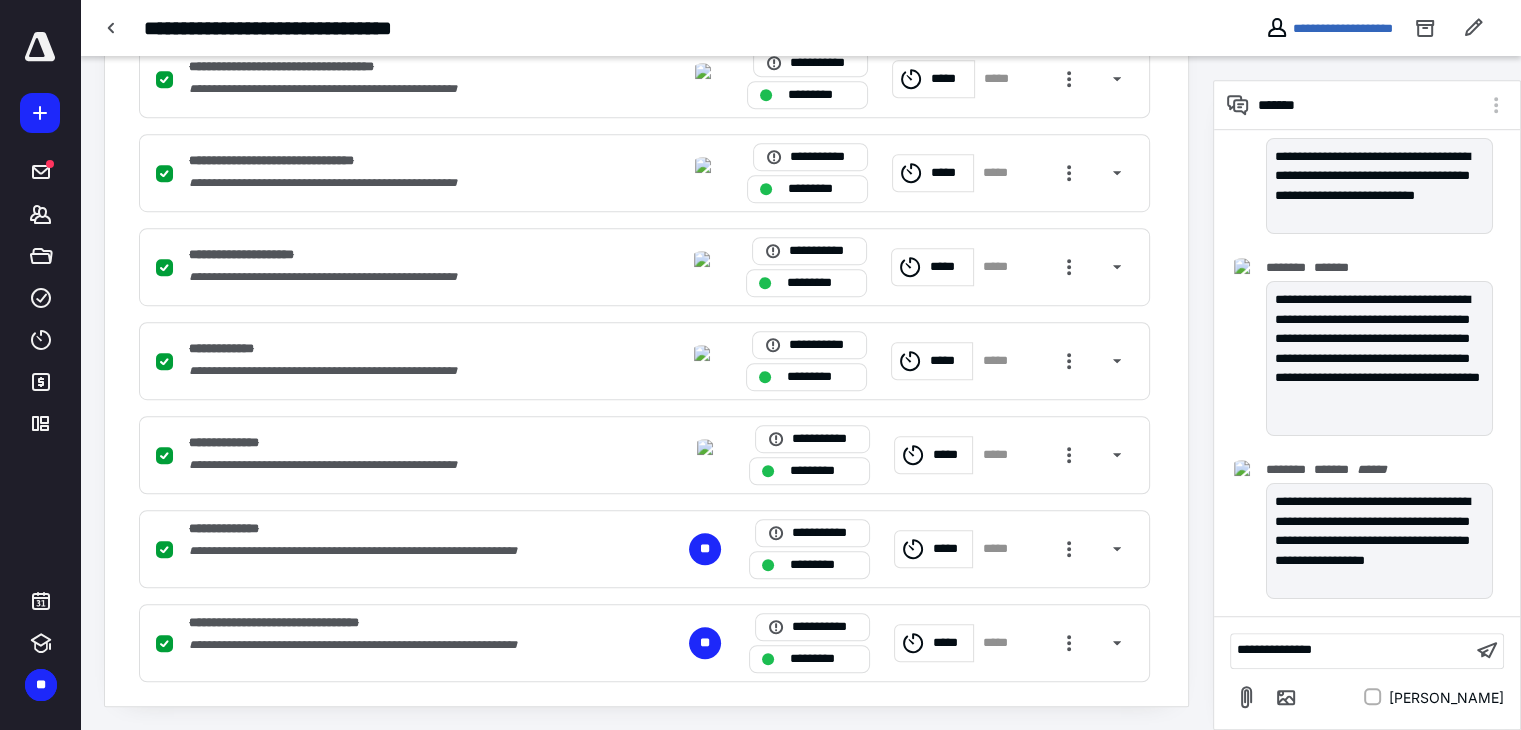 scroll, scrollTop: 196, scrollLeft: 0, axis: vertical 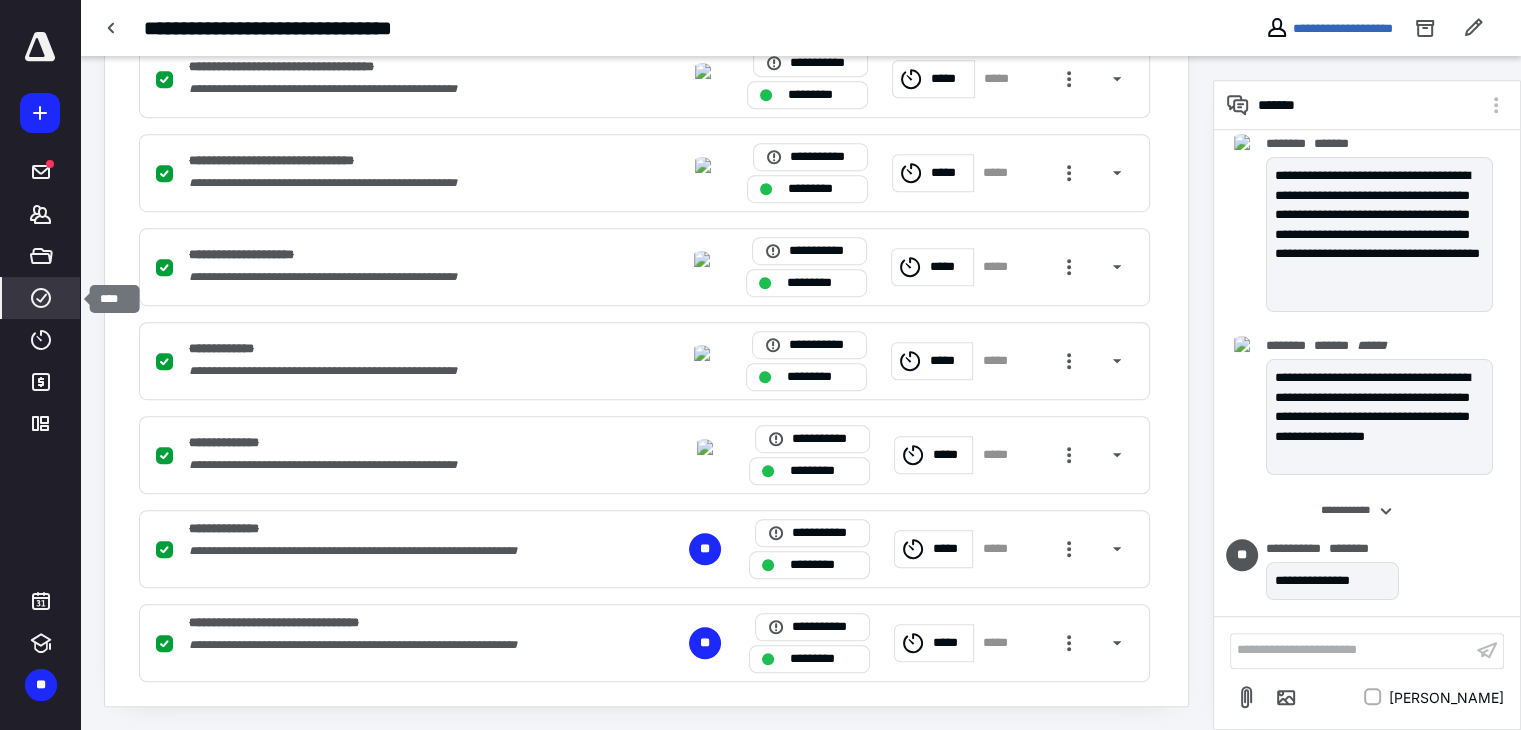 click 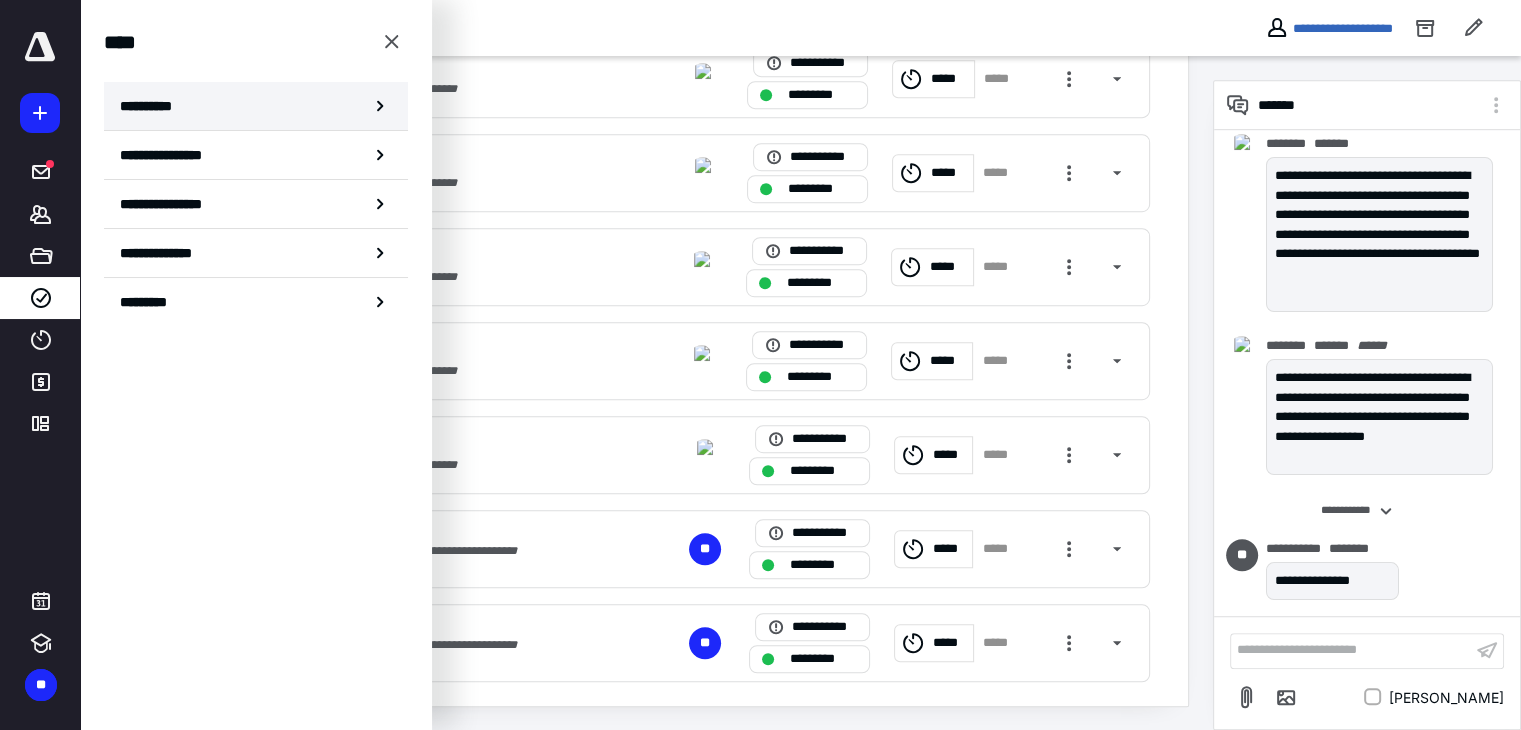 click on "**********" at bounding box center [153, 106] 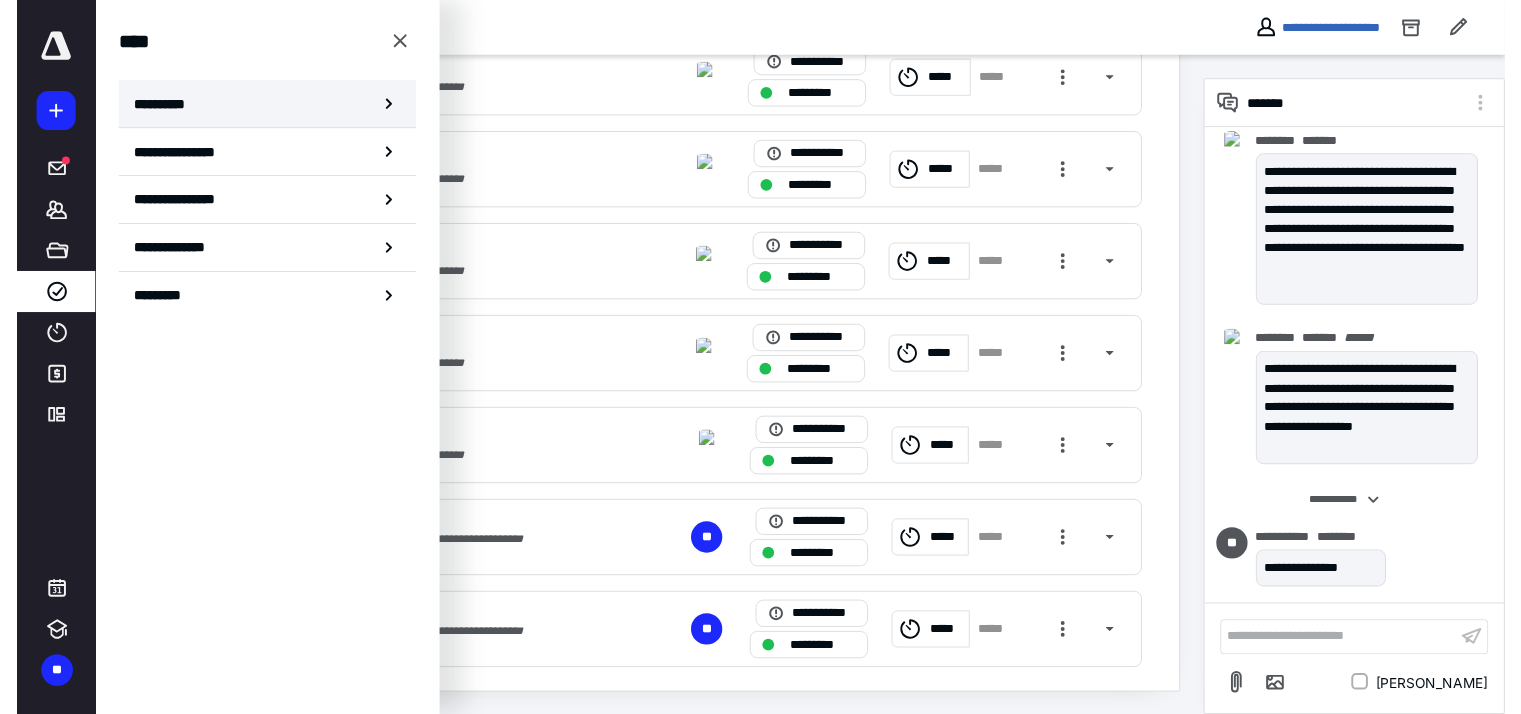 scroll, scrollTop: 0, scrollLeft: 0, axis: both 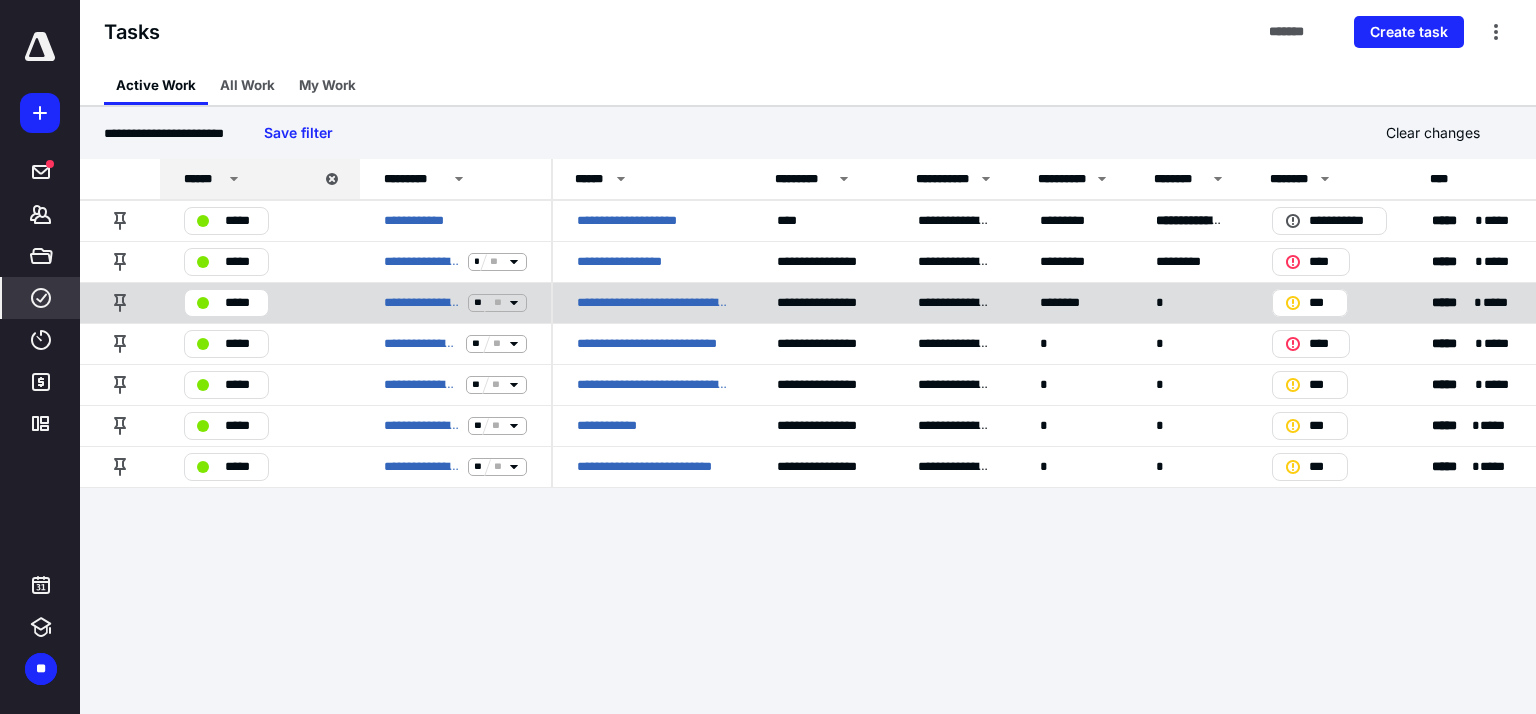 click on "**********" at bounding box center (653, 303) 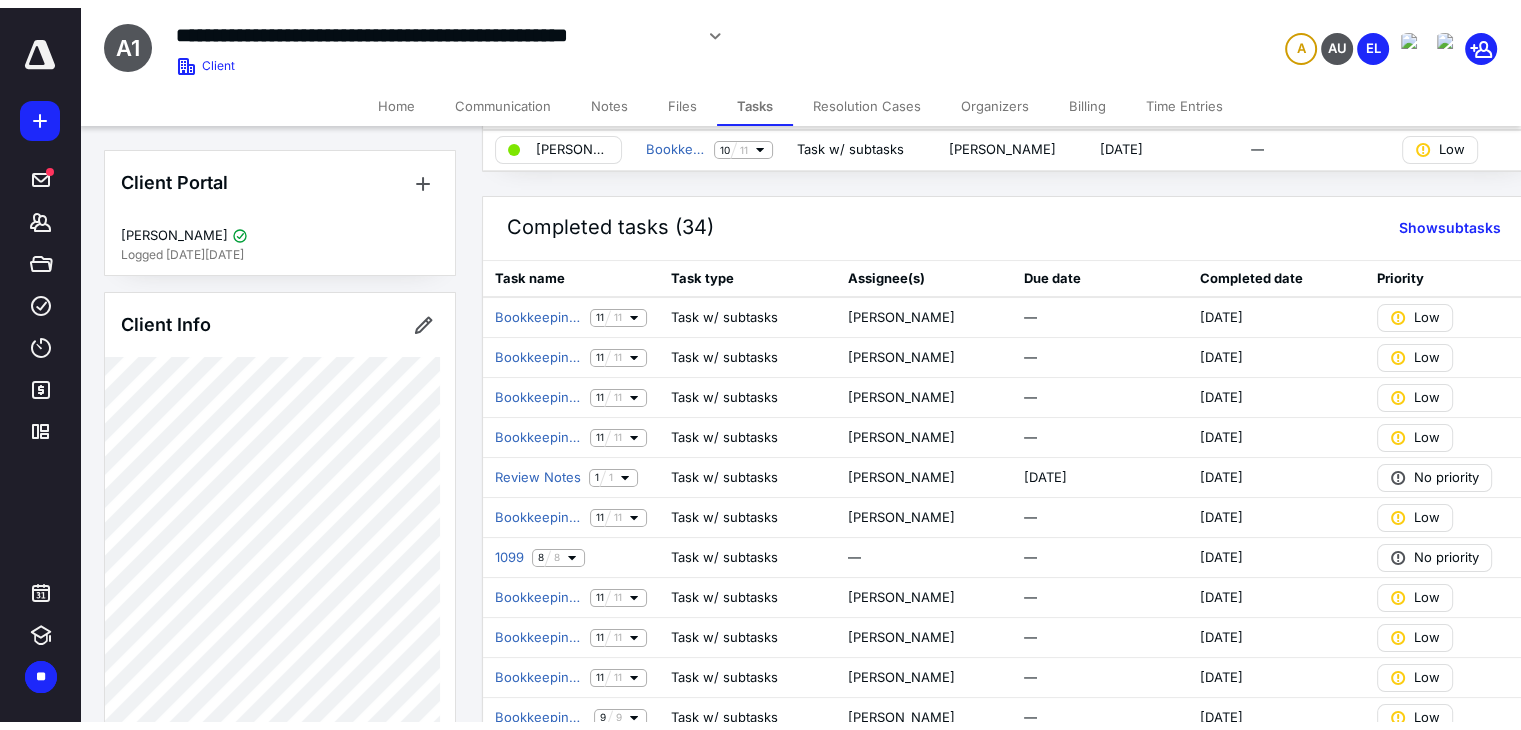 scroll, scrollTop: 0, scrollLeft: 0, axis: both 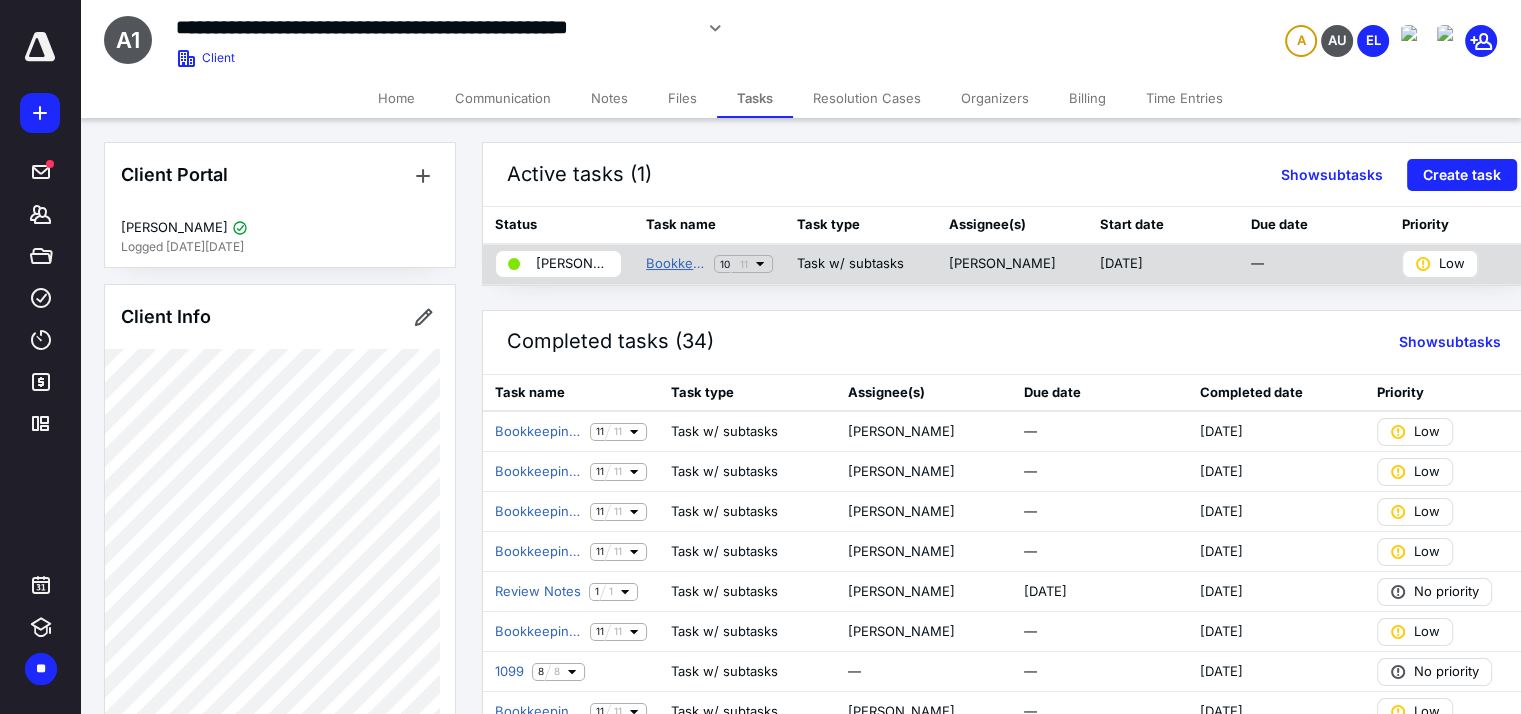 click on "Bookkeeping Workflows (Non ABA)" at bounding box center [676, 264] 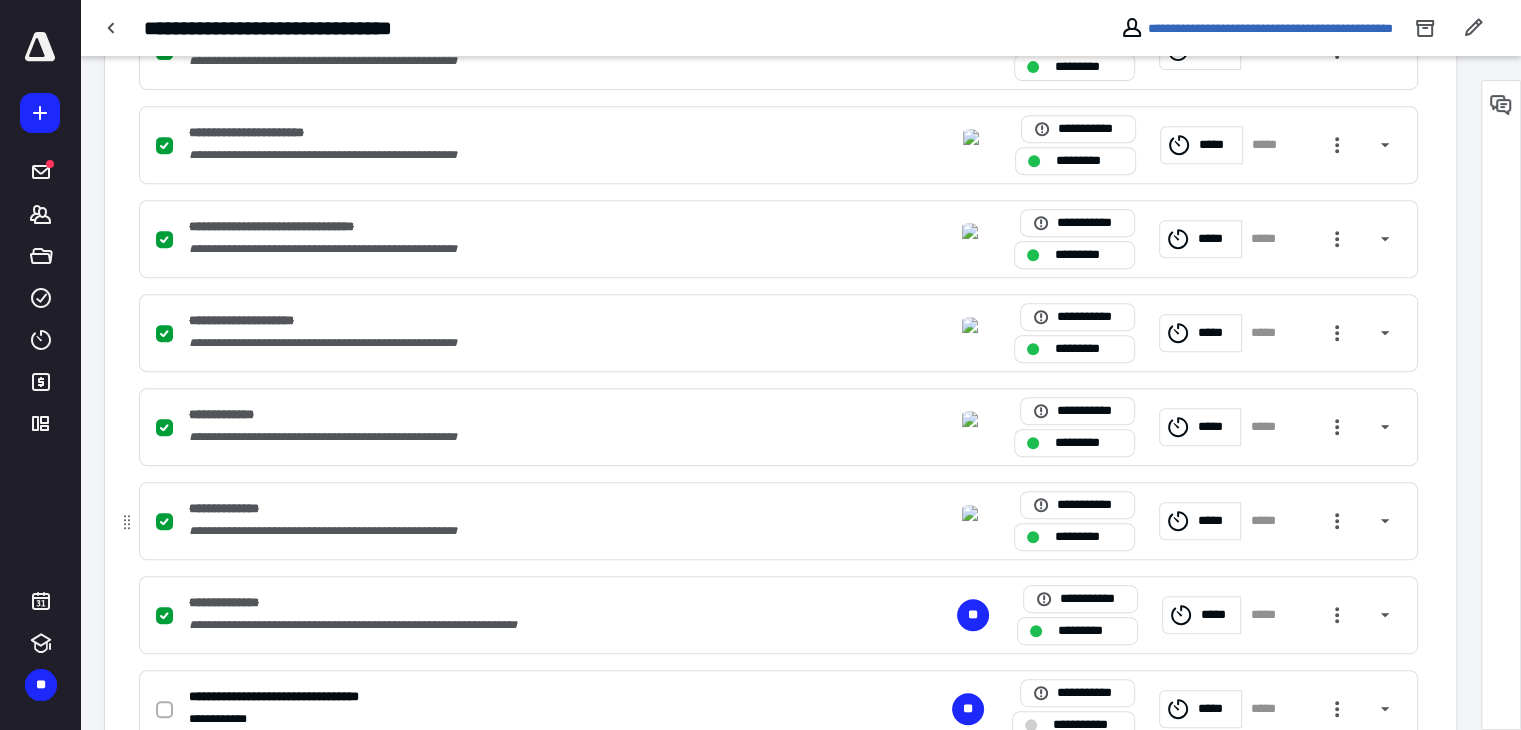 scroll, scrollTop: 915, scrollLeft: 0, axis: vertical 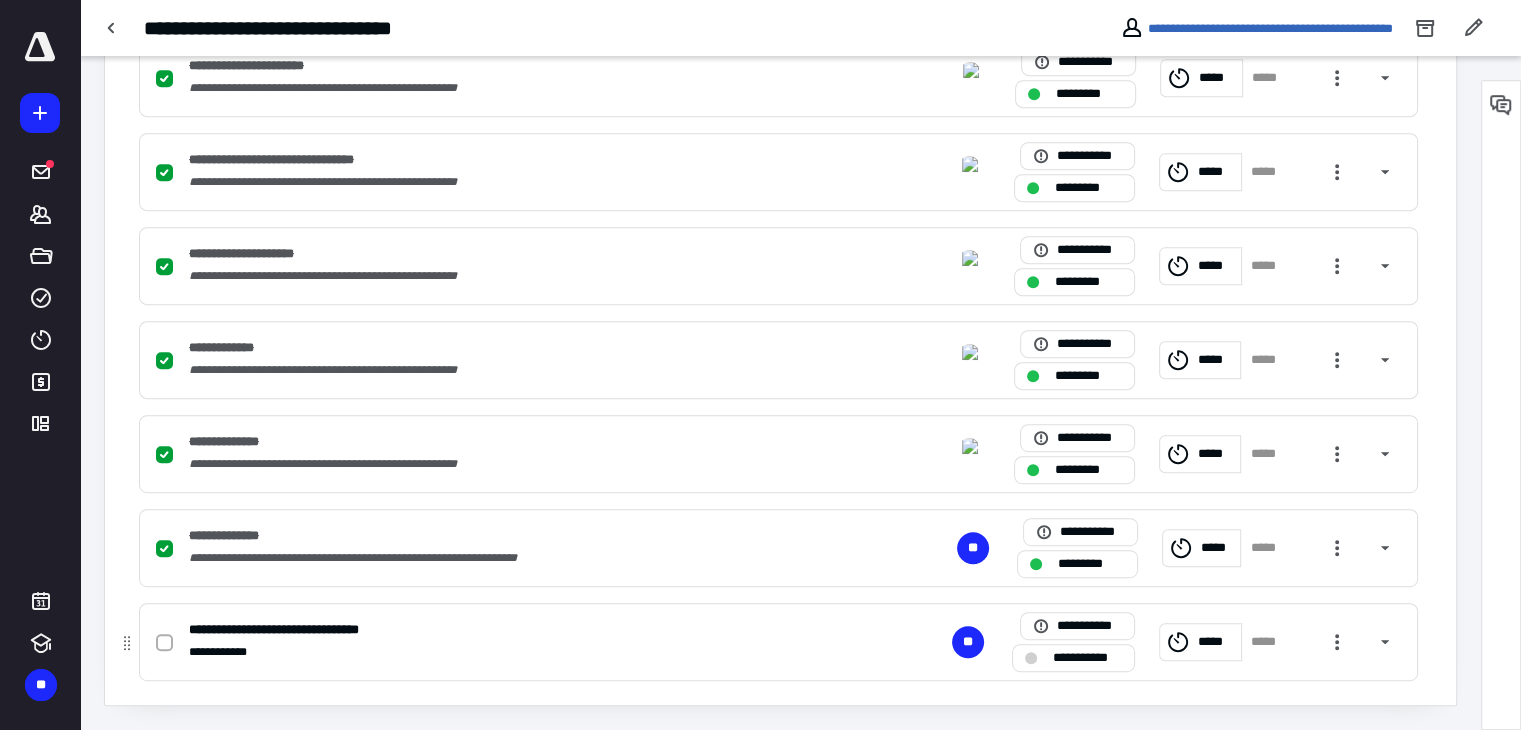 click on "*****" at bounding box center (1216, 642) 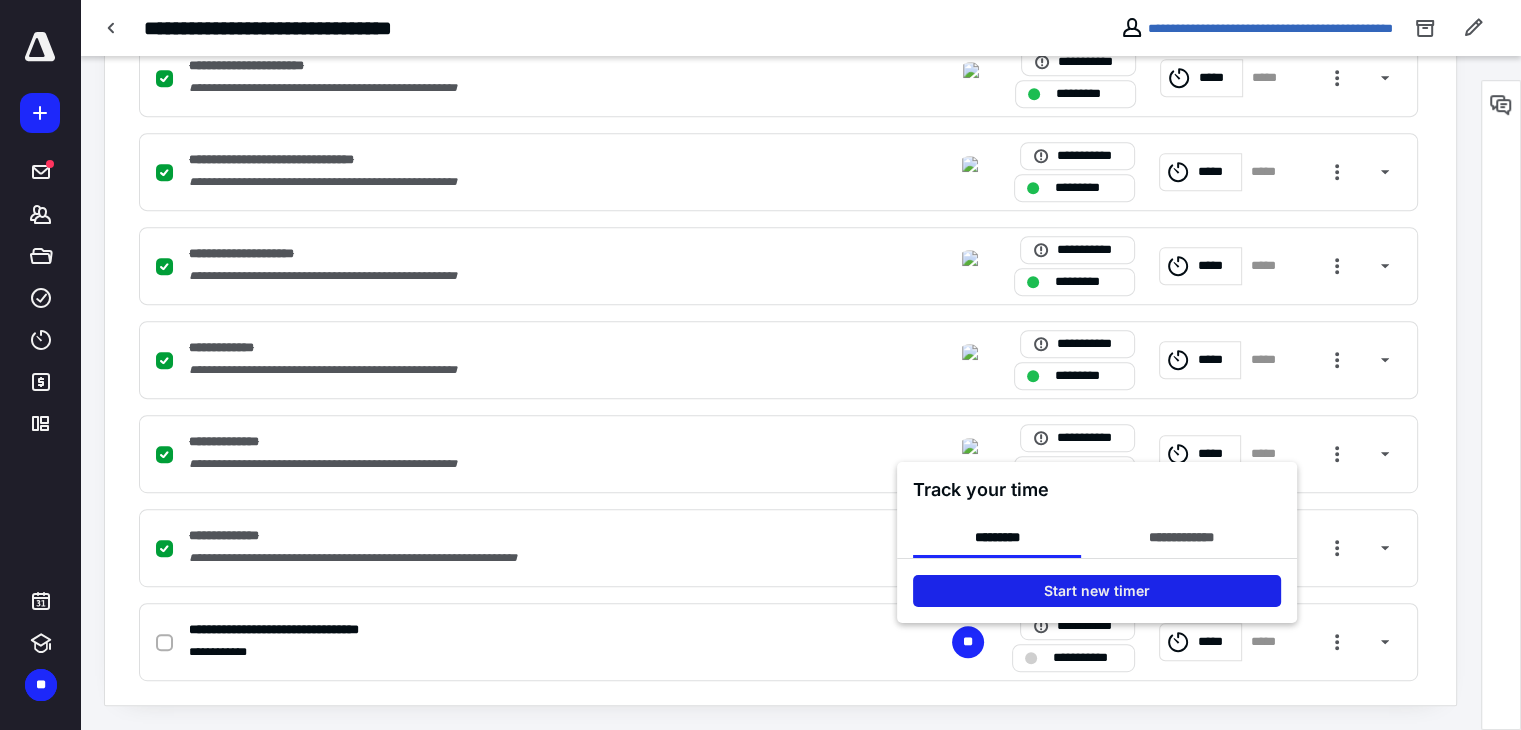 click on "Start new timer" at bounding box center [1097, 590] 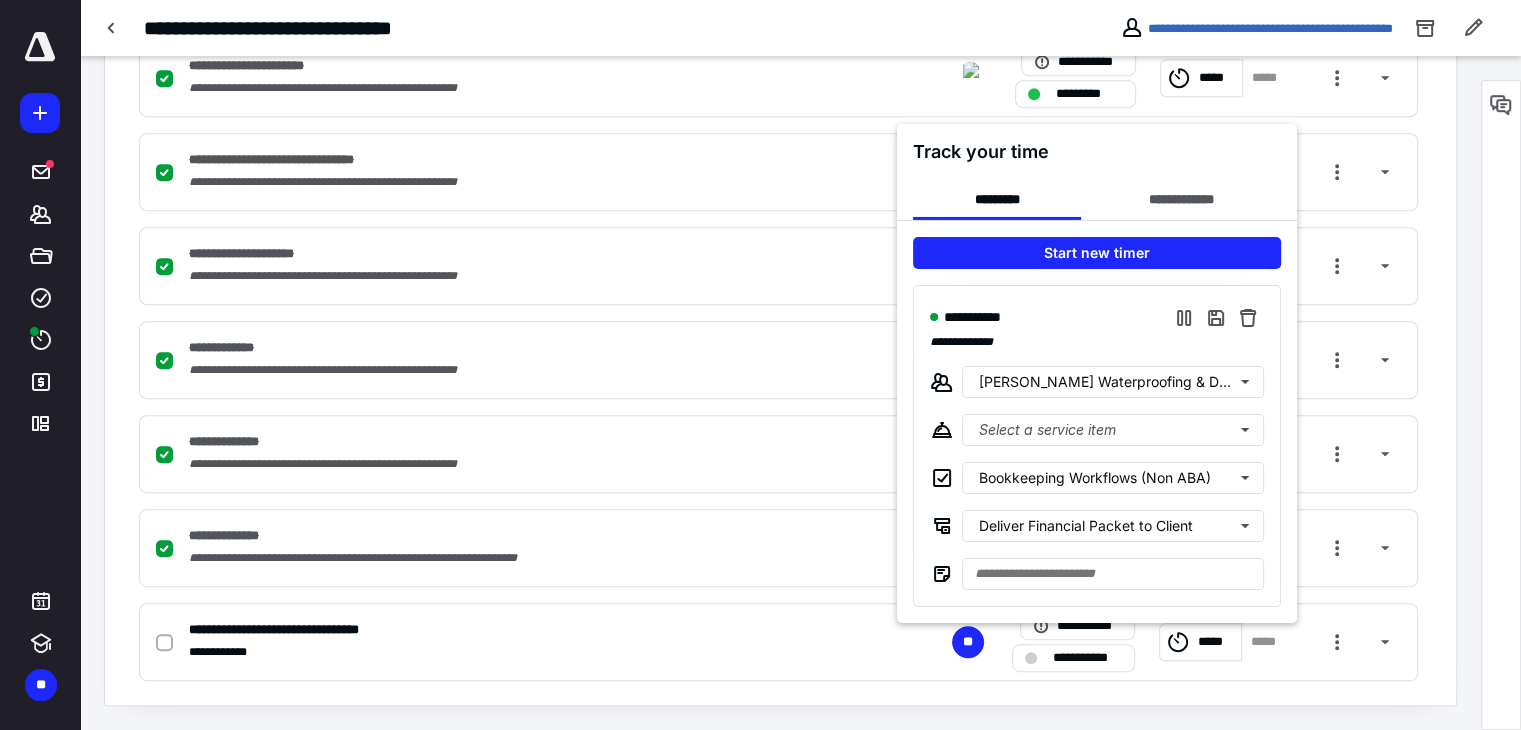 click at bounding box center [760, 365] 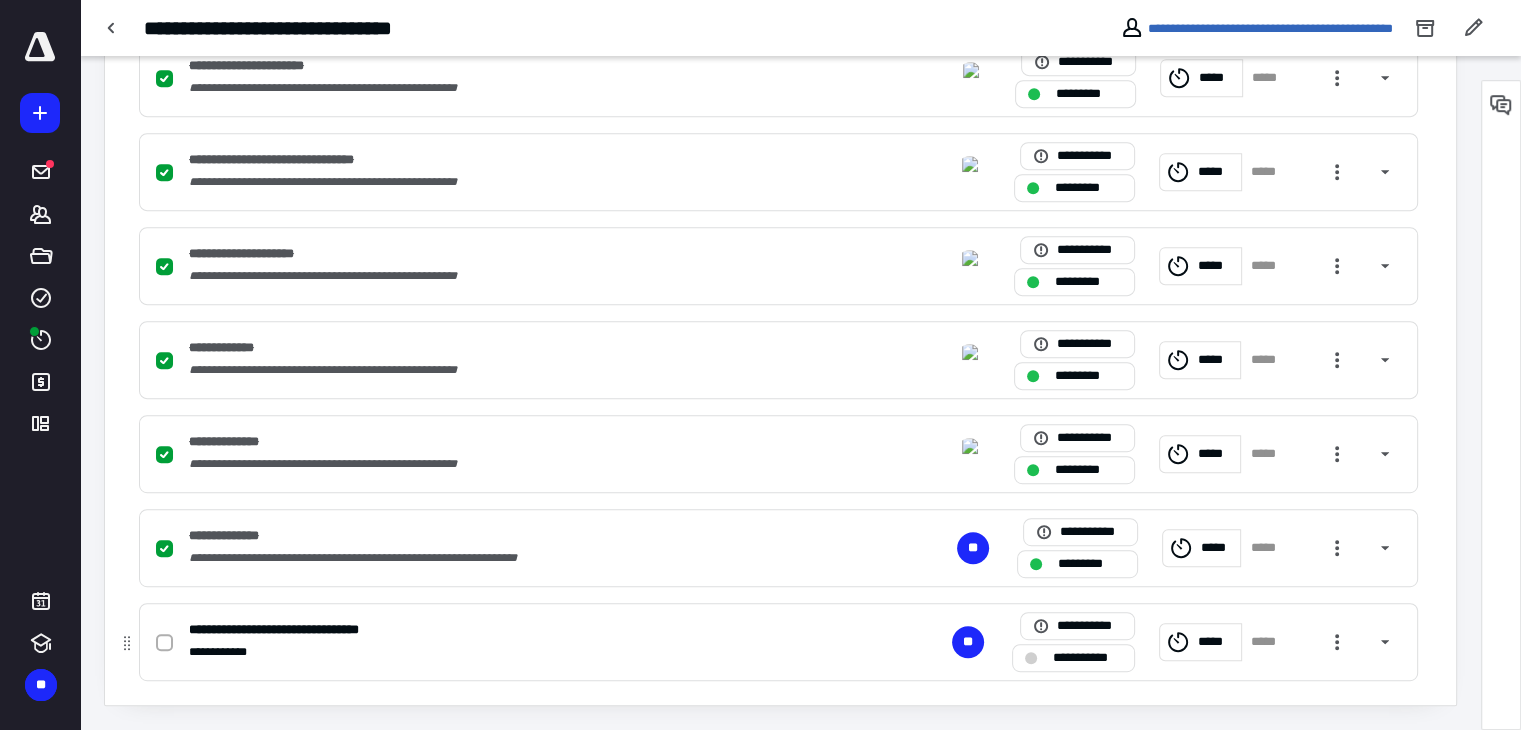 click on "**********" at bounding box center (516, 652) 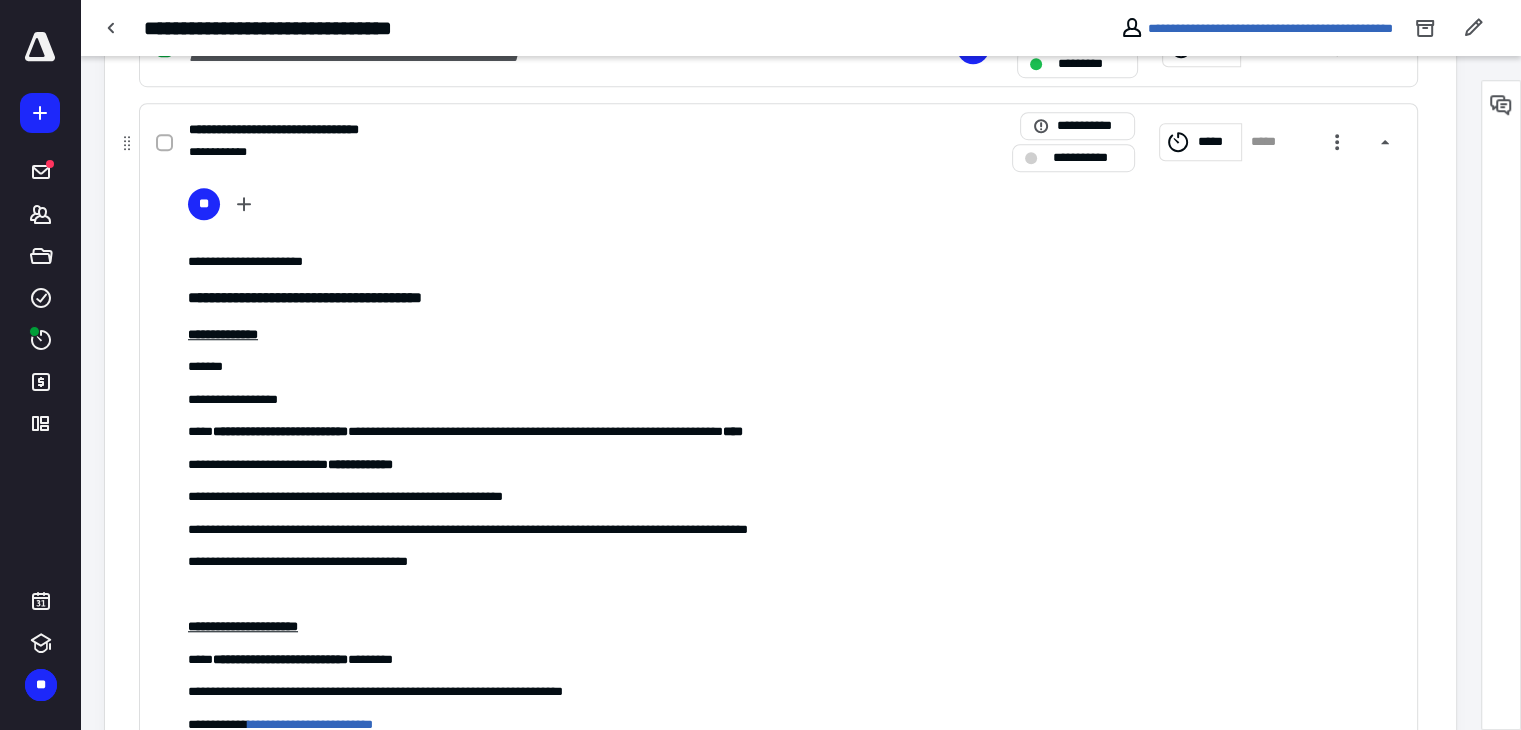 scroll, scrollTop: 1615, scrollLeft: 0, axis: vertical 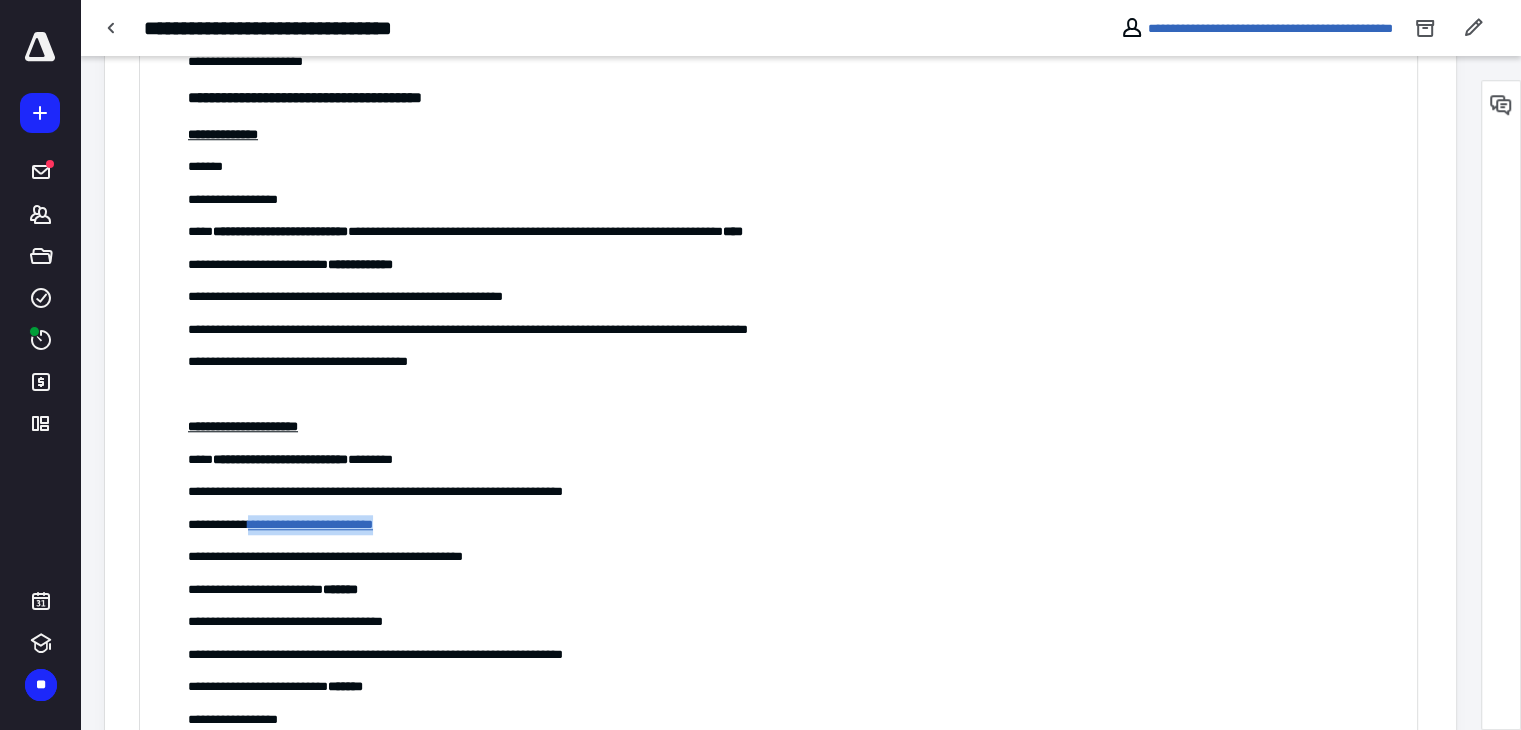 drag, startPoint x: 451, startPoint y: 528, endPoint x: 261, endPoint y: 525, distance: 190.02368 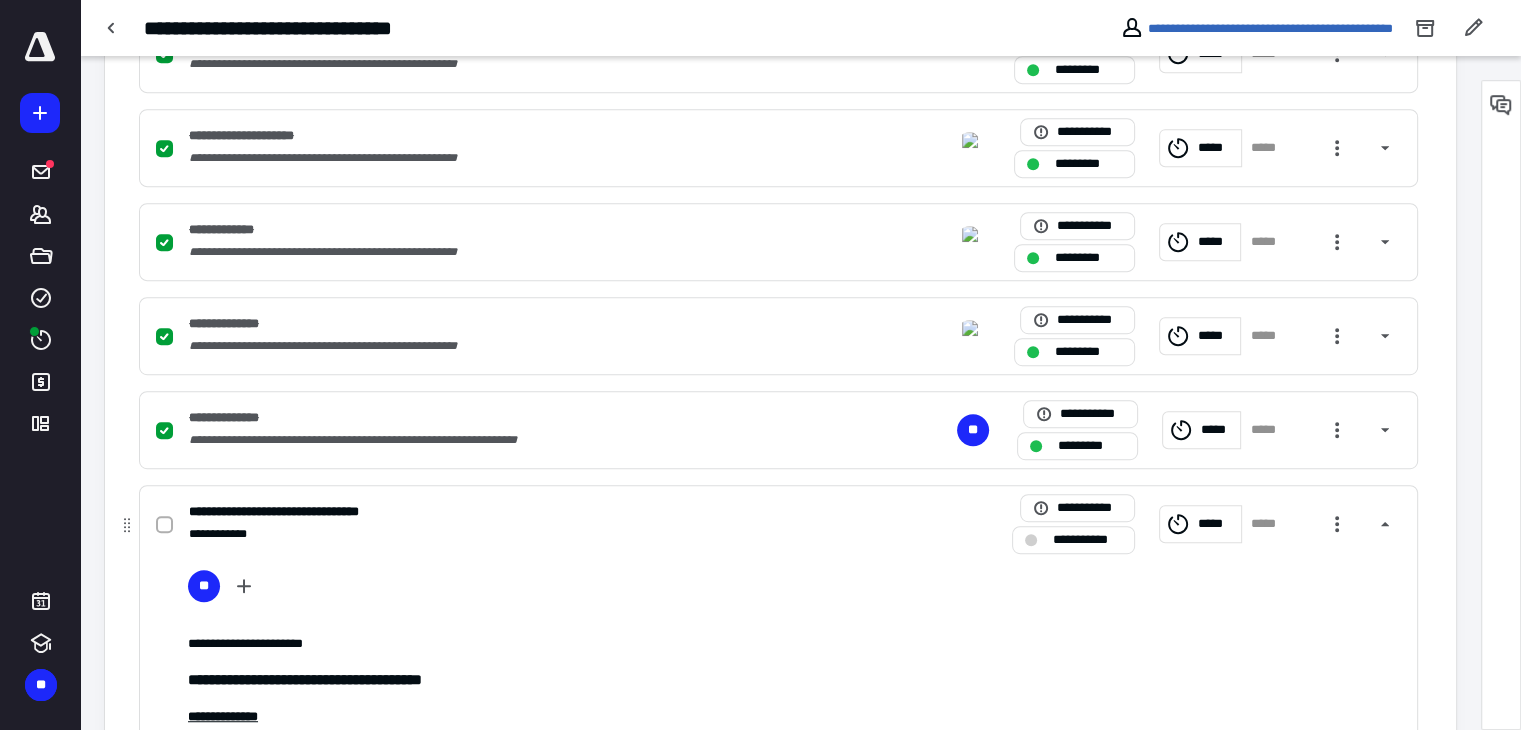 scroll, scrollTop: 1615, scrollLeft: 0, axis: vertical 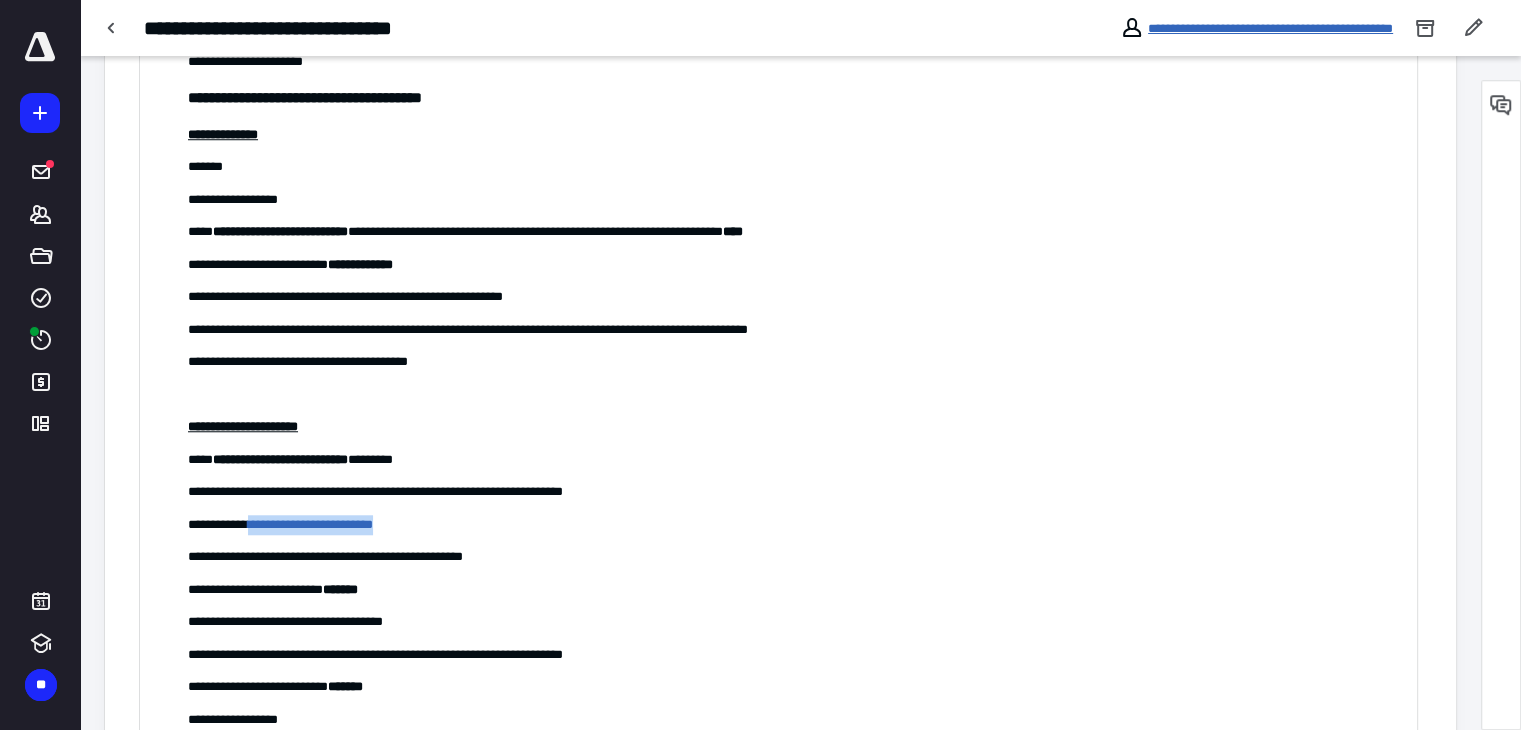 click on "**********" at bounding box center (1270, 28) 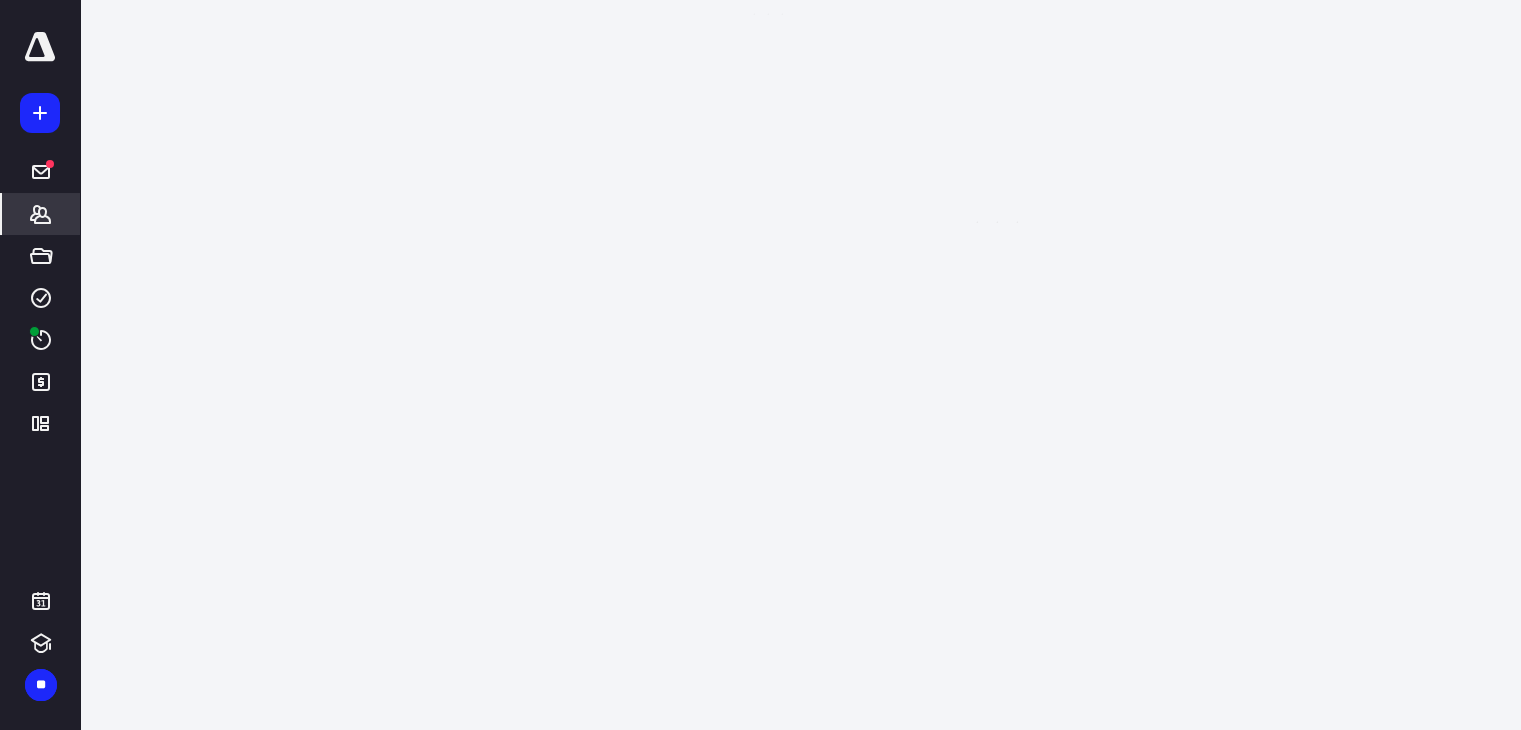 scroll, scrollTop: 0, scrollLeft: 0, axis: both 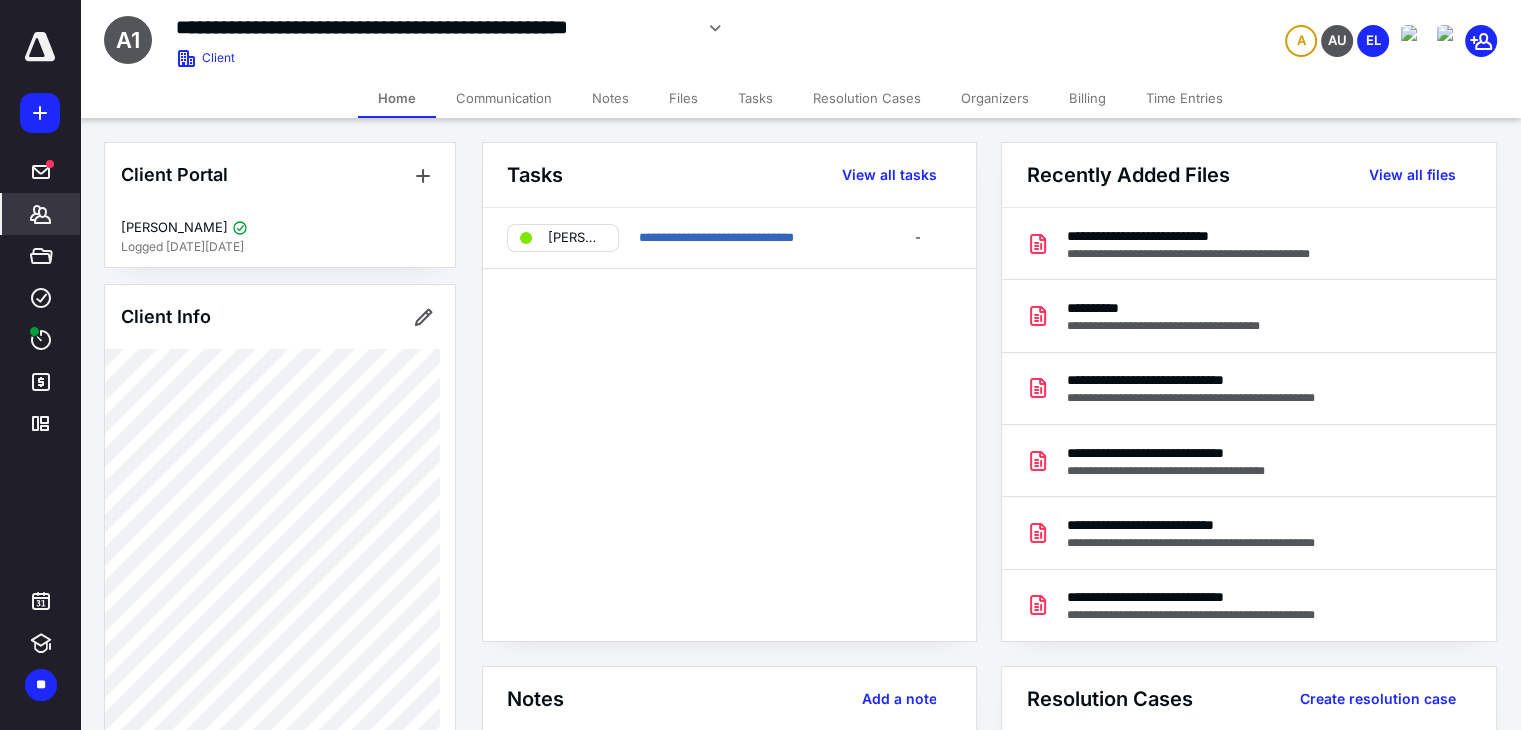 click on "Files" at bounding box center (683, 98) 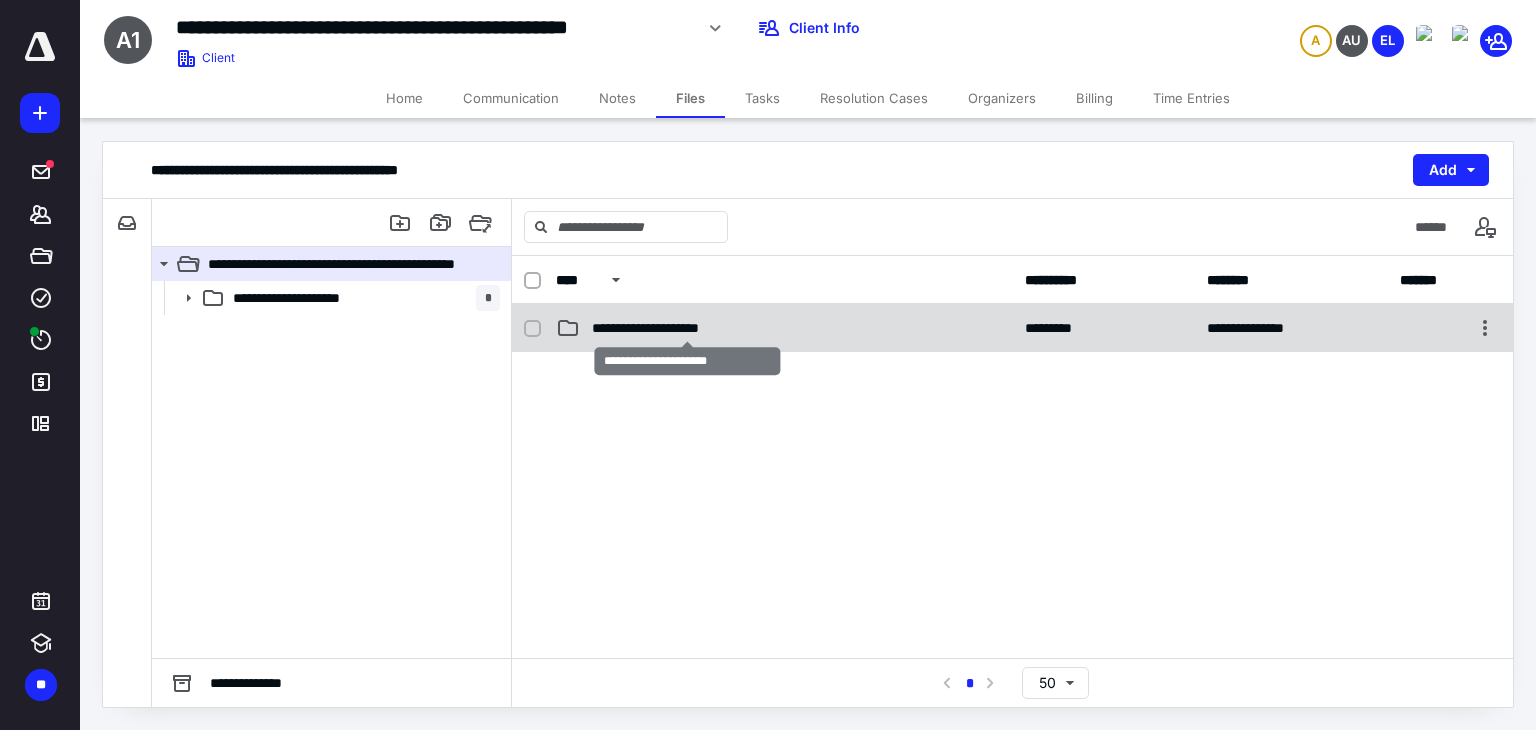 click on "**********" at bounding box center [688, 328] 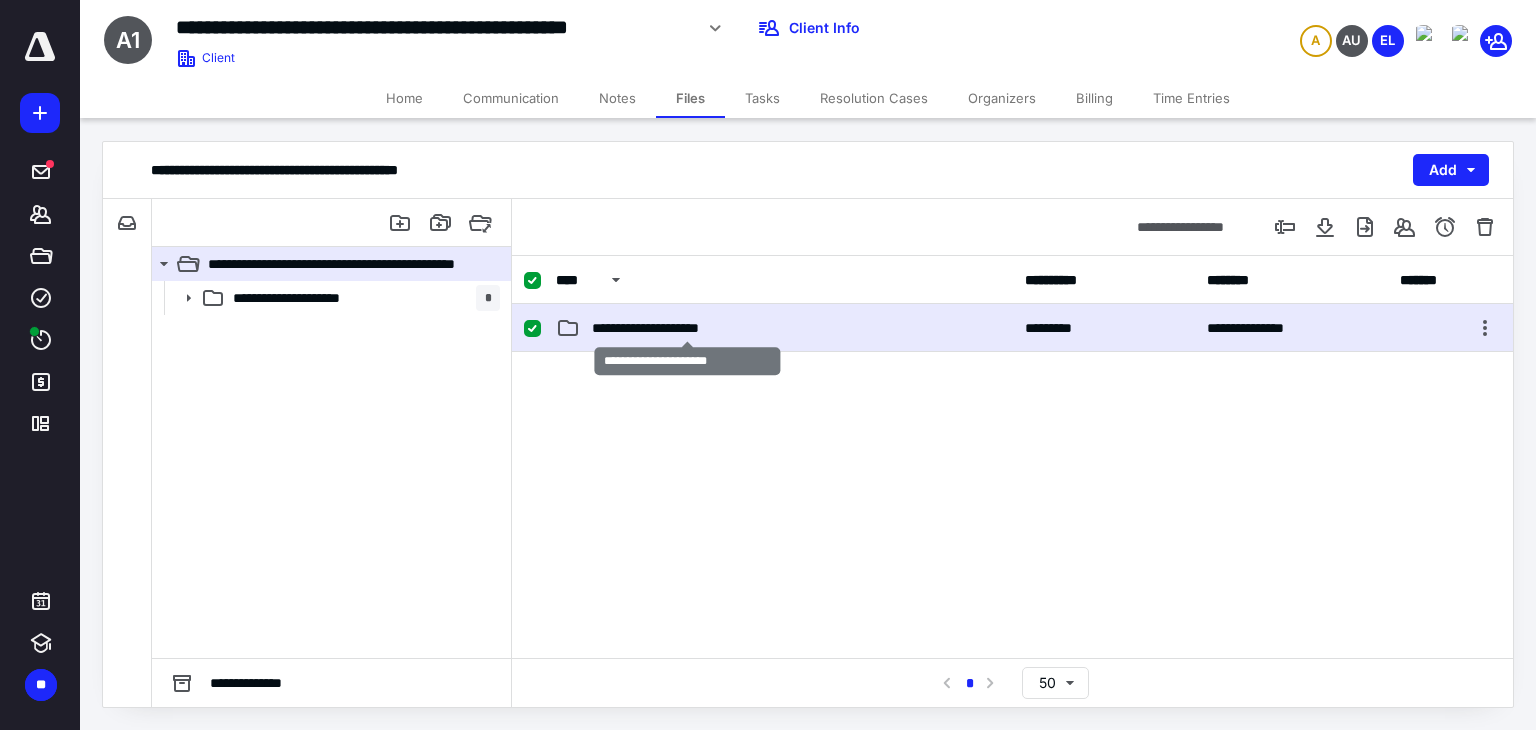 click on "**********" at bounding box center [688, 328] 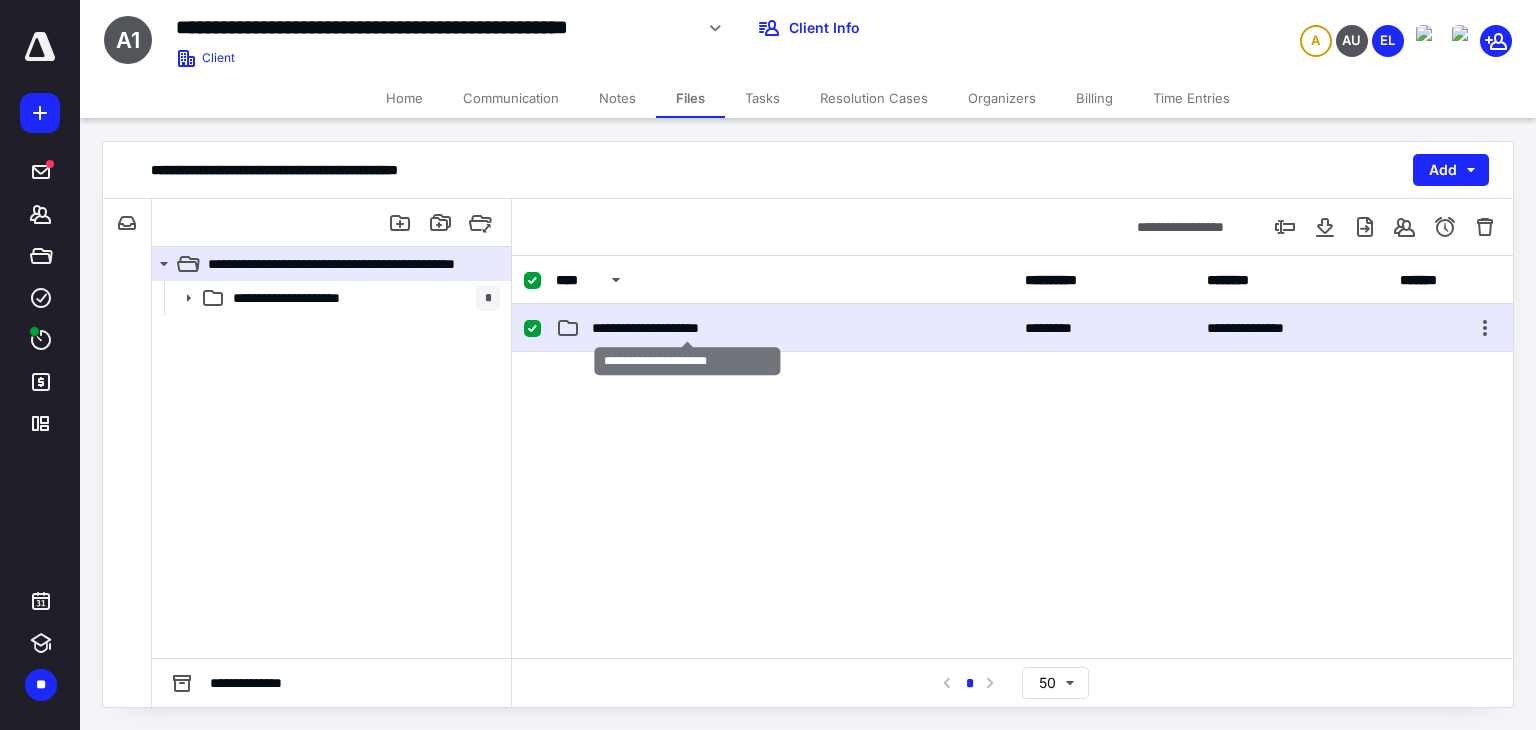 checkbox on "false" 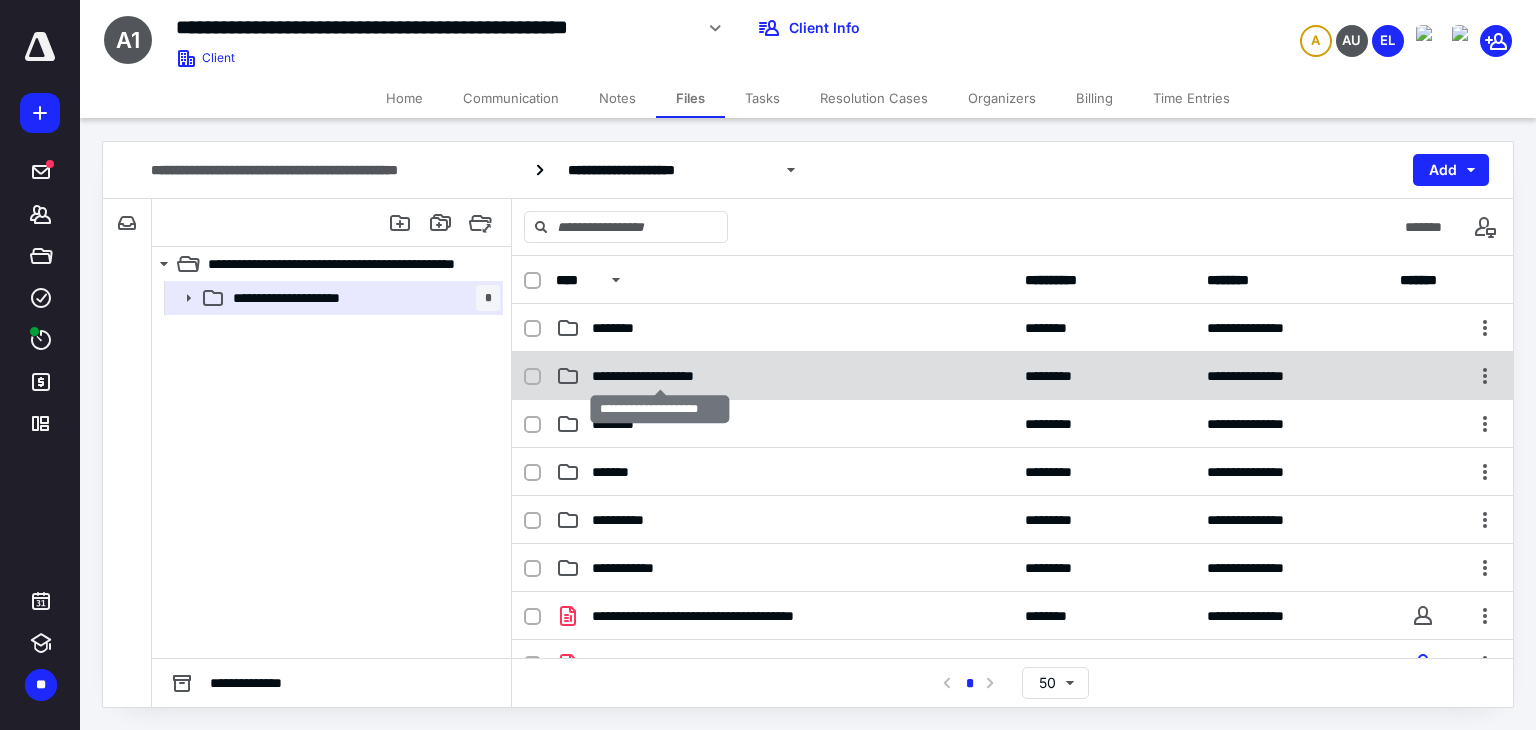 click on "**********" at bounding box center [660, 376] 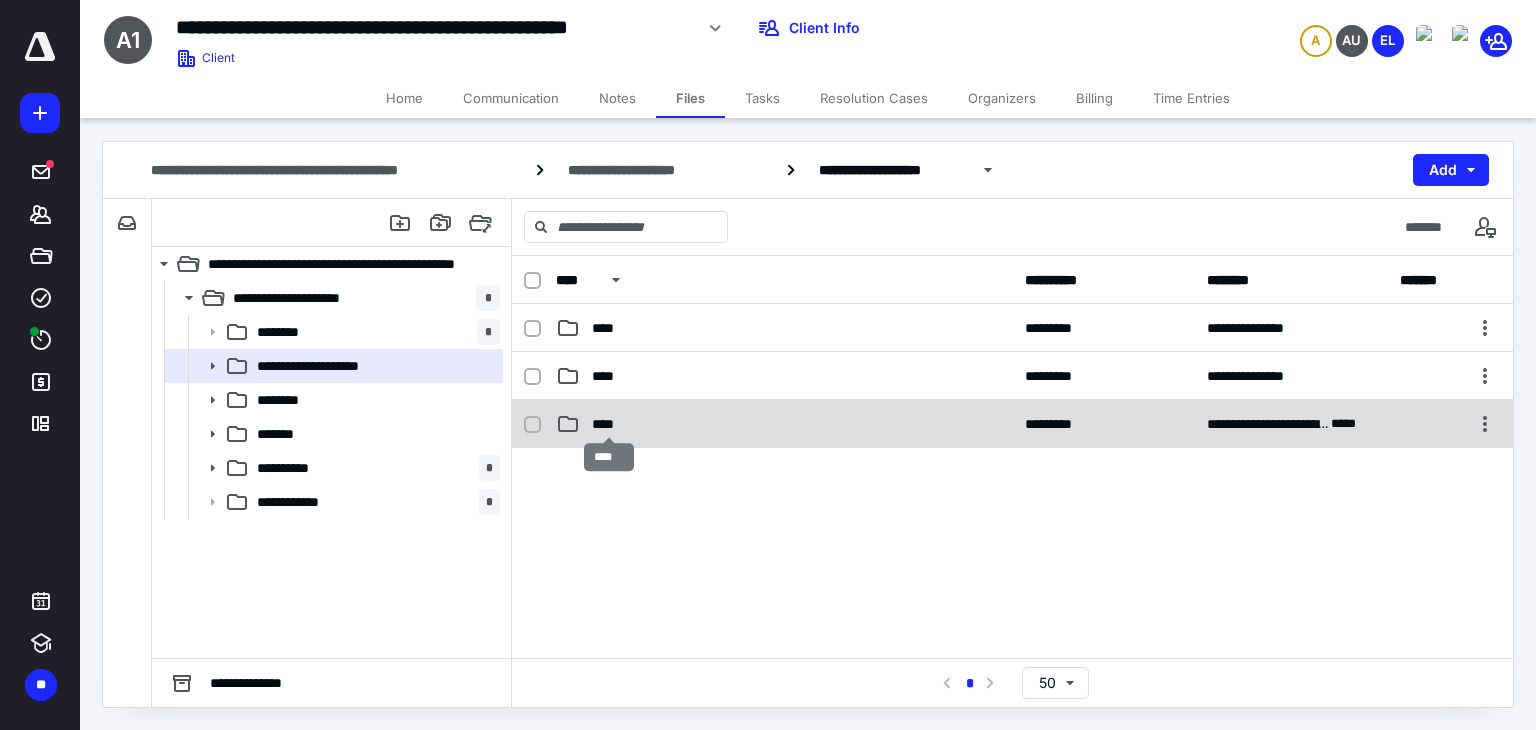 click on "****" at bounding box center [609, 424] 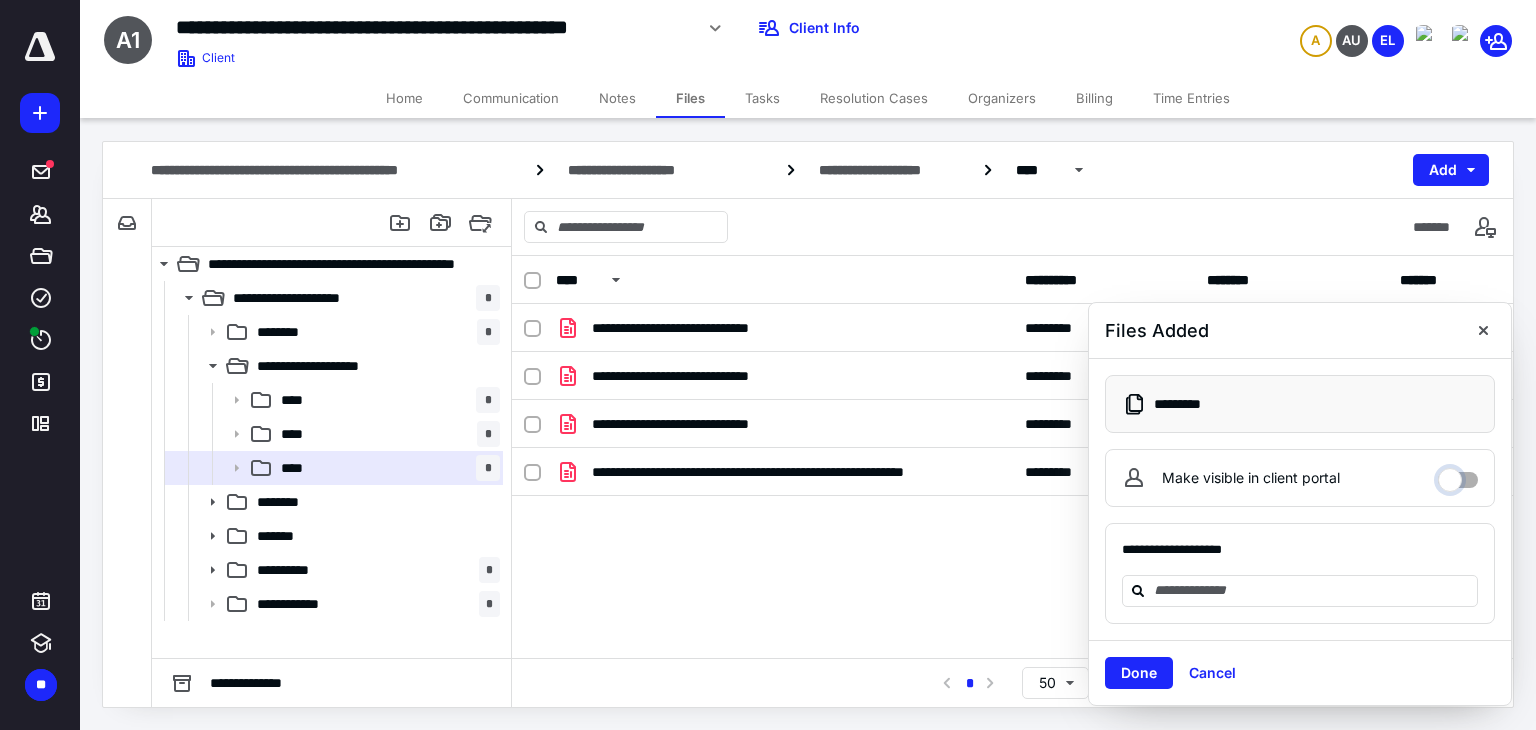 click on "Make visible in client portal" at bounding box center [1458, 475] 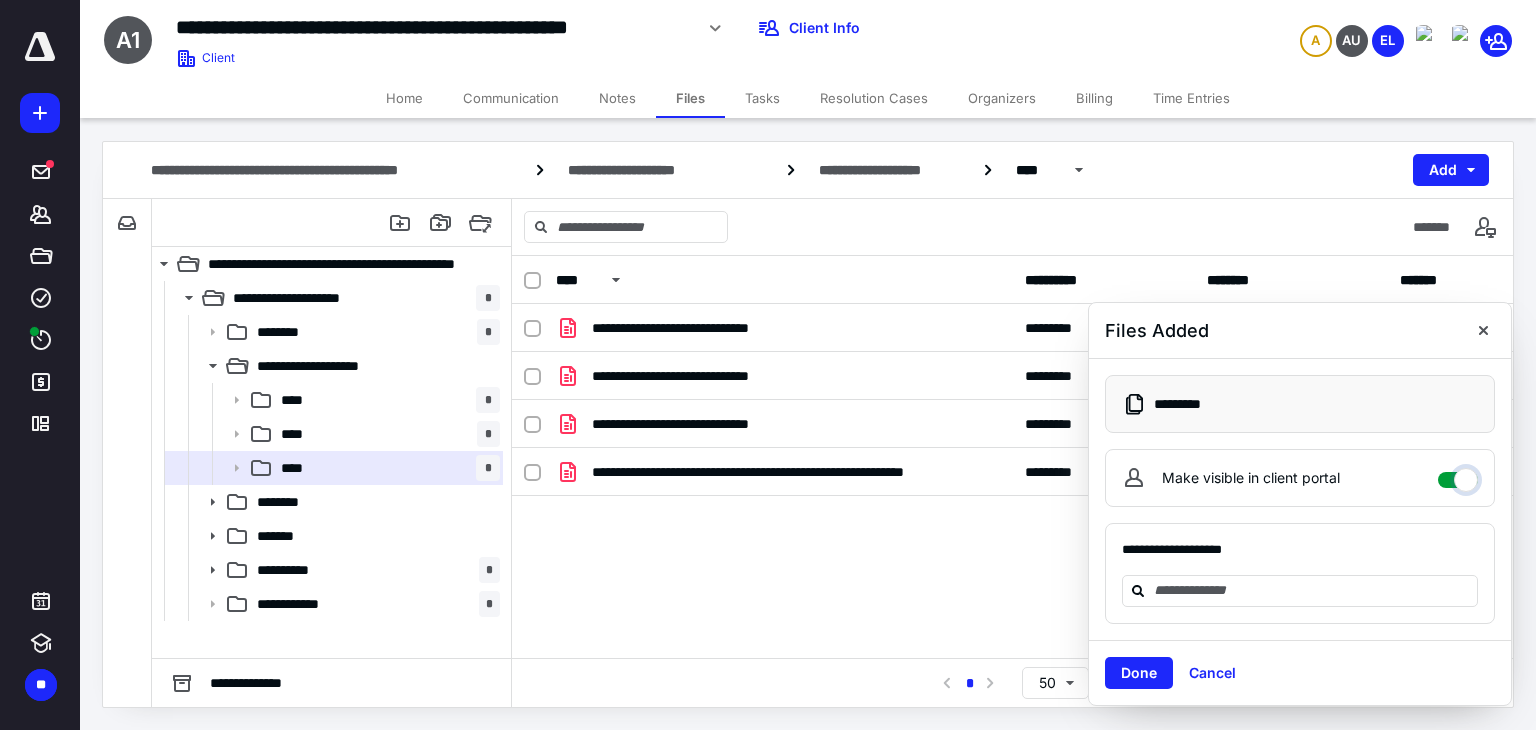checkbox on "****" 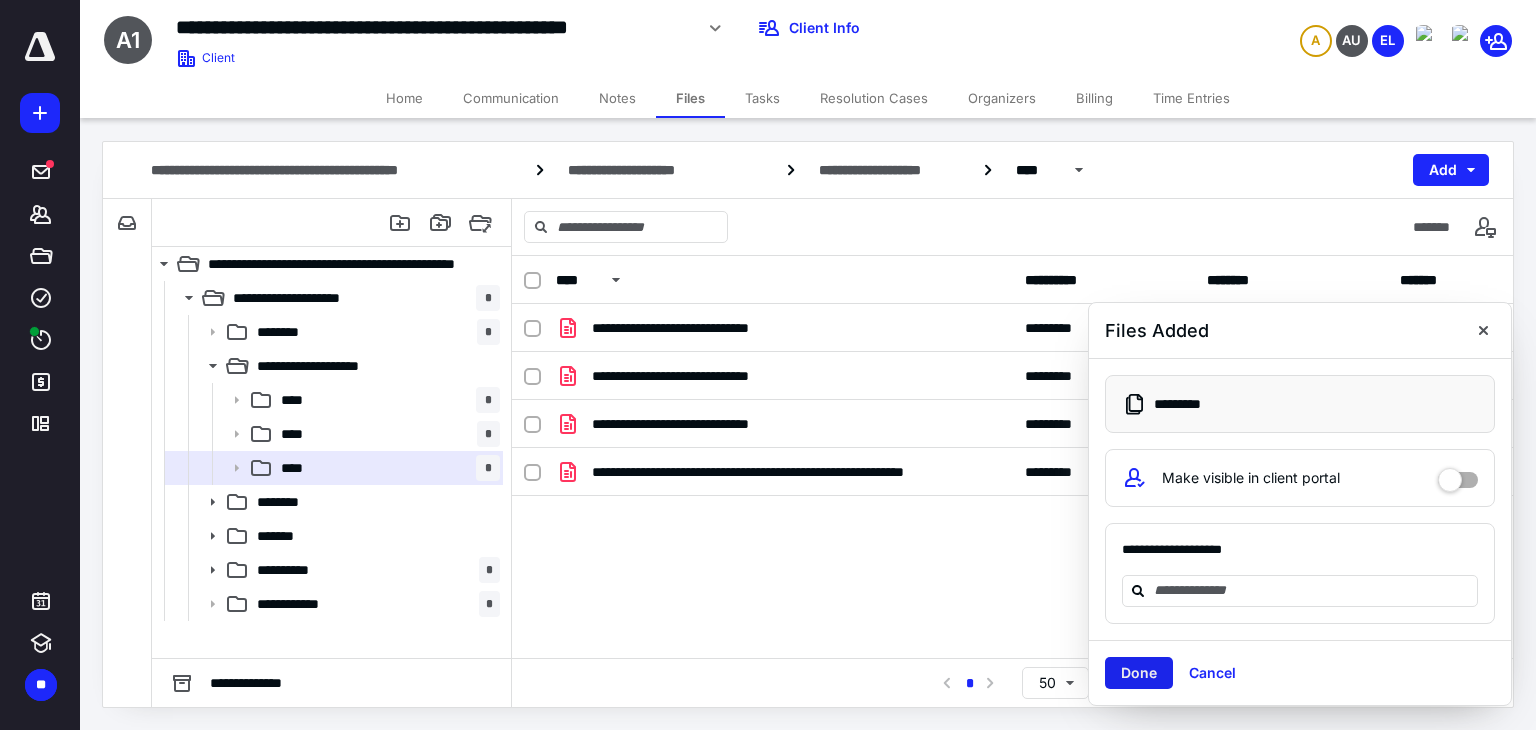 click on "Done" at bounding box center (1139, 673) 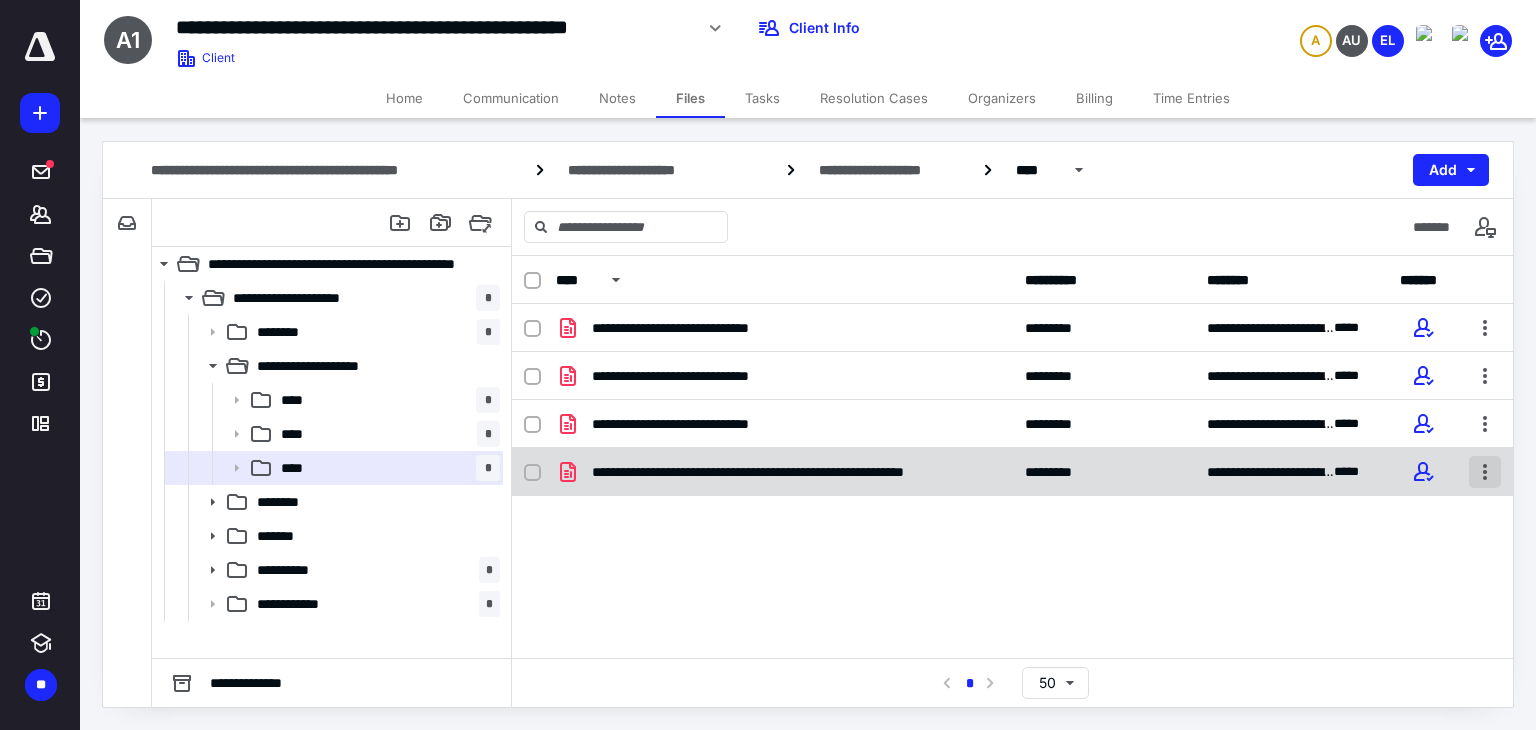 click at bounding box center [1485, 472] 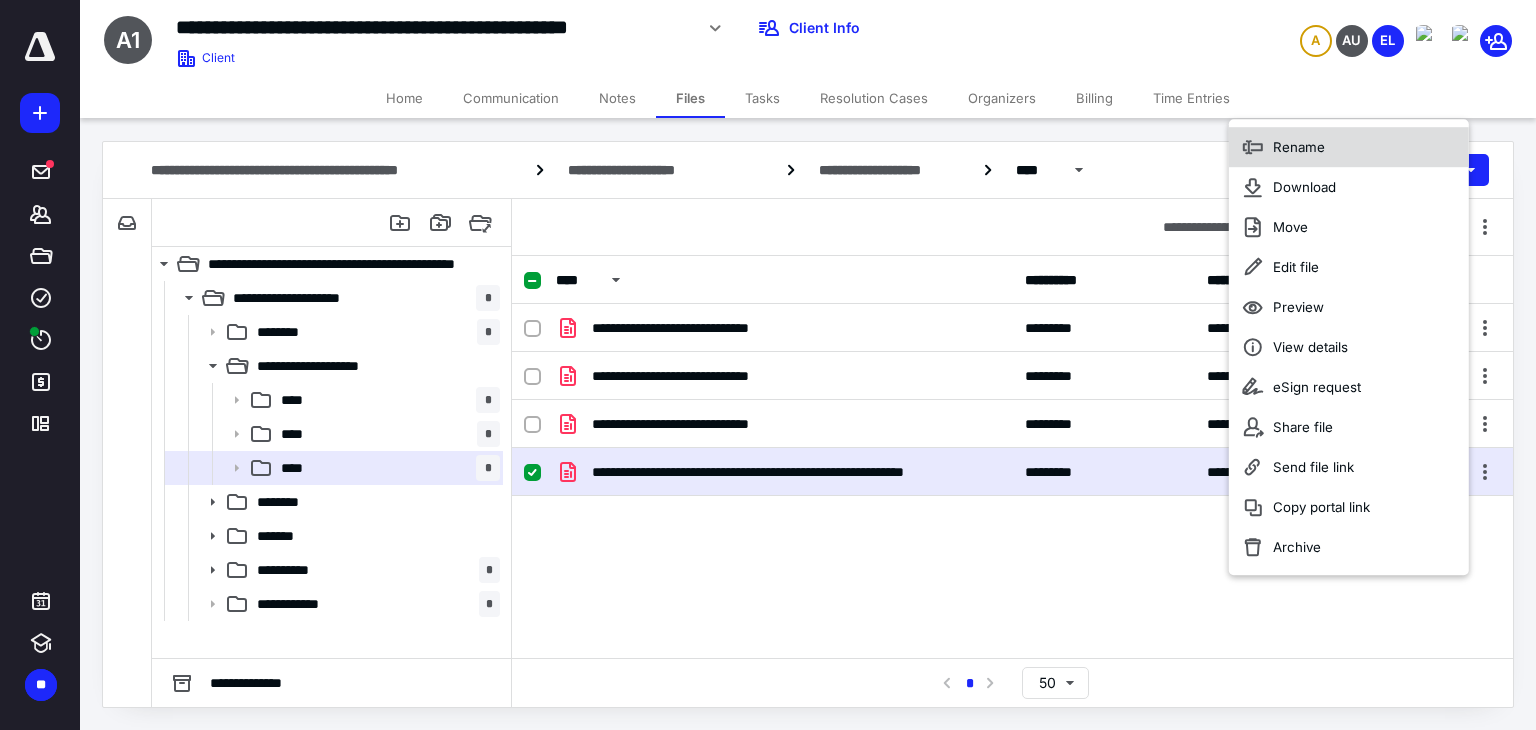 click on "Rename" at bounding box center [1349, 147] 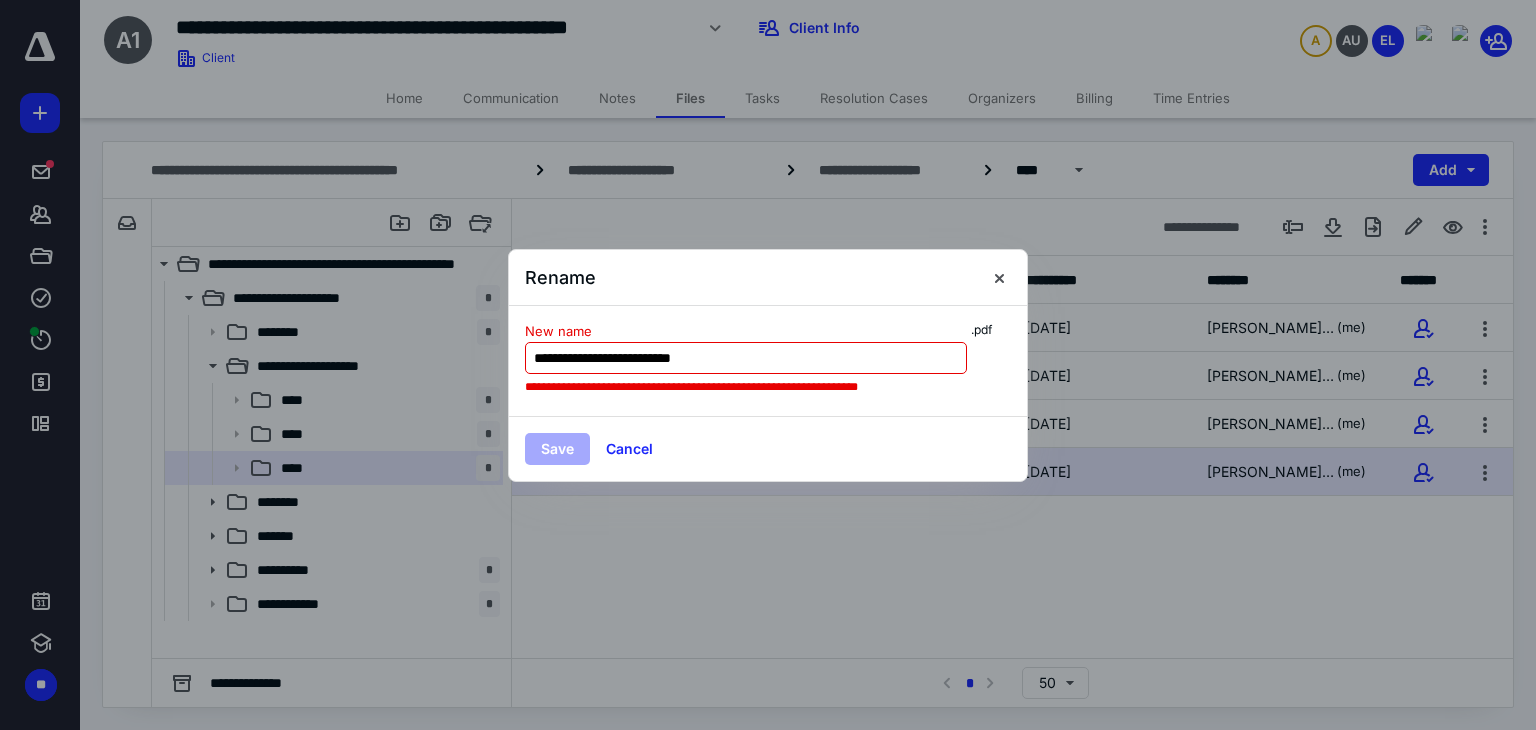 click on "**********" at bounding box center [746, 358] 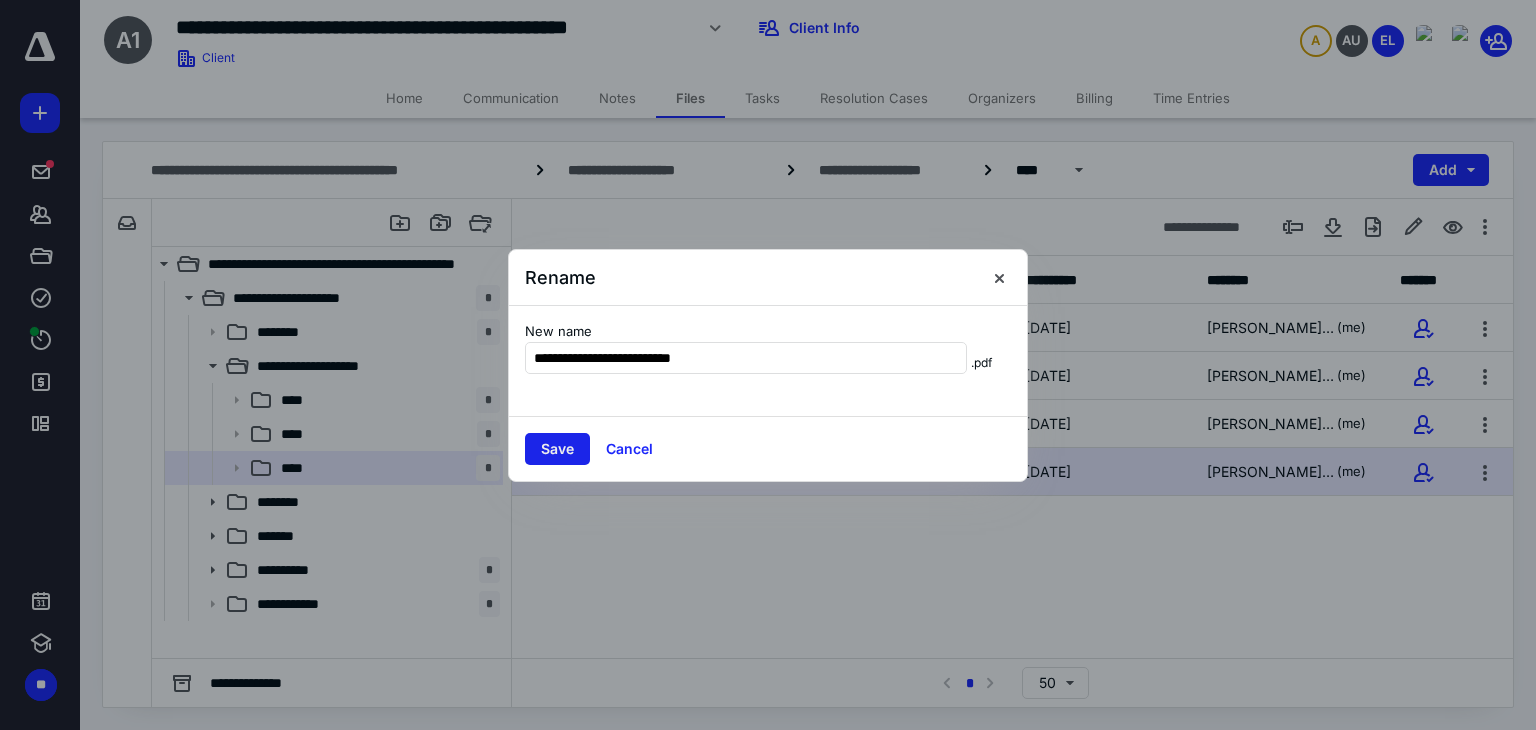 type on "**********" 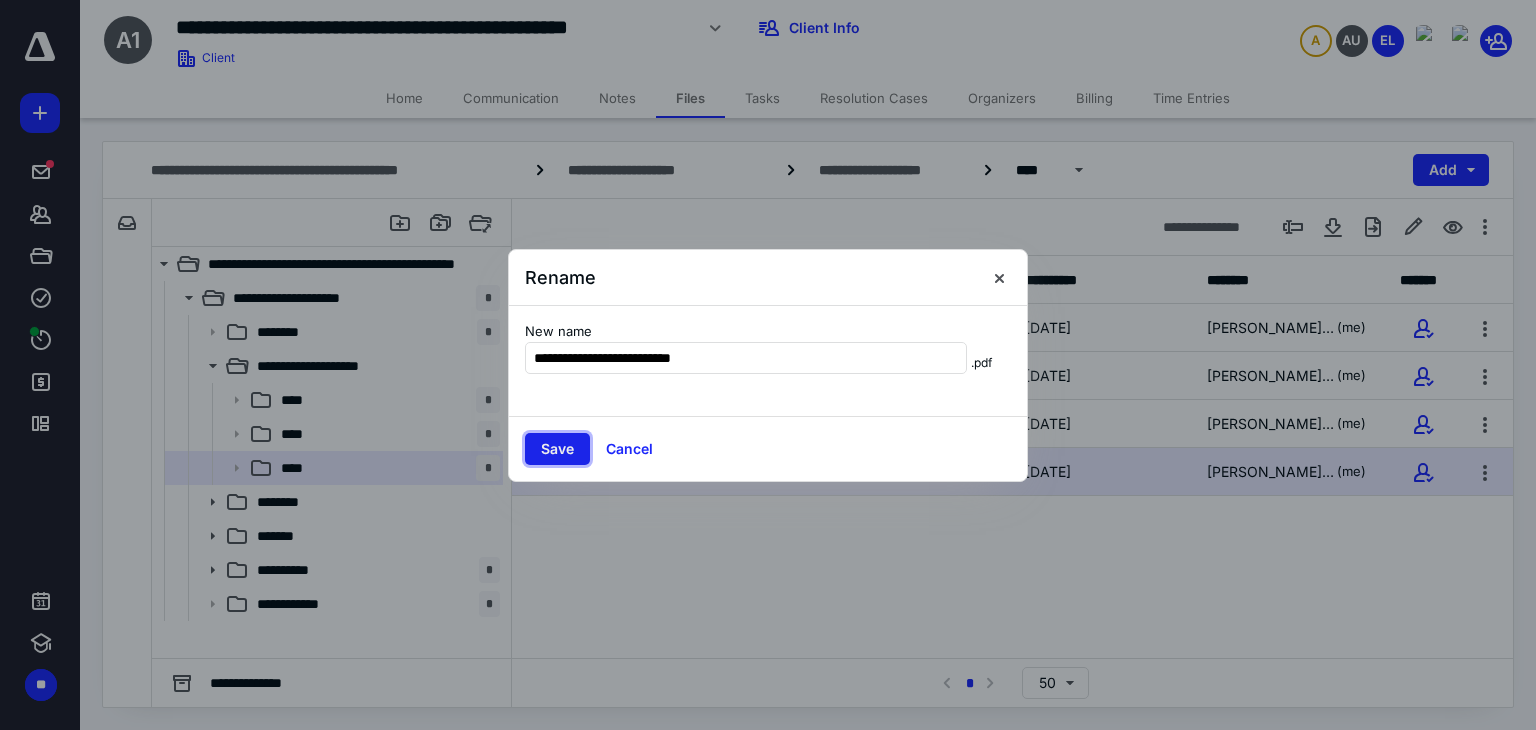 click on "Save" at bounding box center [557, 449] 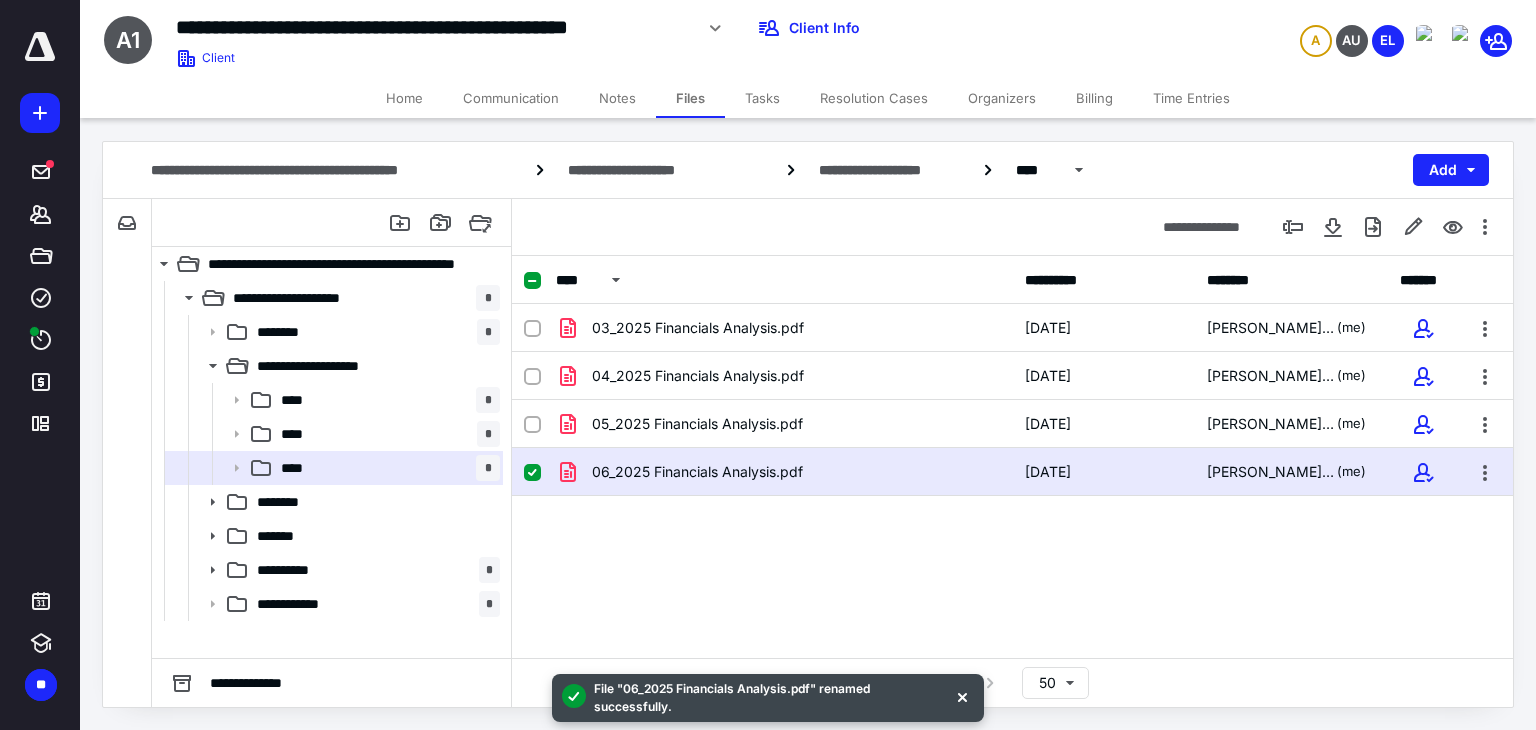 click on "Tasks" at bounding box center [762, 98] 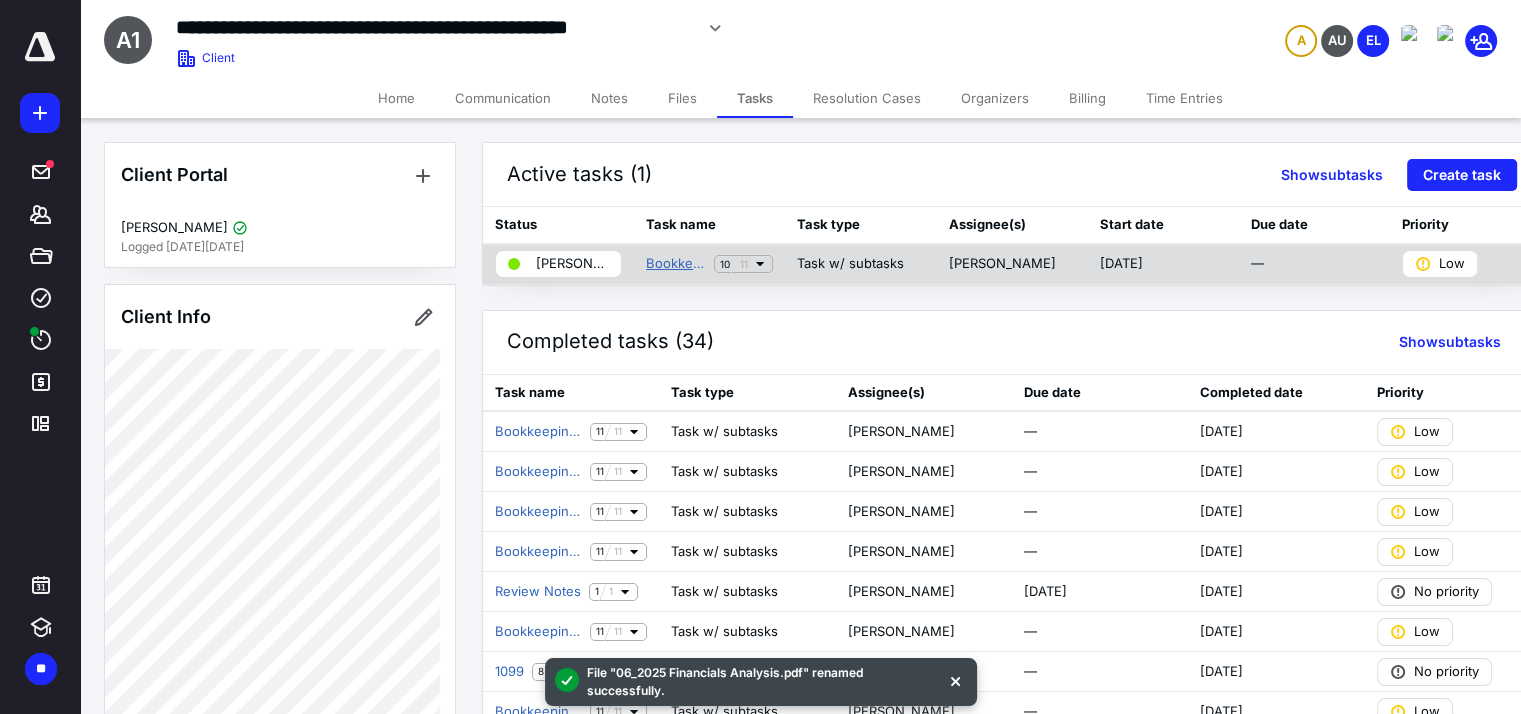 click on "Bookkeeping Workflows (Non ABA)" at bounding box center [676, 264] 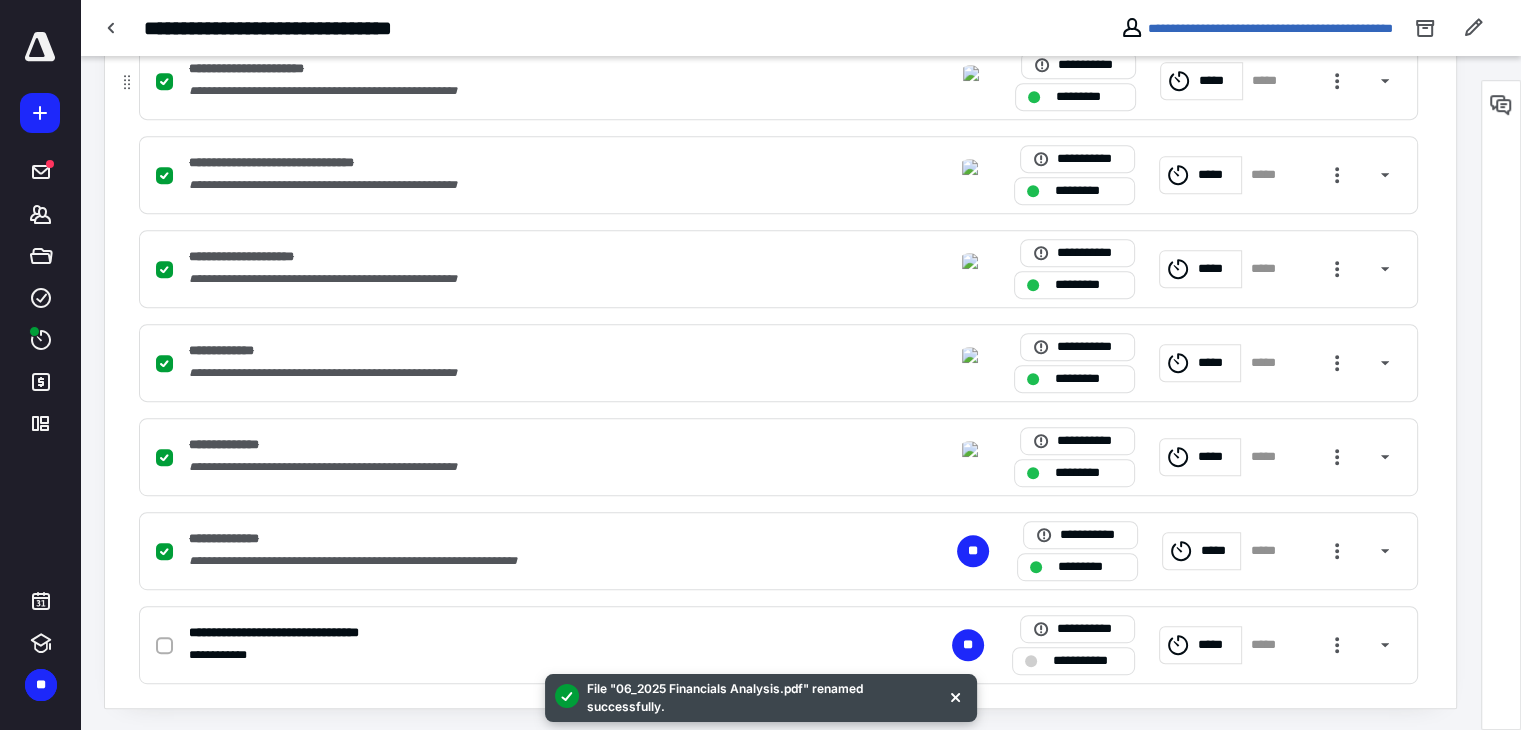 scroll, scrollTop: 915, scrollLeft: 0, axis: vertical 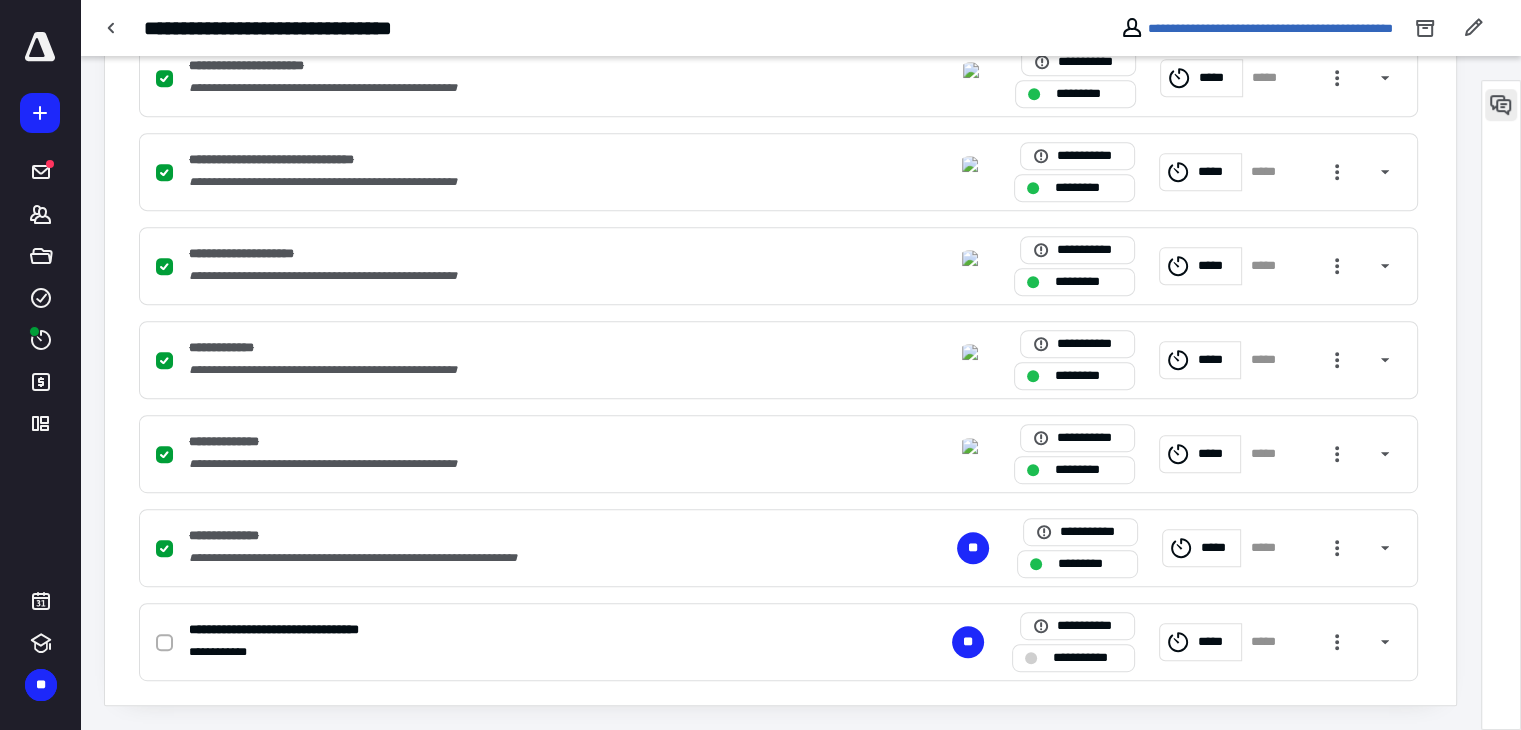 click at bounding box center [1501, 105] 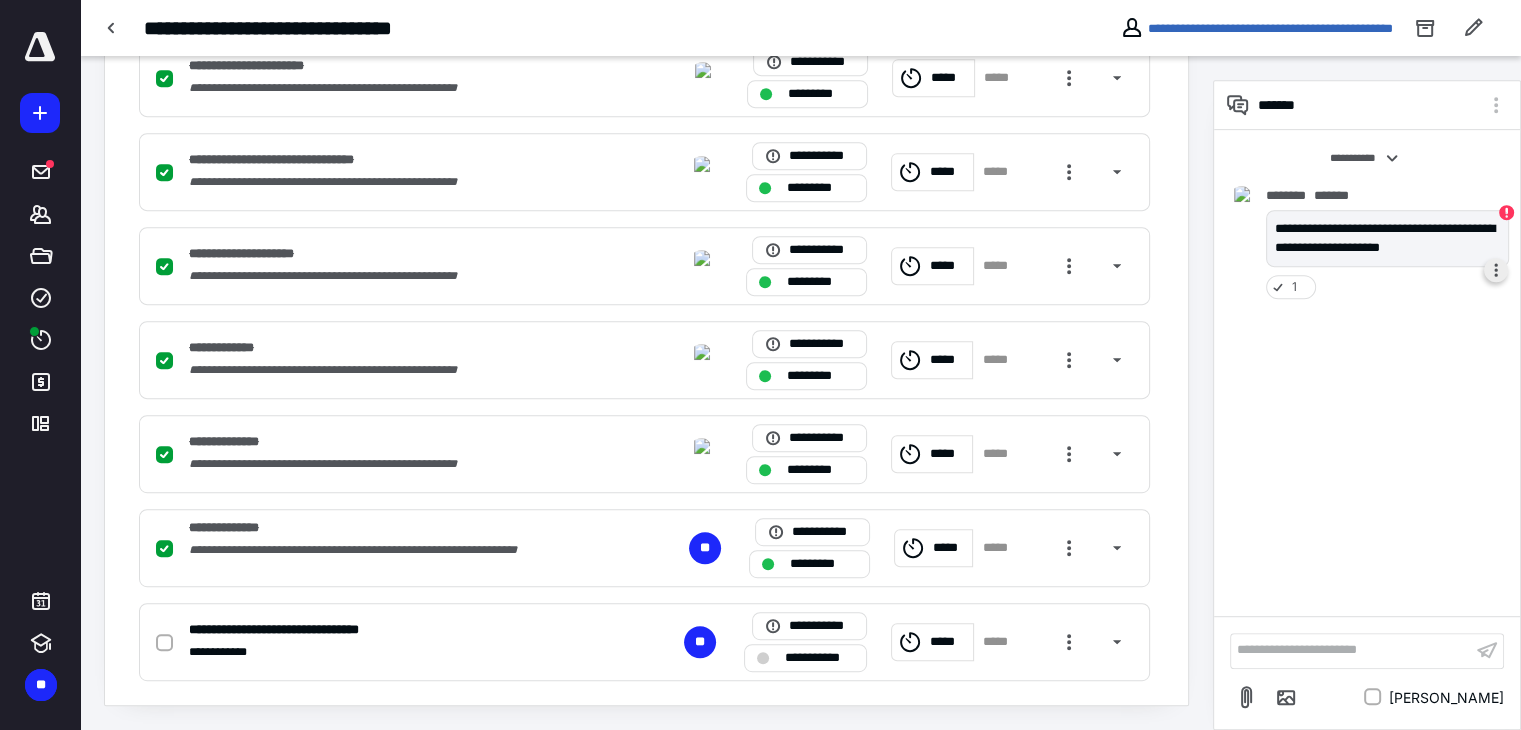 click at bounding box center [1496, 270] 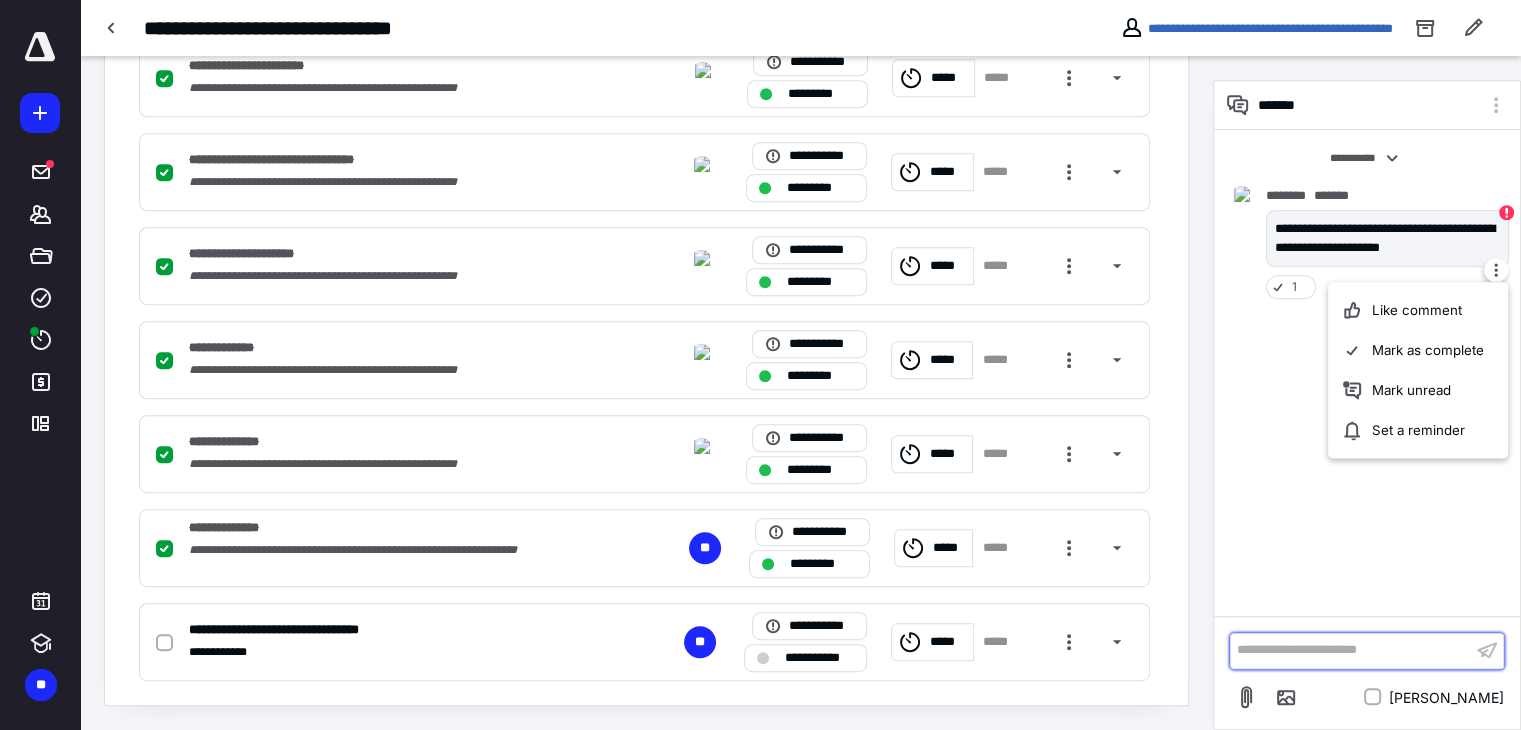 click on "**********" at bounding box center [1351, 650] 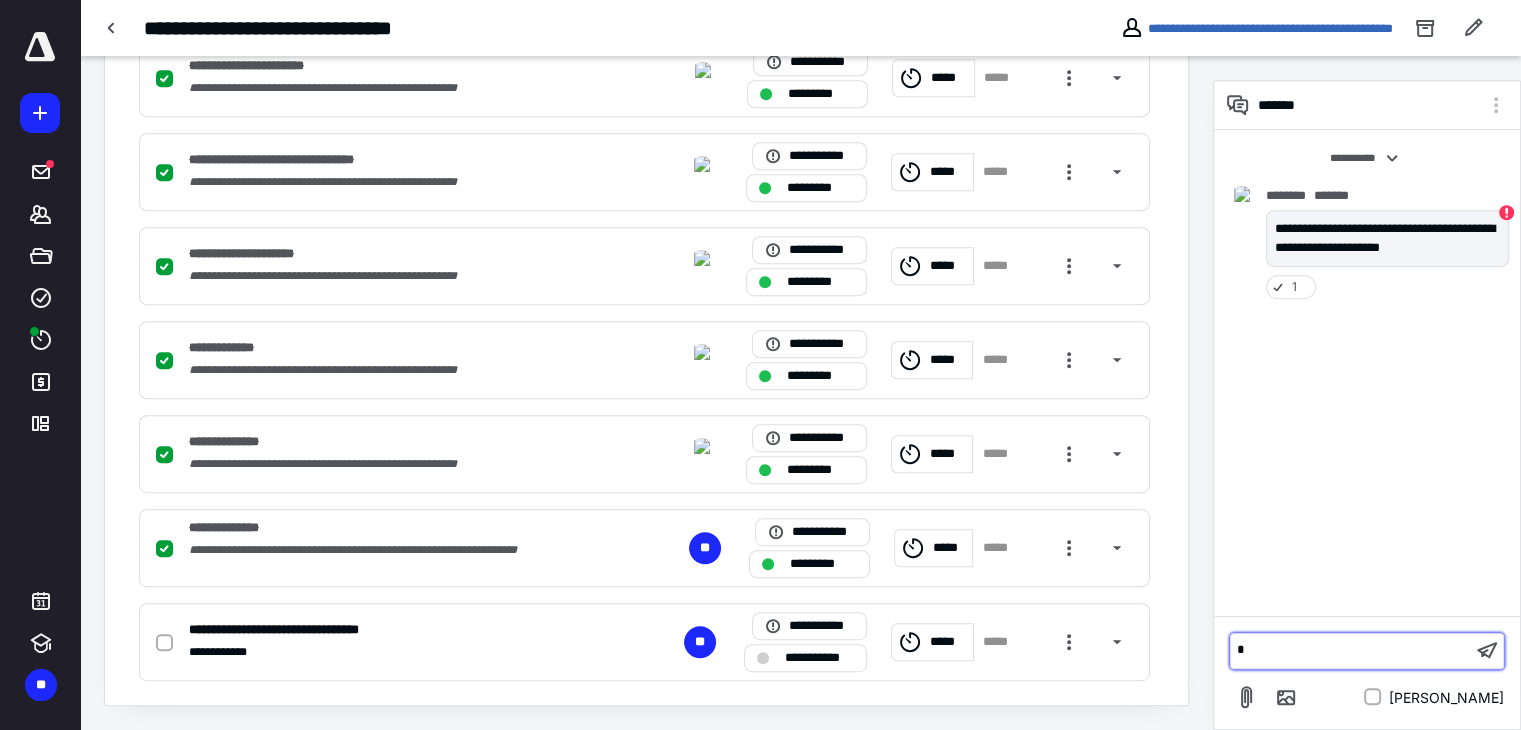 type 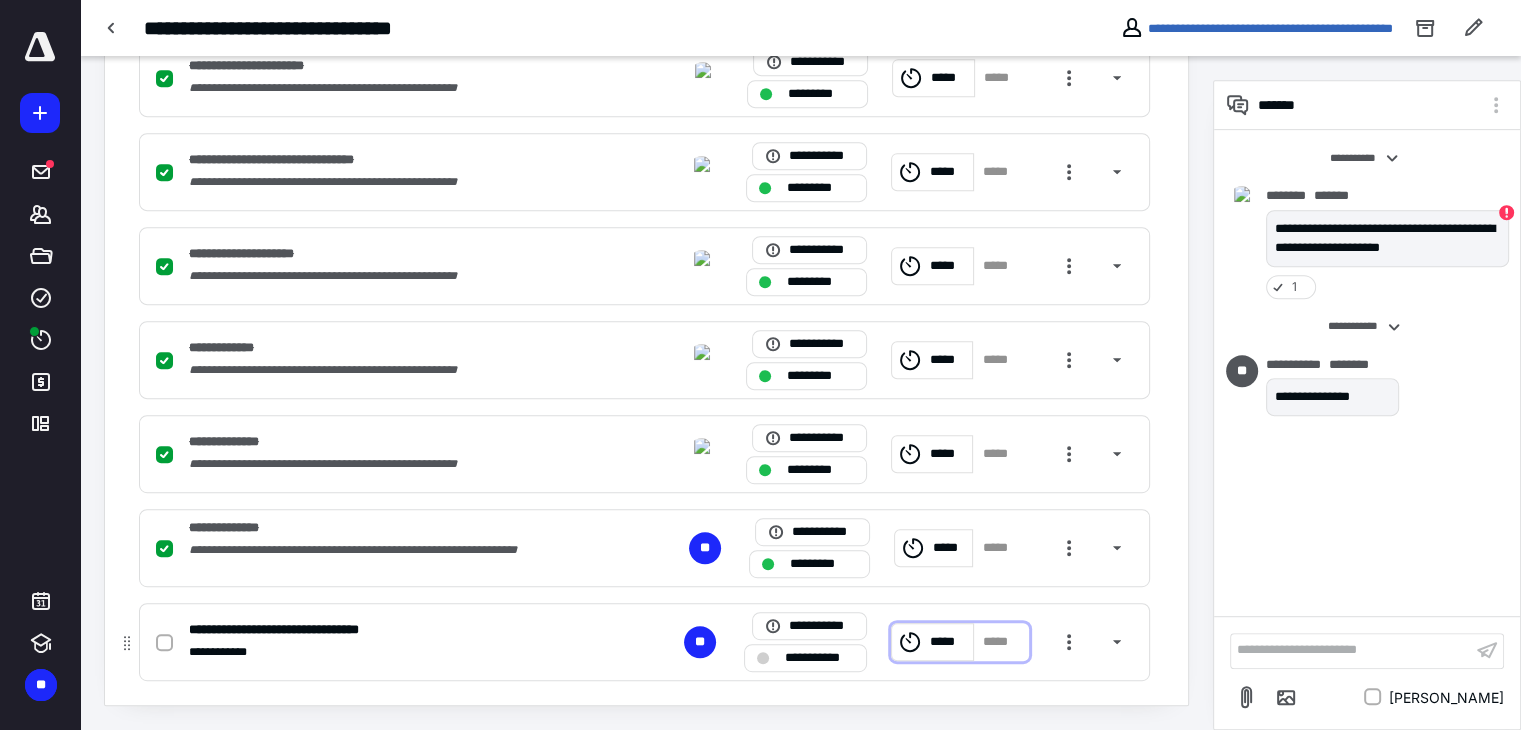click on "*****" at bounding box center [948, 642] 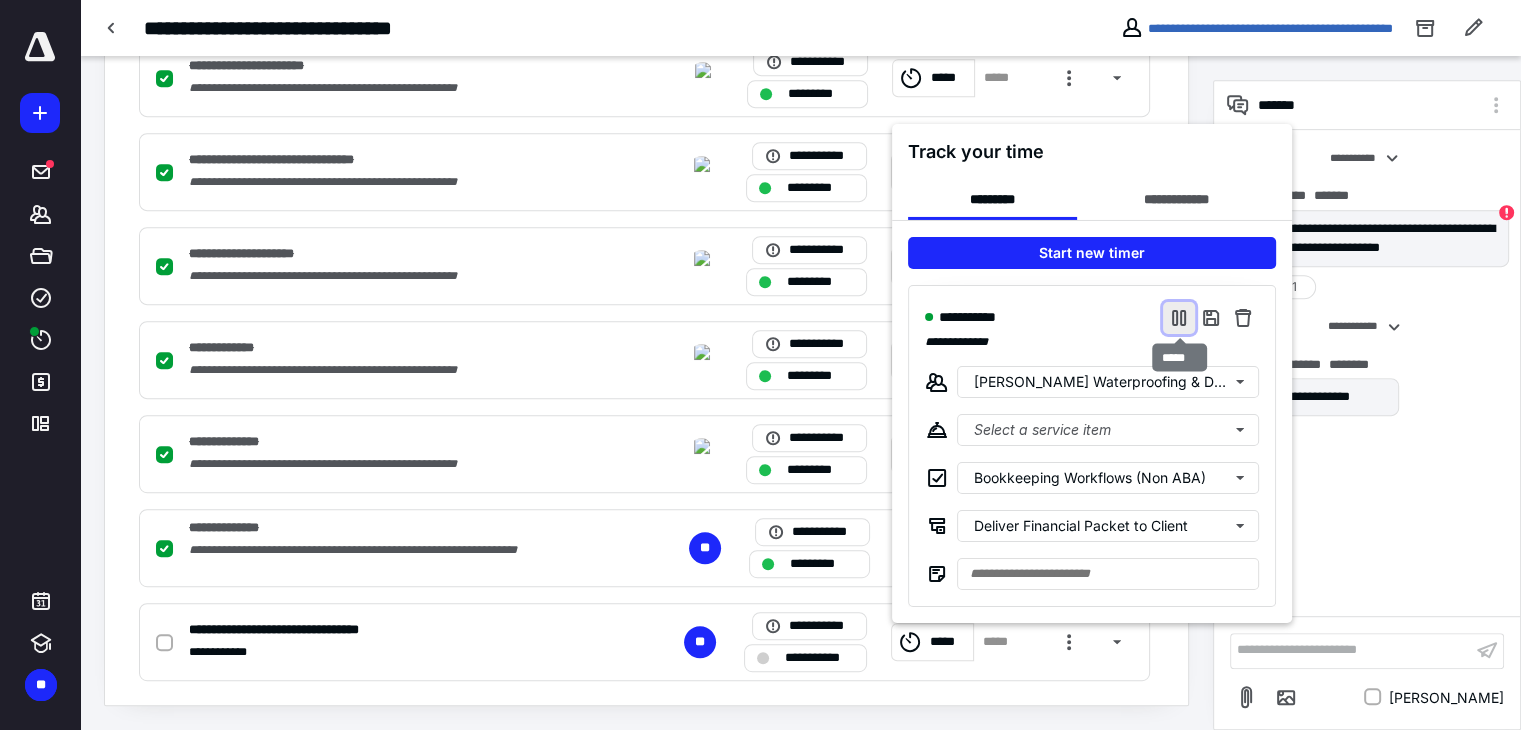 click at bounding box center [1179, 317] 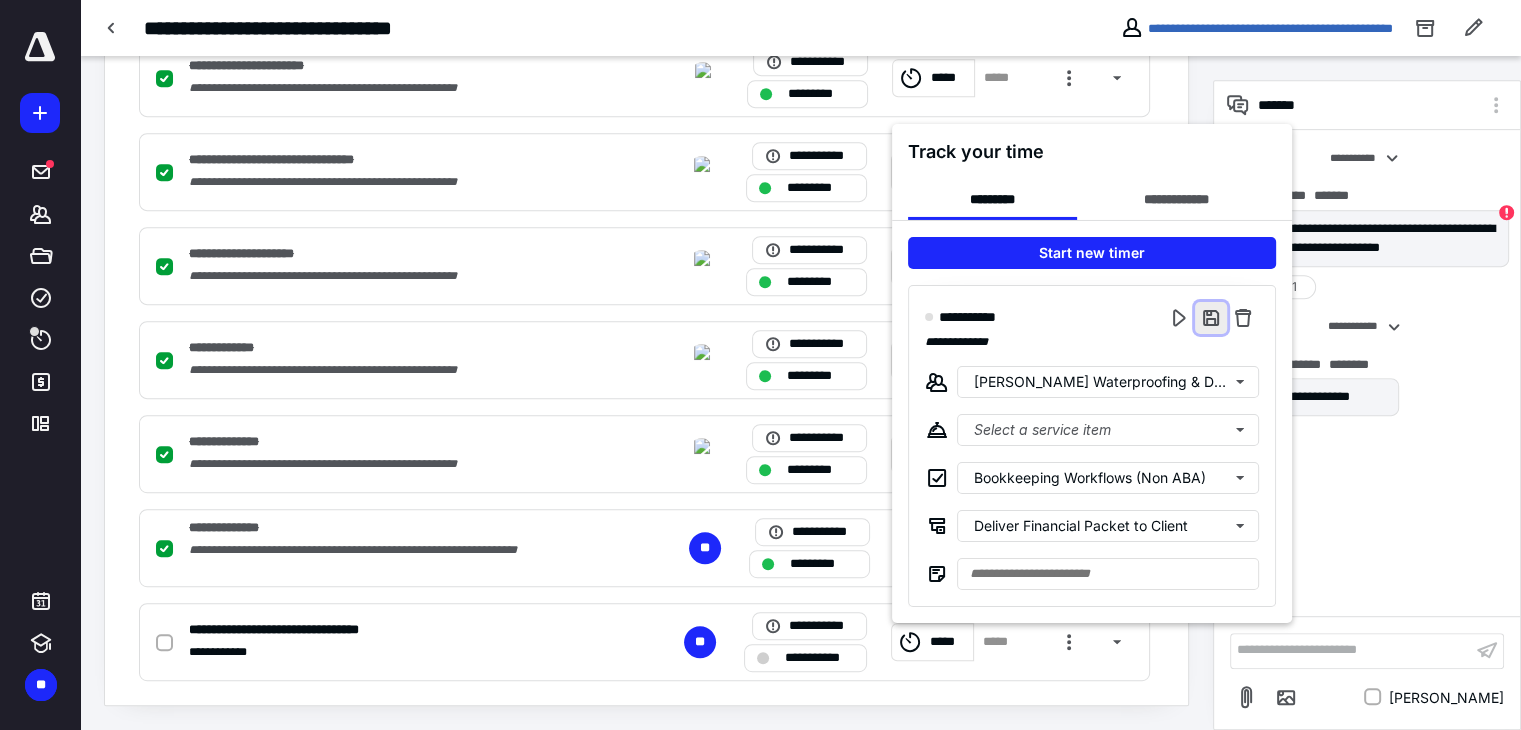click at bounding box center [1211, 317] 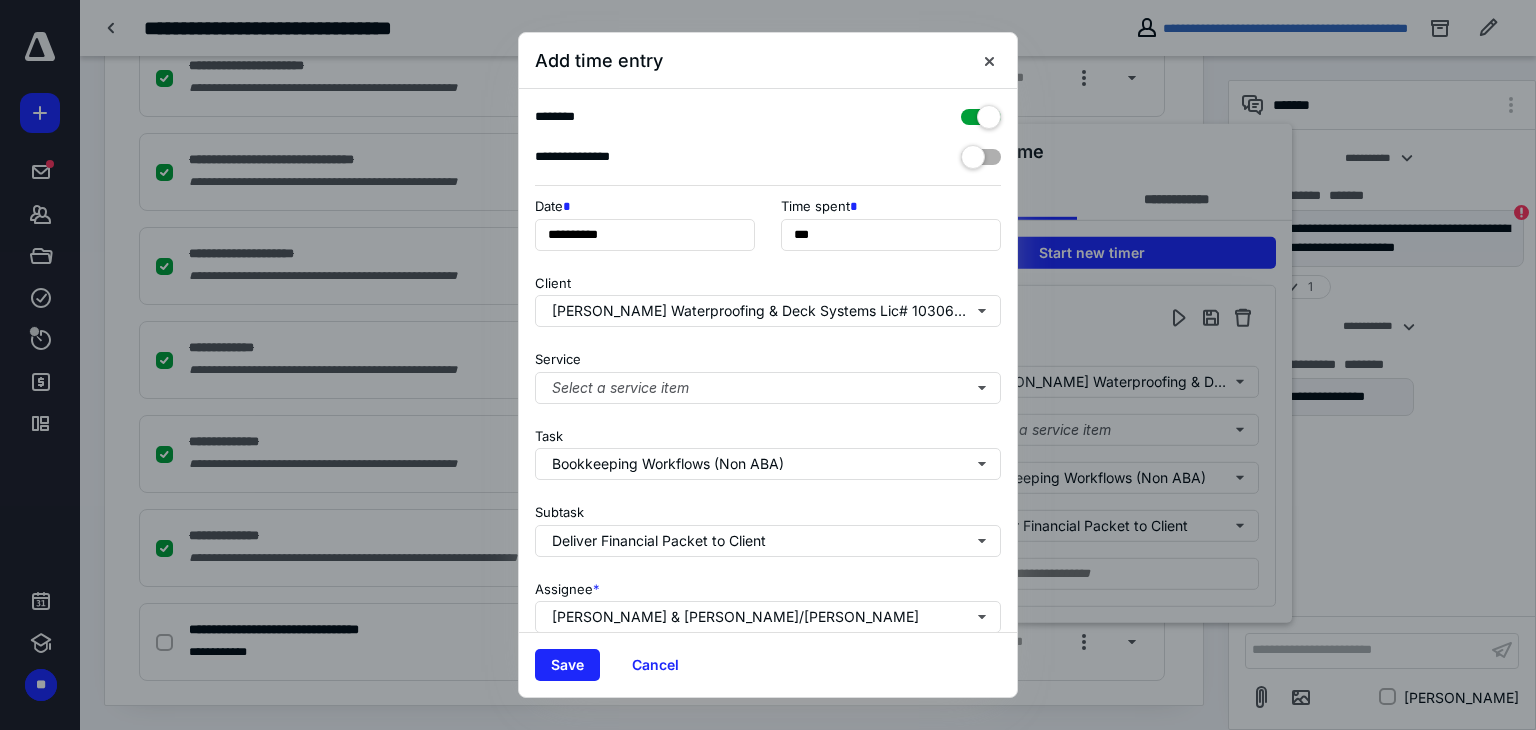 click at bounding box center [981, 113] 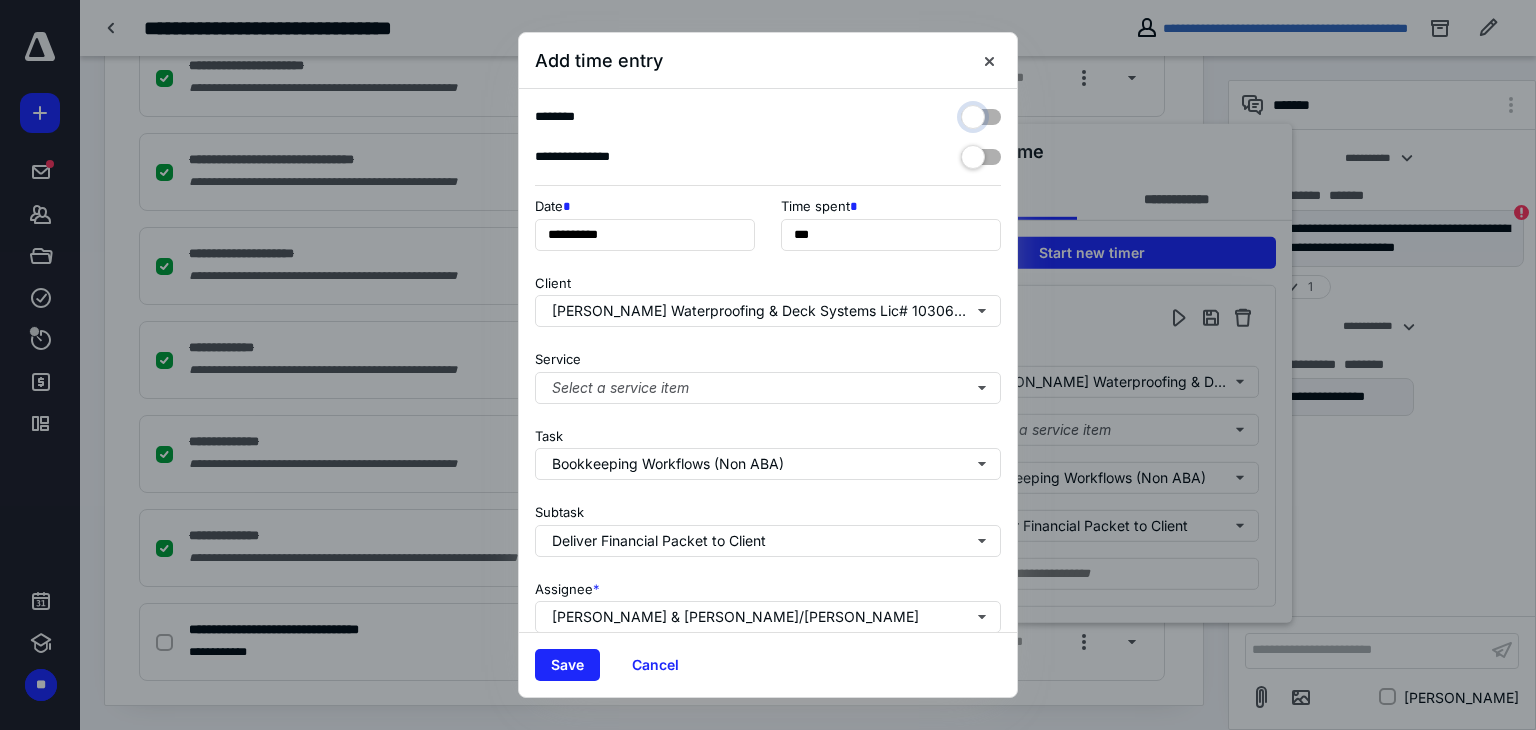 checkbox on "false" 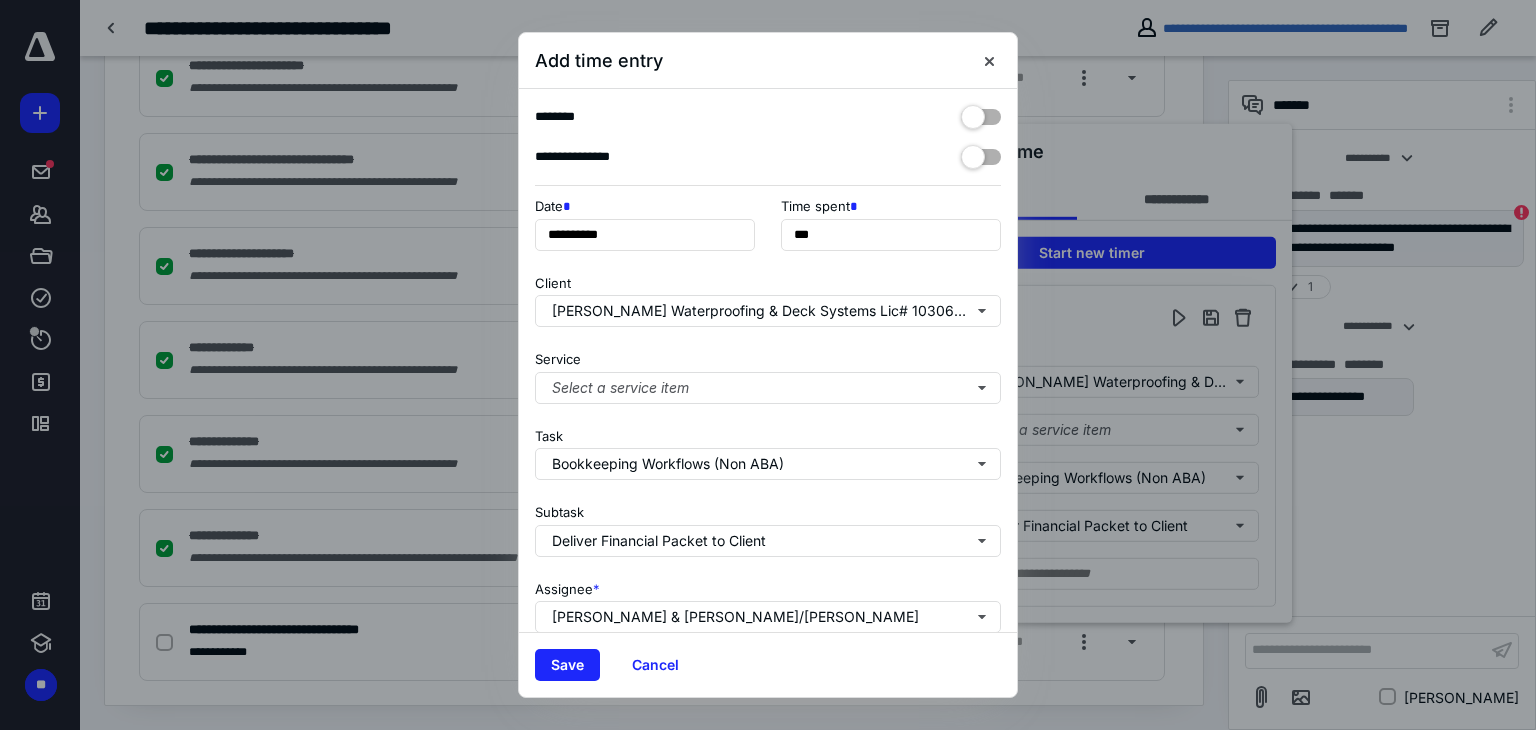 click at bounding box center [981, 153] 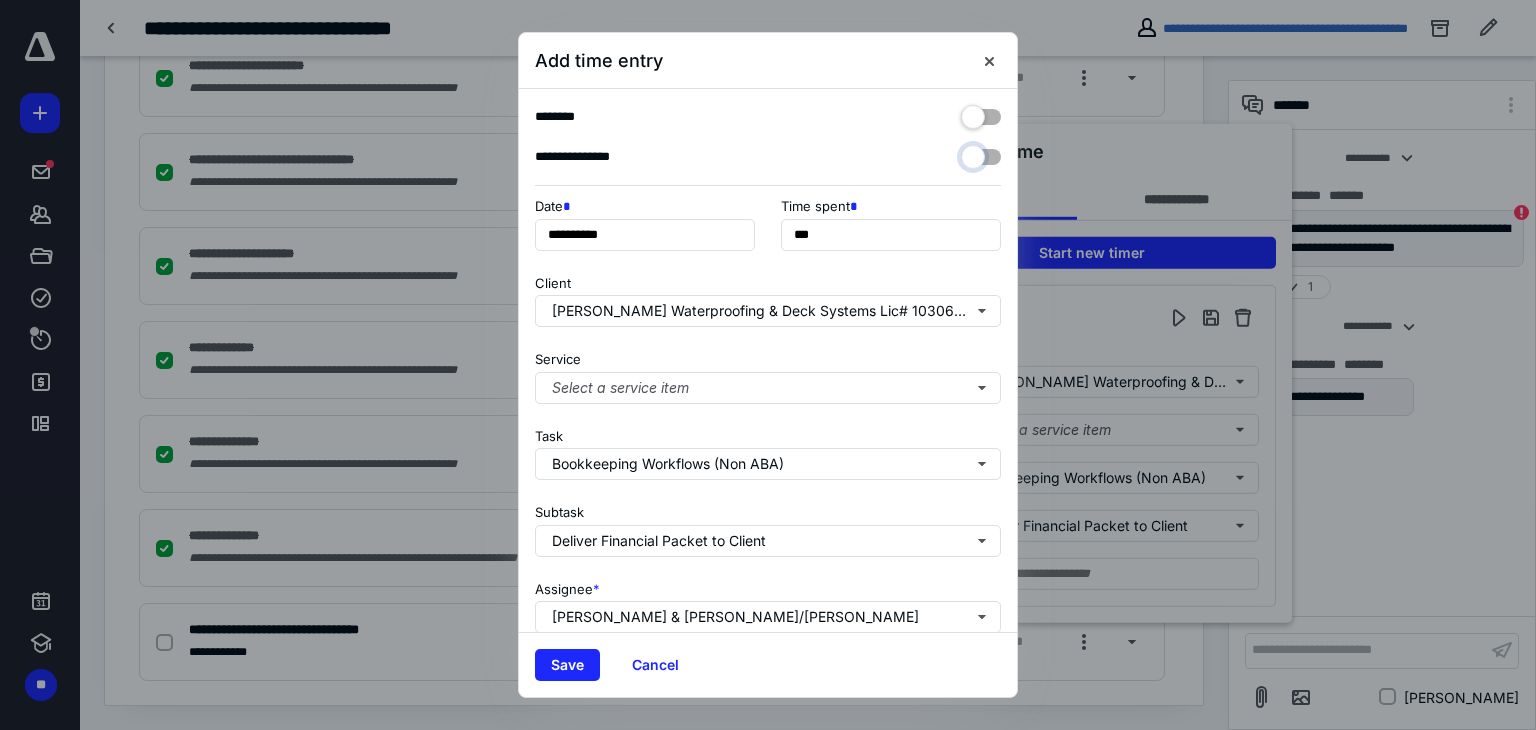 click at bounding box center [971, 154] 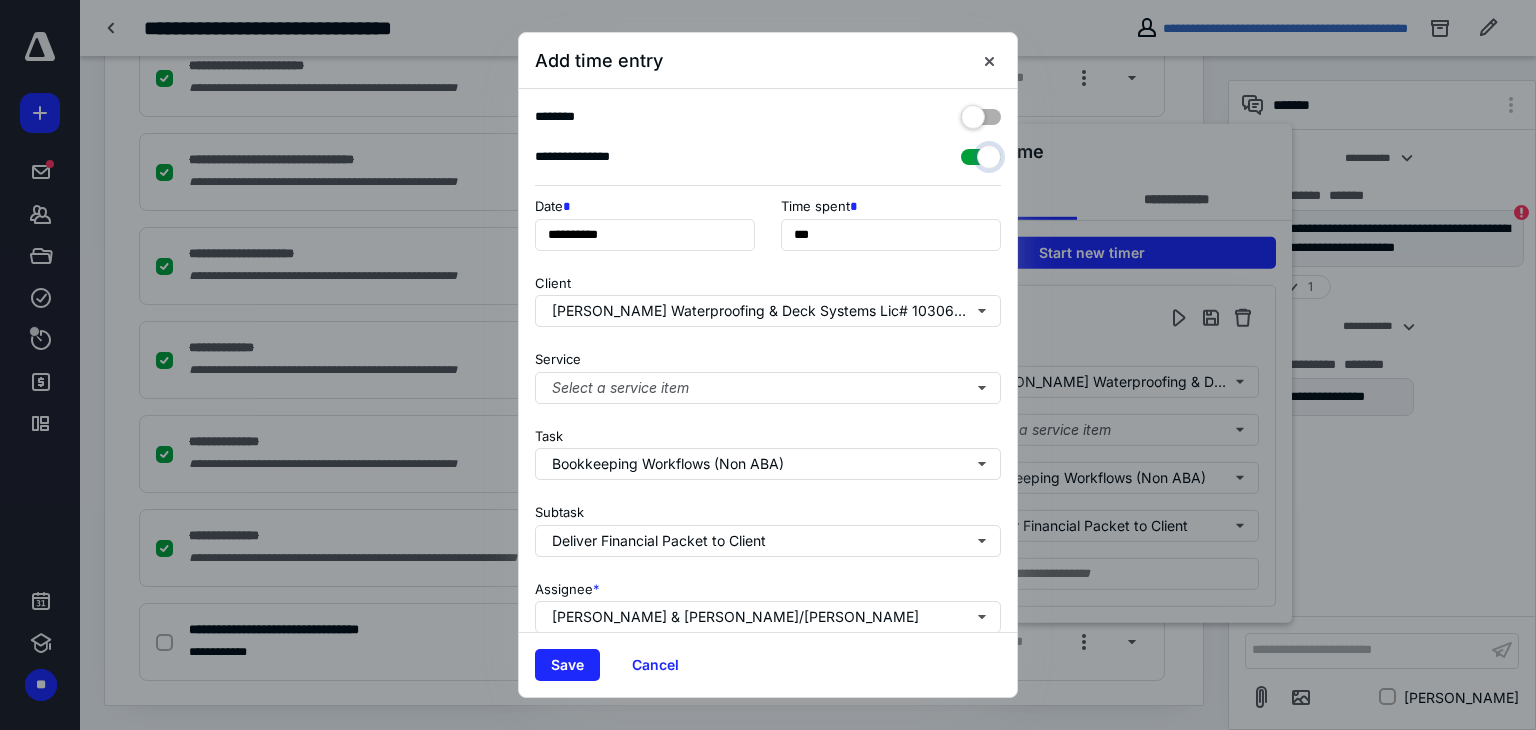 checkbox on "true" 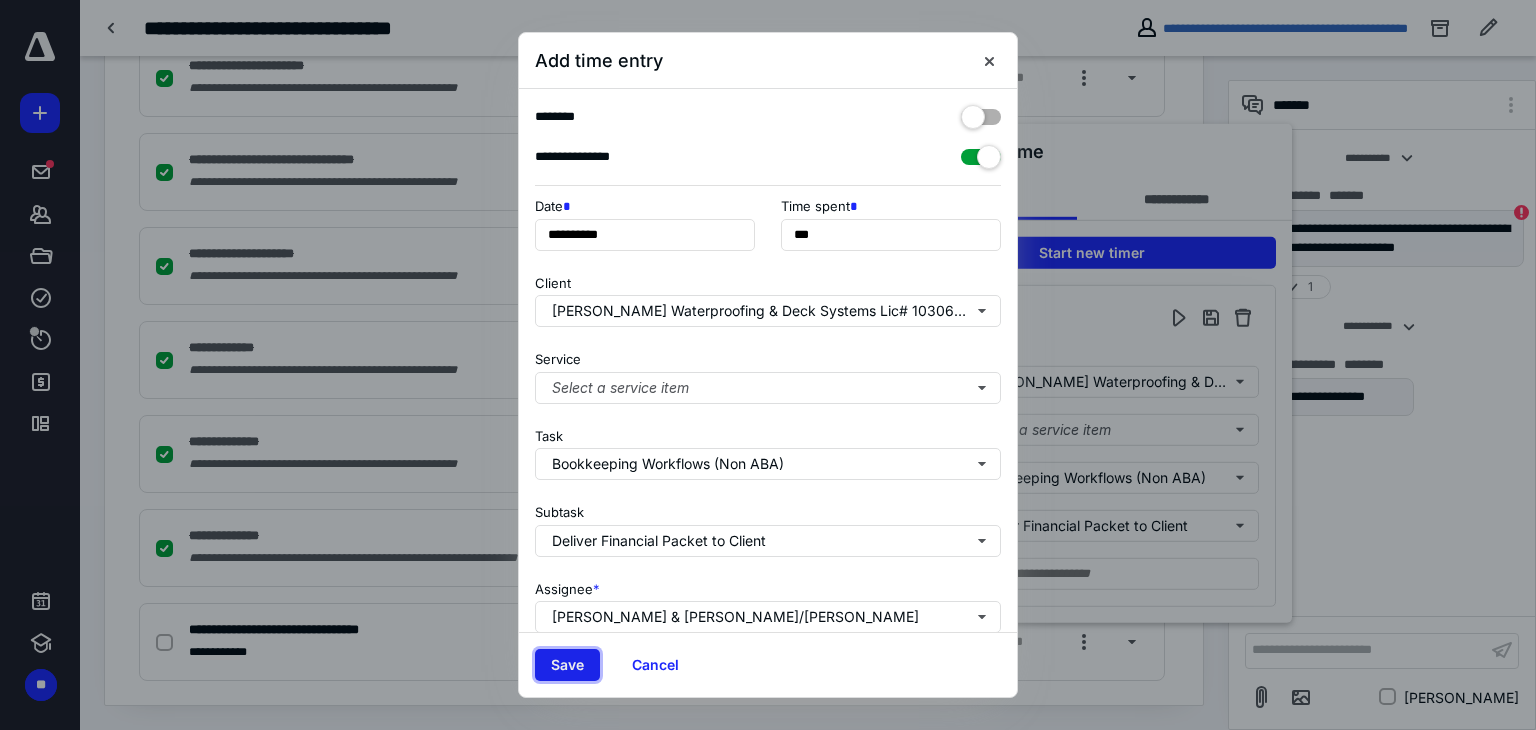 click on "Save" at bounding box center (567, 665) 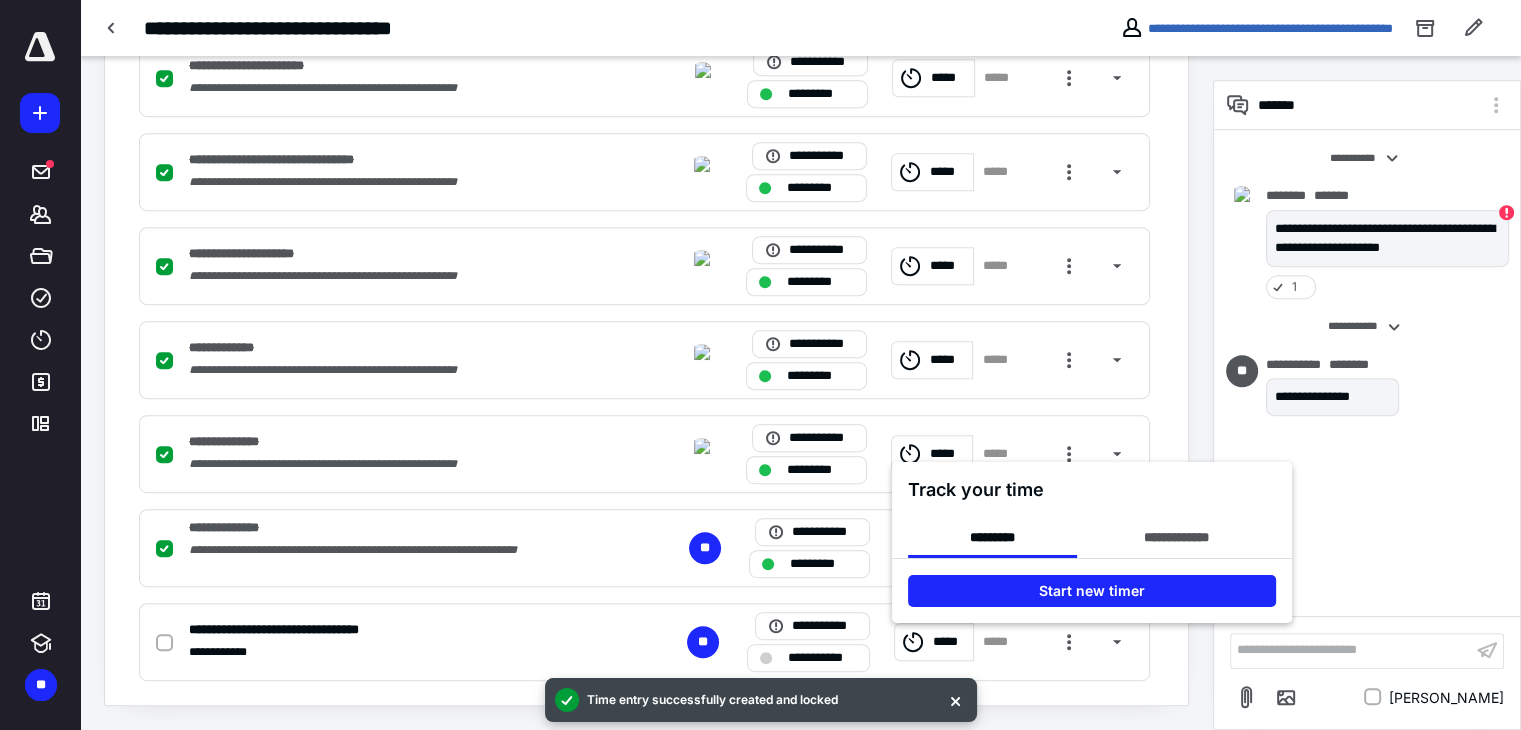 click at bounding box center [760, 365] 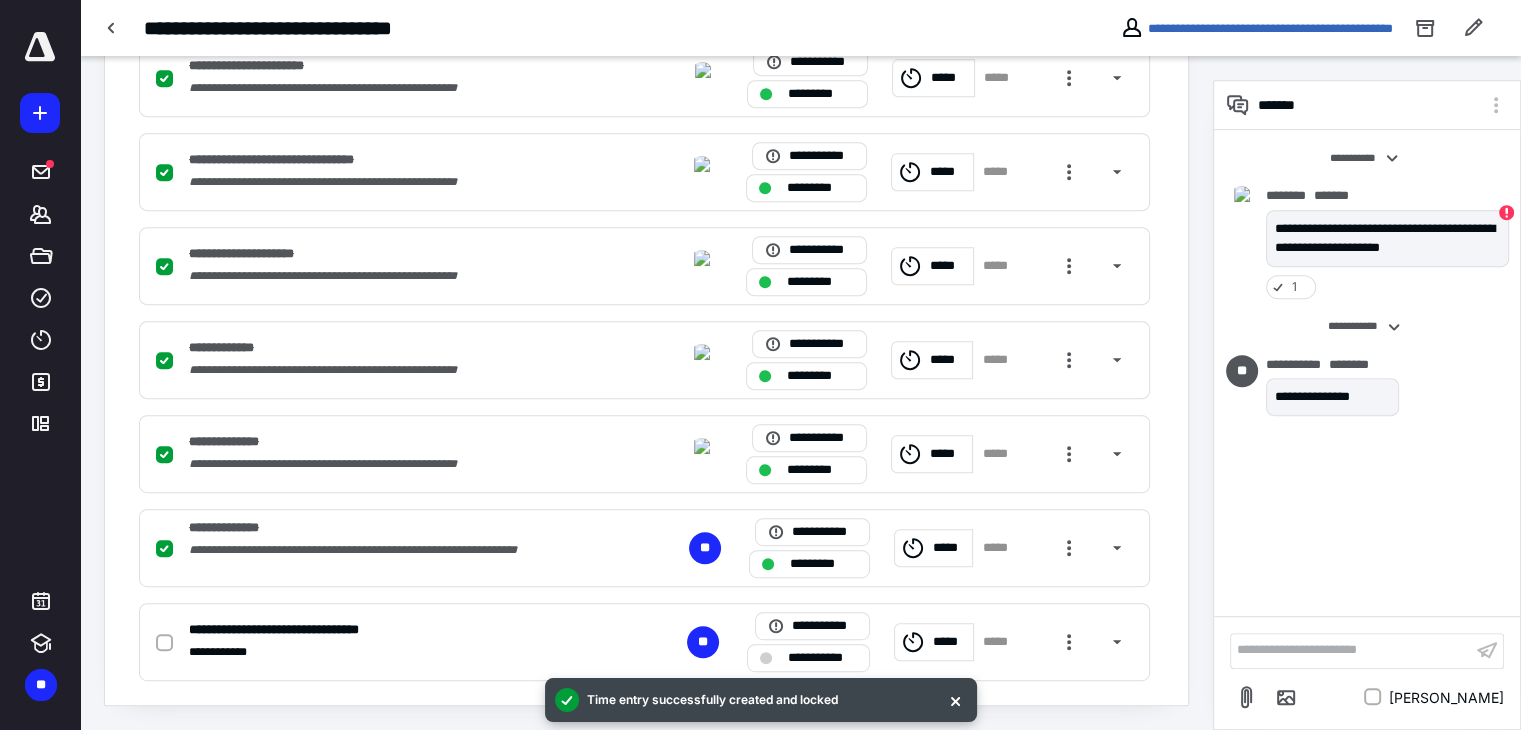 click 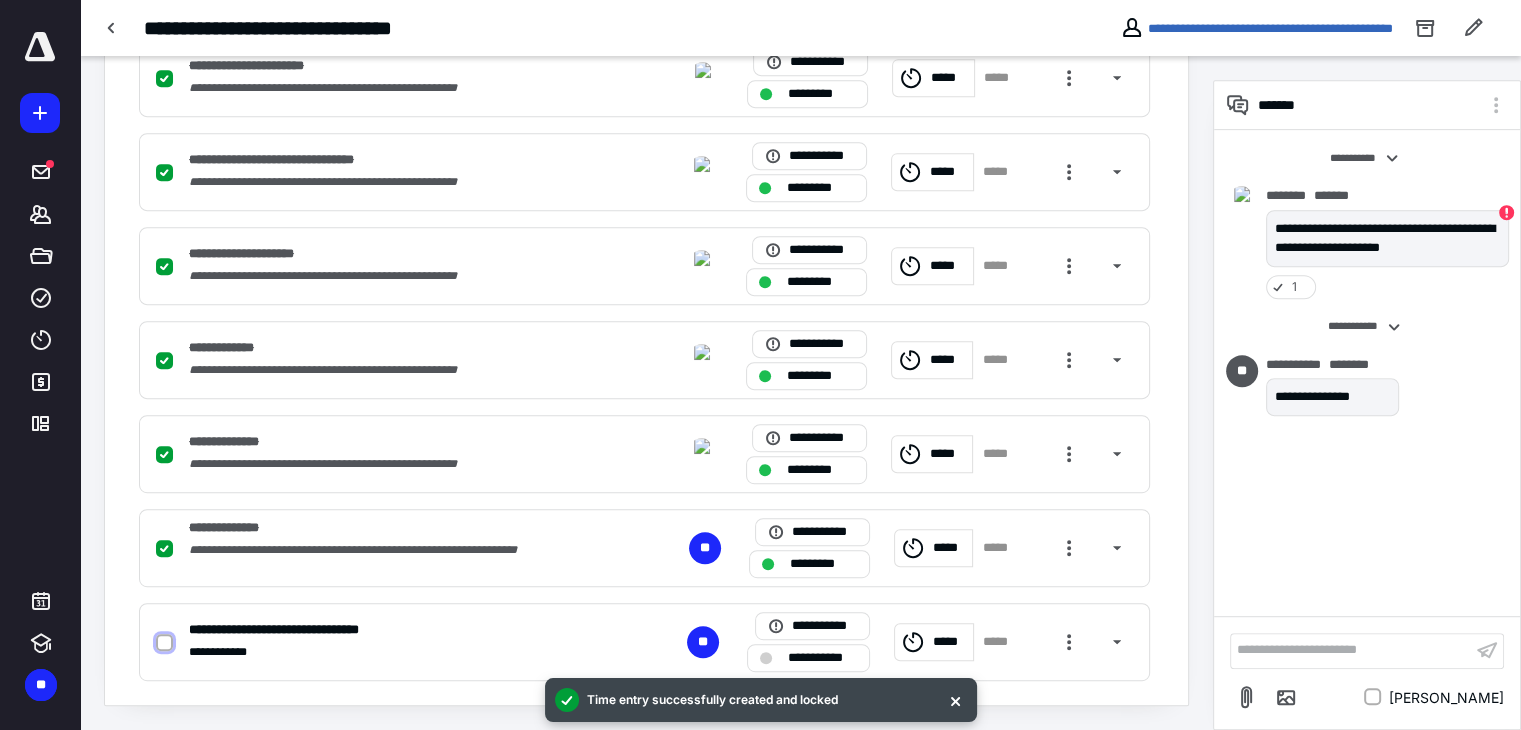 click at bounding box center (164, 643) 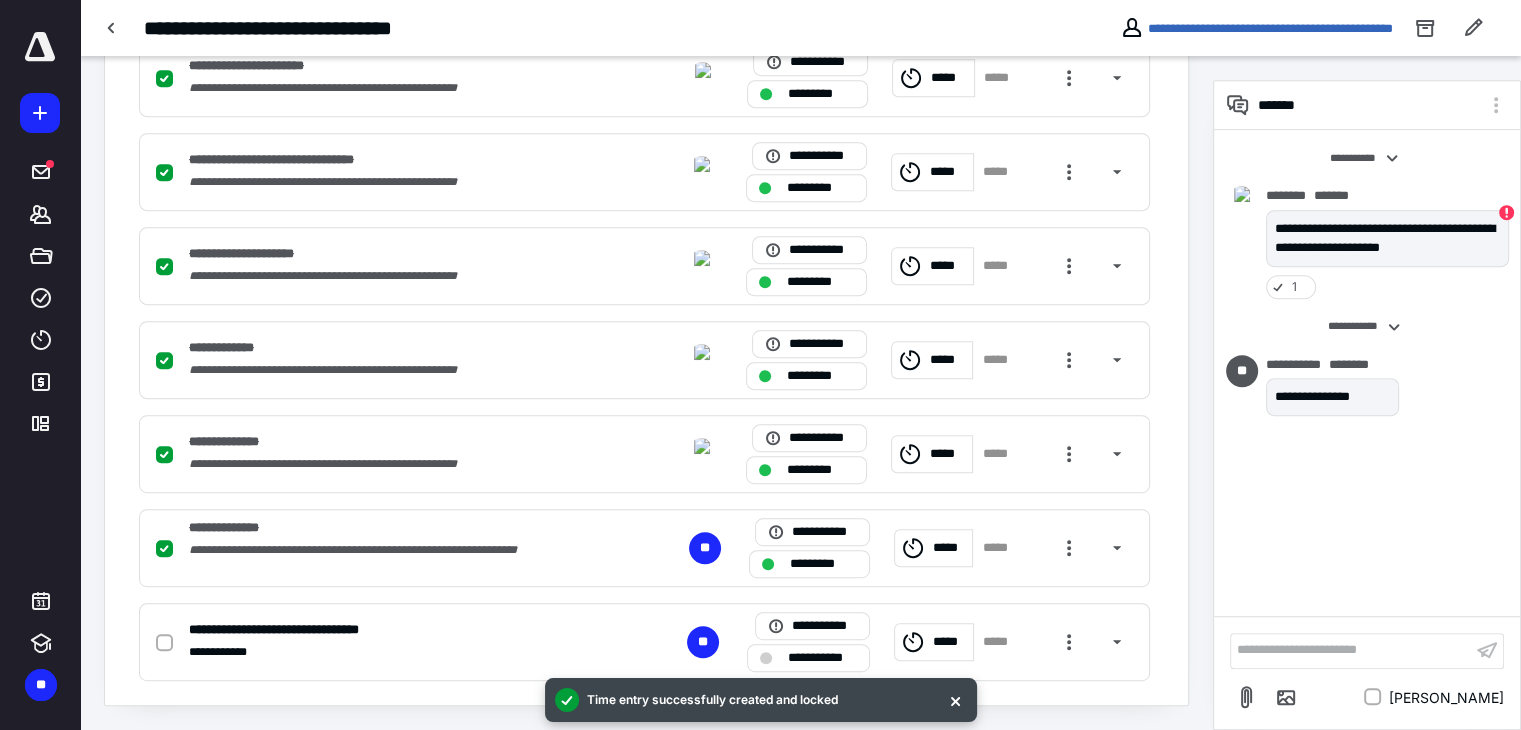checkbox on "true" 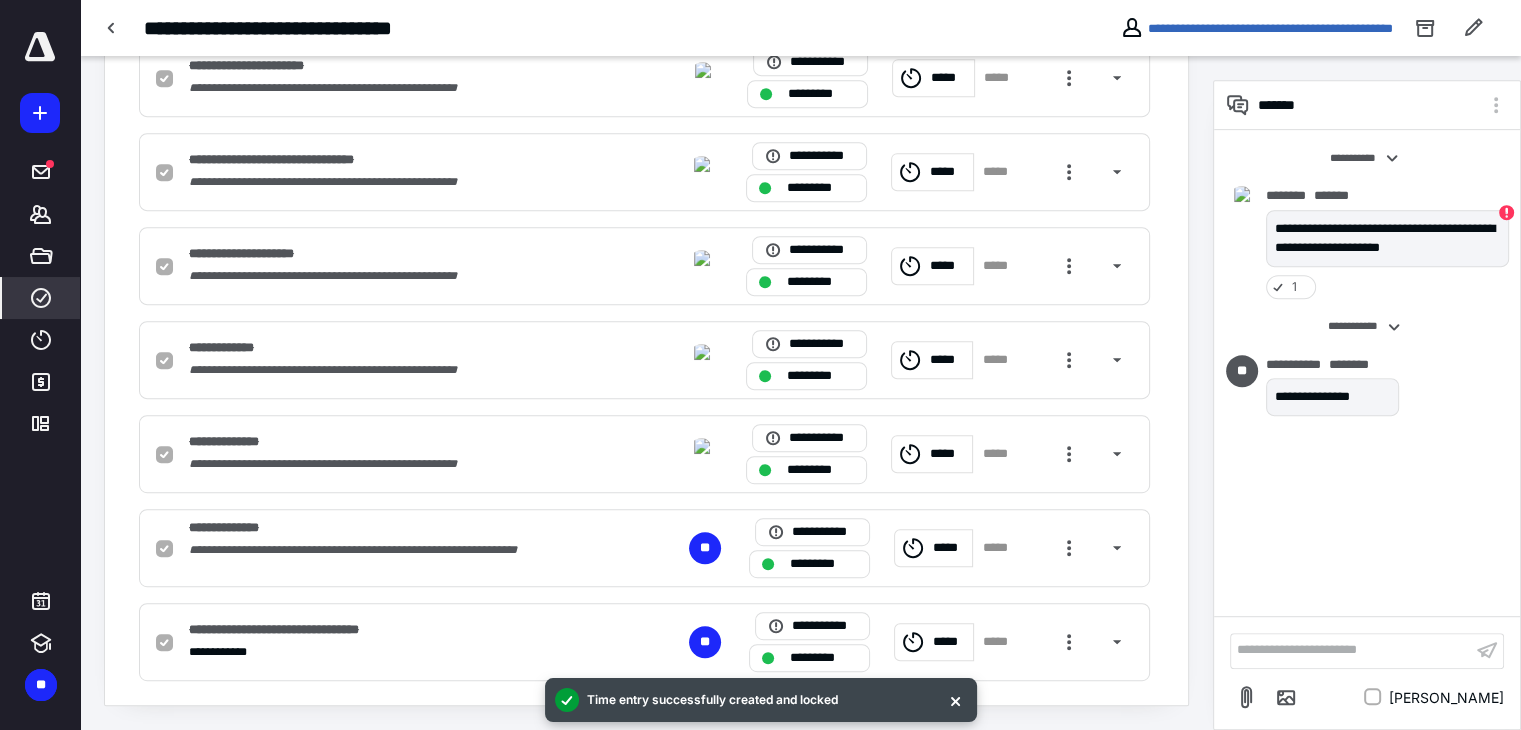 click 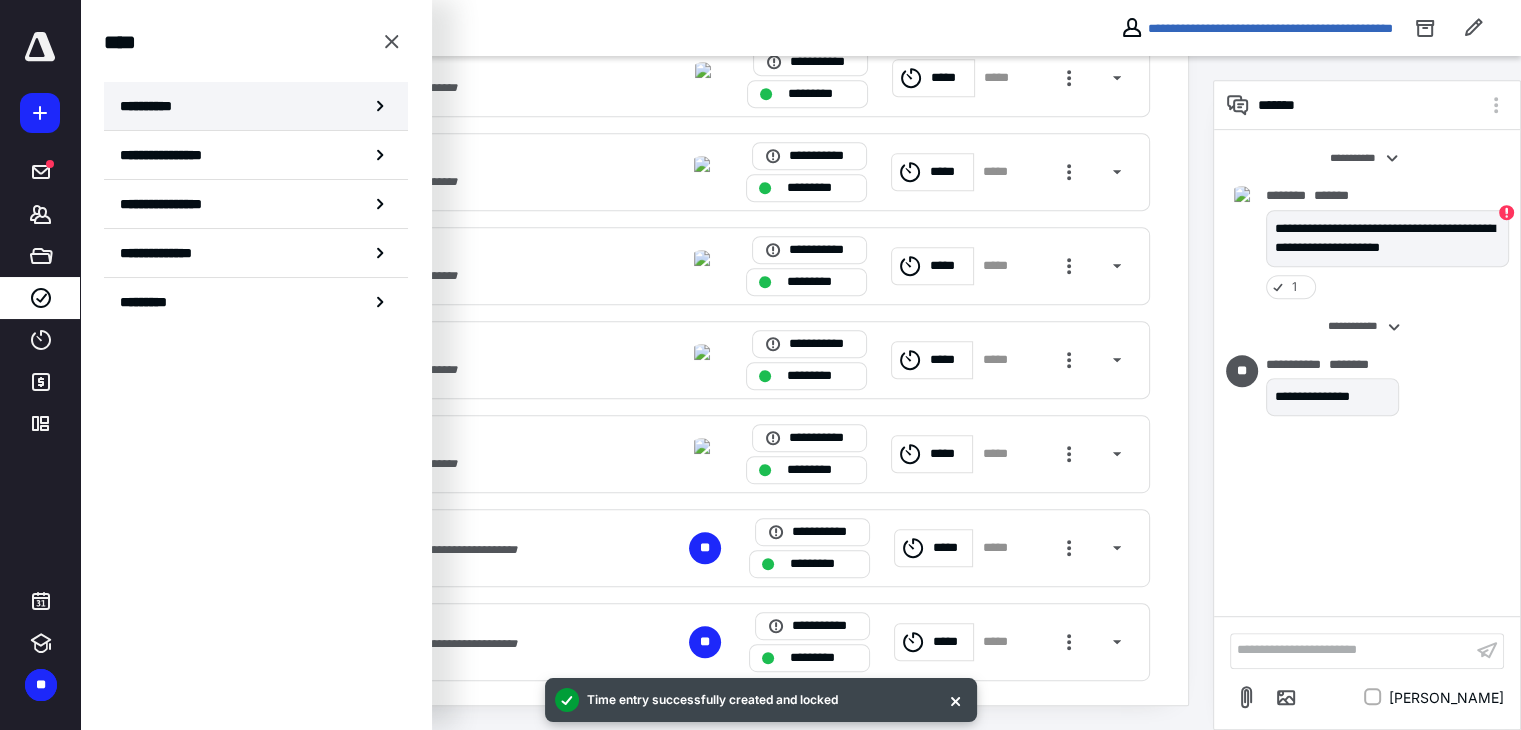 click on "**********" at bounding box center [256, 106] 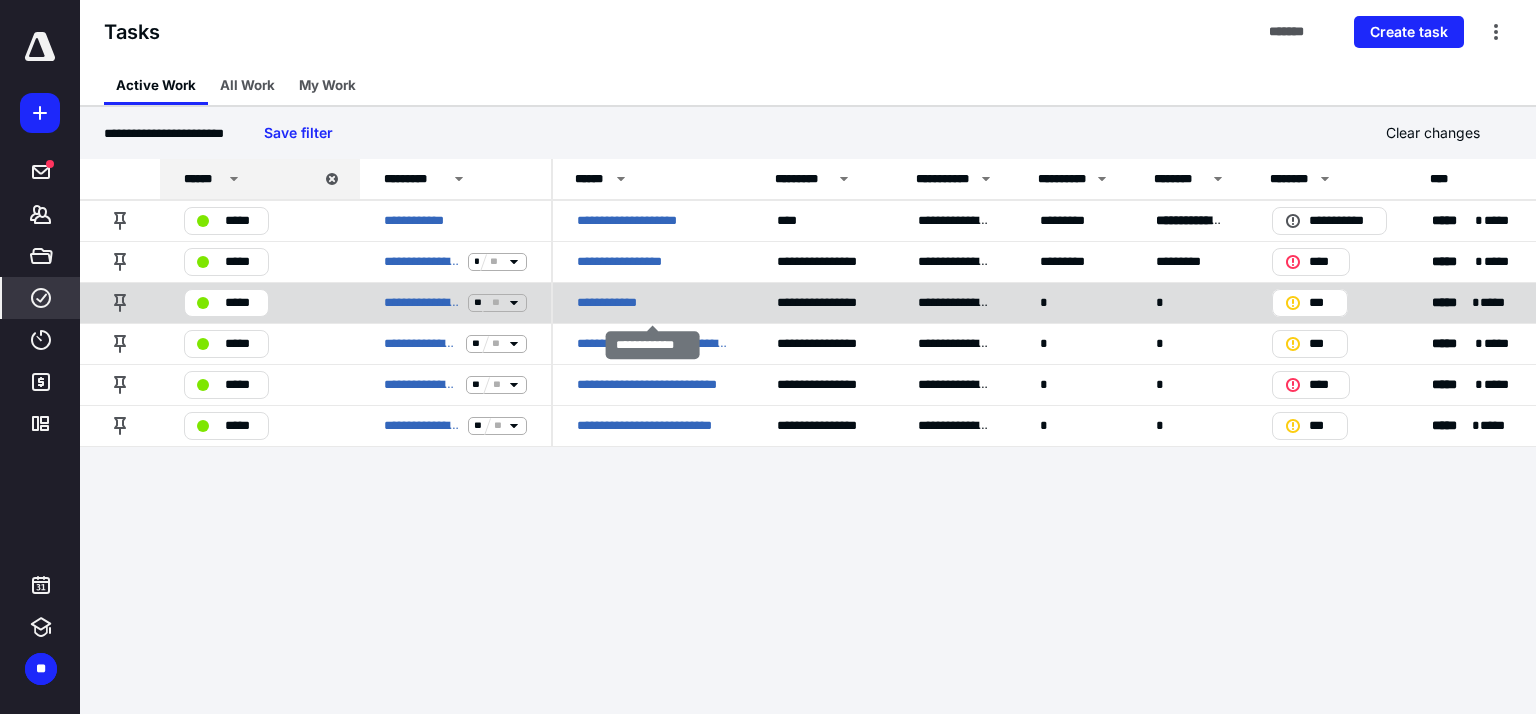 click on "**********" at bounding box center [616, 303] 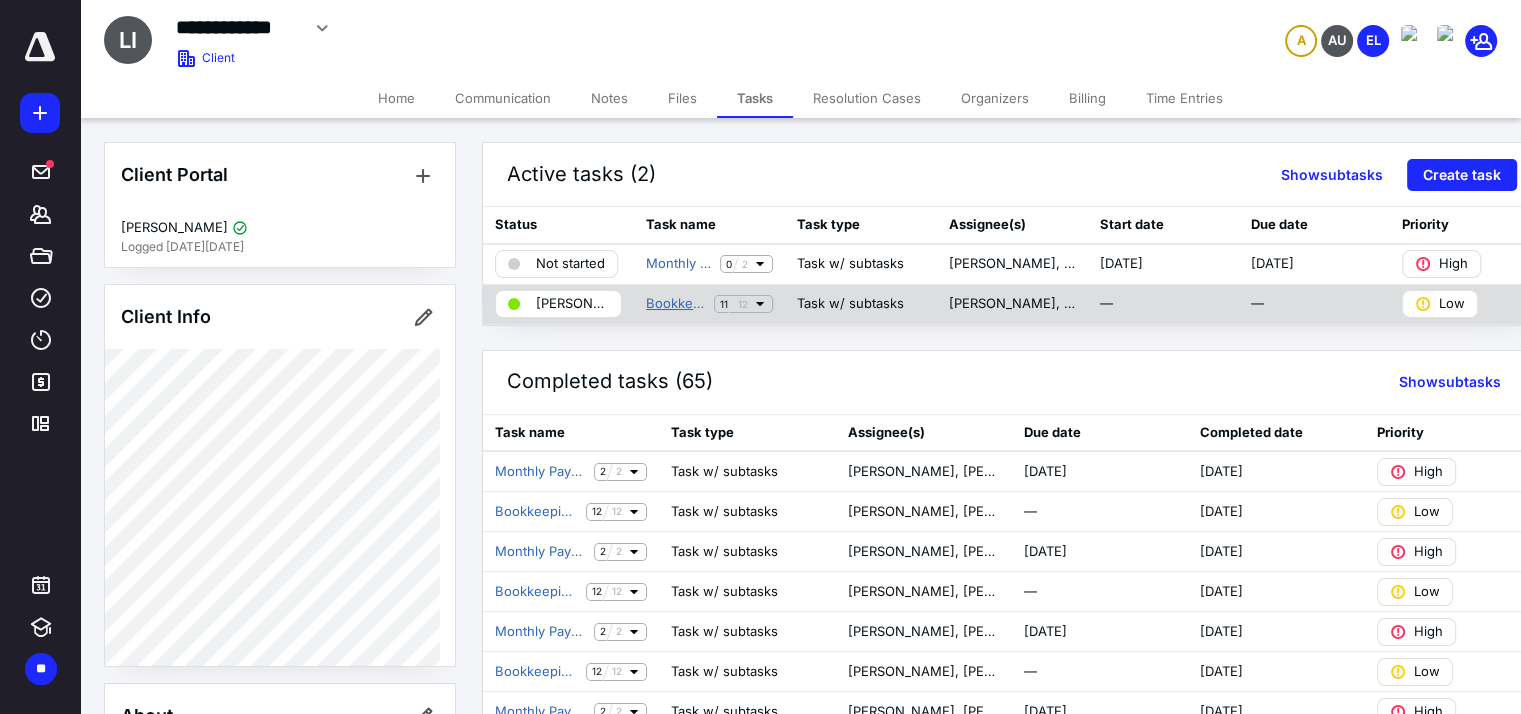 click on "Bookkeeping Workflows (Non ABA)" at bounding box center [676, 304] 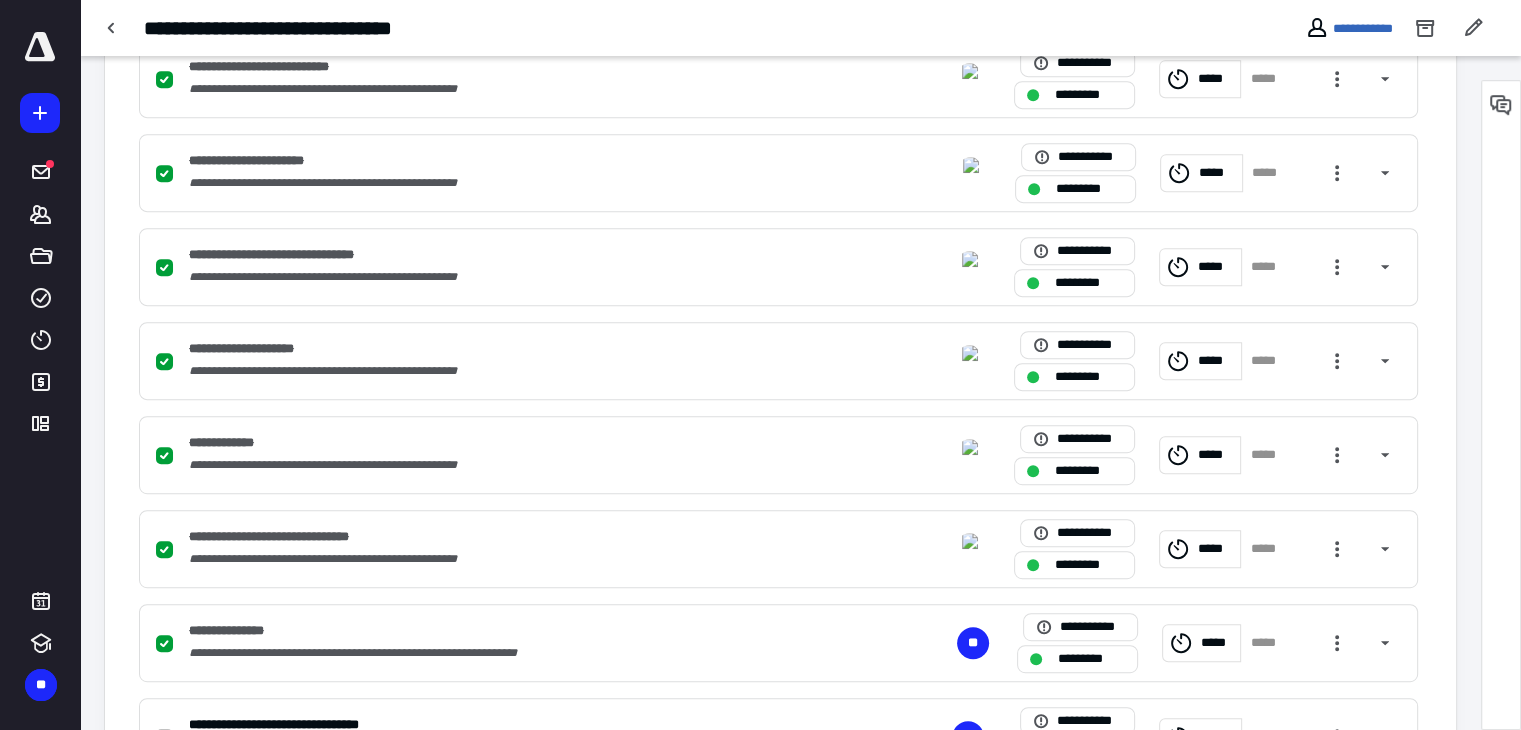 scroll, scrollTop: 1008, scrollLeft: 0, axis: vertical 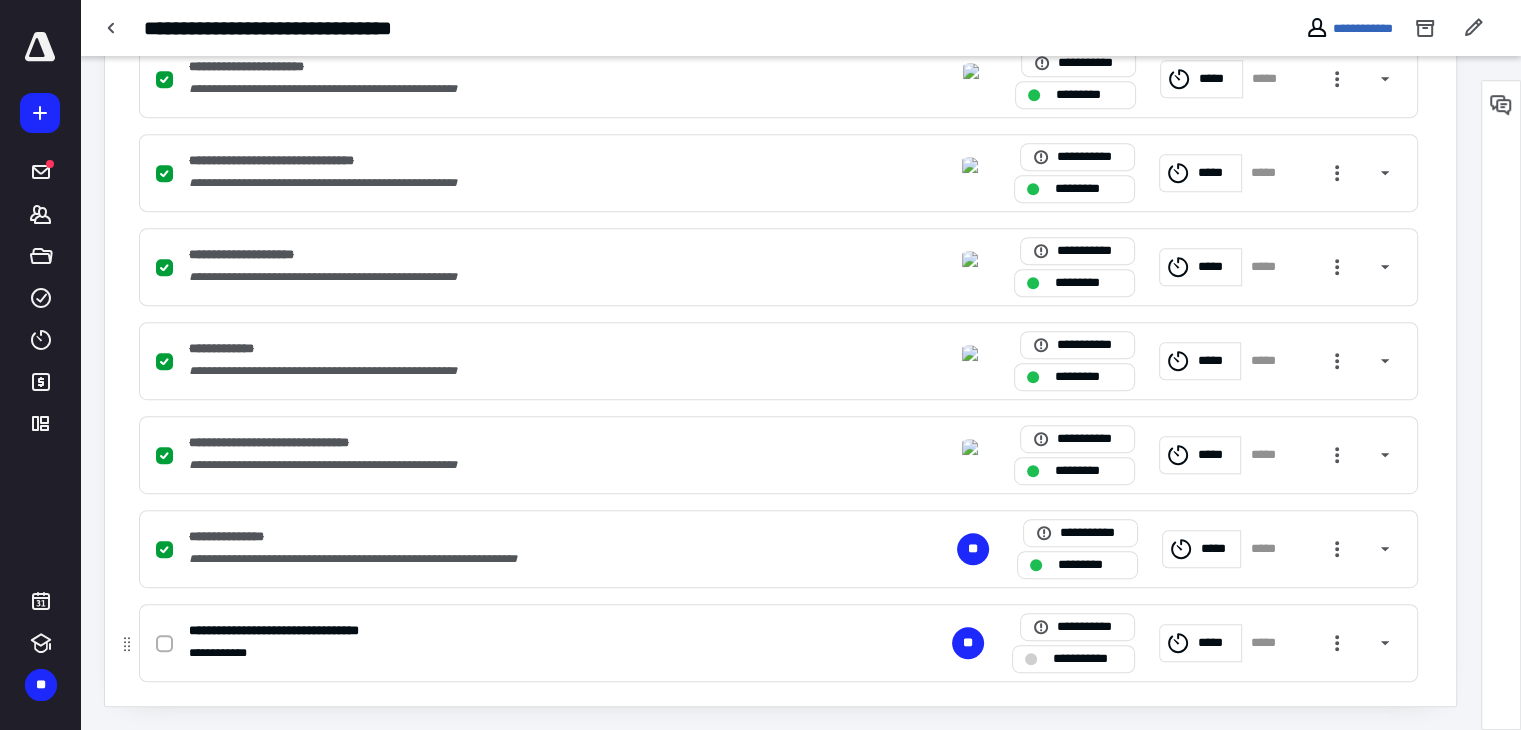 click 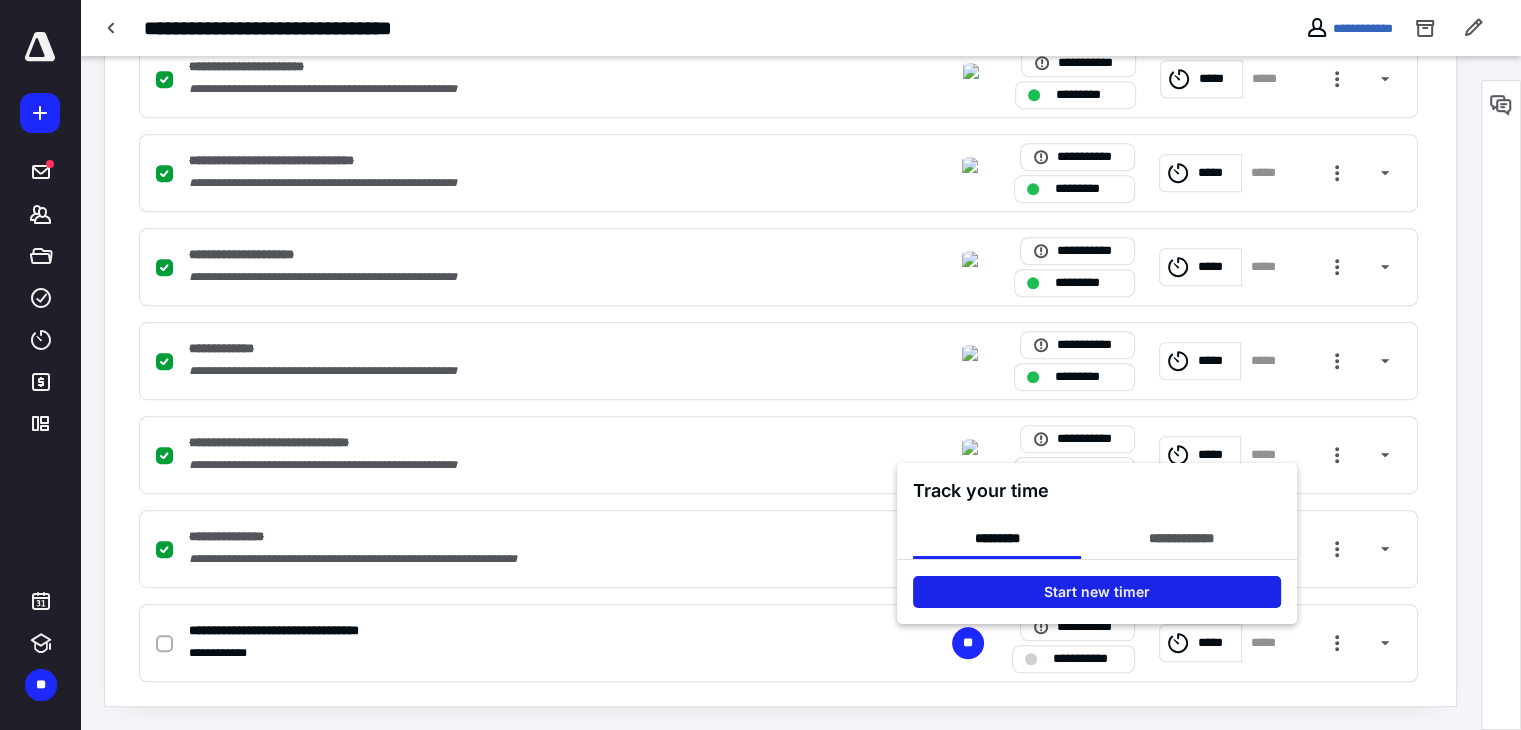 click on "Start new timer" at bounding box center (1097, 591) 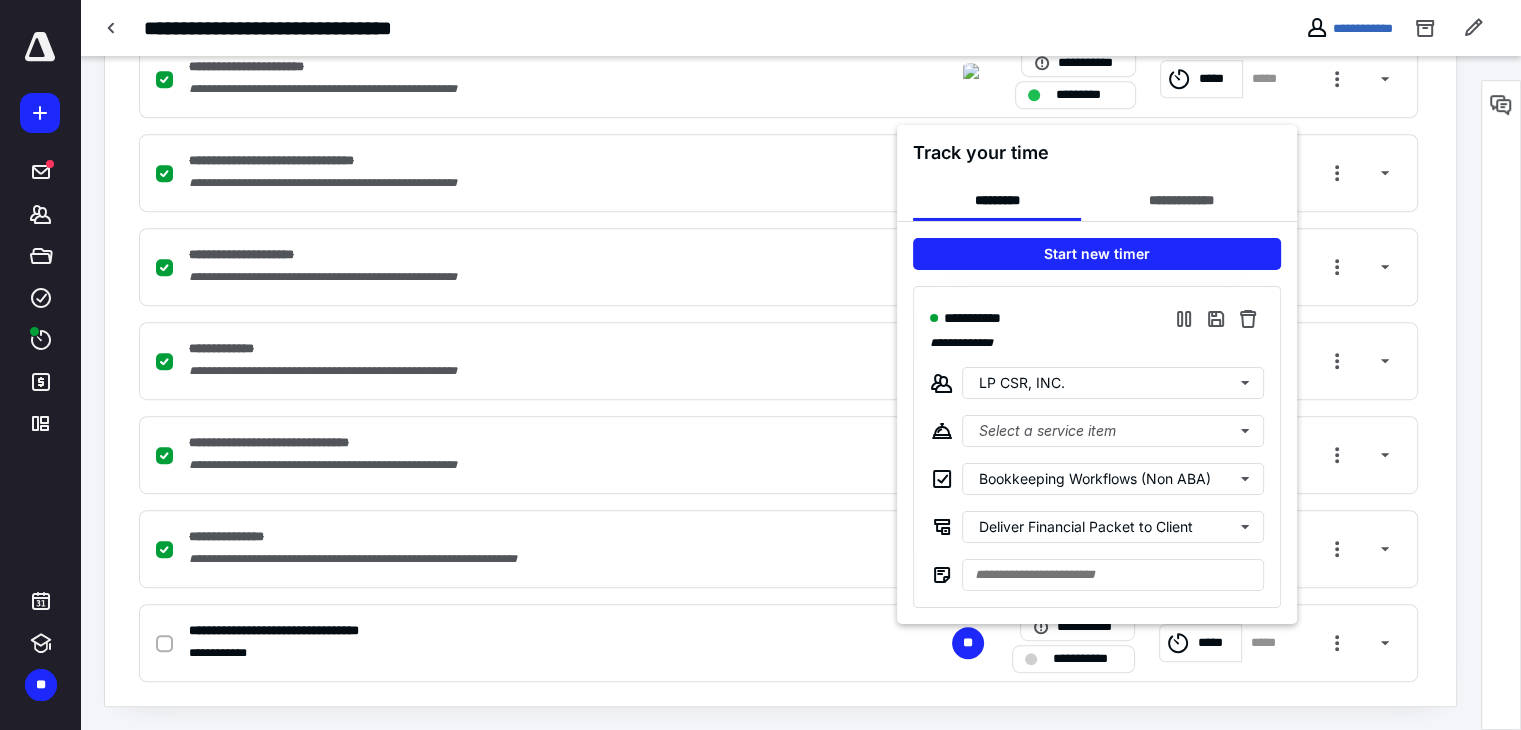 click at bounding box center (760, 365) 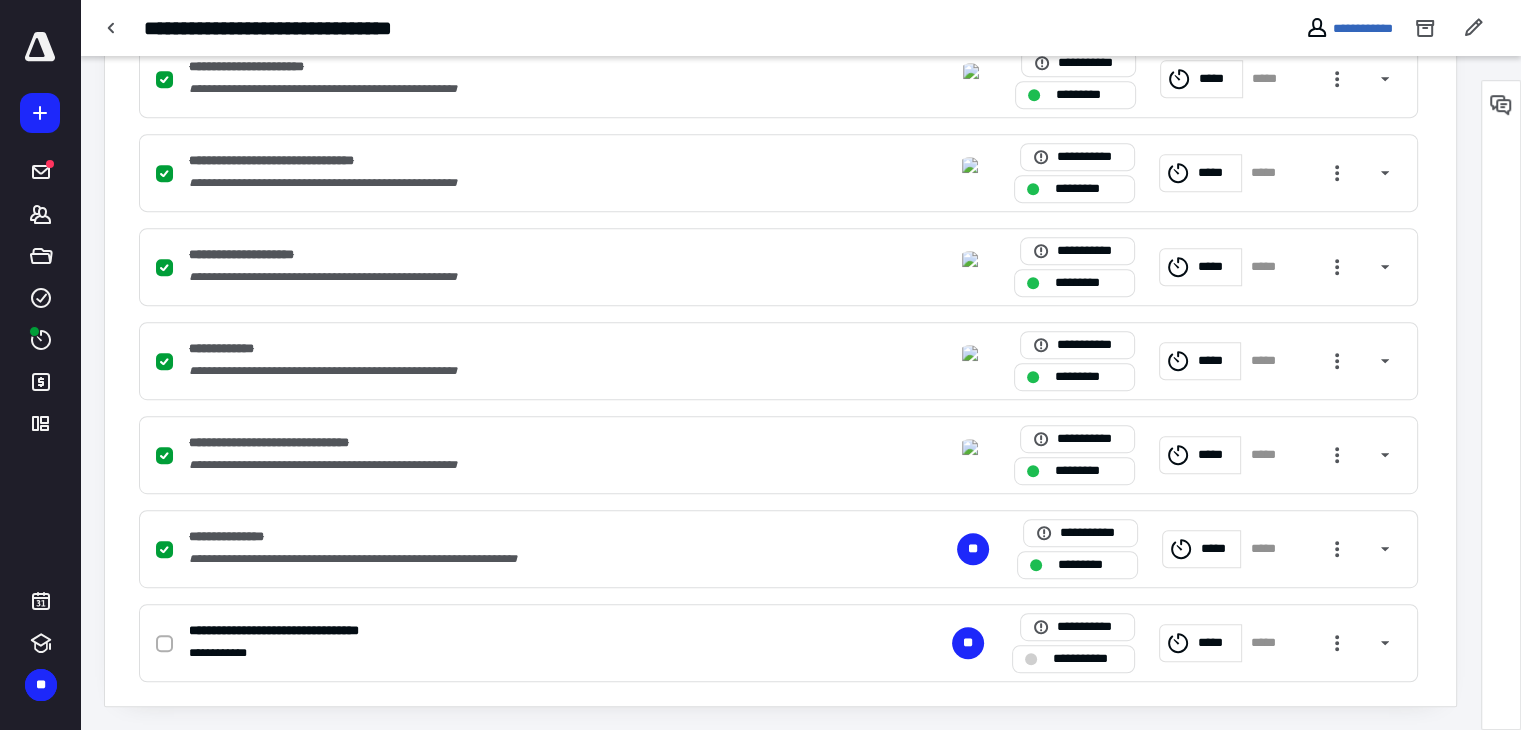 click at bounding box center [1501, 105] 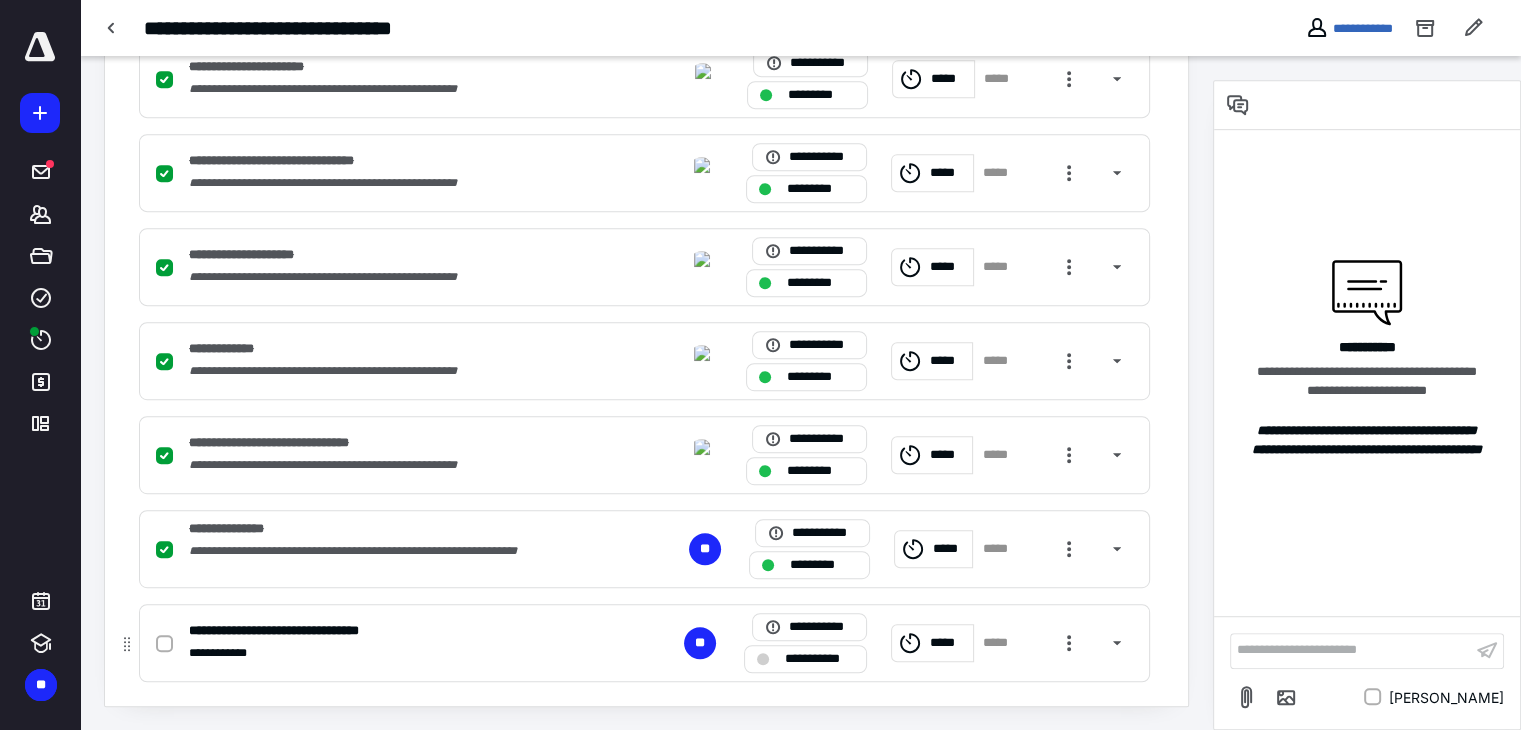 click on "**********" at bounding box center (382, 631) 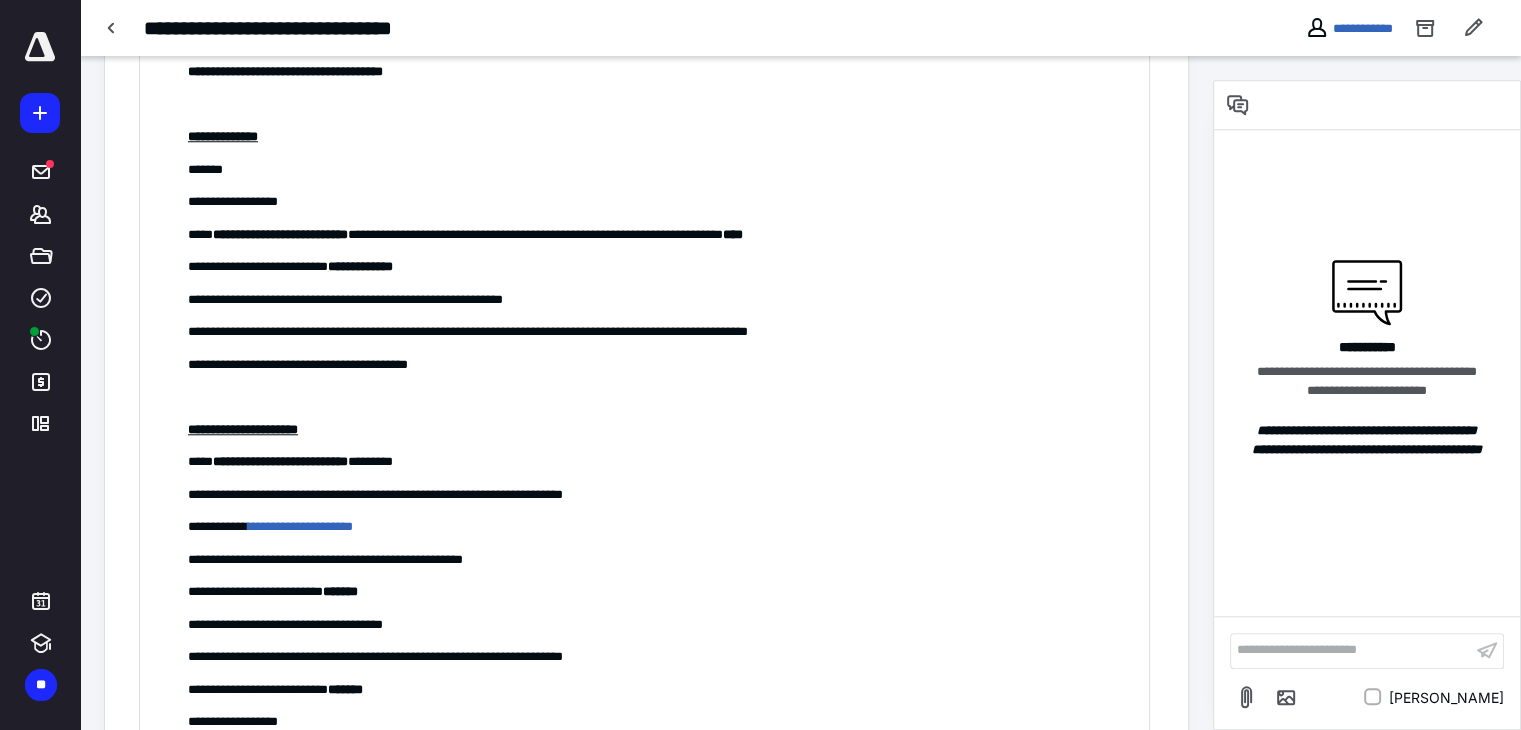 scroll, scrollTop: 1808, scrollLeft: 0, axis: vertical 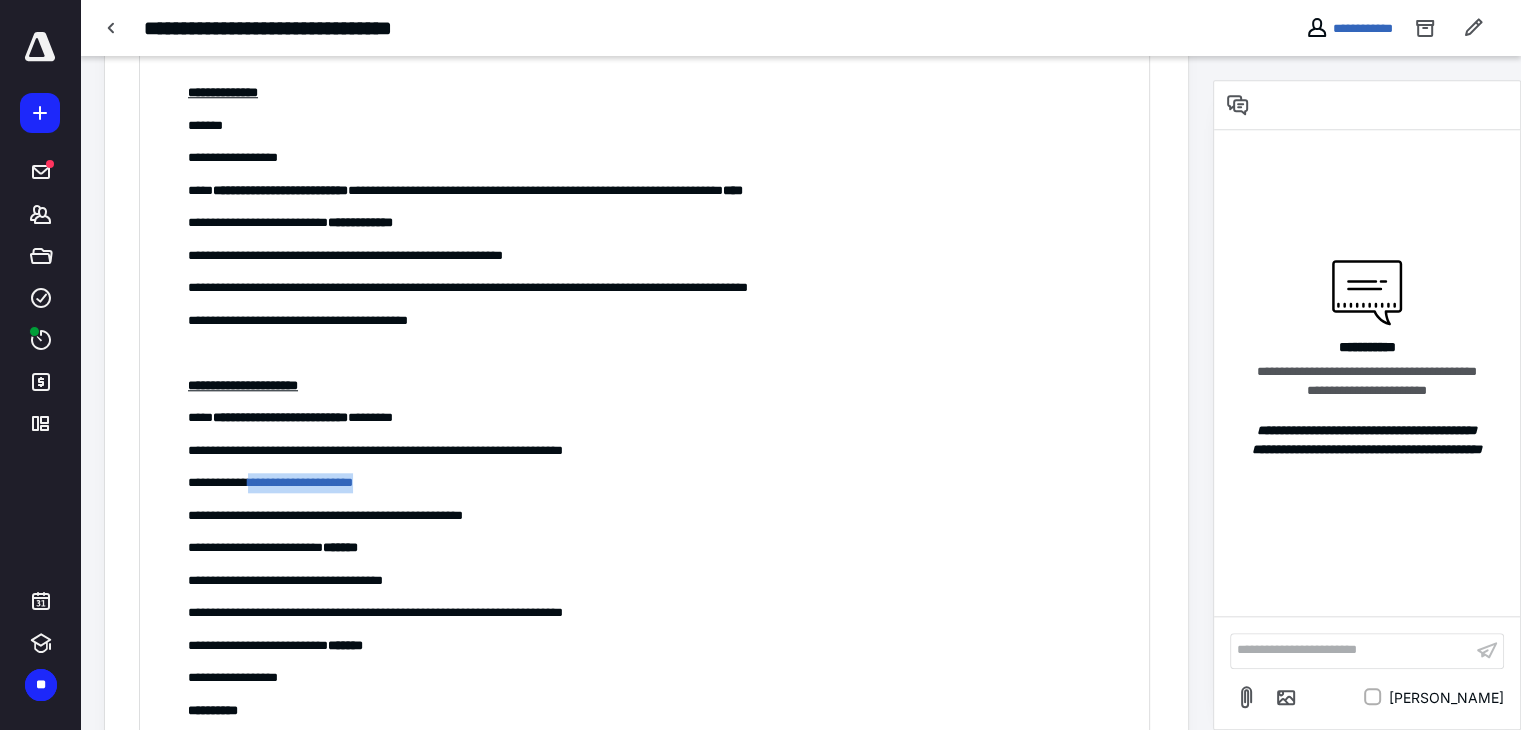 drag, startPoint x: 403, startPoint y: 481, endPoint x: 257, endPoint y: 477, distance: 146.05478 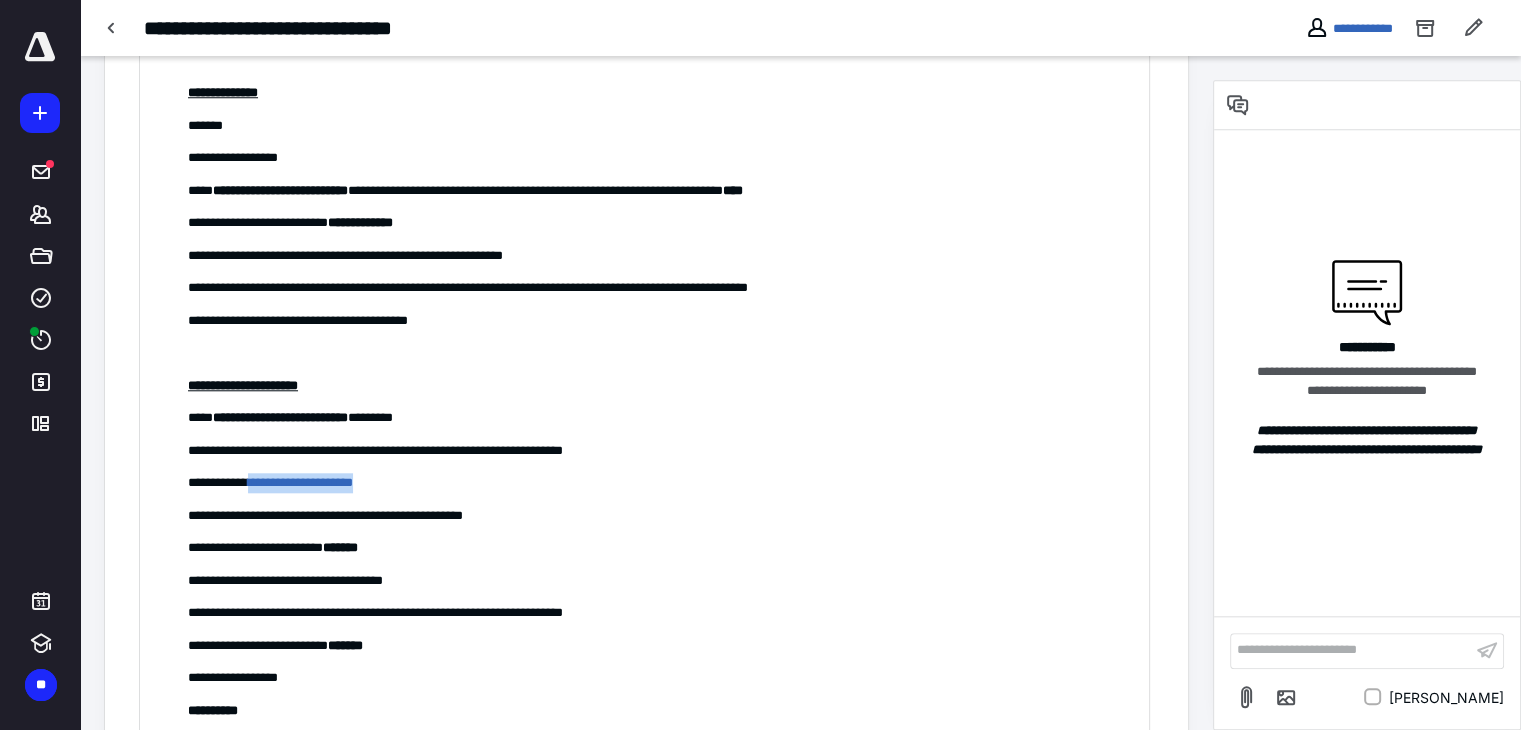 click on "**********" at bounding box center (661, 483) 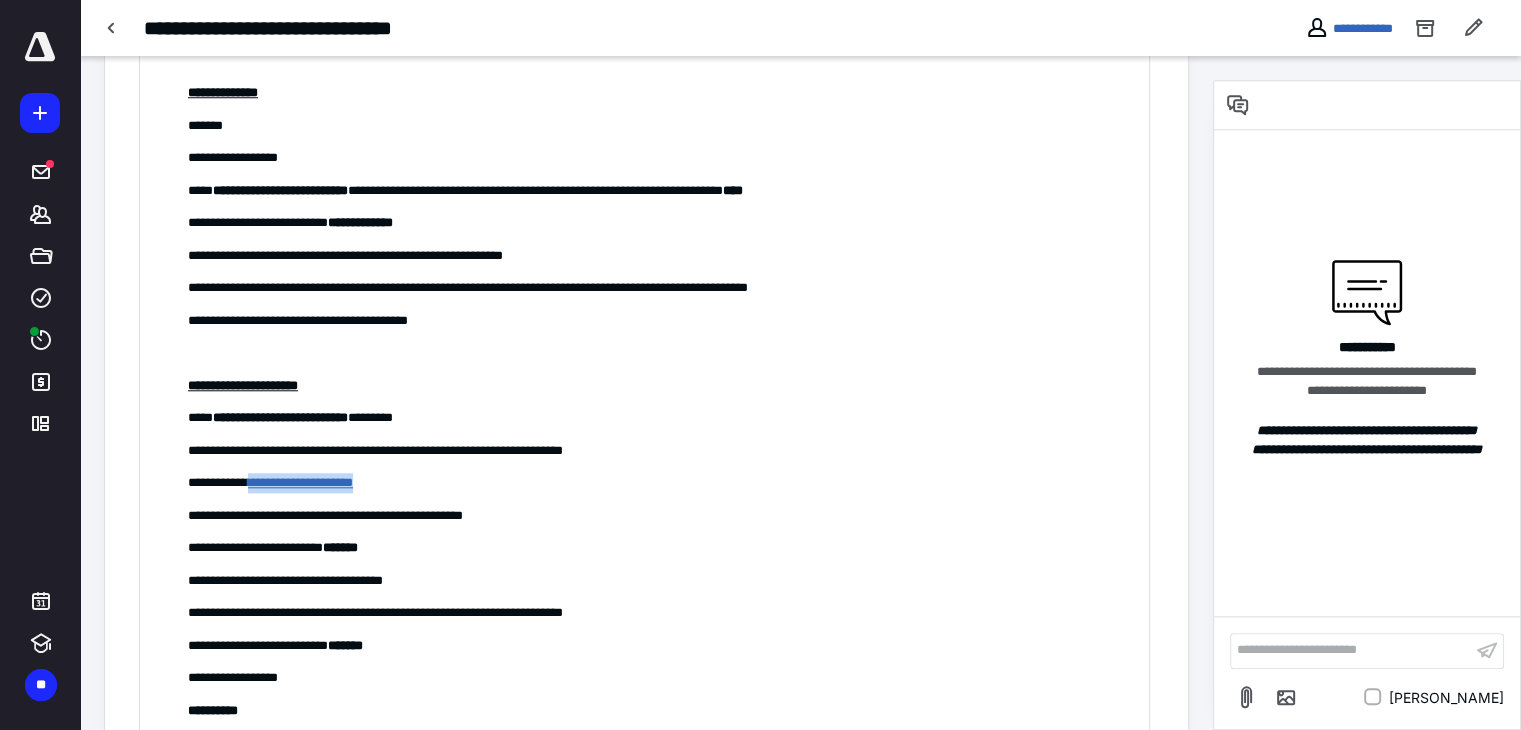 copy on "**********" 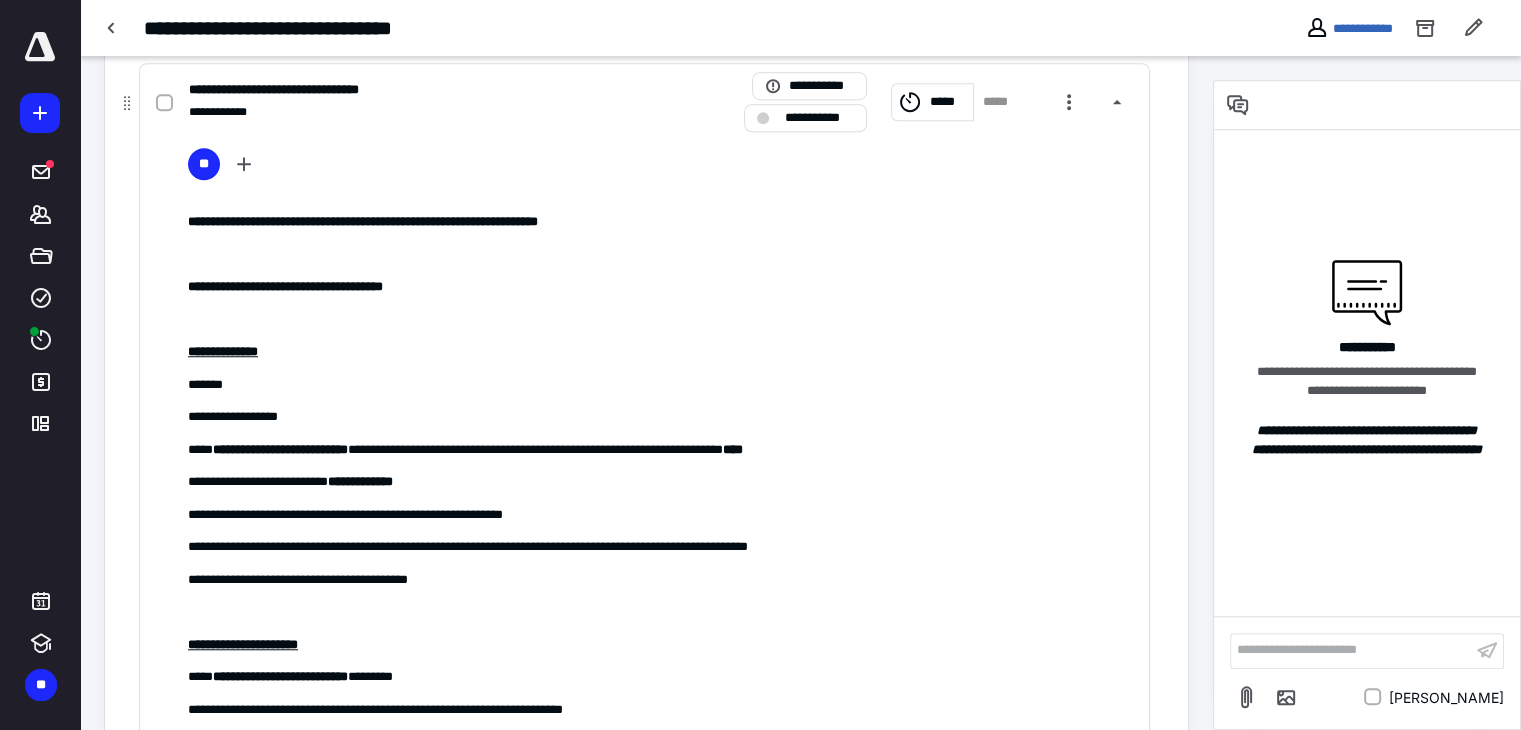 scroll, scrollTop: 1208, scrollLeft: 0, axis: vertical 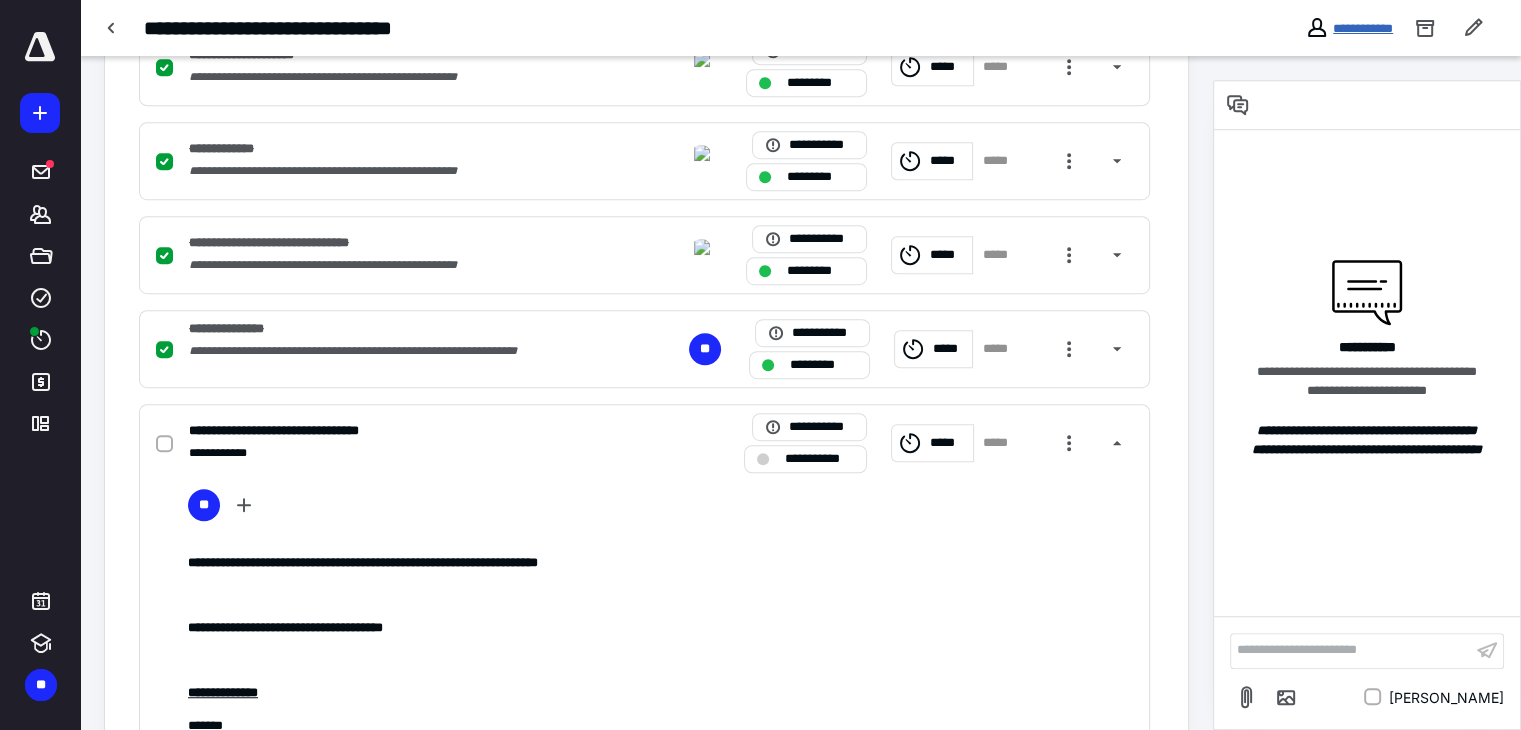 click on "**********" at bounding box center (1363, 28) 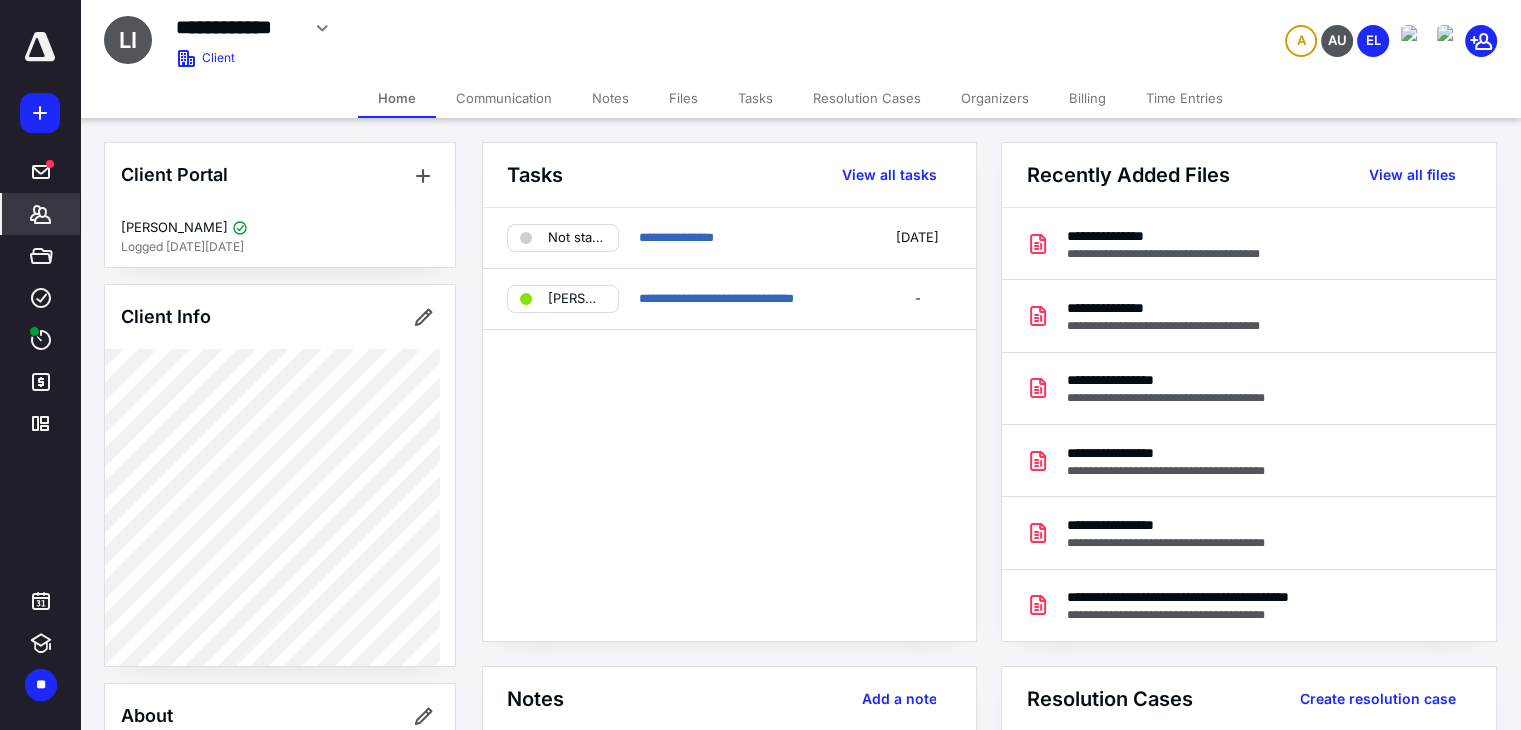 click on "Files" at bounding box center [683, 98] 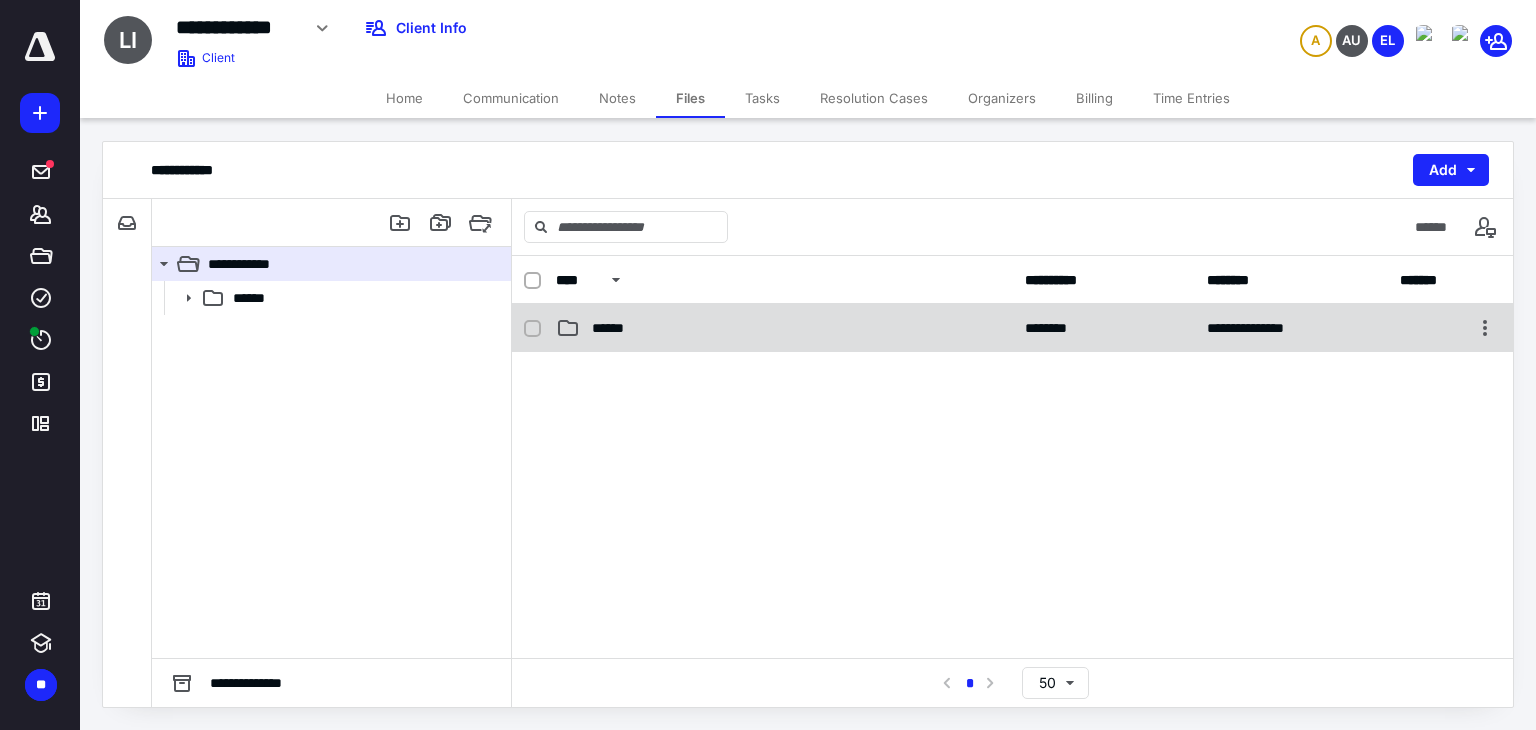 click on "******" at bounding box center [616, 328] 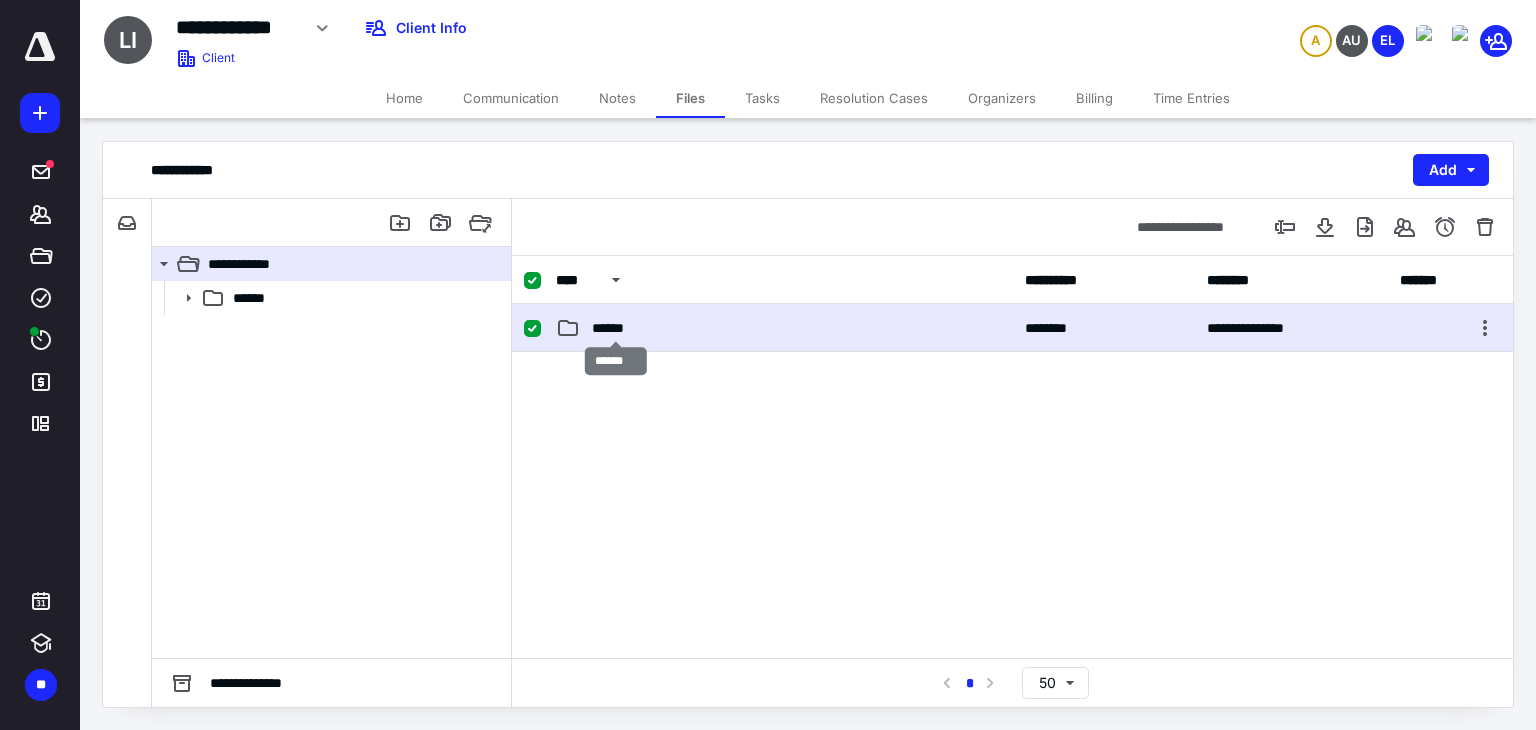 click on "******" at bounding box center [616, 328] 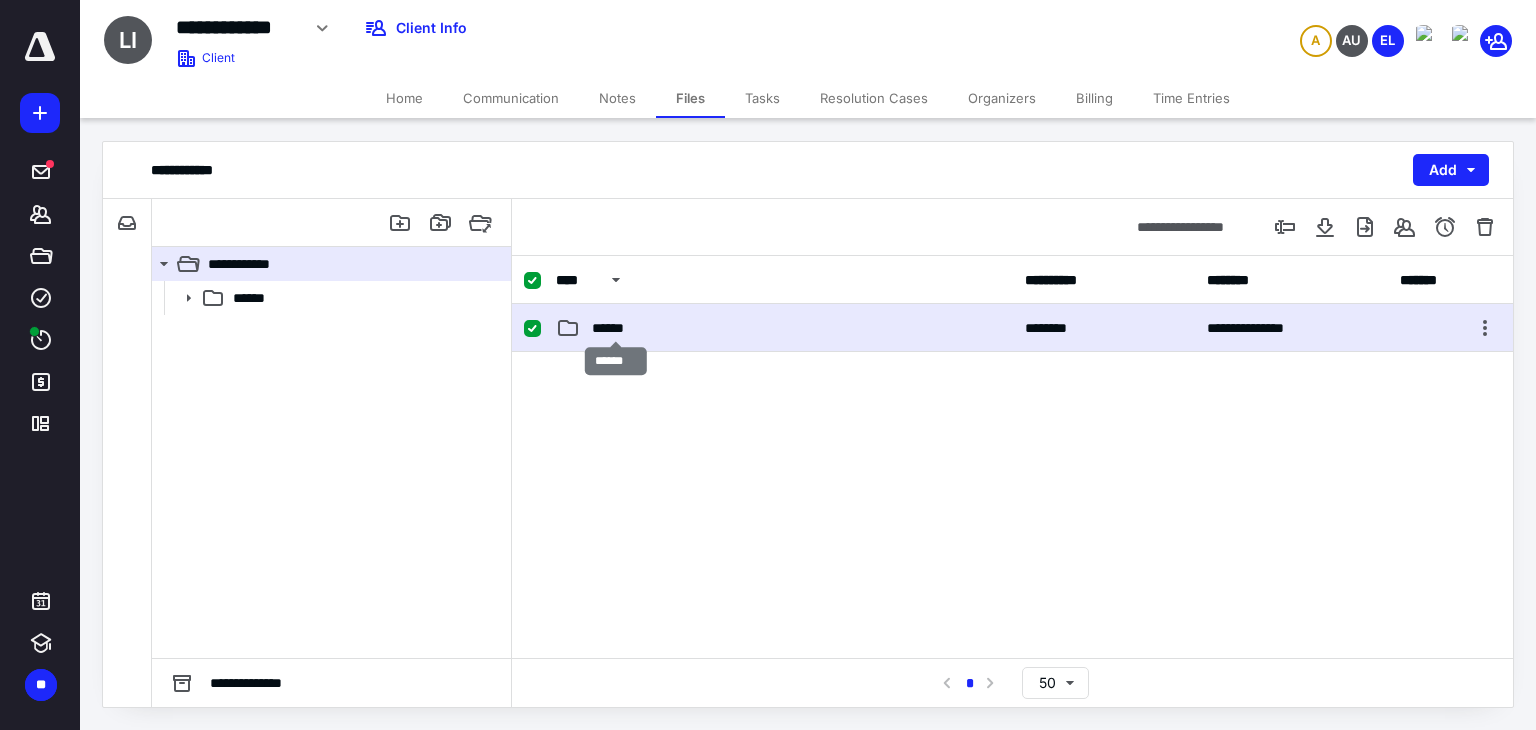 checkbox on "false" 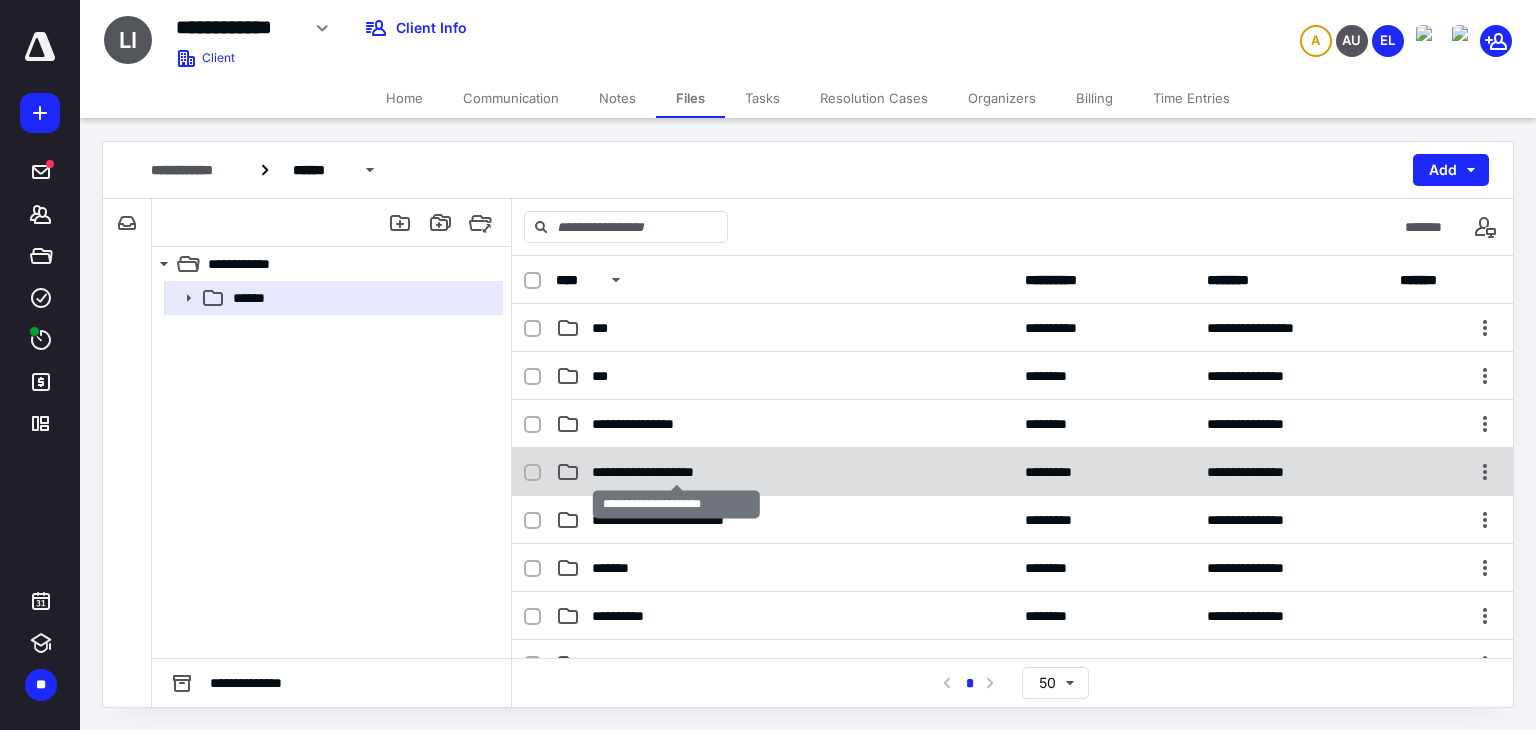 click on "**********" at bounding box center [677, 472] 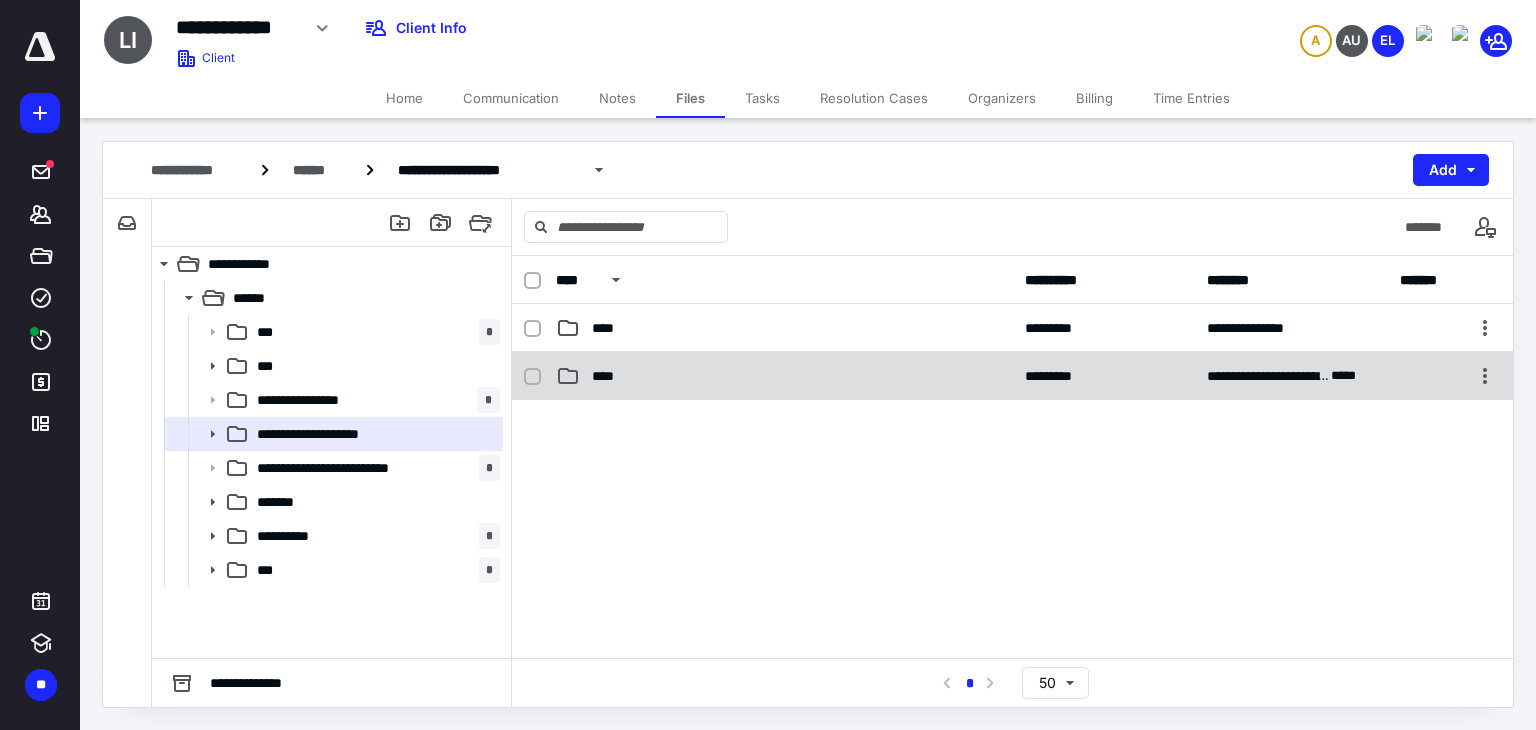 click on "****" at bounding box center [609, 376] 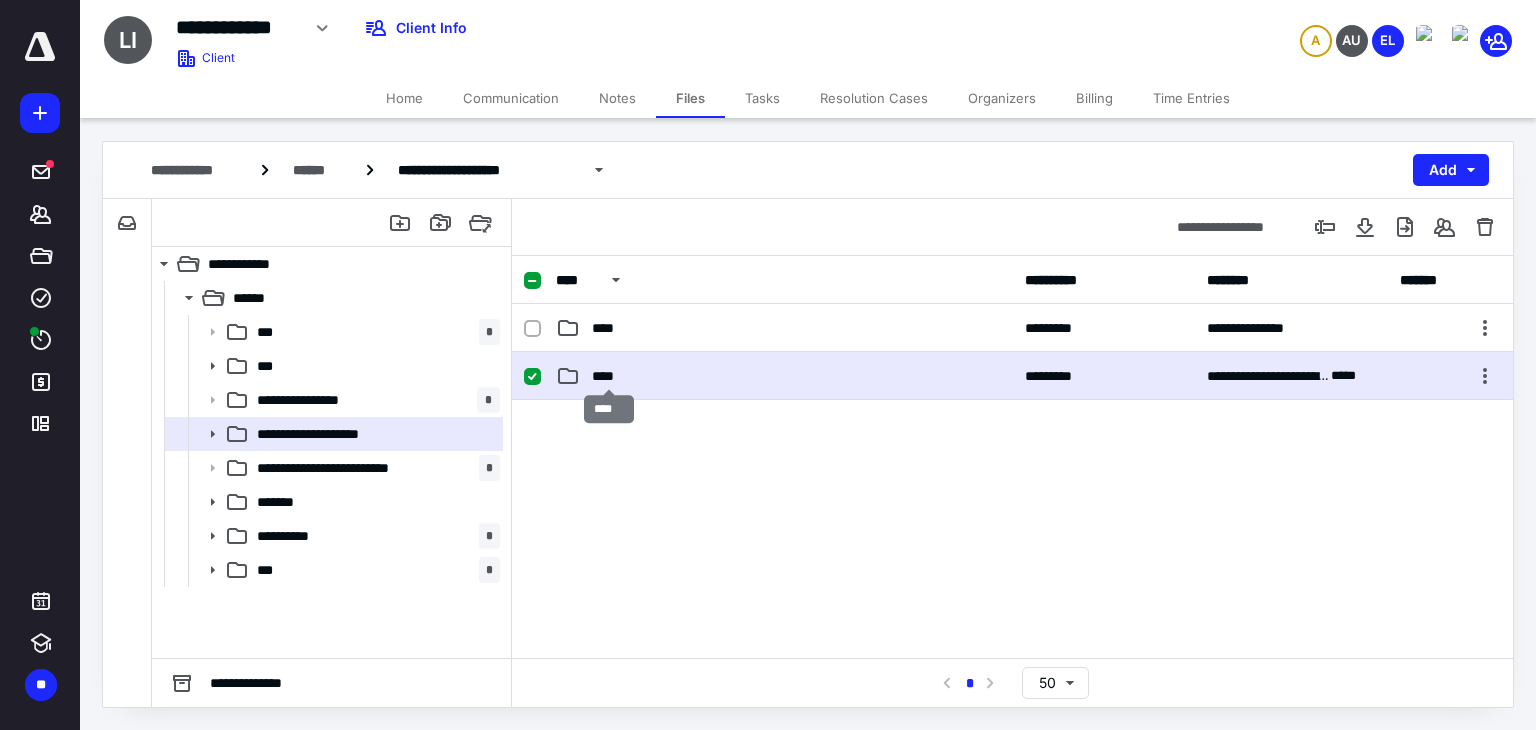 click on "****" at bounding box center (609, 376) 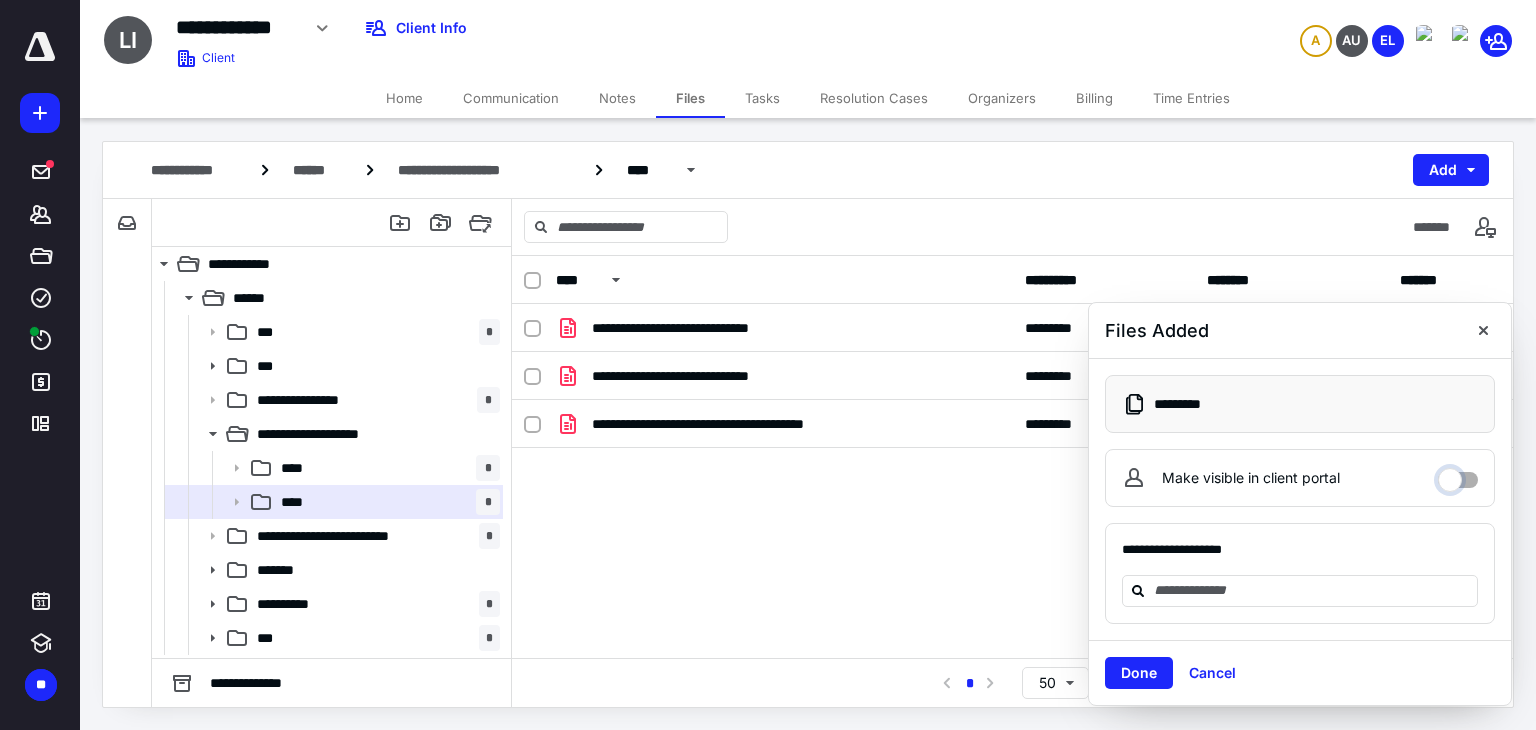click on "Make visible in client portal" at bounding box center (1458, 475) 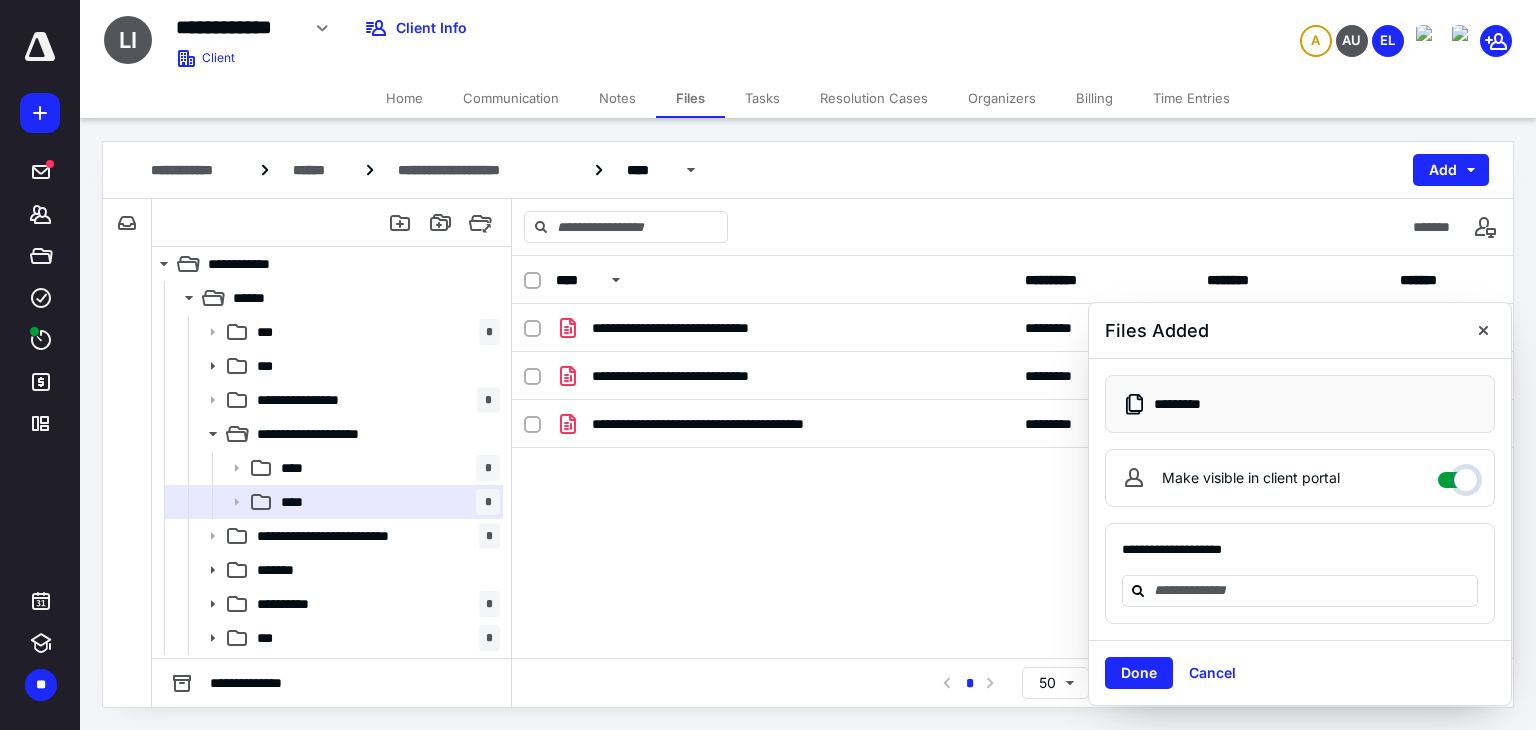 checkbox on "****" 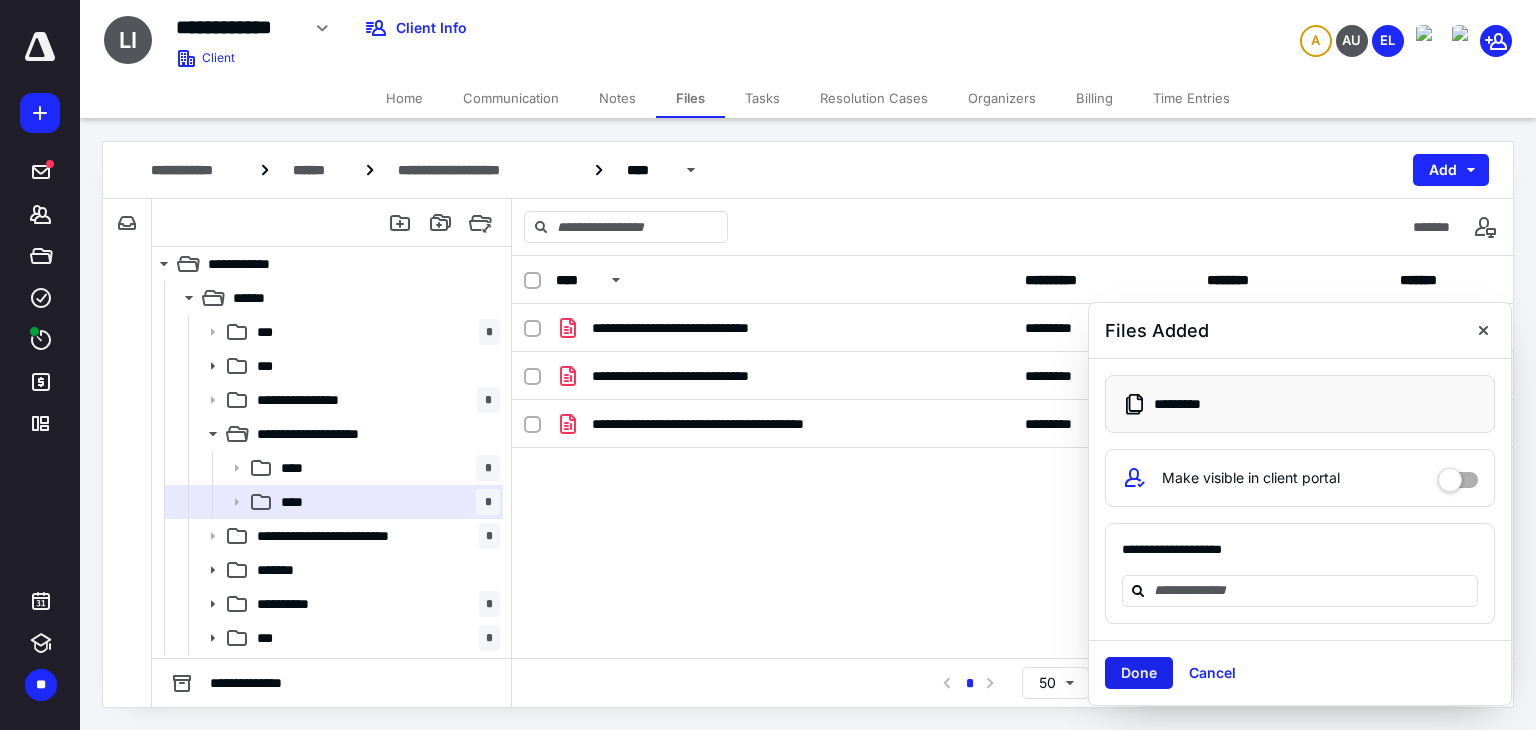 click on "Done" at bounding box center [1139, 673] 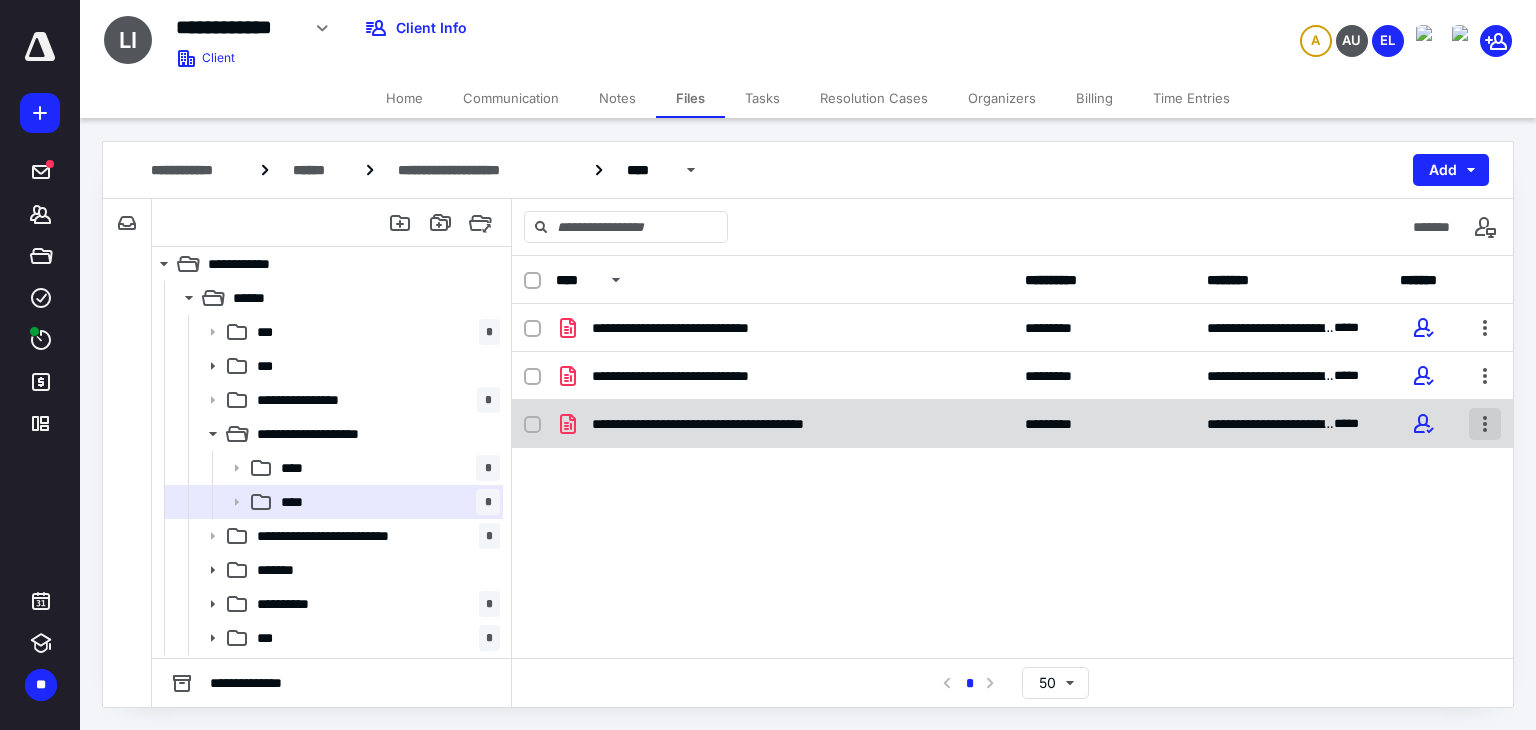 click at bounding box center (1485, 424) 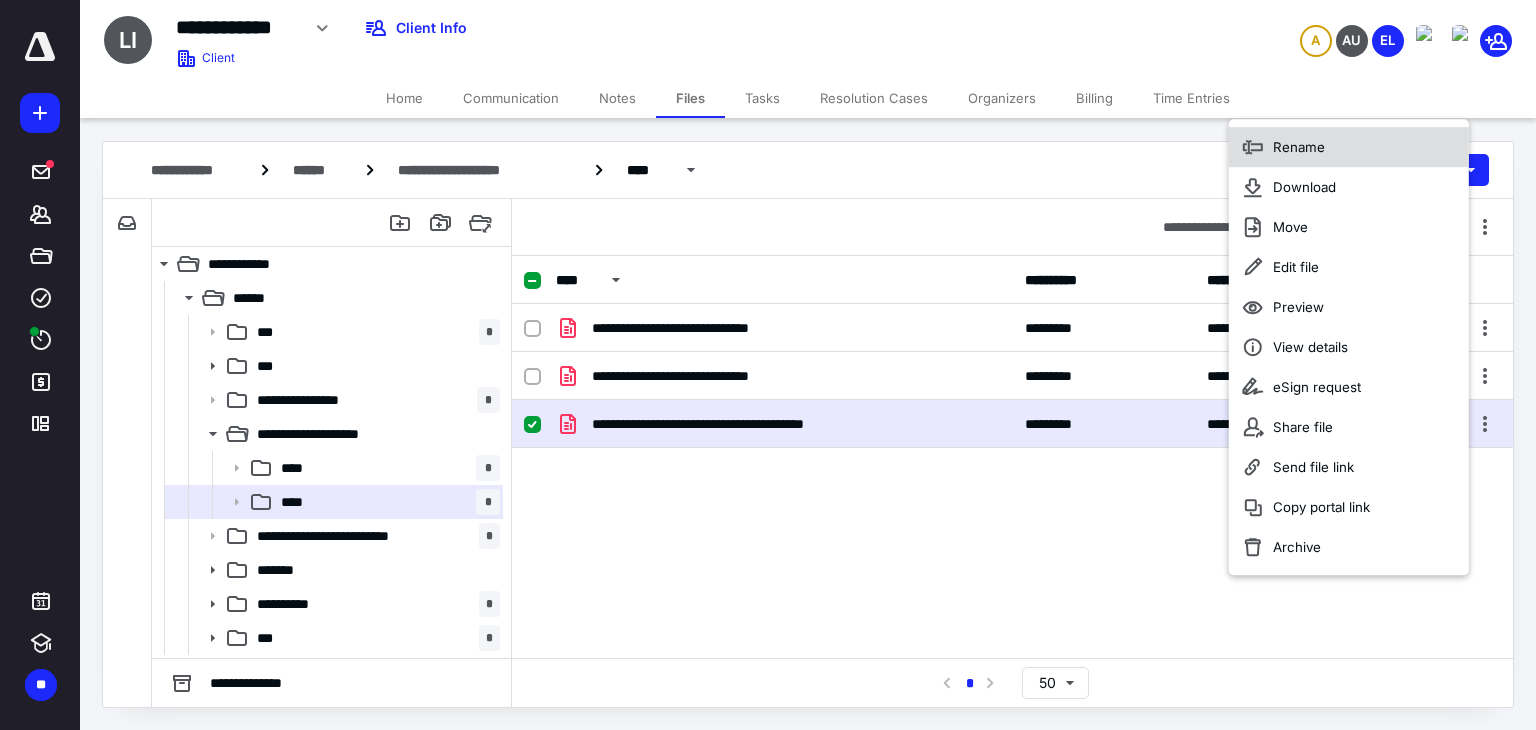 click on "Rename" at bounding box center (1299, 147) 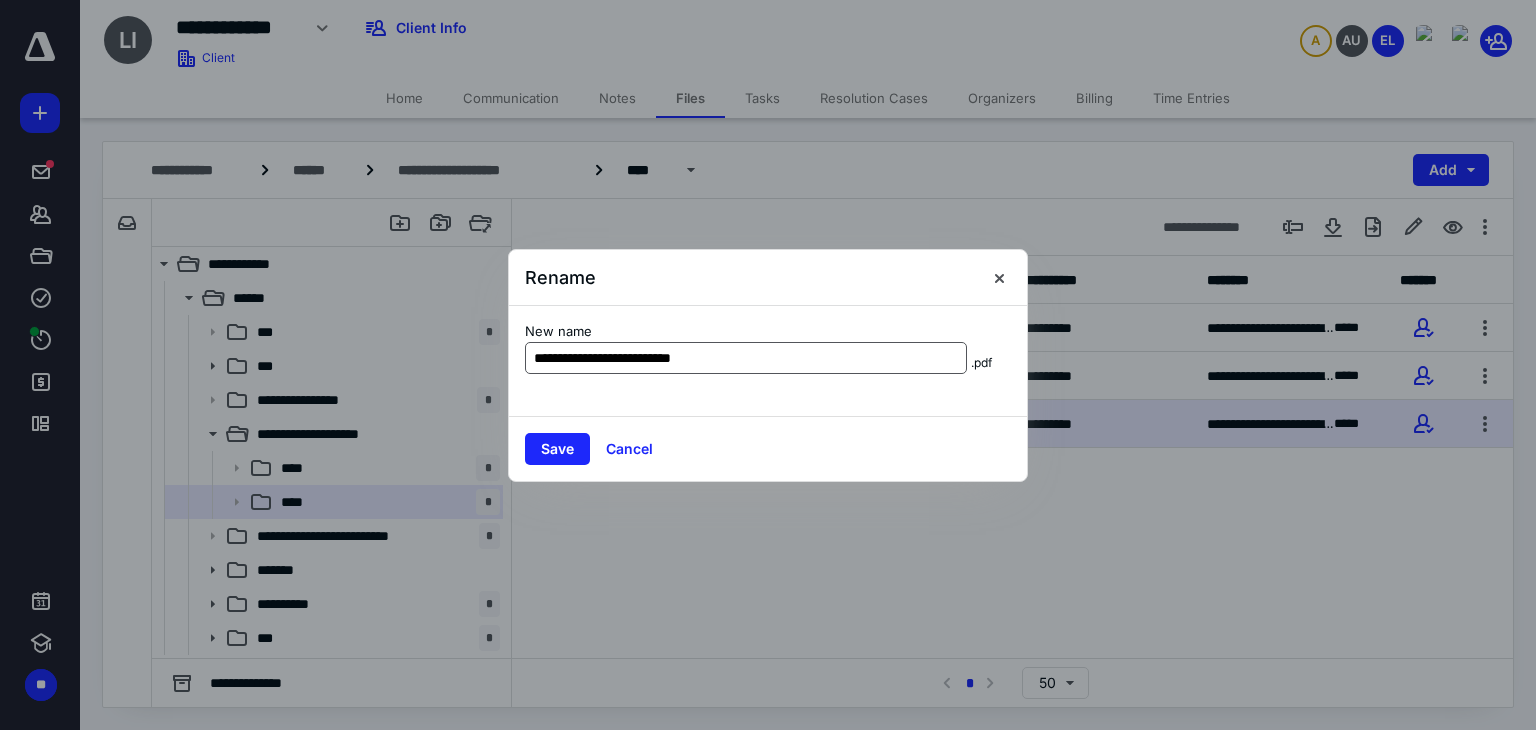 click on "**********" at bounding box center [746, 358] 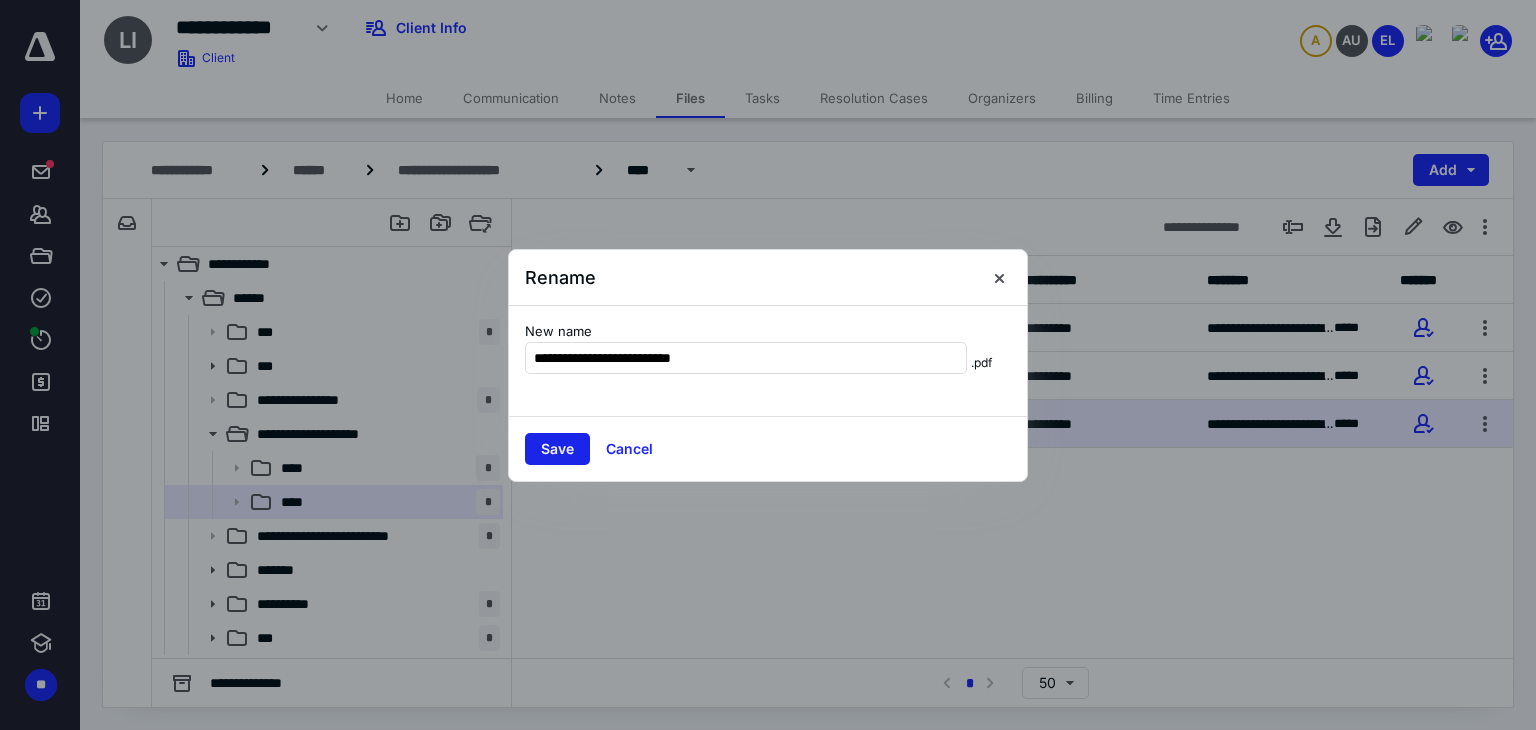 type on "**********" 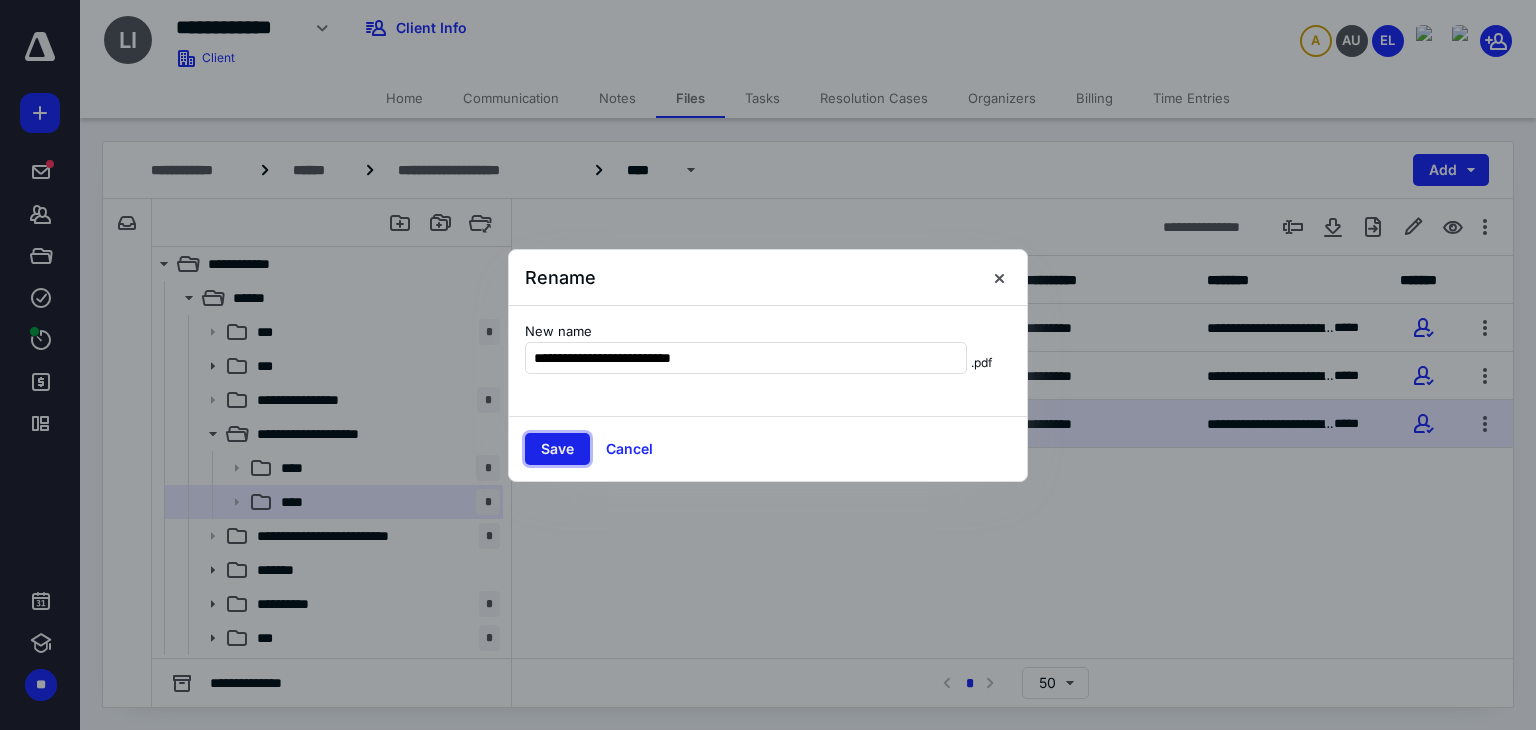 click on "Save" at bounding box center (557, 449) 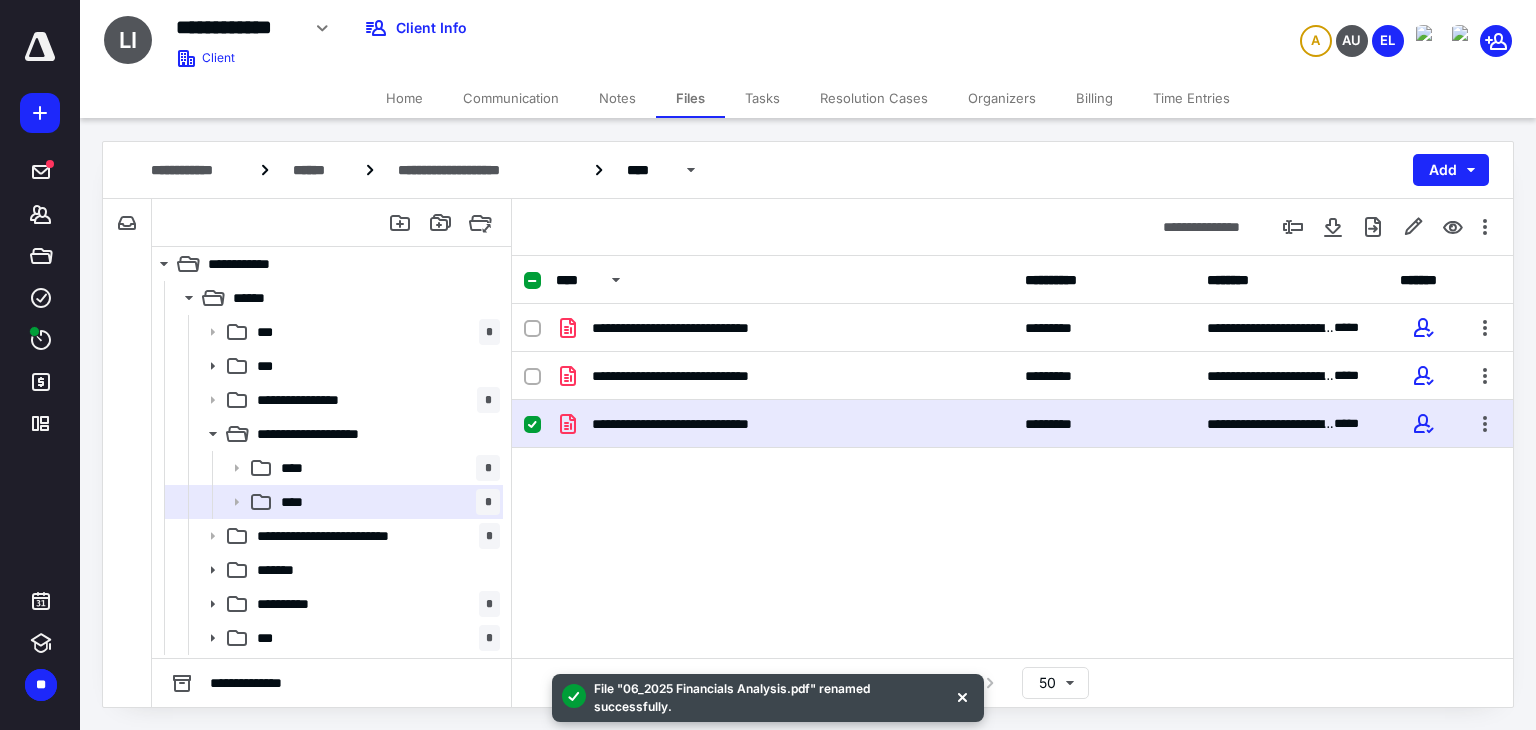 click on "Tasks" at bounding box center (762, 98) 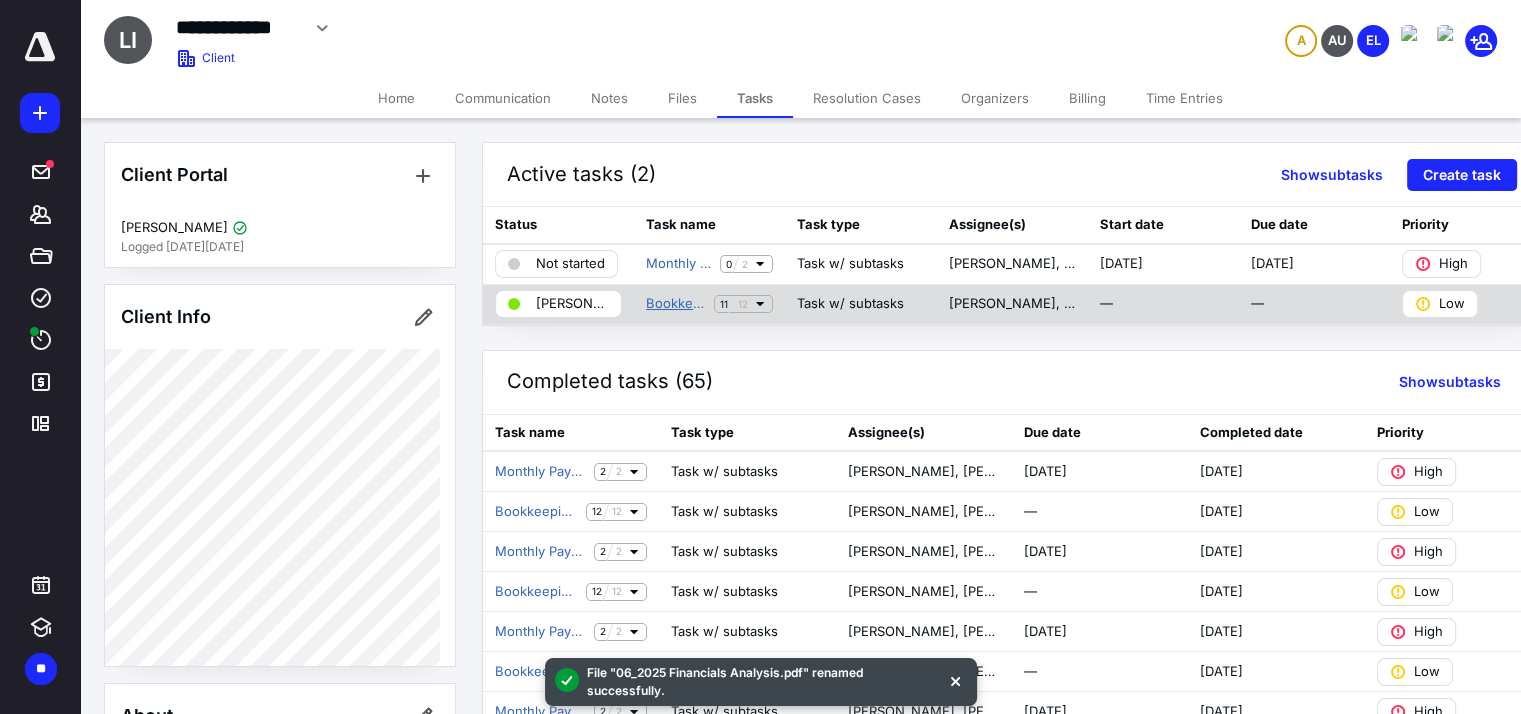click on "Bookkeeping Workflows (Non ABA)" at bounding box center [676, 304] 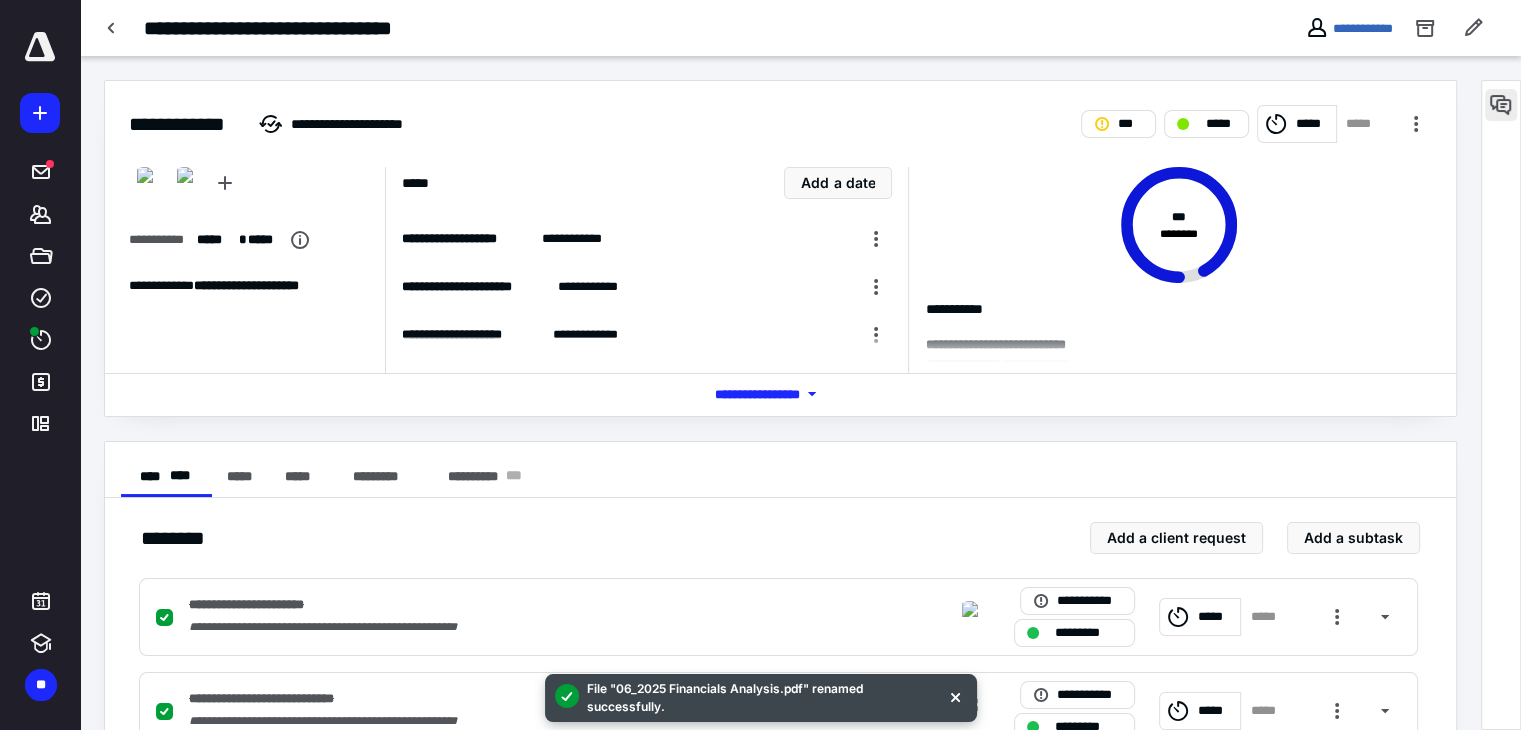 click at bounding box center (1501, 105) 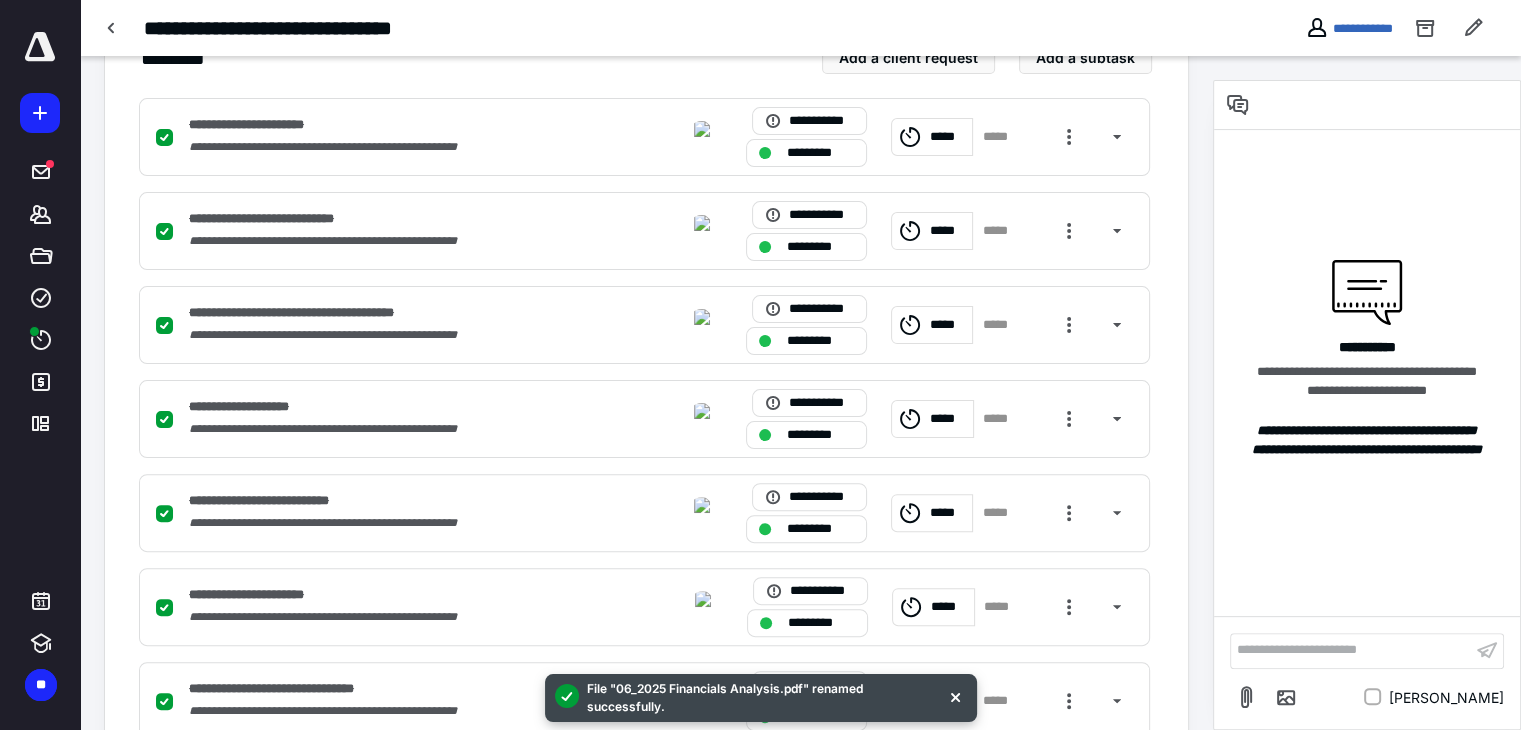 scroll, scrollTop: 500, scrollLeft: 0, axis: vertical 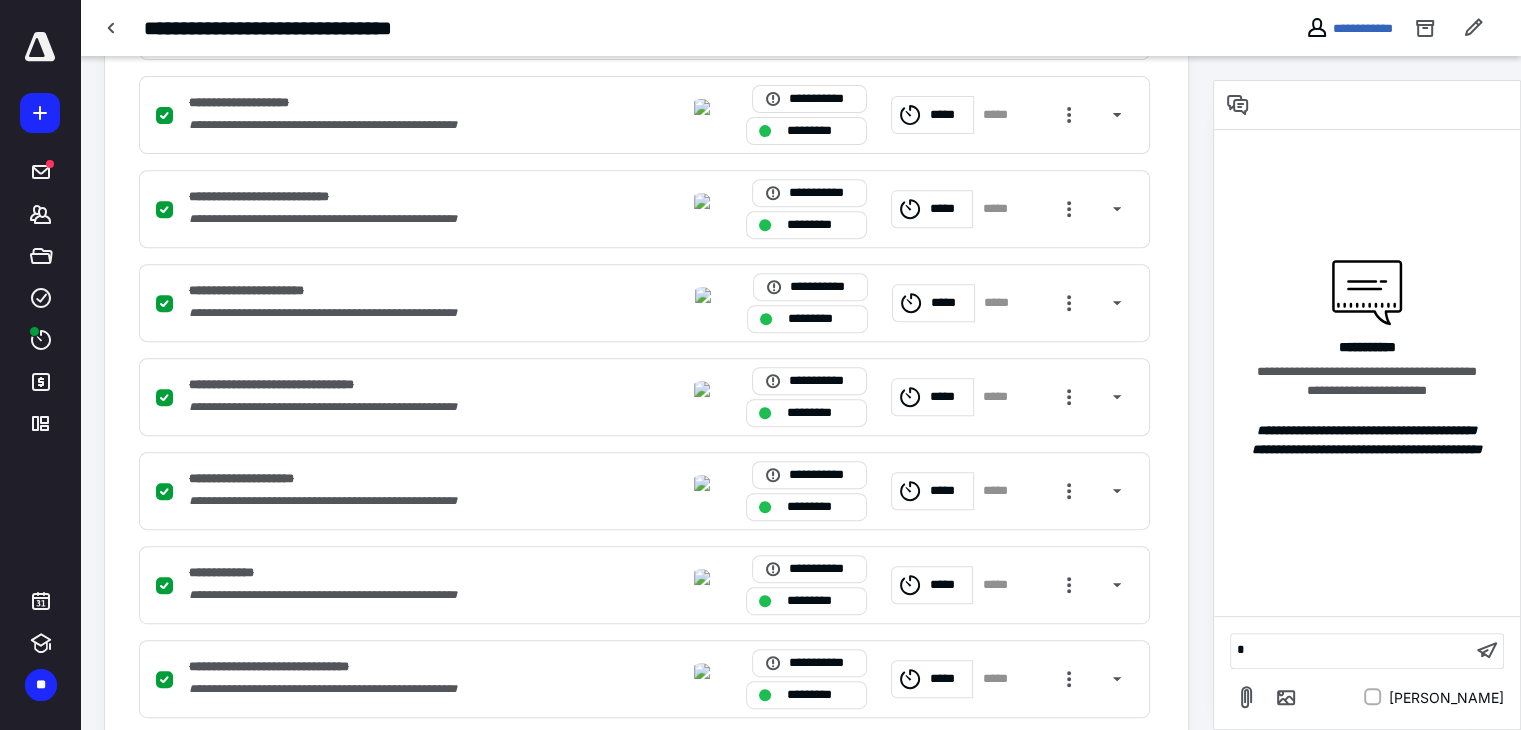 type 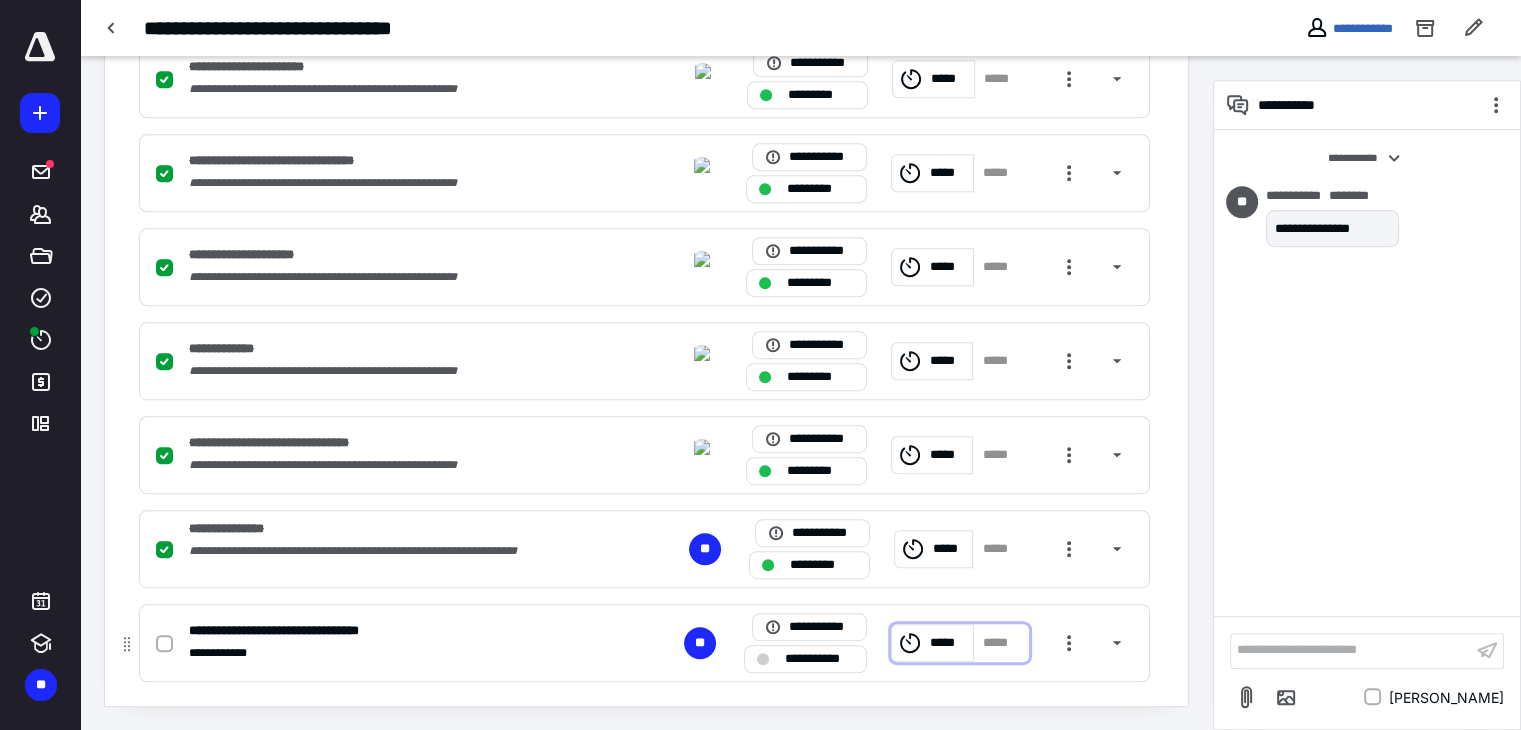 click on "*****" at bounding box center [932, 643] 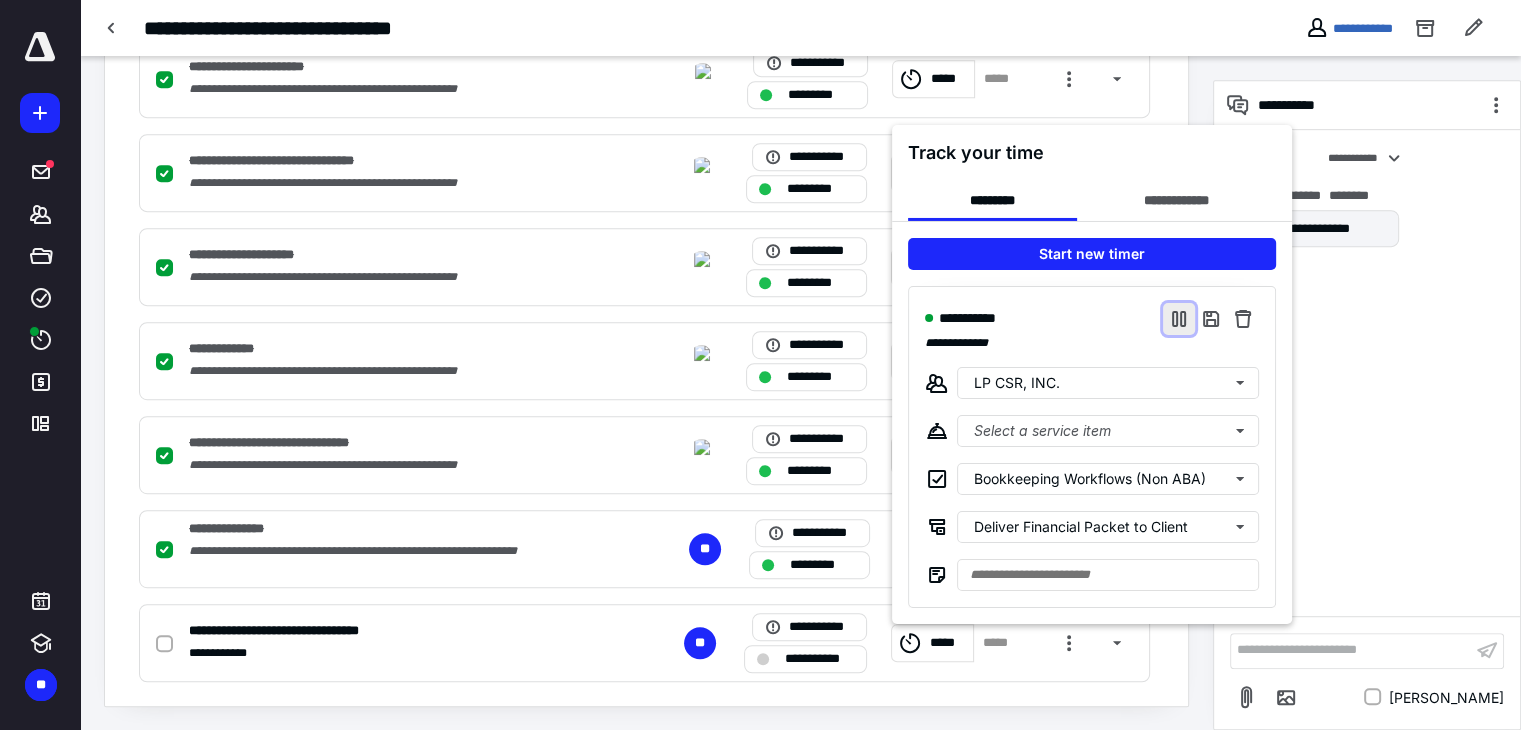 click at bounding box center (1179, 318) 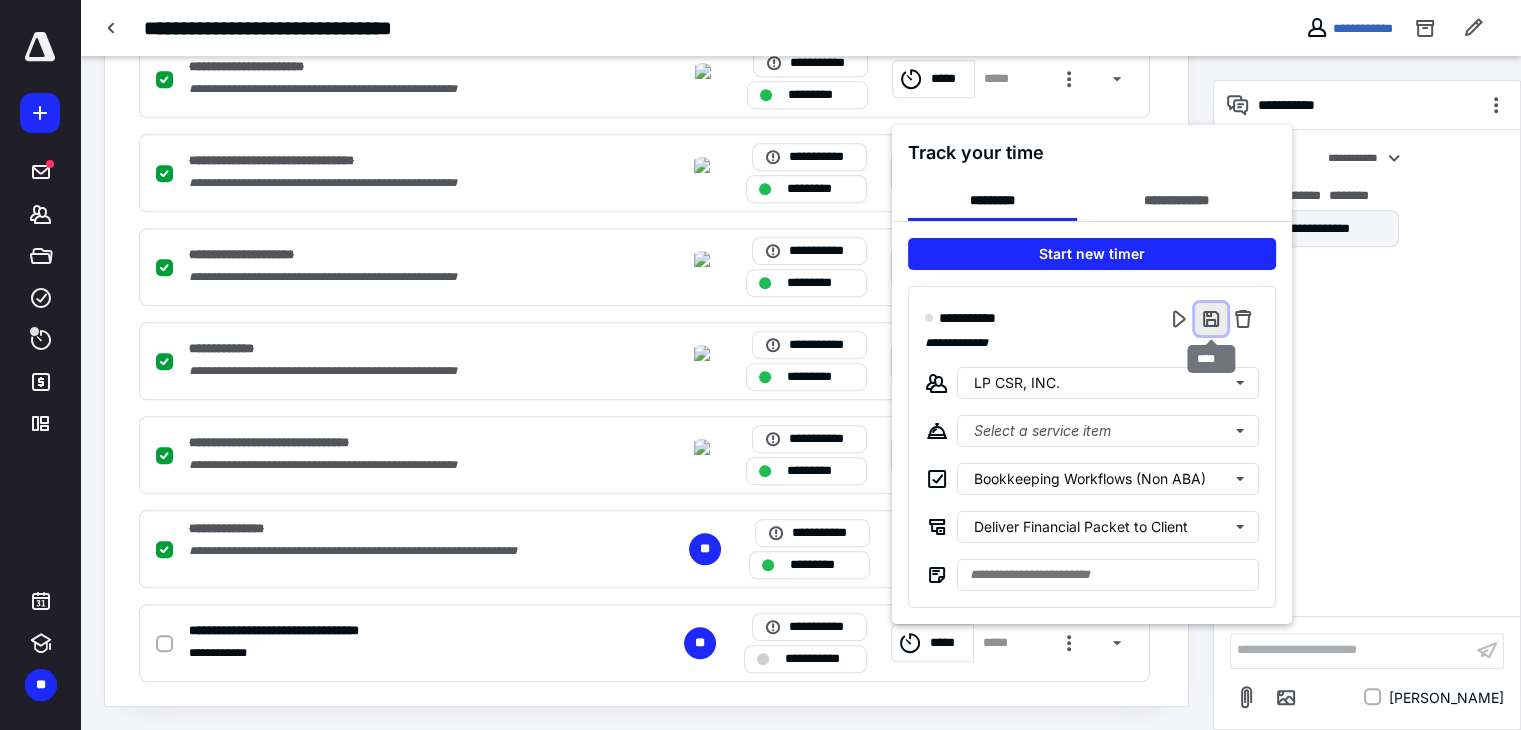 click at bounding box center (1211, 318) 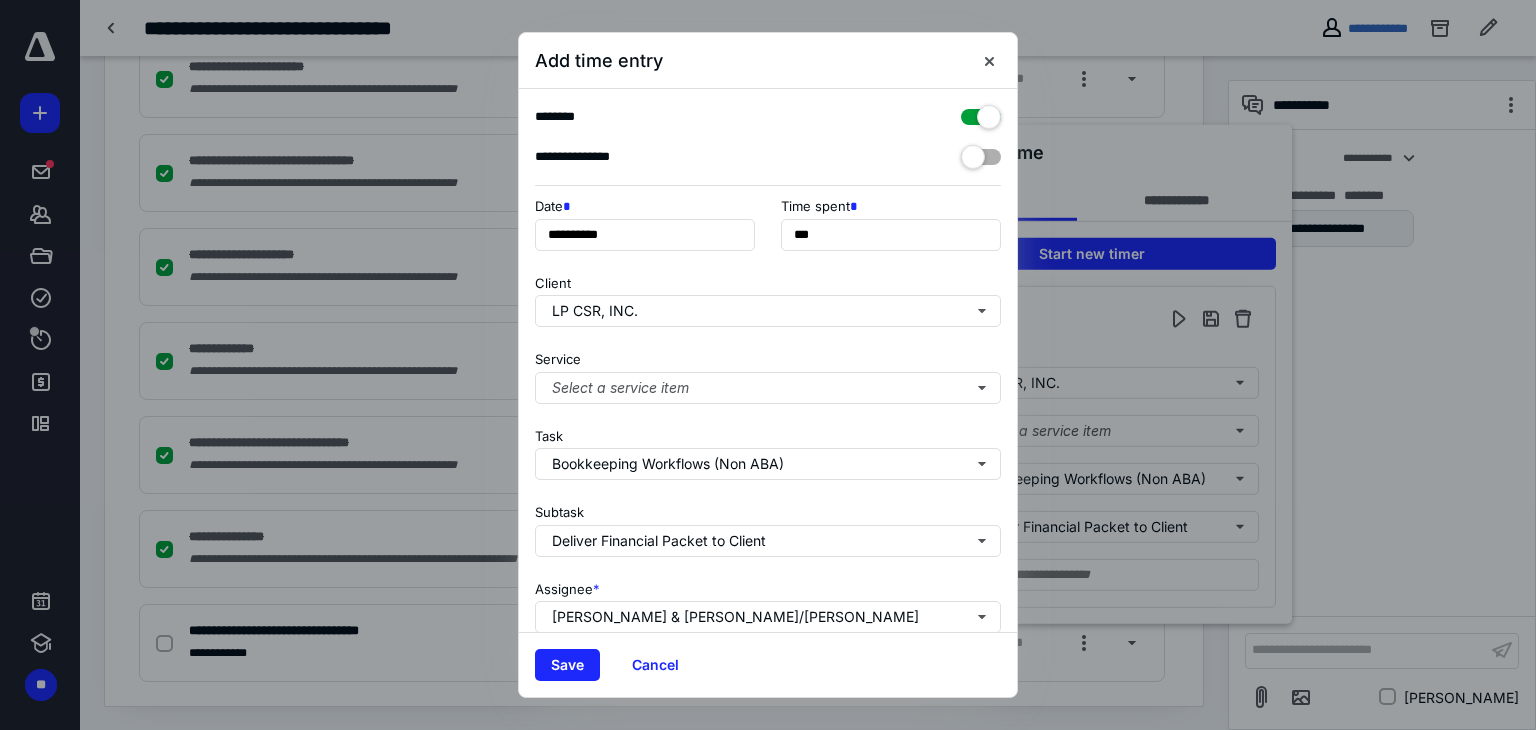click at bounding box center [981, 113] 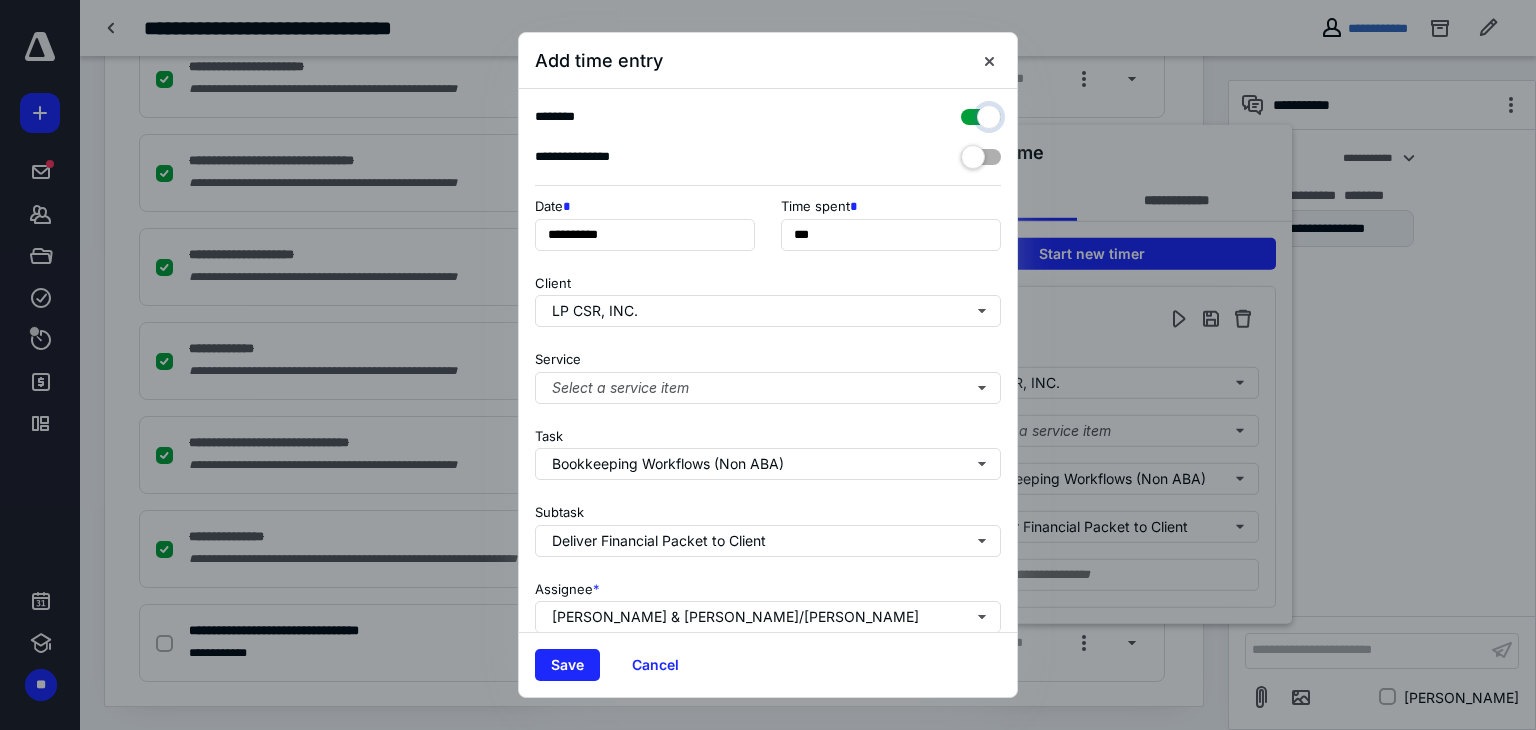 click at bounding box center [971, 114] 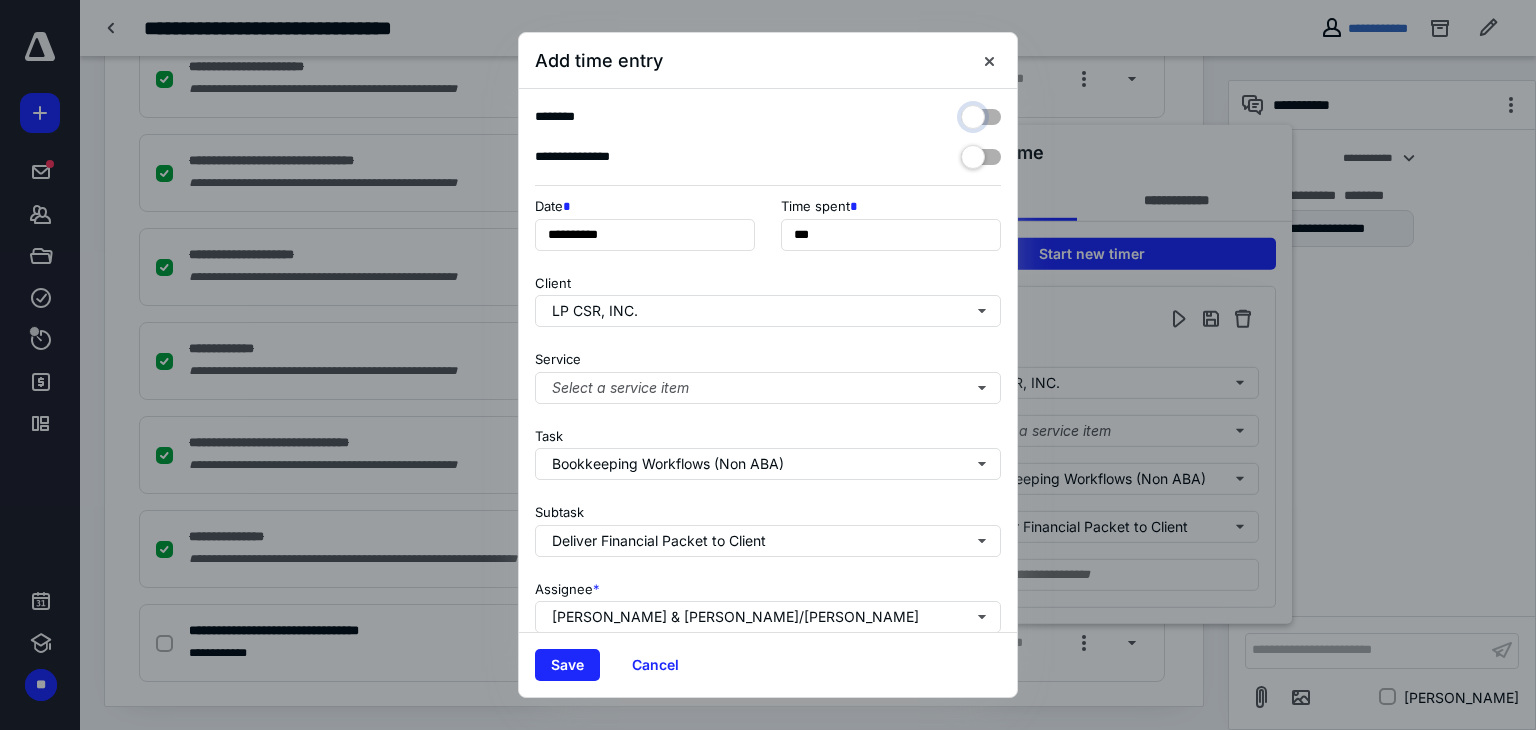 checkbox on "false" 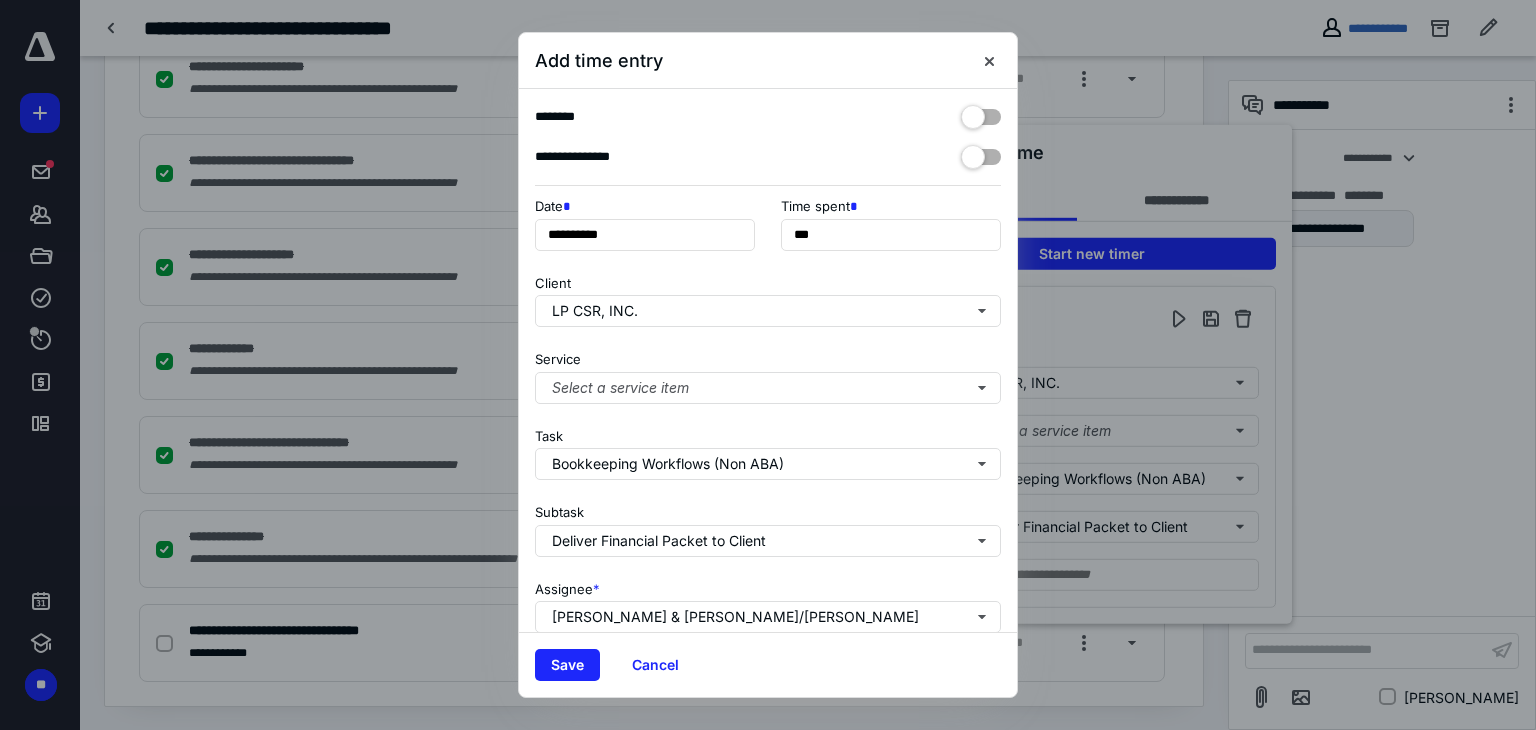 click at bounding box center (981, 153) 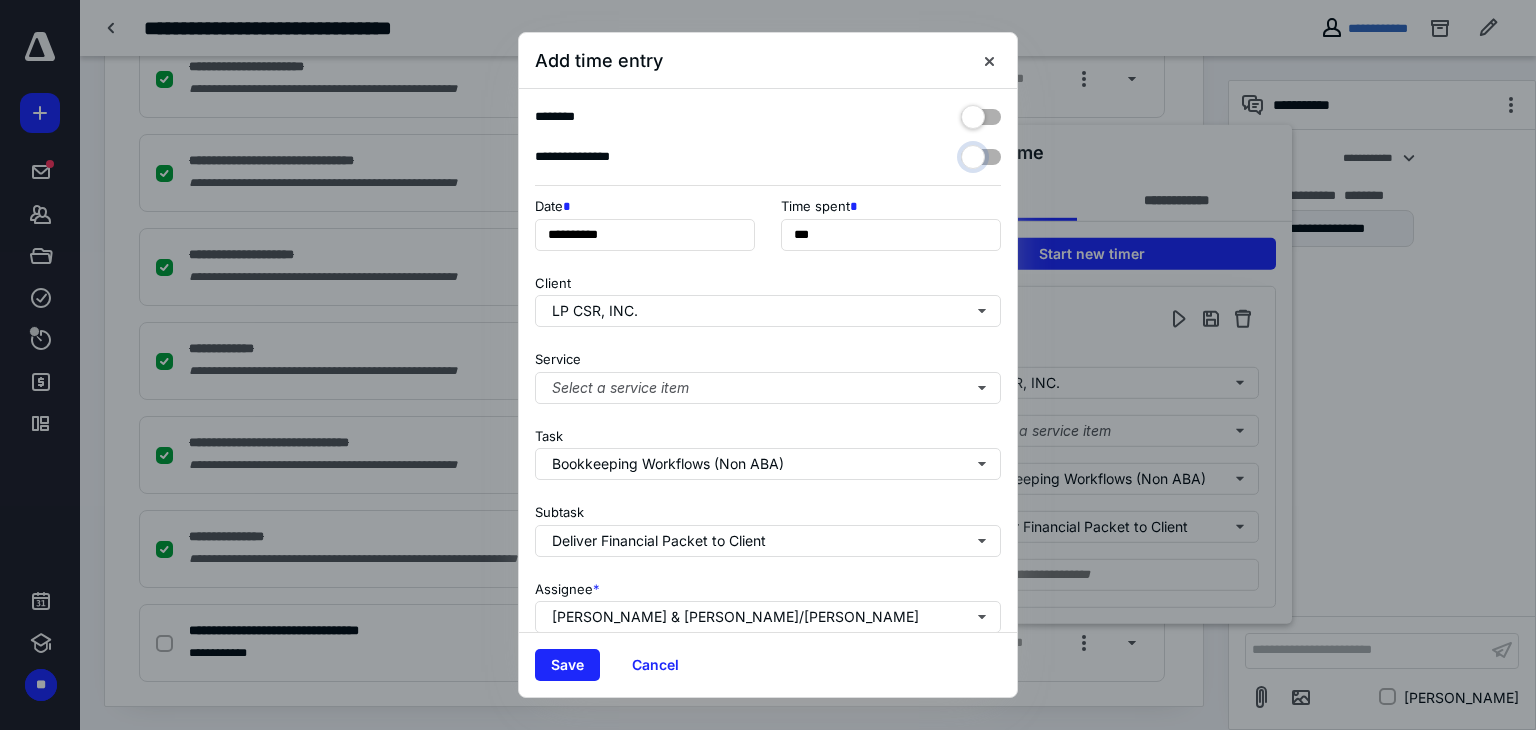 click at bounding box center (971, 154) 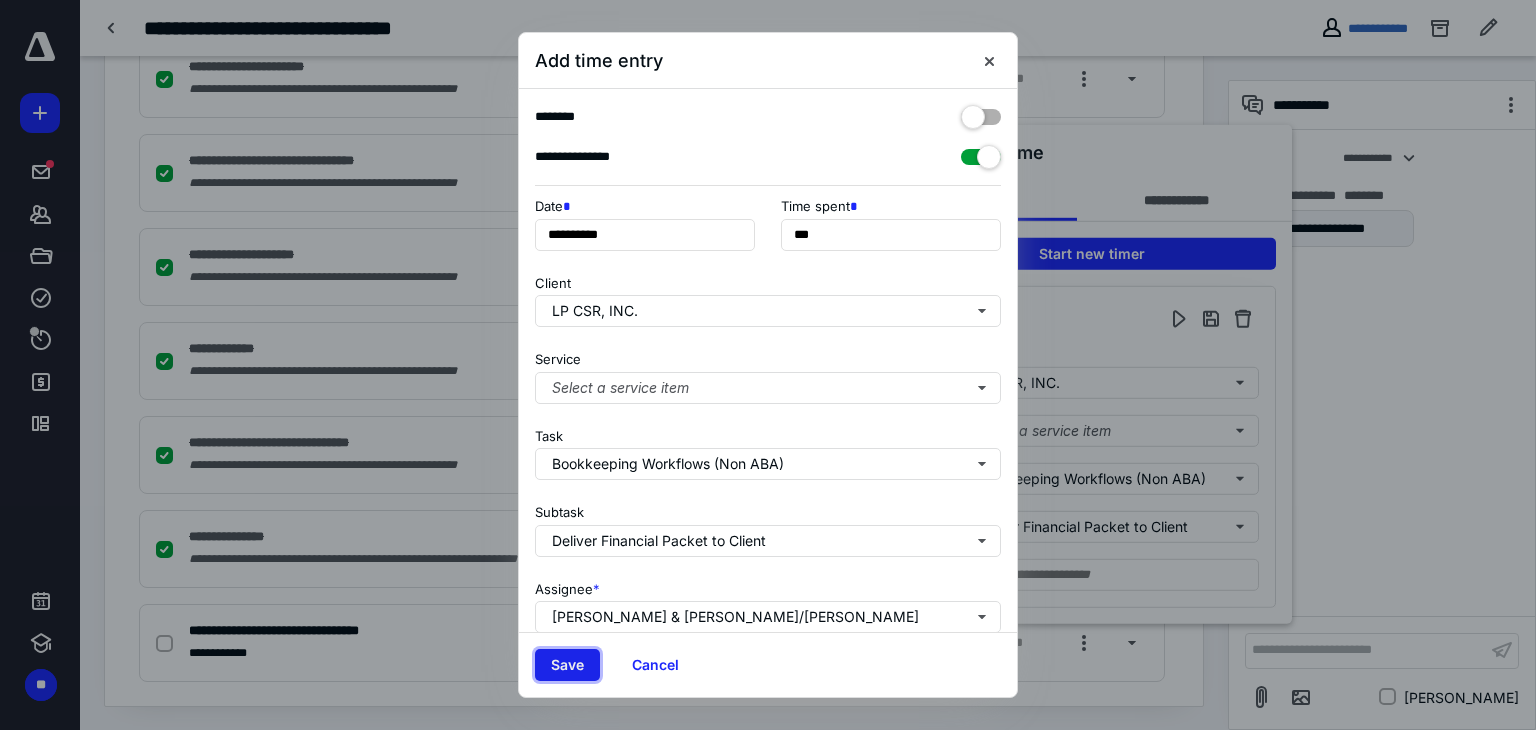 click on "Save" at bounding box center (567, 665) 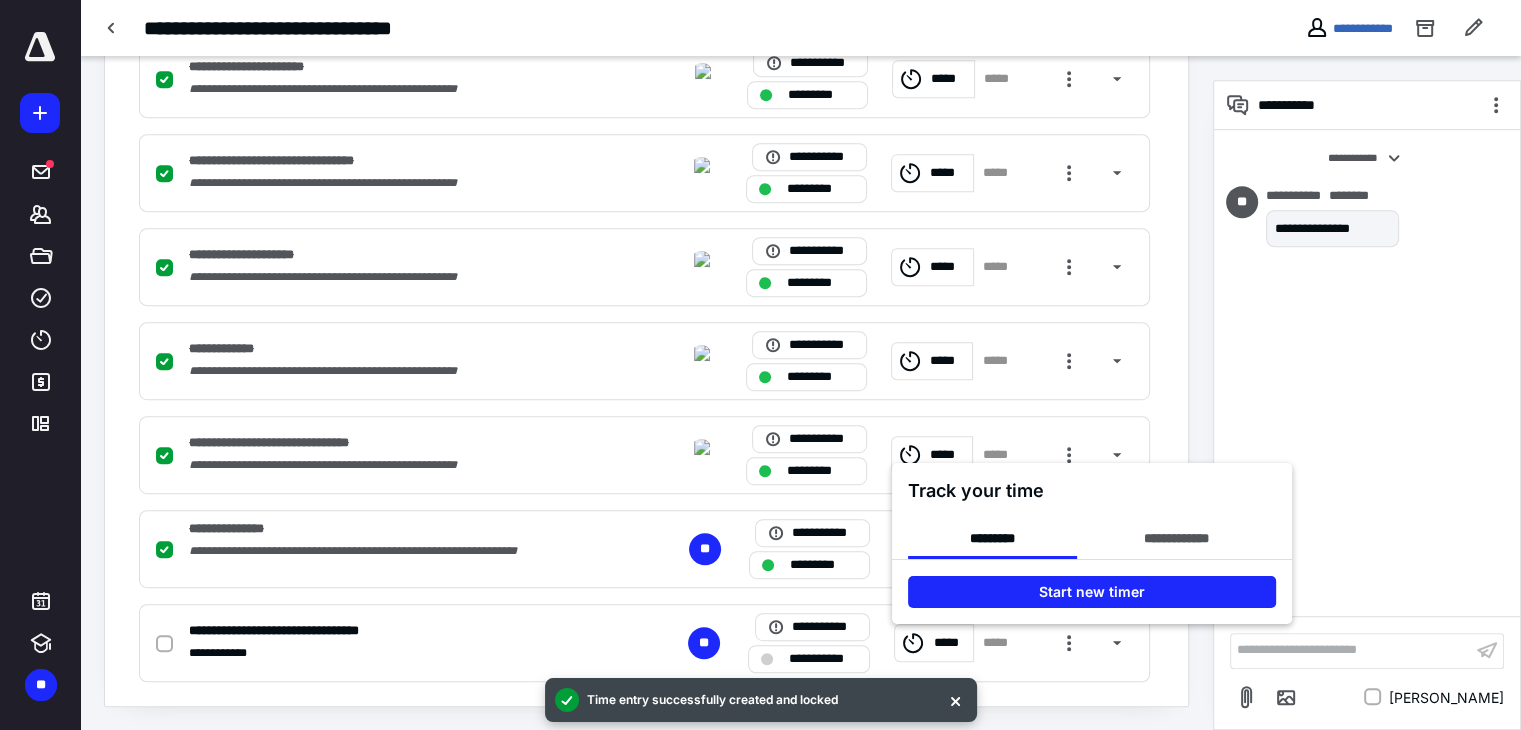 click at bounding box center [760, 365] 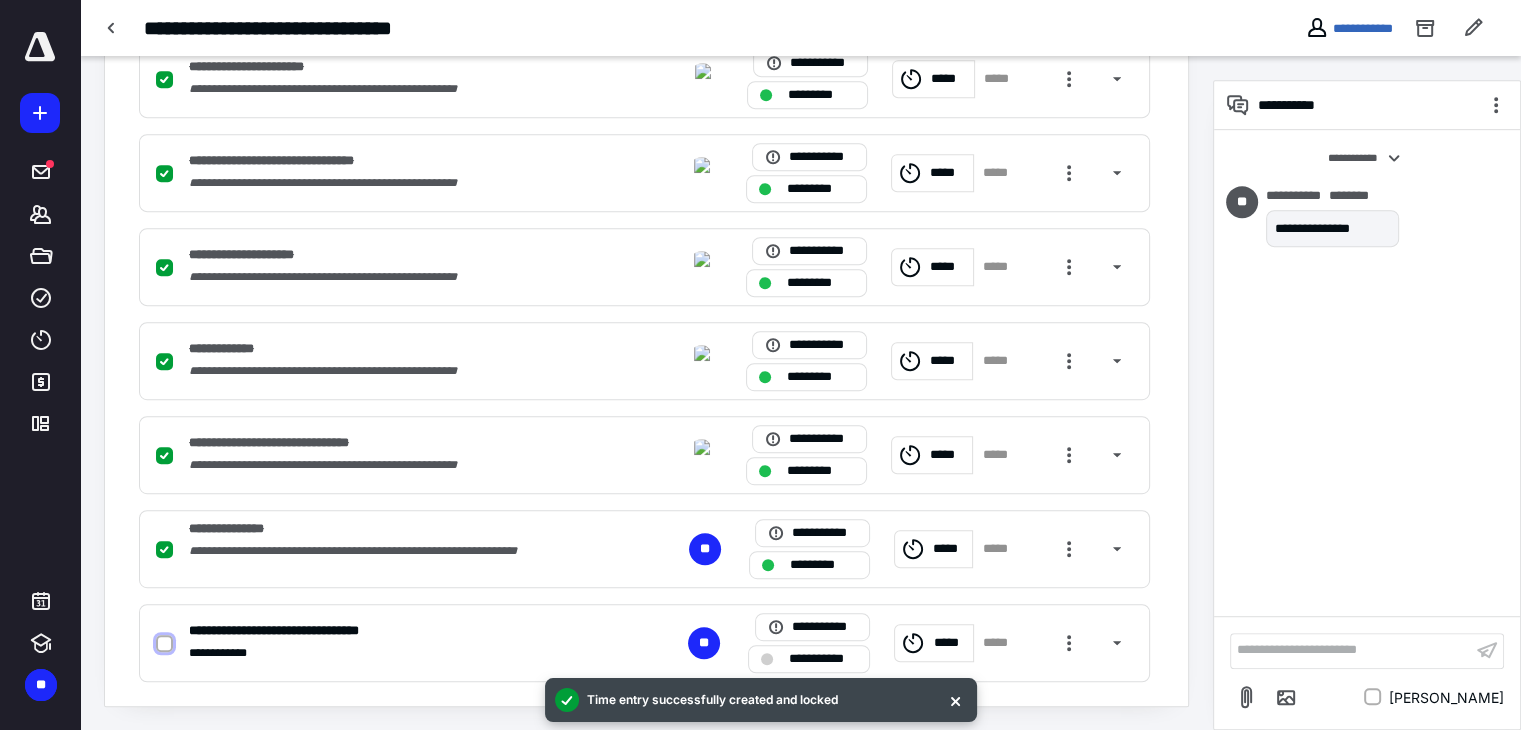 click at bounding box center (164, 644) 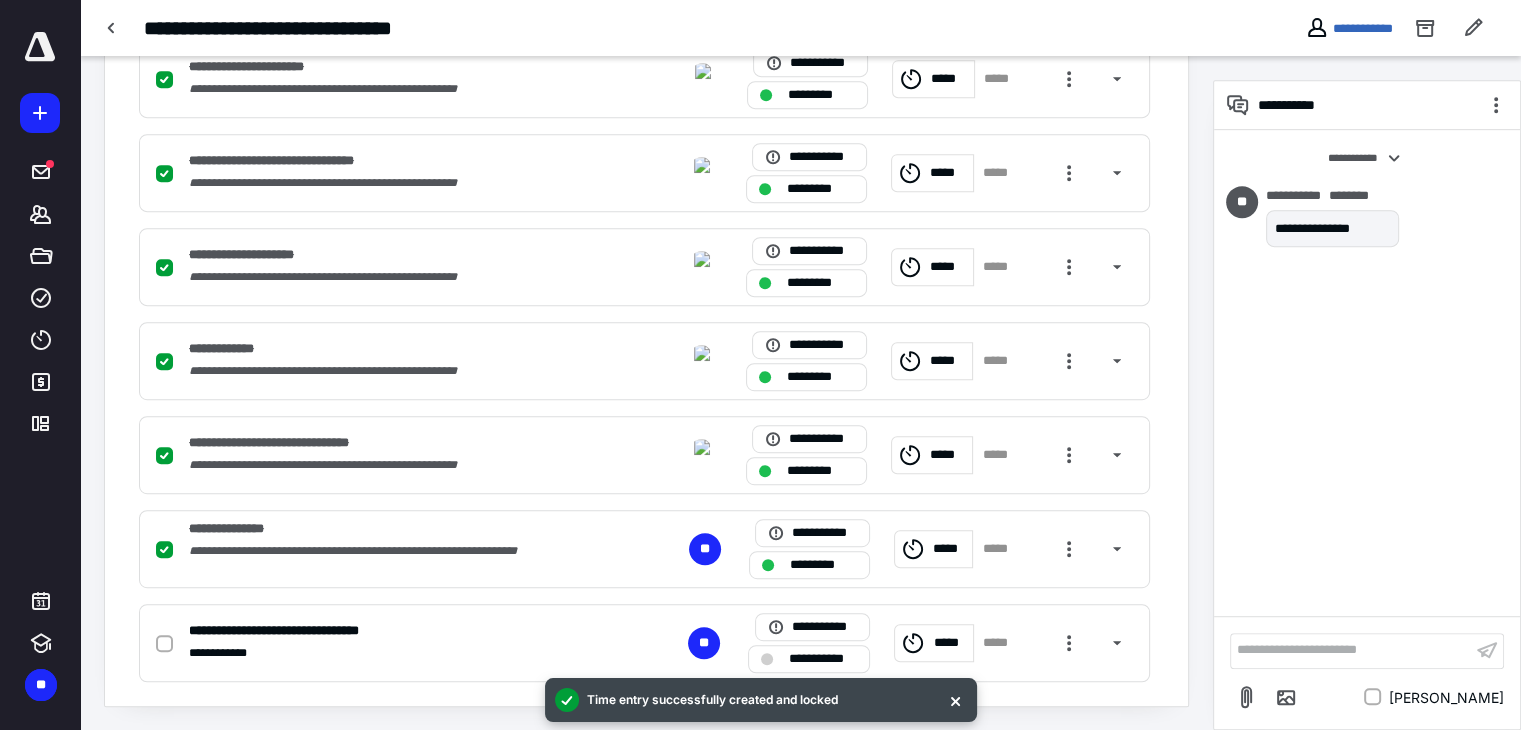 checkbox on "true" 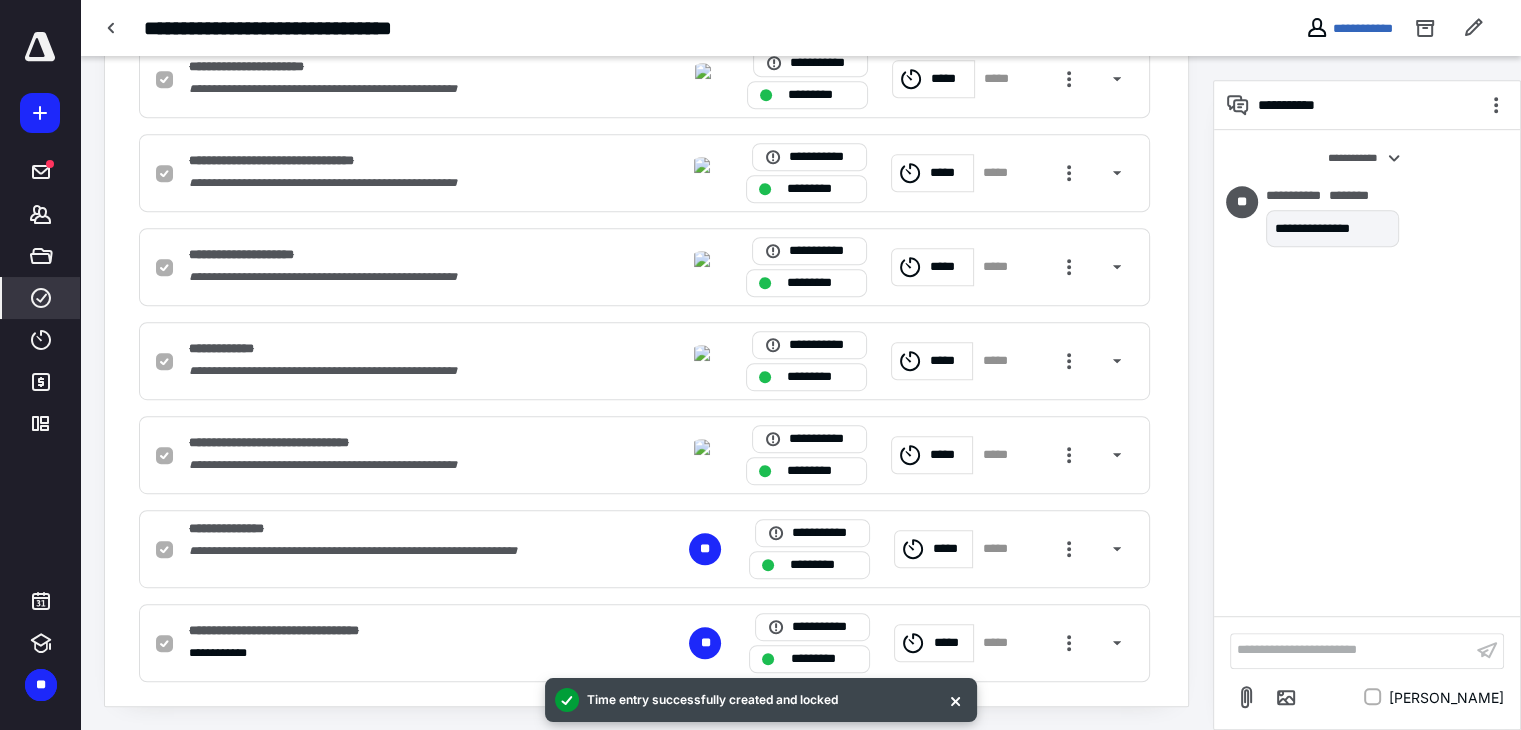 click on "****" at bounding box center [41, 298] 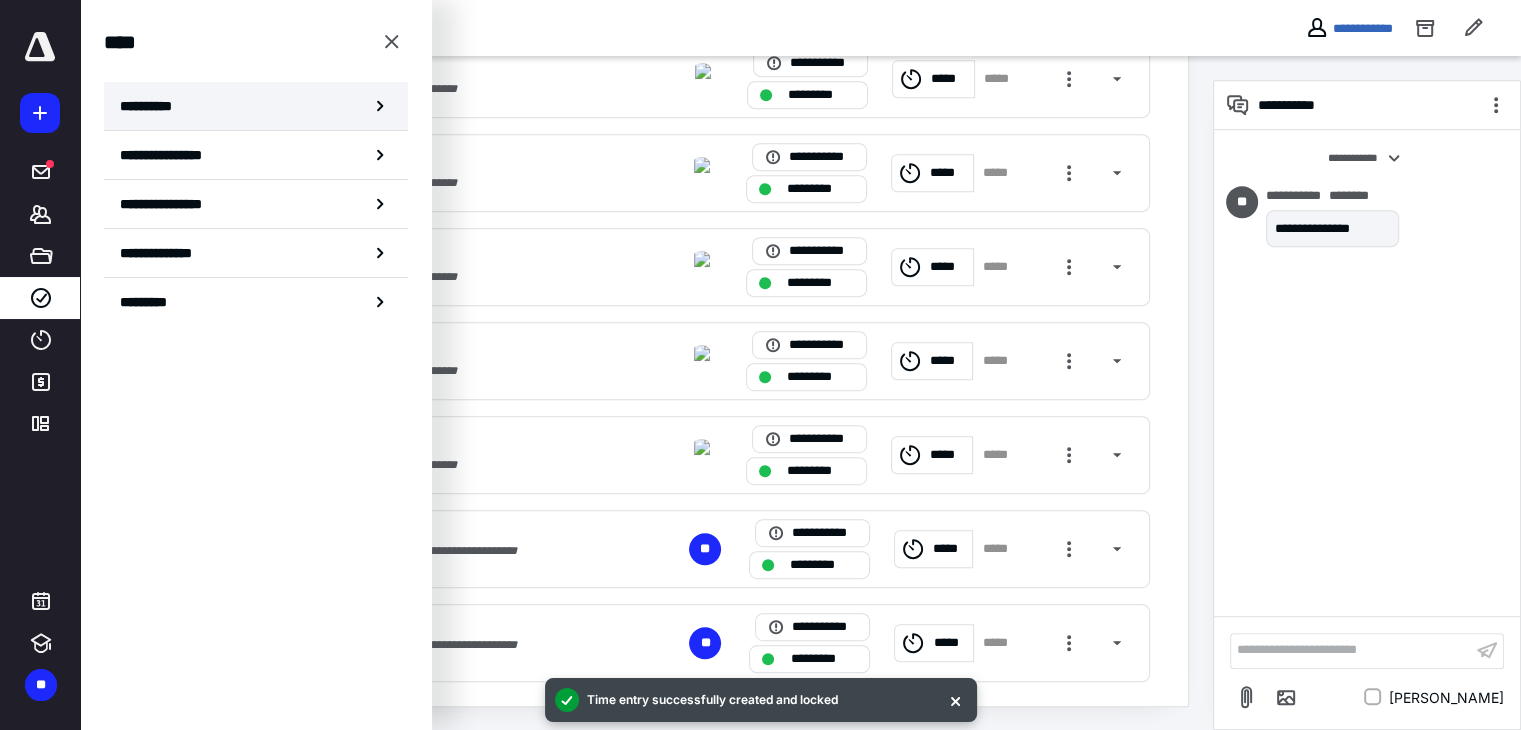 click on "**********" at bounding box center (256, 106) 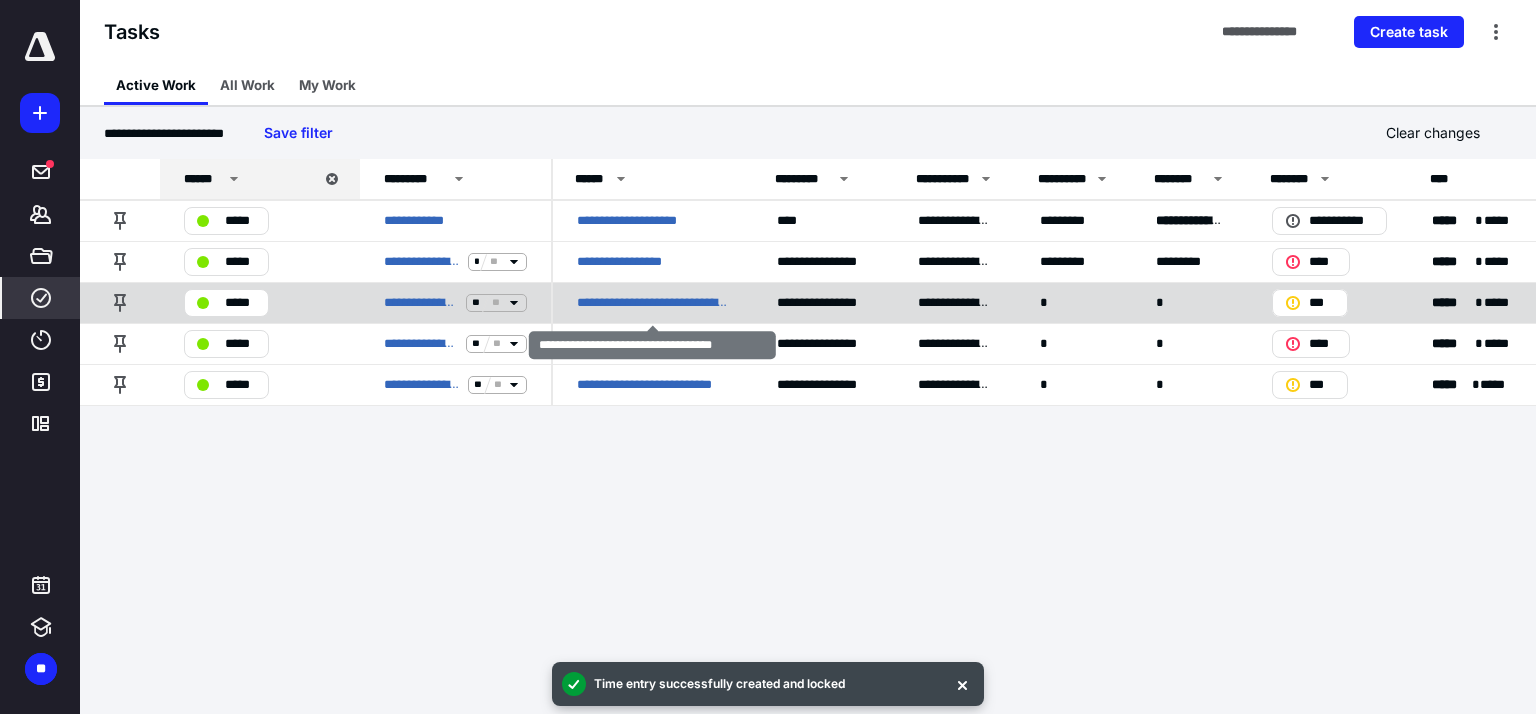 click on "**********" at bounding box center (653, 303) 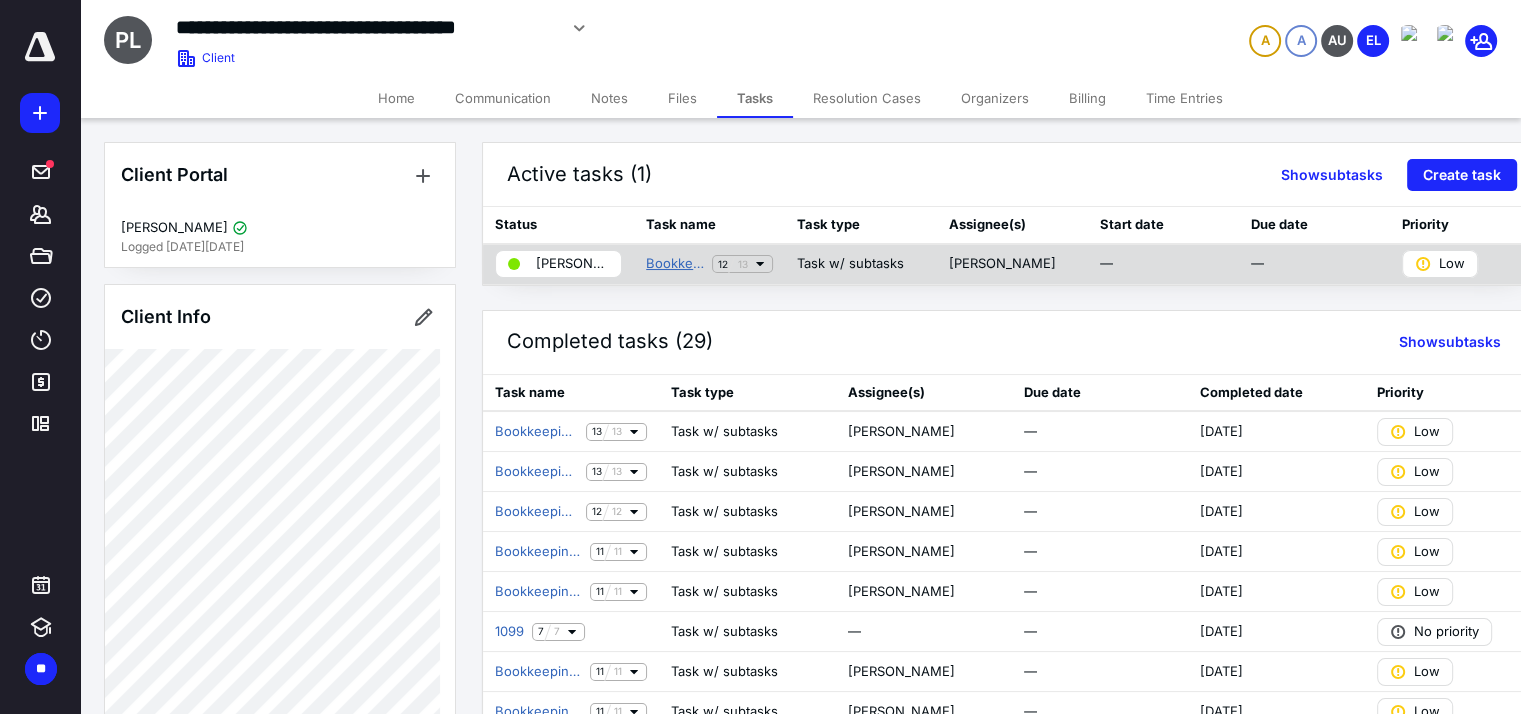 click on "Bookkeeping Workflows (Non ABA)" at bounding box center [675, 264] 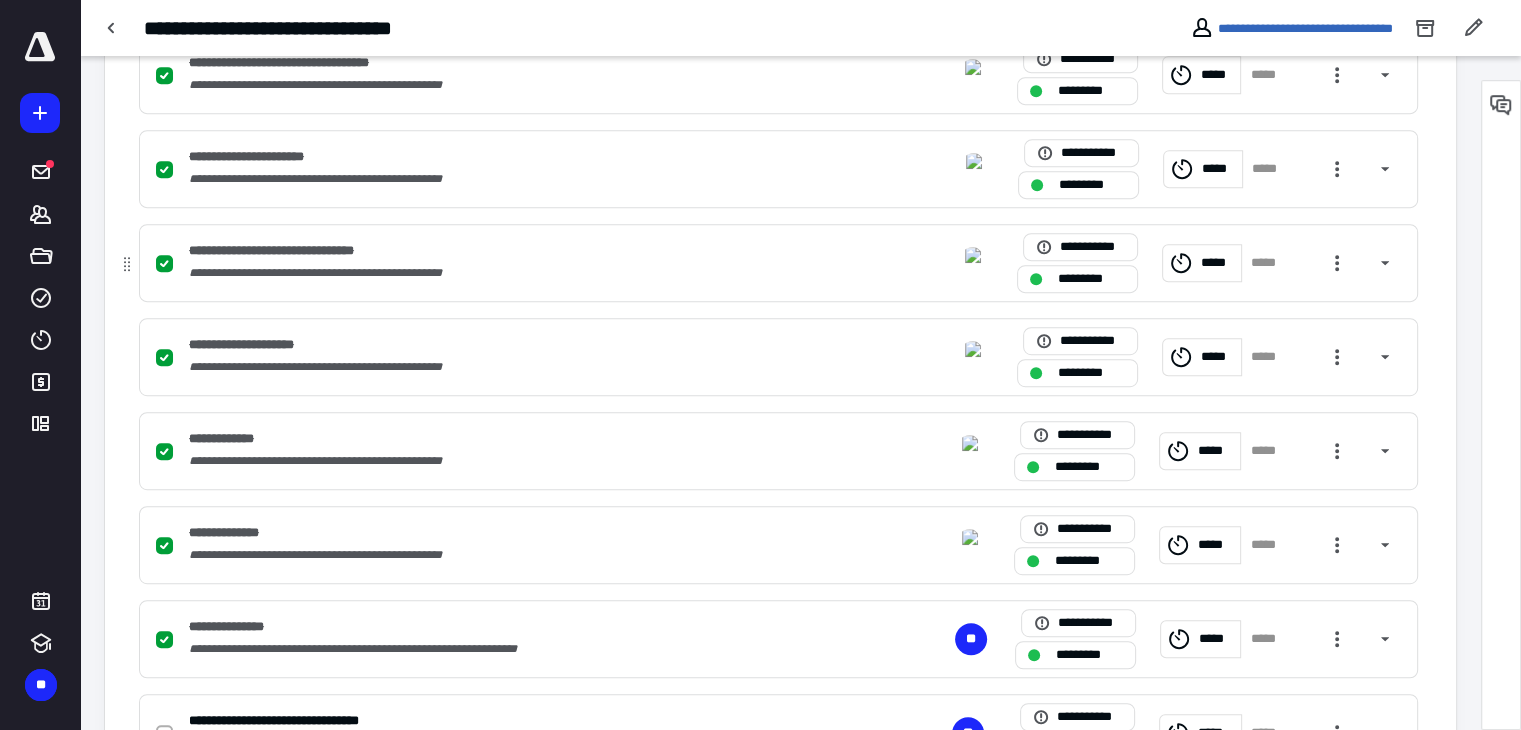 scroll, scrollTop: 1103, scrollLeft: 0, axis: vertical 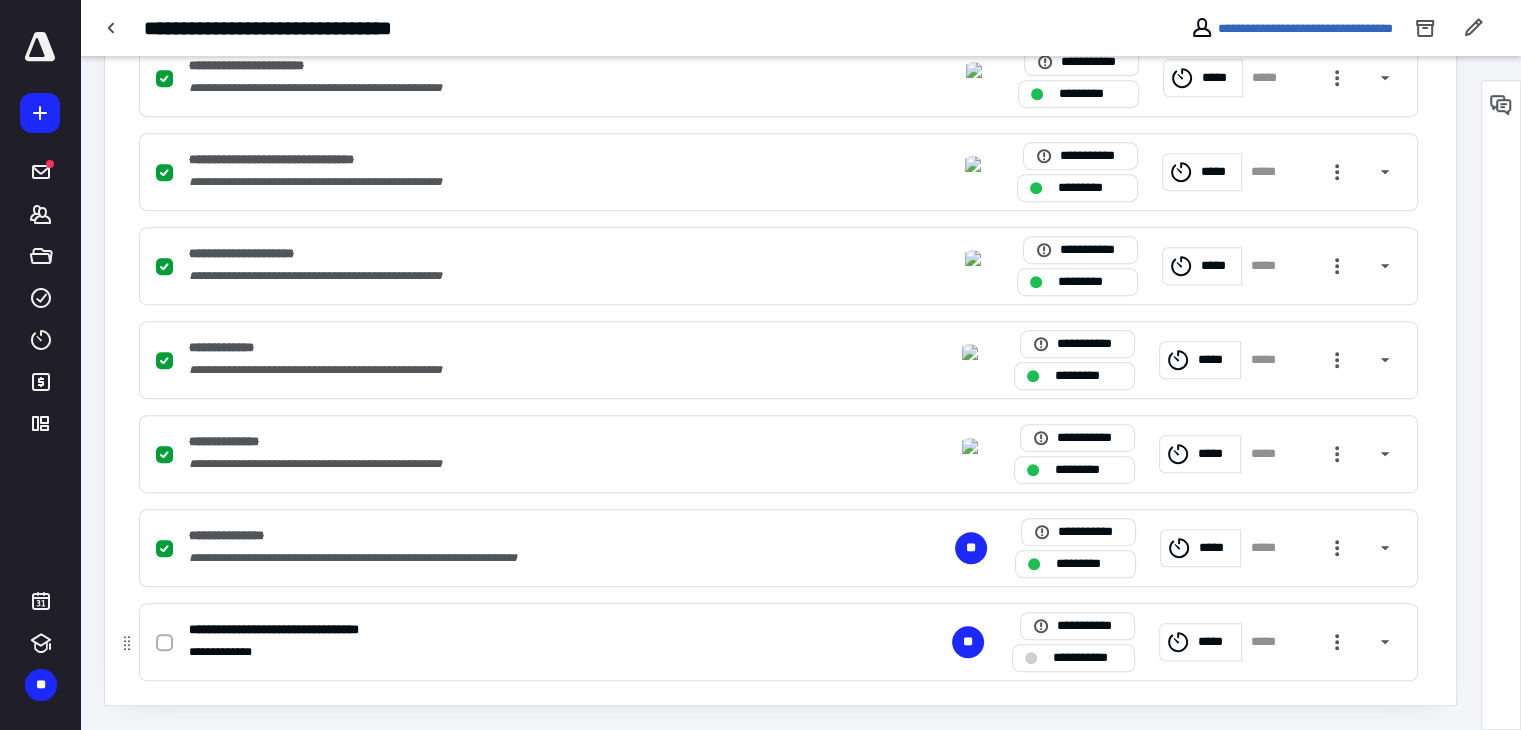 click on "*****" at bounding box center (1216, 642) 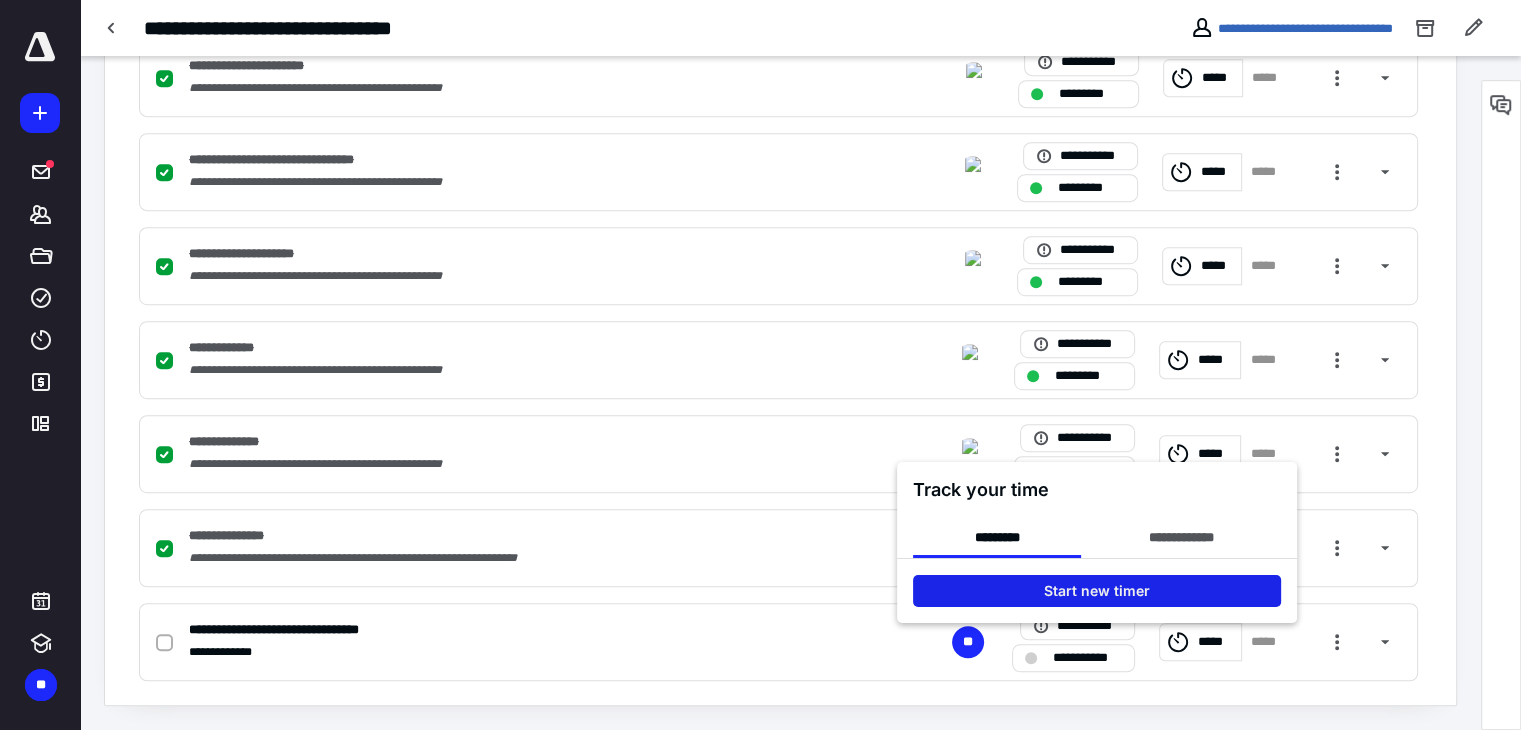 click on "Start new timer" at bounding box center [1097, 590] 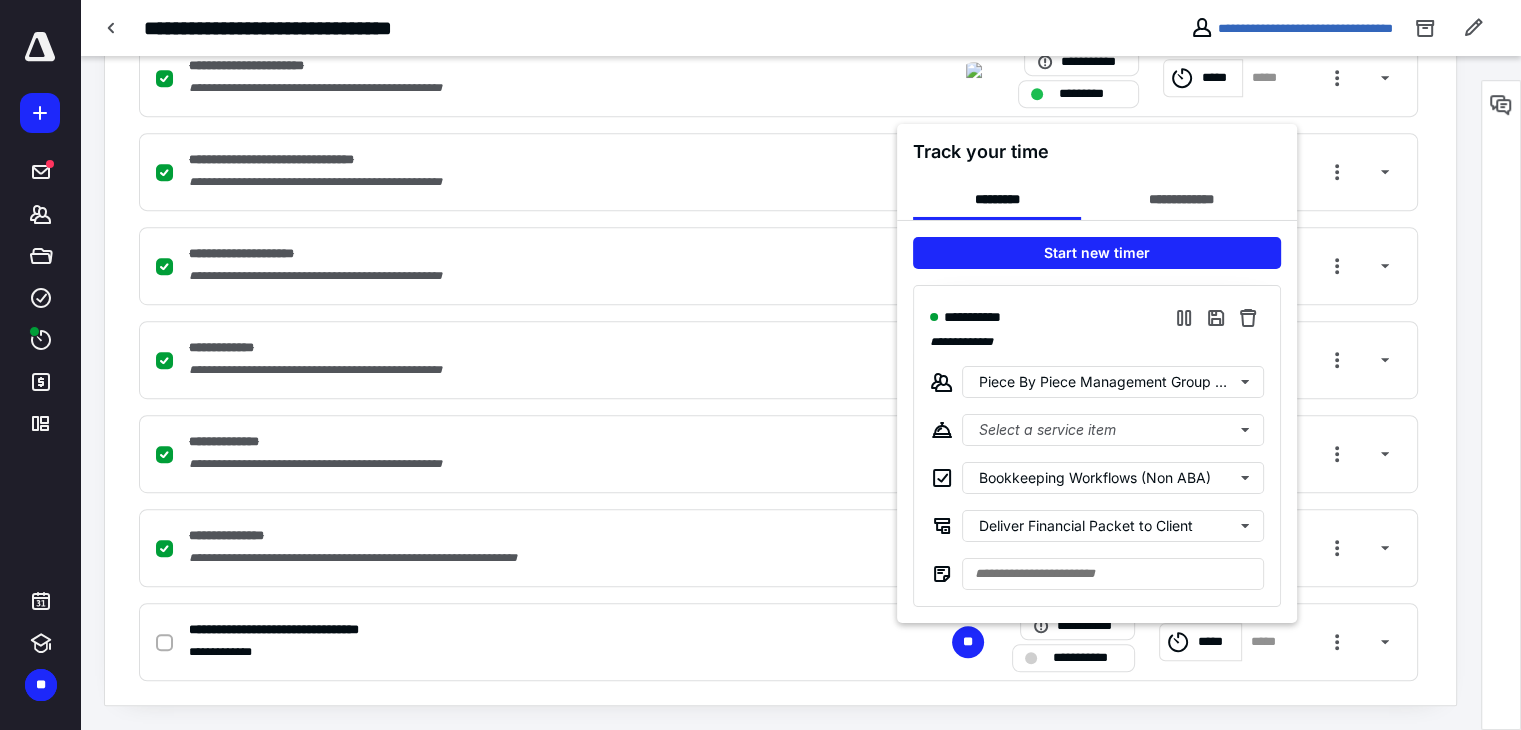 click at bounding box center (760, 365) 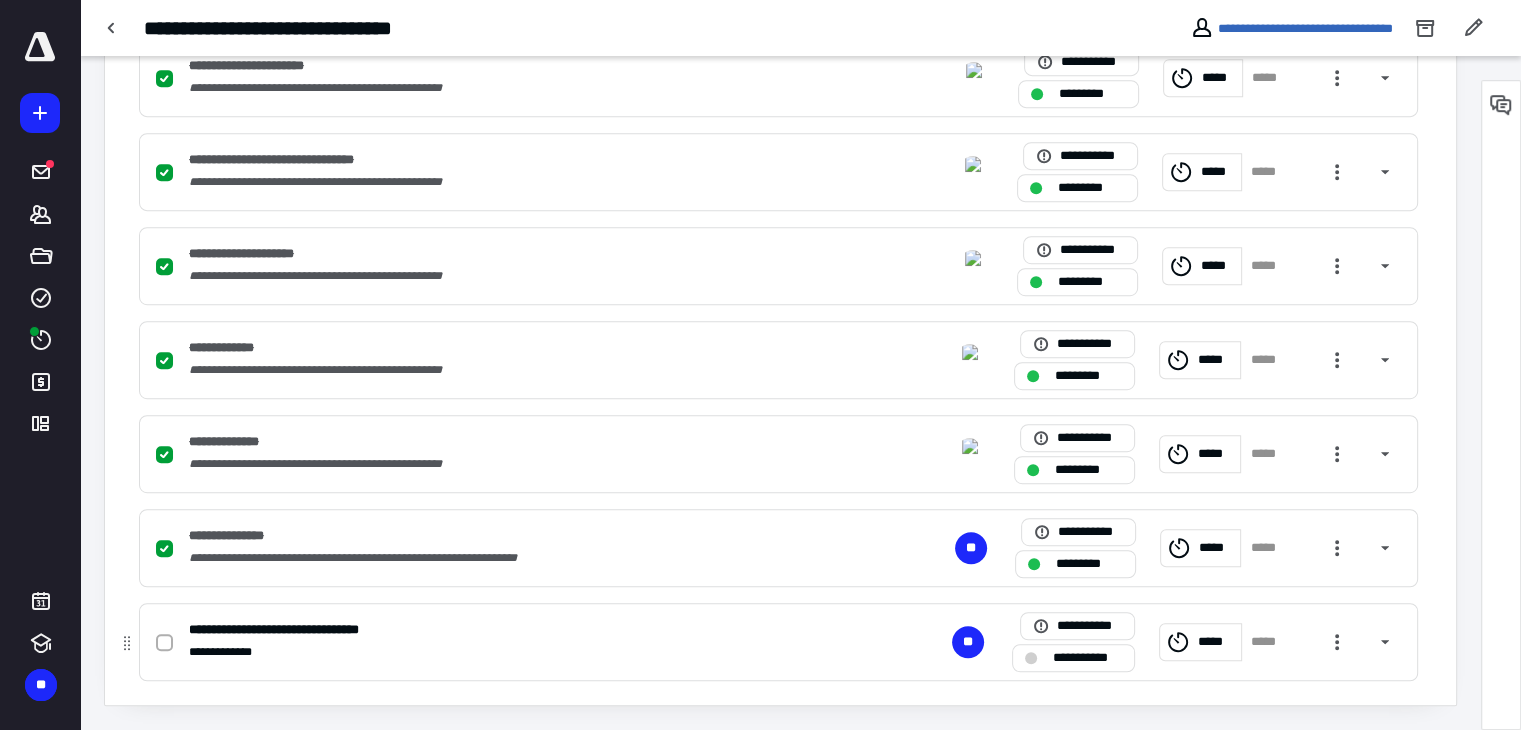 click on "**********" at bounding box center (516, 652) 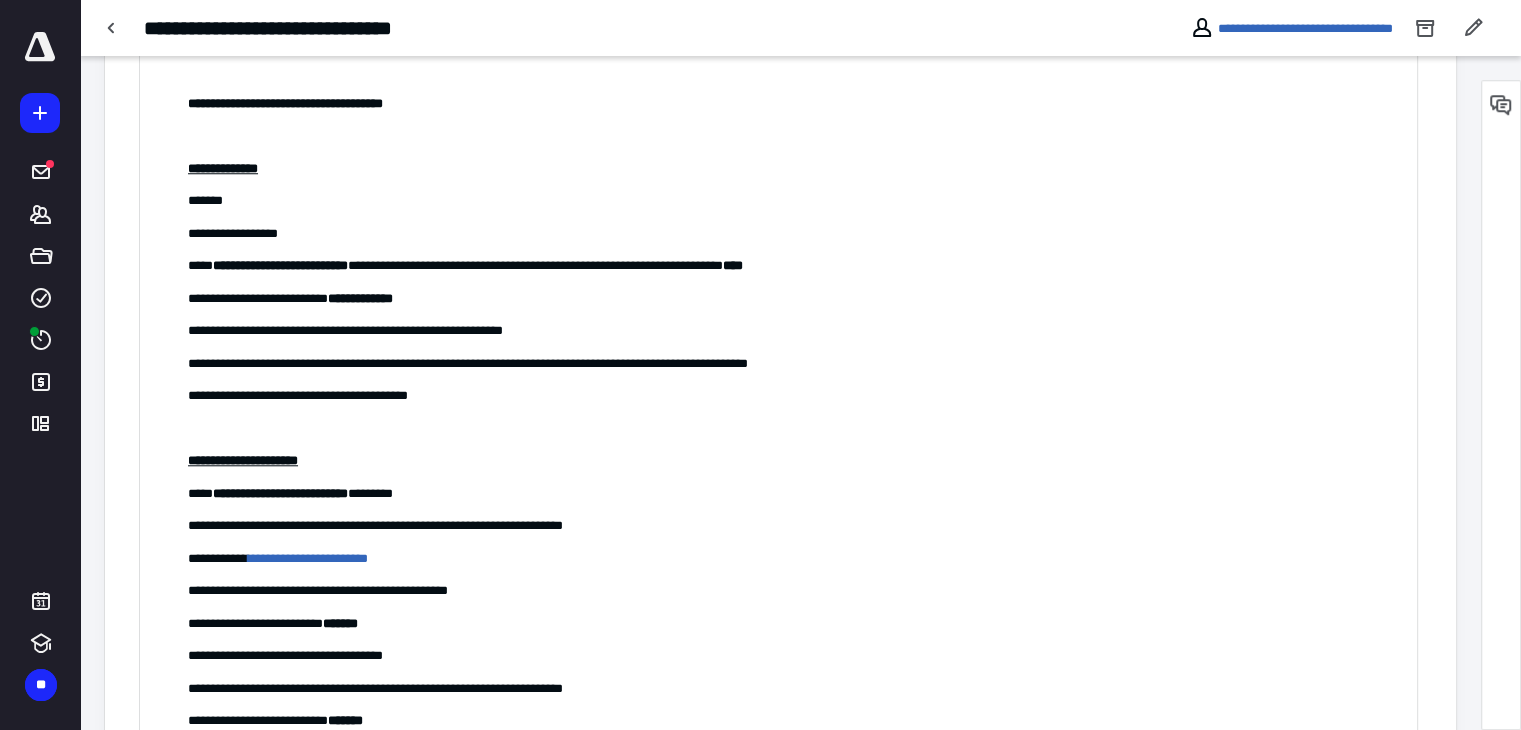 scroll, scrollTop: 1703, scrollLeft: 0, axis: vertical 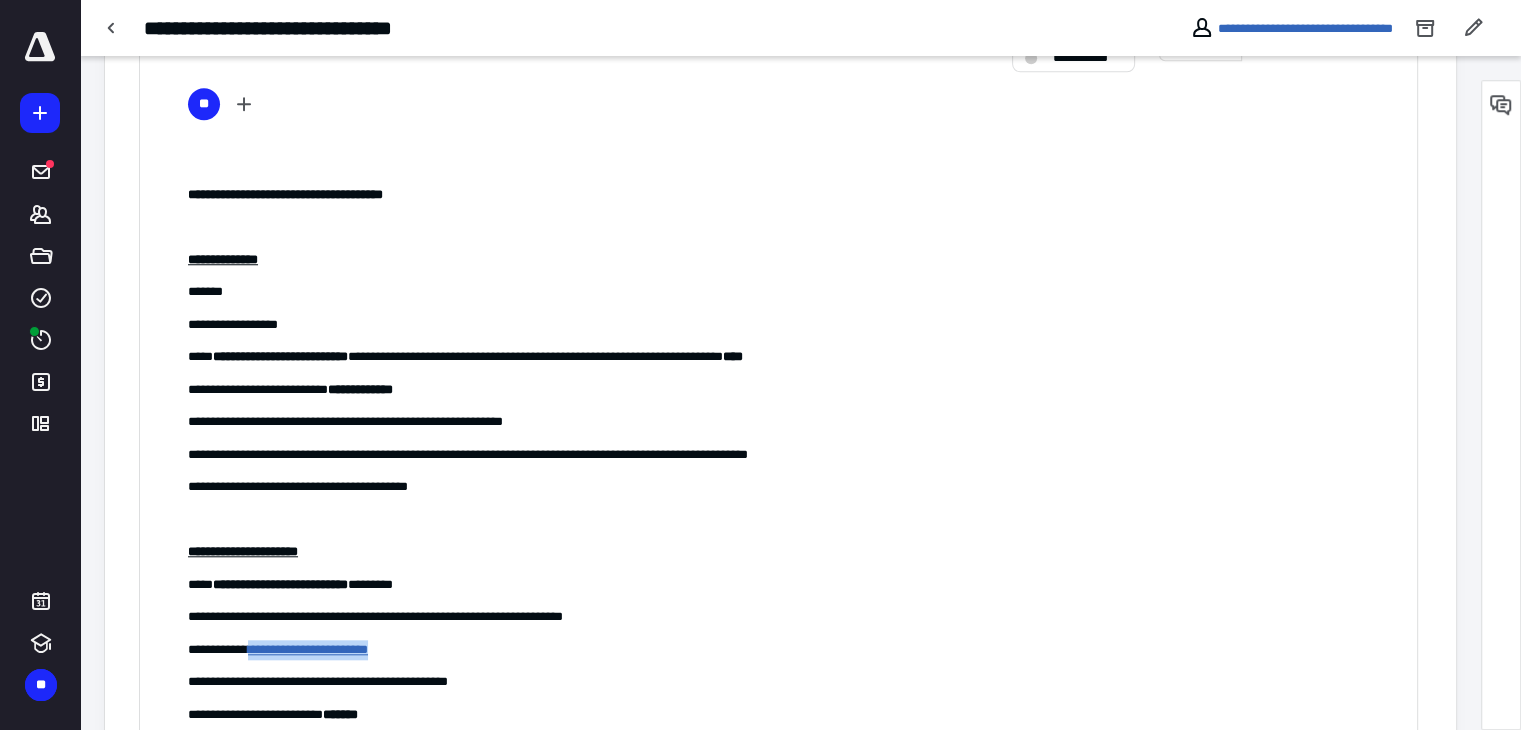 drag, startPoint x: 456, startPoint y: 646, endPoint x: 260, endPoint y: 650, distance: 196.04082 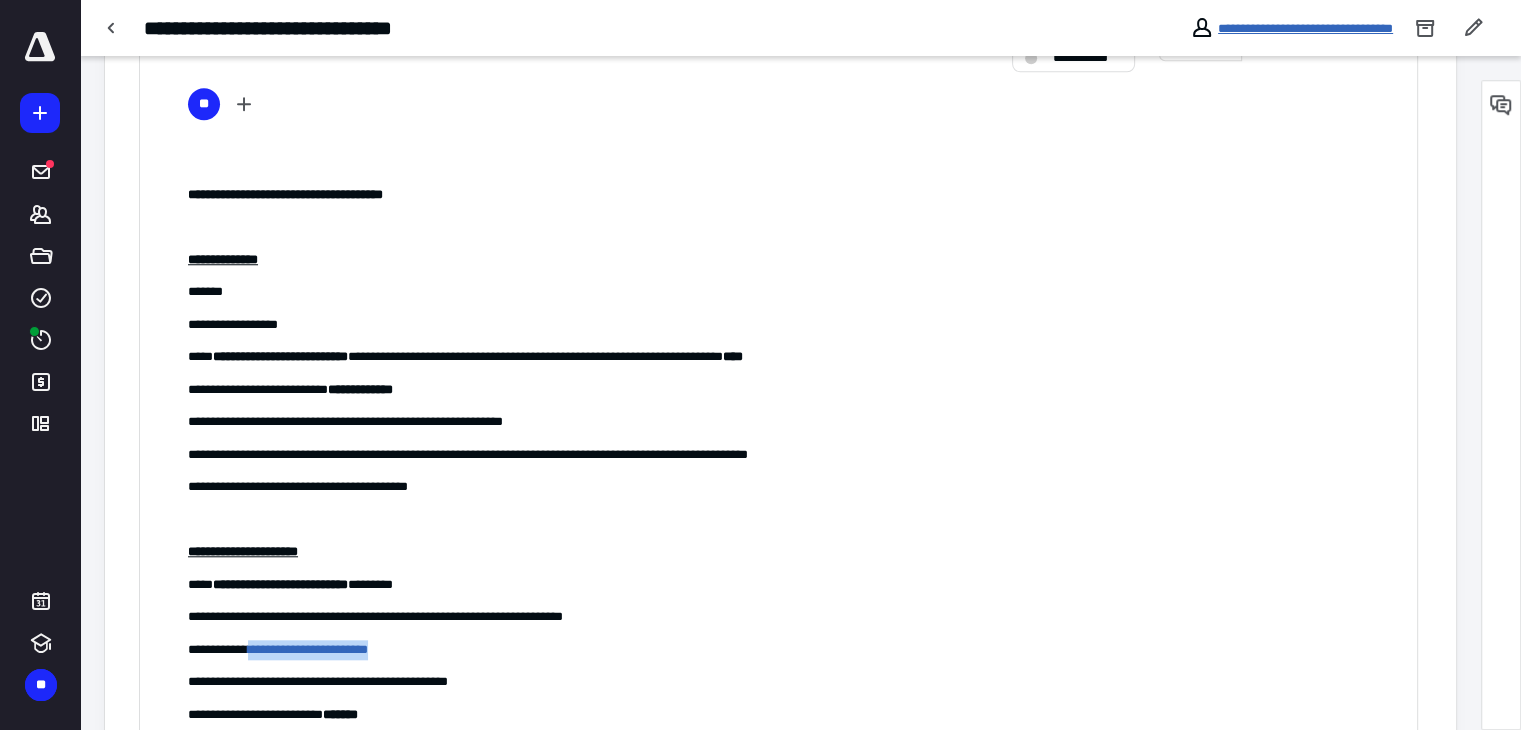 click on "**********" at bounding box center (1305, 28) 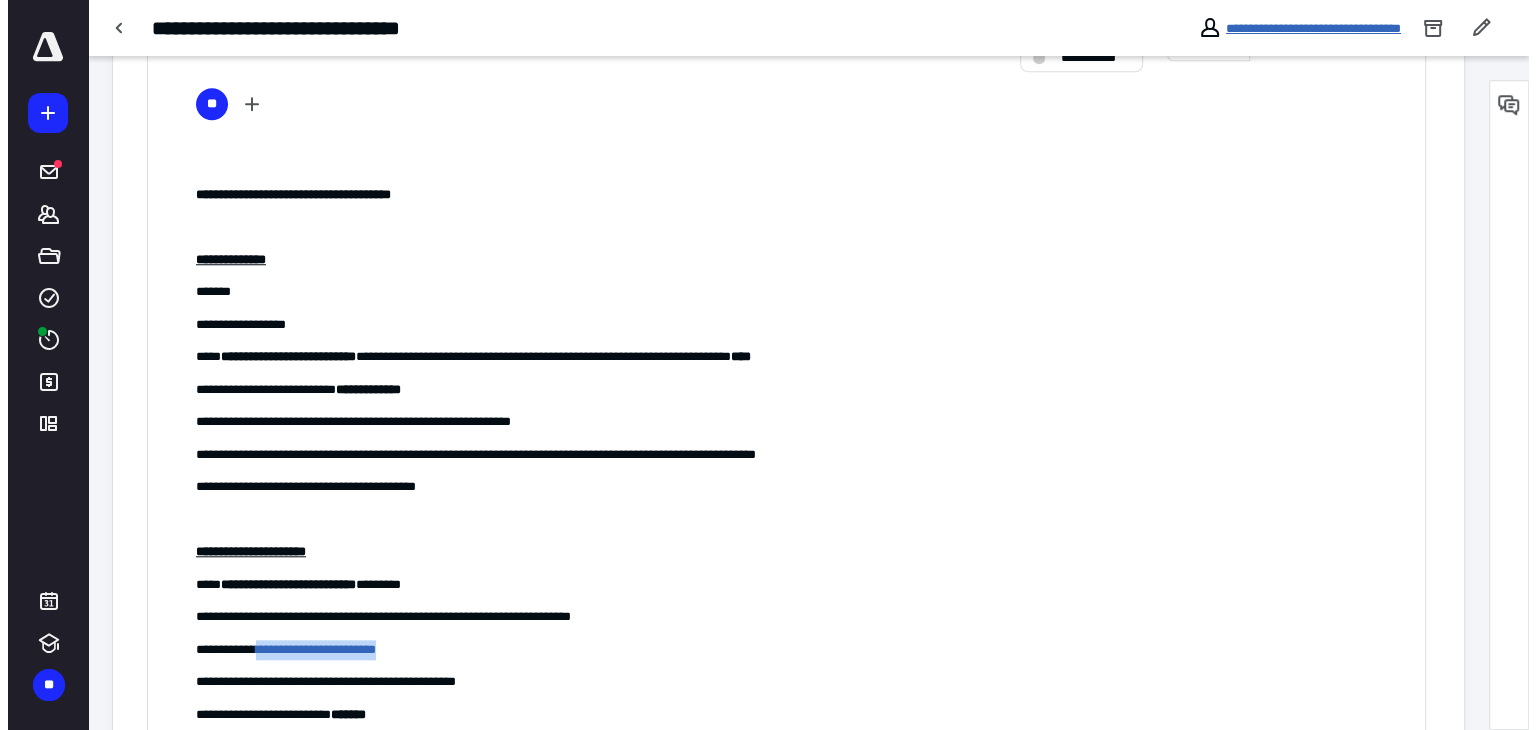 scroll, scrollTop: 0, scrollLeft: 0, axis: both 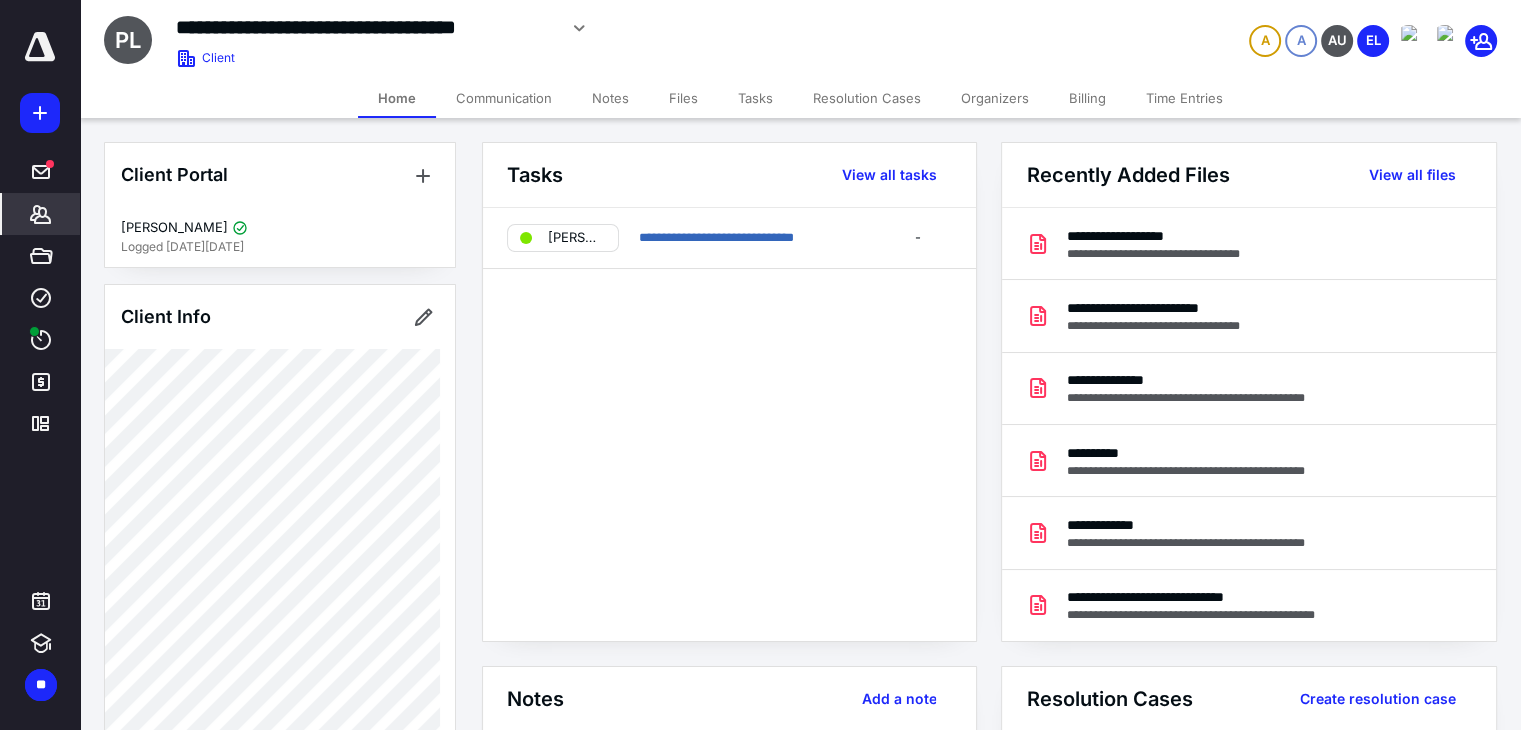 click on "Files" at bounding box center [683, 98] 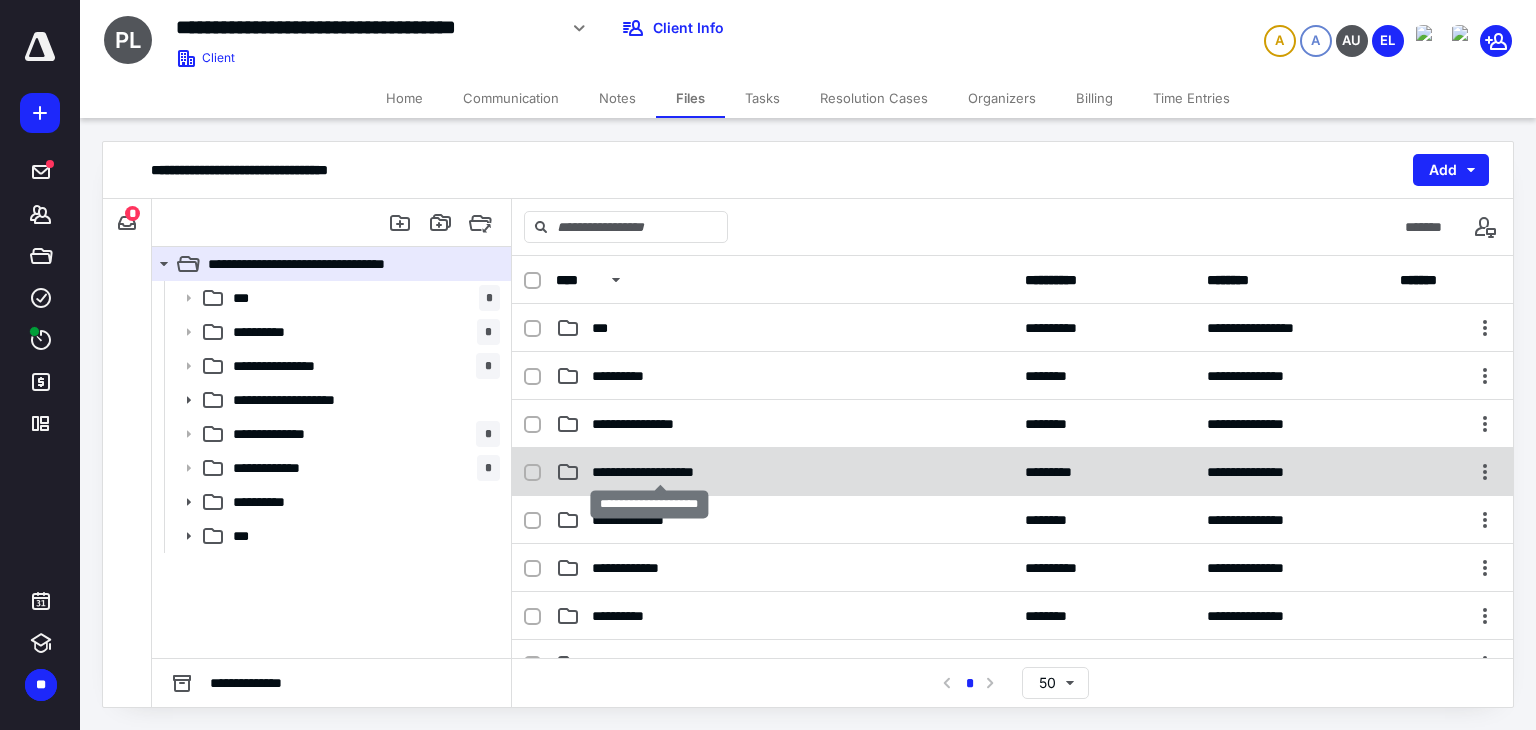 click on "**********" at bounding box center (660, 472) 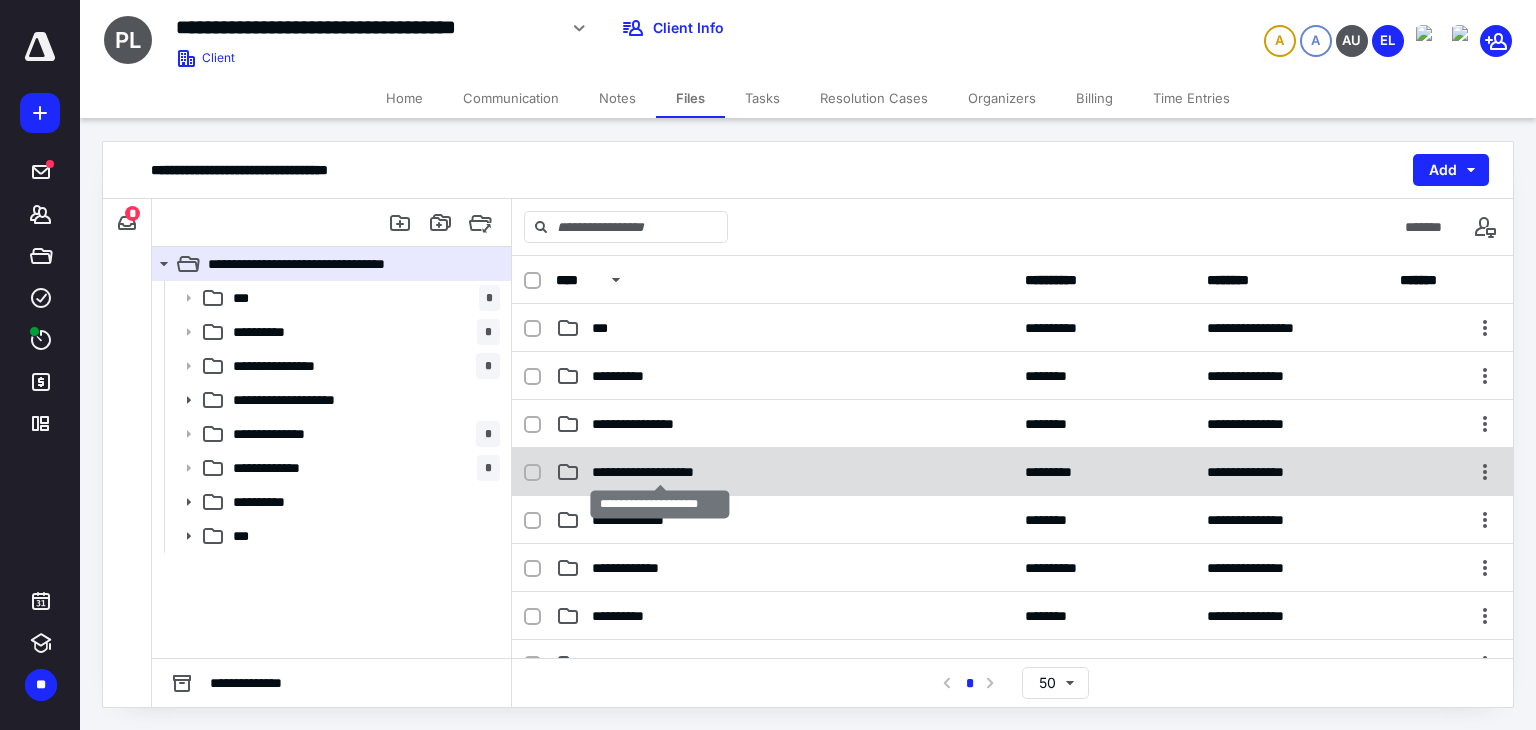 click on "**********" at bounding box center (660, 472) 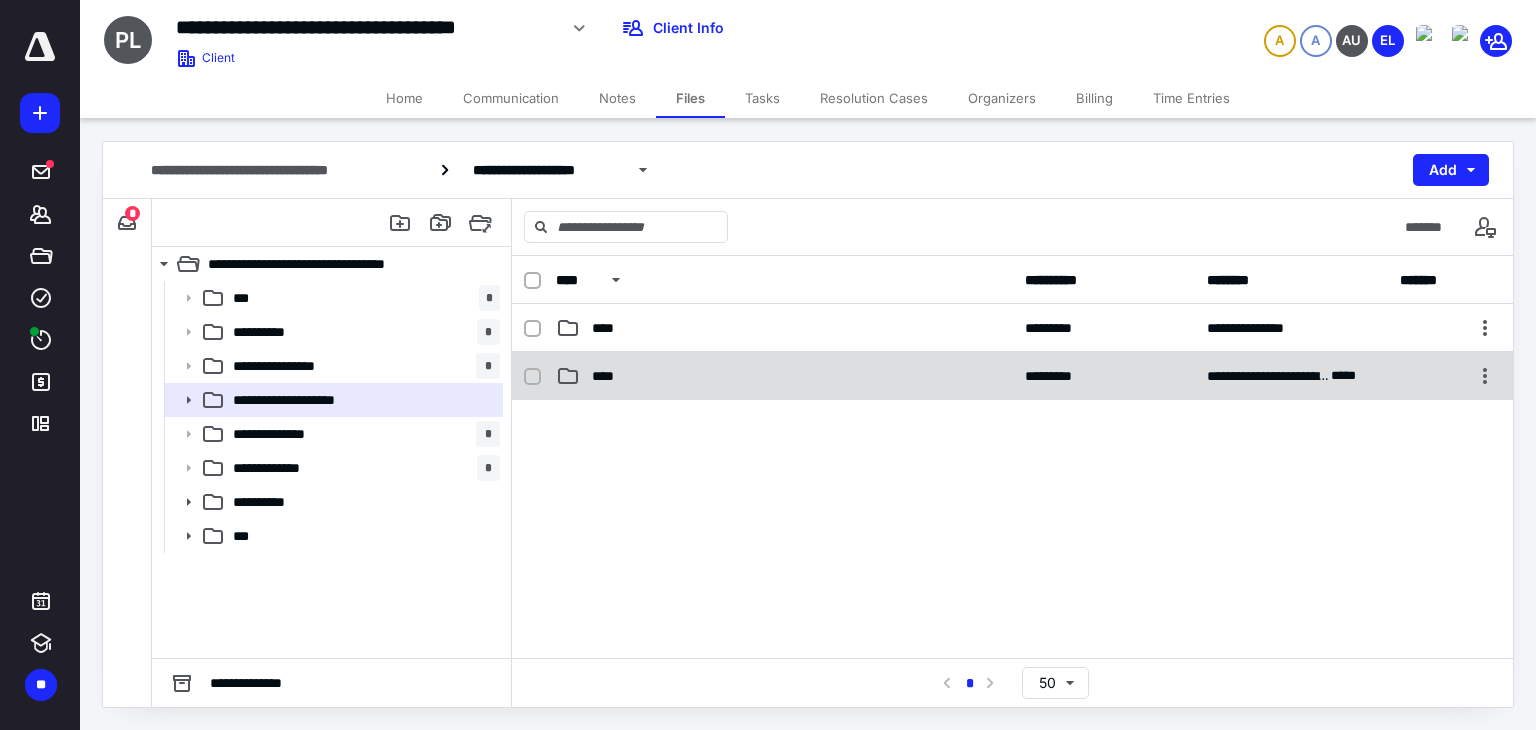 click on "****" at bounding box center (609, 376) 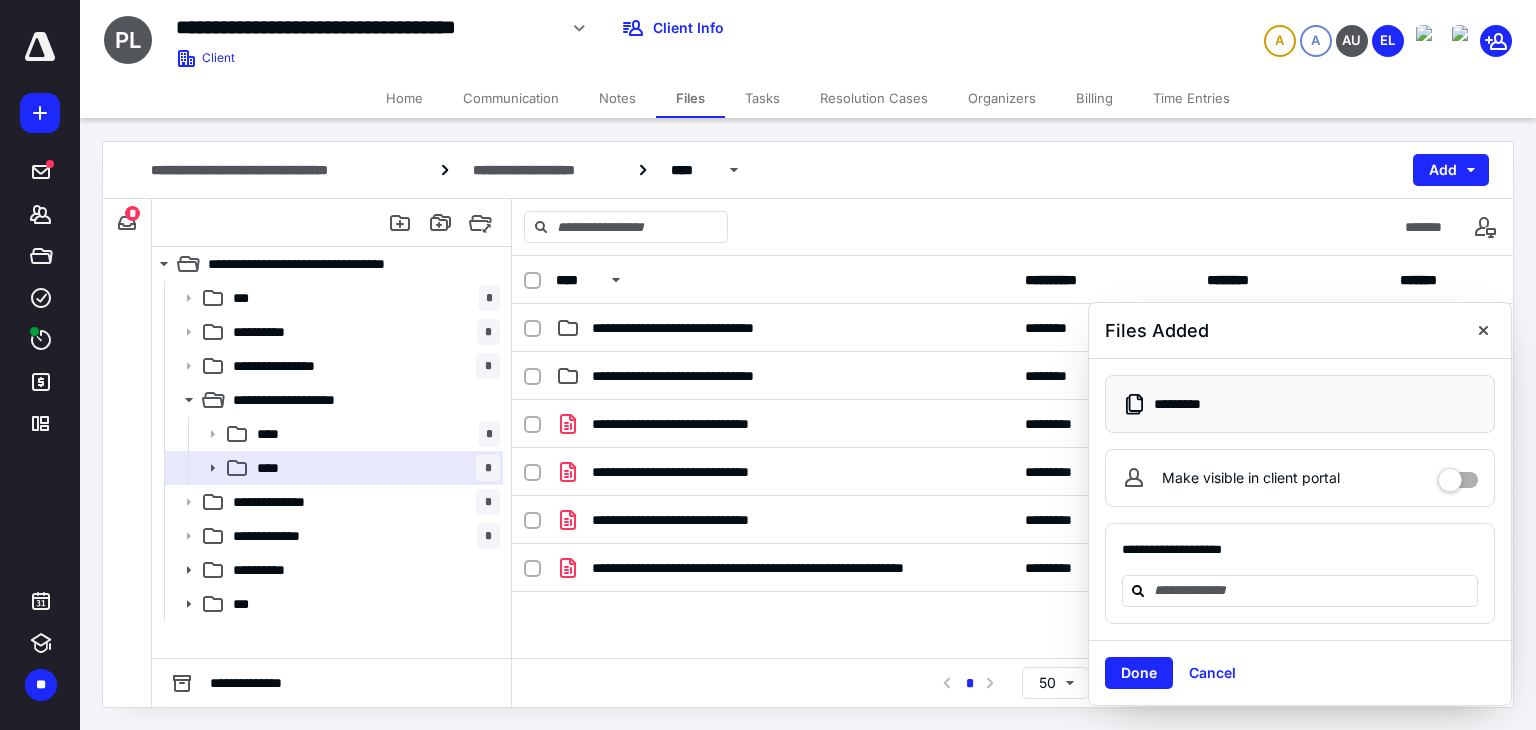 click on "Make visible in client portal" at bounding box center [1300, 478] 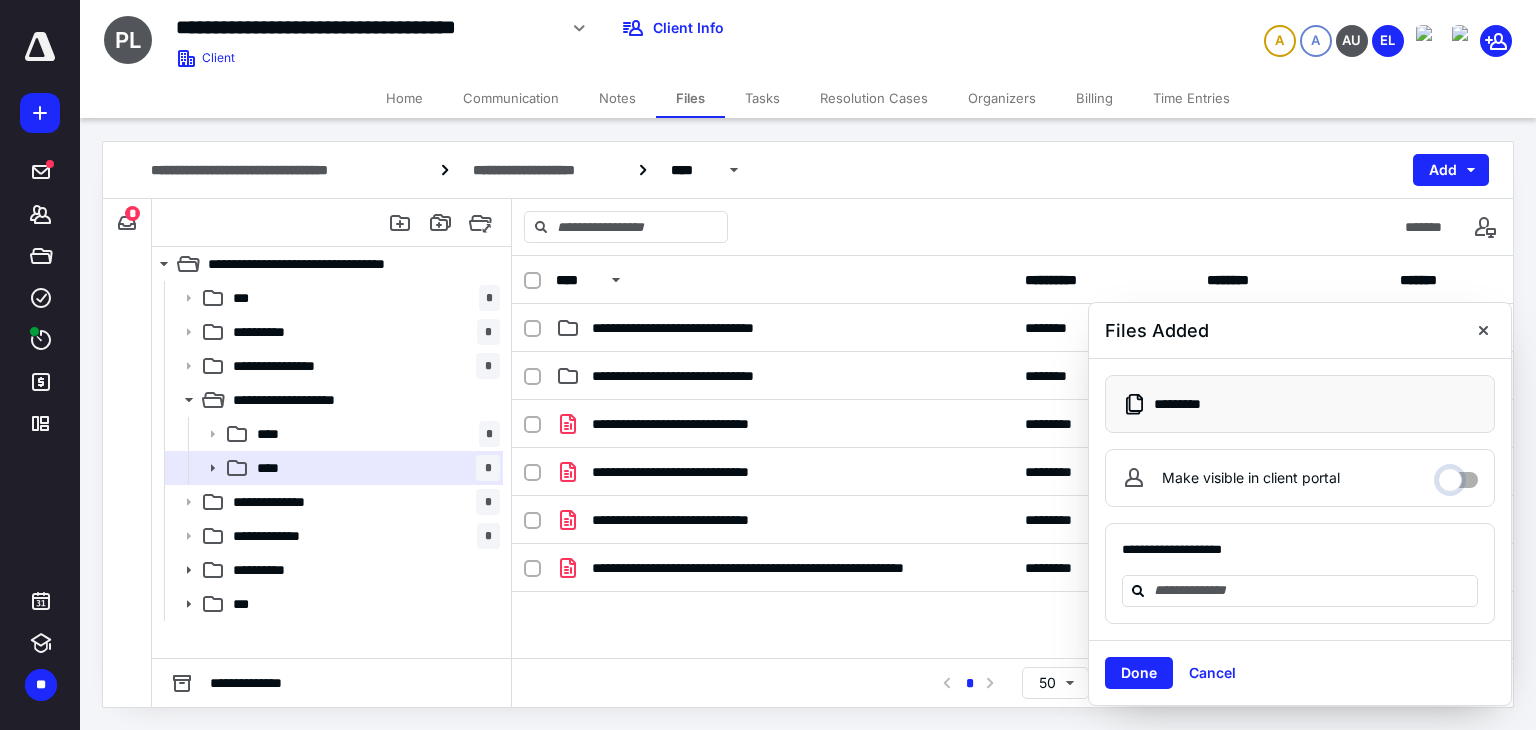 click on "Make visible in client portal" at bounding box center (1458, 475) 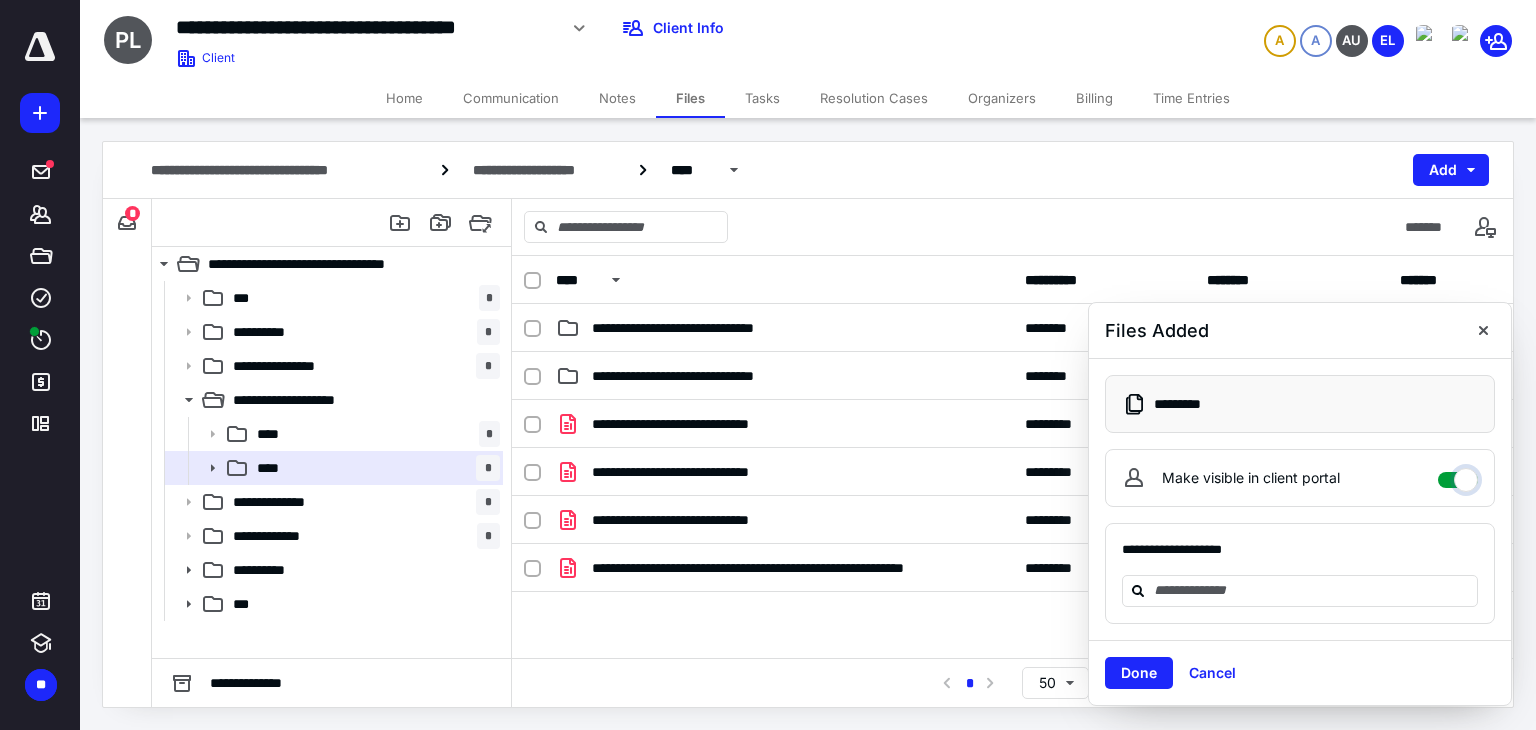 checkbox on "****" 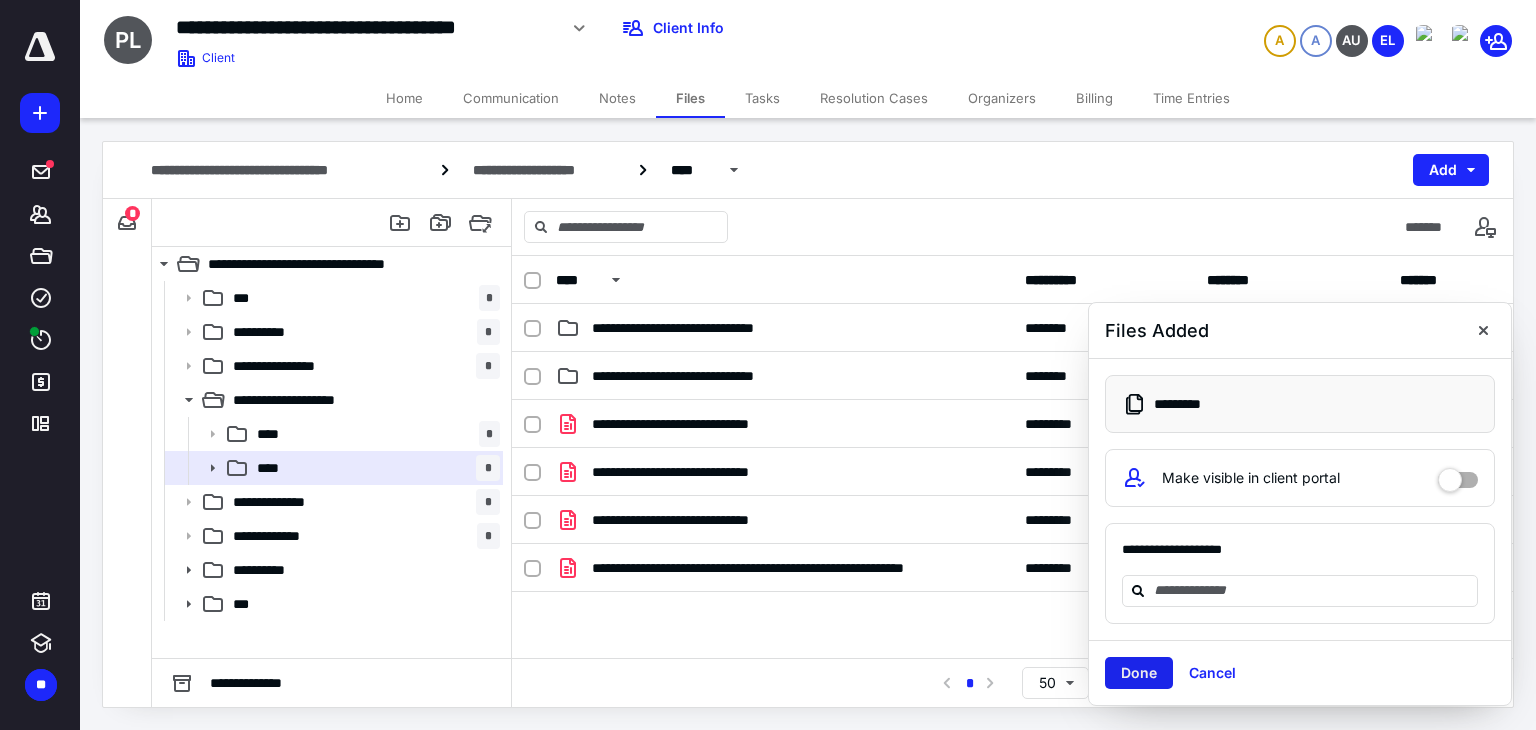 click on "Done" at bounding box center [1139, 673] 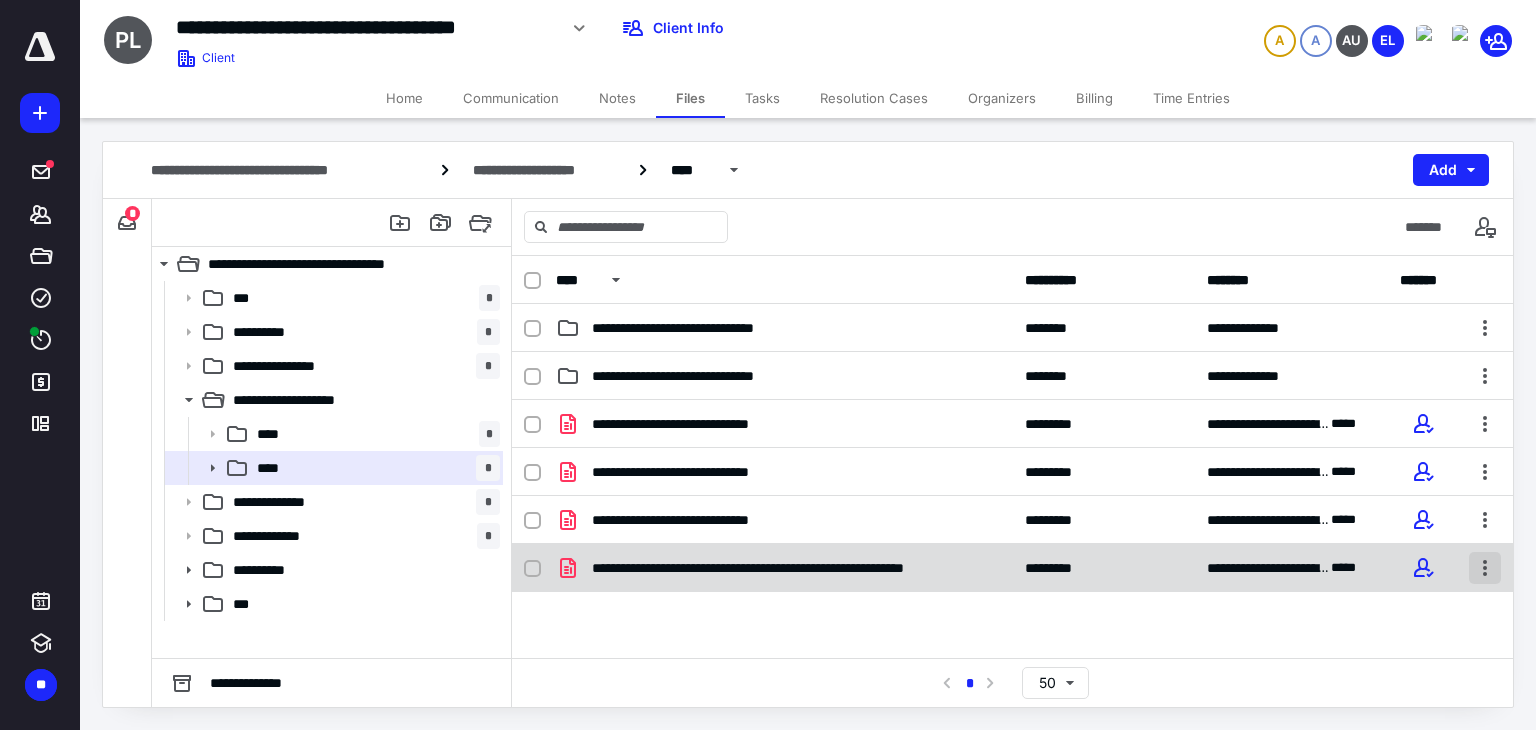 click at bounding box center (1485, 568) 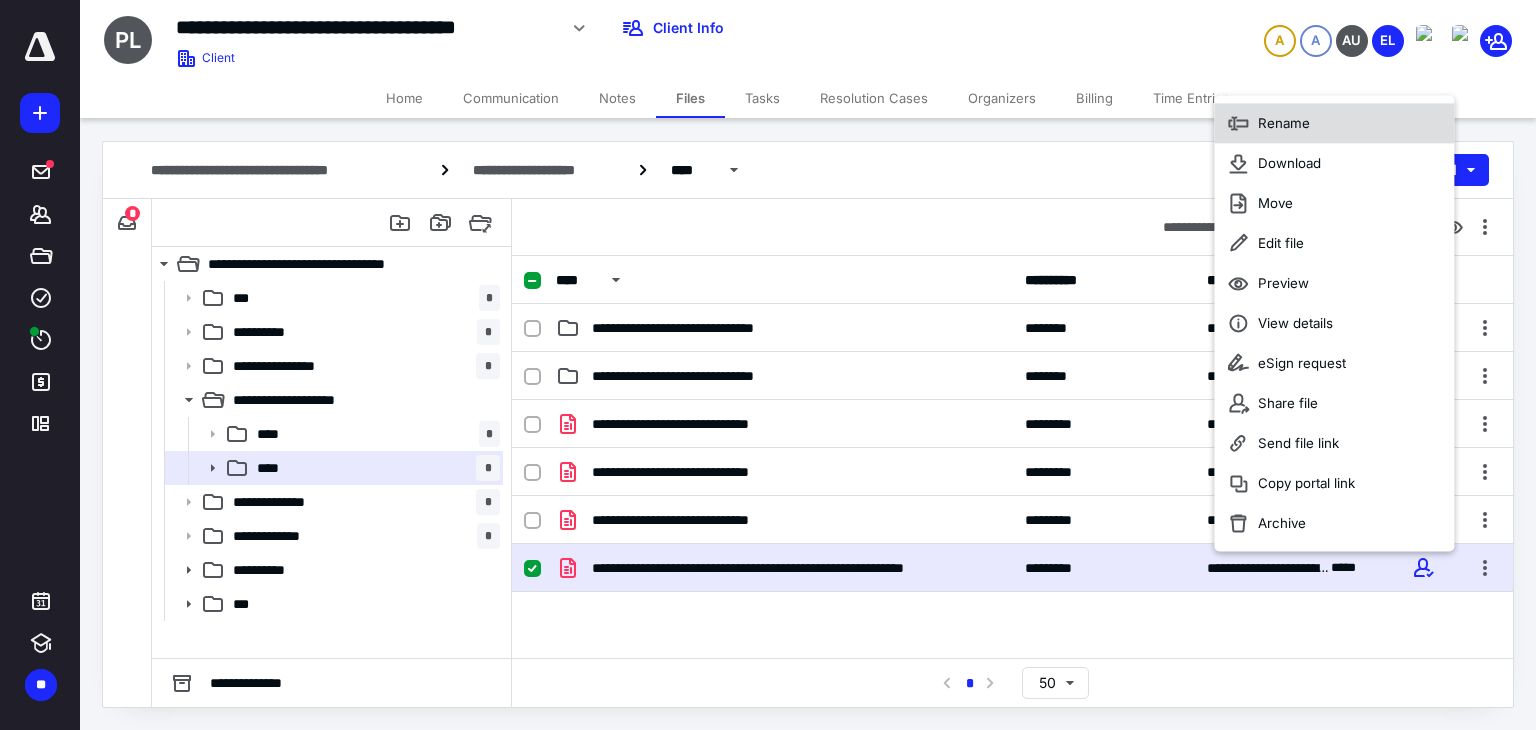 click on "Rename" at bounding box center (1334, 123) 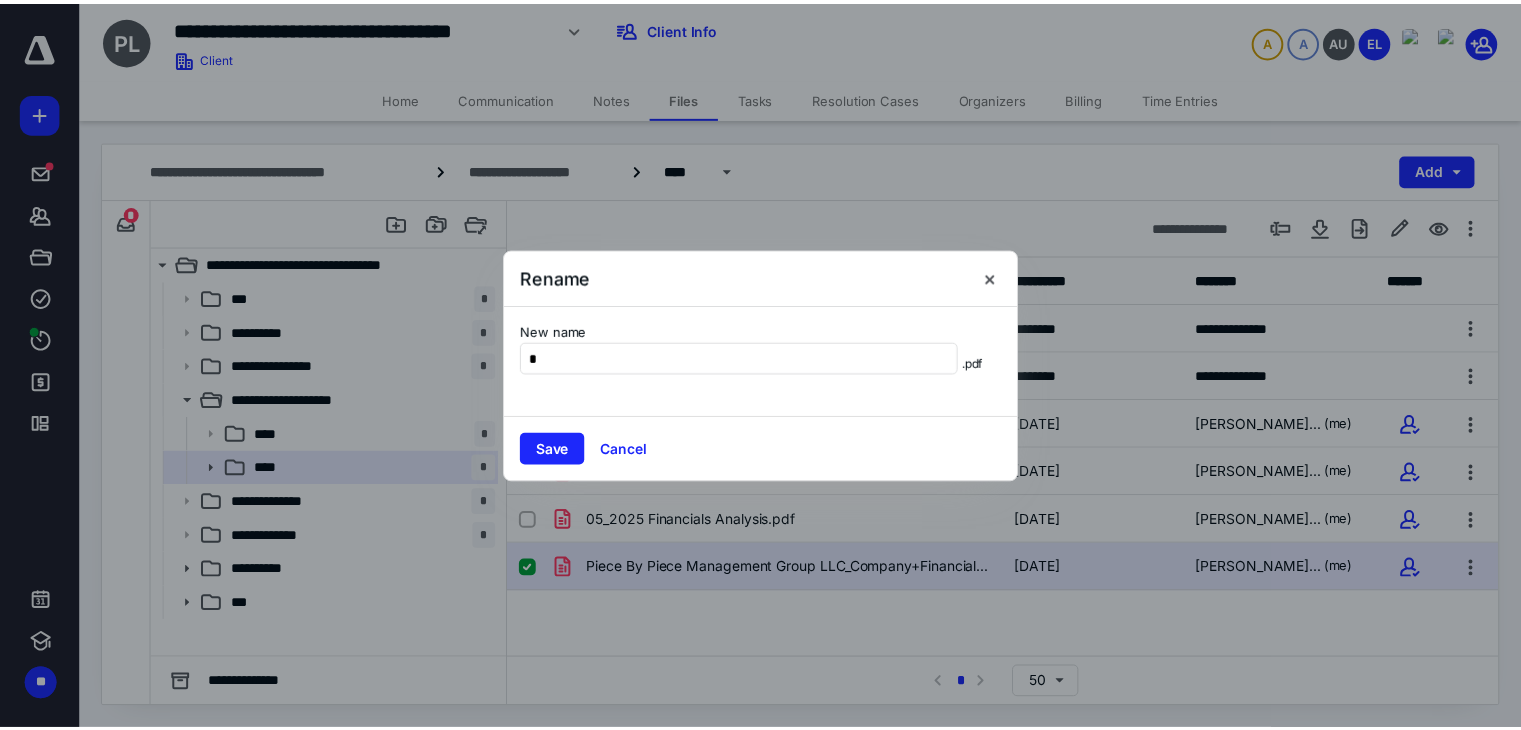 scroll, scrollTop: 0, scrollLeft: 0, axis: both 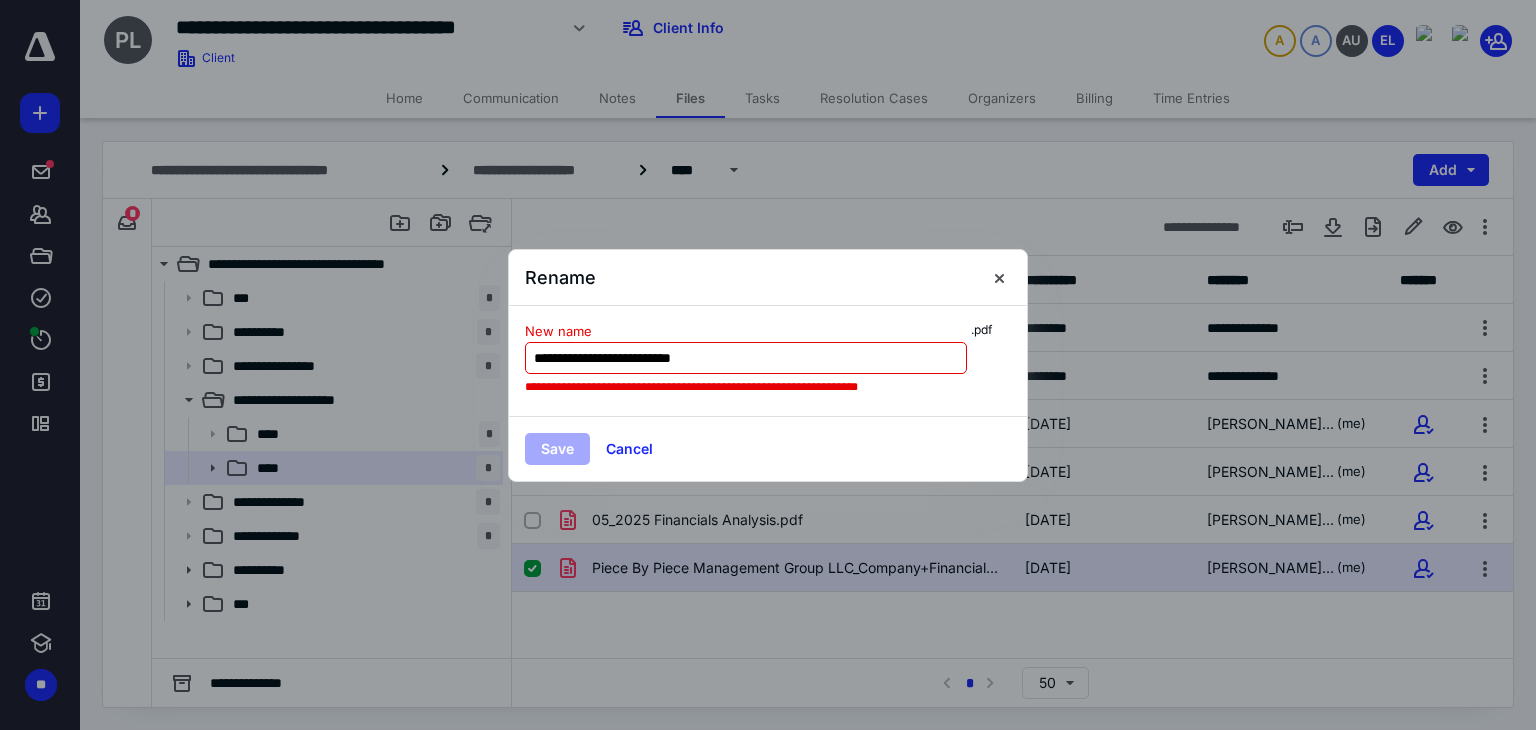 click on "**********" at bounding box center (746, 358) 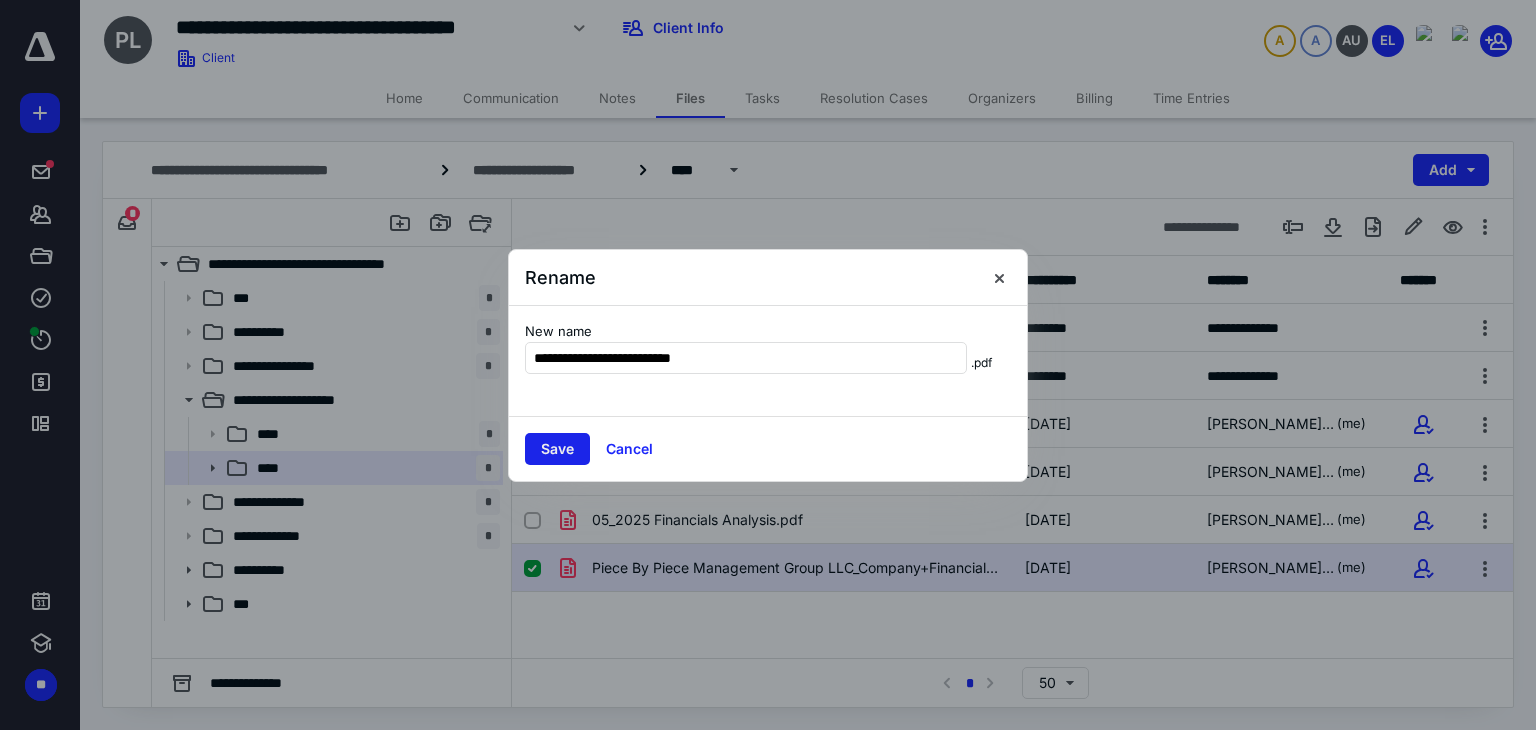 type on "**********" 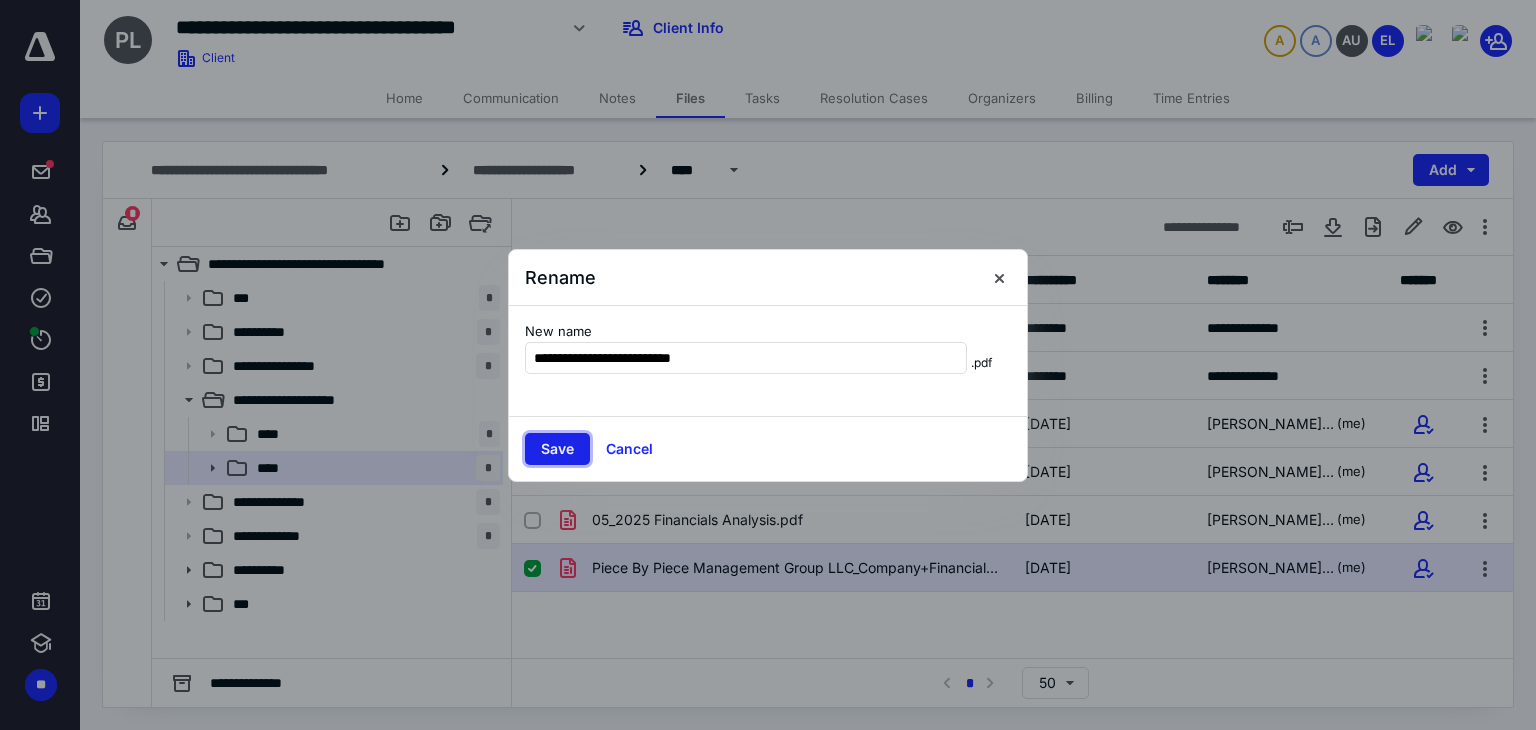 click on "Save" at bounding box center [557, 449] 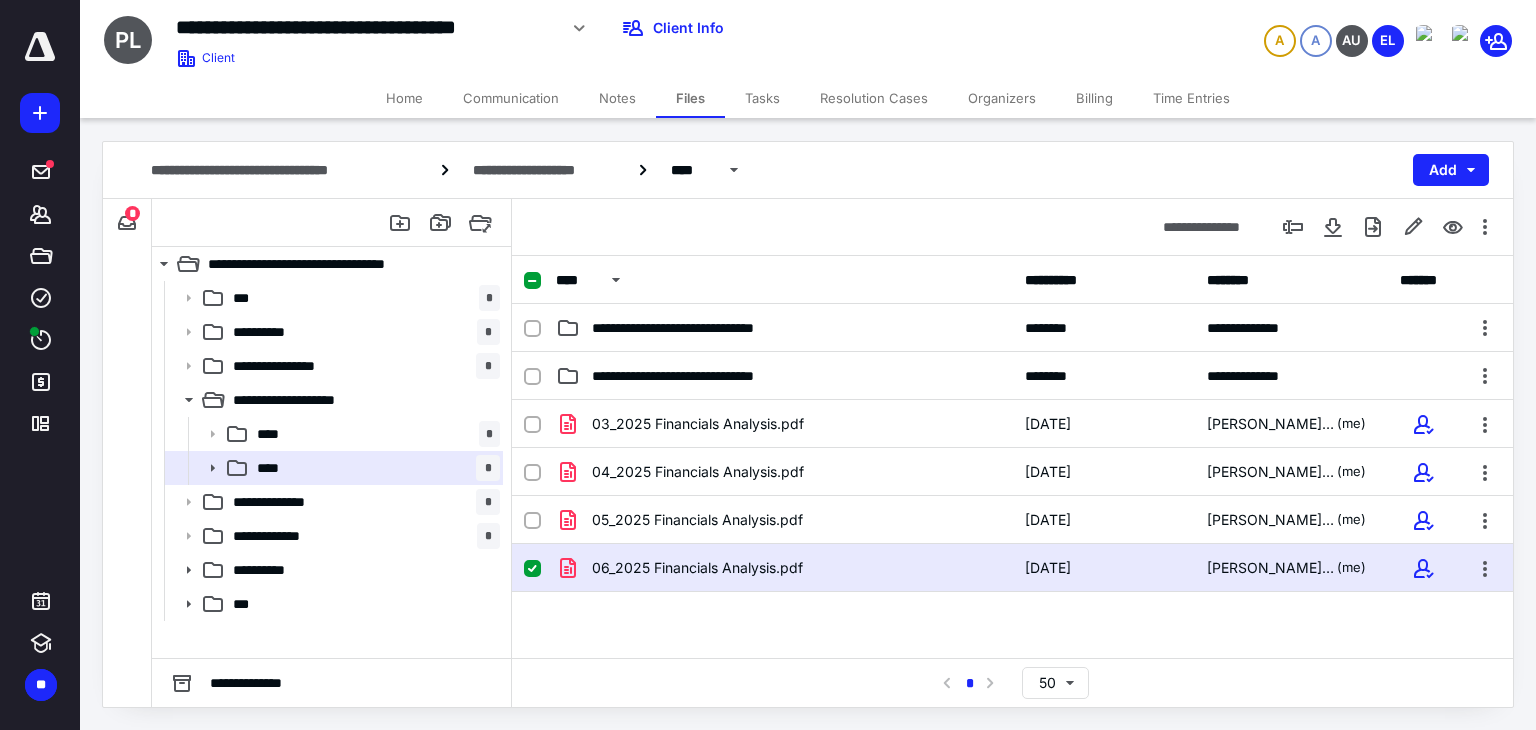 click on "Tasks" at bounding box center [762, 98] 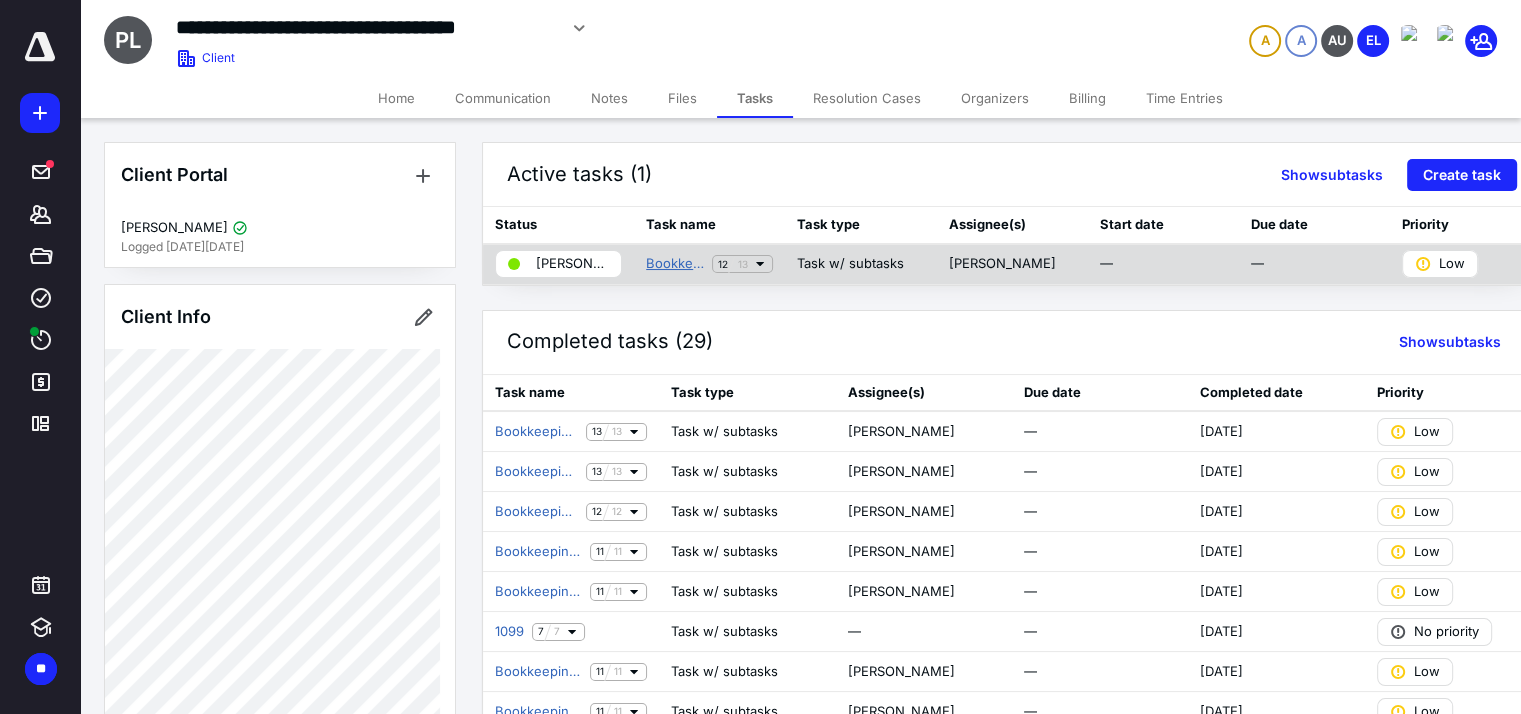click on "Bookkeeping Workflows (Non ABA)" at bounding box center [675, 264] 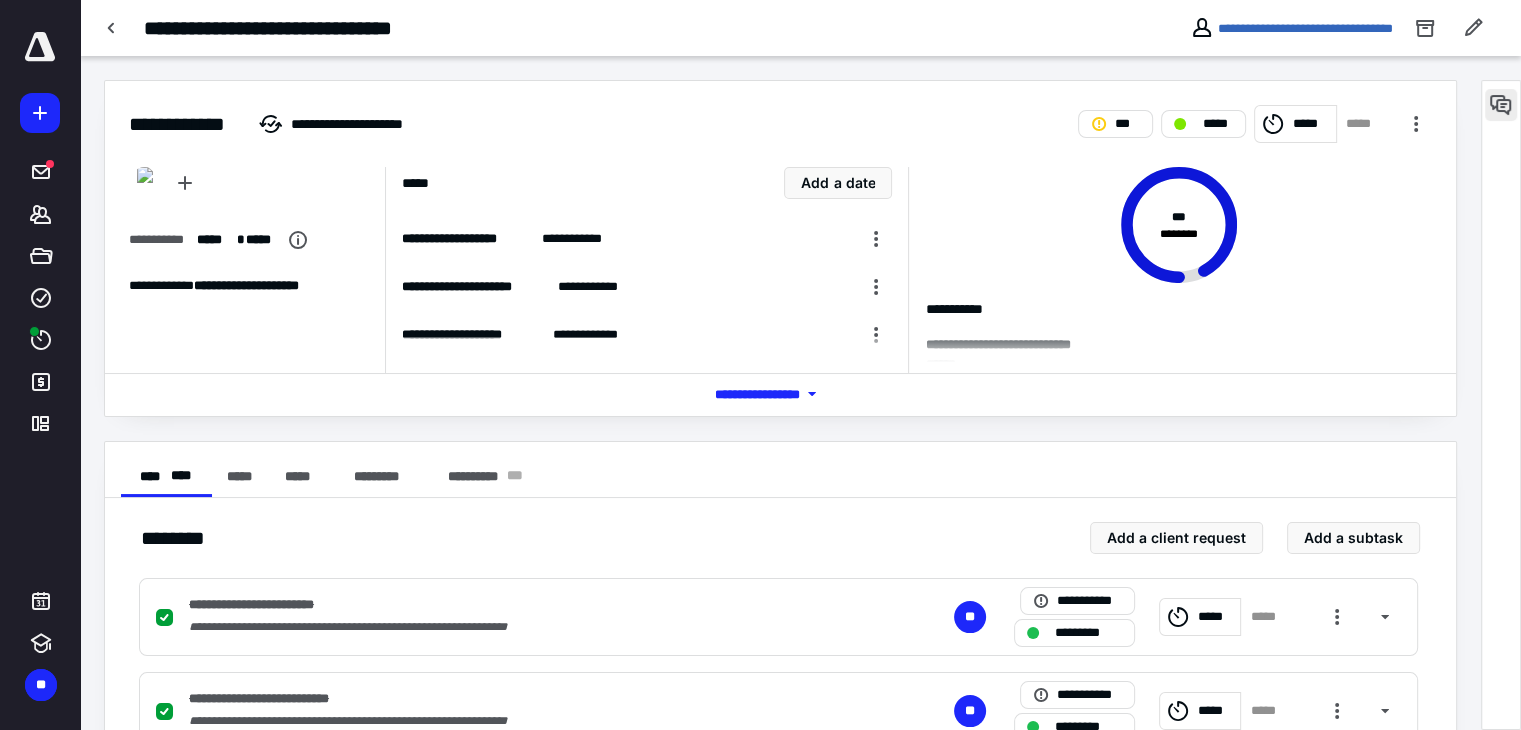 click at bounding box center [1501, 105] 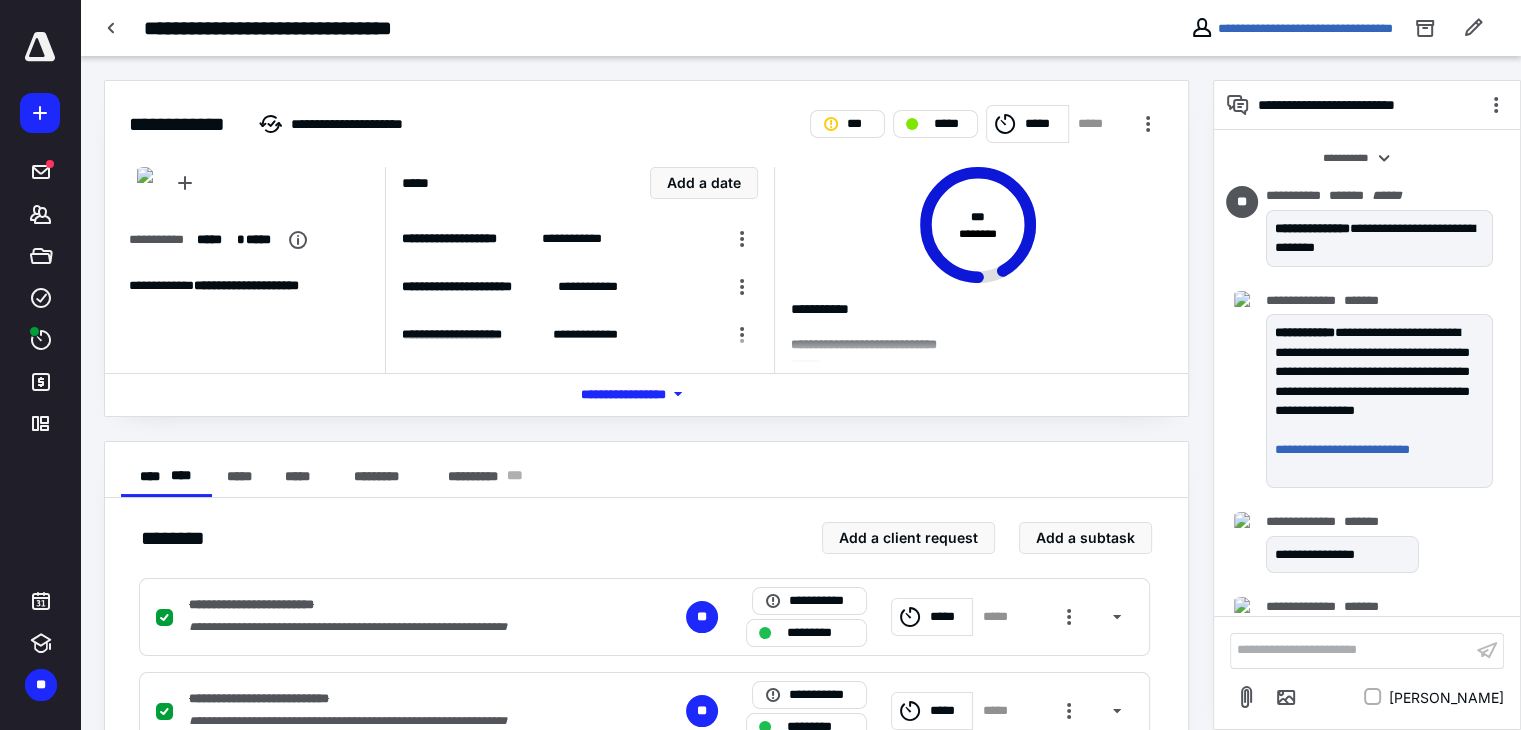 scroll, scrollTop: 625, scrollLeft: 0, axis: vertical 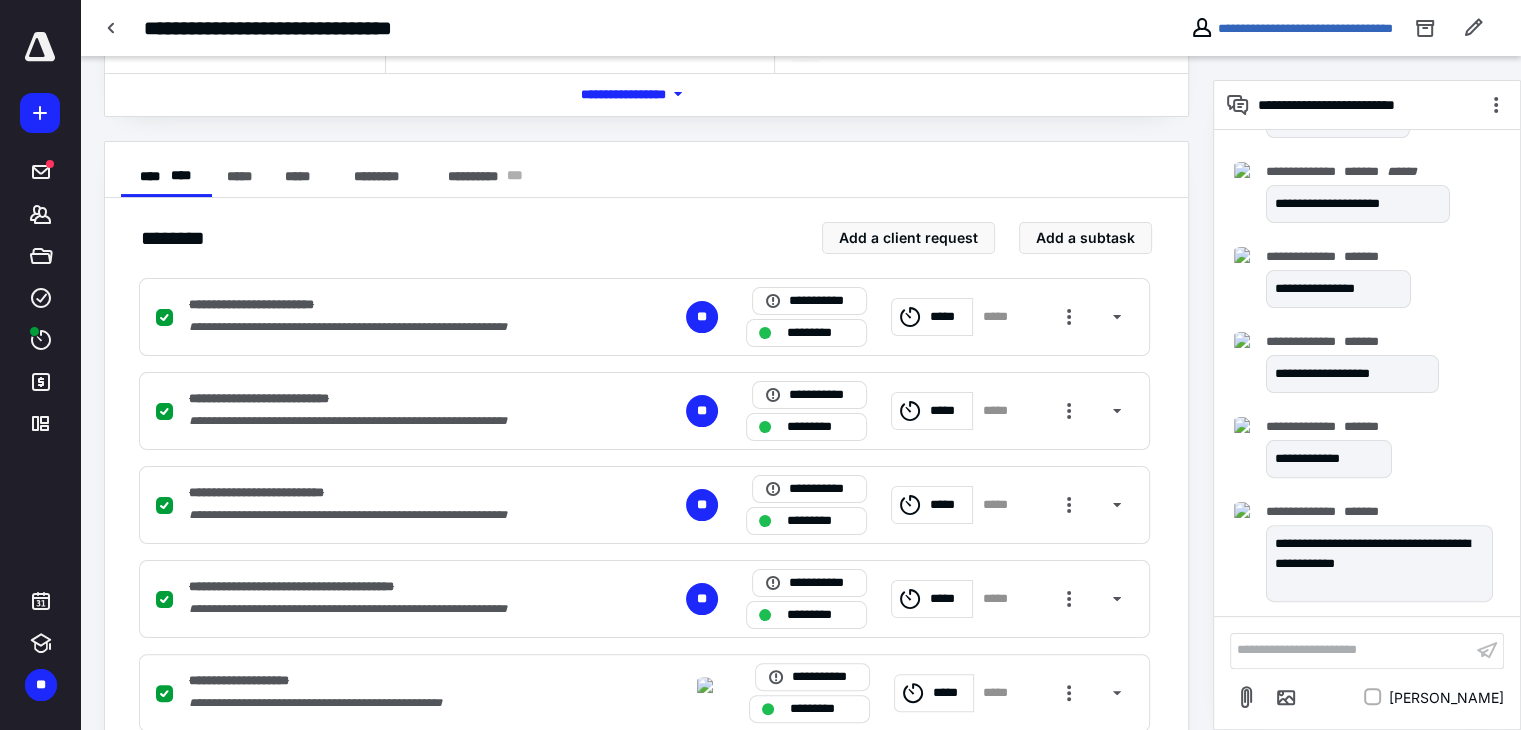 click on "**********" at bounding box center (1351, 650) 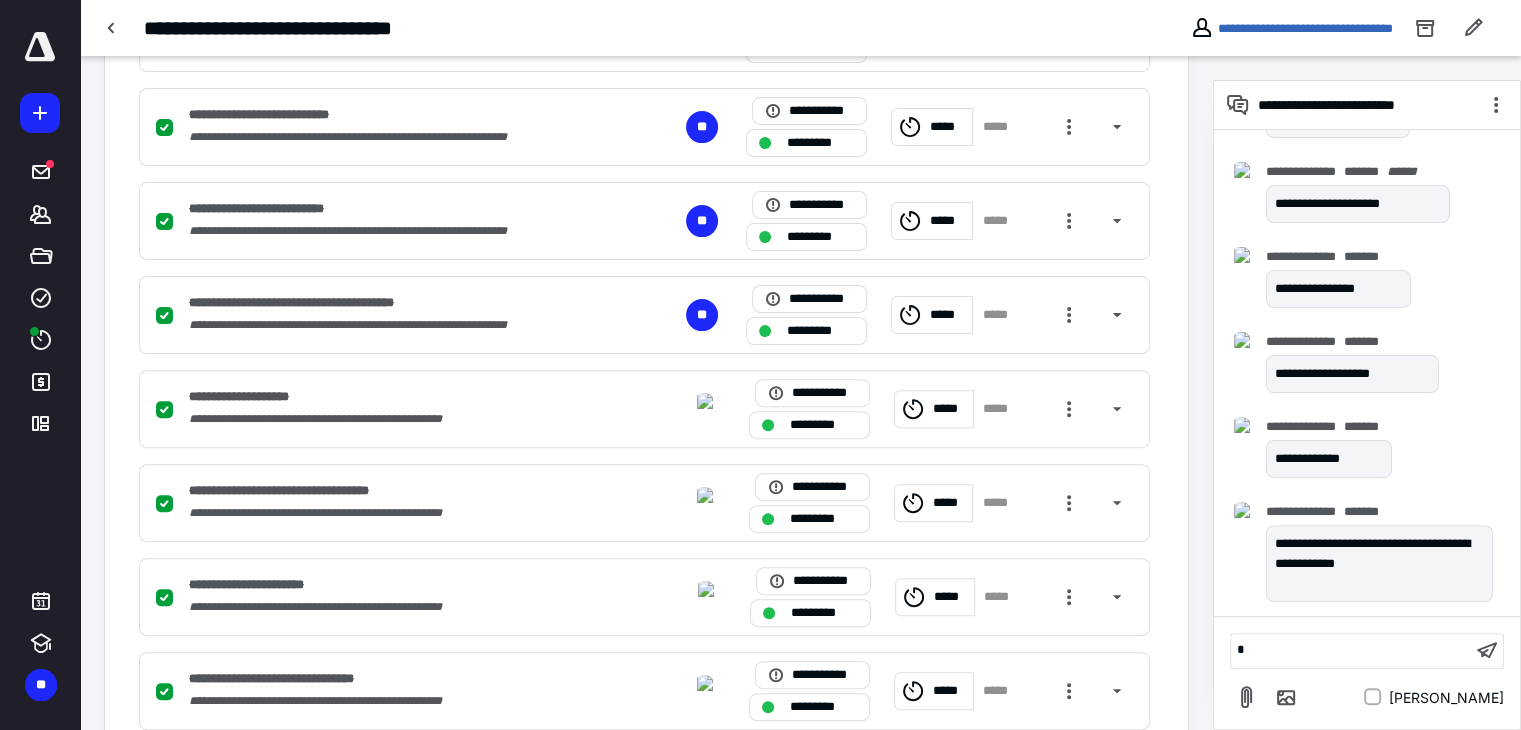 type 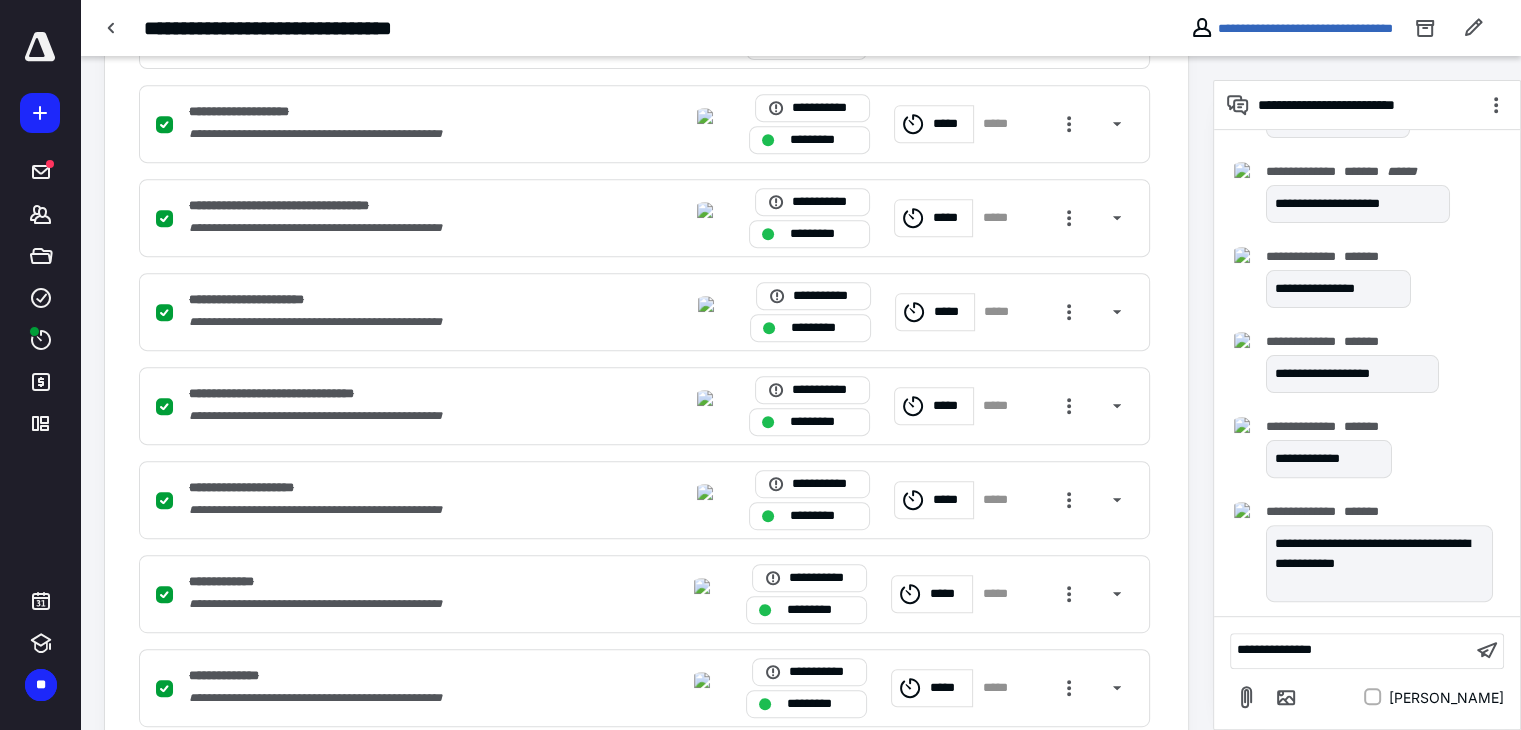 scroll, scrollTop: 1103, scrollLeft: 0, axis: vertical 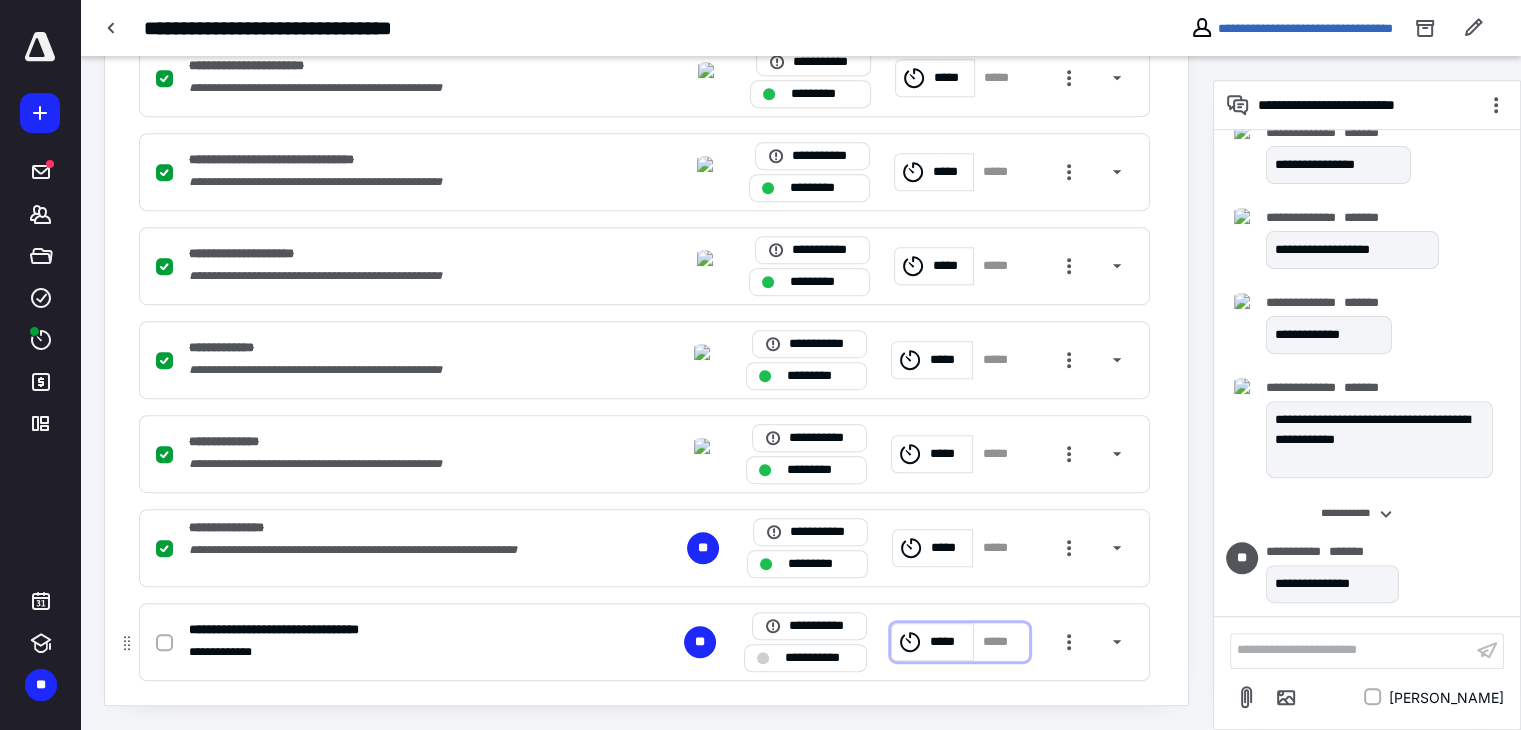 click on "*****" at bounding box center [948, 642] 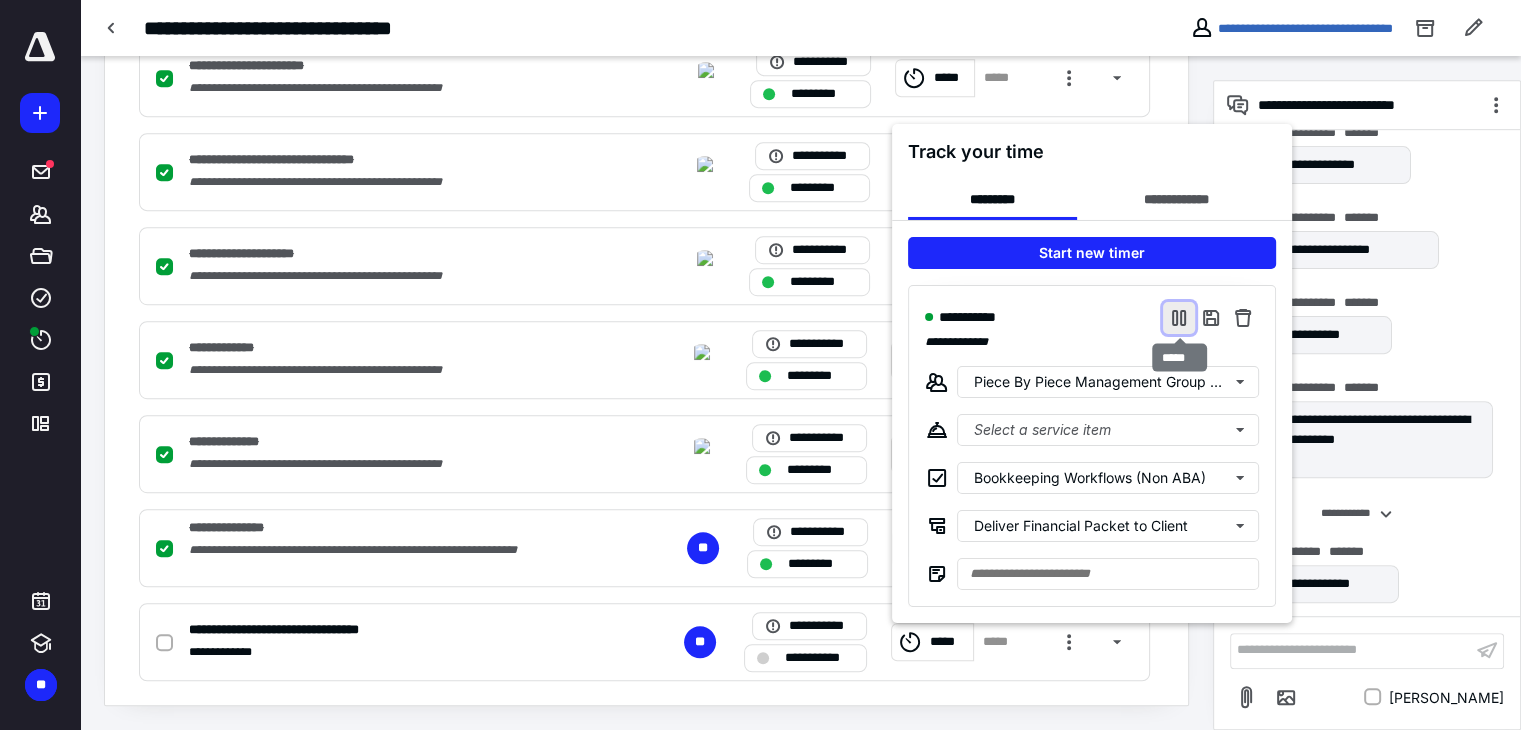 click at bounding box center [1179, 317] 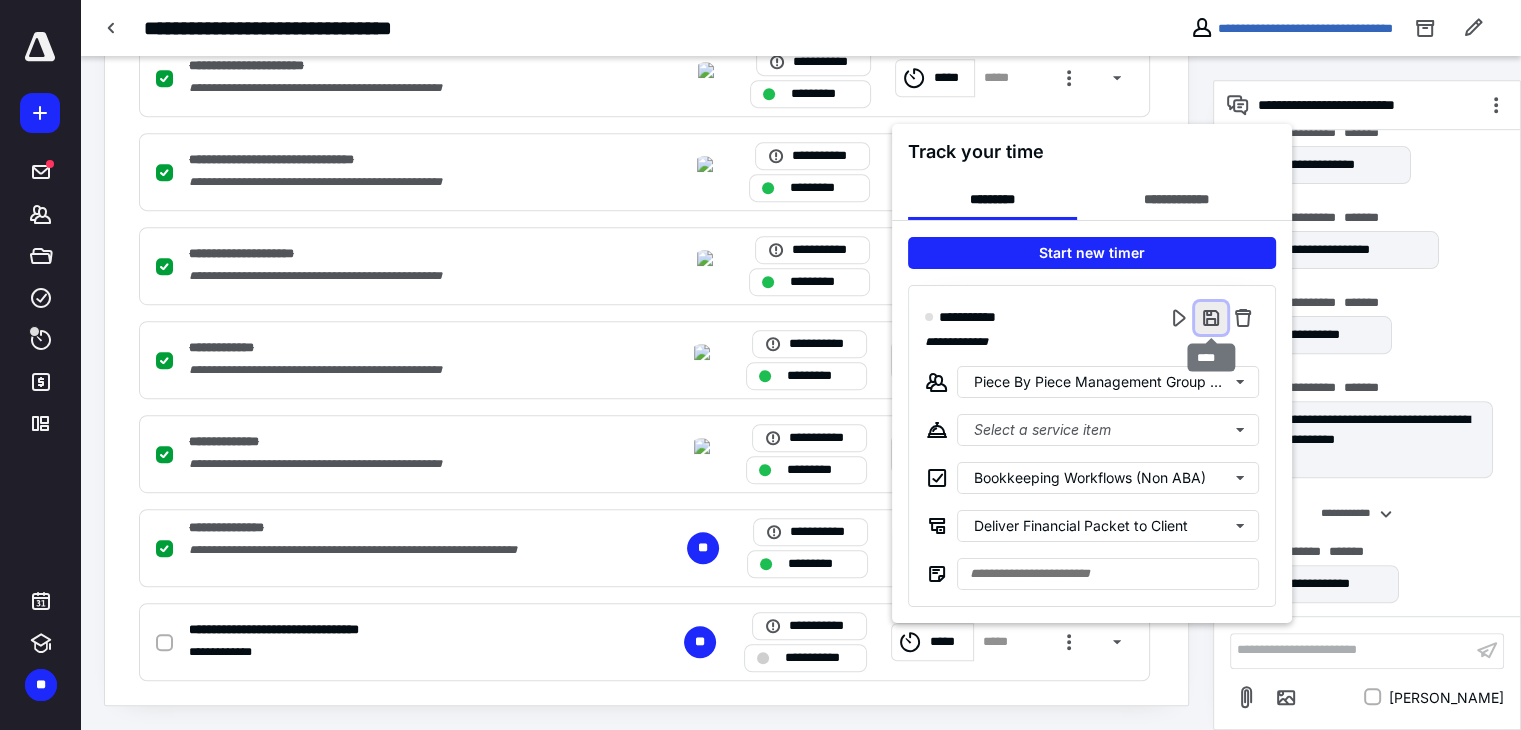 click at bounding box center [1211, 317] 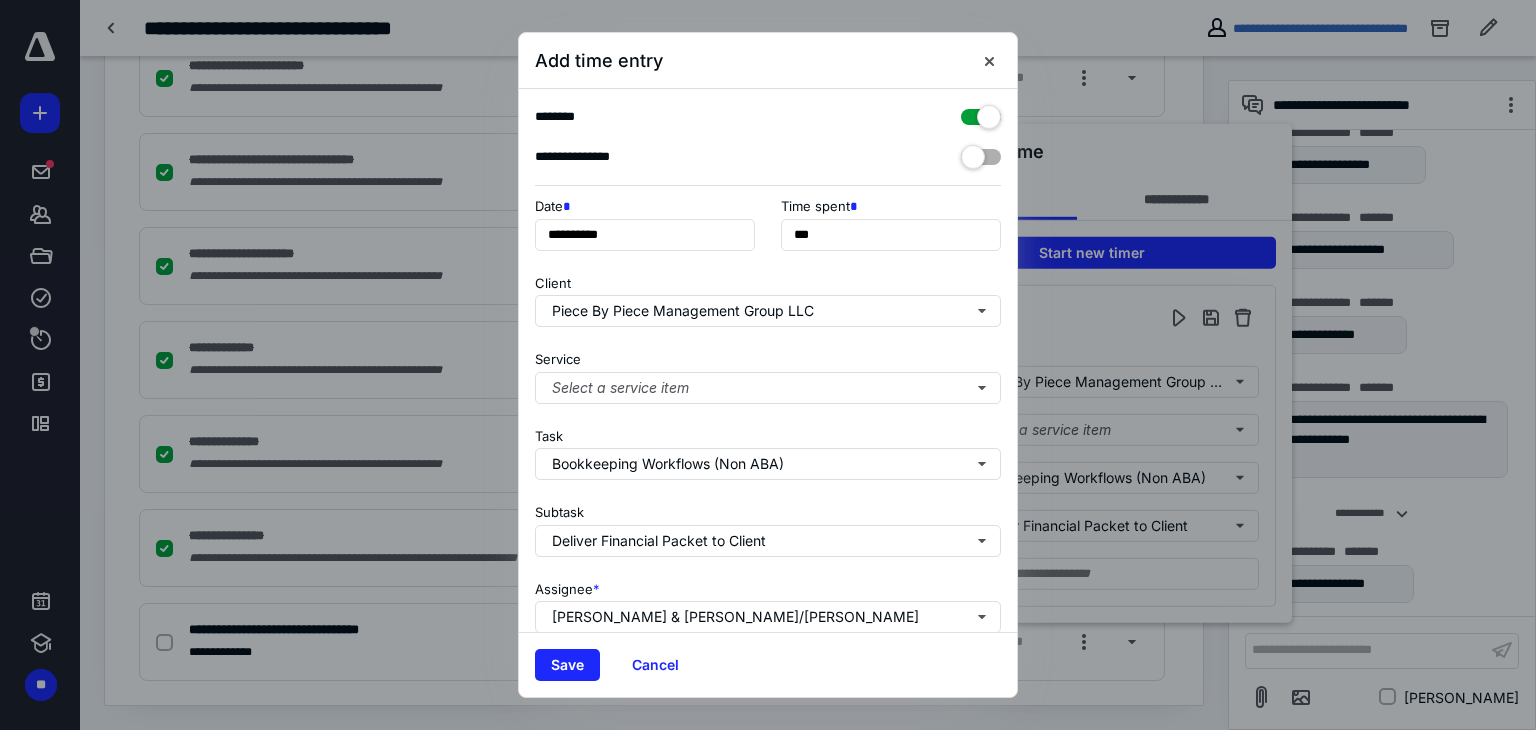 click at bounding box center [981, 113] 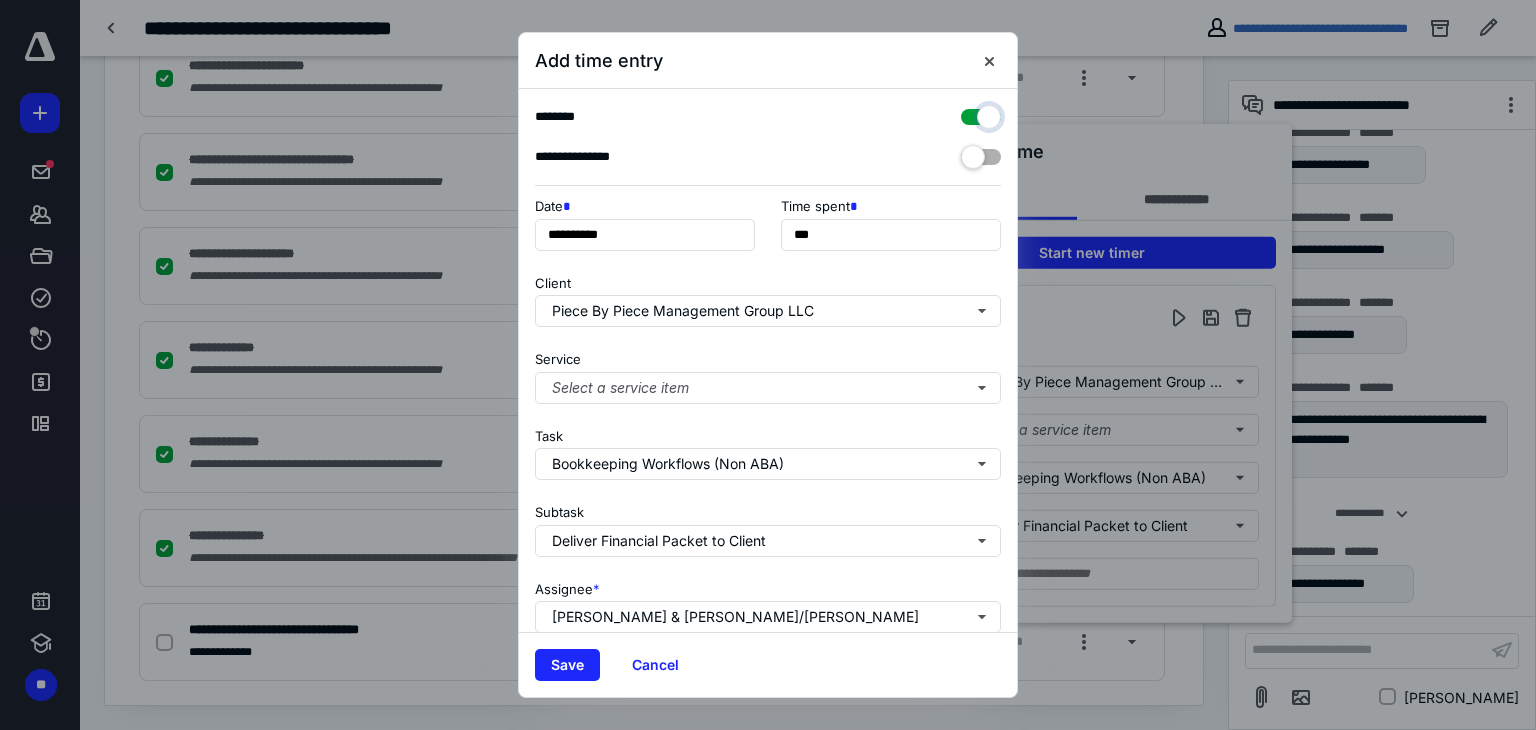 click at bounding box center (971, 114) 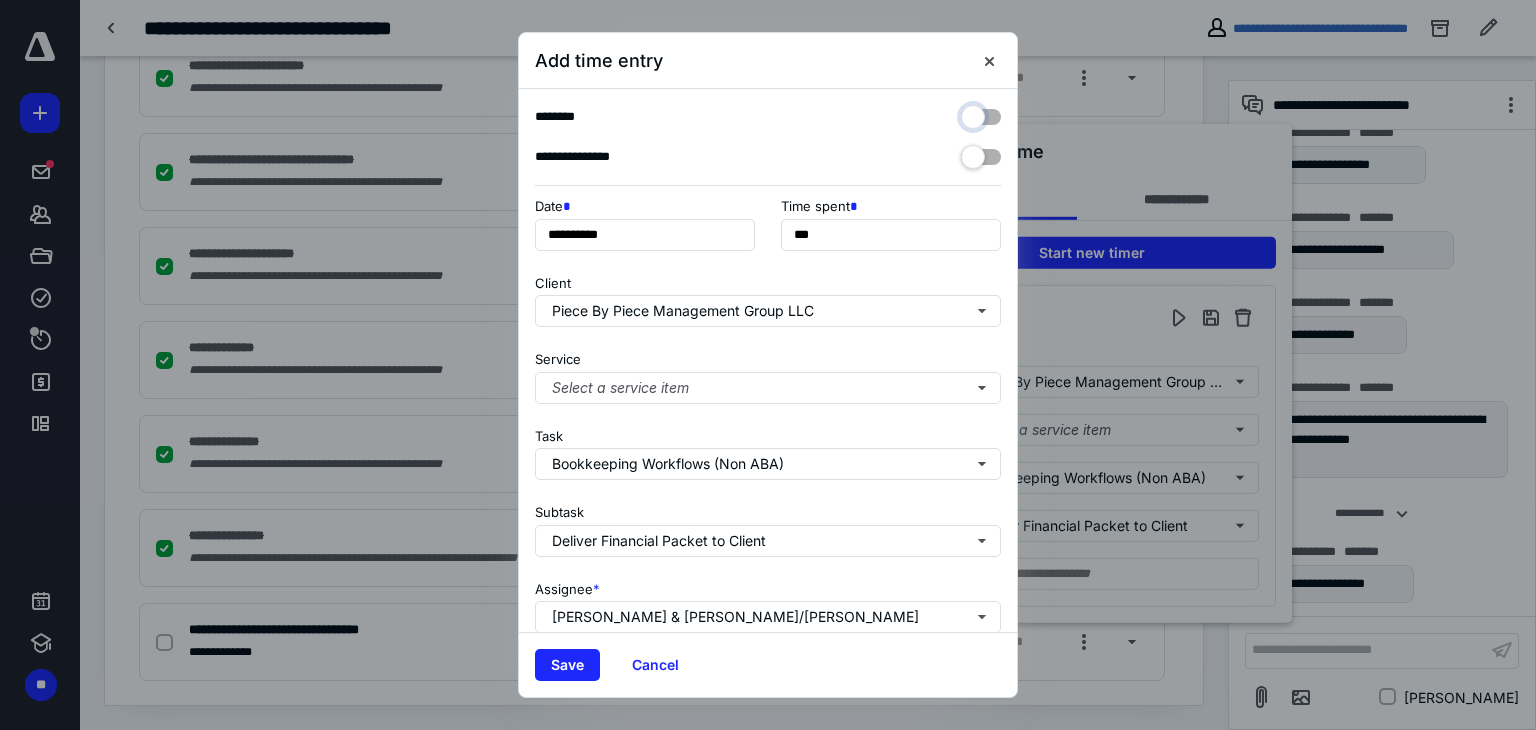 checkbox on "false" 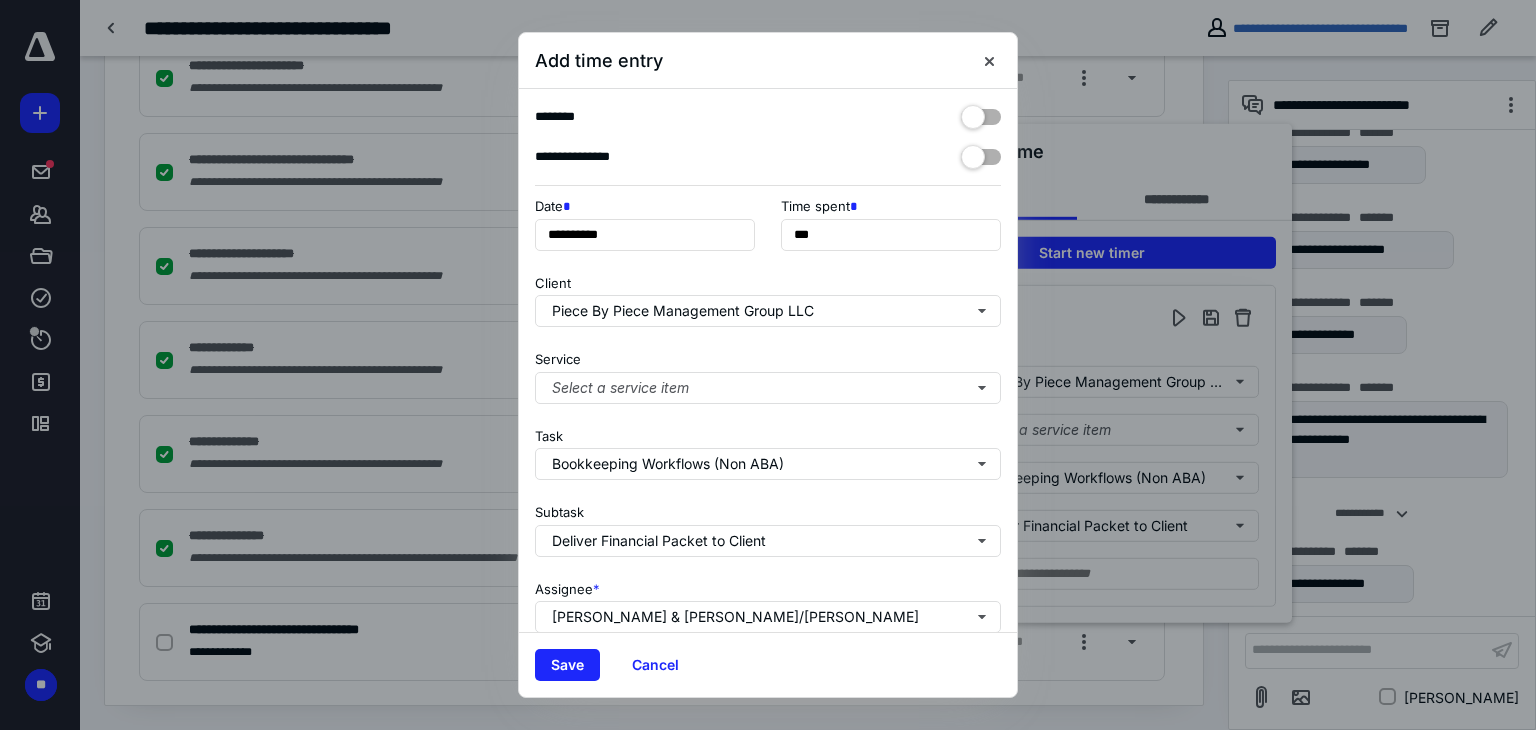 click at bounding box center [981, 153] 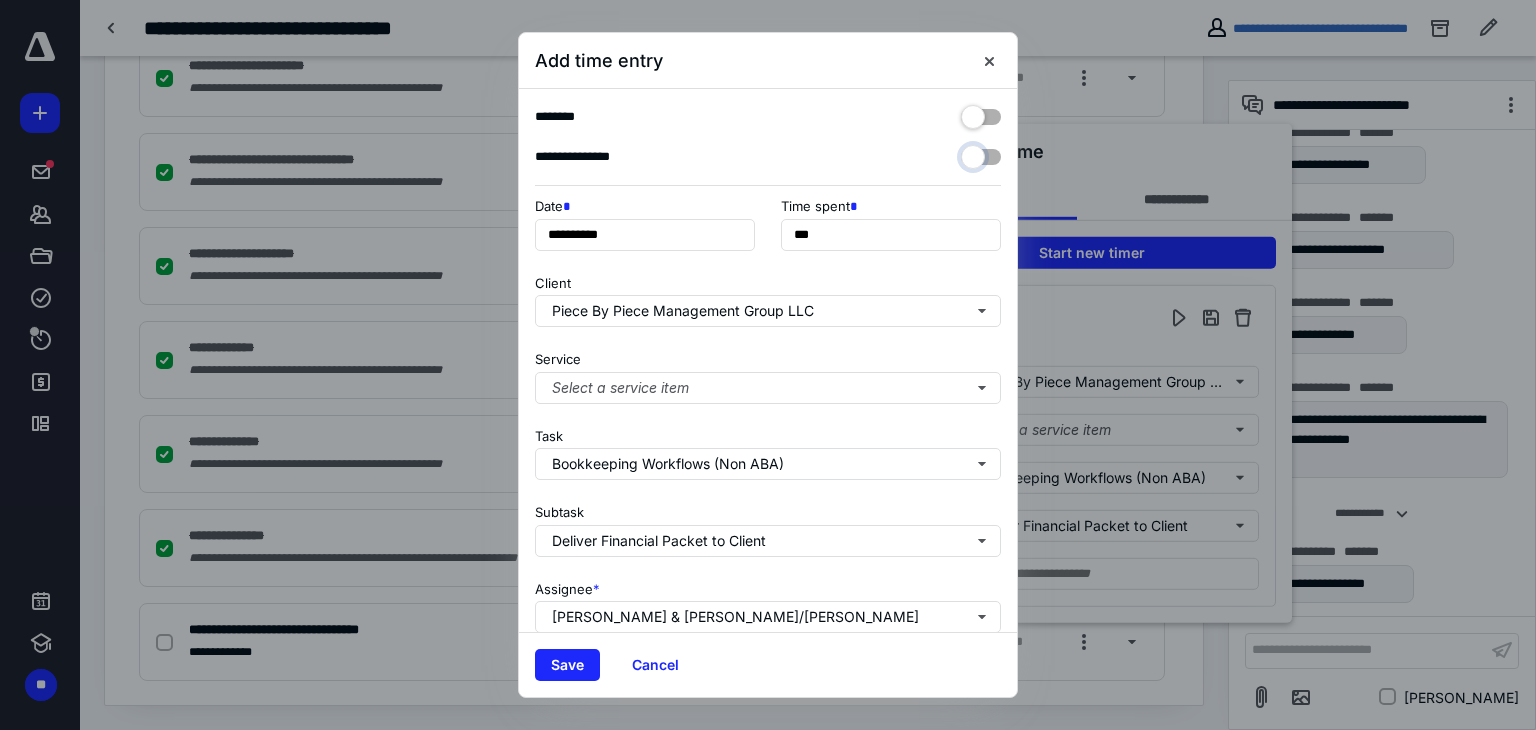 click at bounding box center (971, 154) 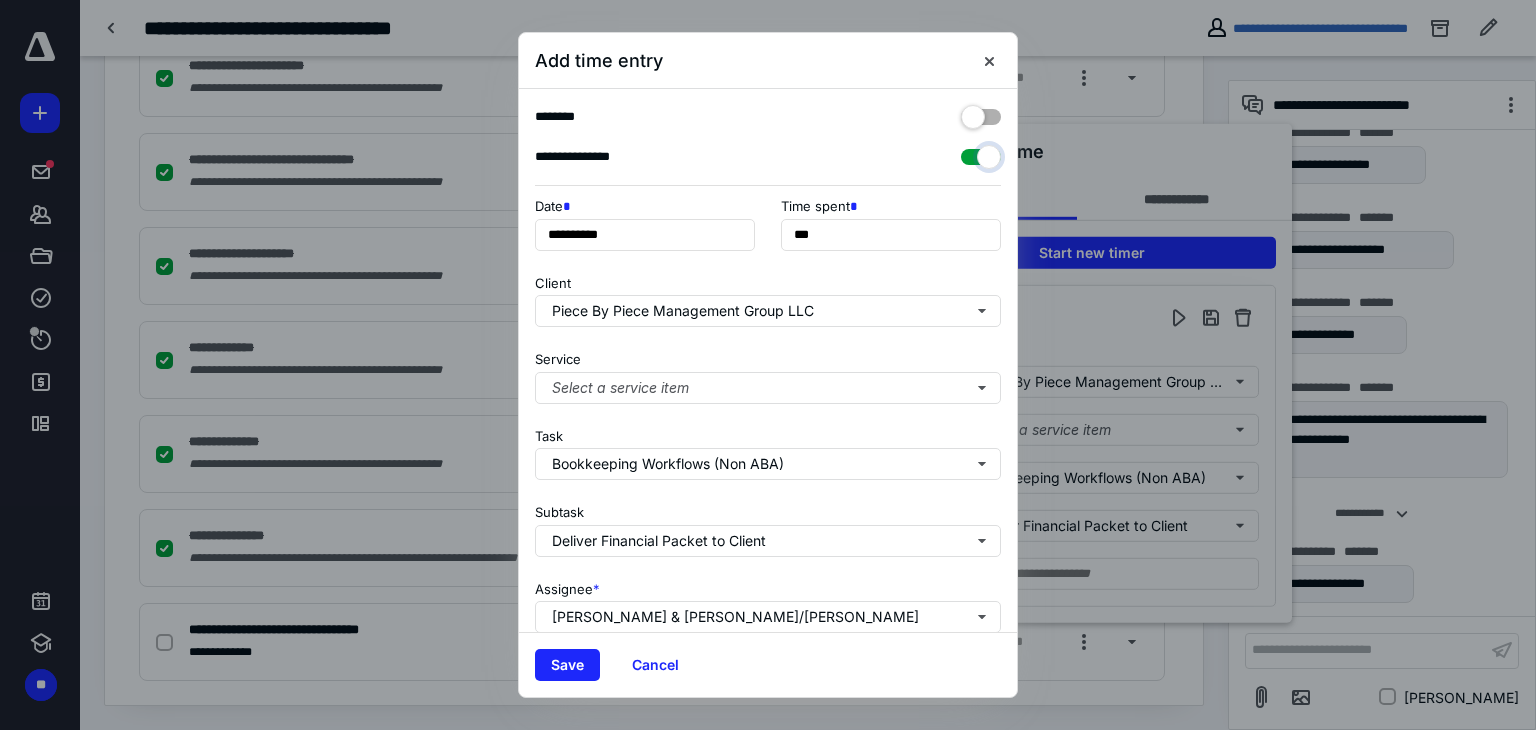checkbox on "true" 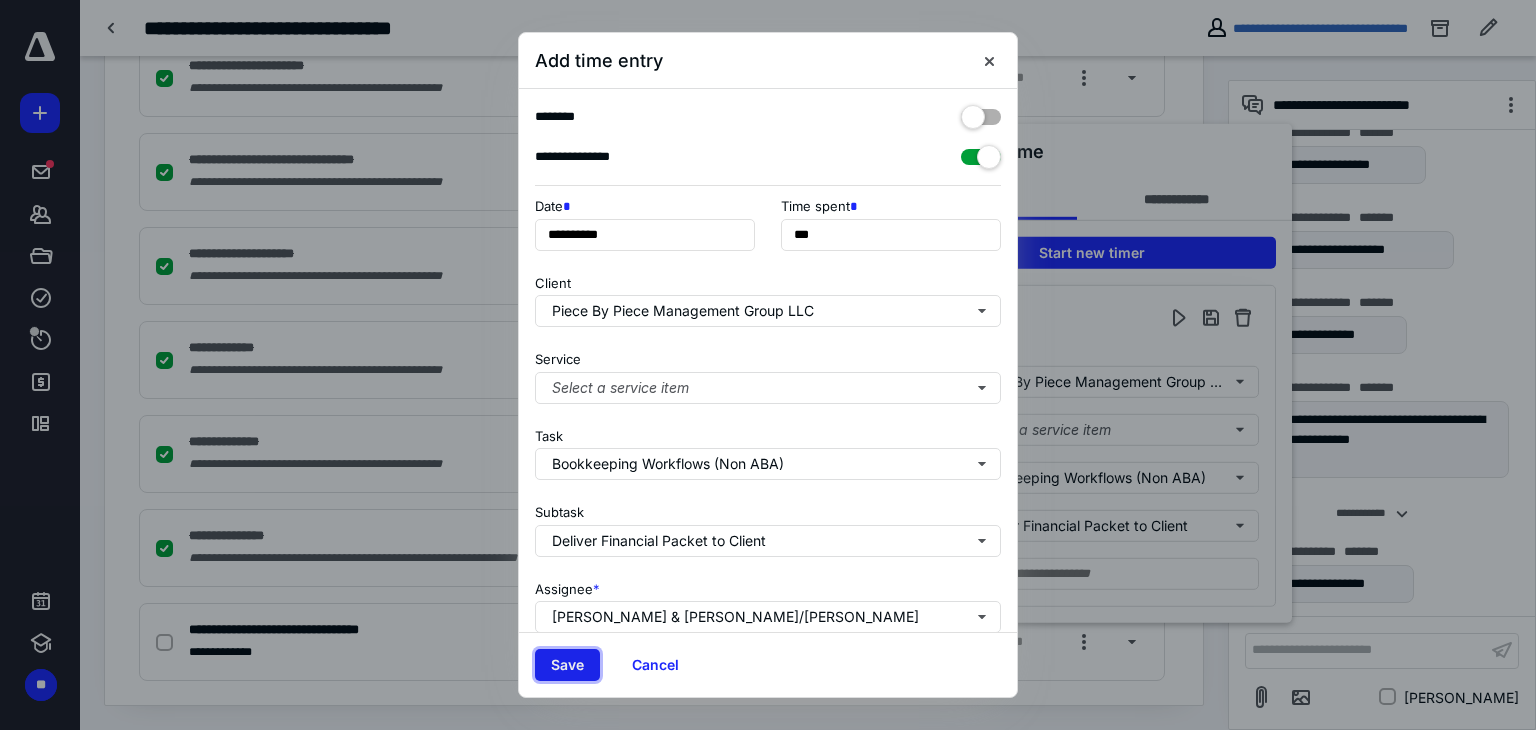 click on "Save" at bounding box center [567, 665] 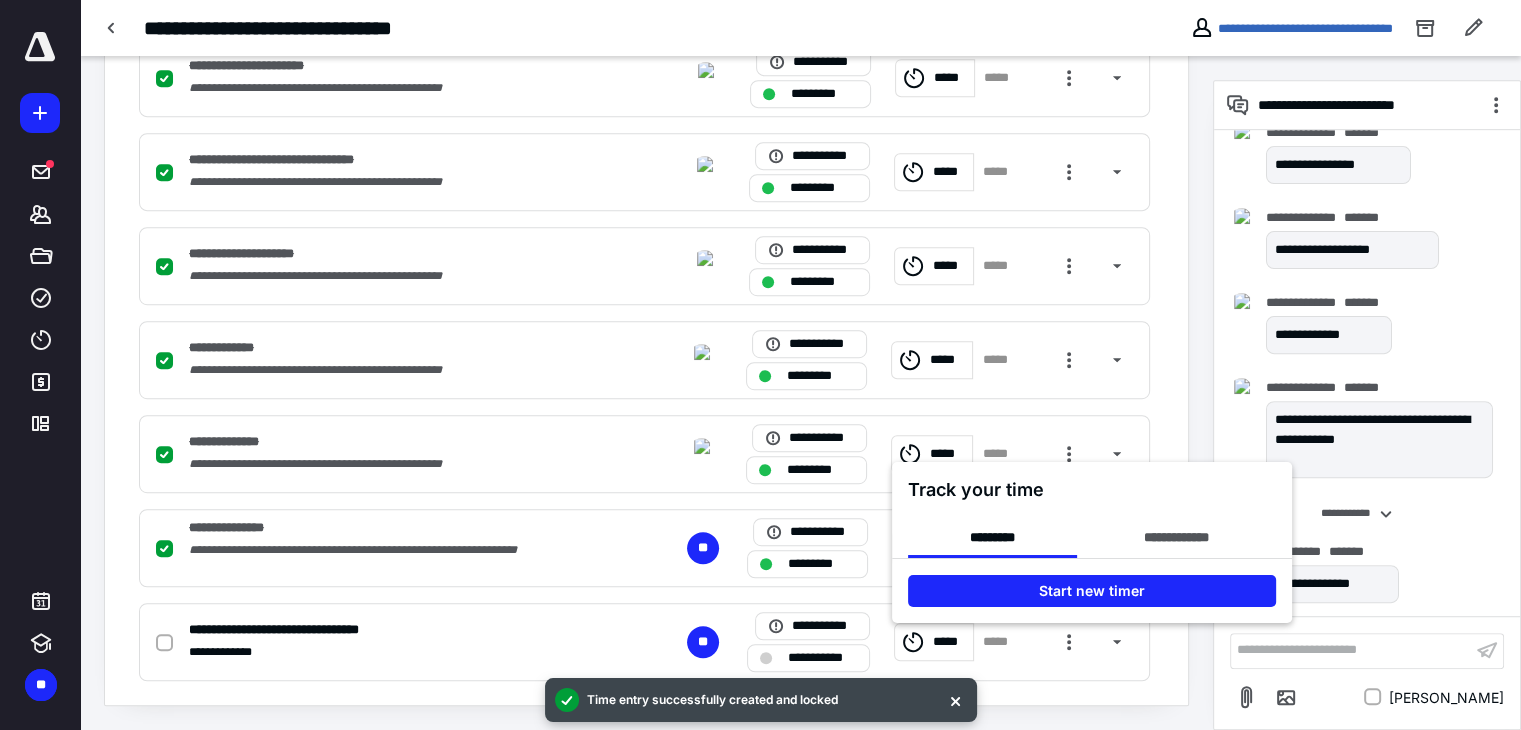 drag, startPoint x: 162, startPoint y: 645, endPoint x: 165, endPoint y: 655, distance: 10.440307 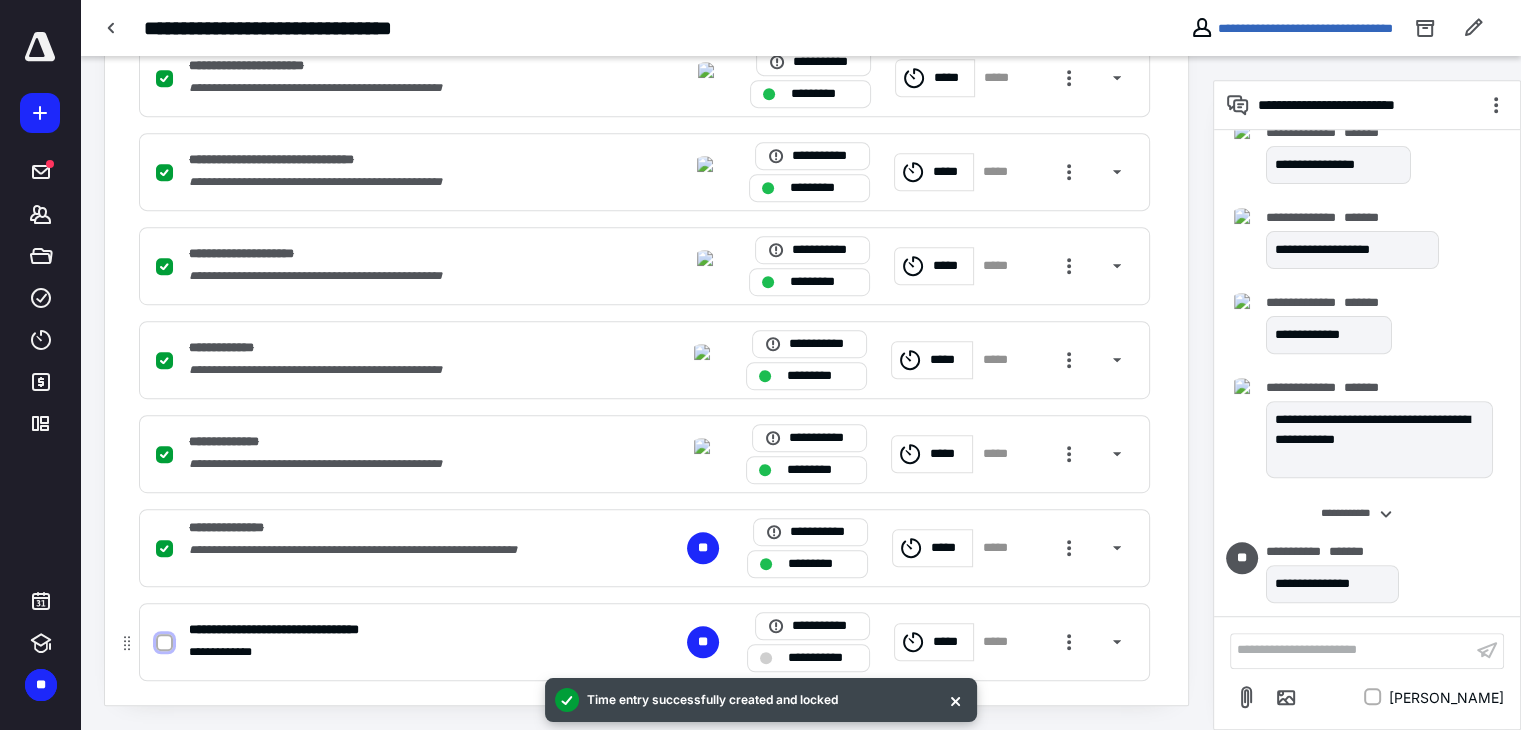 click at bounding box center (164, 643) 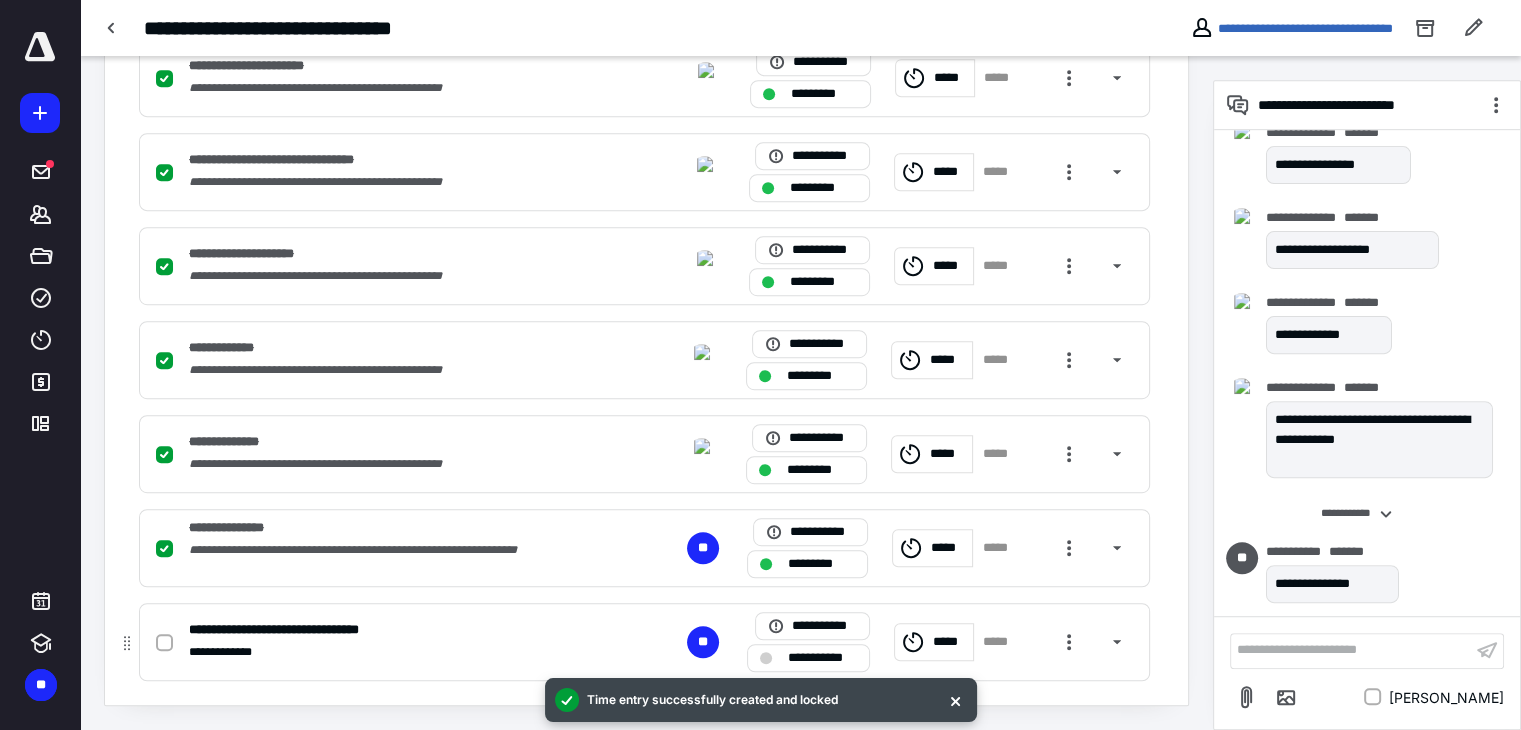 checkbox on "true" 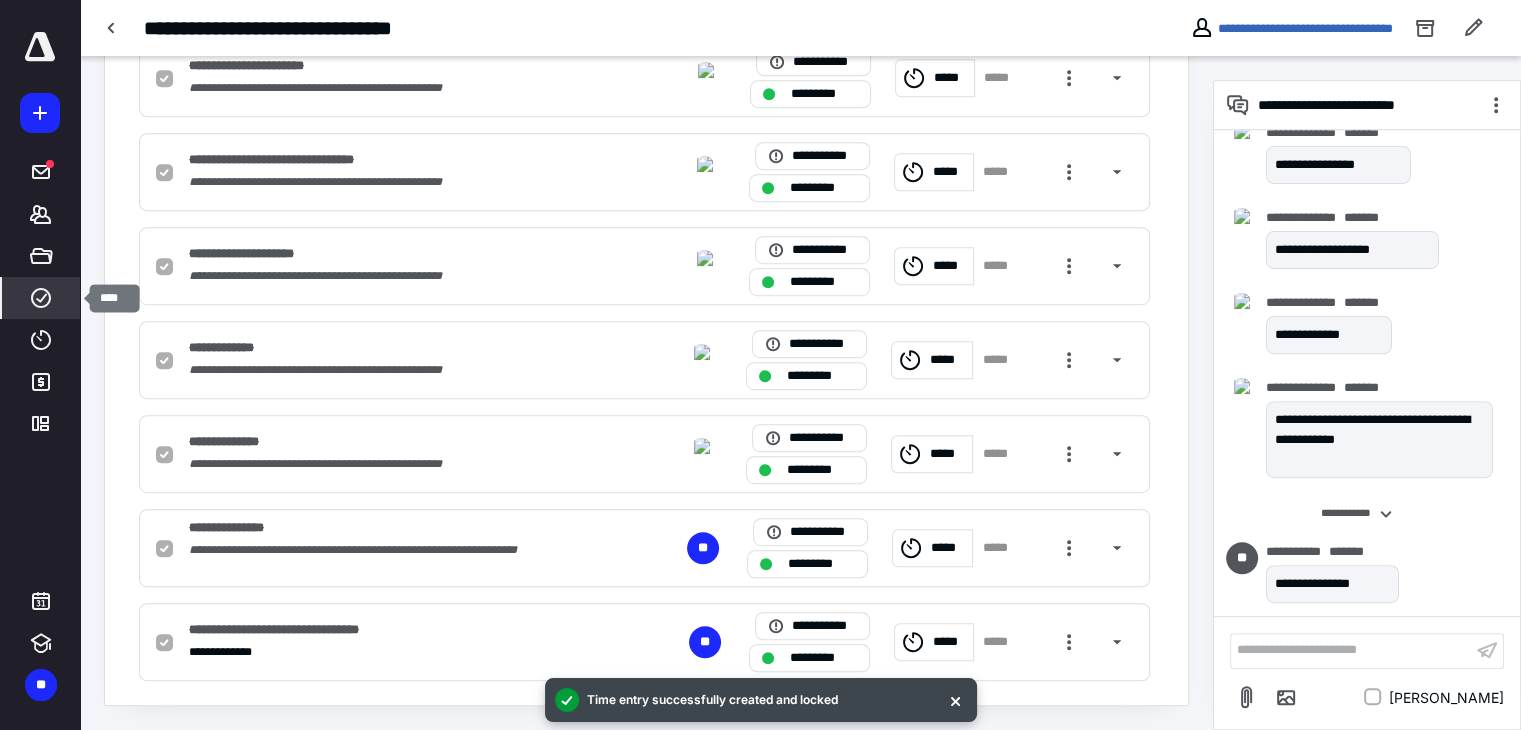 click 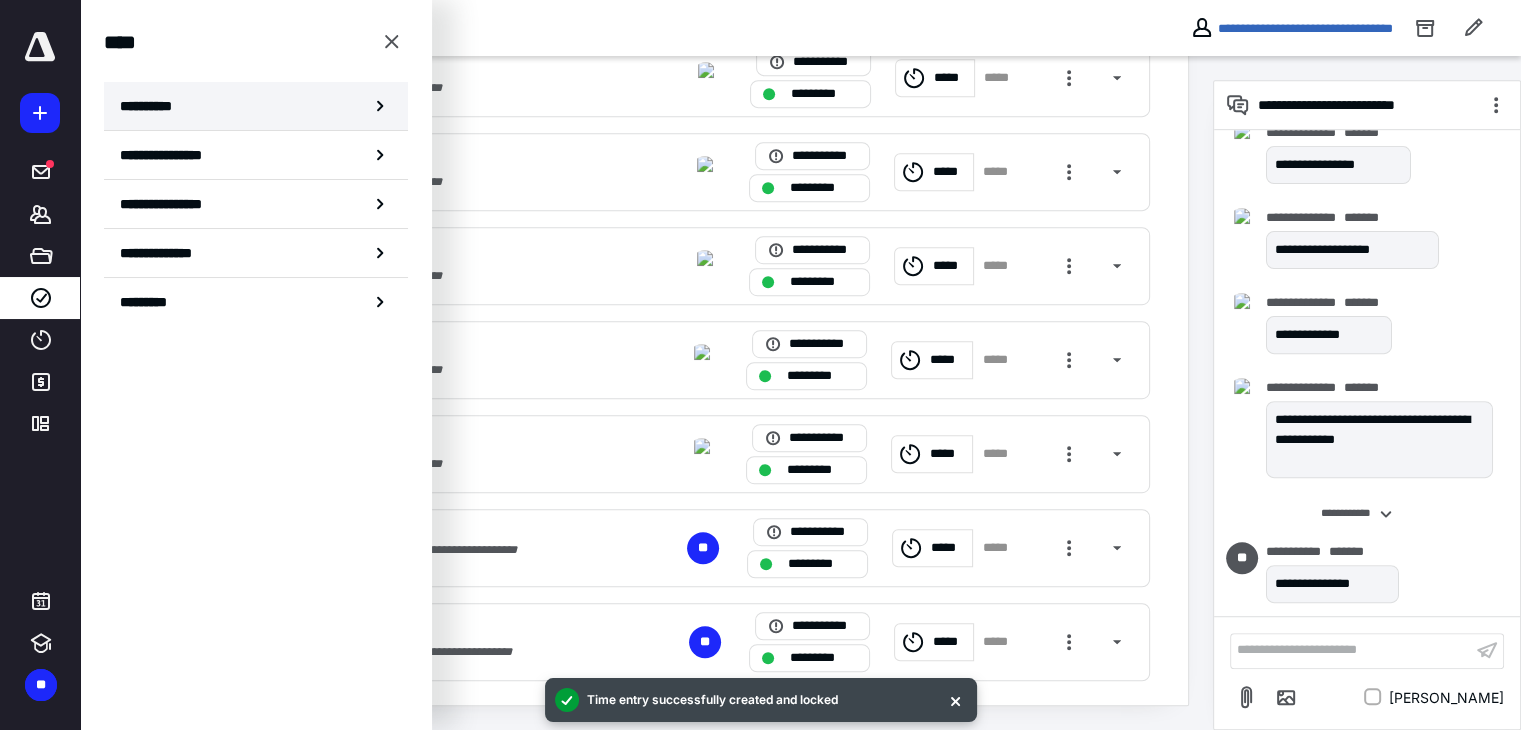 click on "**********" at bounding box center [256, 106] 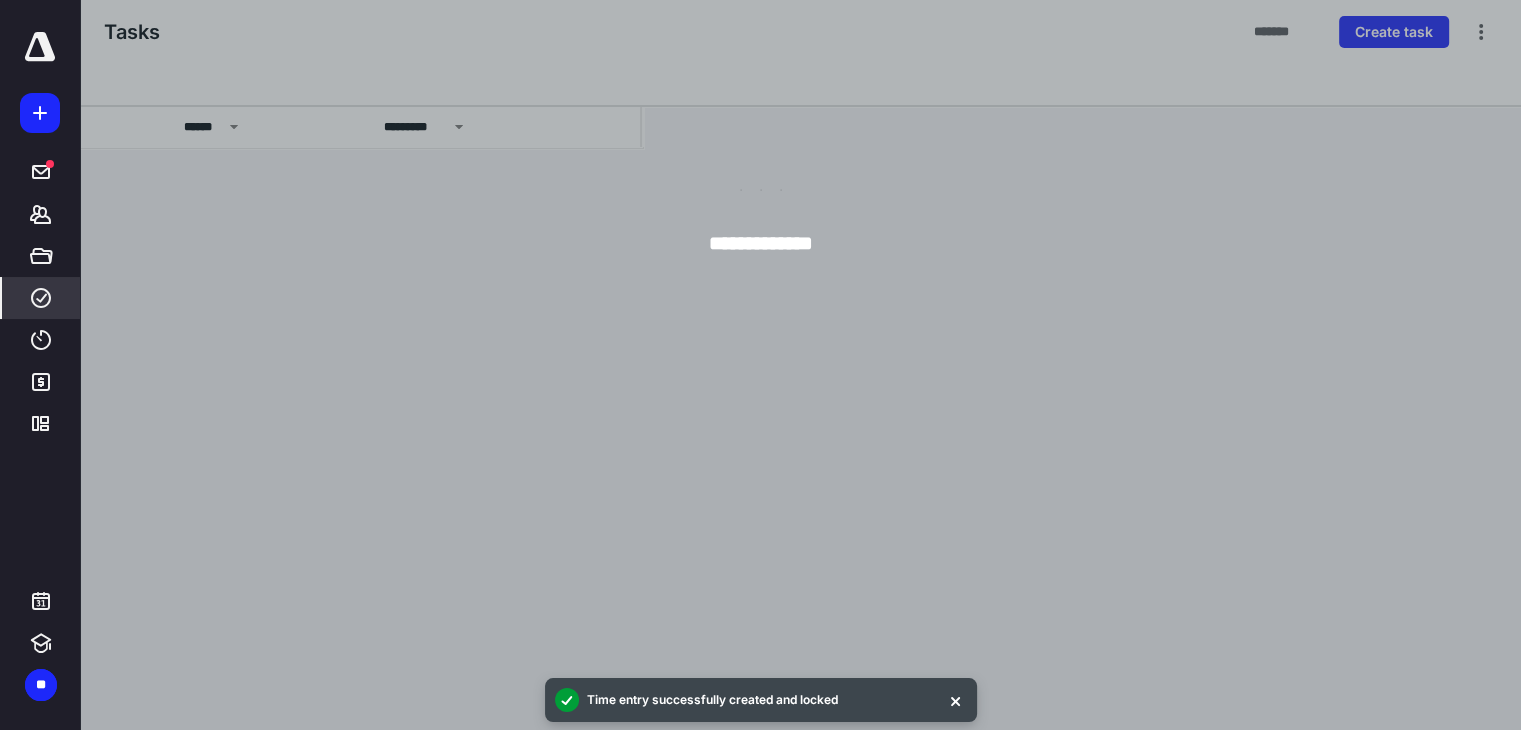 scroll, scrollTop: 0, scrollLeft: 0, axis: both 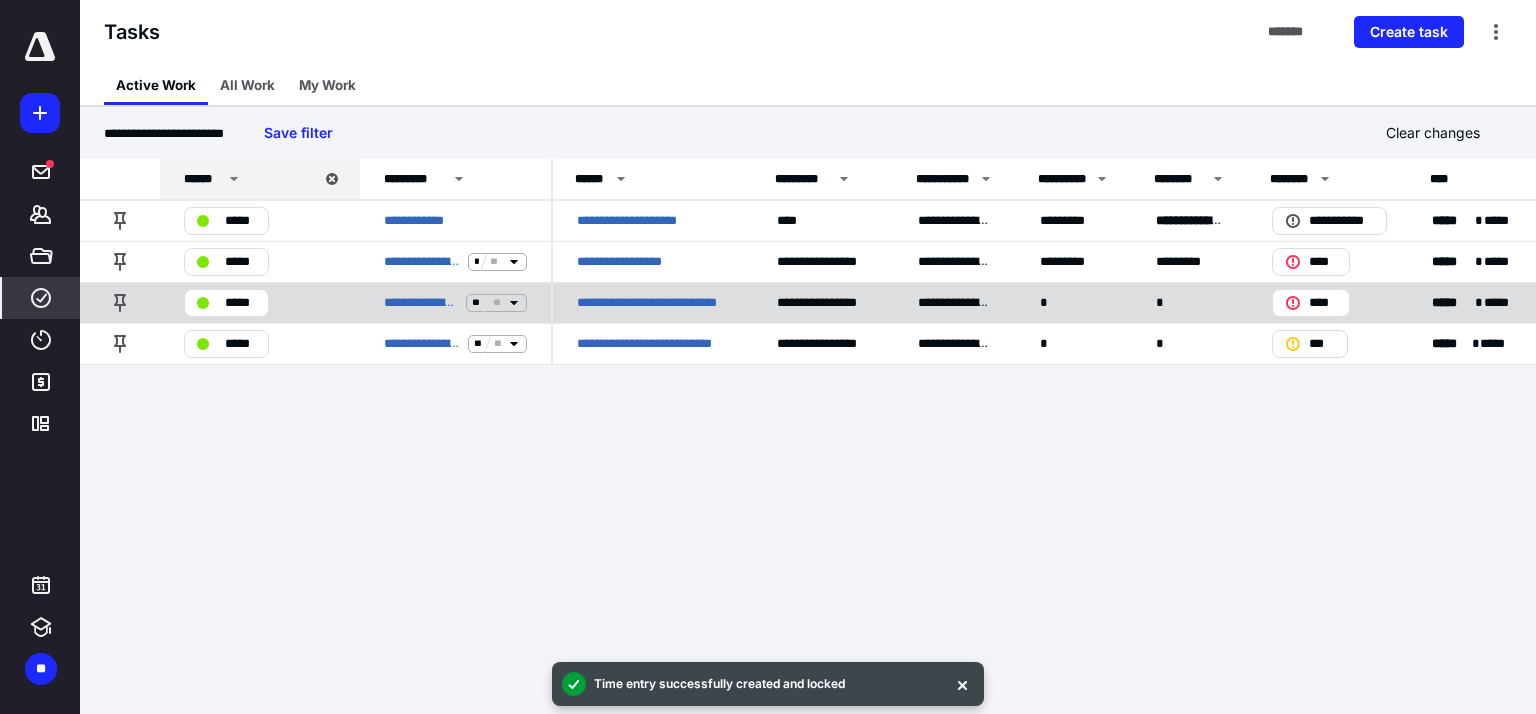 click on "**********" at bounding box center (653, 303) 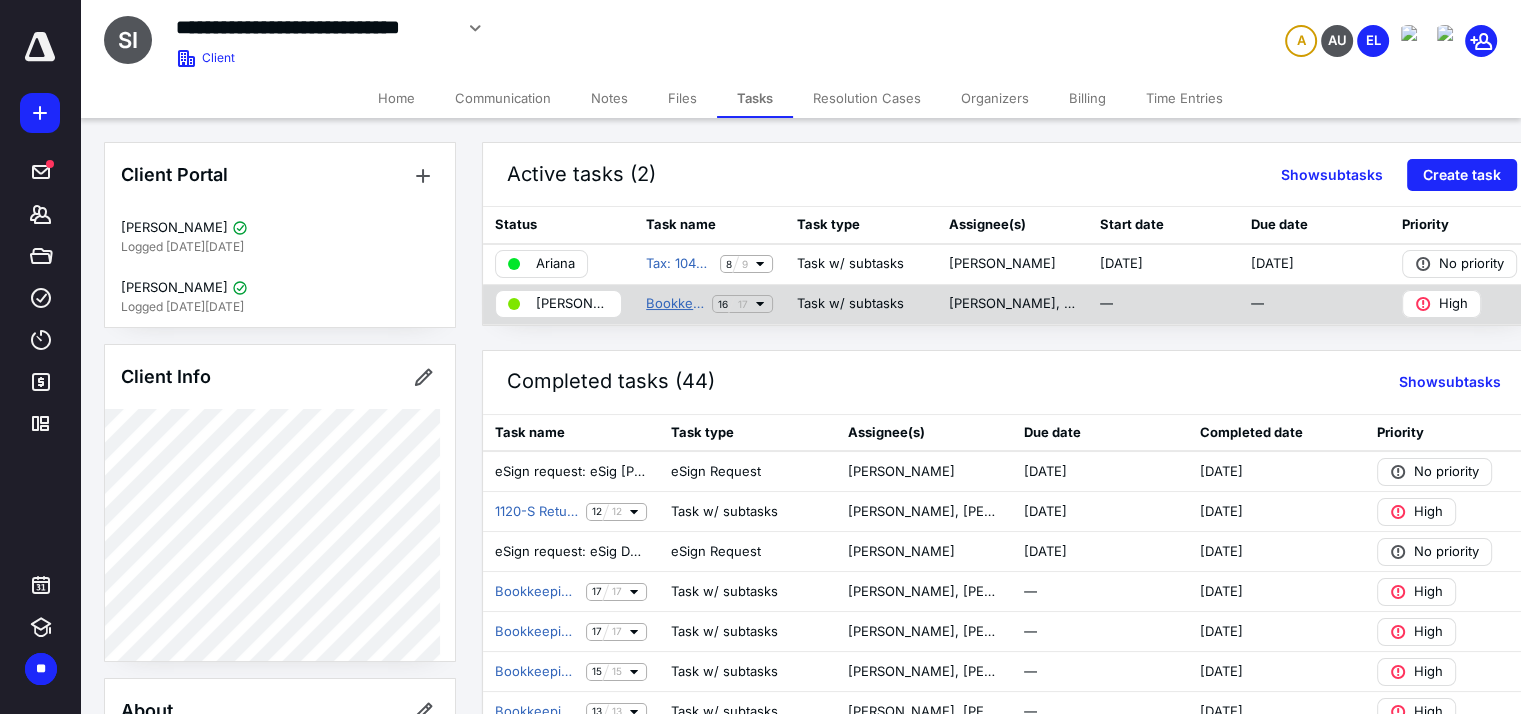 click on "Bookkeeping Workflows (Non ABA)" at bounding box center (675, 304) 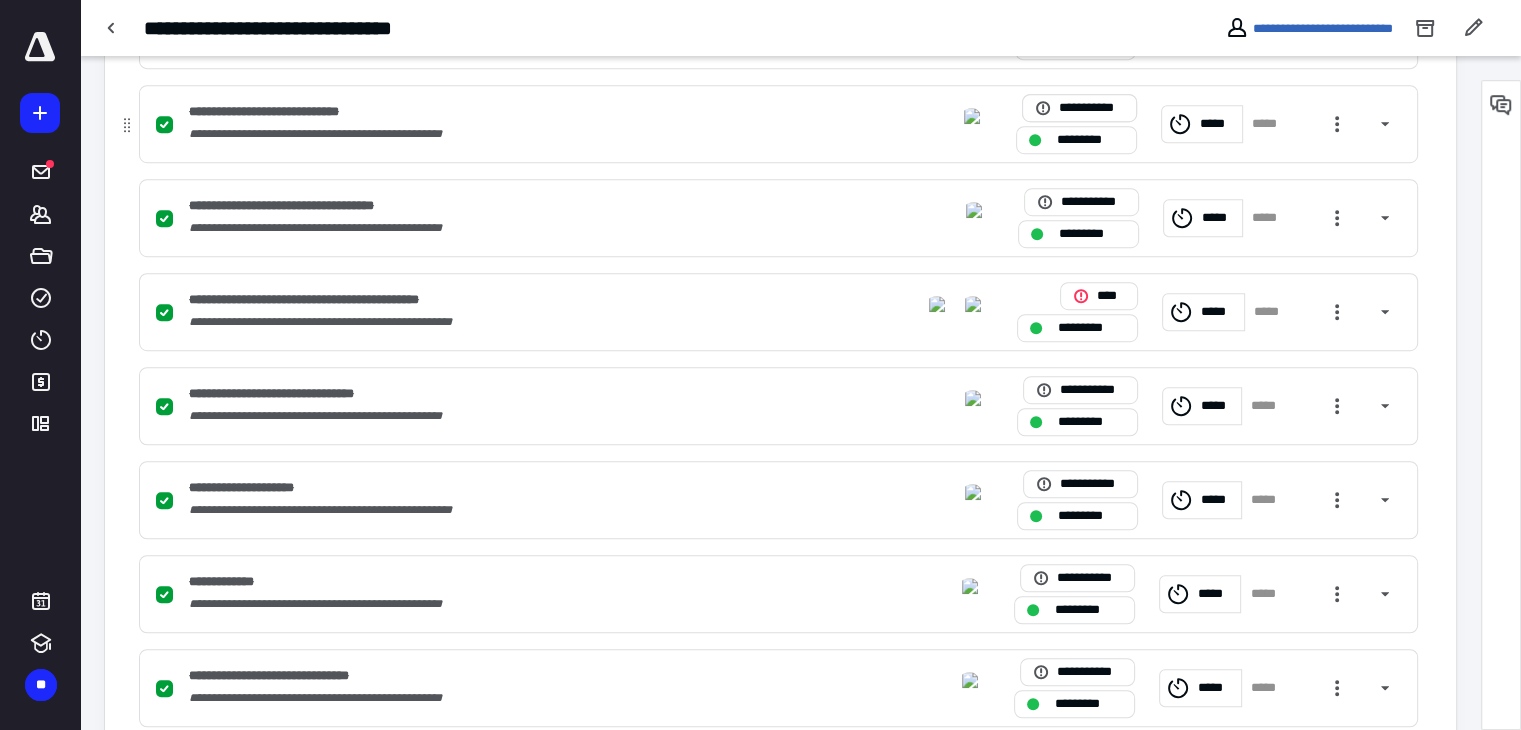 scroll, scrollTop: 1479, scrollLeft: 0, axis: vertical 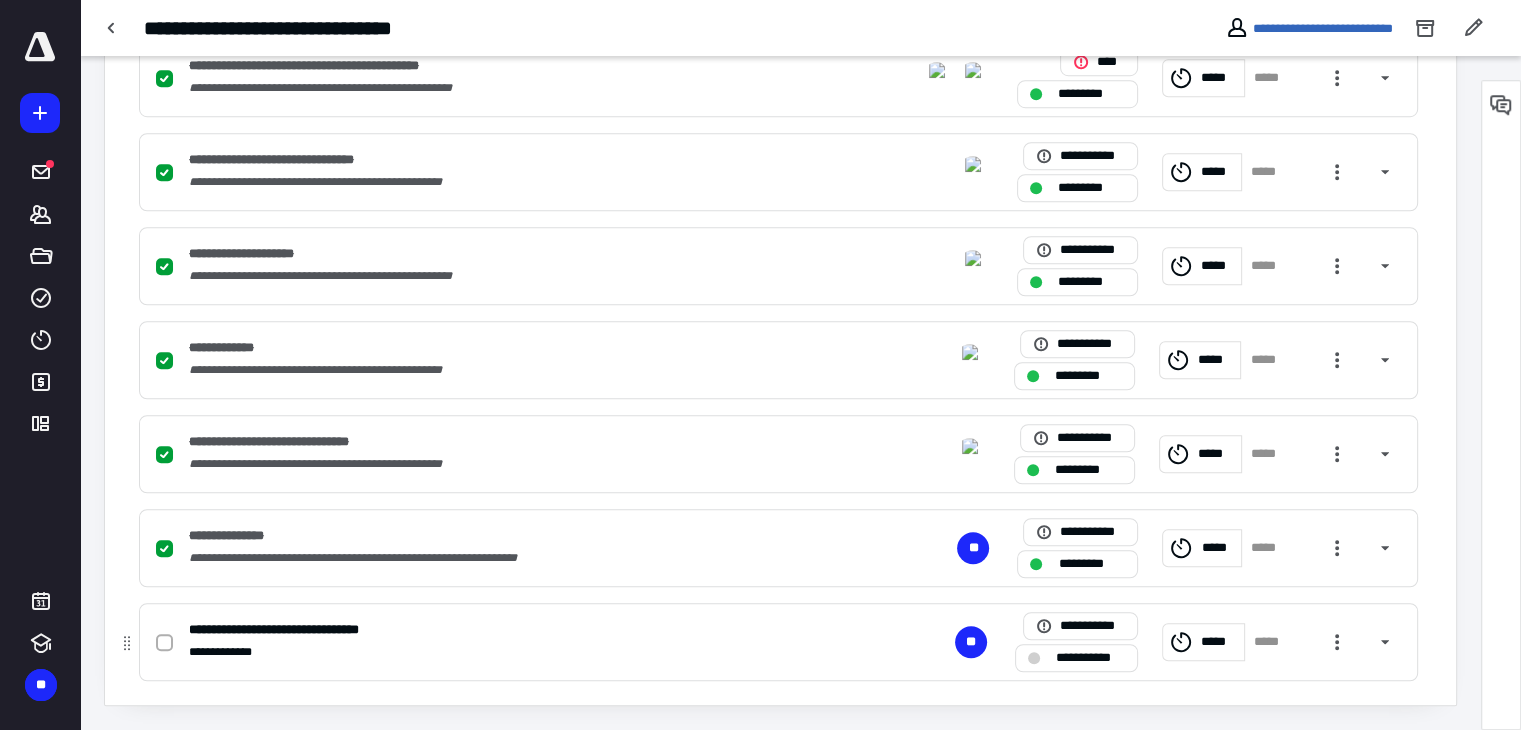 click on "*****" at bounding box center (1219, 642) 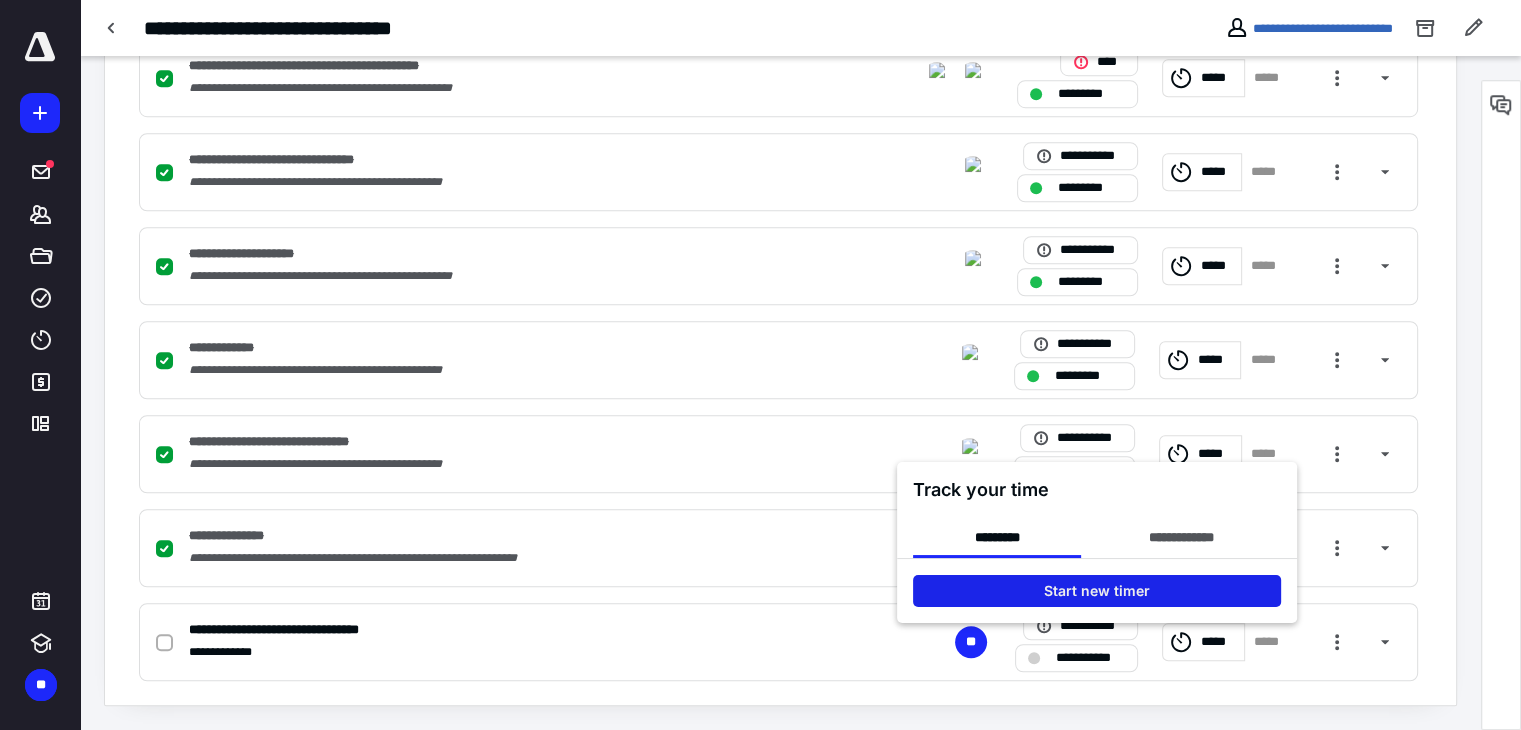 click on "Start new timer" at bounding box center (1097, 590) 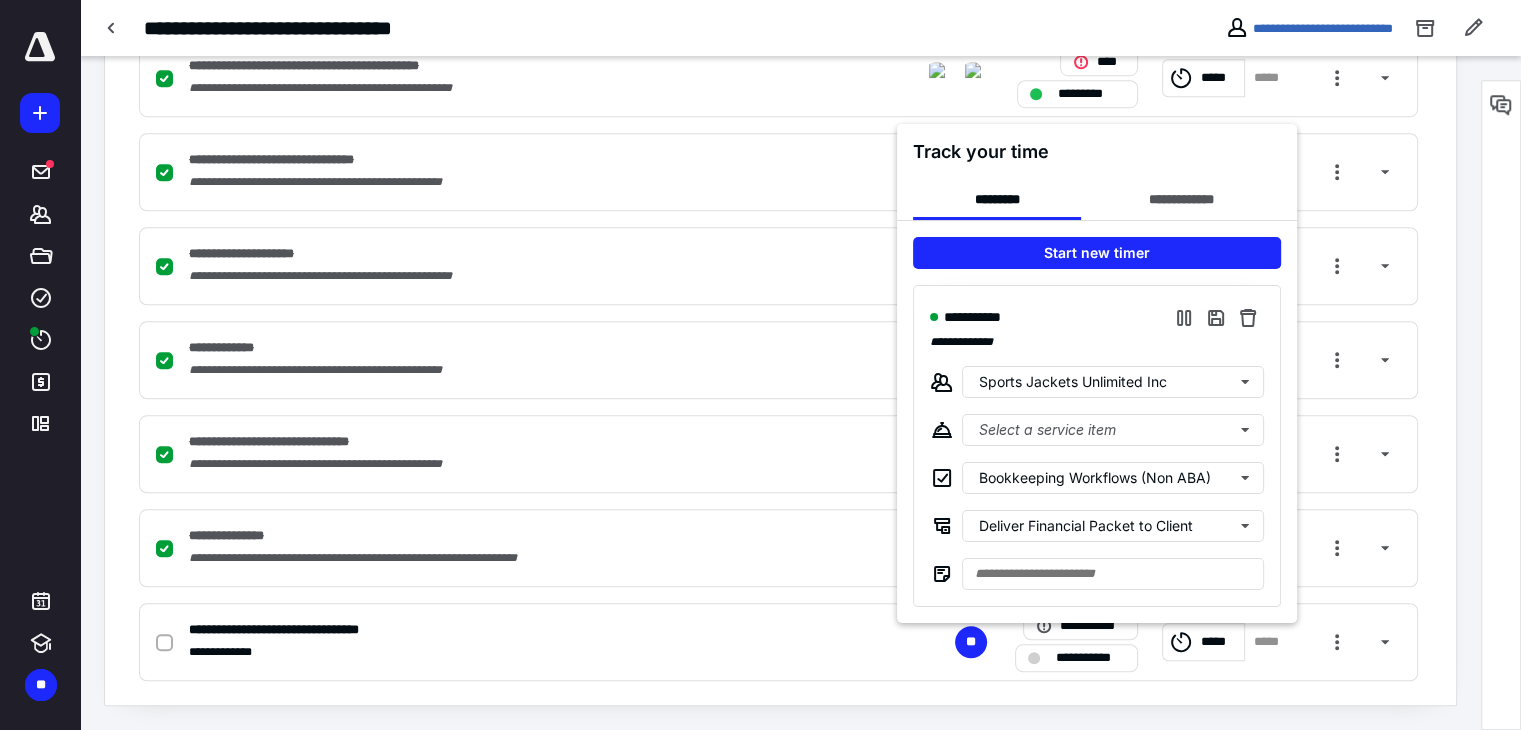 click at bounding box center [760, 365] 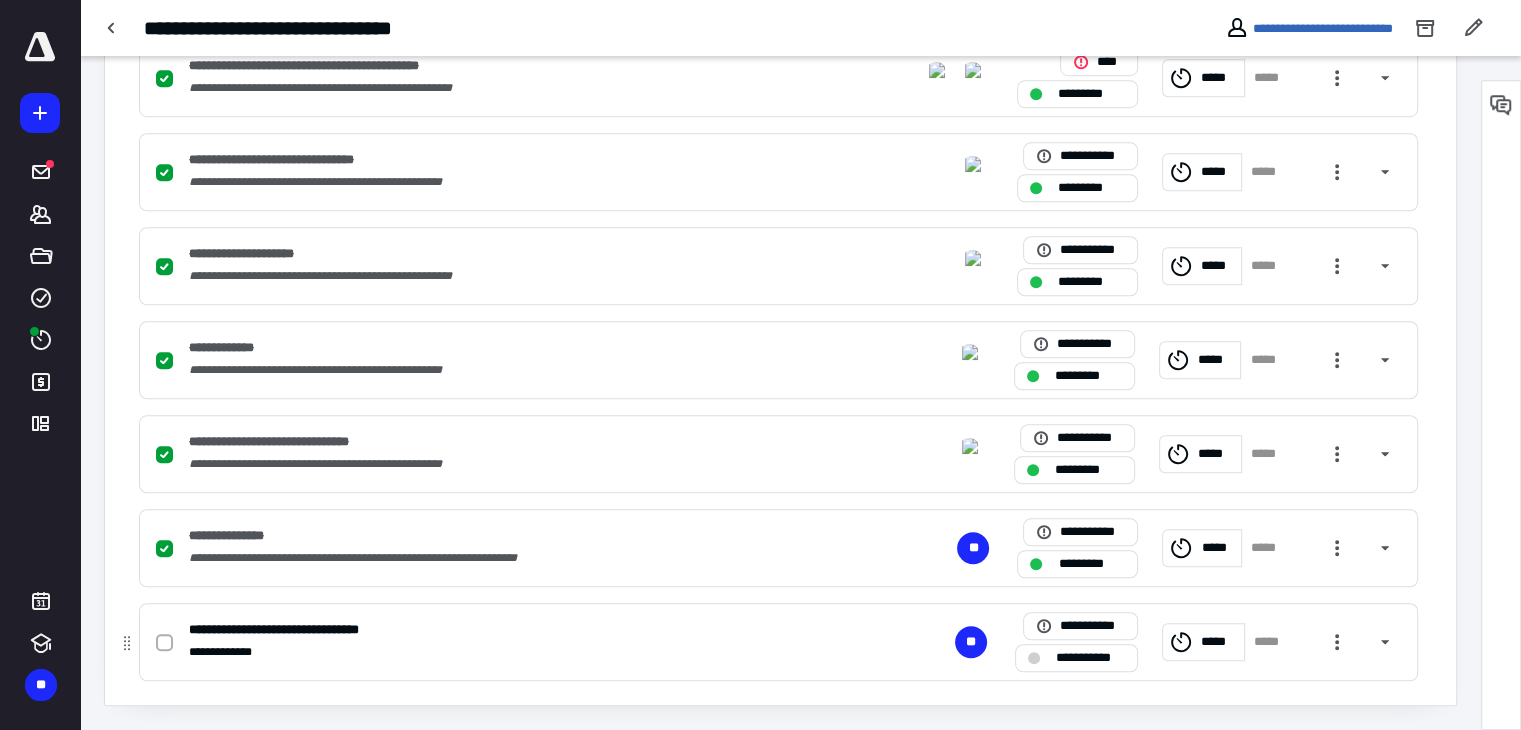 click on "**********" at bounding box center (516, 652) 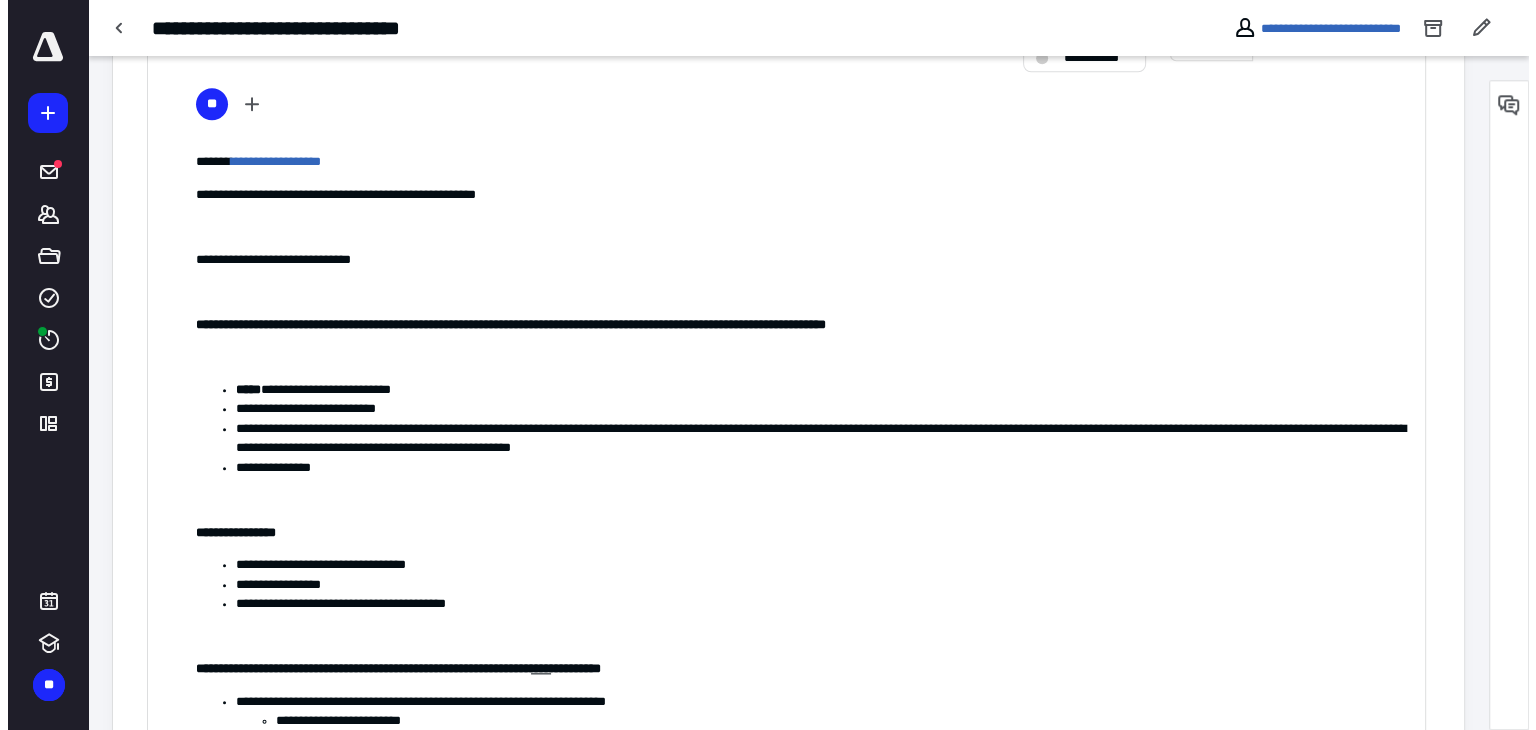 scroll, scrollTop: 1979, scrollLeft: 0, axis: vertical 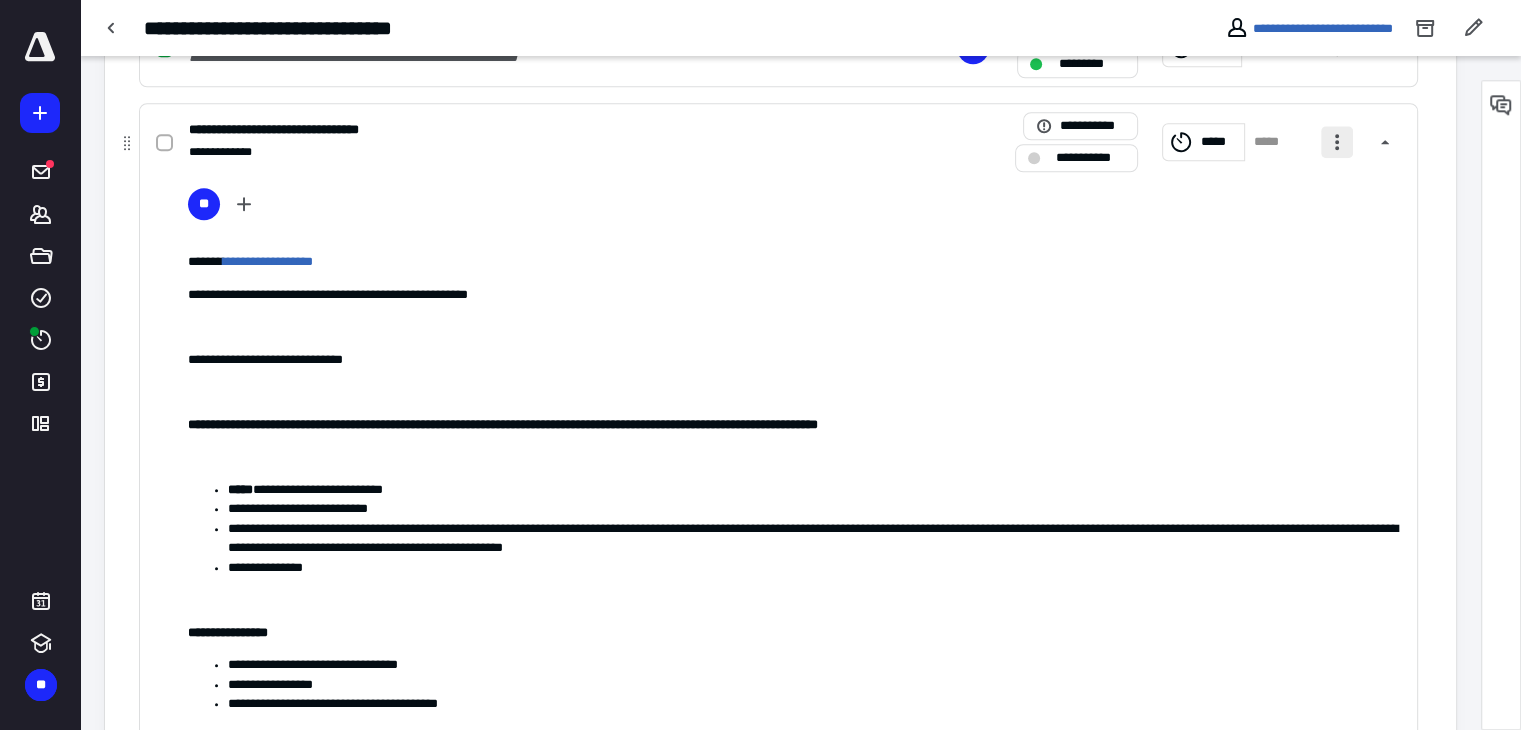 click at bounding box center (1337, 142) 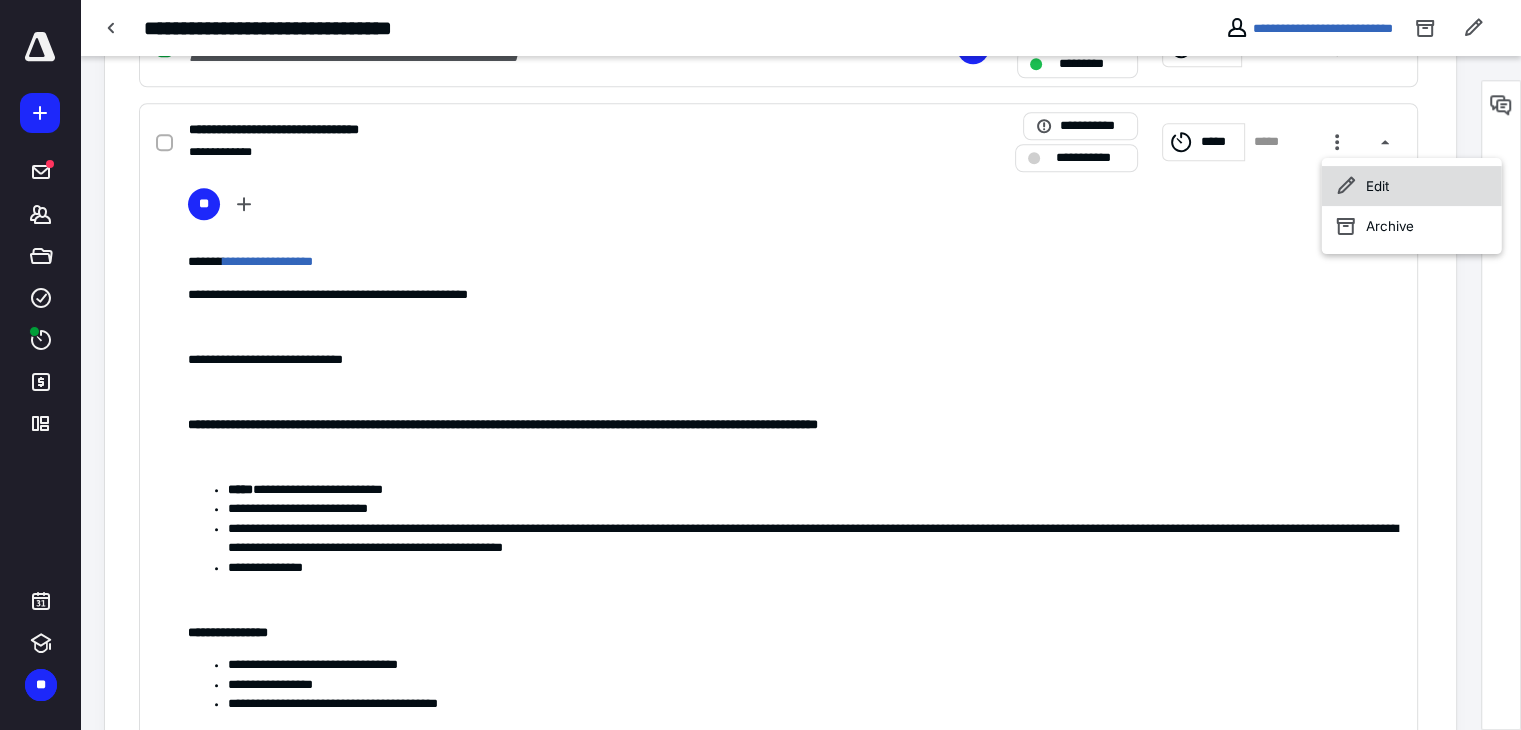 click 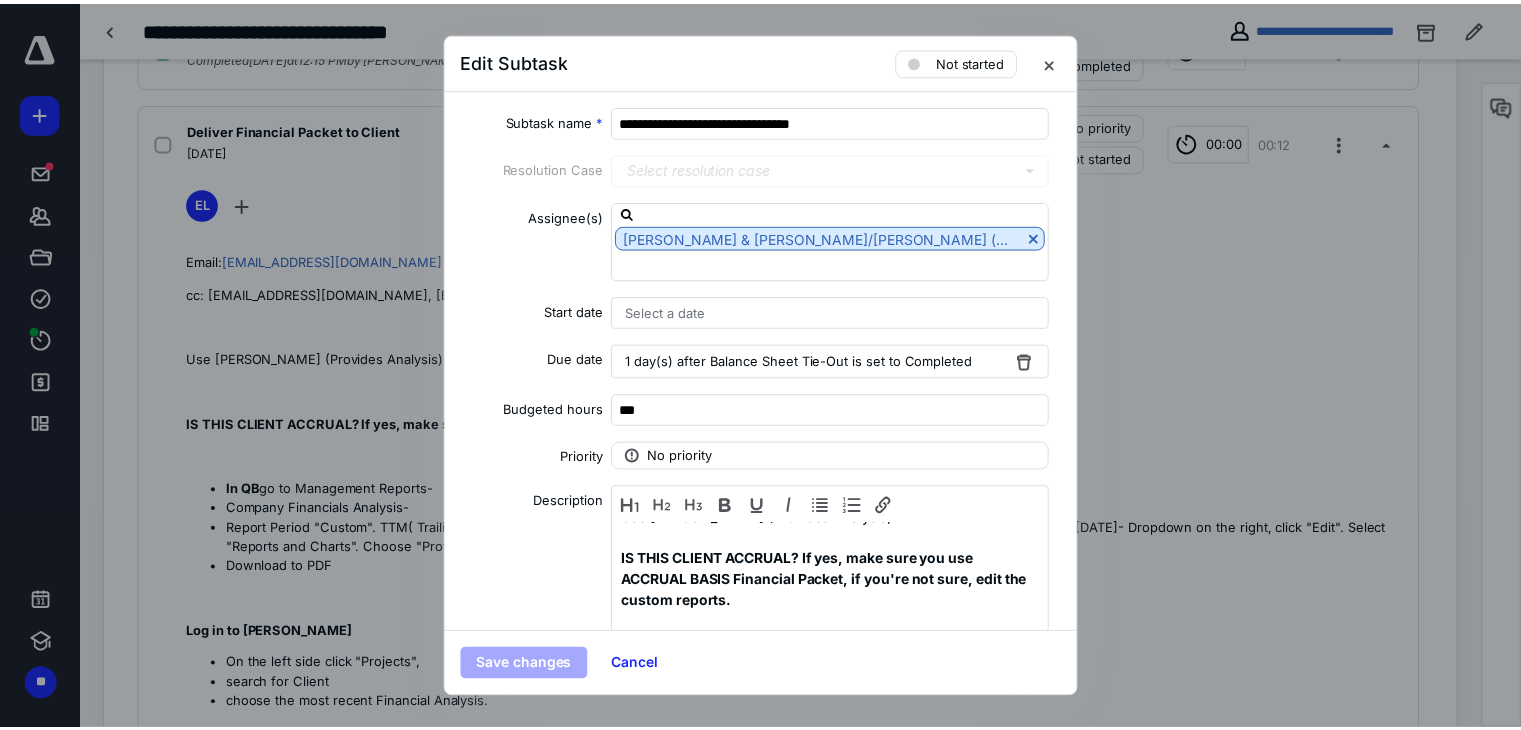 scroll, scrollTop: 0, scrollLeft: 0, axis: both 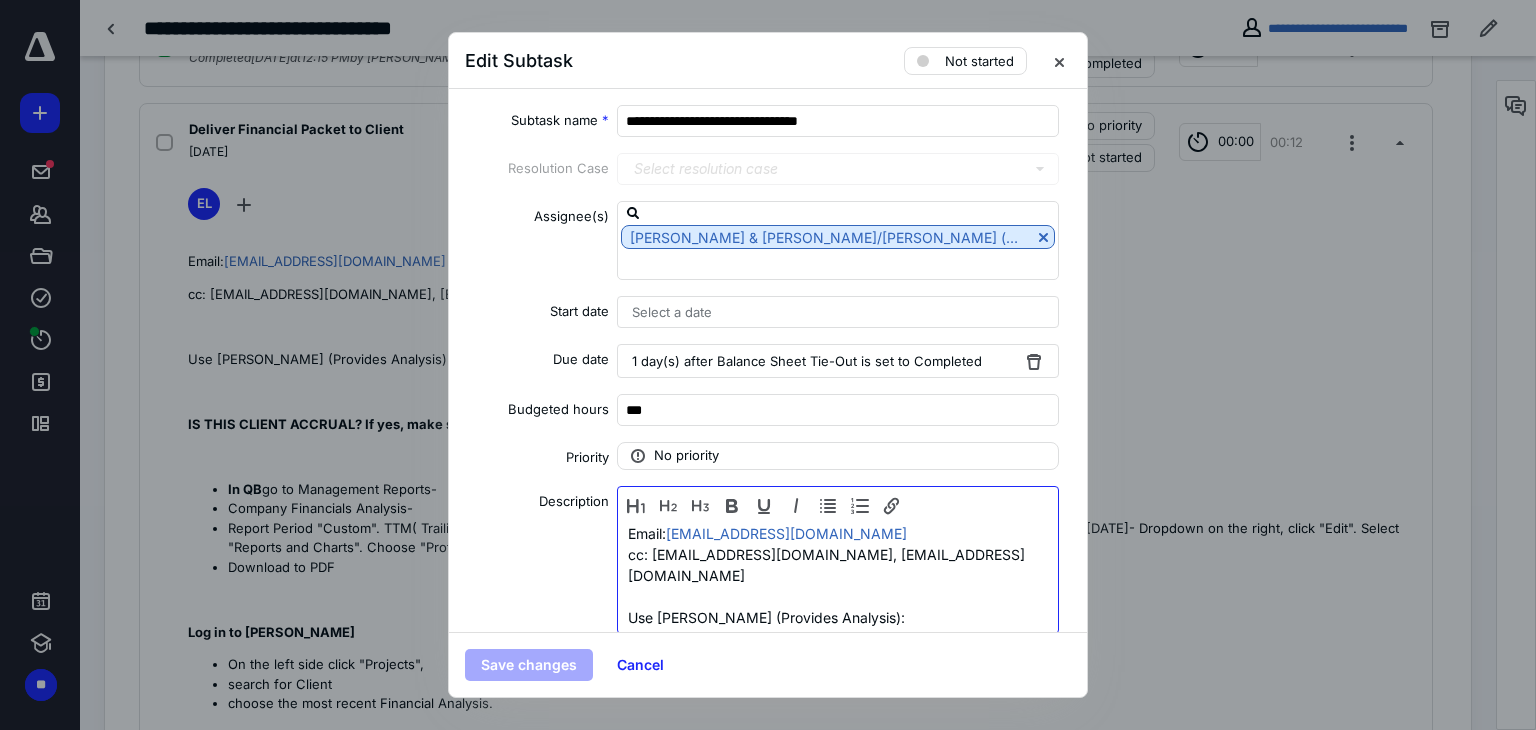 click on "Email:  [EMAIL_ADDRESS][DOMAIN_NAME]" at bounding box center (838, 533) 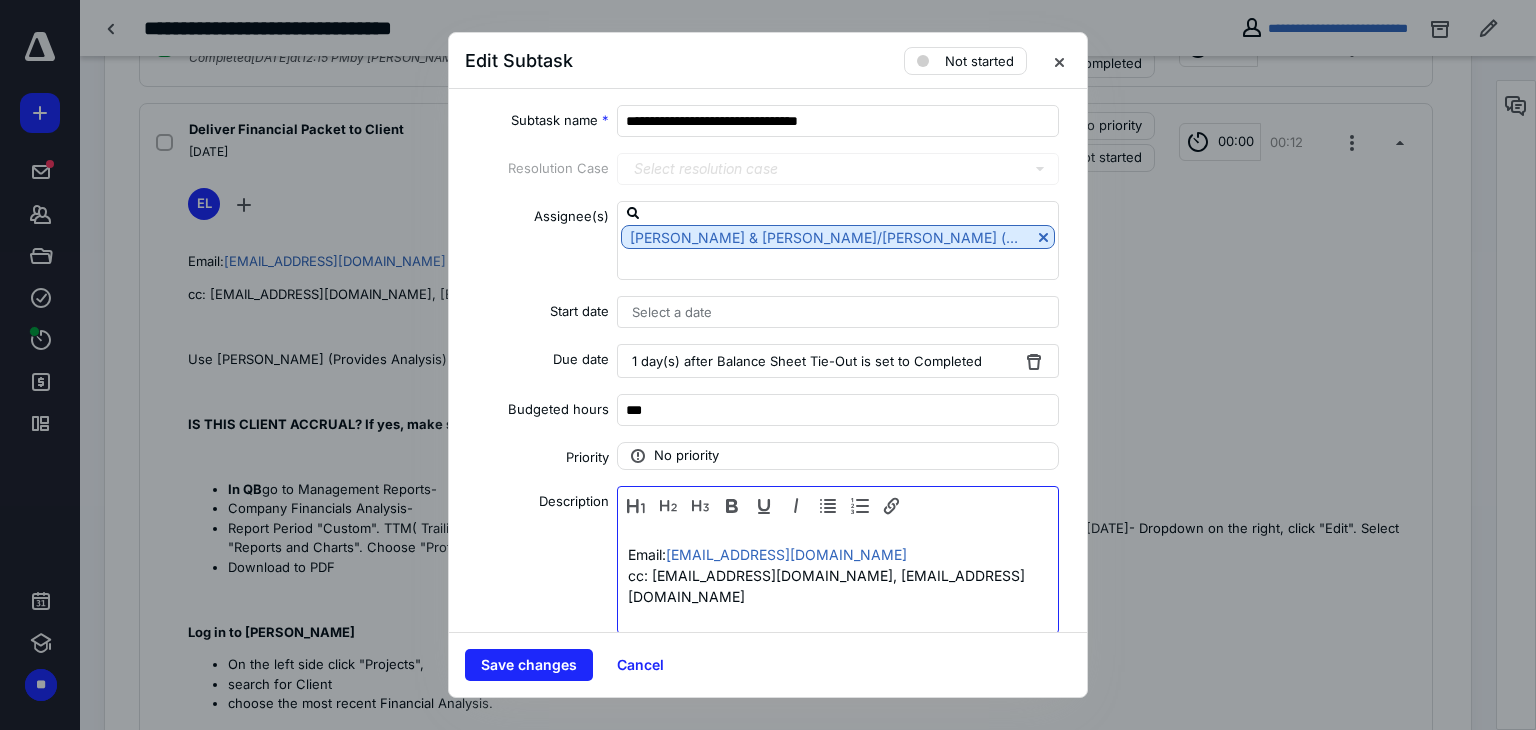 click at bounding box center [838, 533] 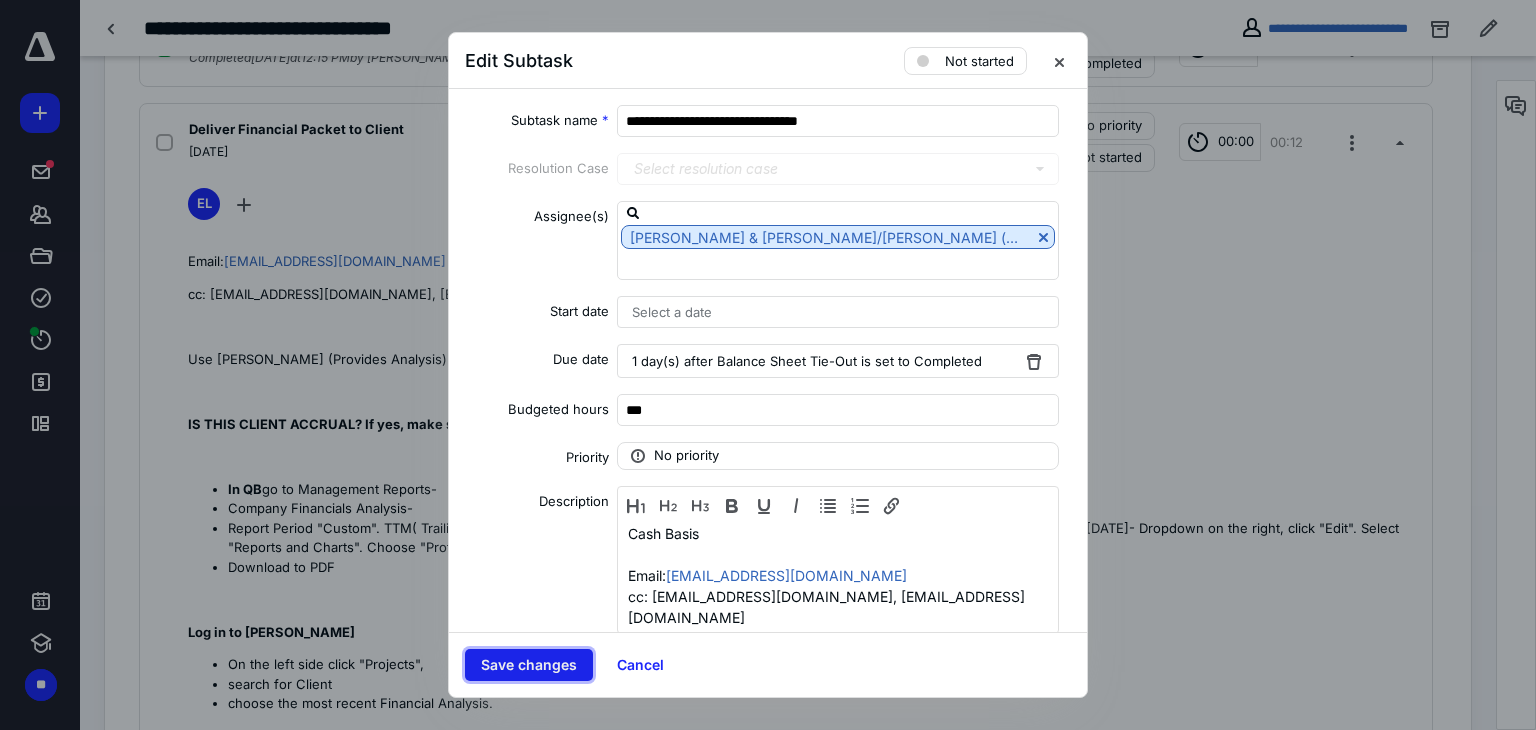 click on "Save changes" at bounding box center [529, 665] 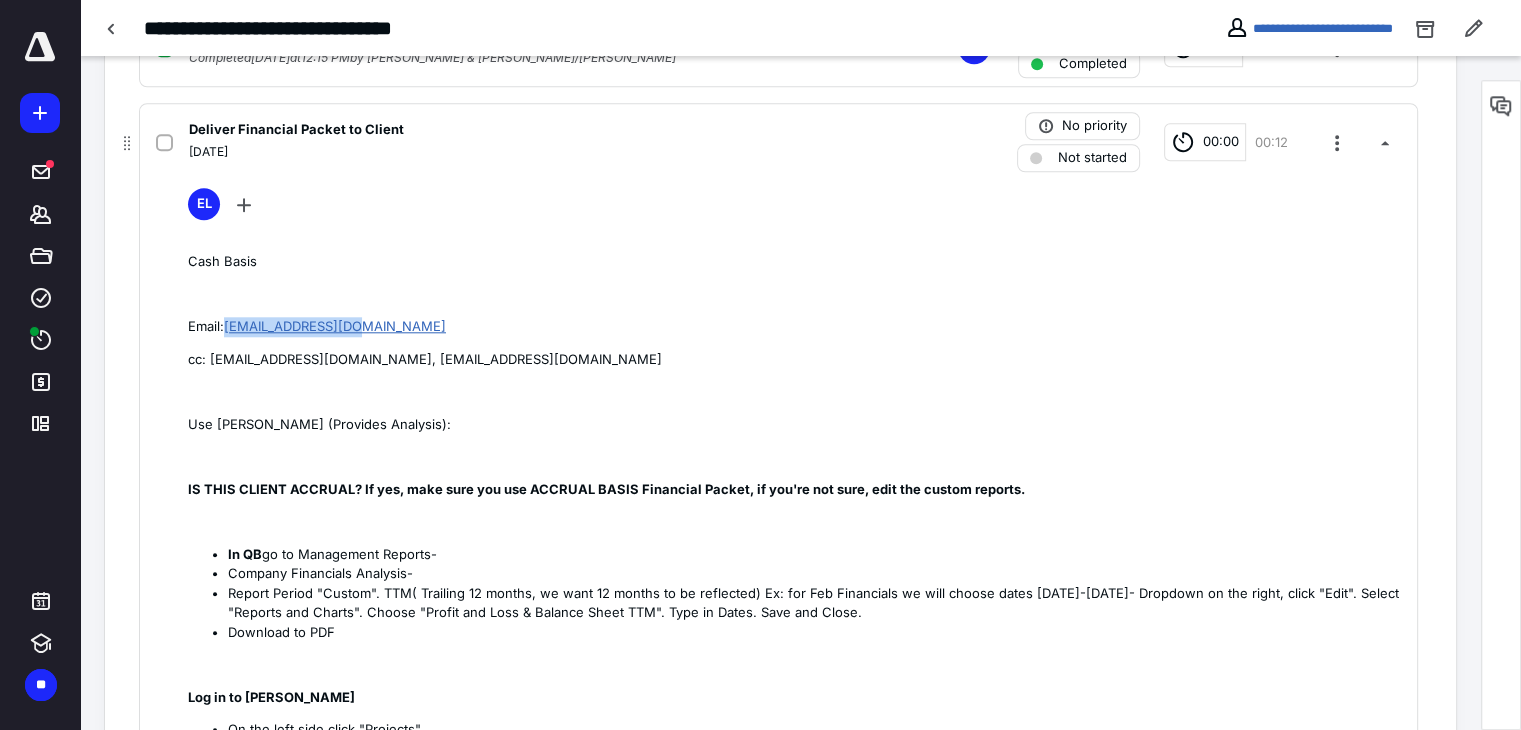 drag, startPoint x: 372, startPoint y: 329, endPoint x: 229, endPoint y: 322, distance: 143.17122 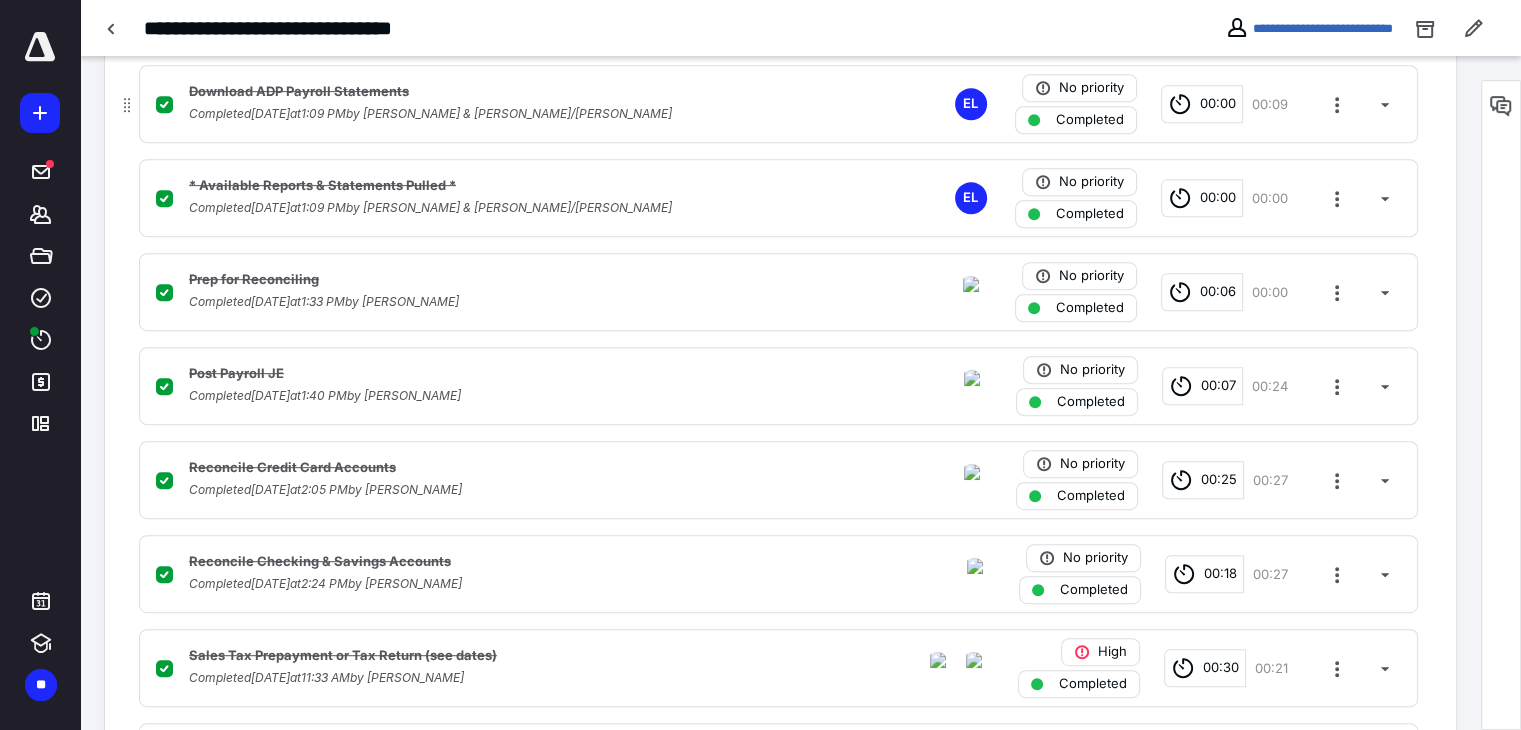 scroll, scrollTop: 879, scrollLeft: 0, axis: vertical 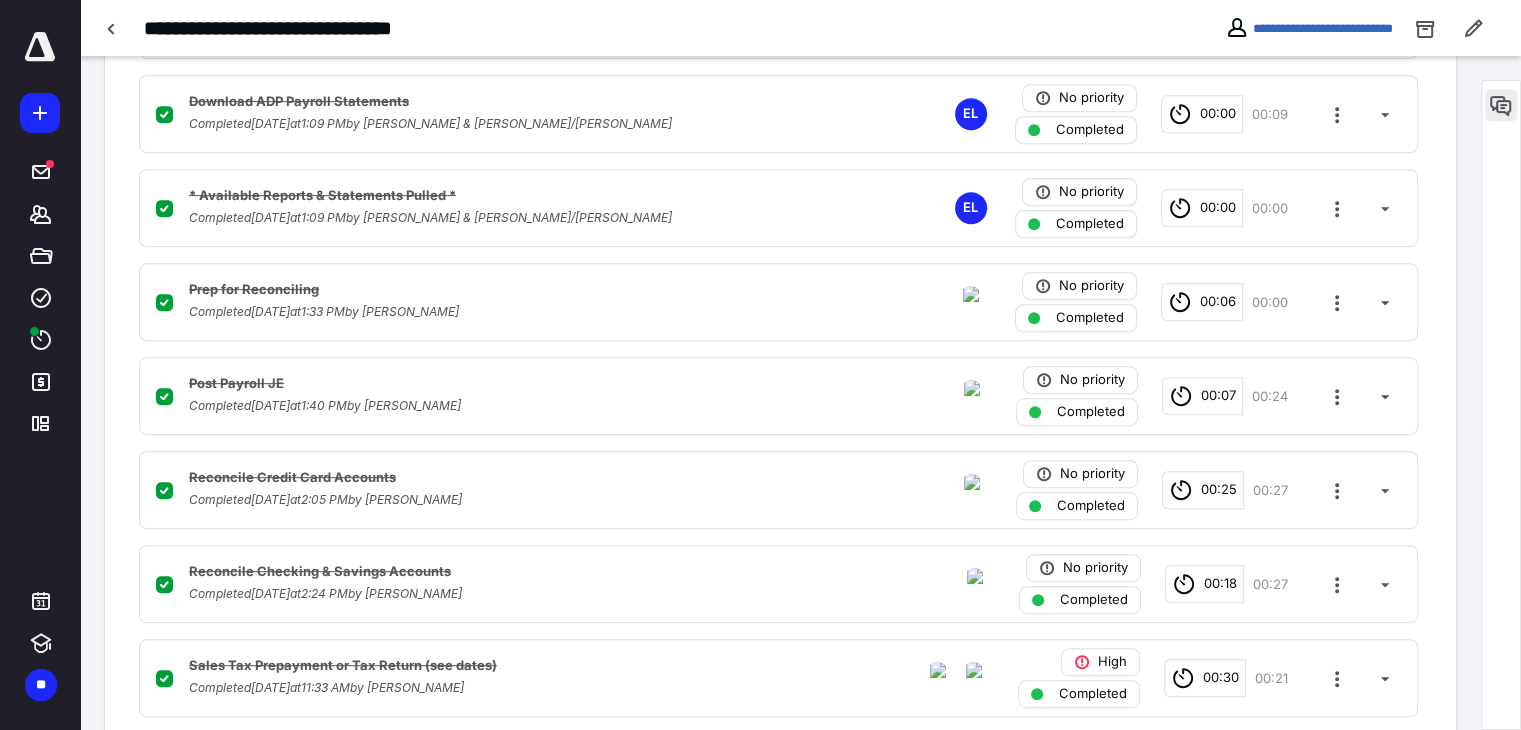 click at bounding box center (1501, 105) 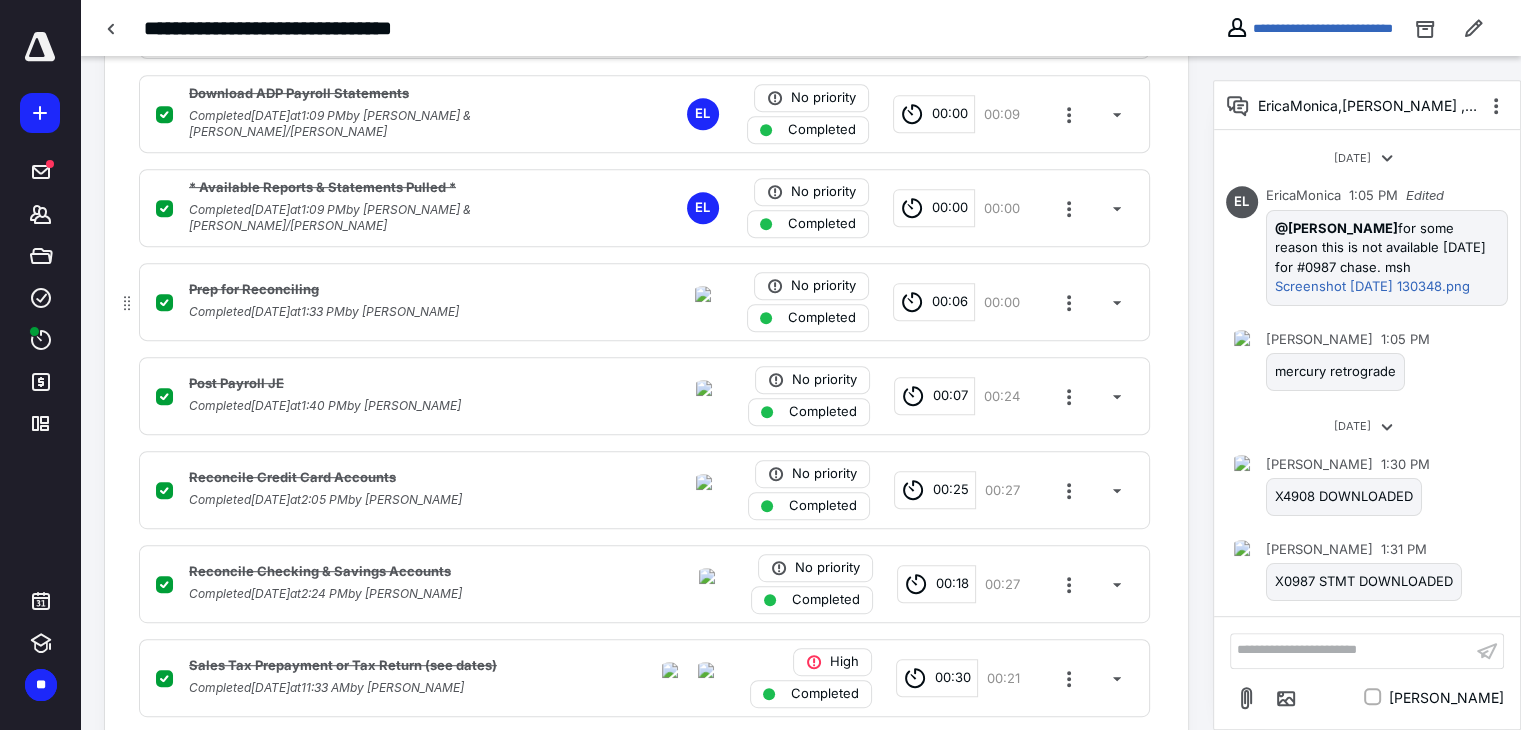 scroll, scrollTop: 1278, scrollLeft: 0, axis: vertical 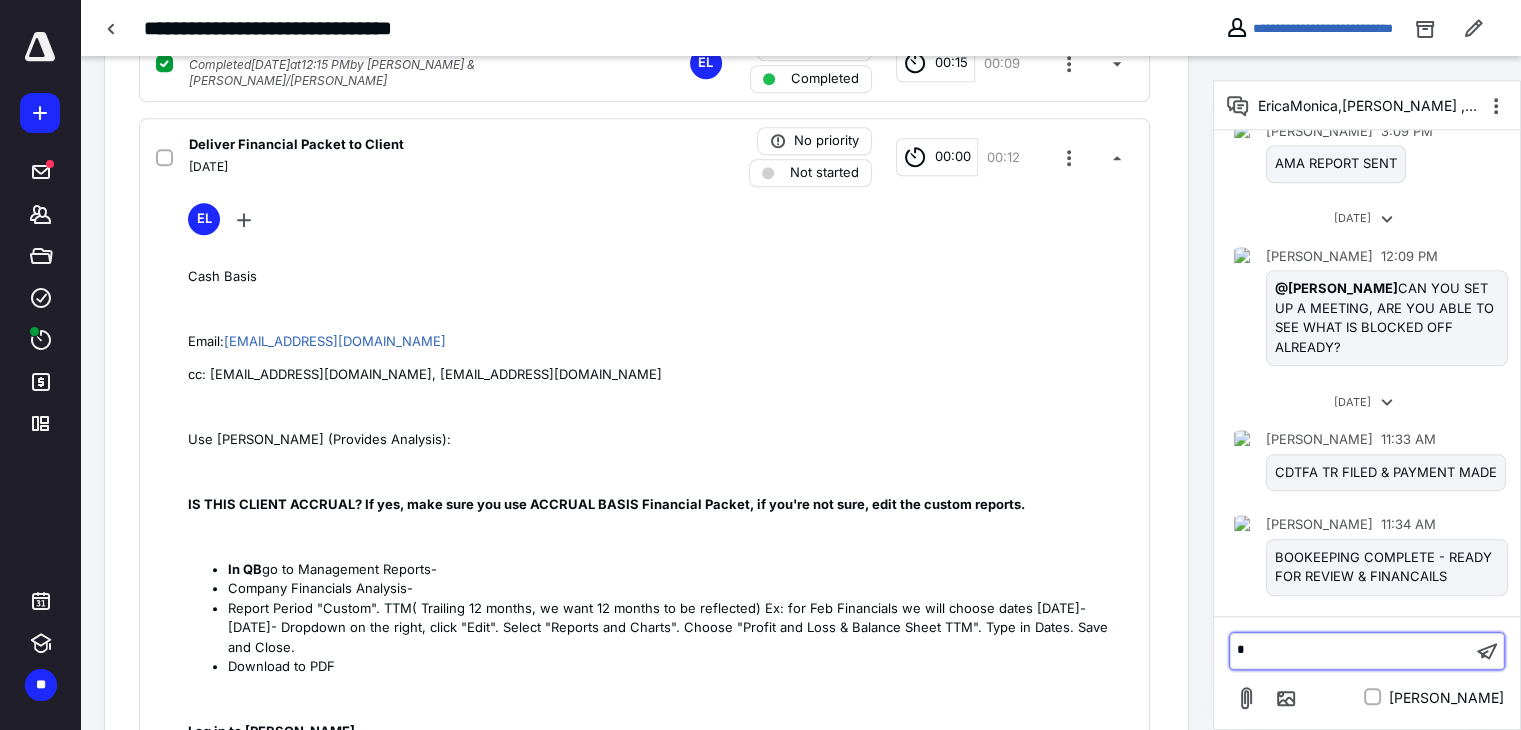 type 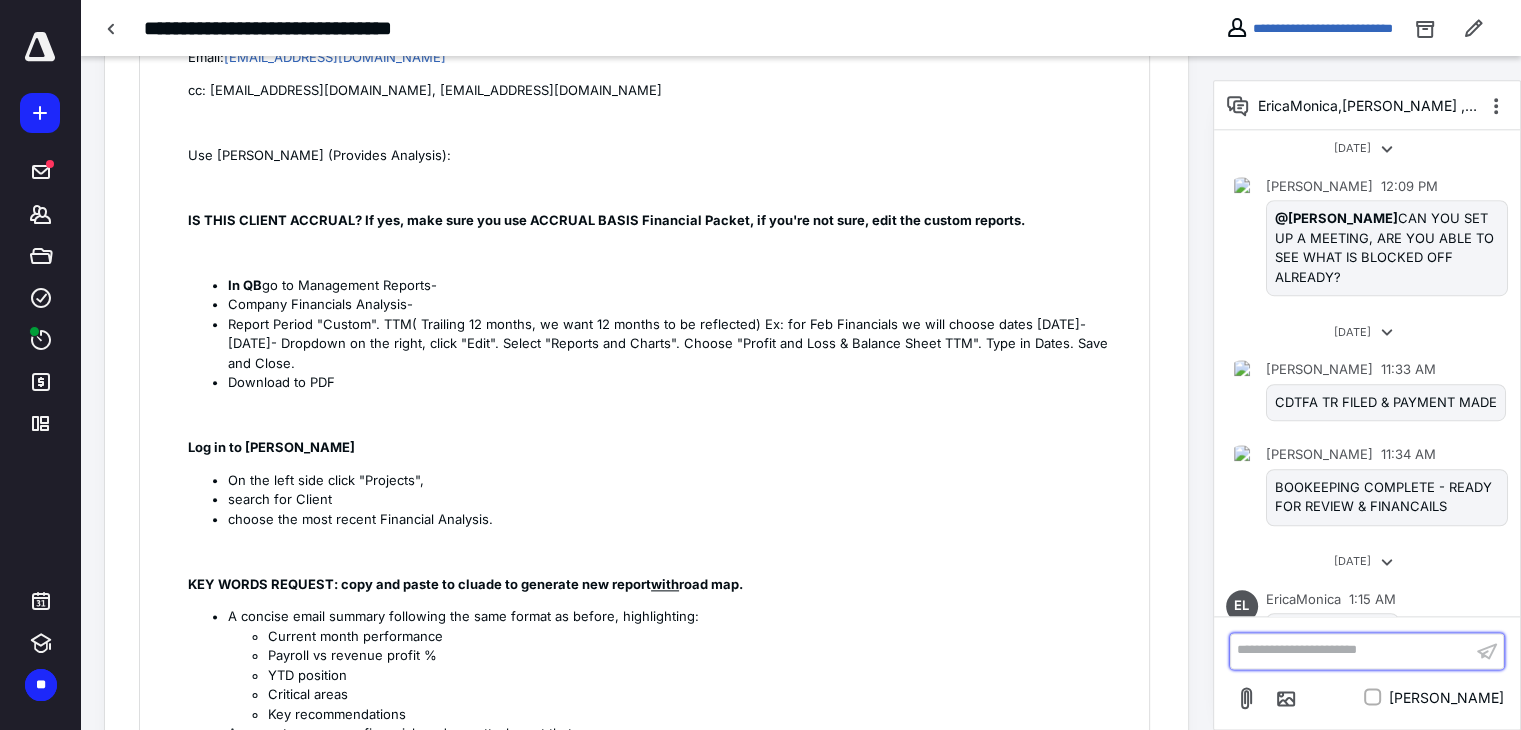 scroll, scrollTop: 2533, scrollLeft: 0, axis: vertical 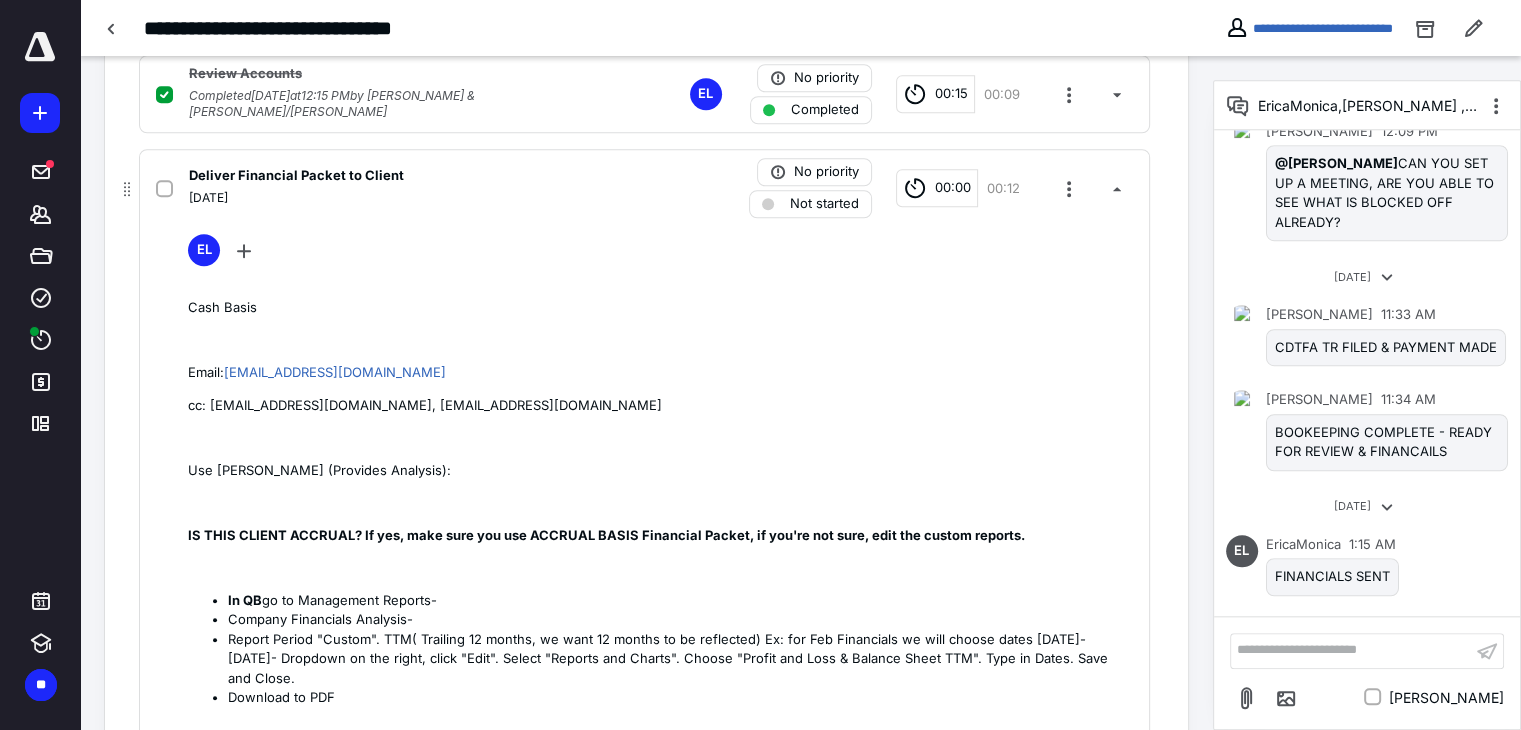click on "Deliver Financial Packet to Client" at bounding box center (382, 176) 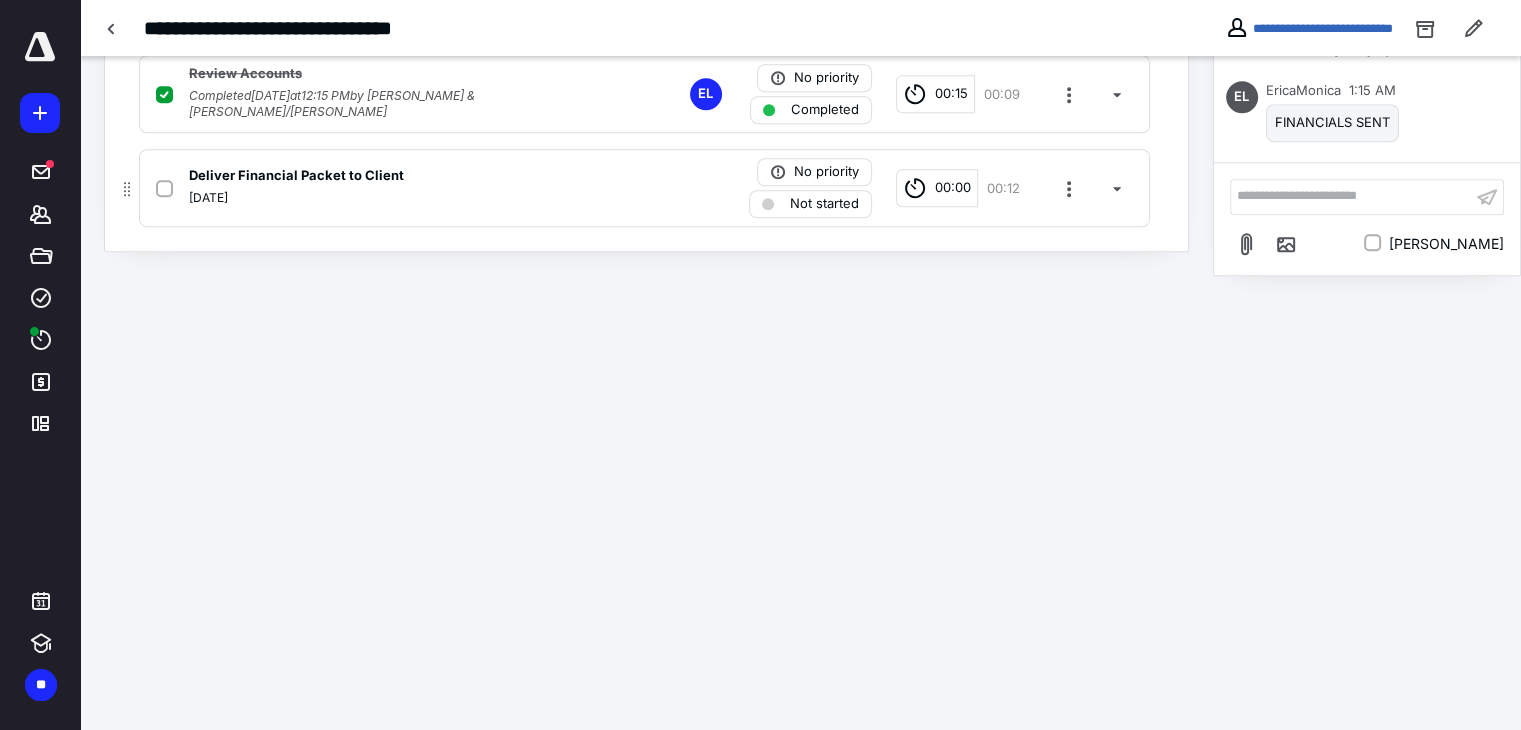 scroll, scrollTop: 1479, scrollLeft: 0, axis: vertical 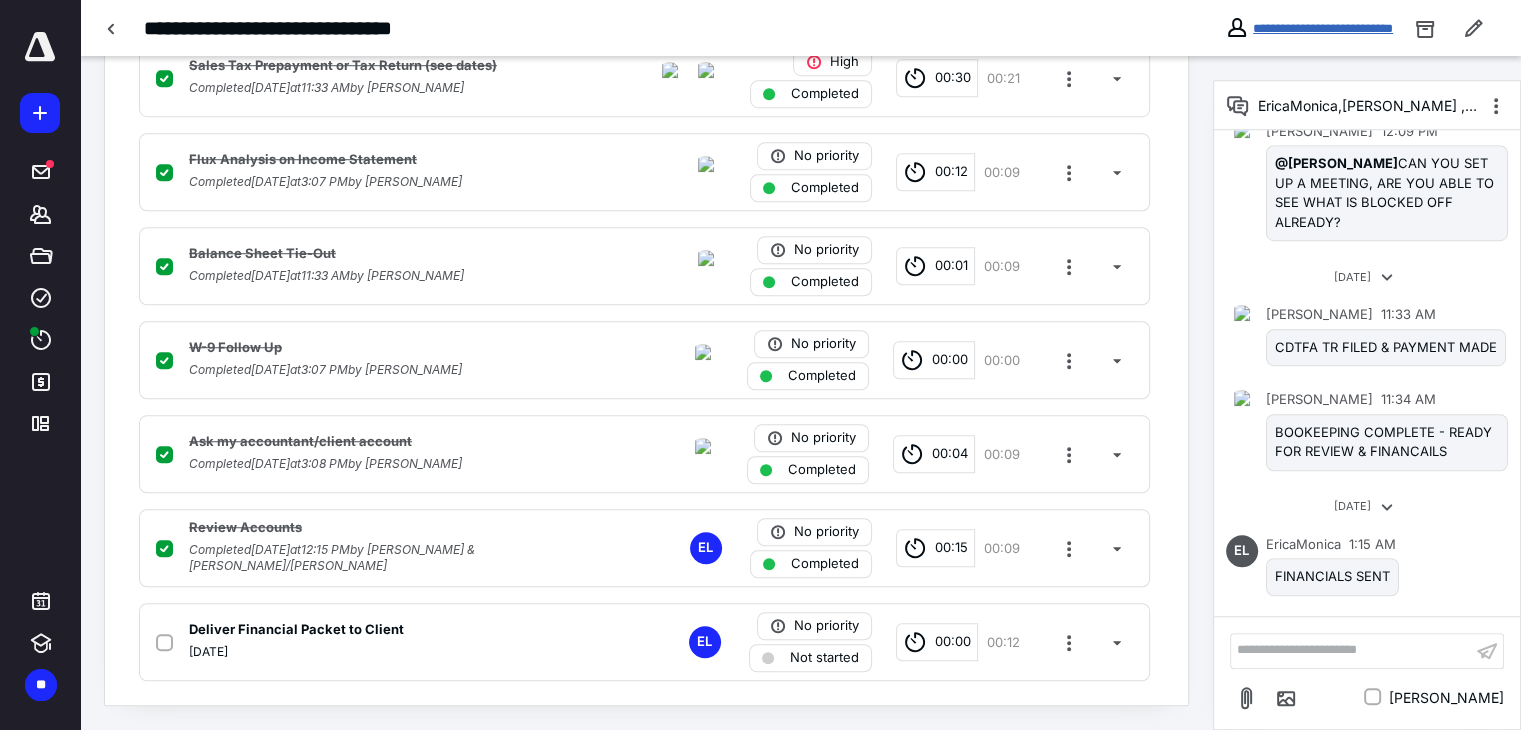 click on "**********" at bounding box center [1323, 28] 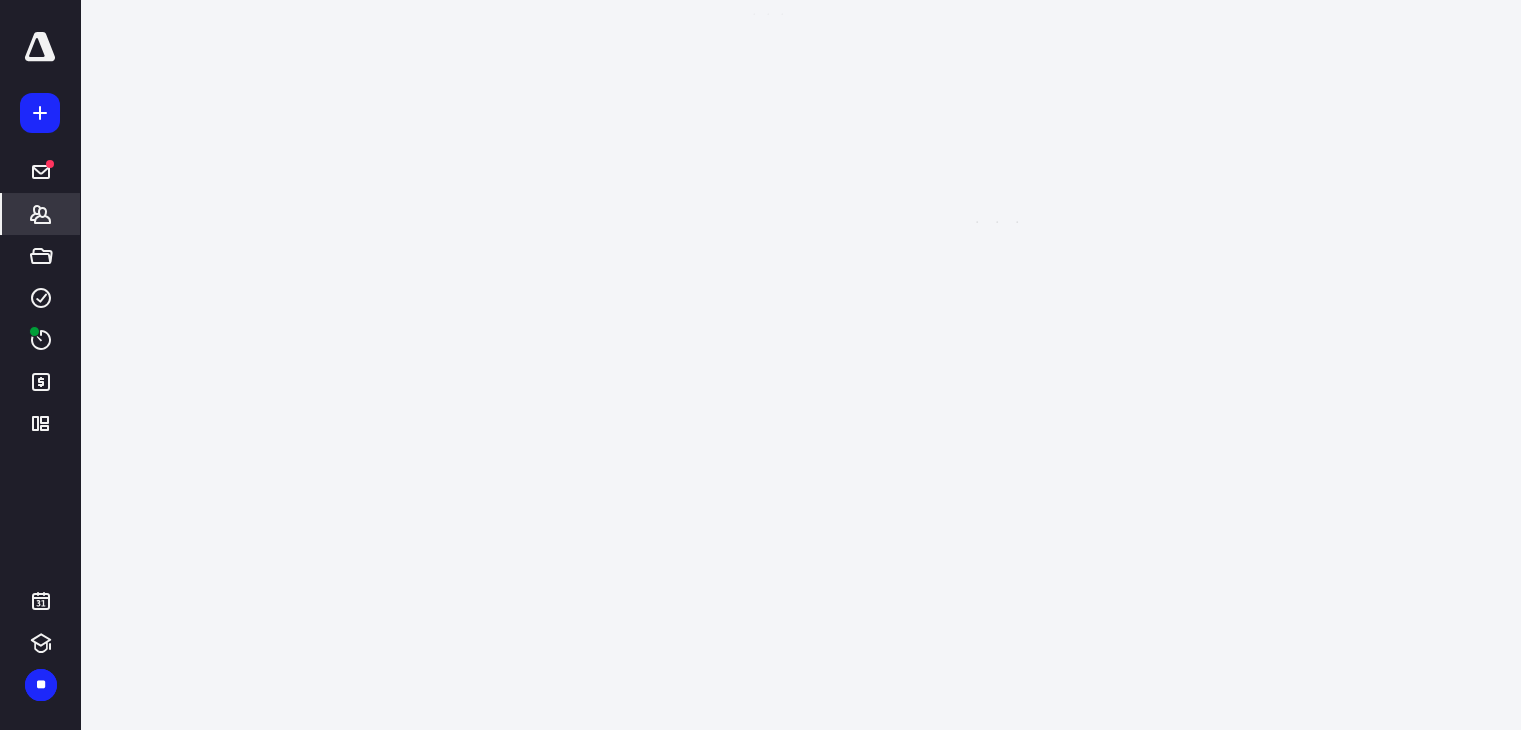 scroll, scrollTop: 0, scrollLeft: 0, axis: both 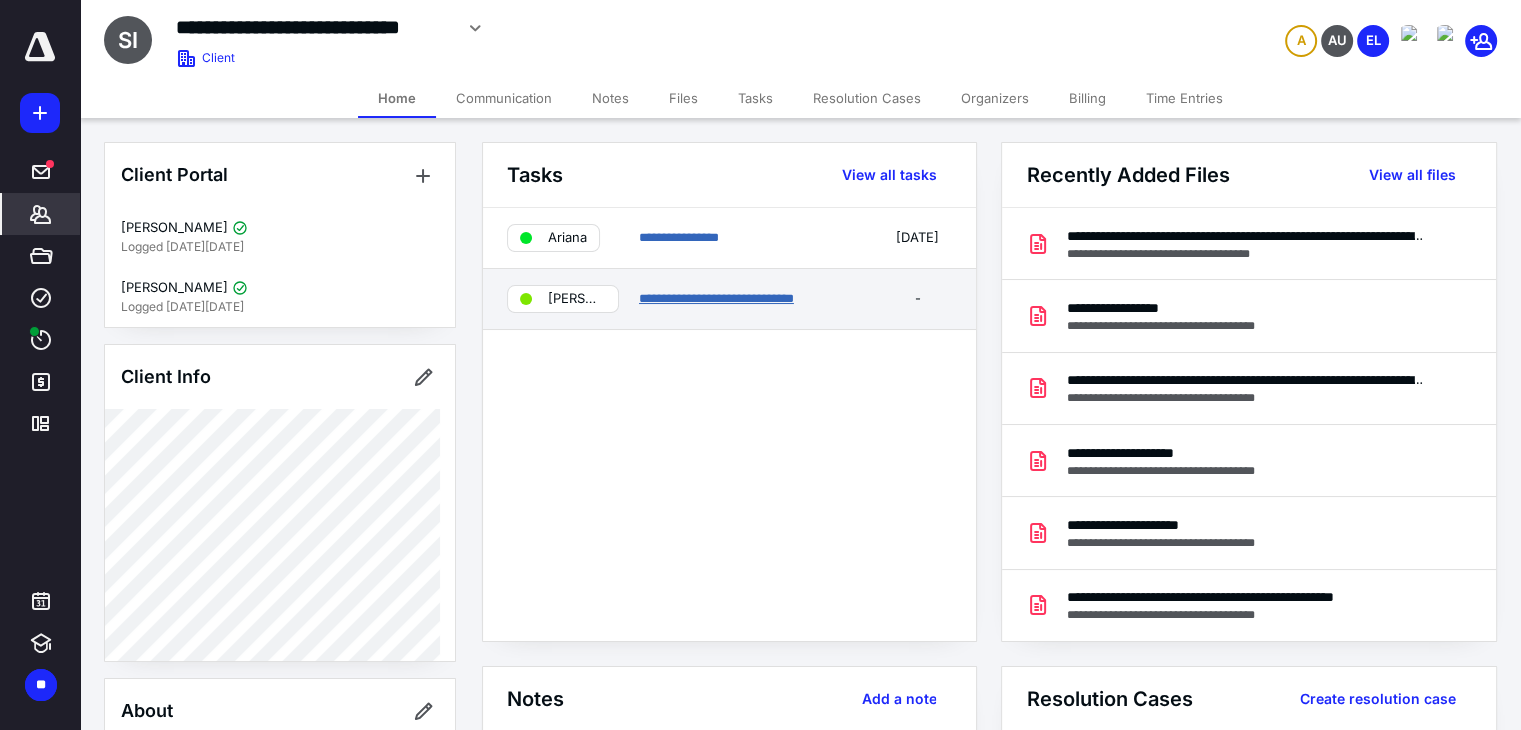 click on "**********" at bounding box center [716, 298] 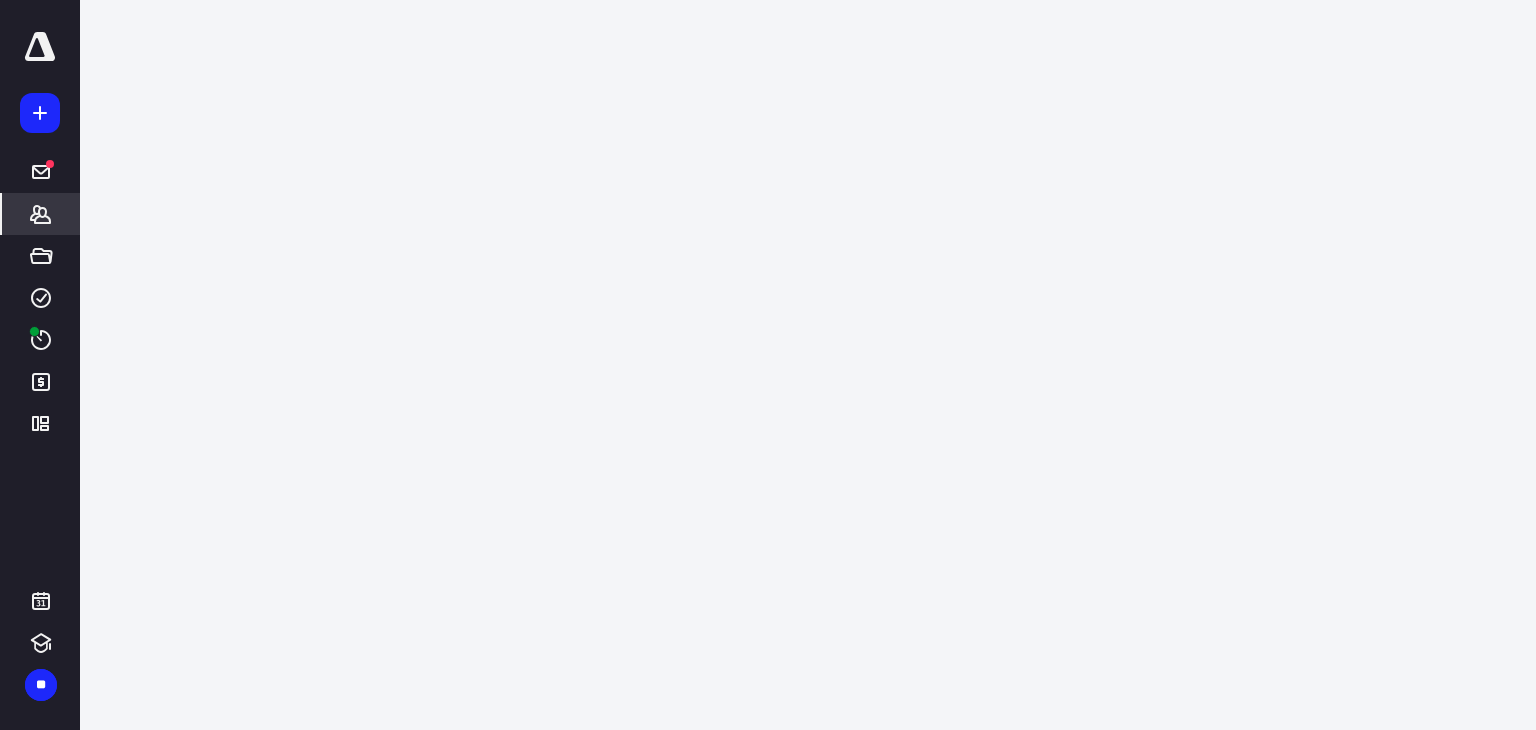 click on "**********" at bounding box center (760, 365) 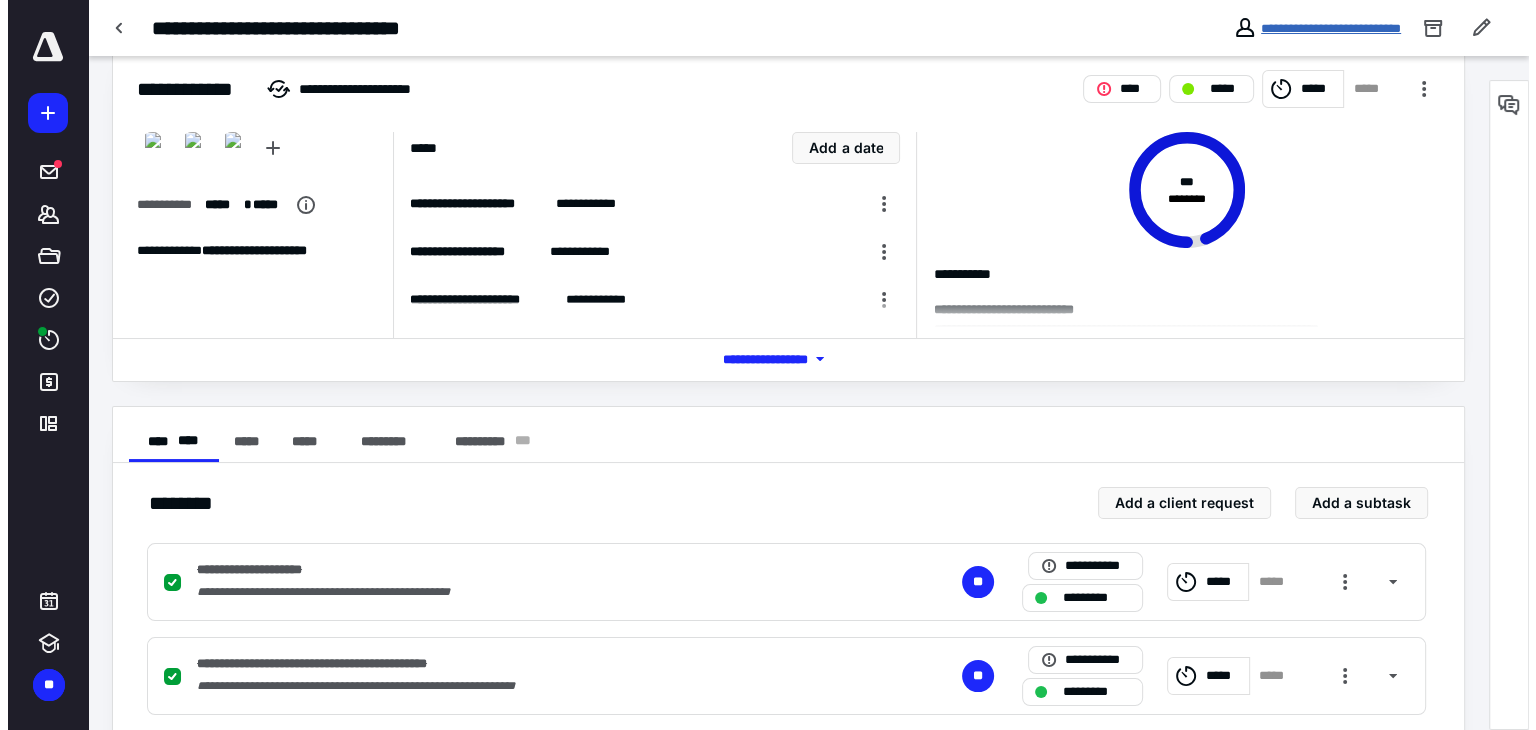 scroll, scrollTop: 0, scrollLeft: 0, axis: both 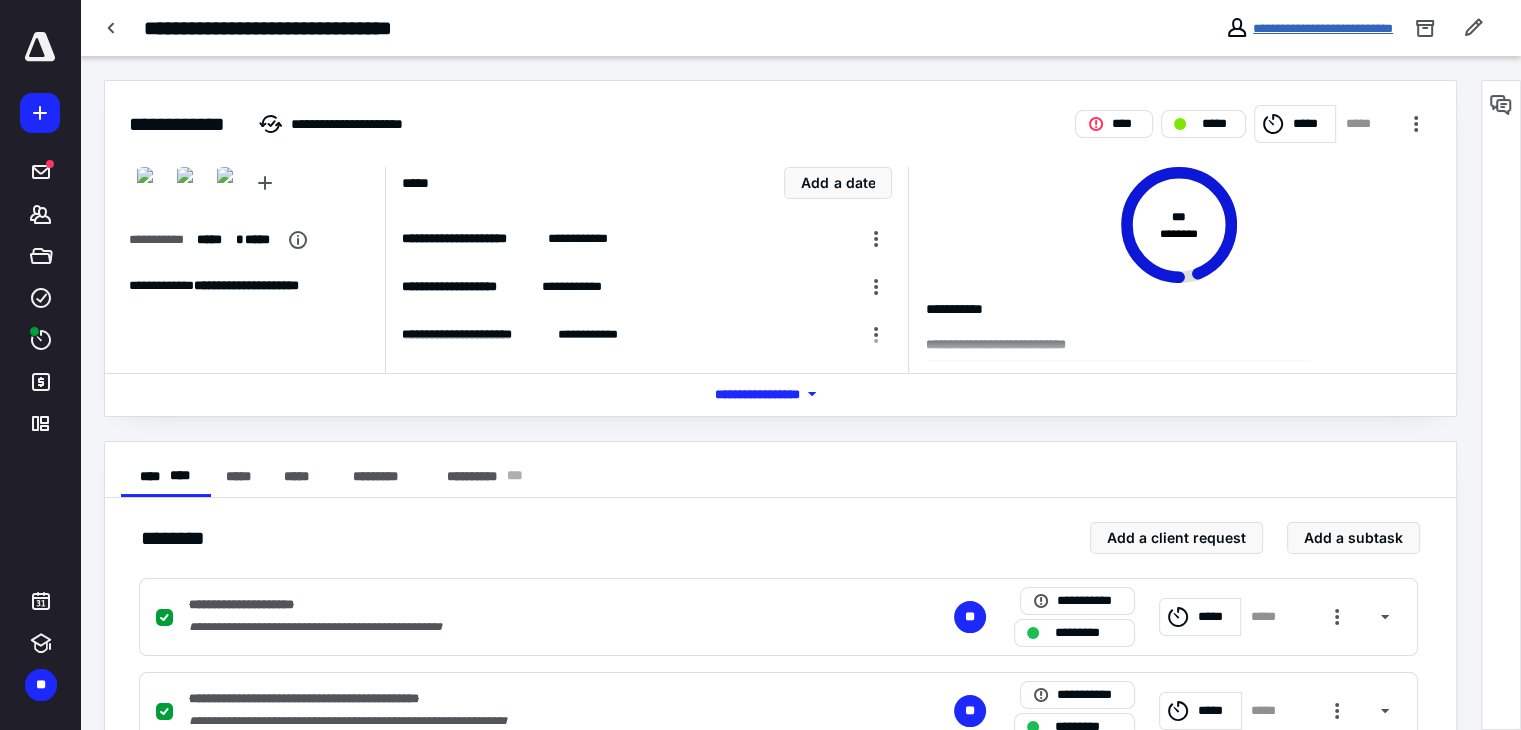 click on "**********" at bounding box center [1323, 28] 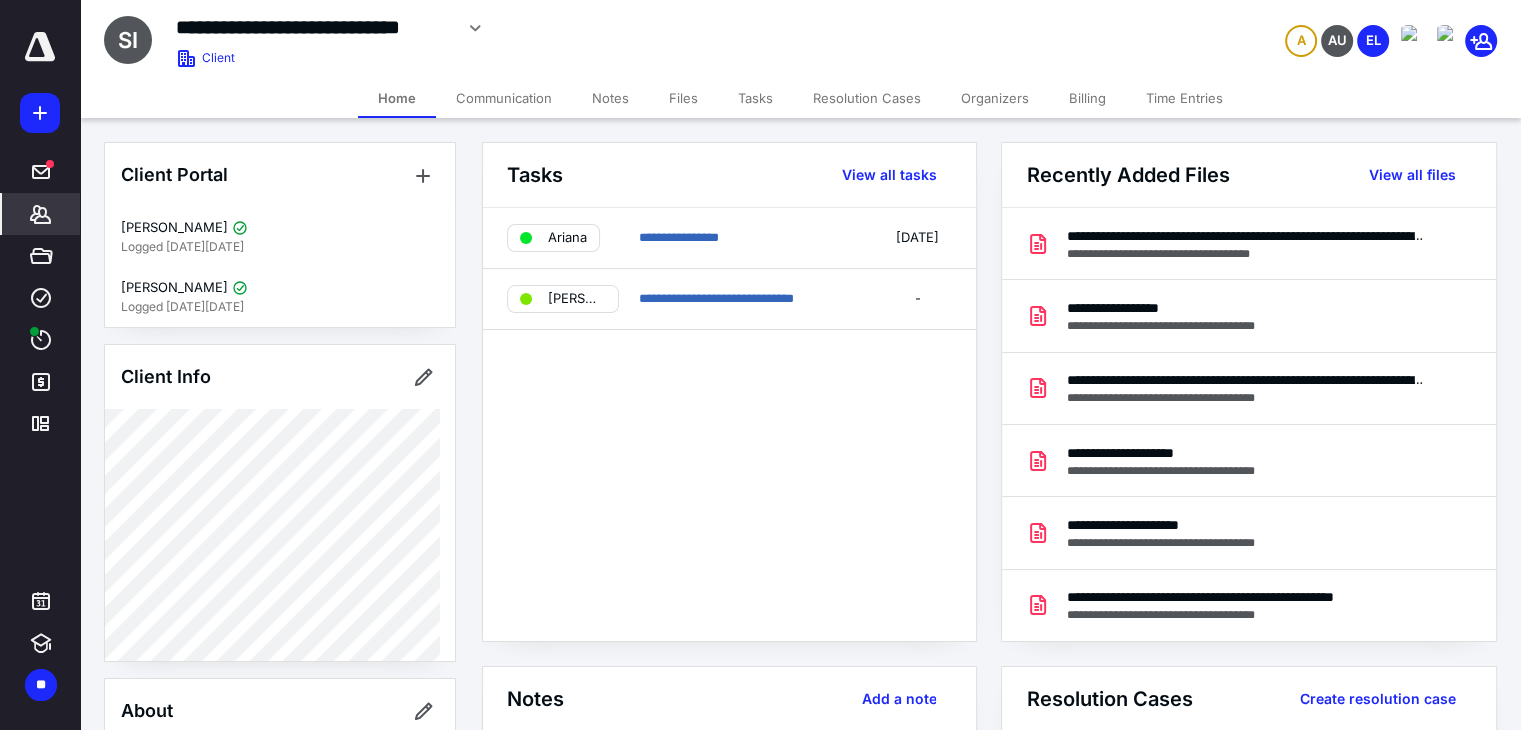 click on "Files" at bounding box center (683, 98) 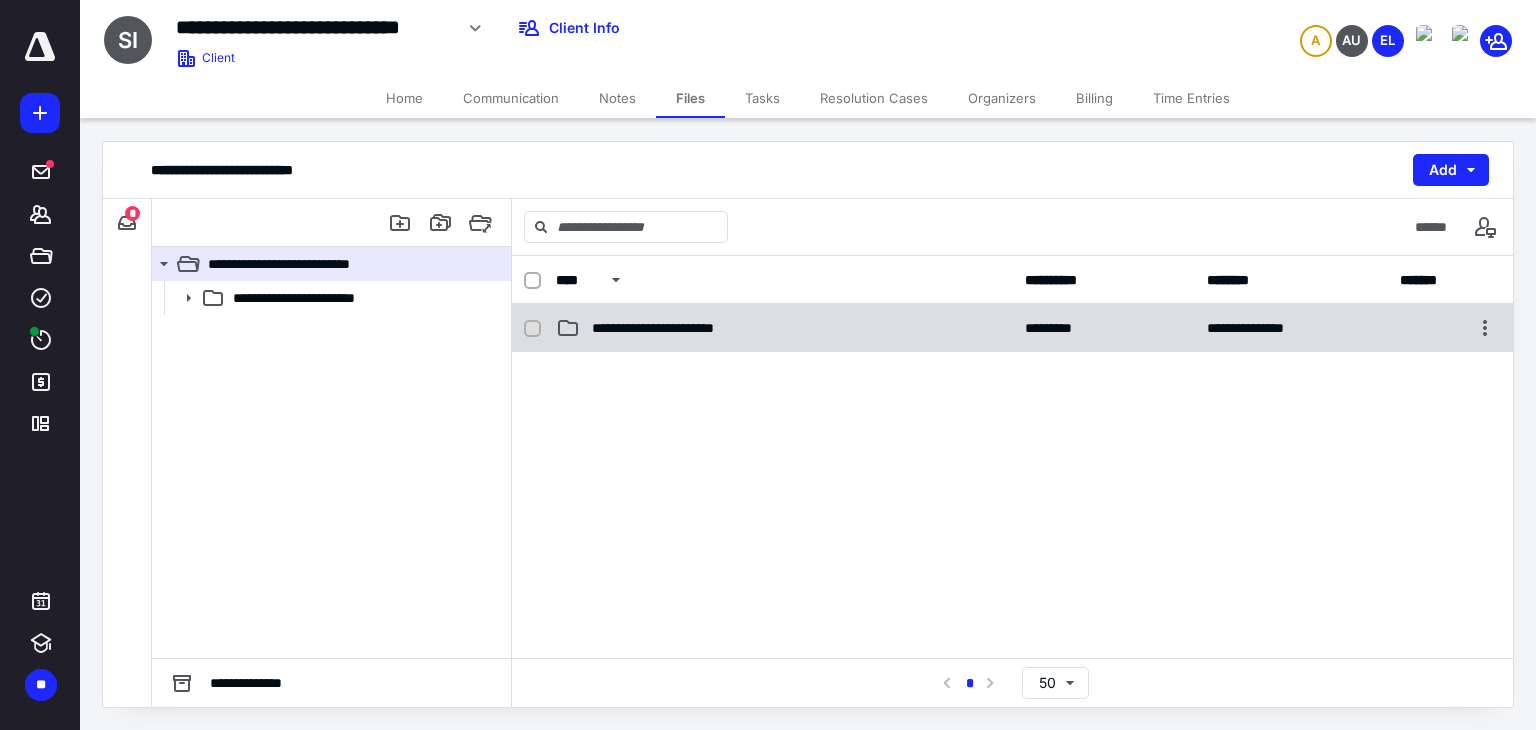 click on "**********" at bounding box center (674, 328) 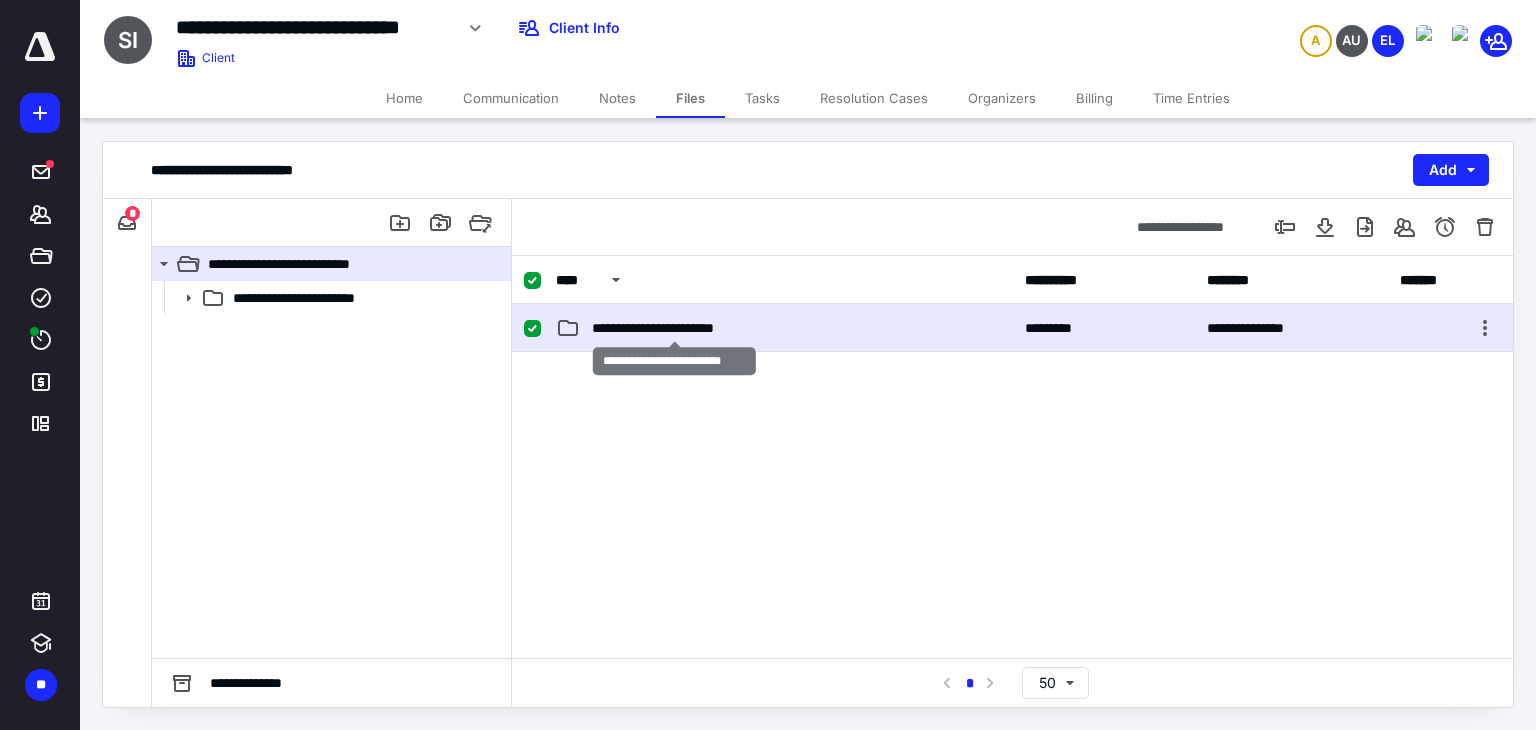 click on "**********" at bounding box center (674, 328) 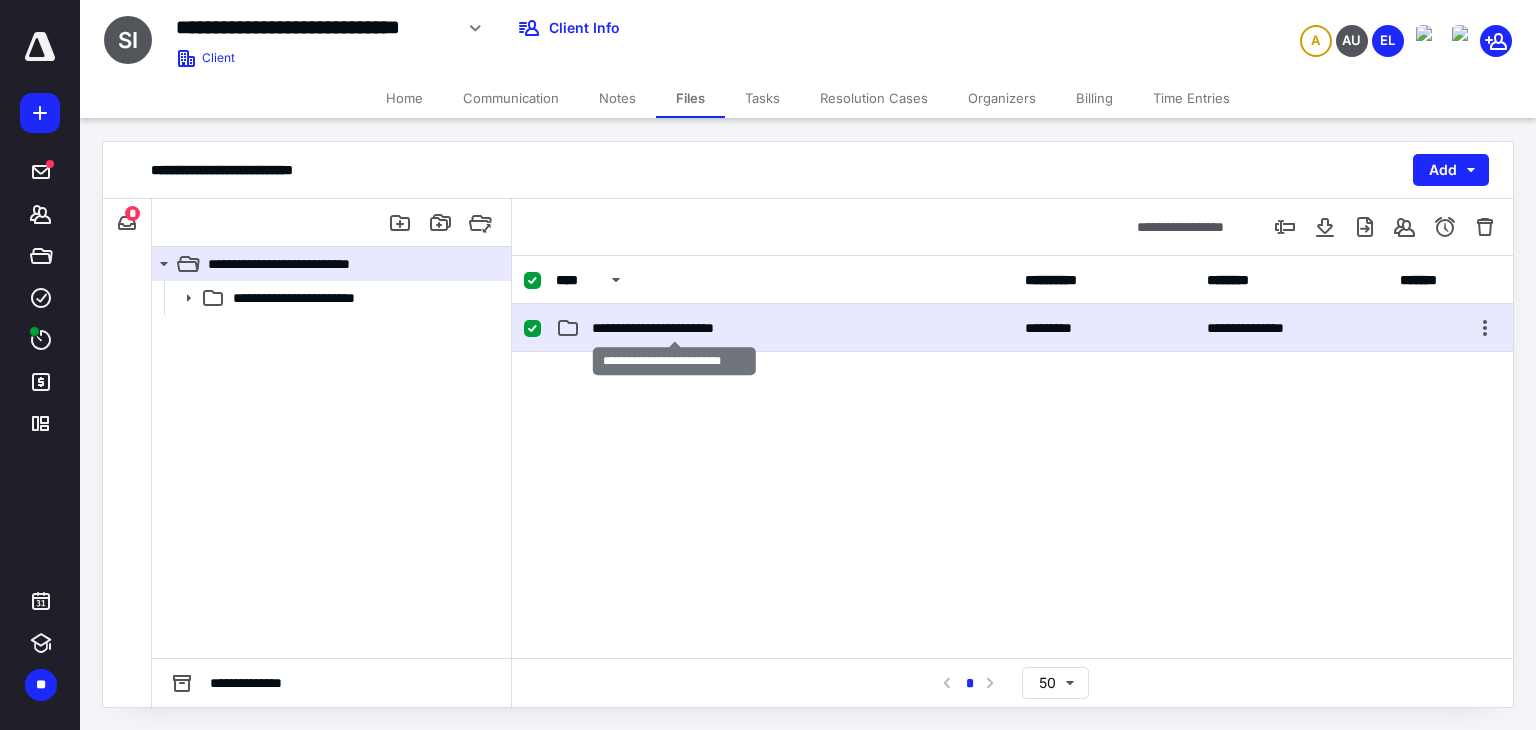 checkbox on "false" 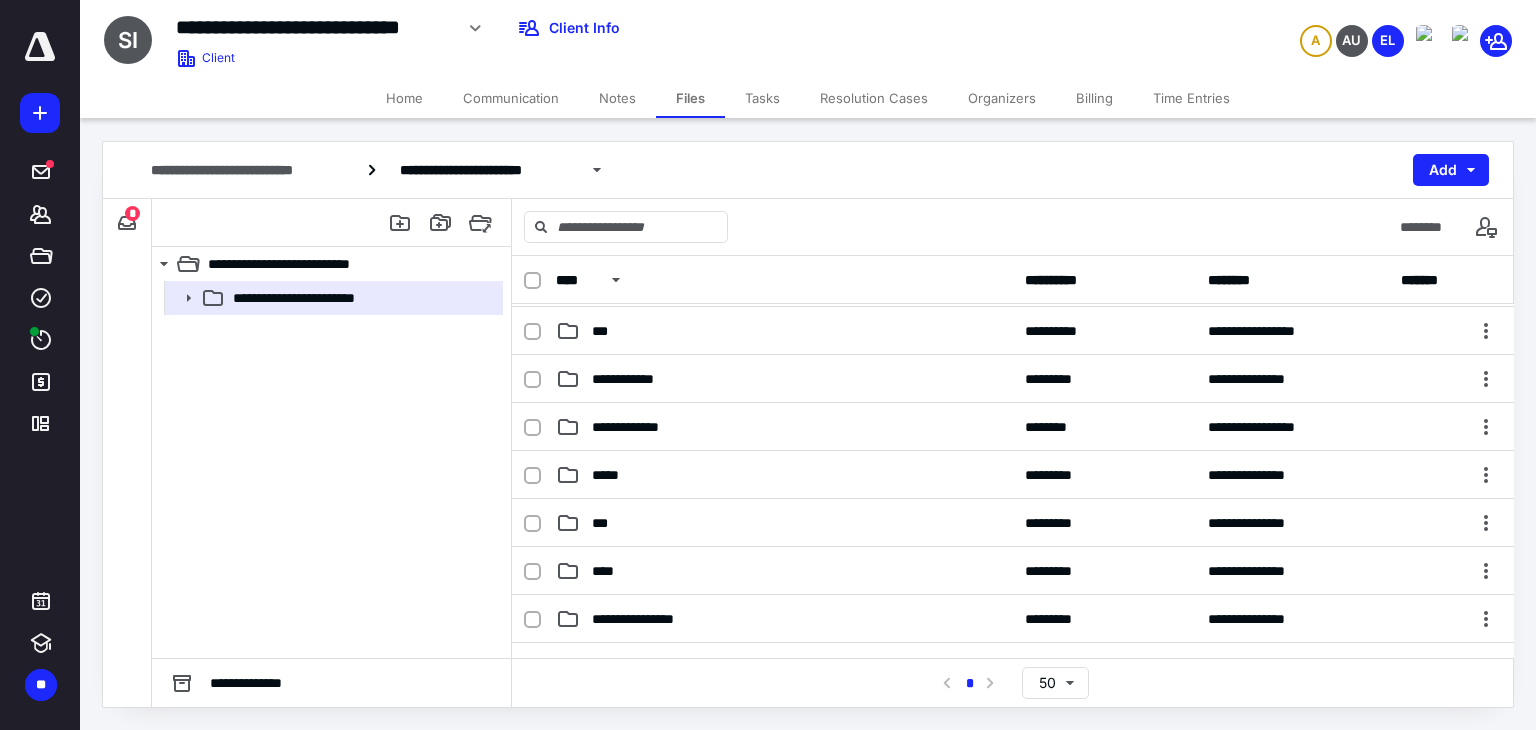 scroll, scrollTop: 300, scrollLeft: 0, axis: vertical 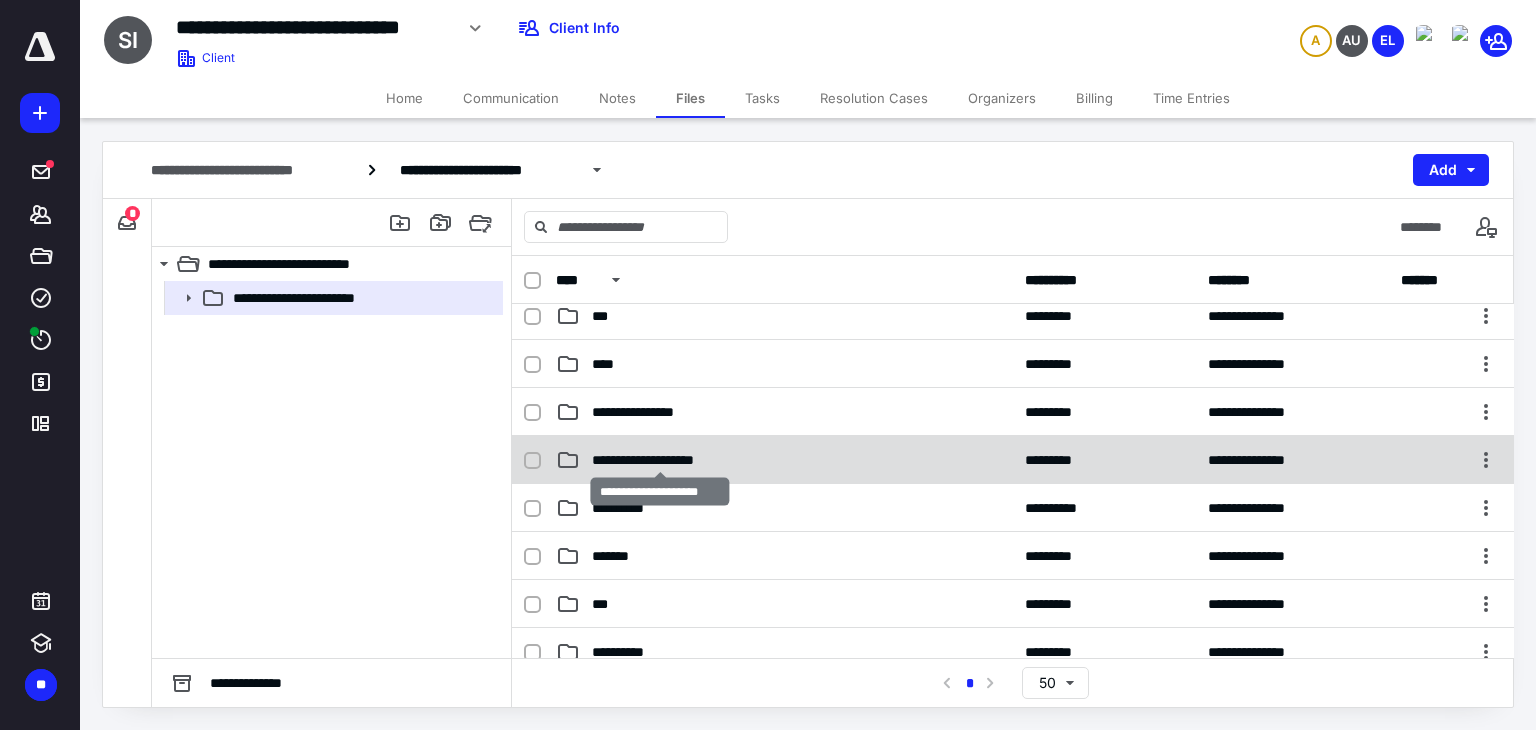 click on "**********" at bounding box center [660, 460] 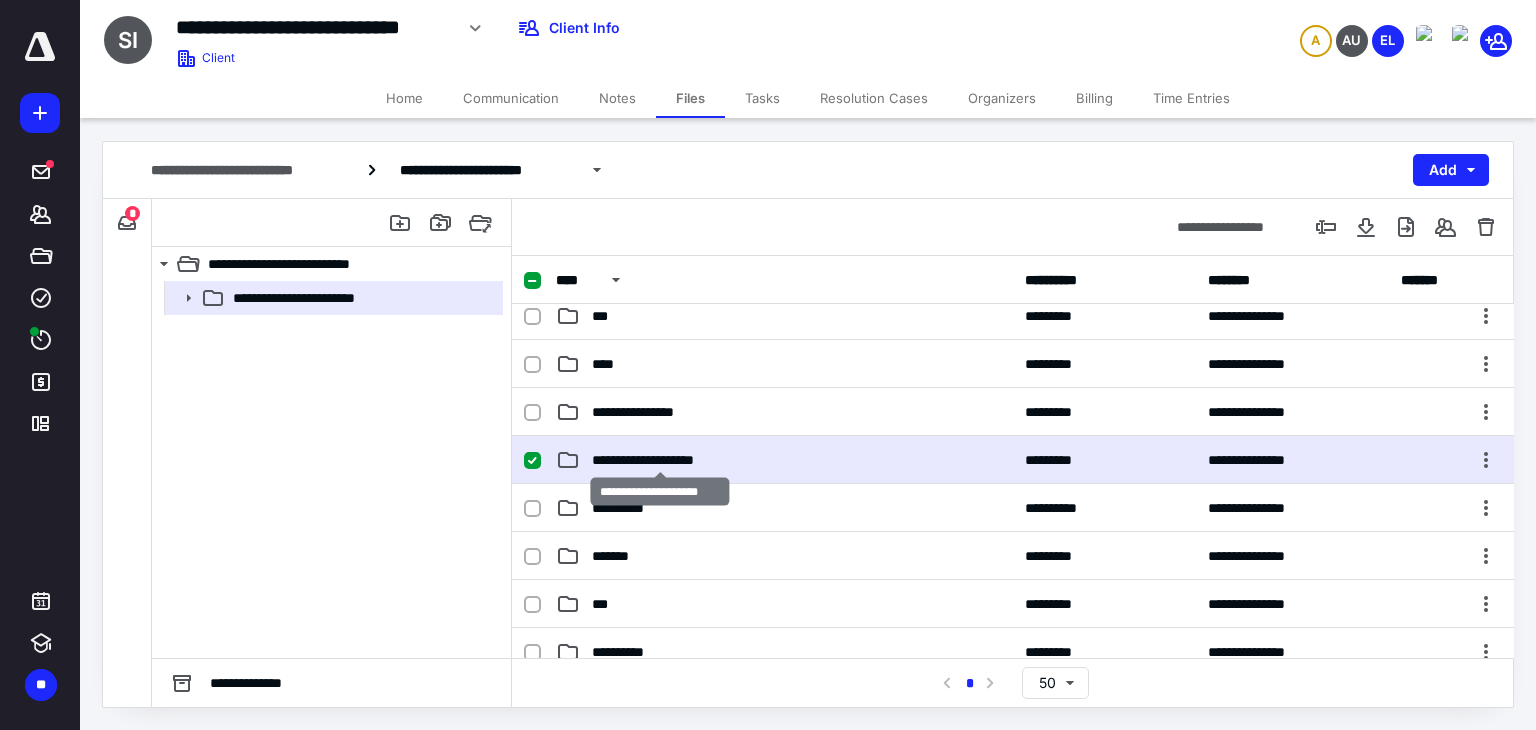 click on "**********" at bounding box center (660, 460) 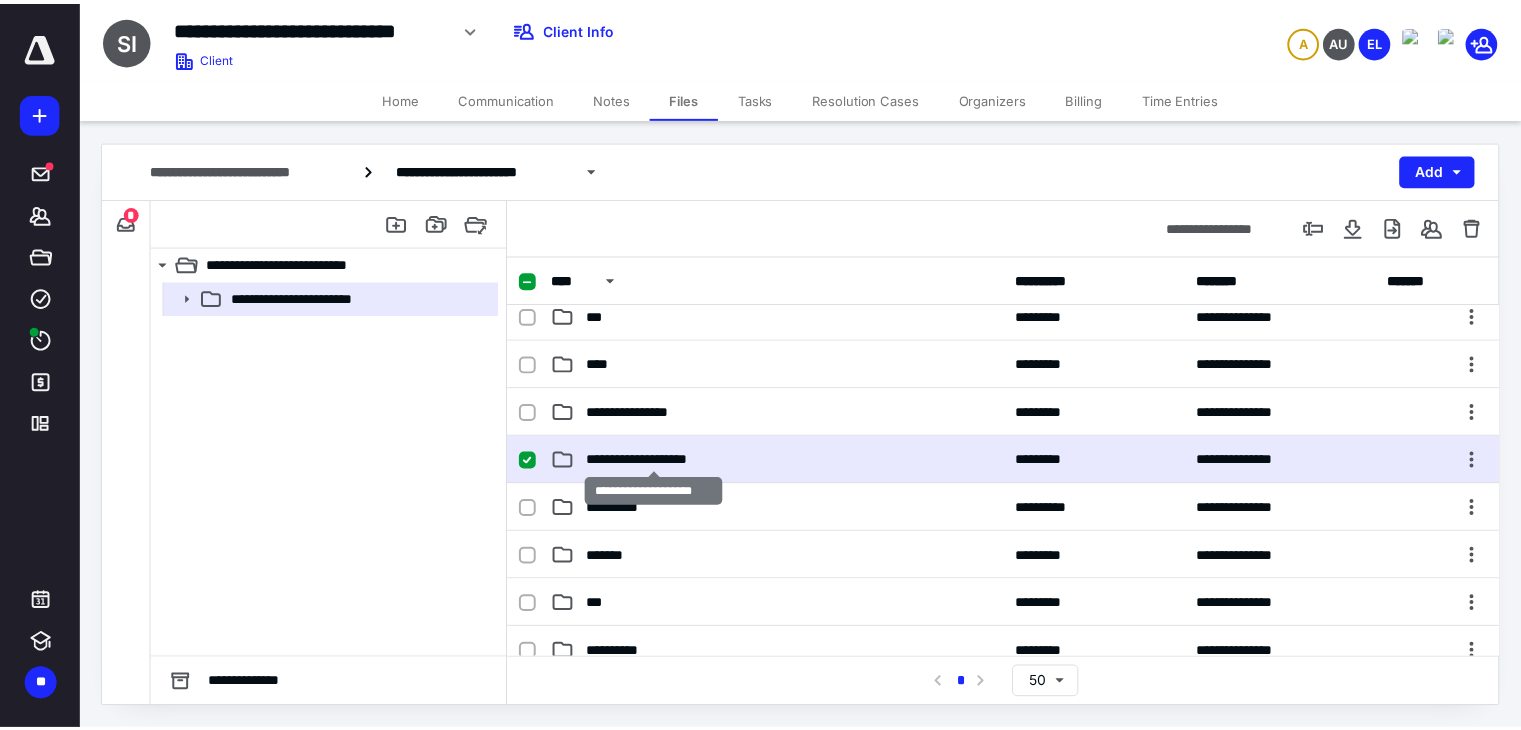 scroll, scrollTop: 0, scrollLeft: 0, axis: both 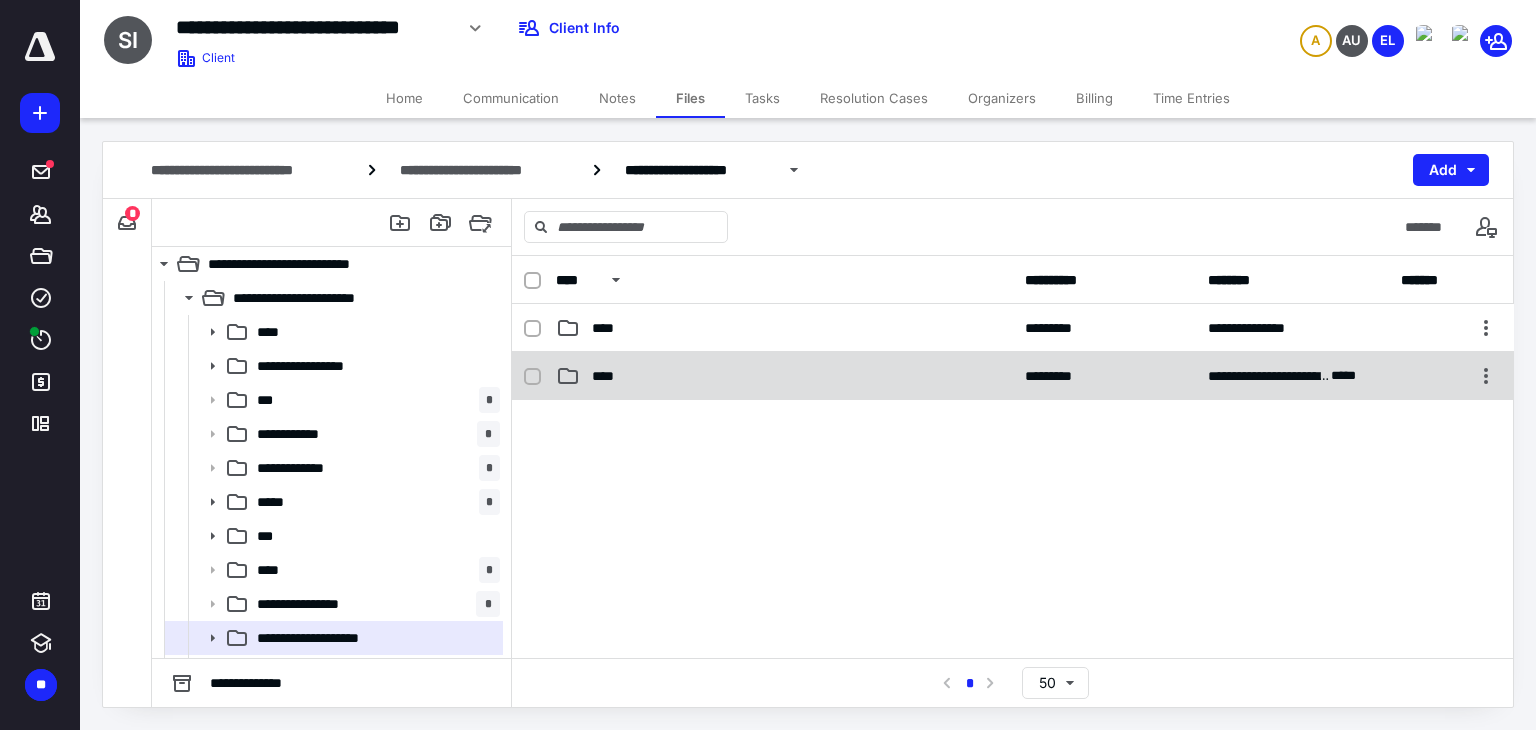 click on "****" at bounding box center (609, 376) 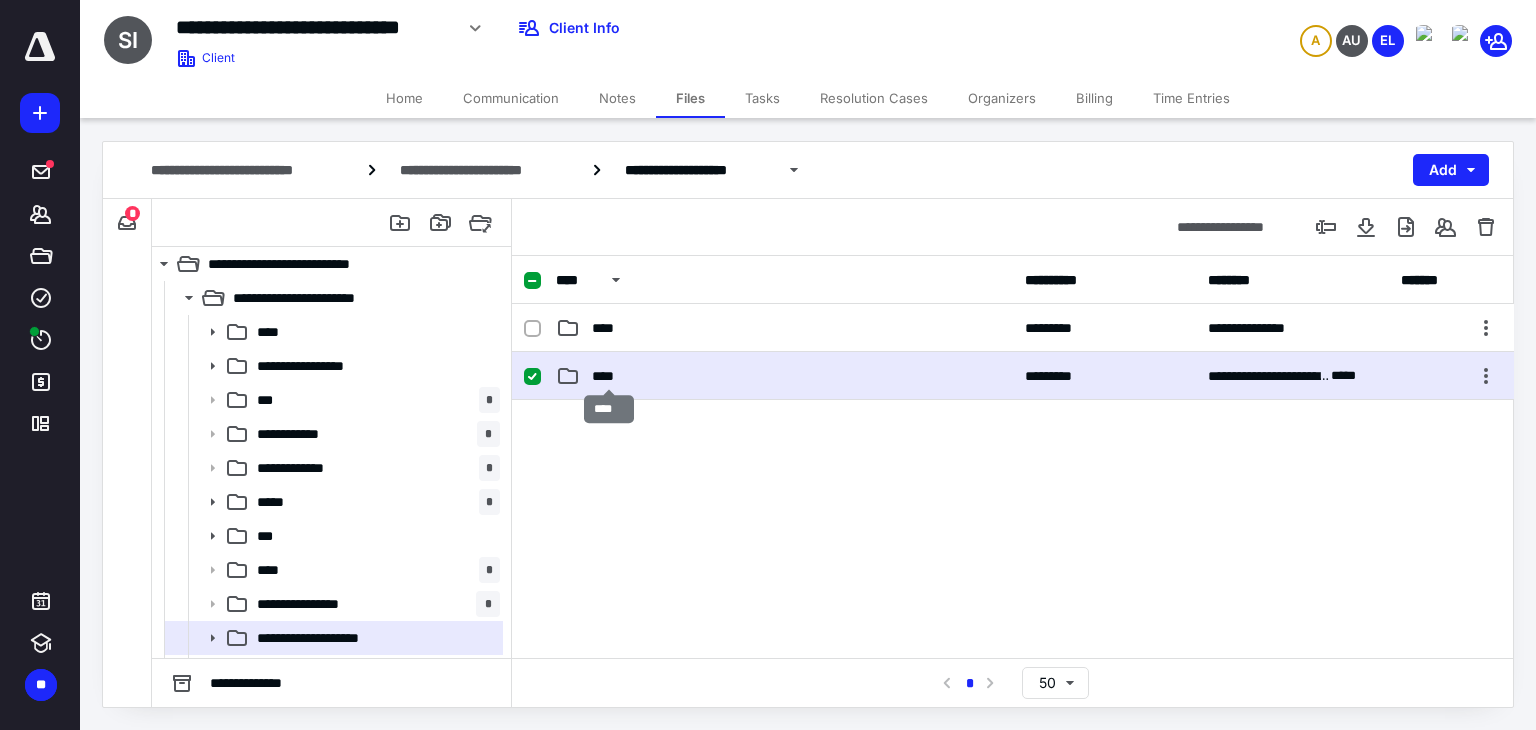 click on "****" at bounding box center (609, 376) 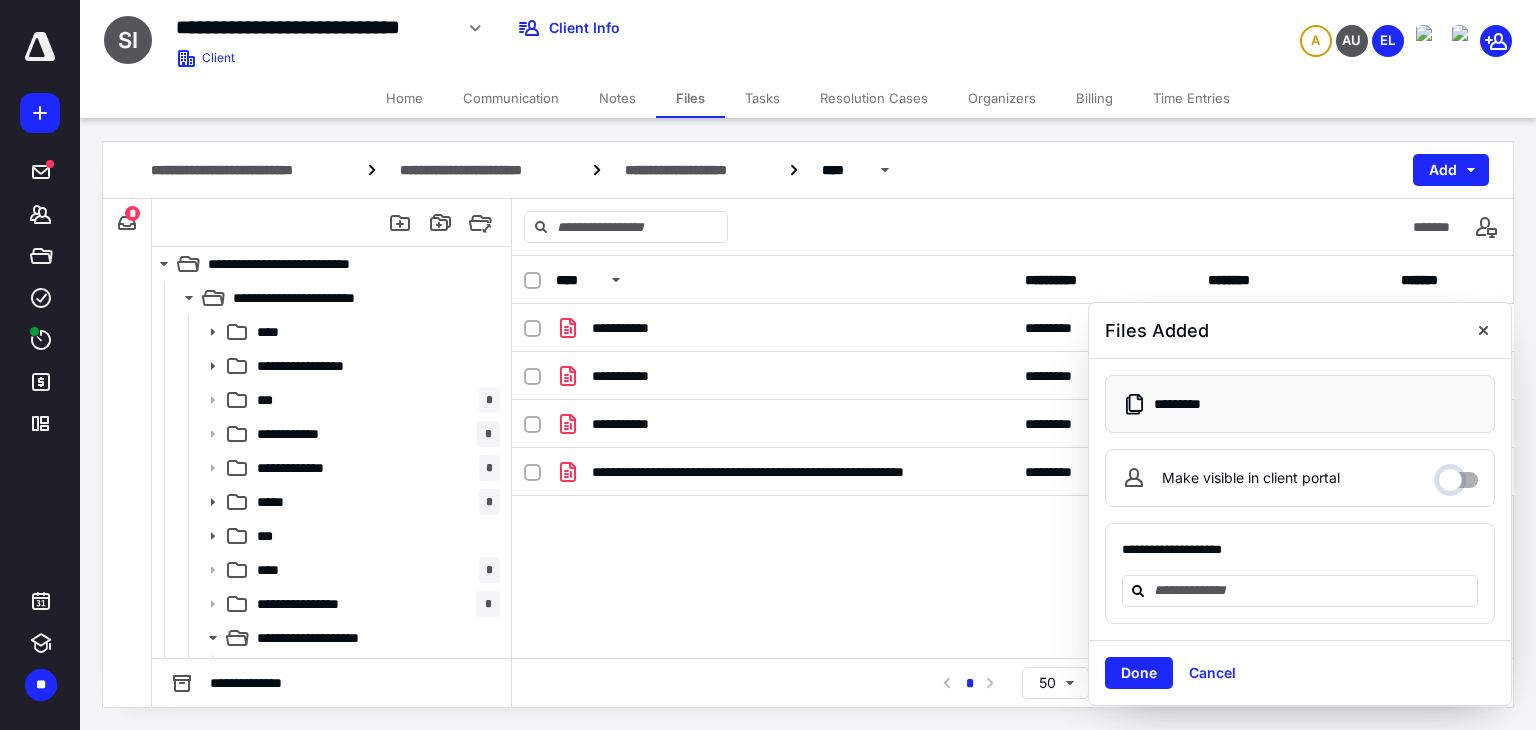 click on "Make visible in client portal" at bounding box center [1458, 475] 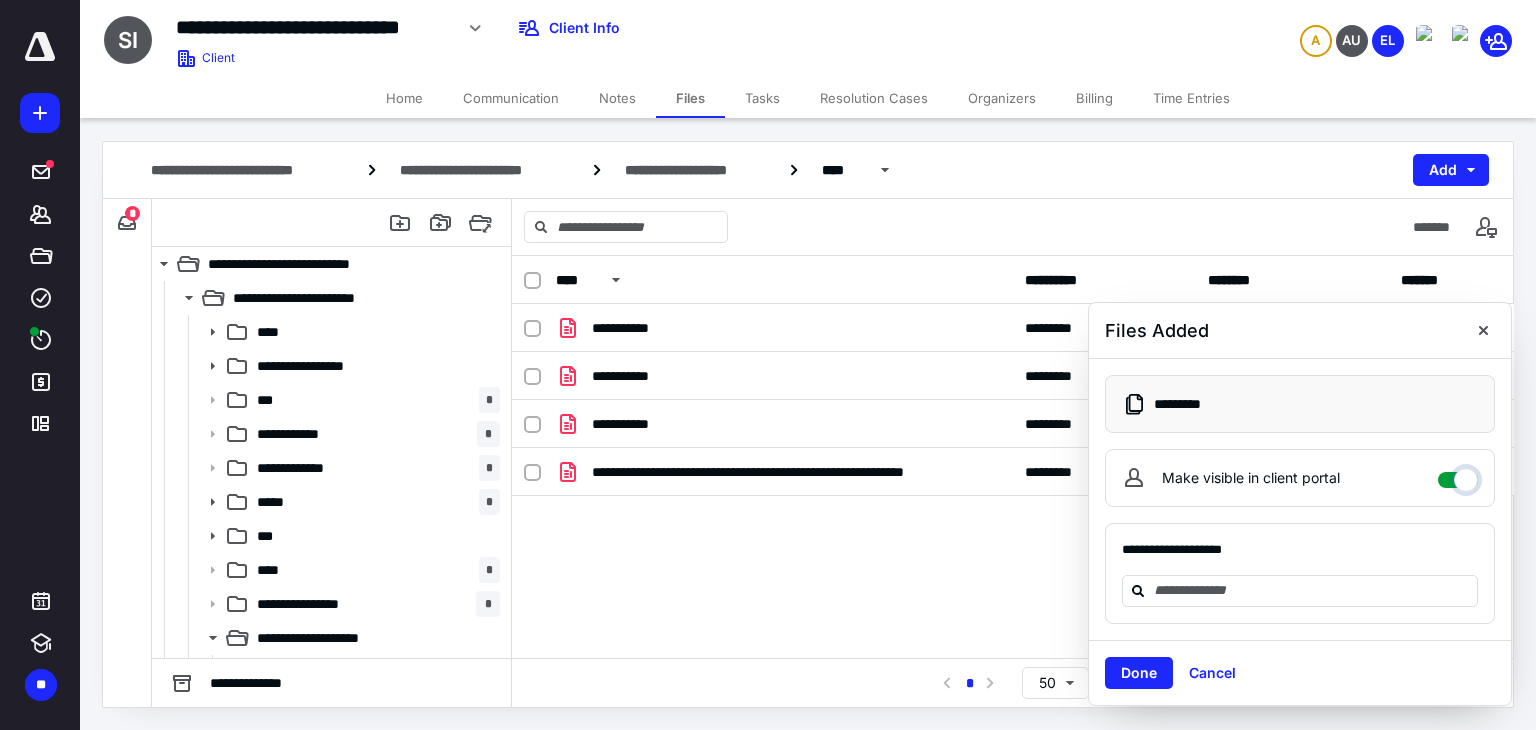 checkbox on "****" 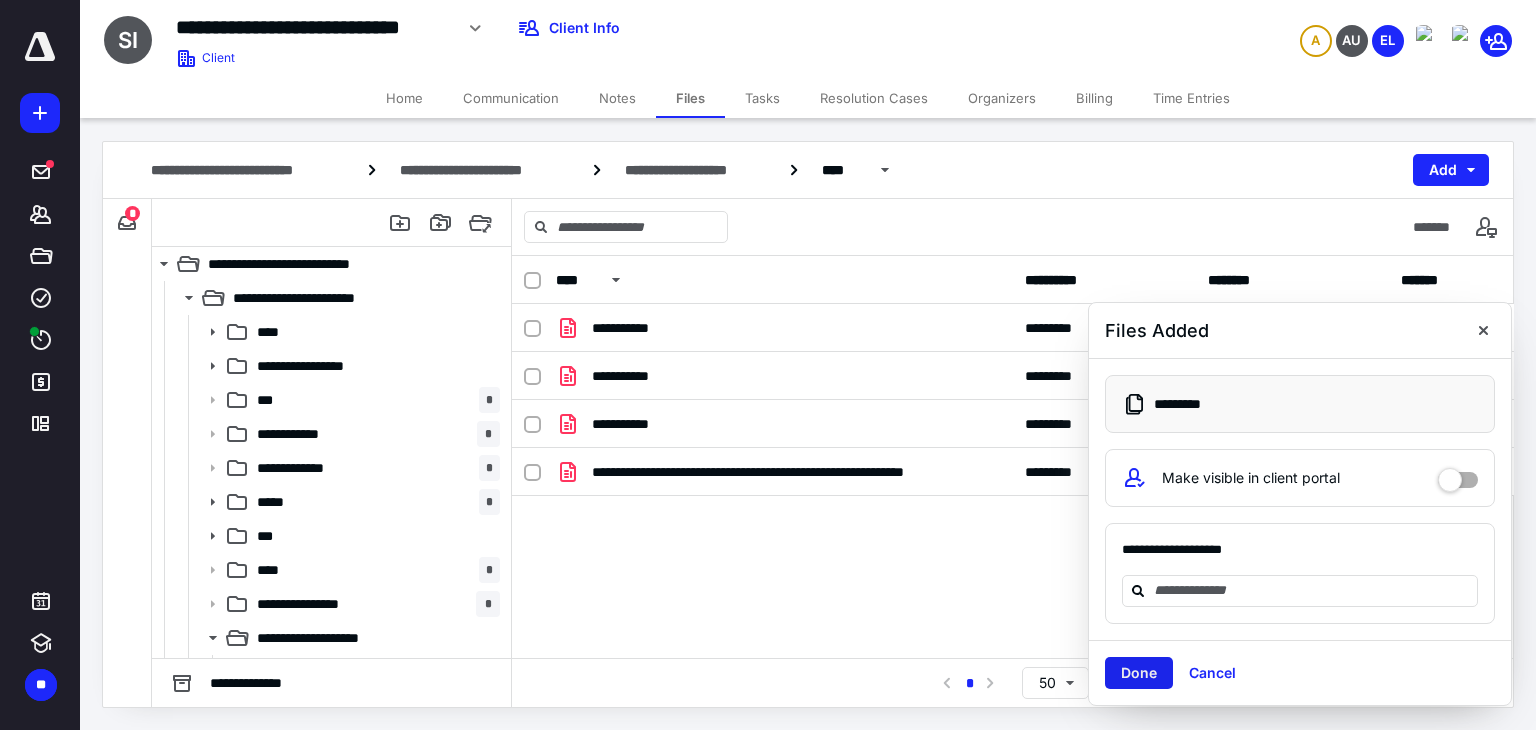 click on "Done" at bounding box center (1139, 673) 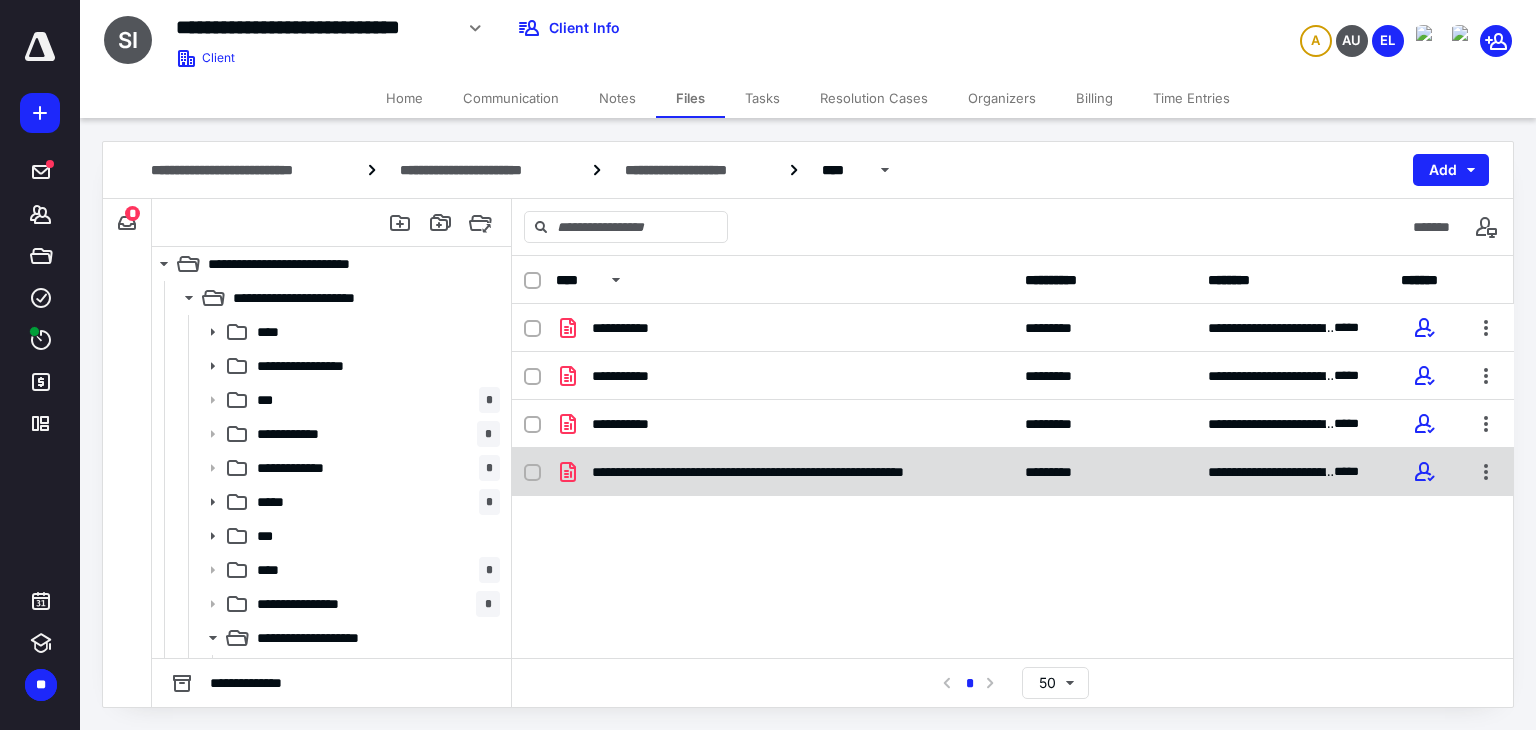 click on "**********" at bounding box center (1013, 472) 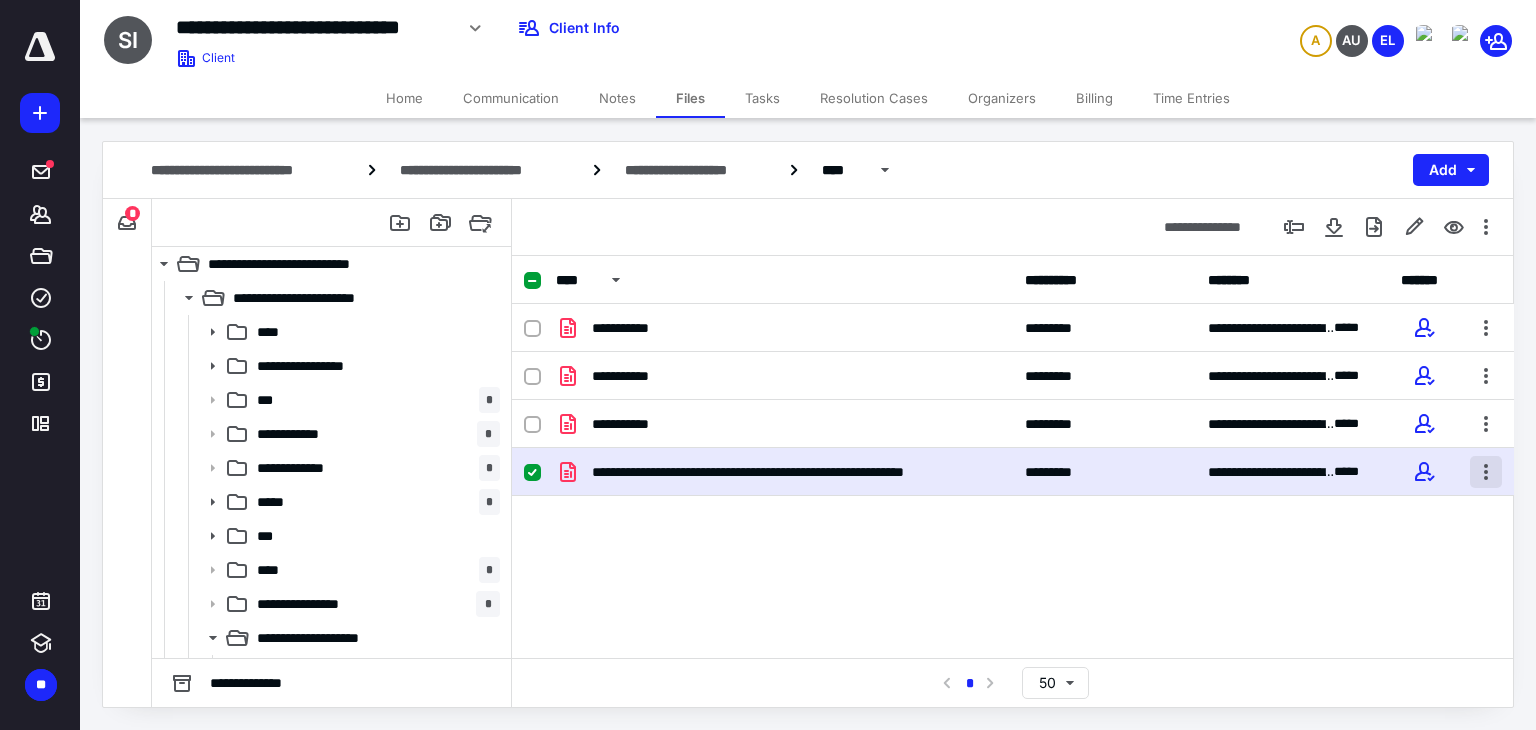 click at bounding box center (1486, 472) 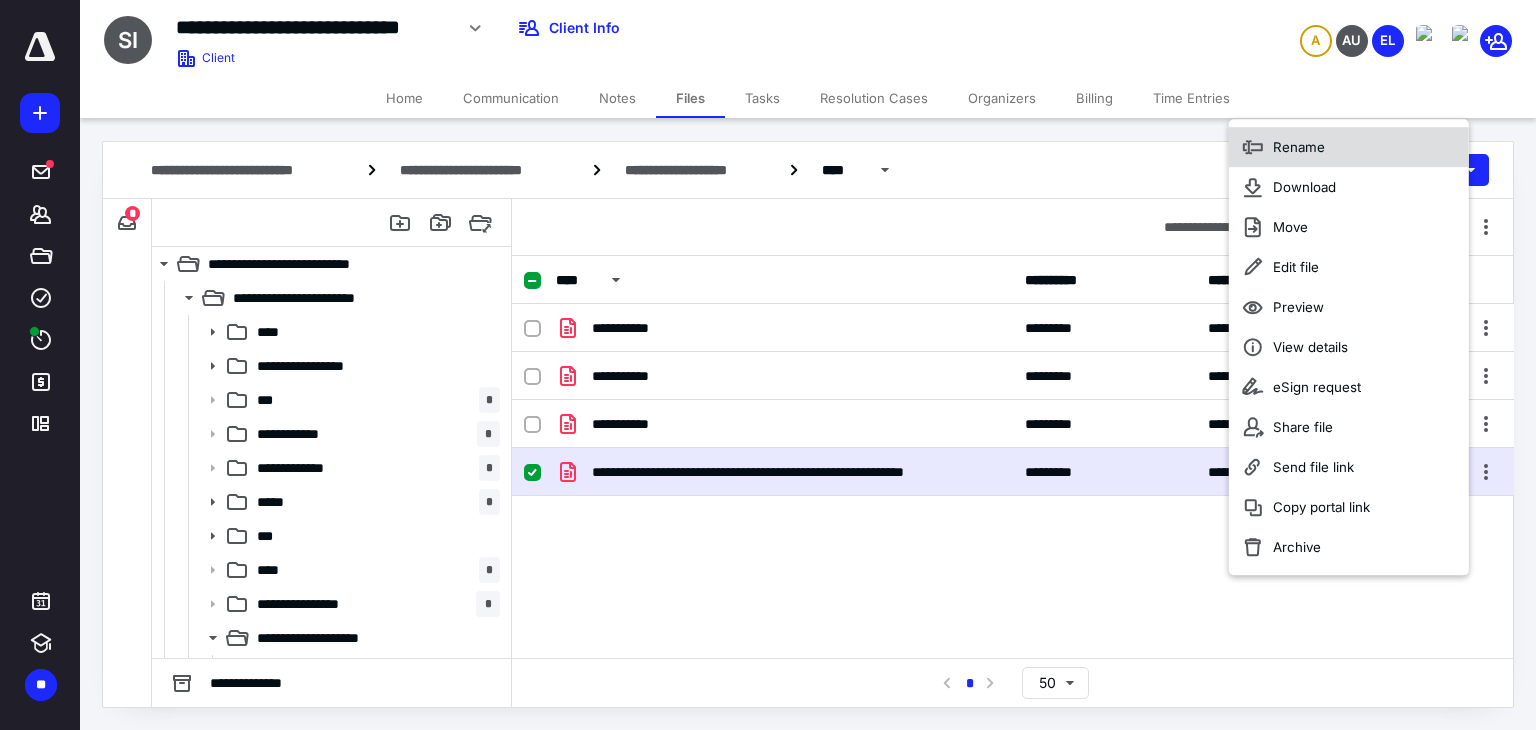 click on "Rename" at bounding box center (1349, 147) 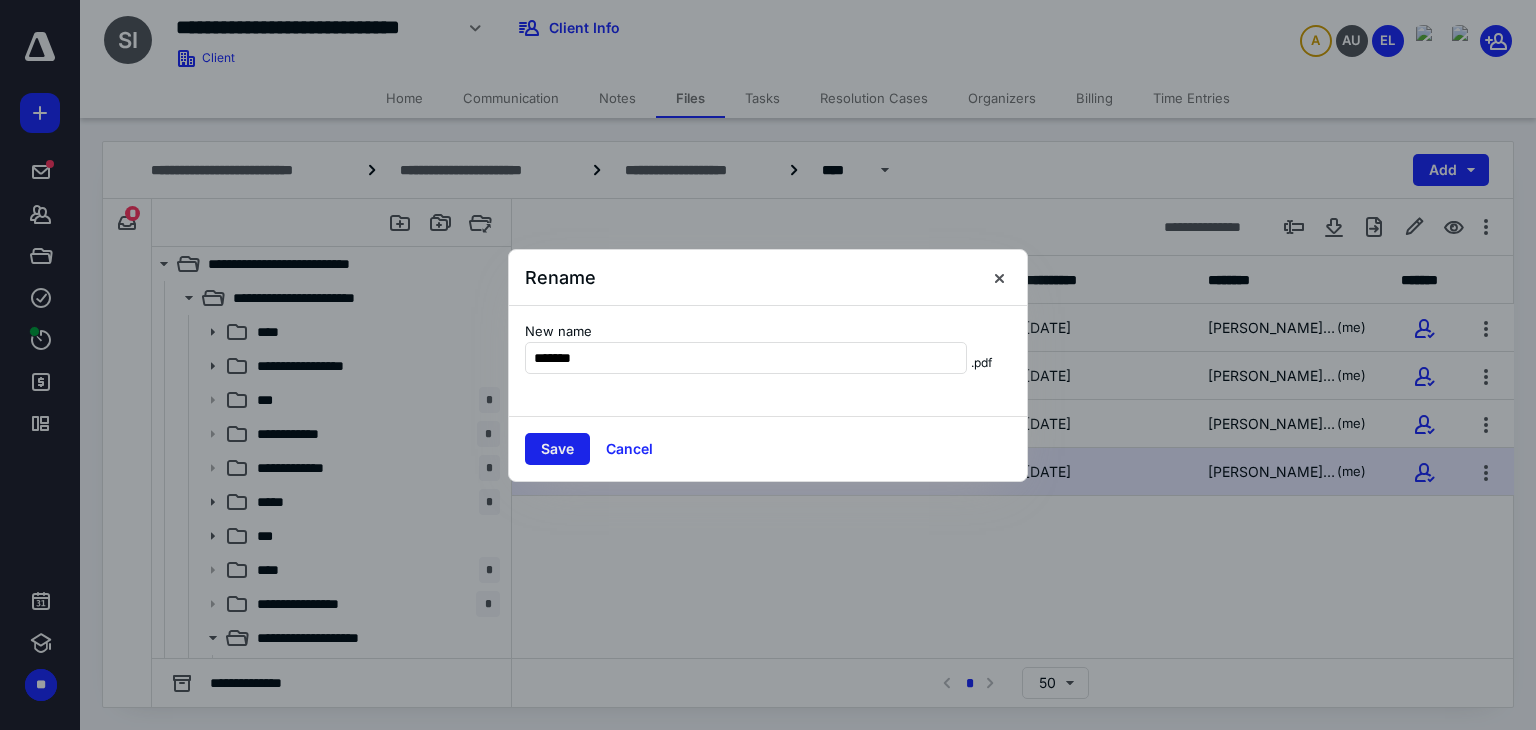 type on "*******" 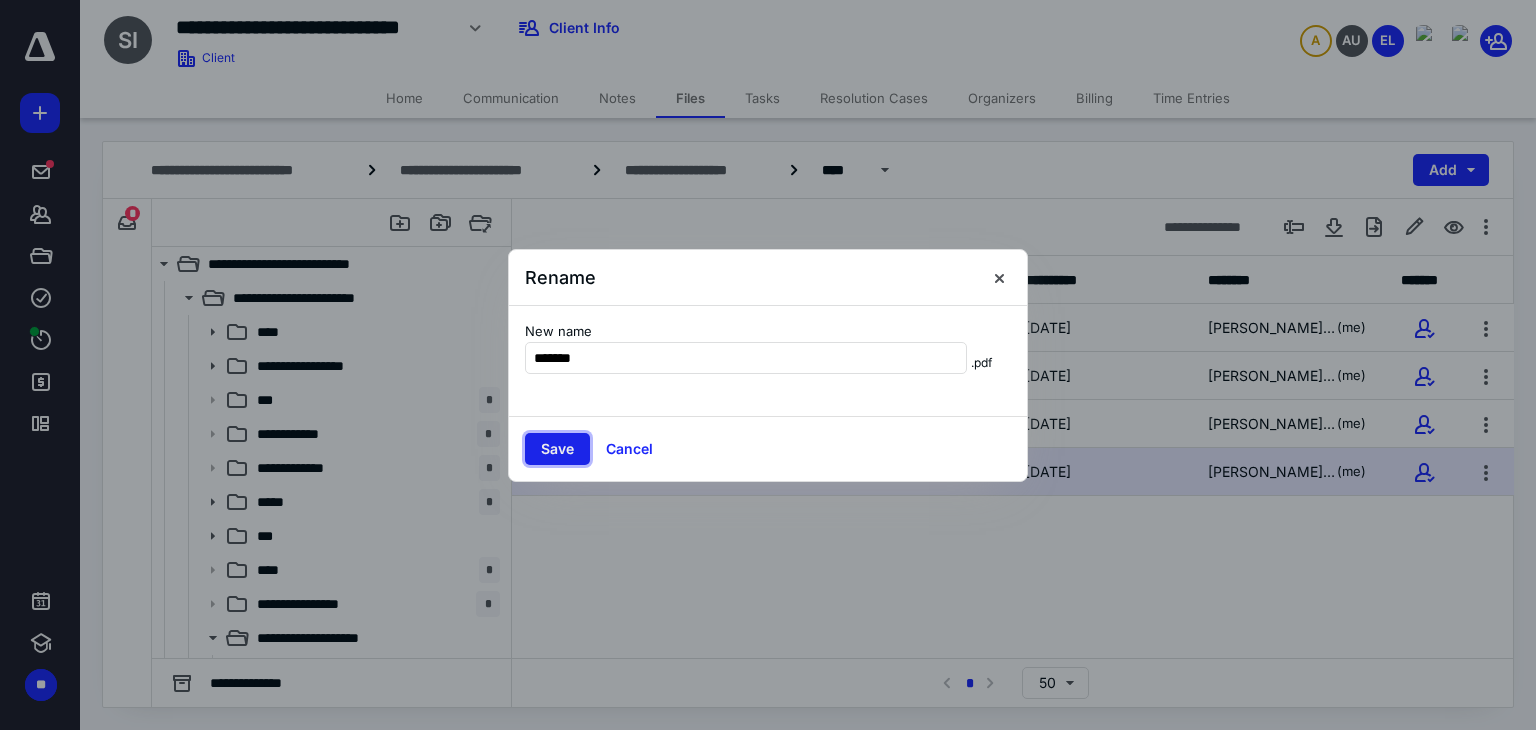 click on "Save" at bounding box center (557, 449) 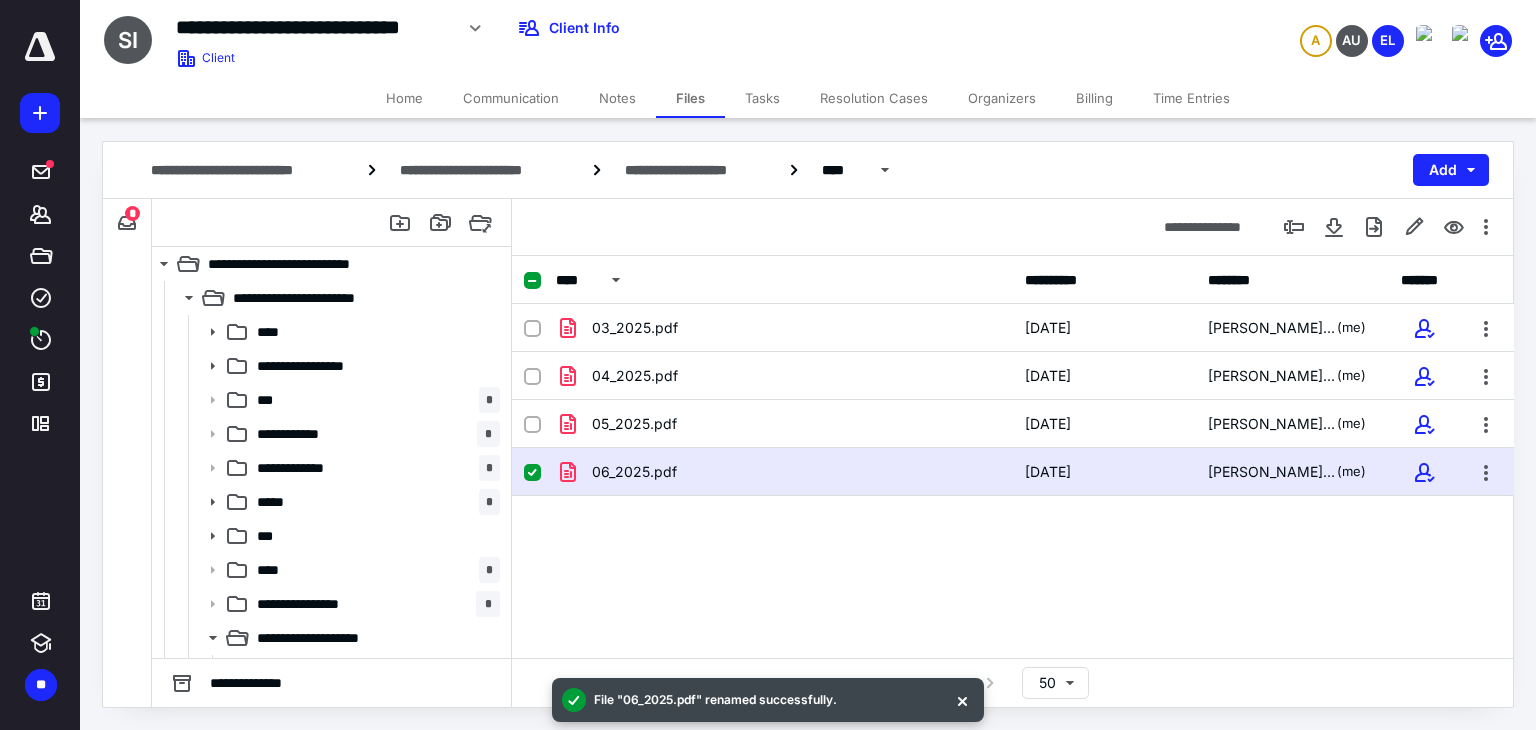 click on "Tasks" at bounding box center (762, 98) 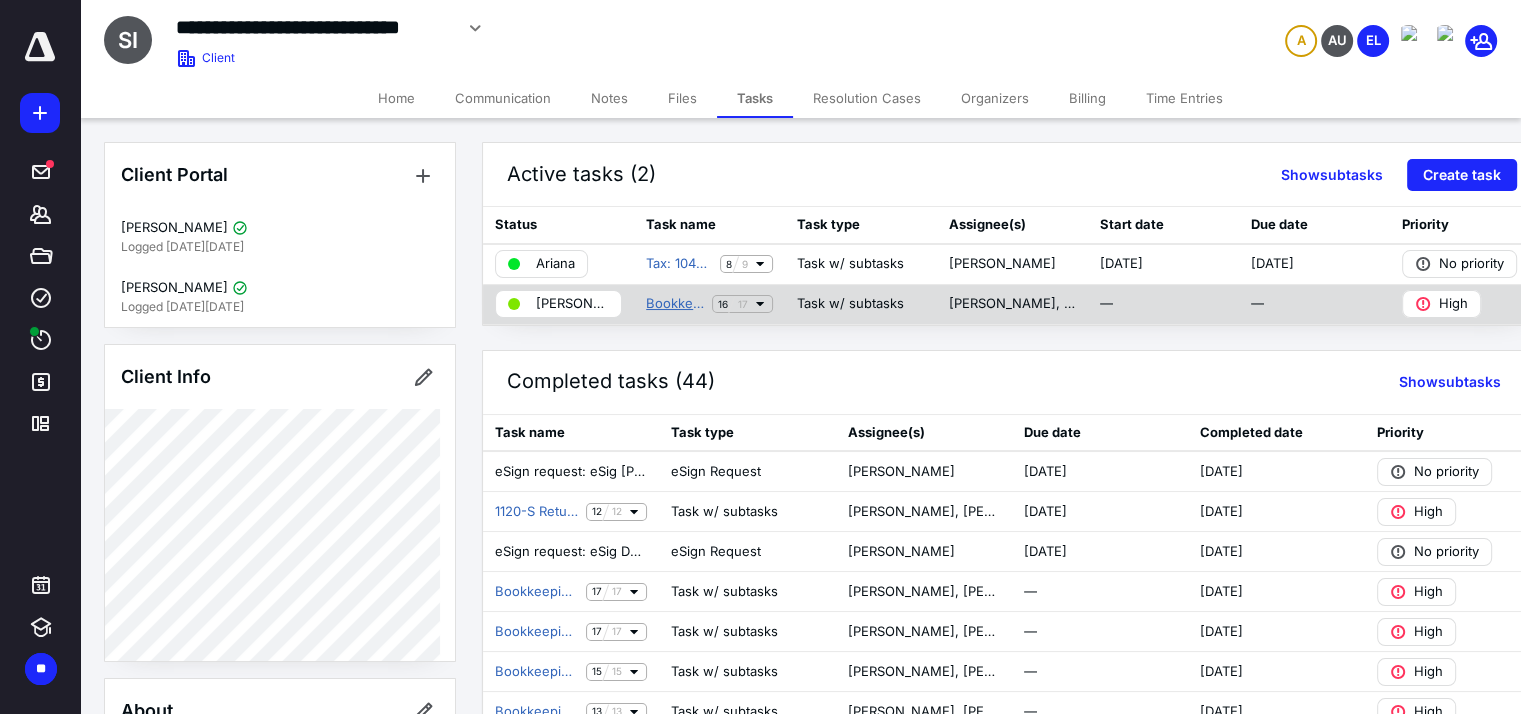 click on "Bookkeeping Workflows (Non ABA)" at bounding box center (675, 304) 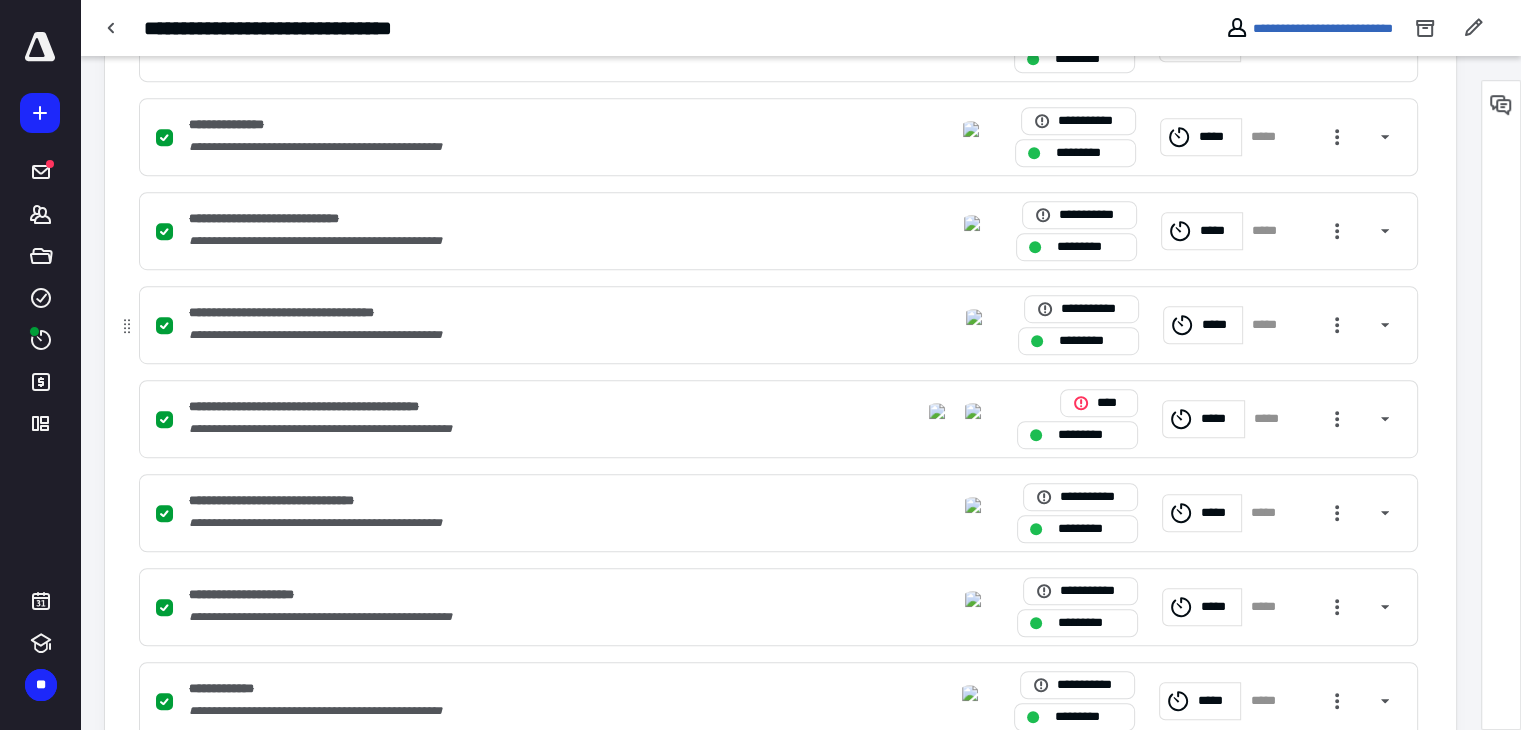 scroll, scrollTop: 1479, scrollLeft: 0, axis: vertical 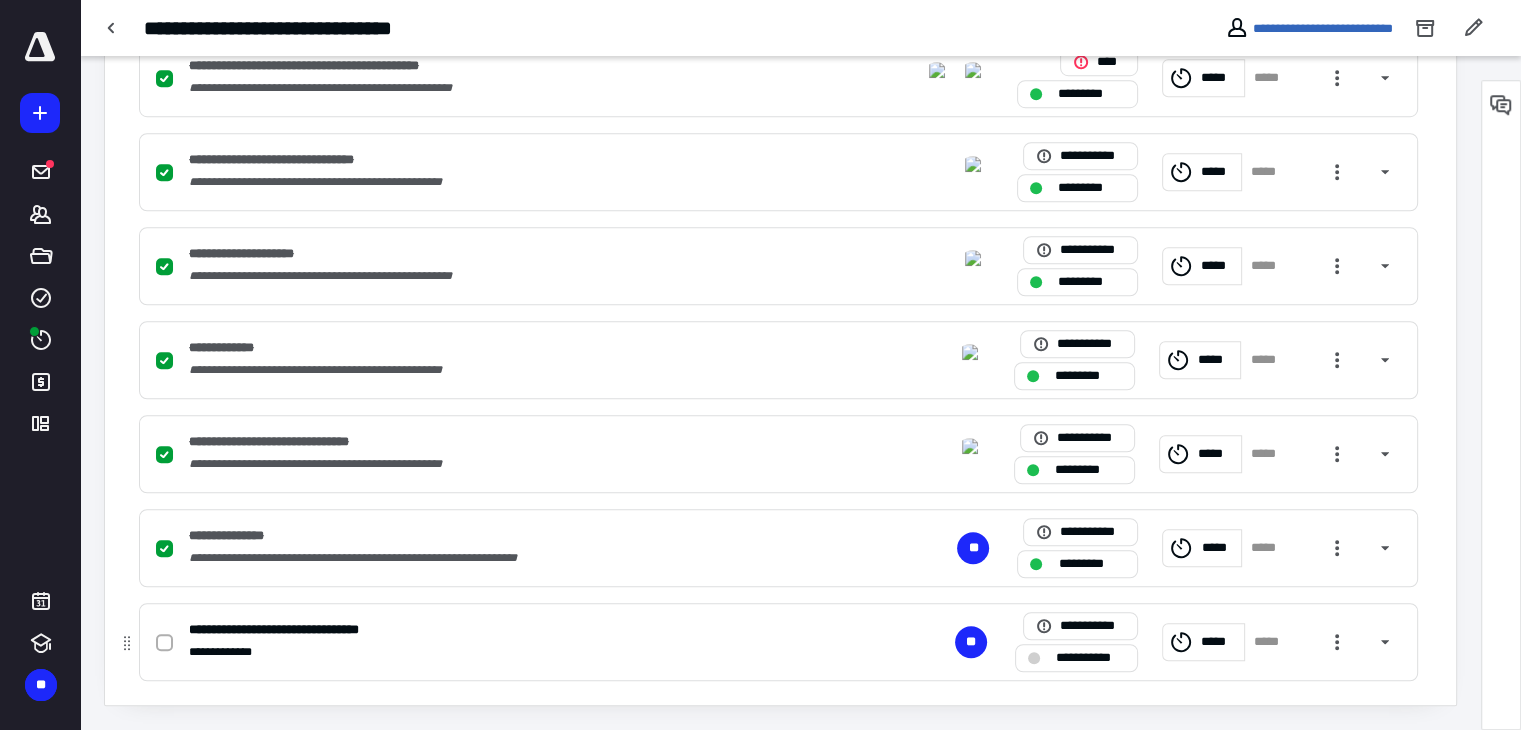 click on "*****" at bounding box center [1219, 642] 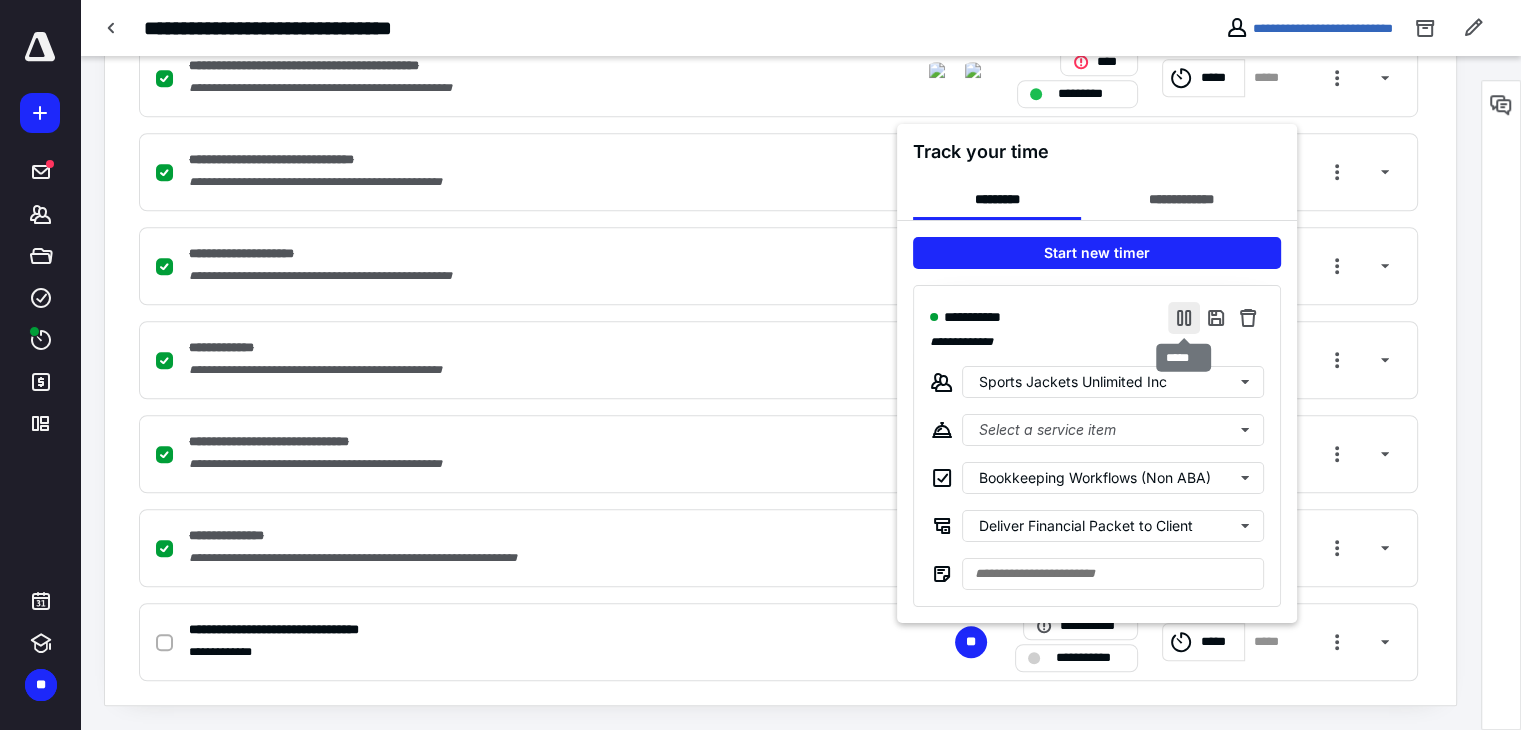 click at bounding box center [1184, 317] 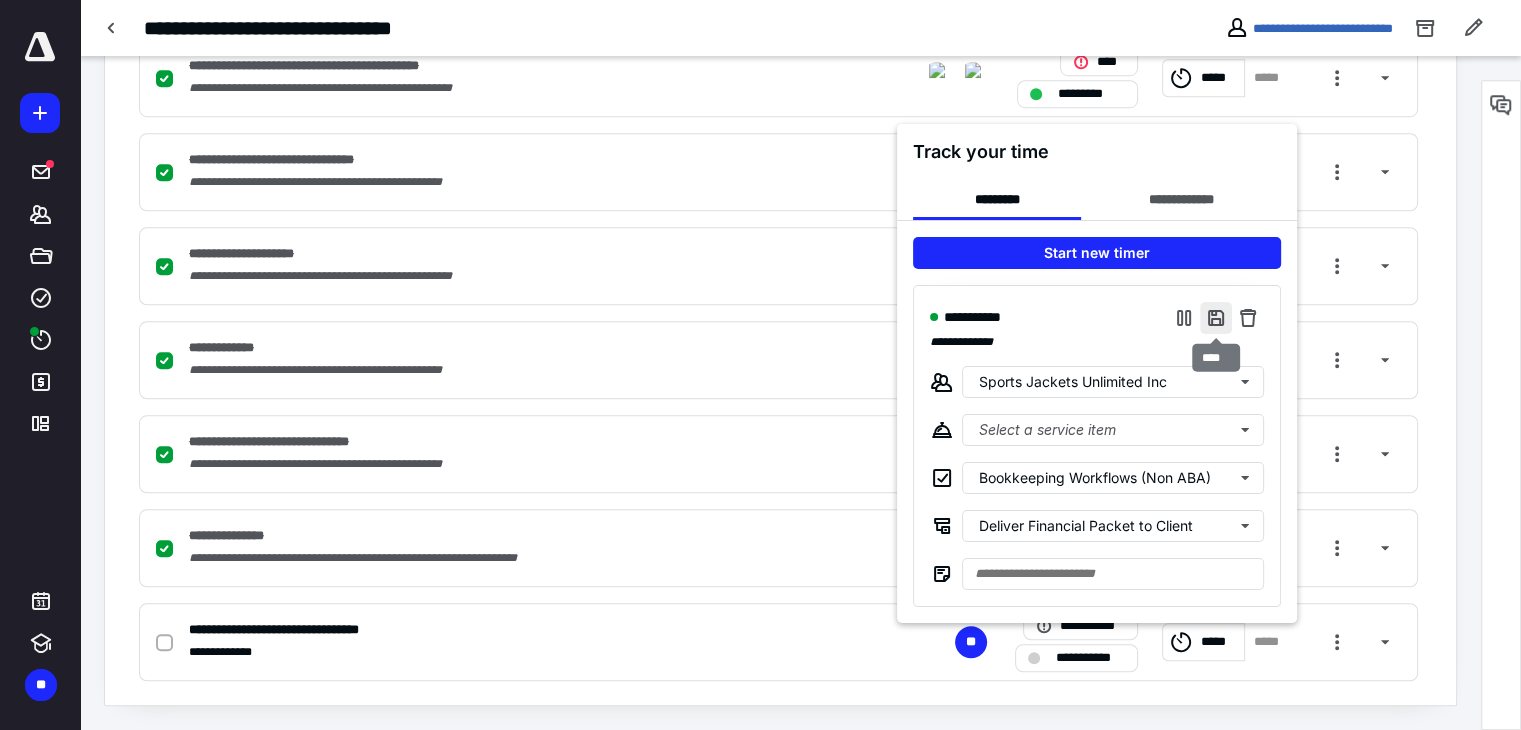 click at bounding box center (1216, 317) 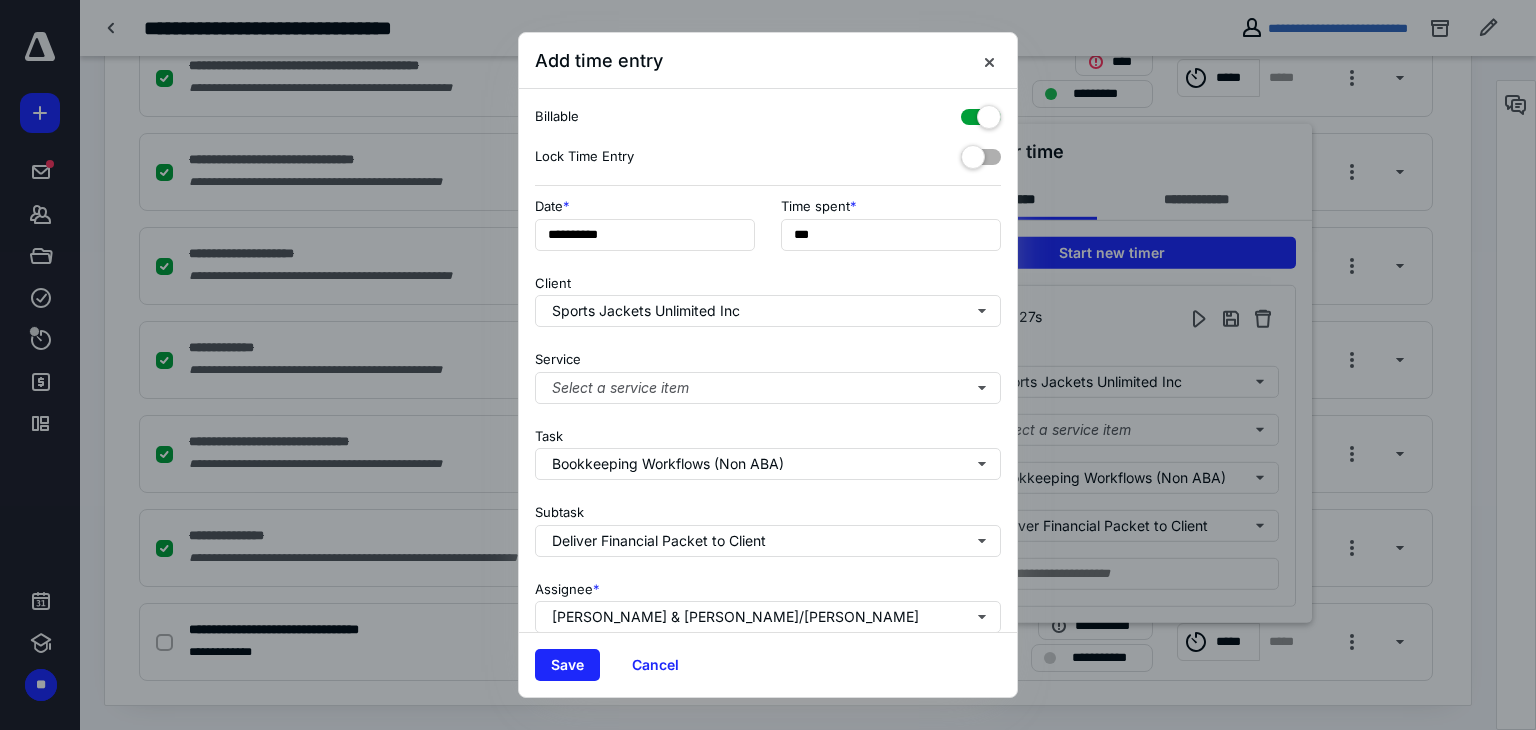 click at bounding box center (981, 113) 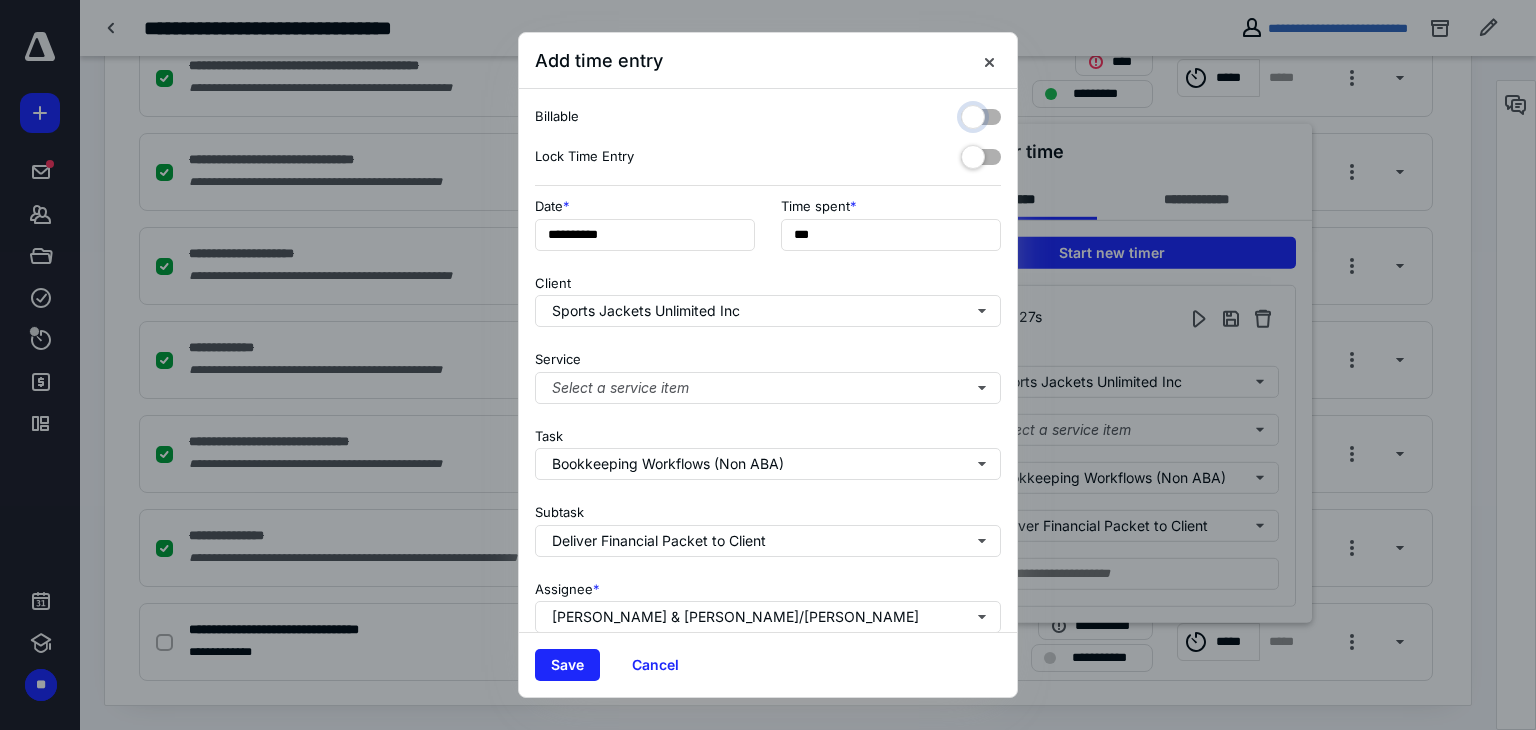 checkbox on "false" 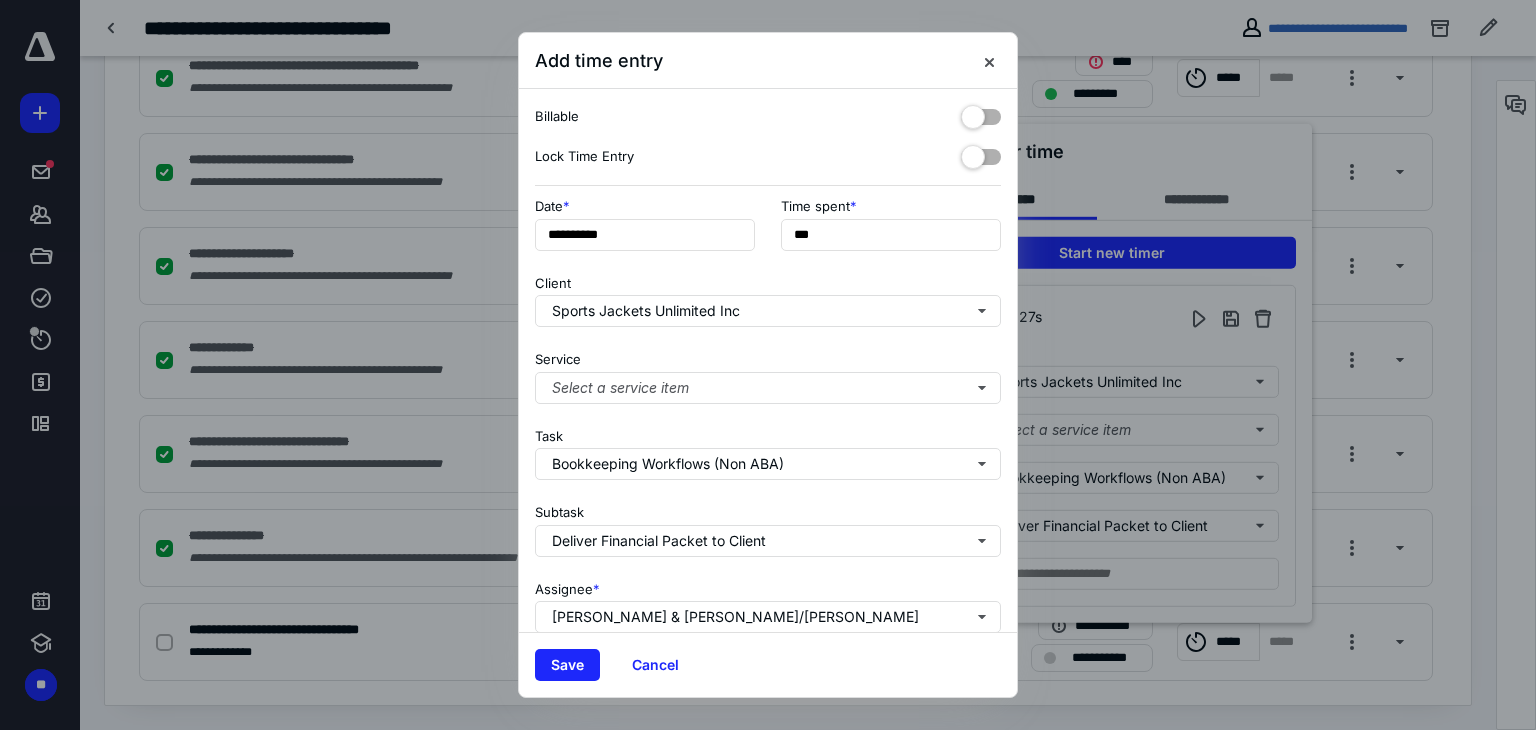 click at bounding box center (981, 153) 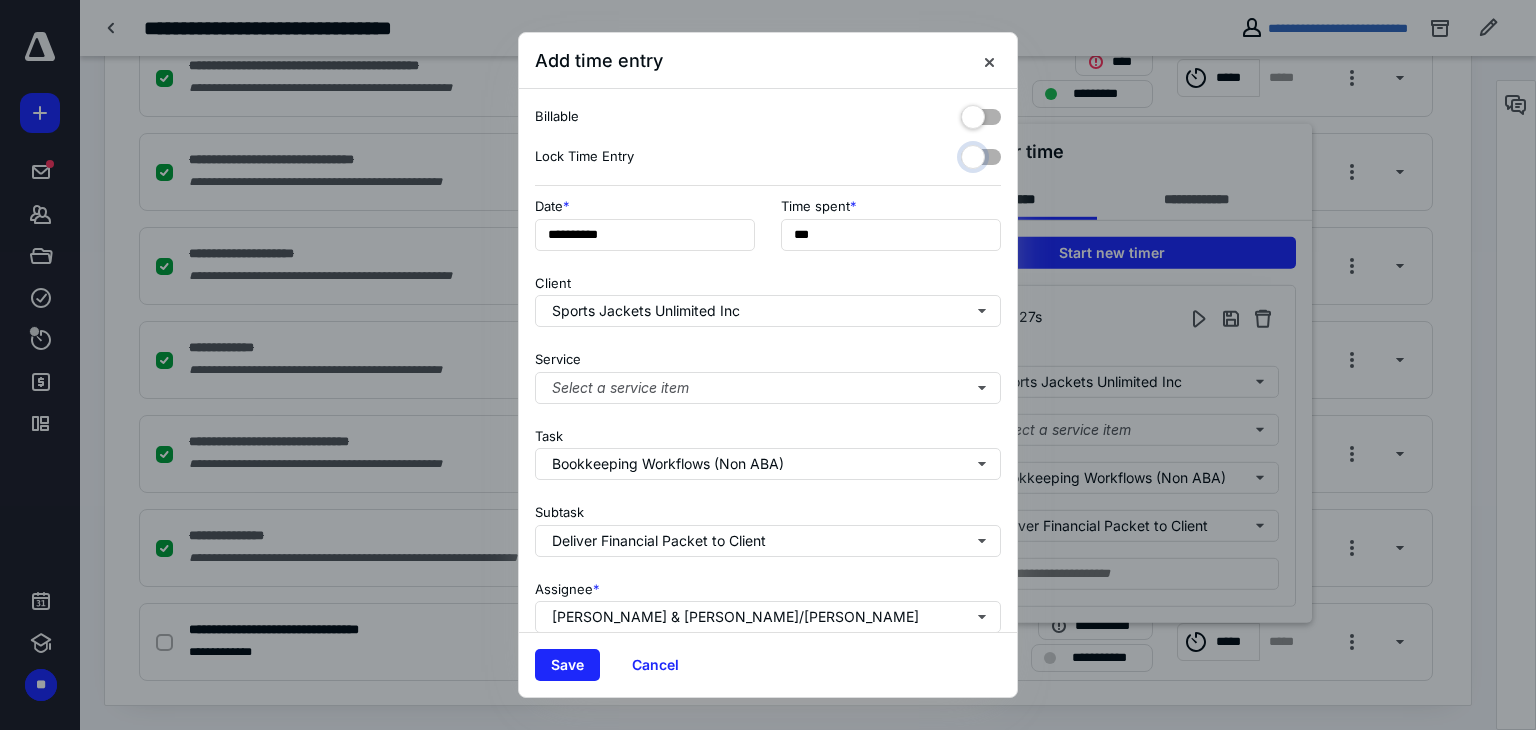 click at bounding box center (971, 154) 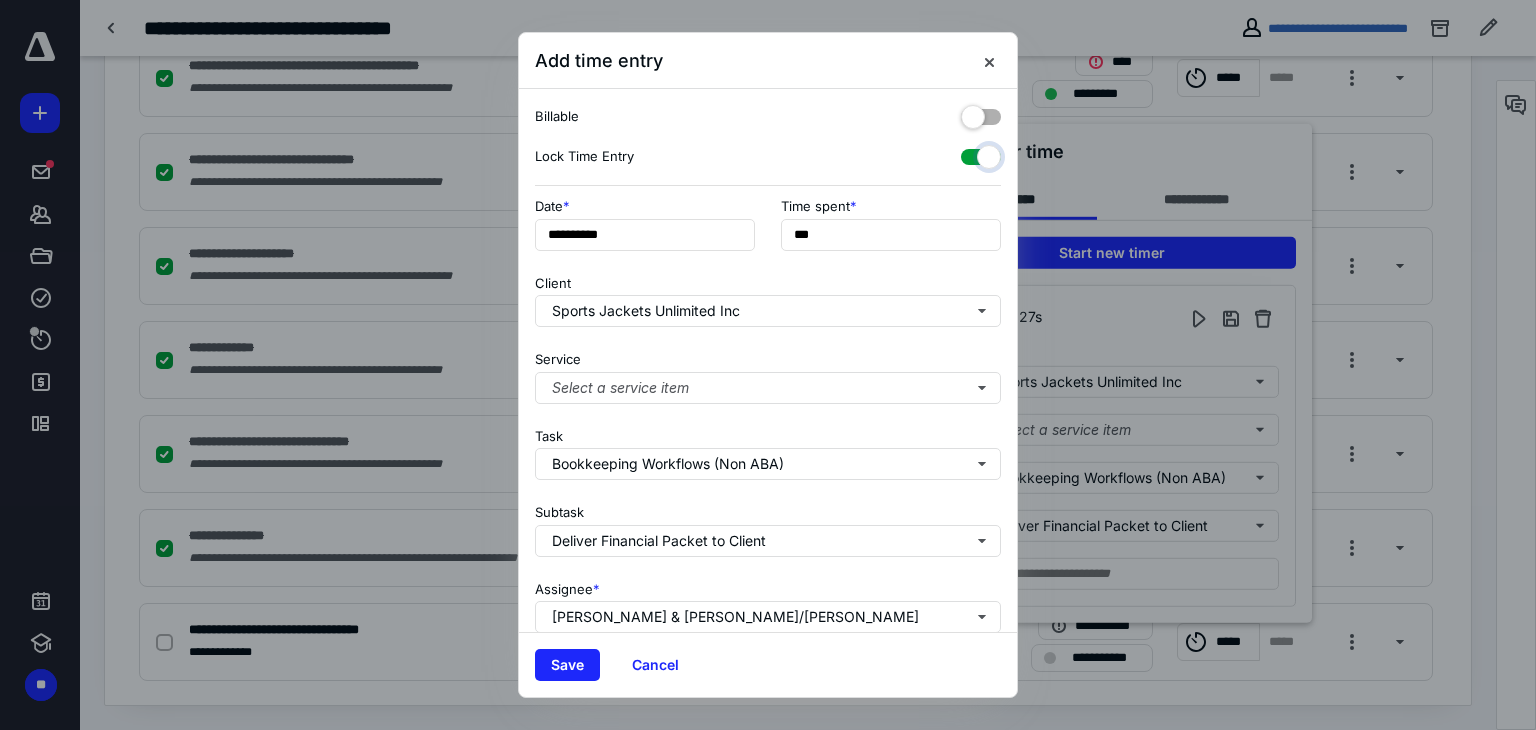 checkbox on "true" 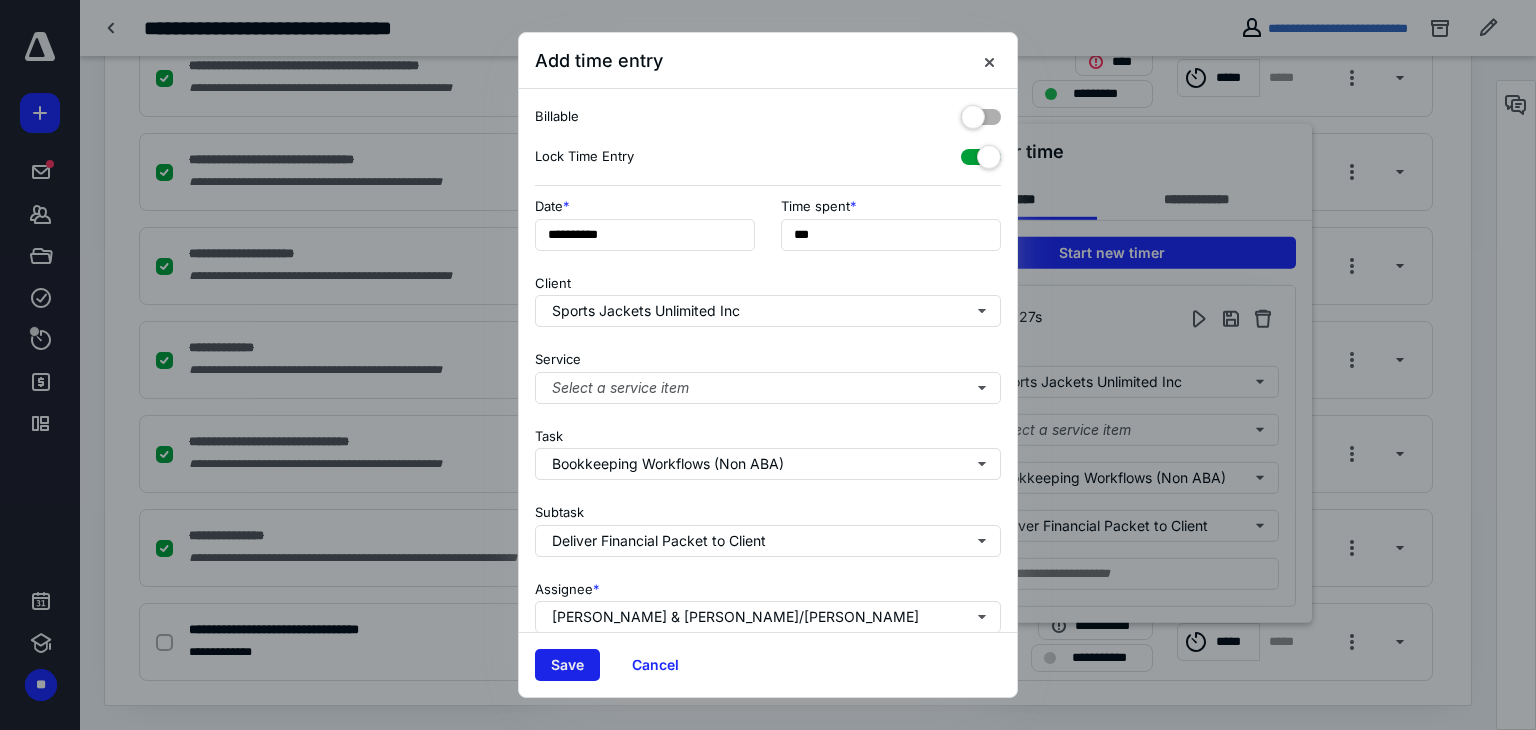 click on "Save" at bounding box center (567, 665) 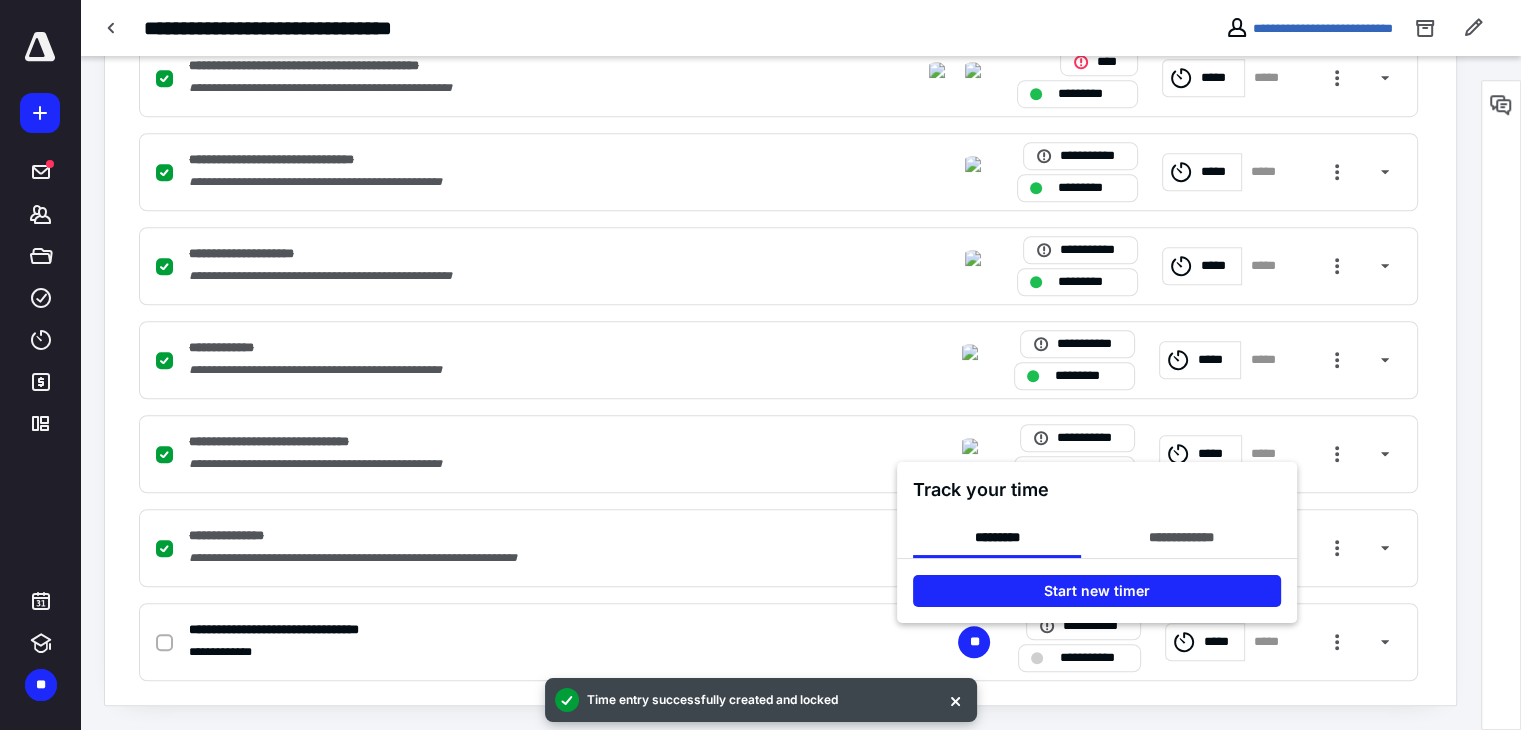 click at bounding box center [760, 365] 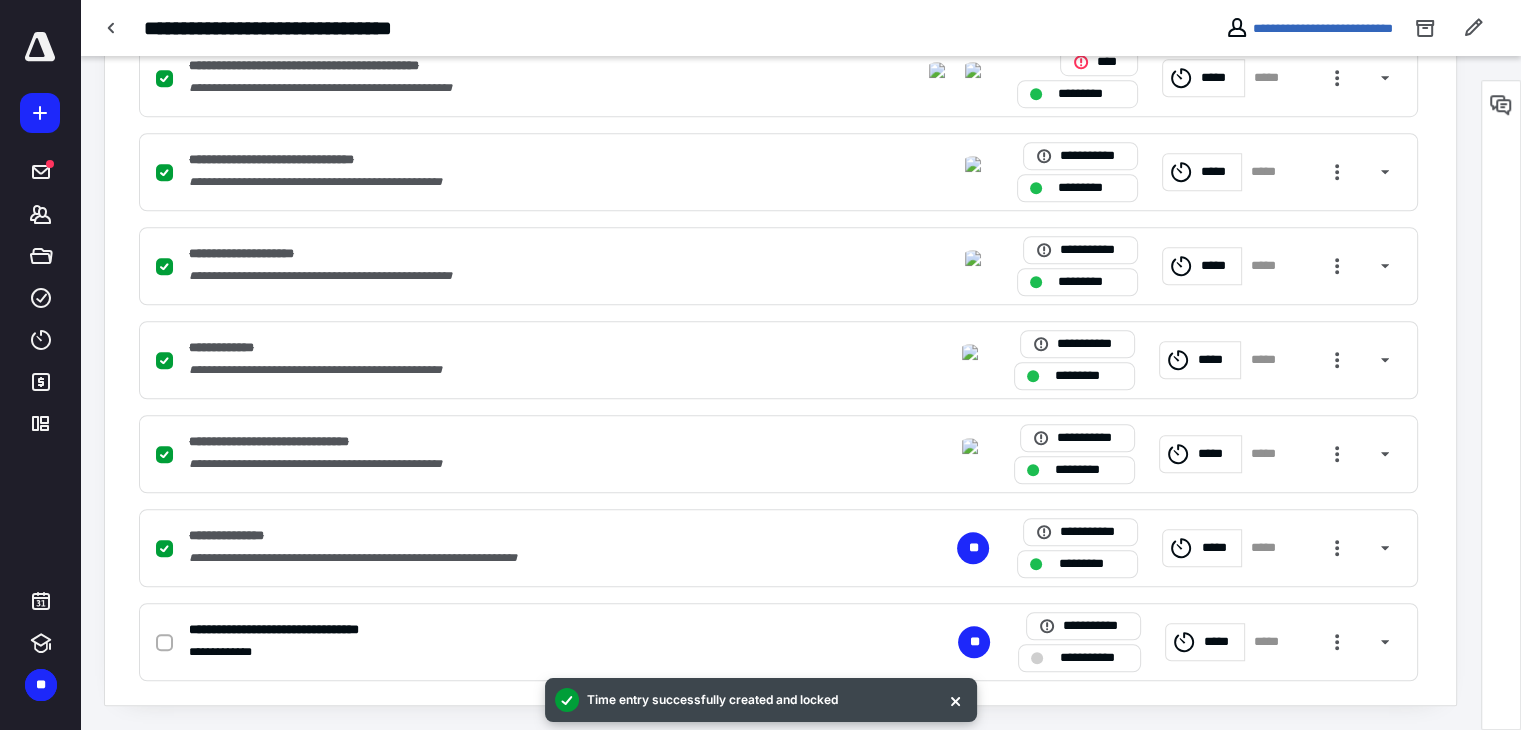 click 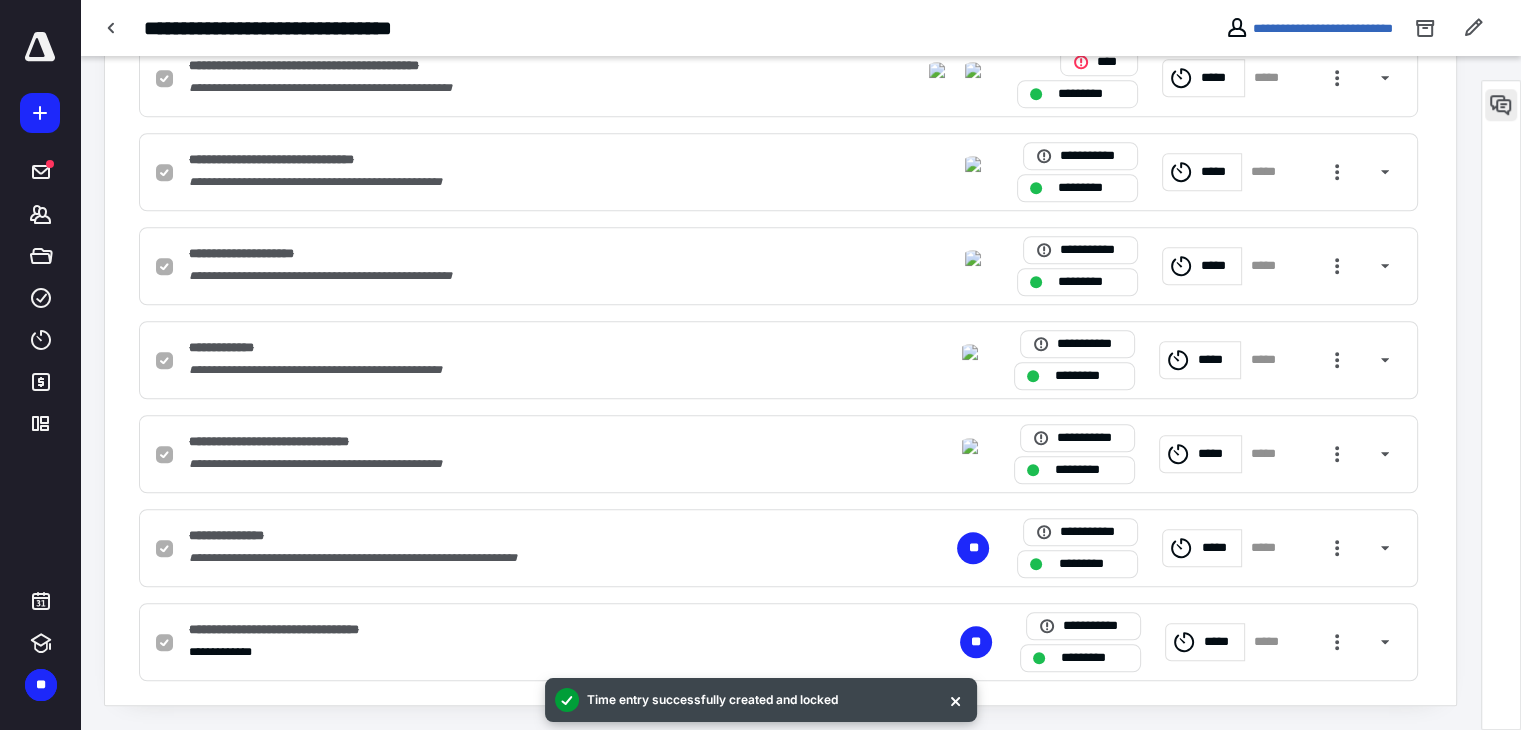 click at bounding box center (1501, 105) 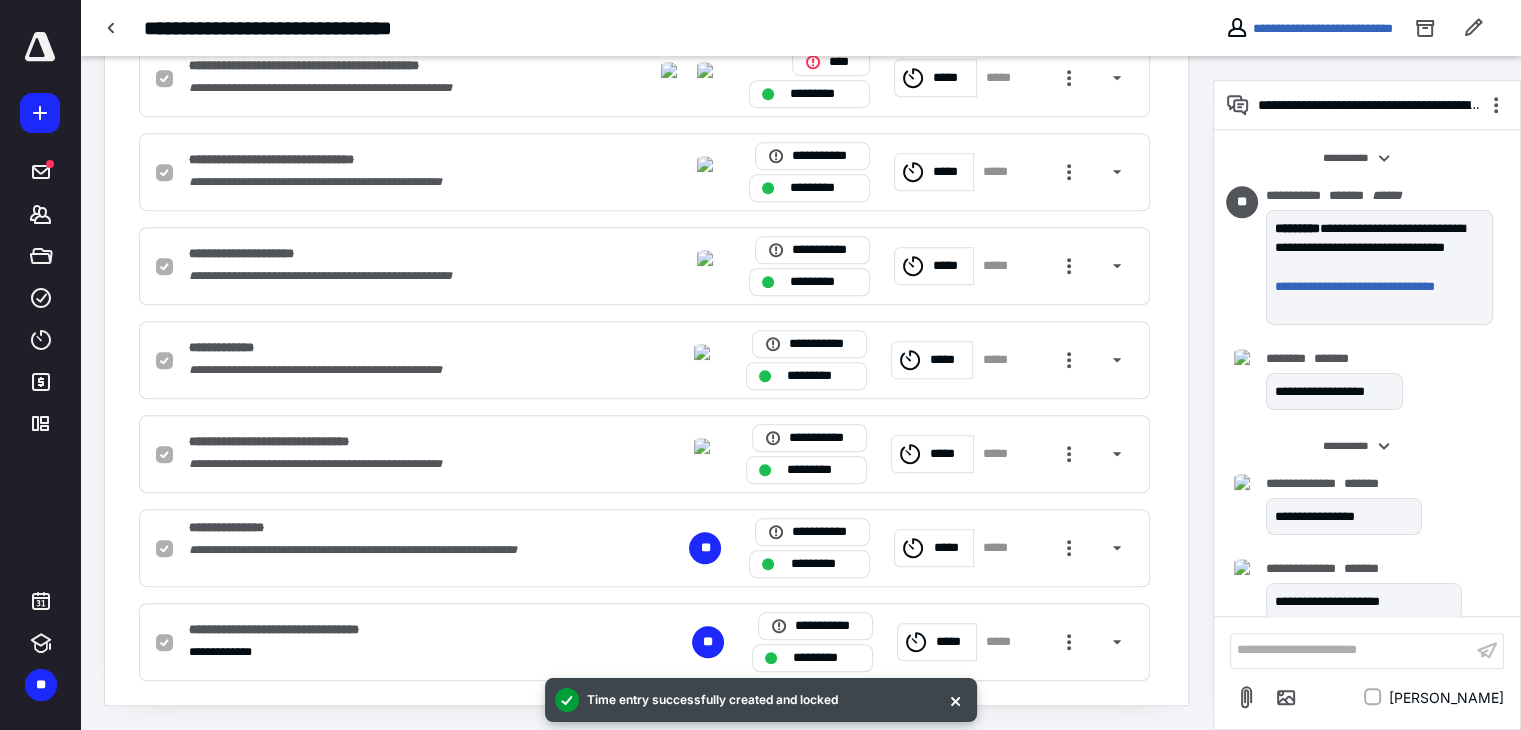 scroll, scrollTop: 1403, scrollLeft: 0, axis: vertical 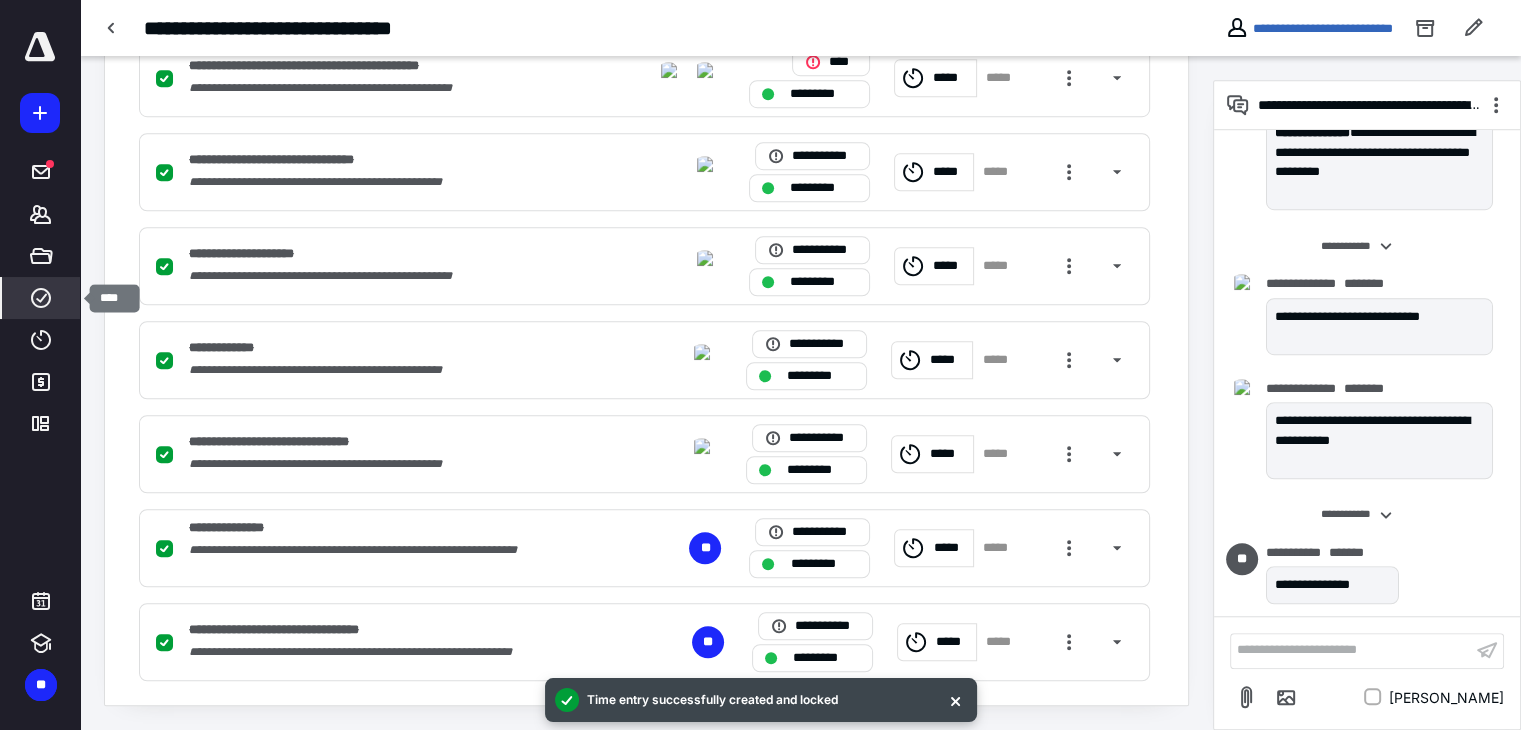 click 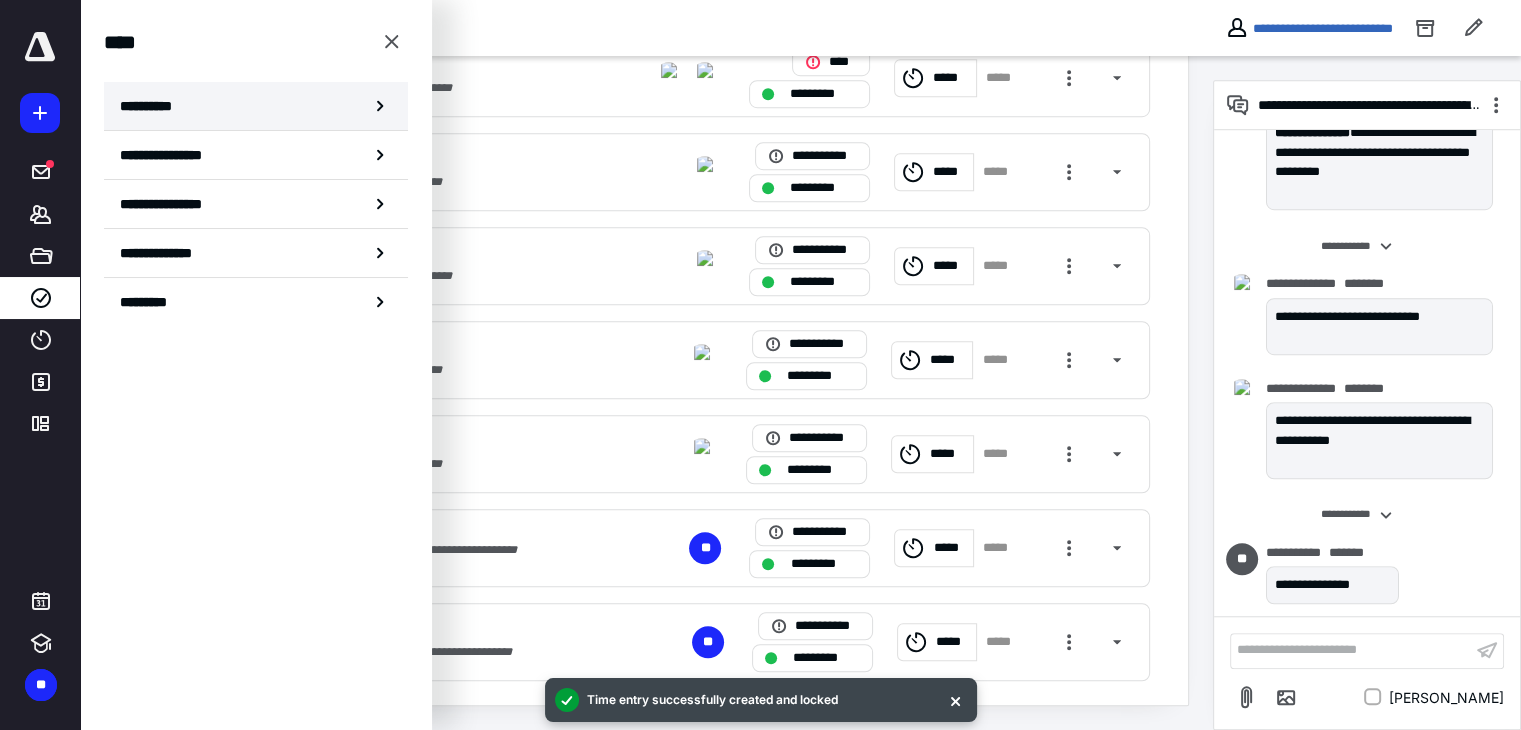 click on "**********" at bounding box center (256, 106) 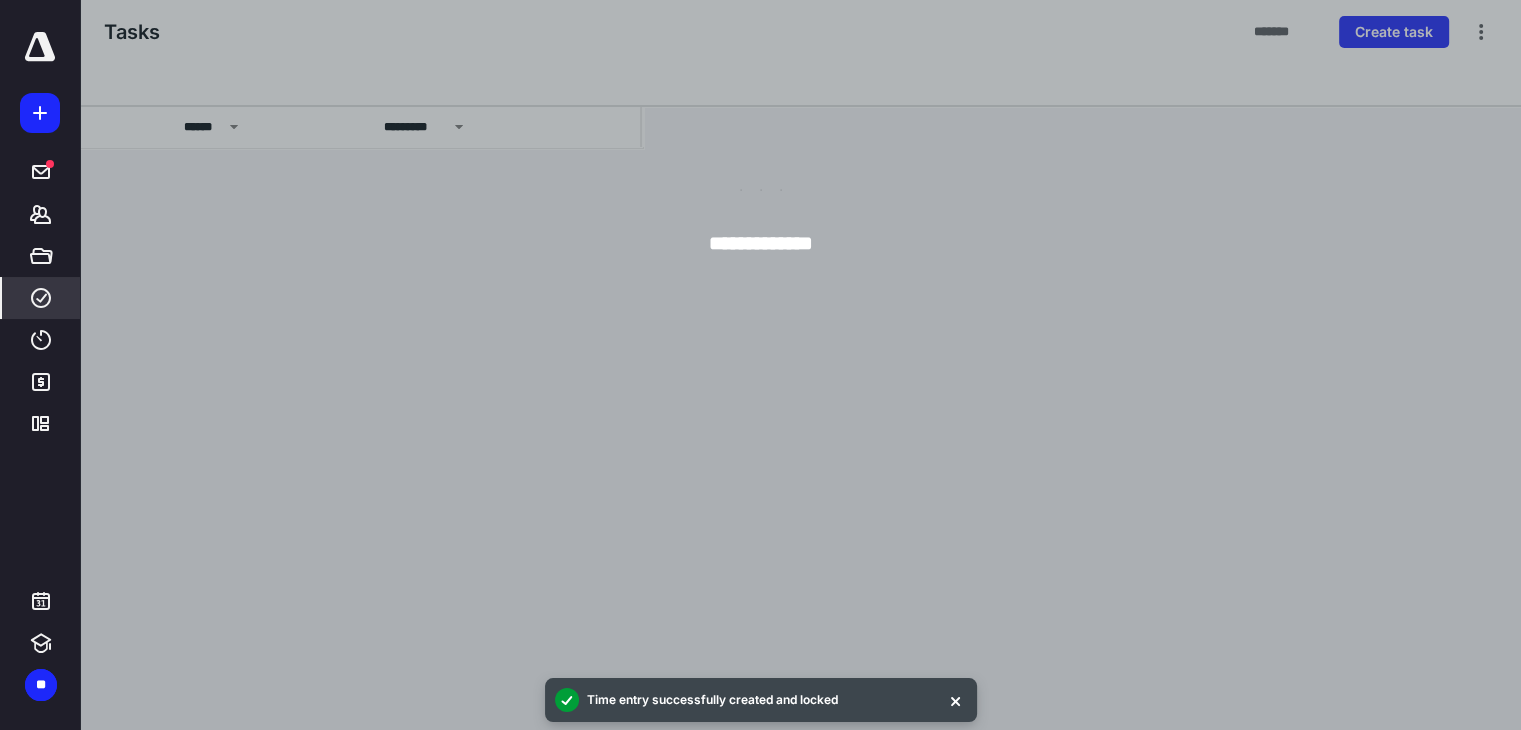 scroll, scrollTop: 0, scrollLeft: 0, axis: both 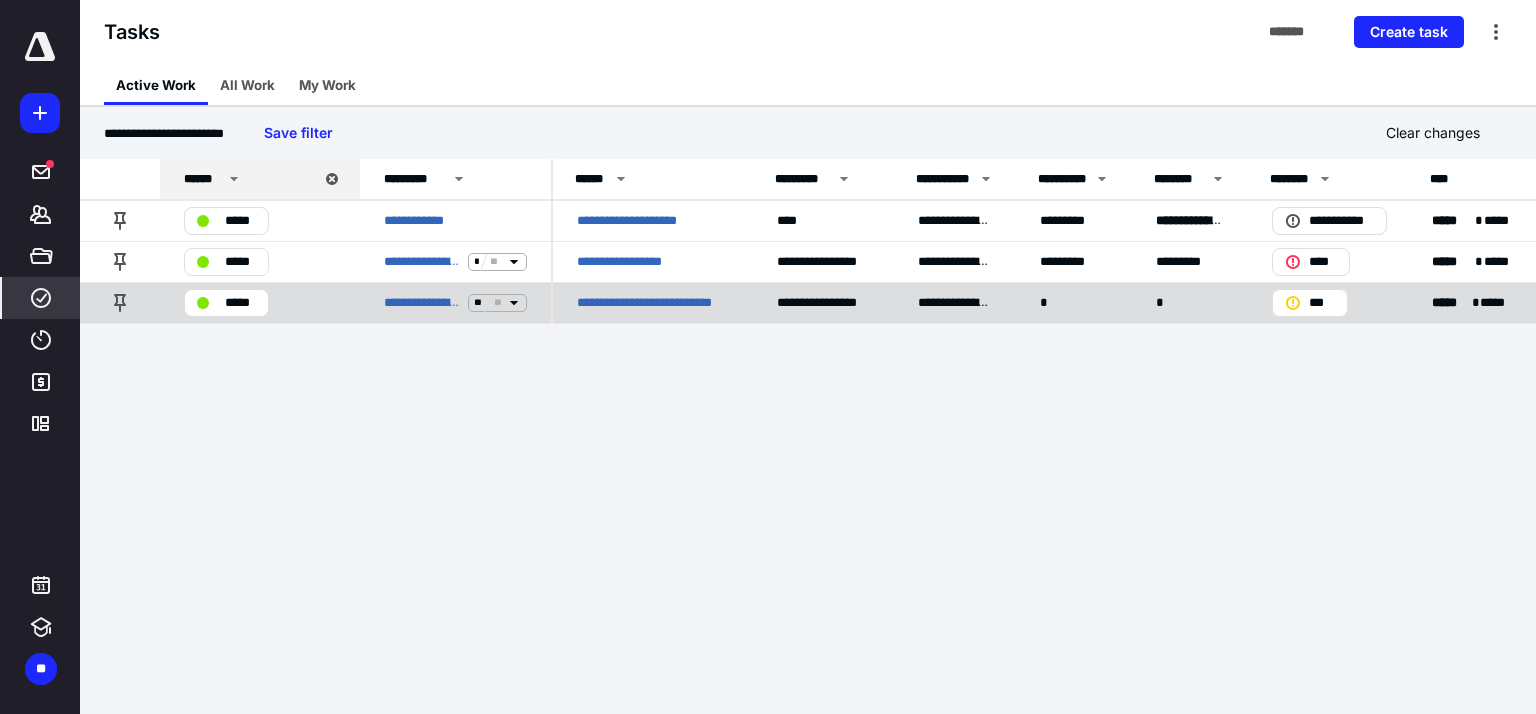 click on "**********" at bounding box center [653, 303] 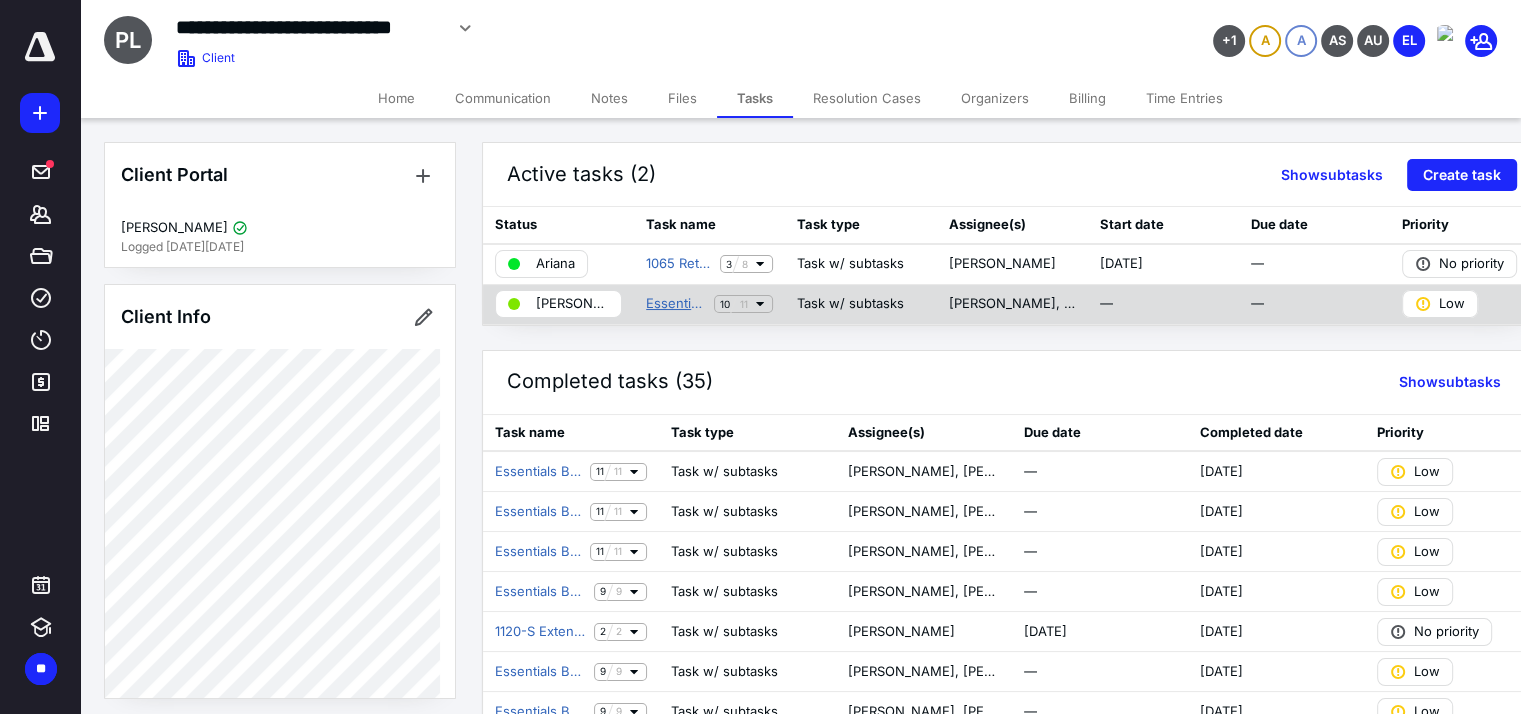 click on "Essentials Bookkeeping Workflow 2" at bounding box center (676, 304) 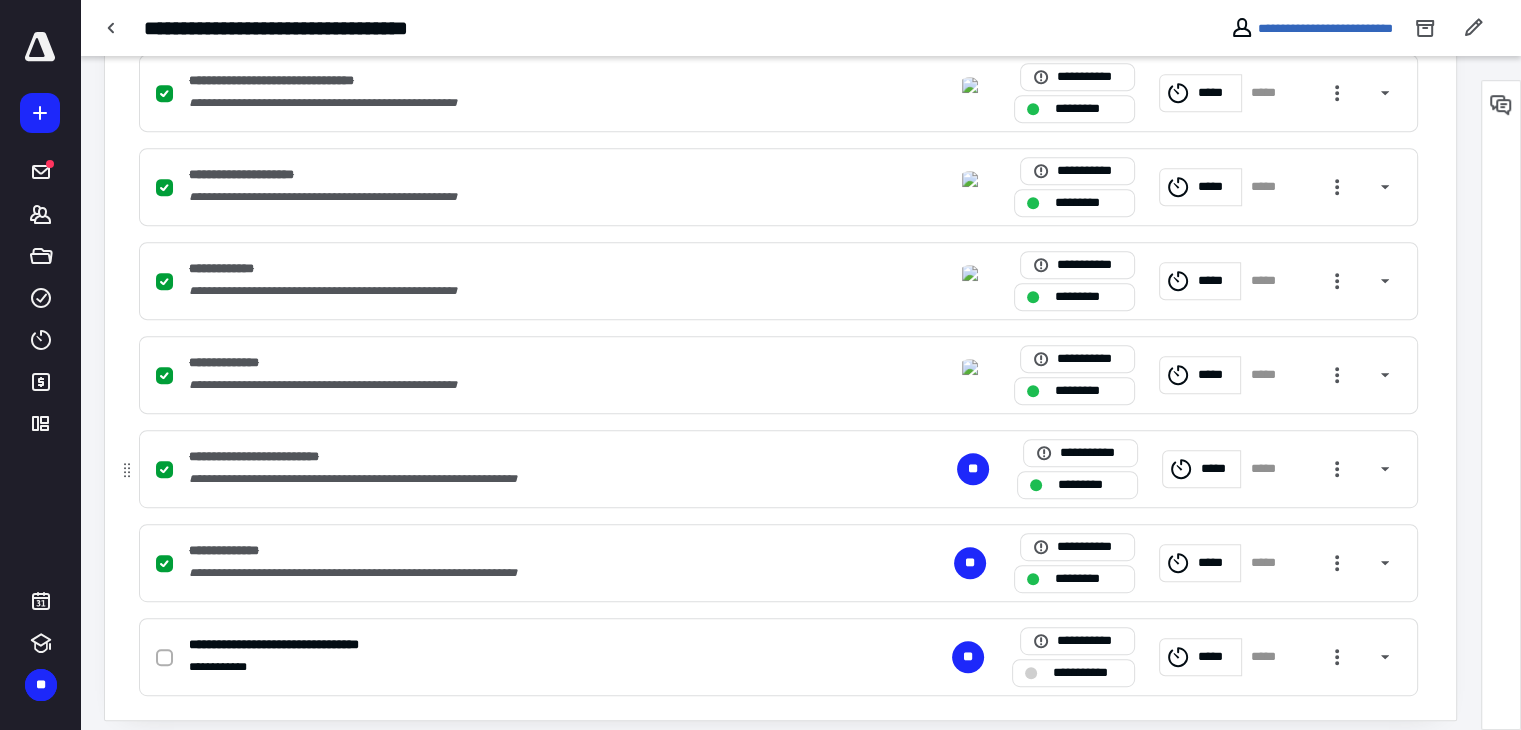 scroll, scrollTop: 915, scrollLeft: 0, axis: vertical 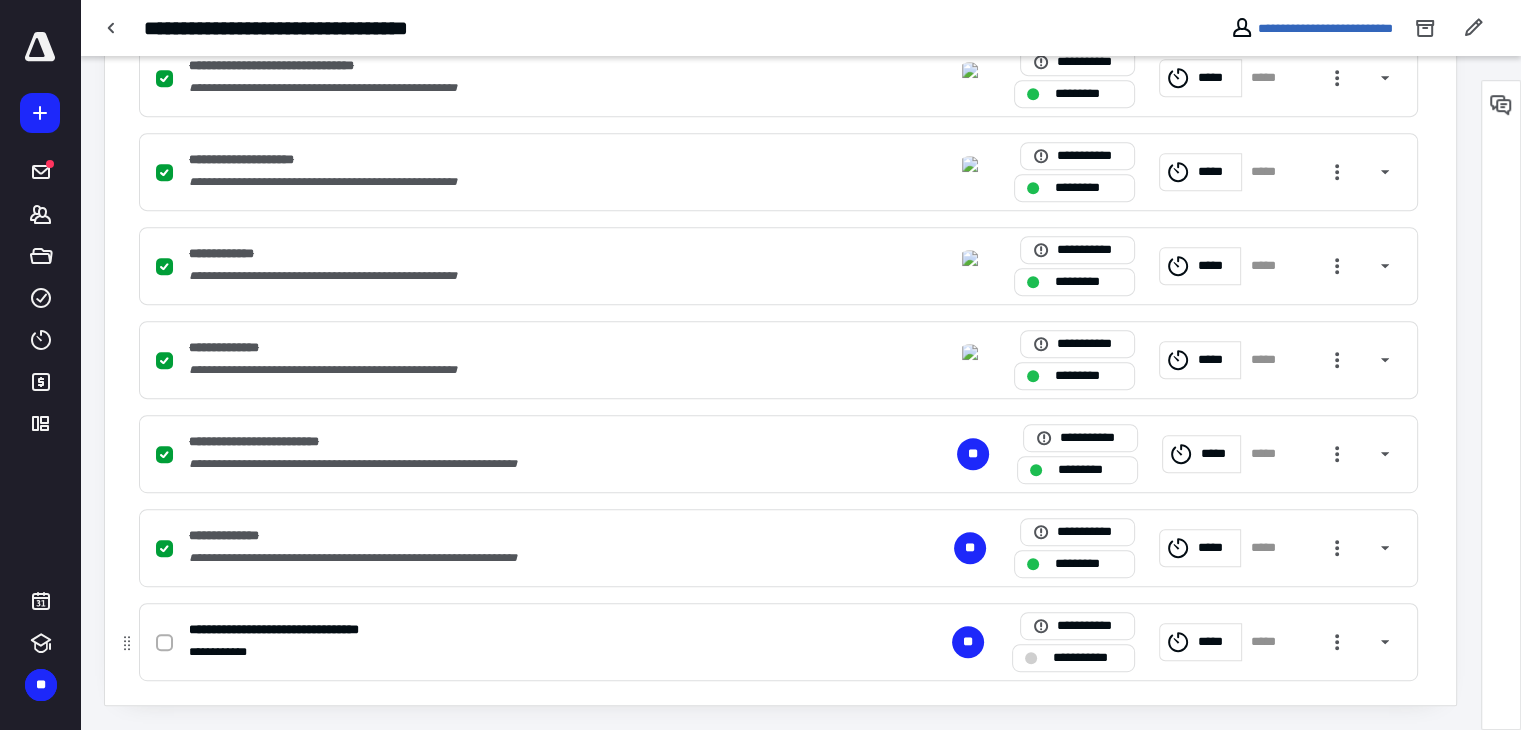 click on "*****" at bounding box center [1216, 642] 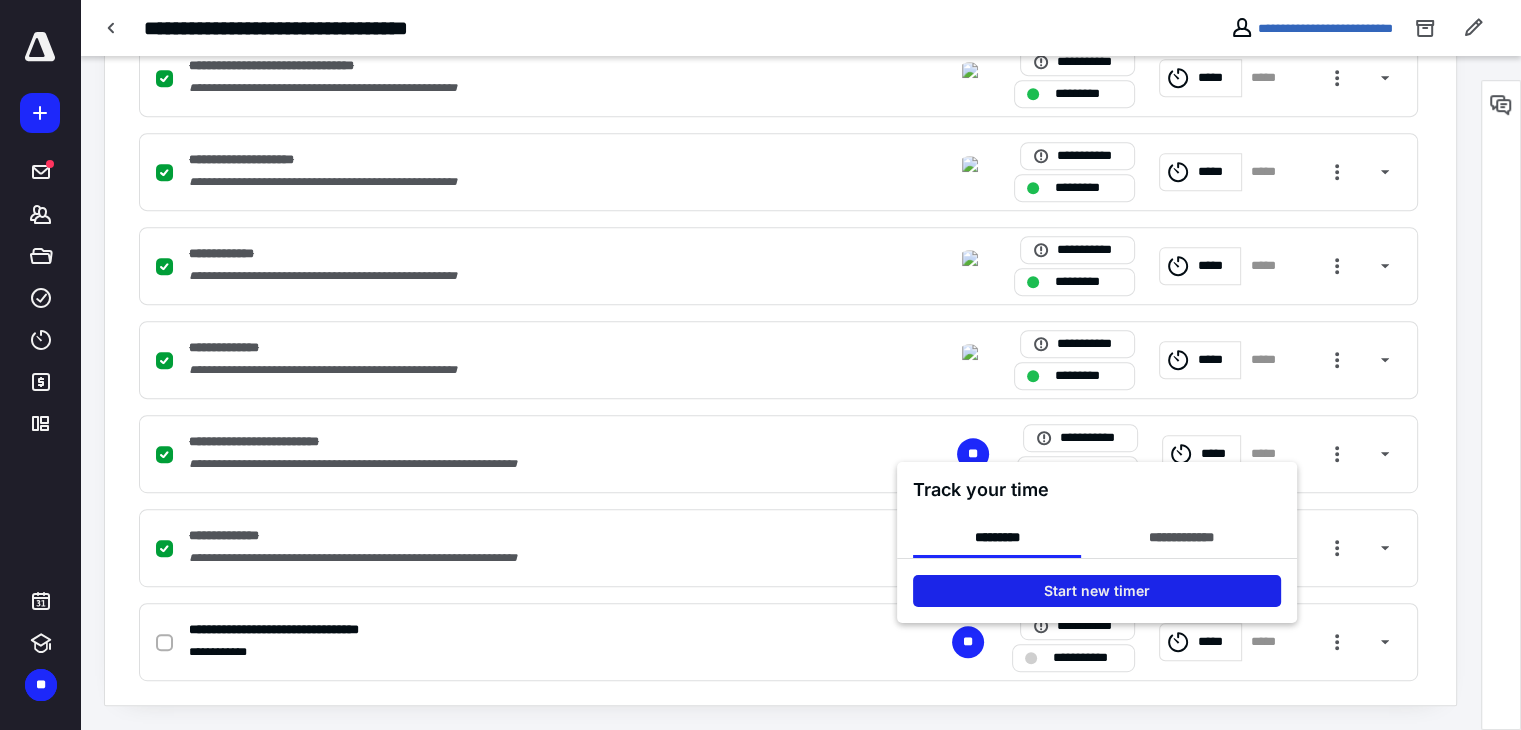 click on "Start new timer" at bounding box center [1097, 590] 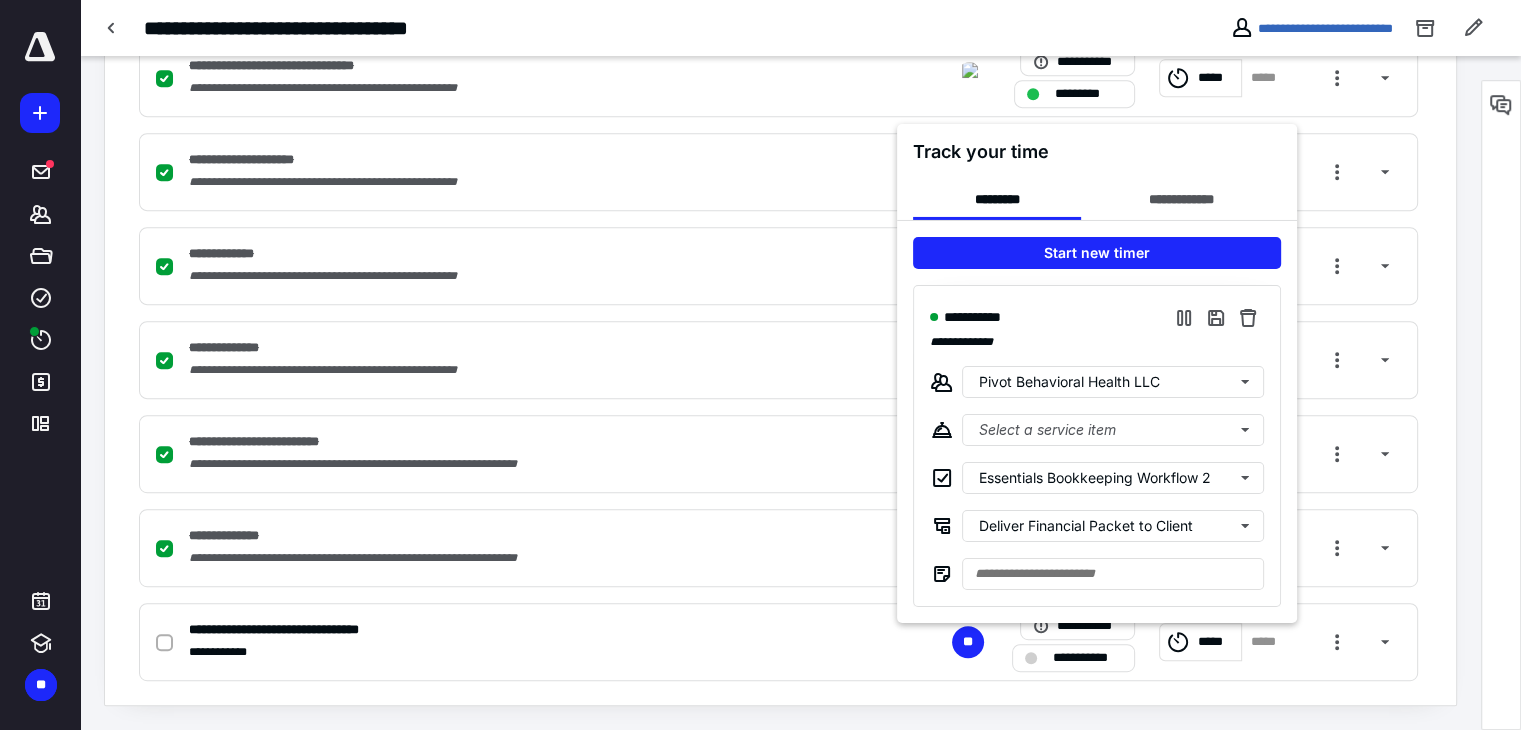 click at bounding box center [760, 365] 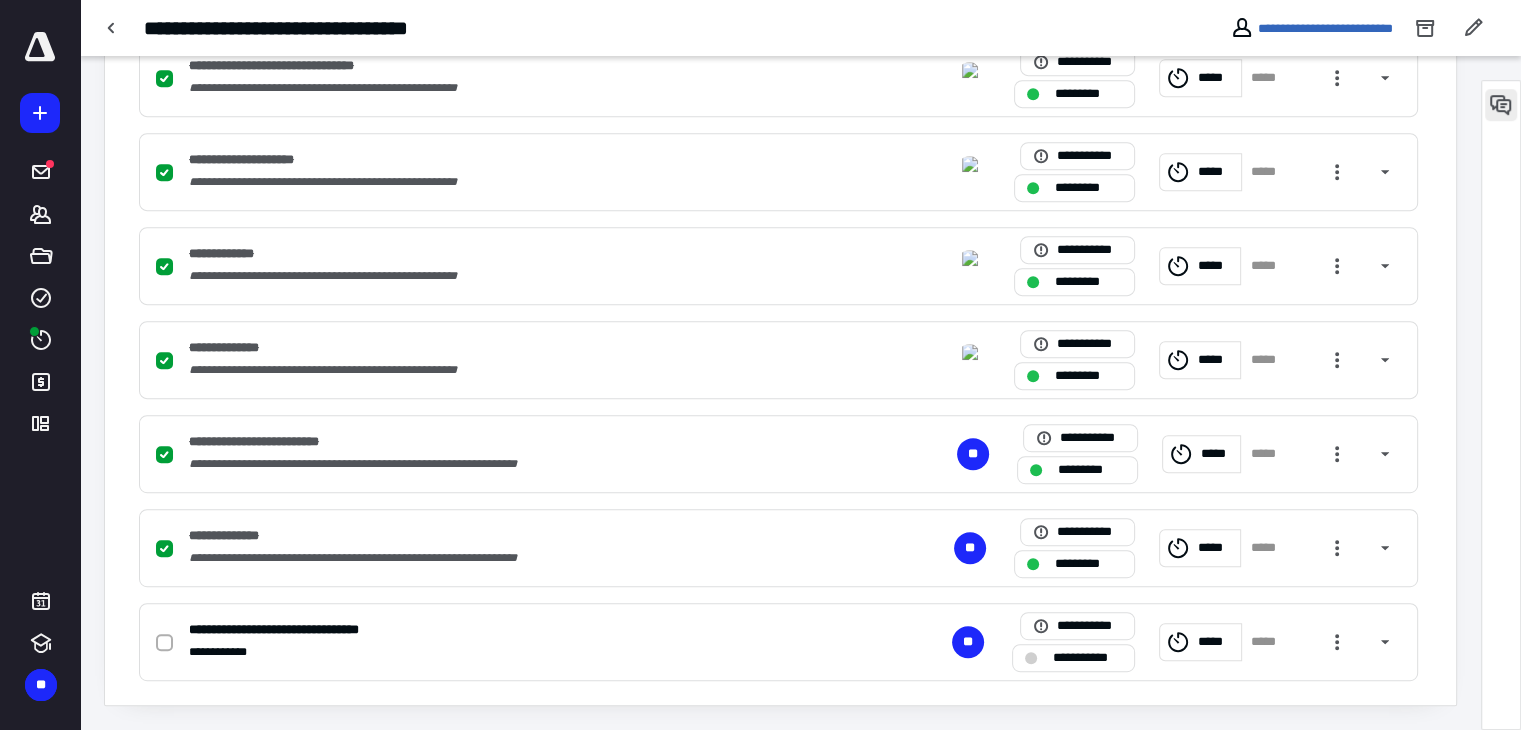 click at bounding box center [1501, 105] 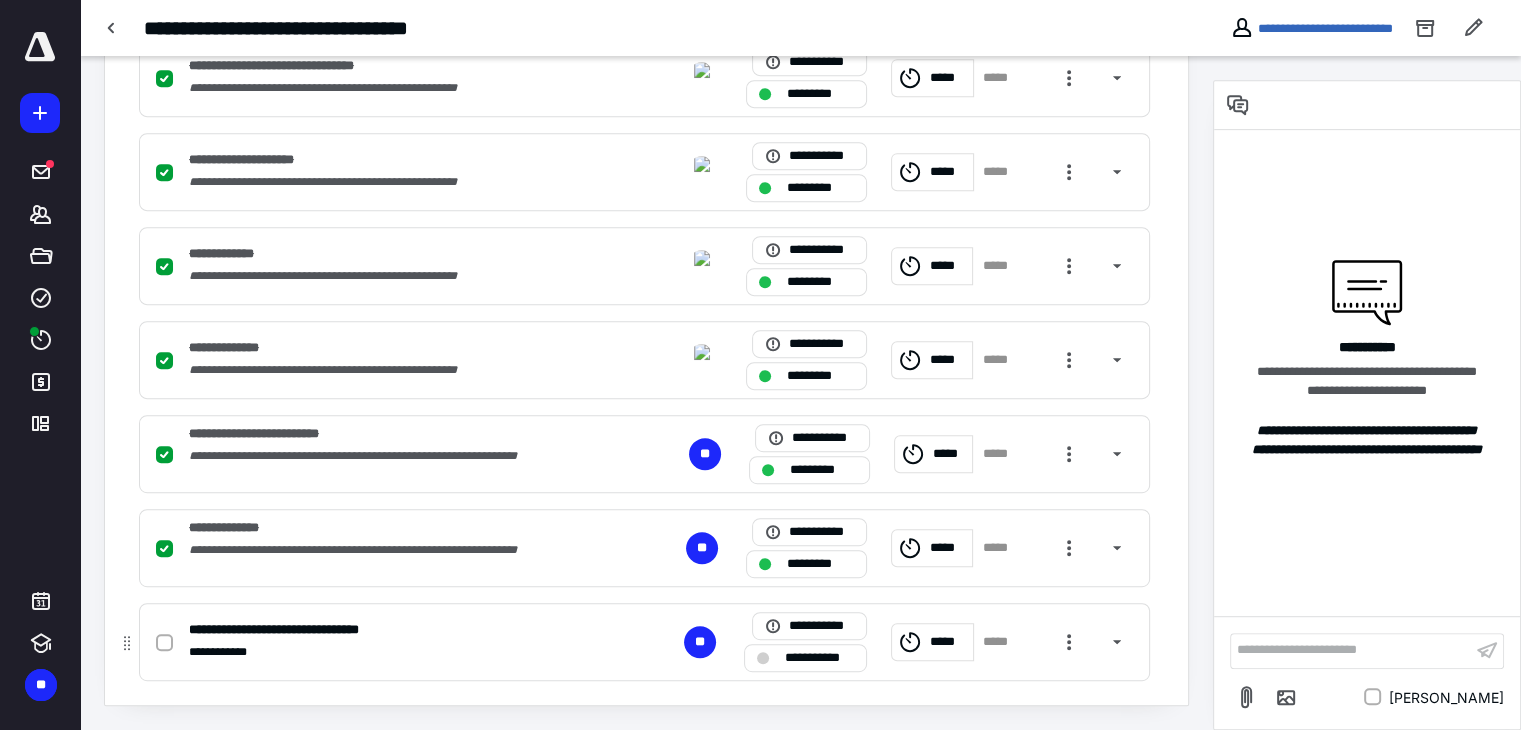 click on "**********" at bounding box center [382, 652] 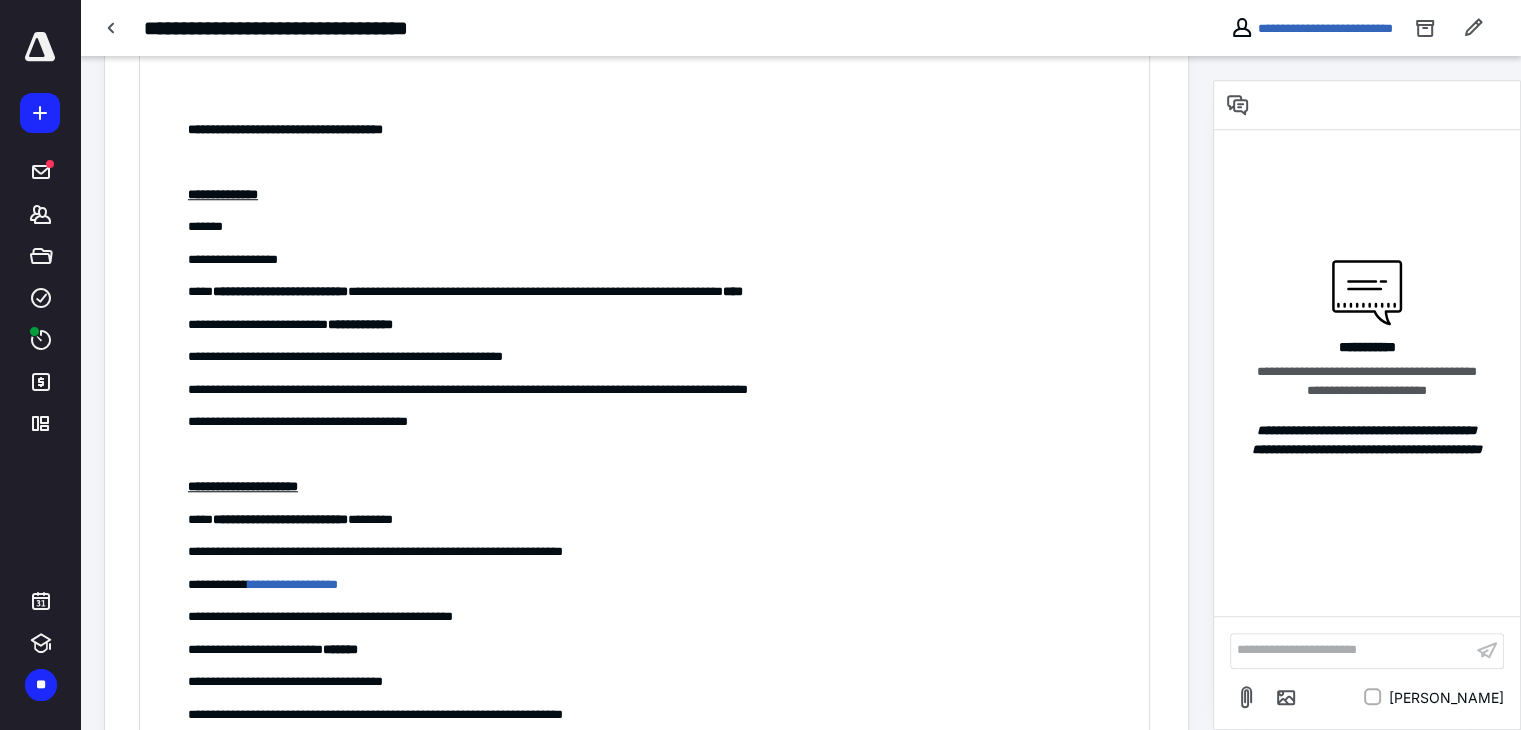 scroll, scrollTop: 1615, scrollLeft: 0, axis: vertical 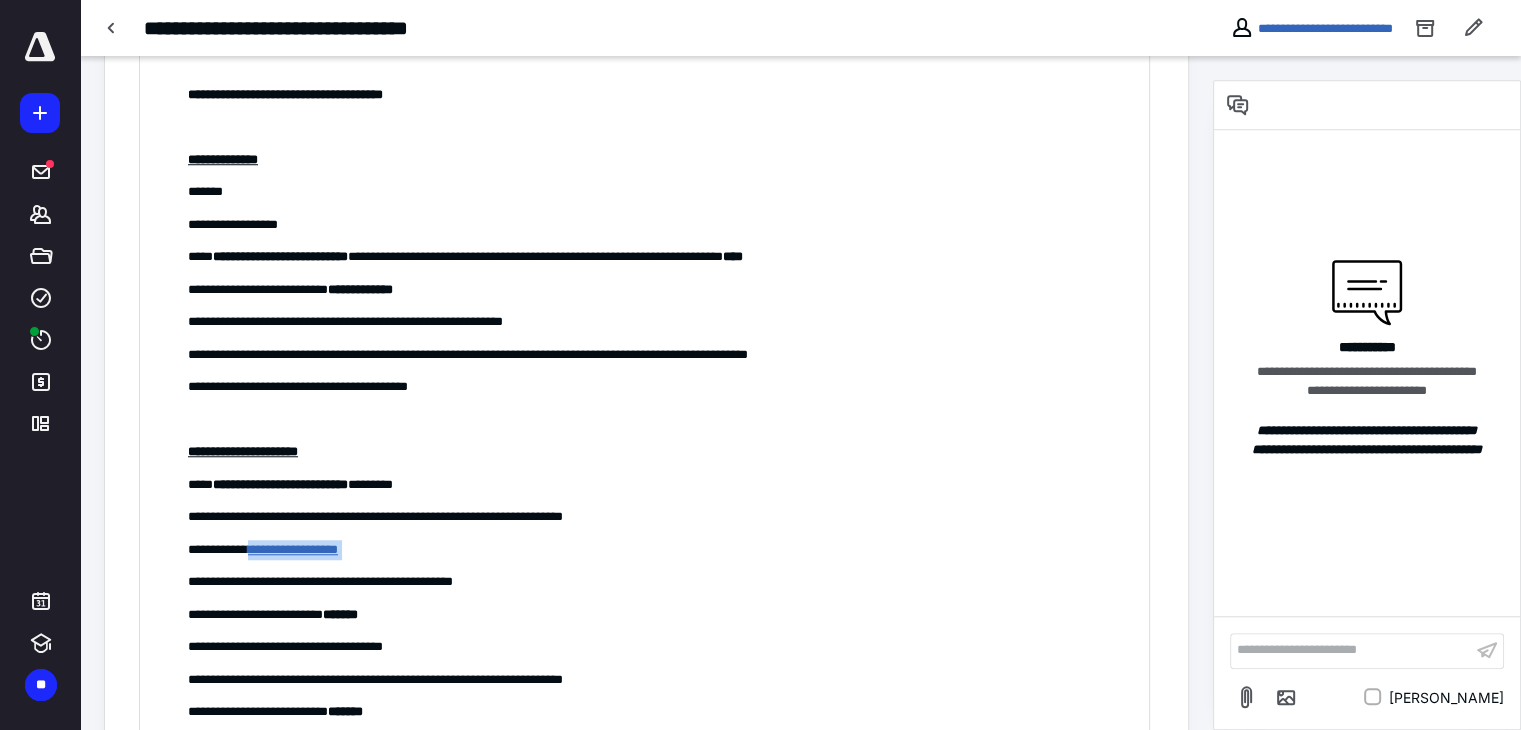 drag, startPoint x: 399, startPoint y: 550, endPoint x: 259, endPoint y: 549, distance: 140.00357 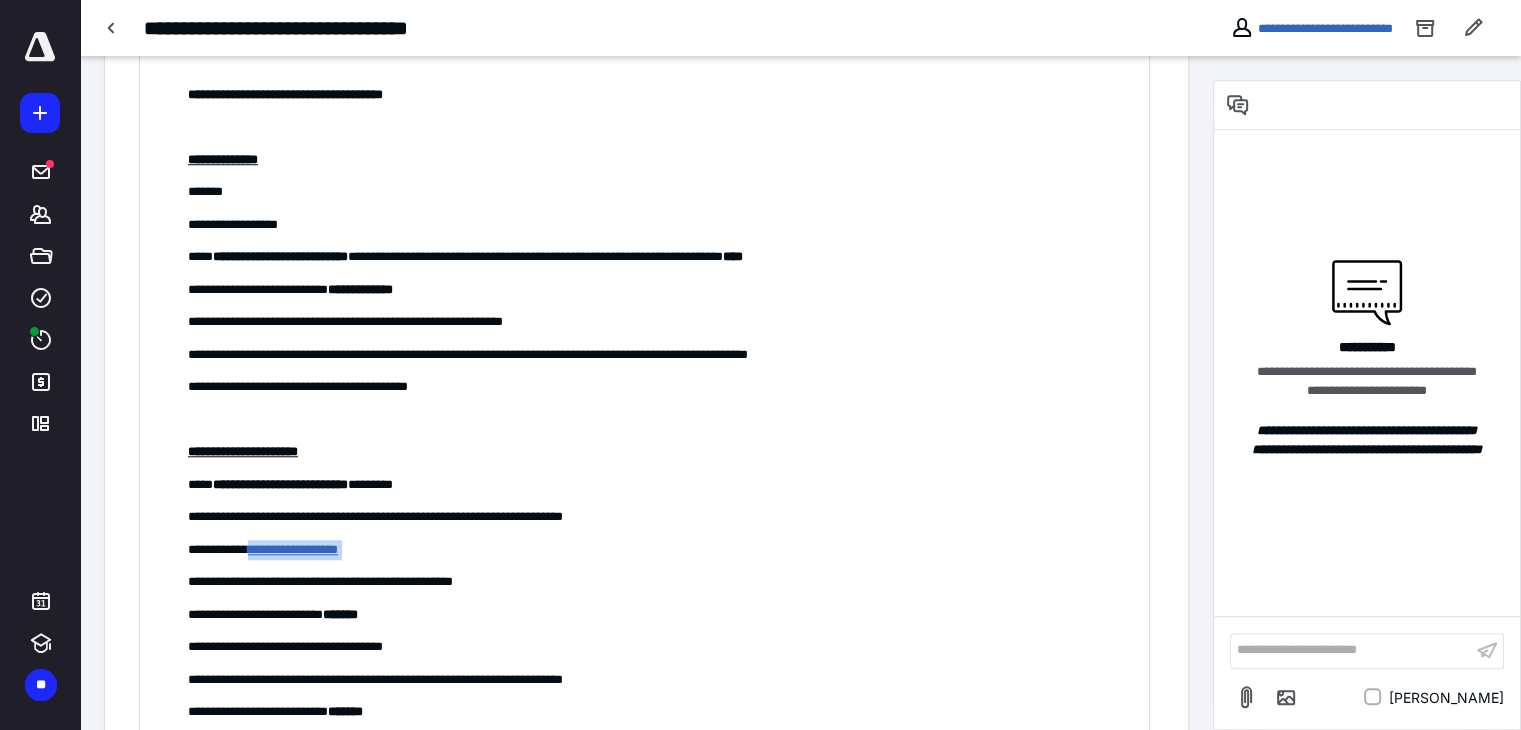 click on "**********" at bounding box center (661, 550) 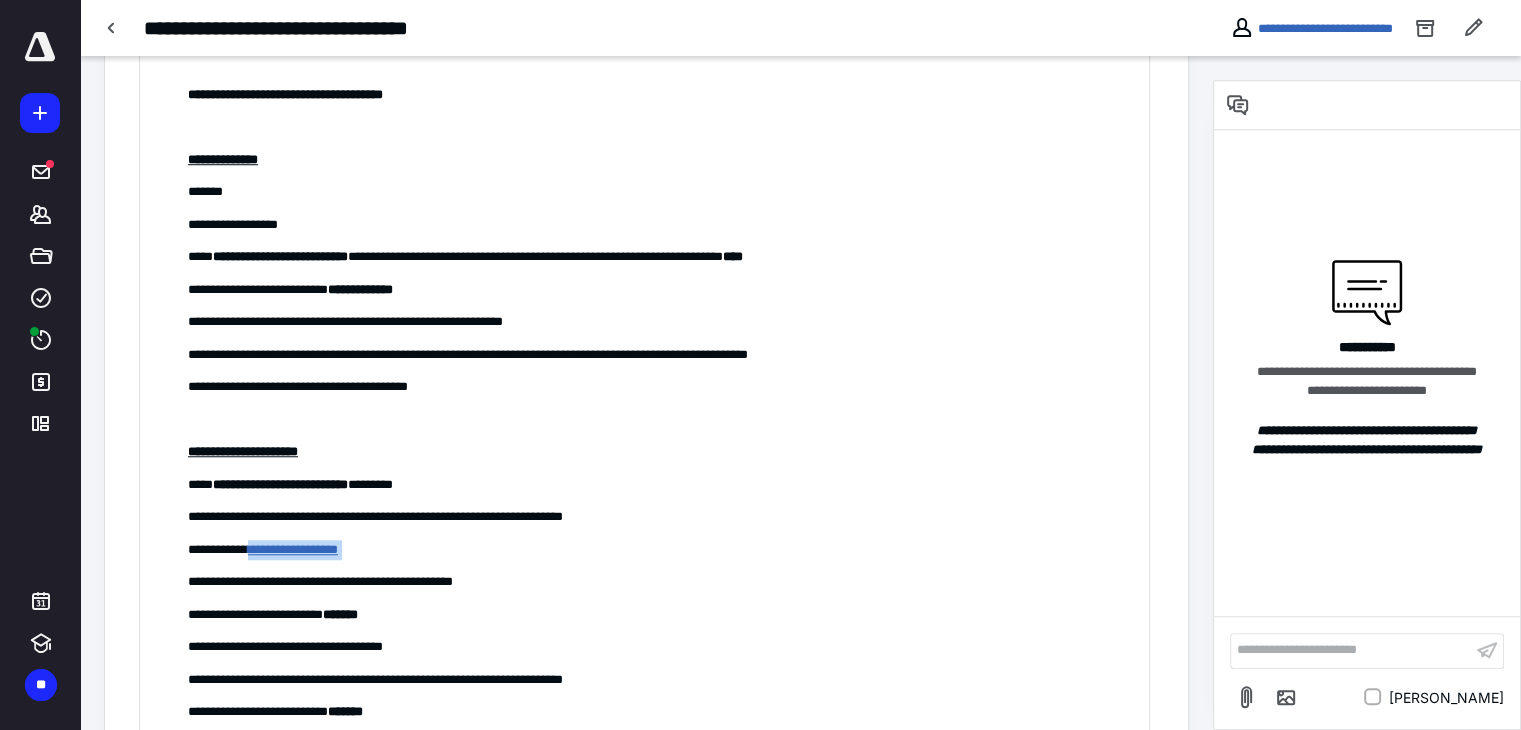 copy on "**********" 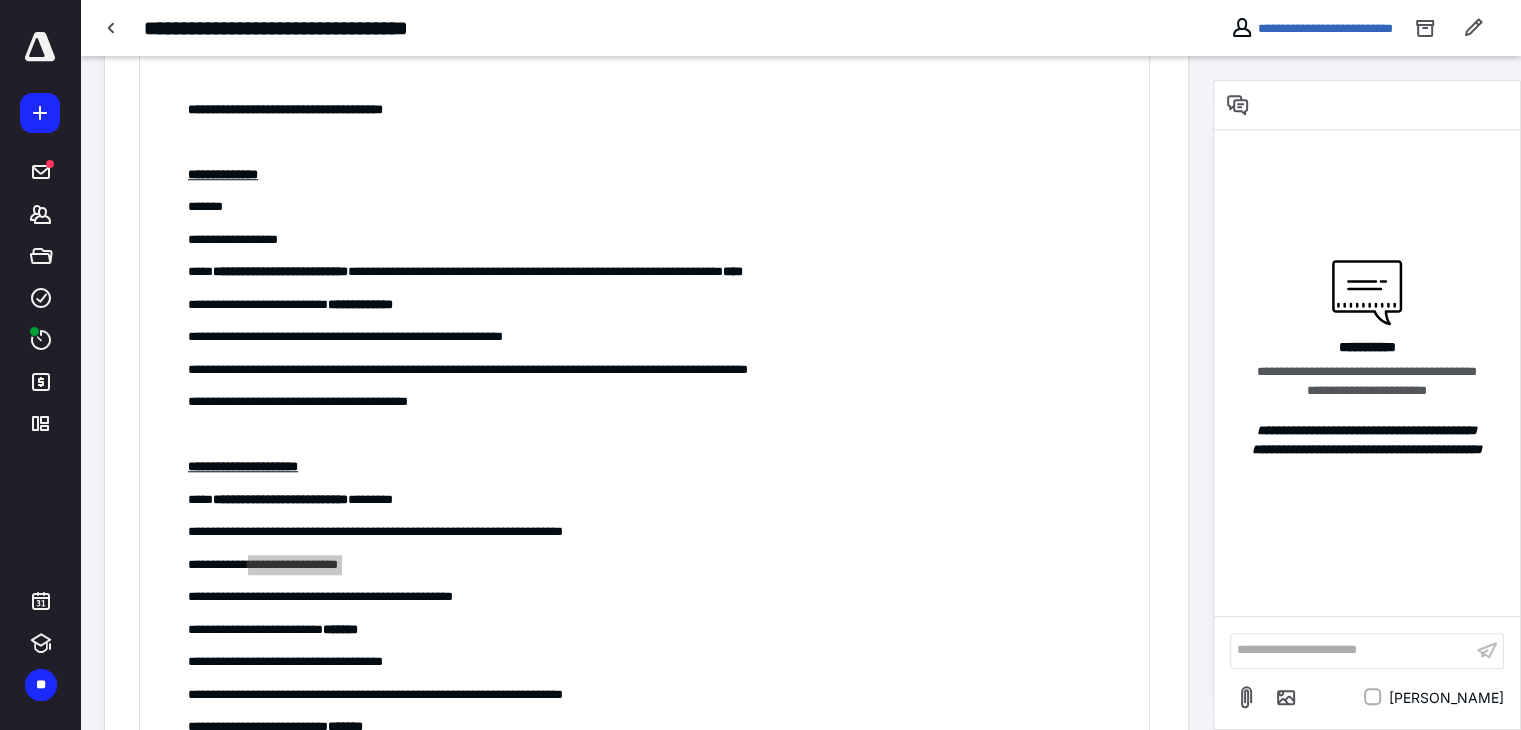 scroll, scrollTop: 1115, scrollLeft: 0, axis: vertical 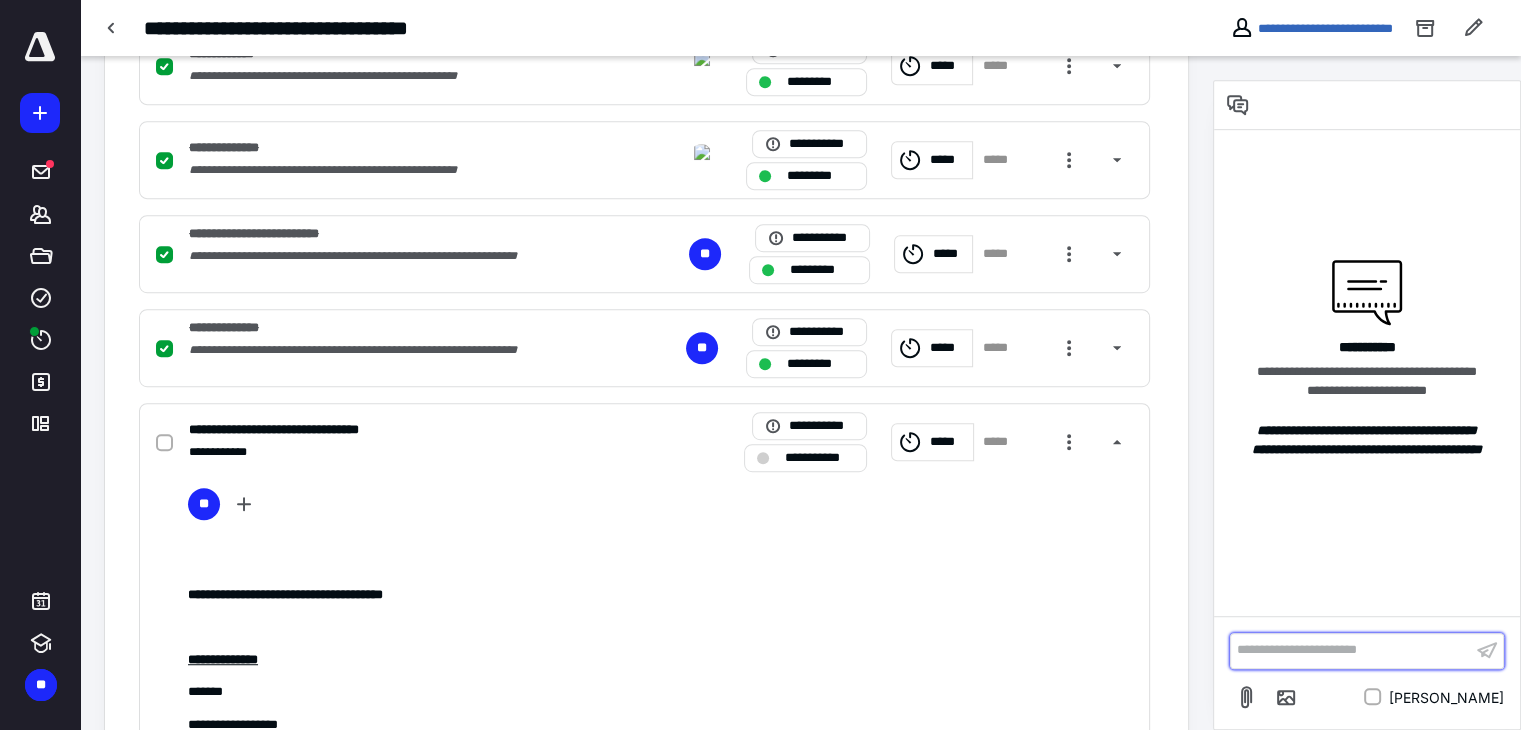 click on "**********" at bounding box center [1351, 650] 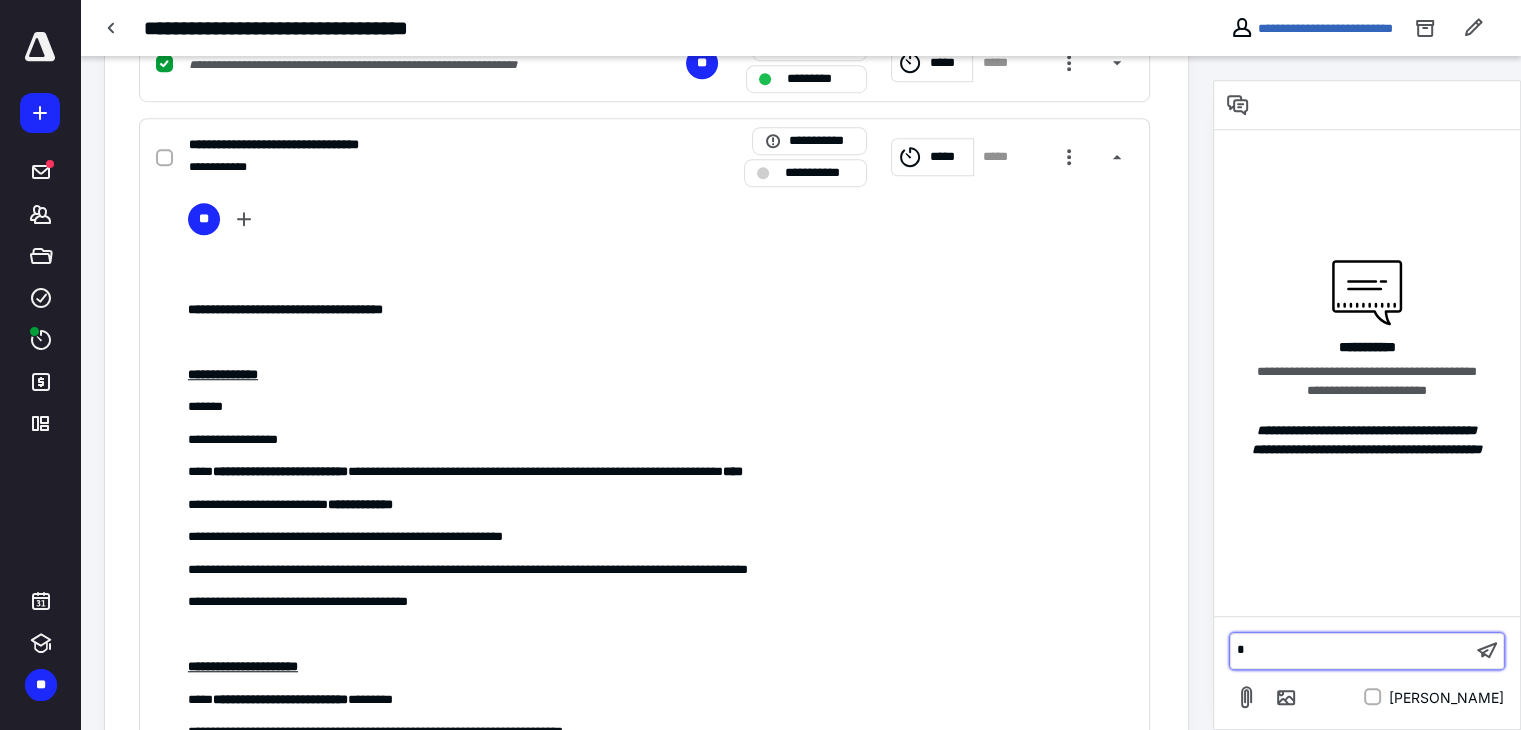 type 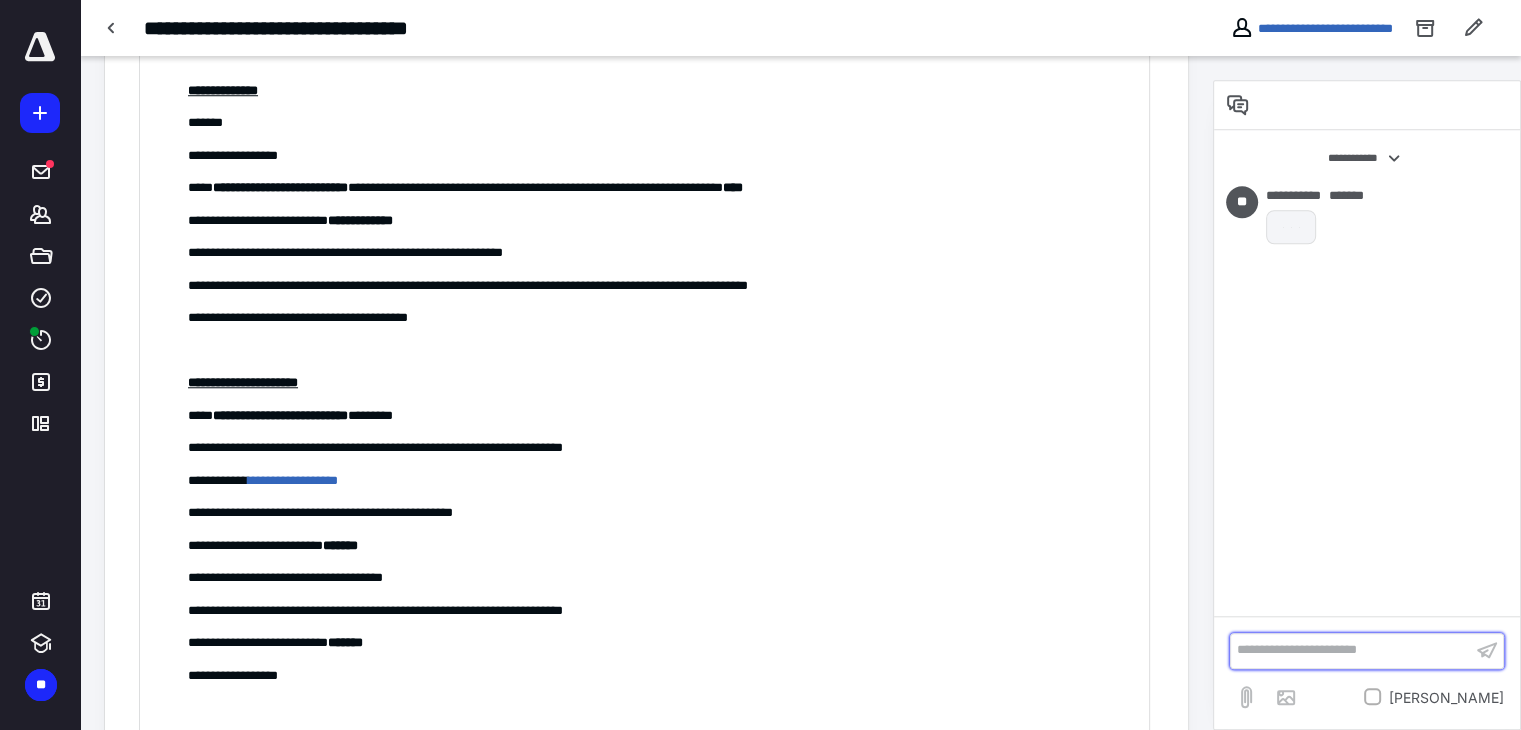 scroll, scrollTop: 1969, scrollLeft: 0, axis: vertical 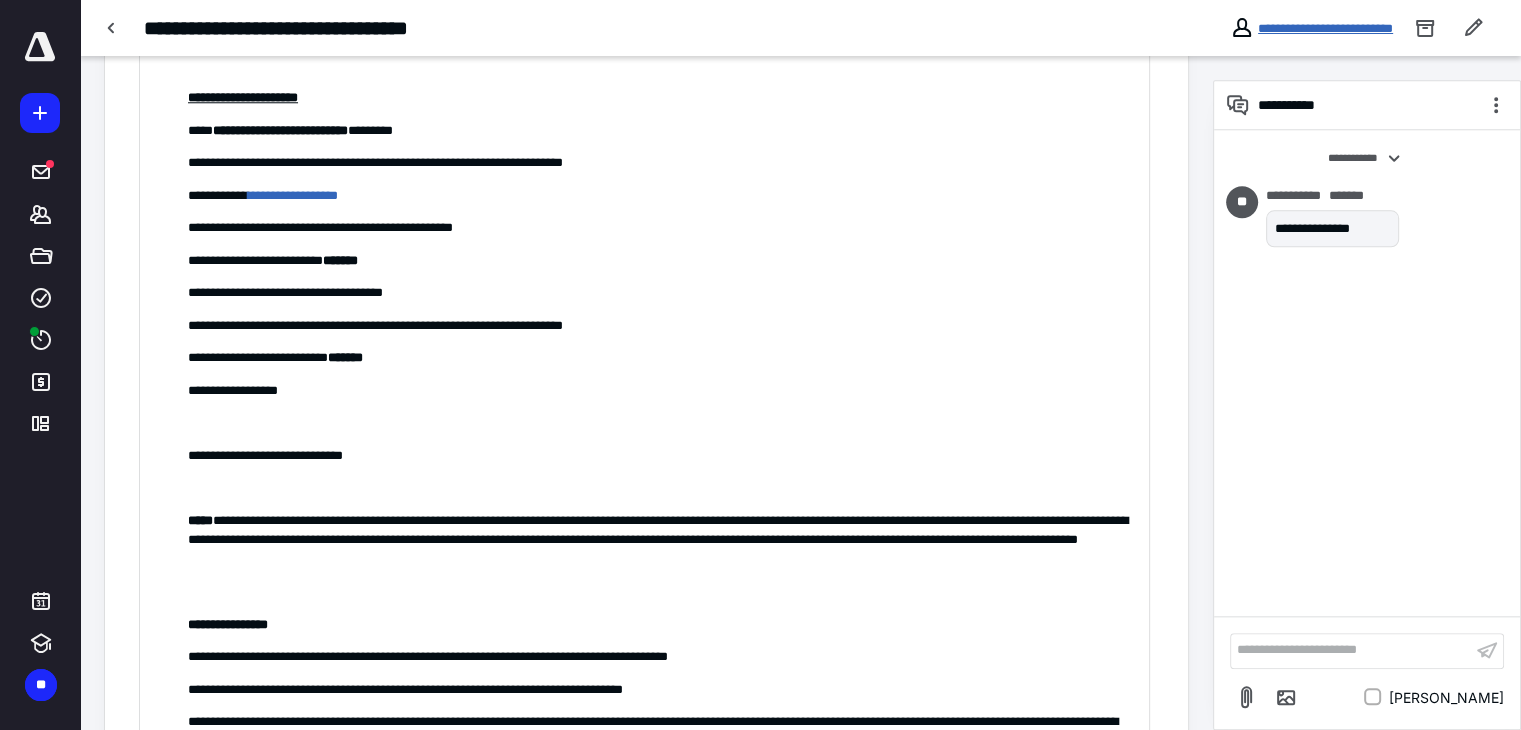 click on "**********" at bounding box center (1325, 28) 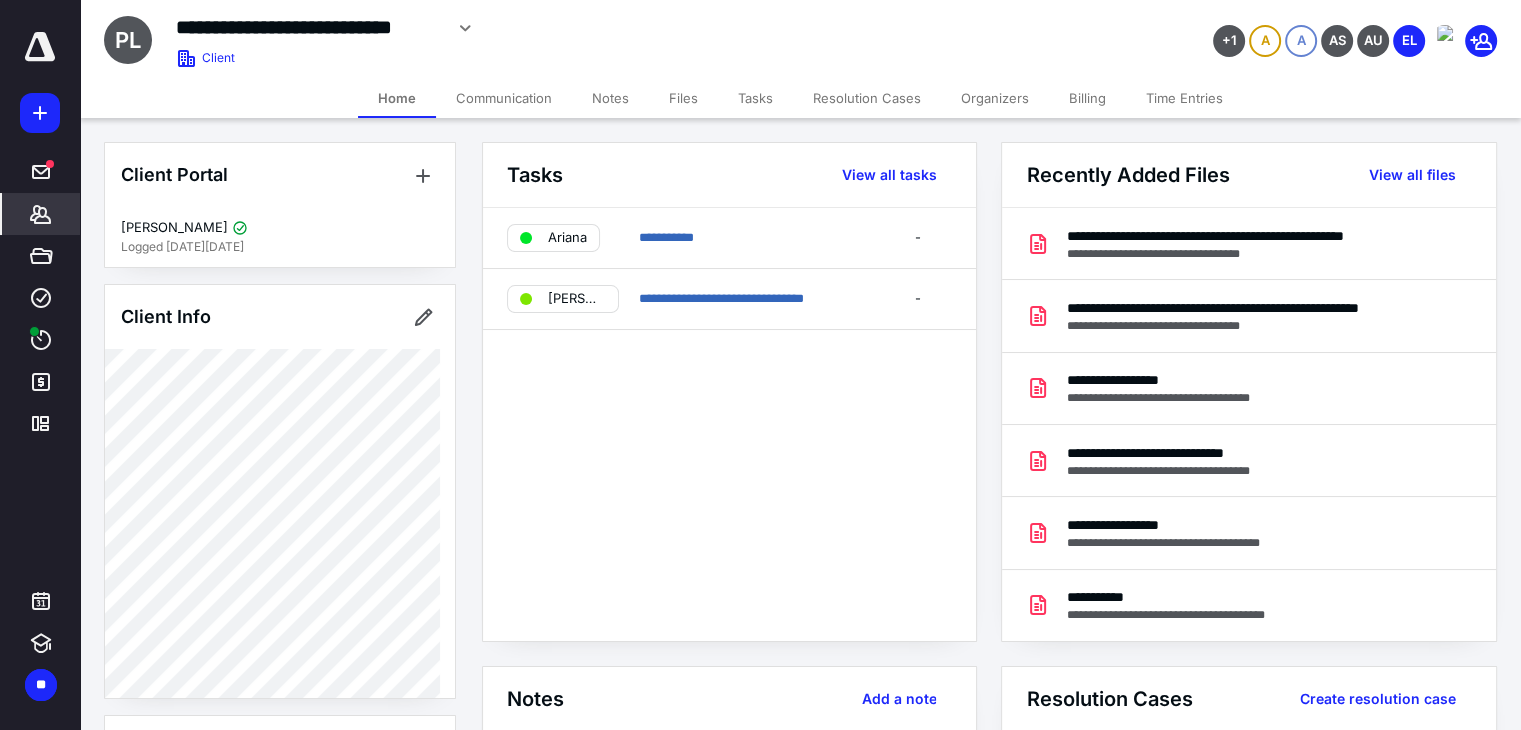 click on "Files" at bounding box center (683, 98) 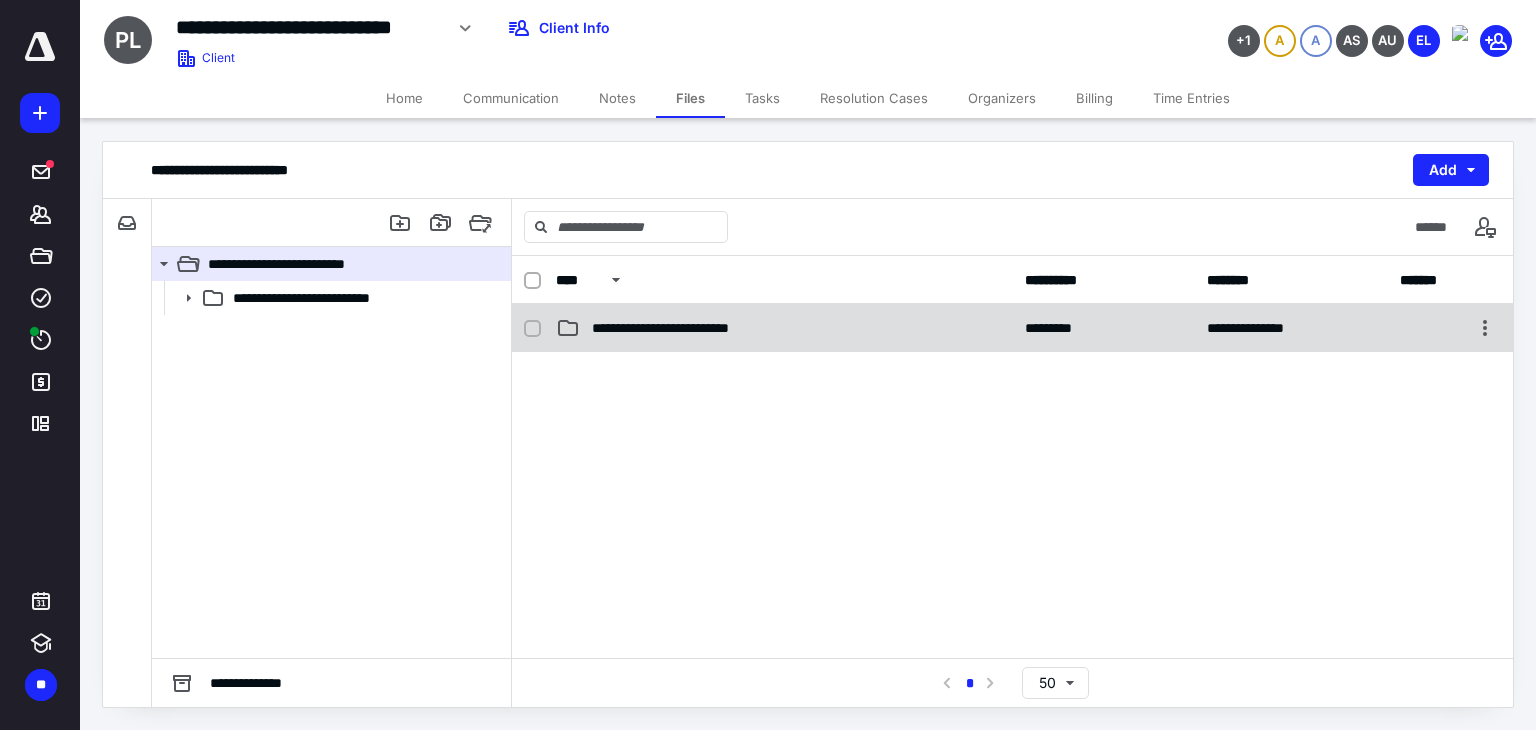 click on "**********" at bounding box center [702, 328] 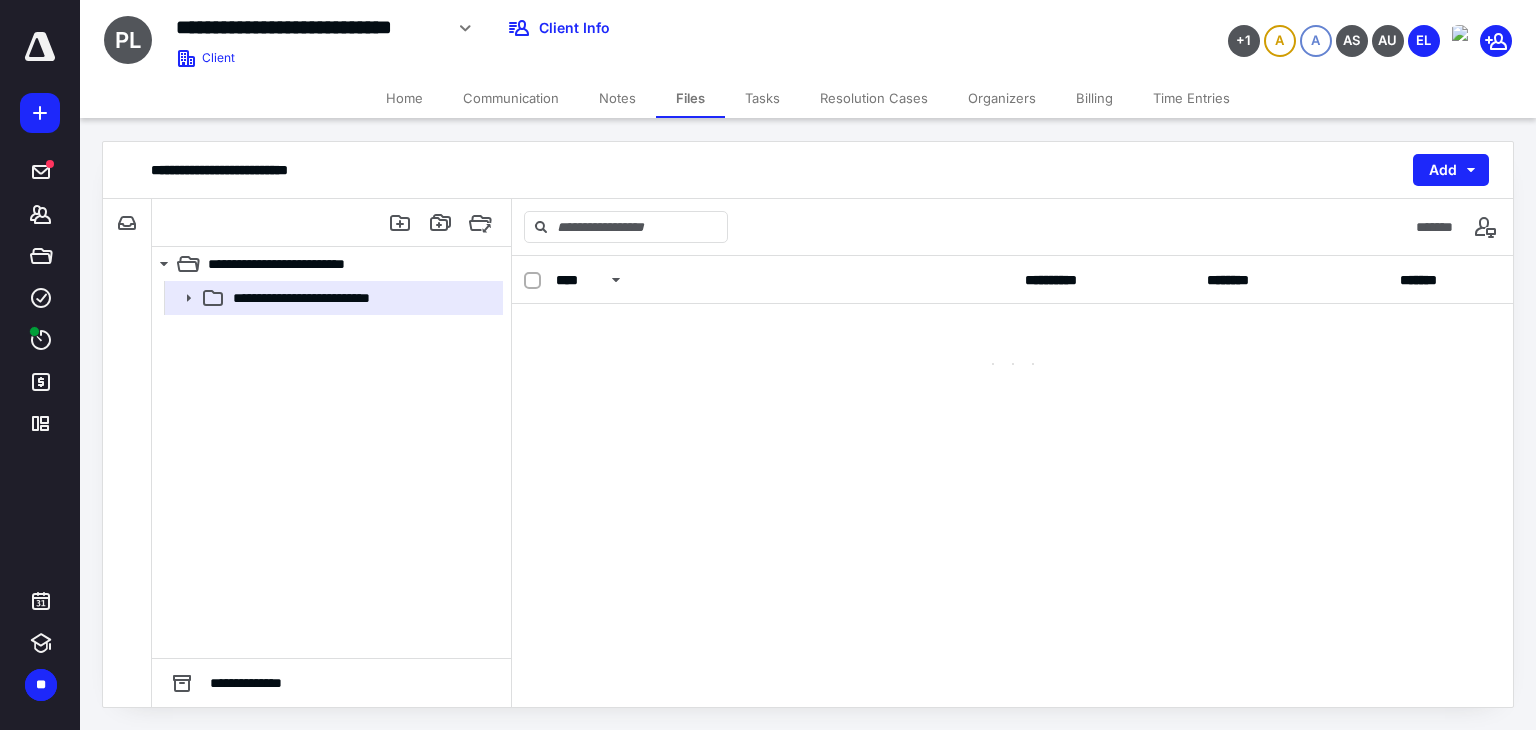 checkbox on "false" 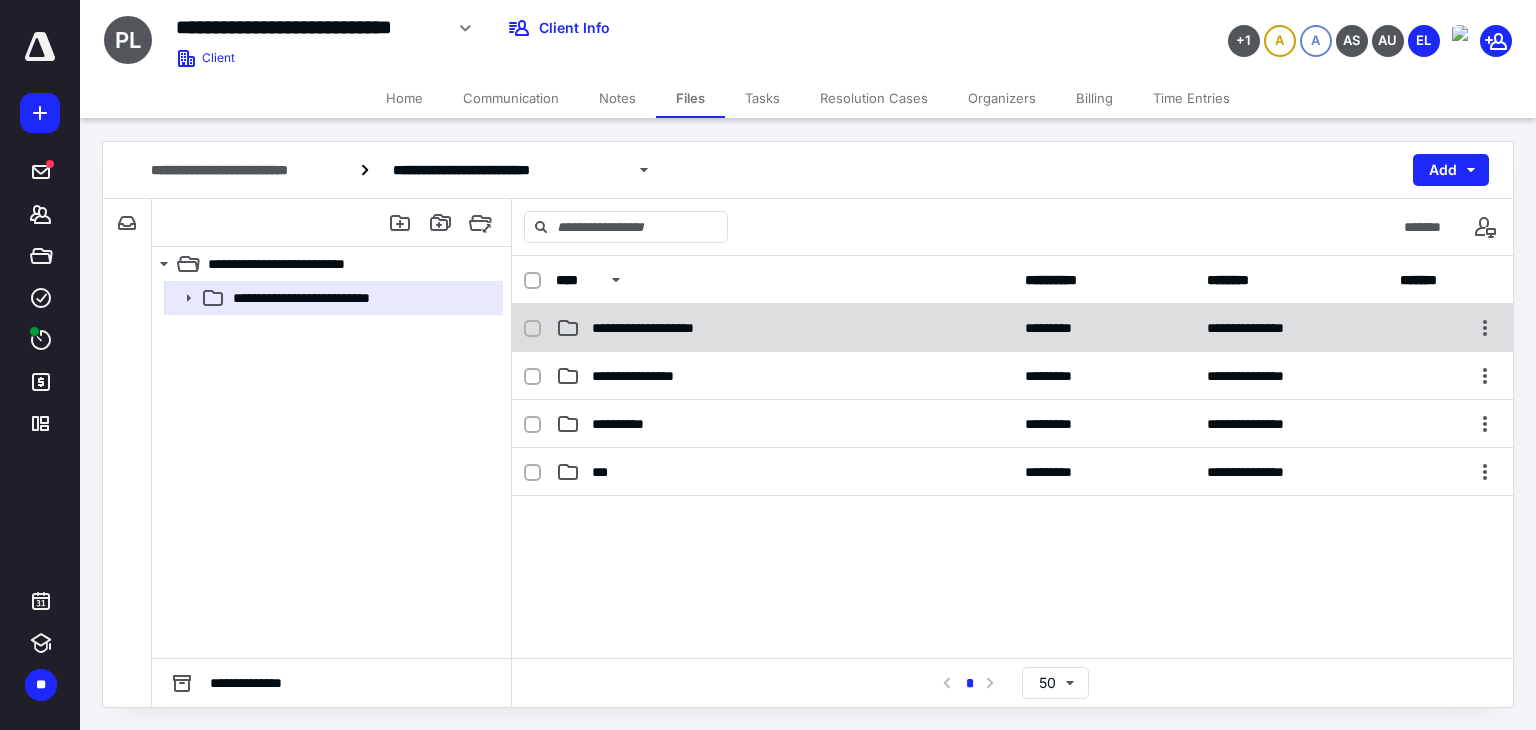 click on "**********" at bounding box center [677, 328] 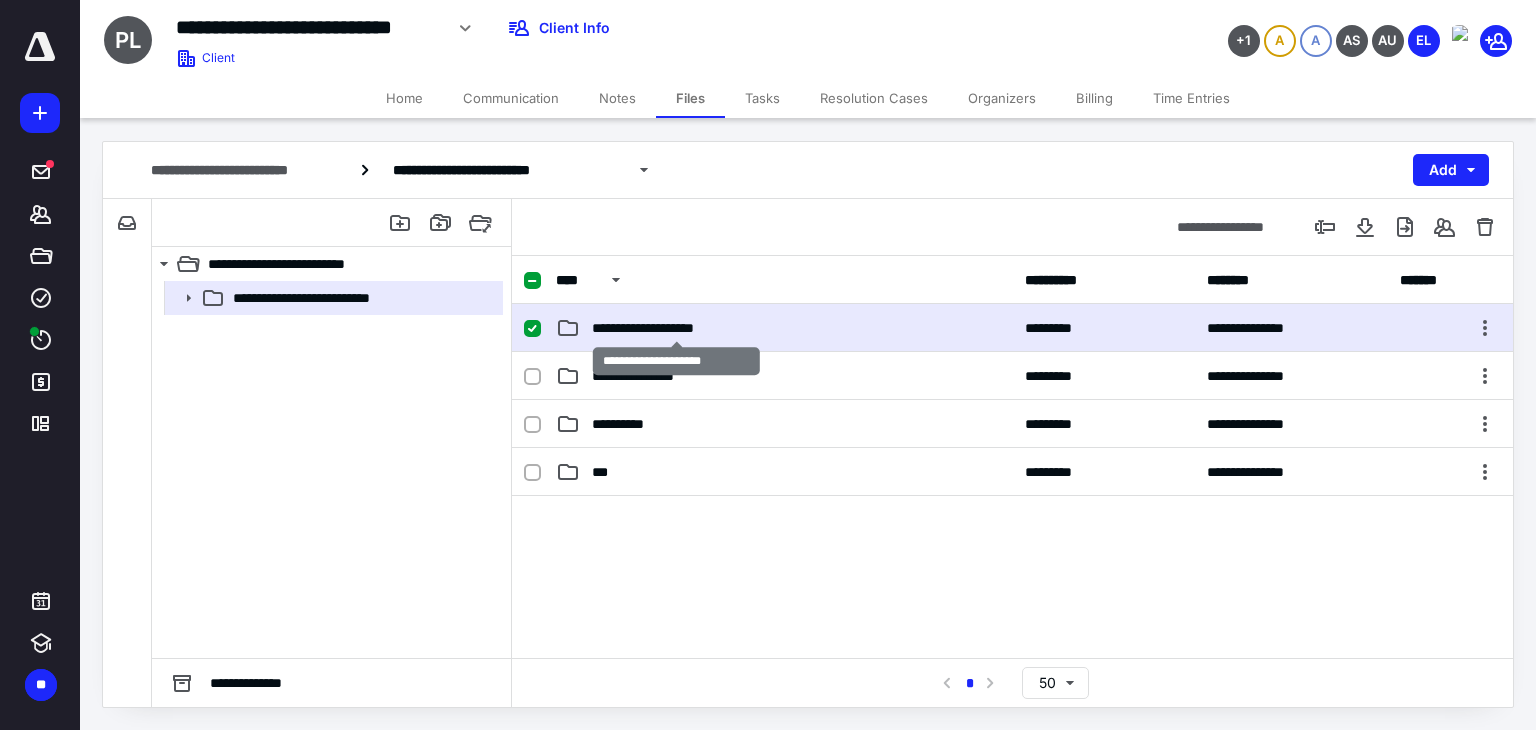 click on "**********" at bounding box center [677, 328] 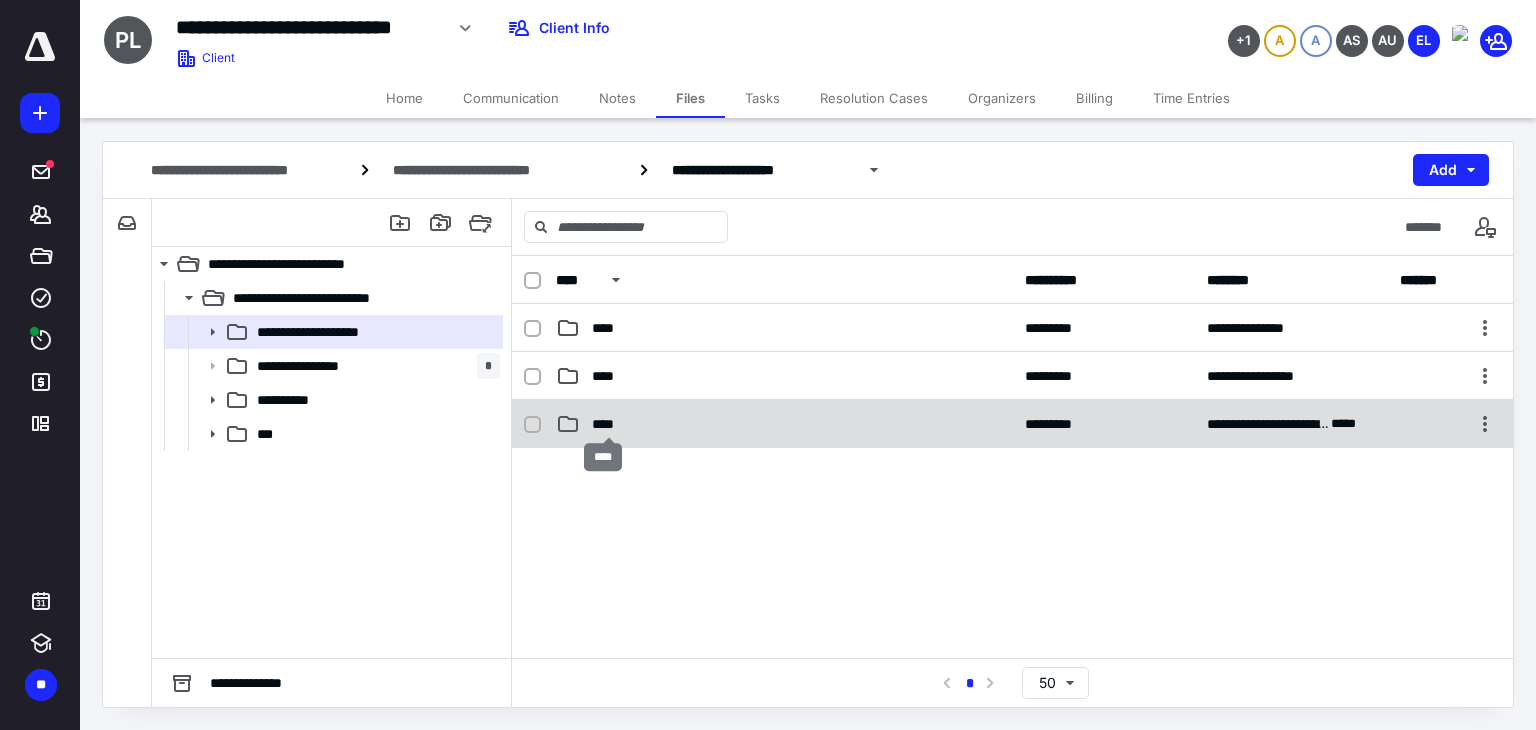click on "****" at bounding box center [609, 424] 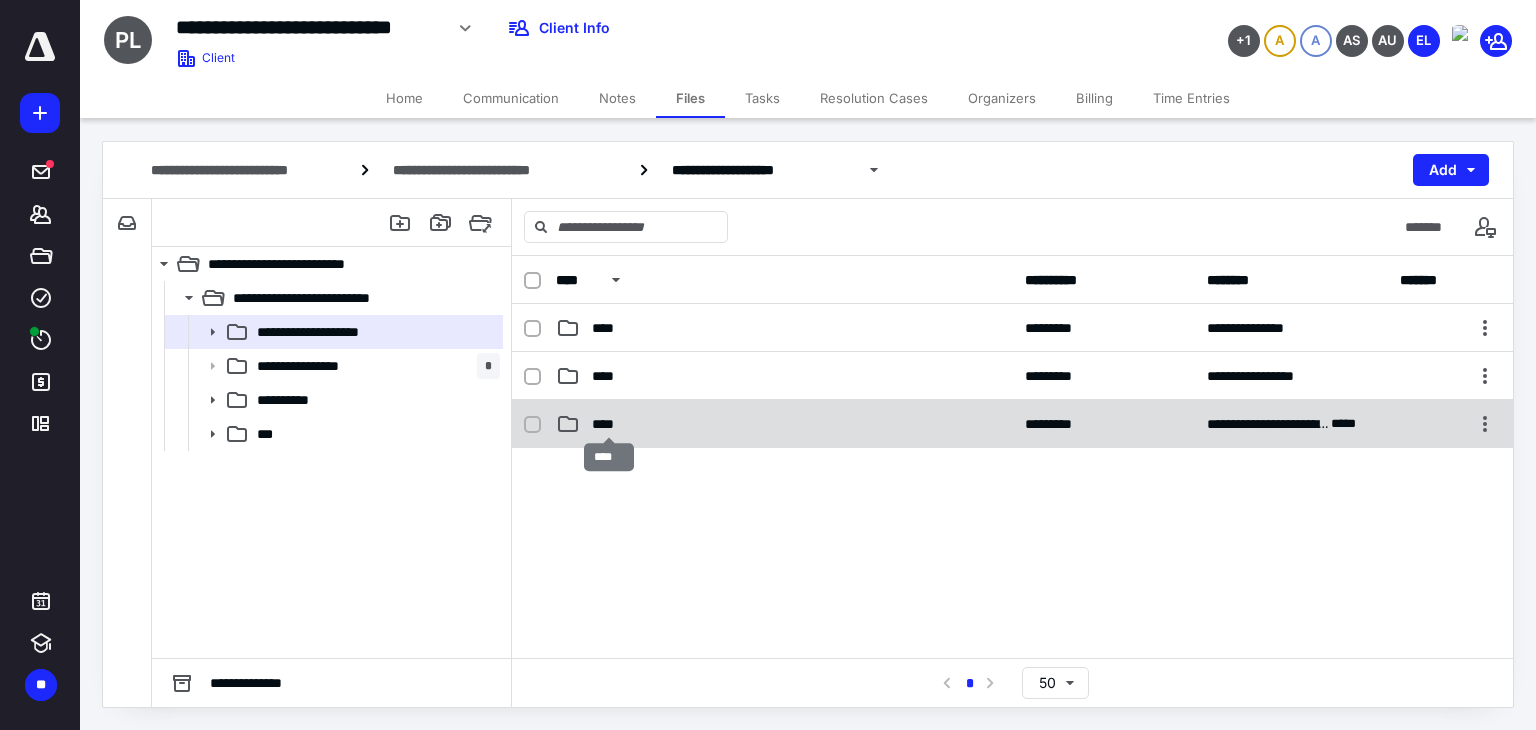 click on "****" at bounding box center (609, 424) 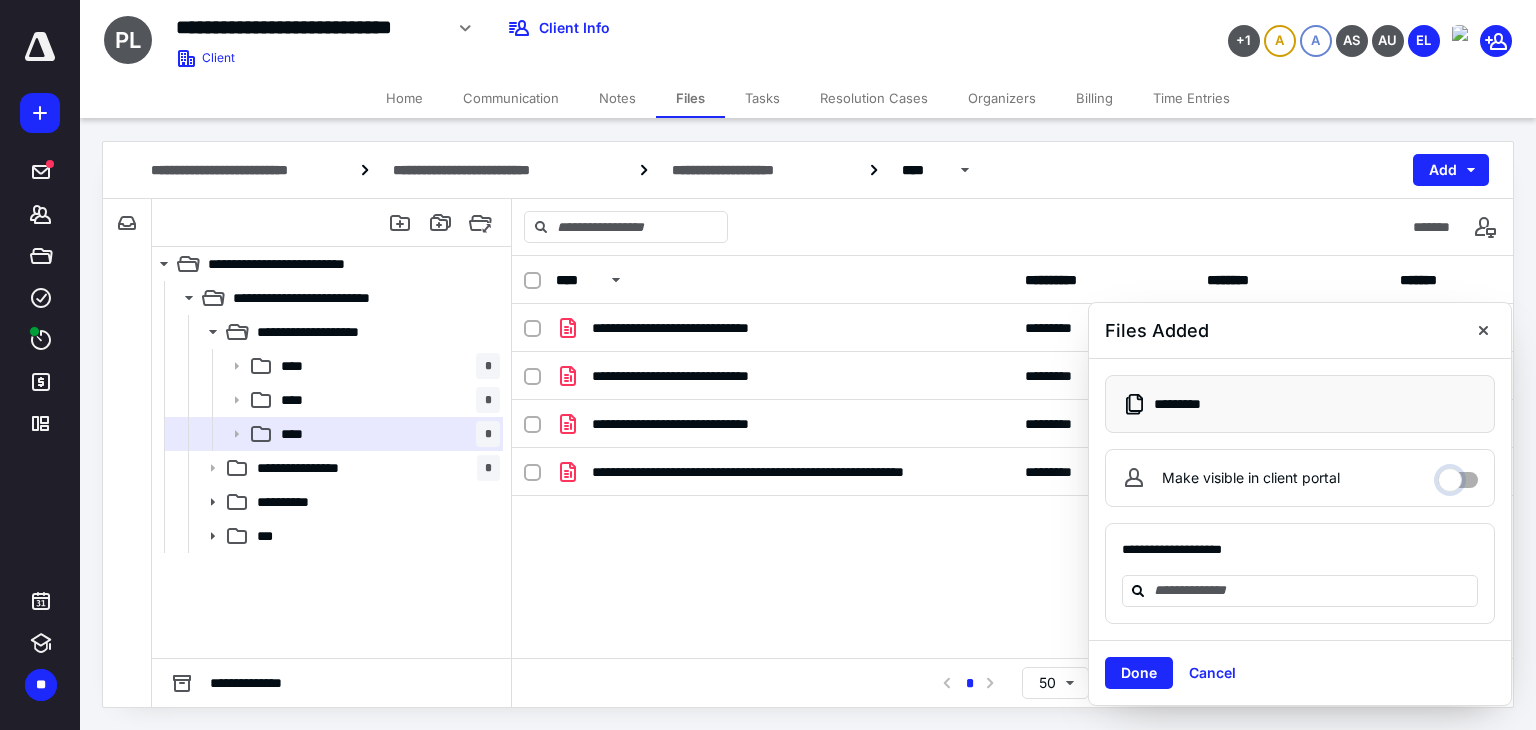 click on "Make visible in client portal" at bounding box center [1458, 475] 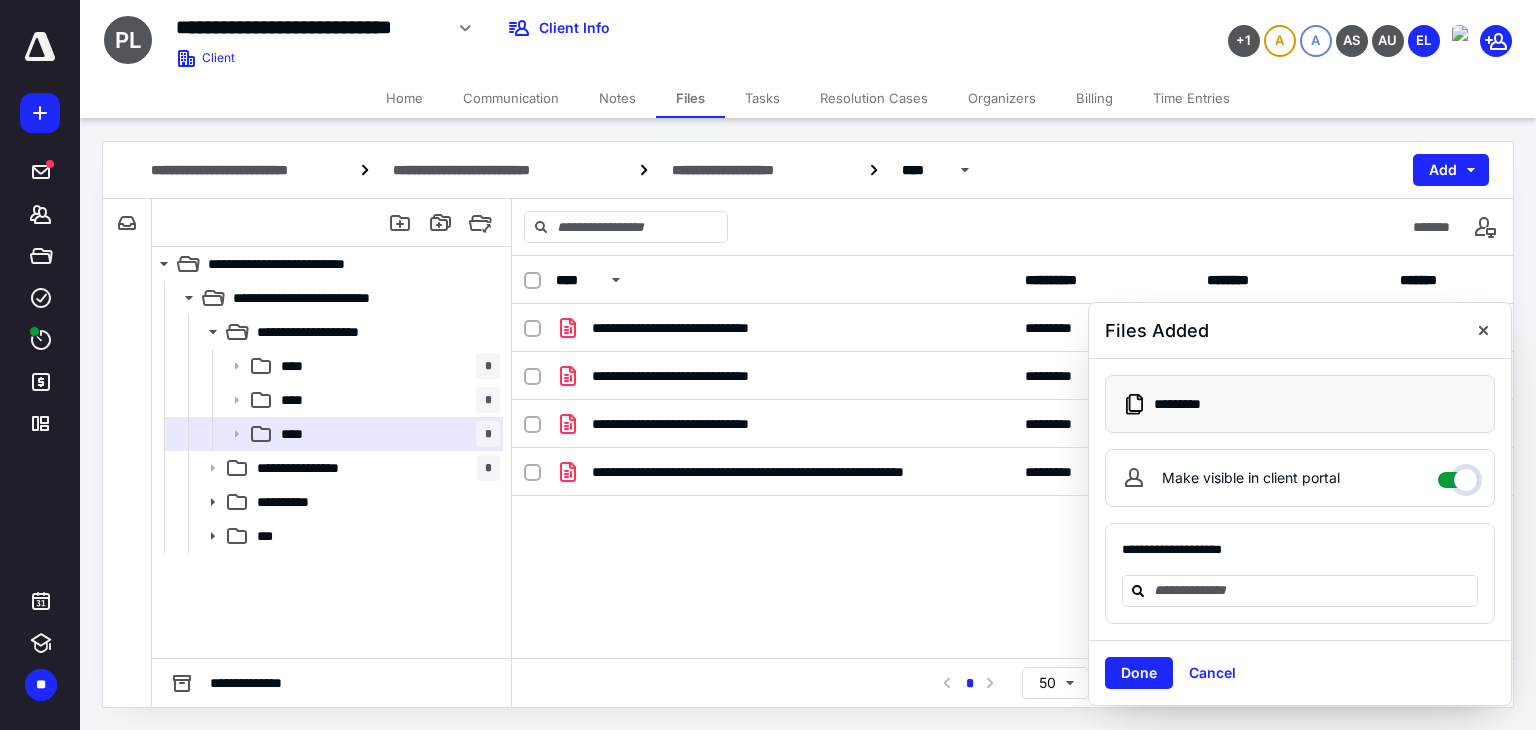 checkbox on "****" 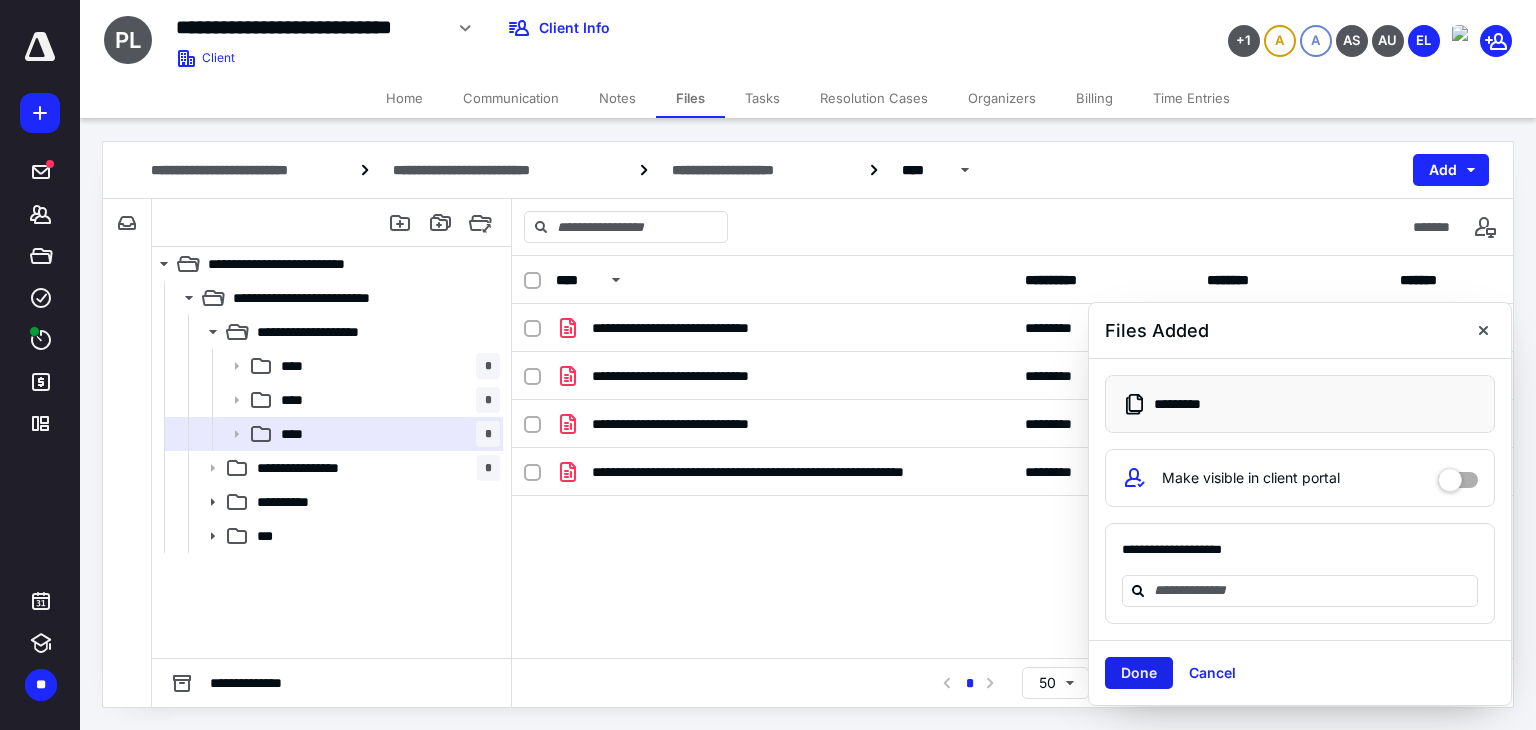 click on "Done" at bounding box center (1139, 673) 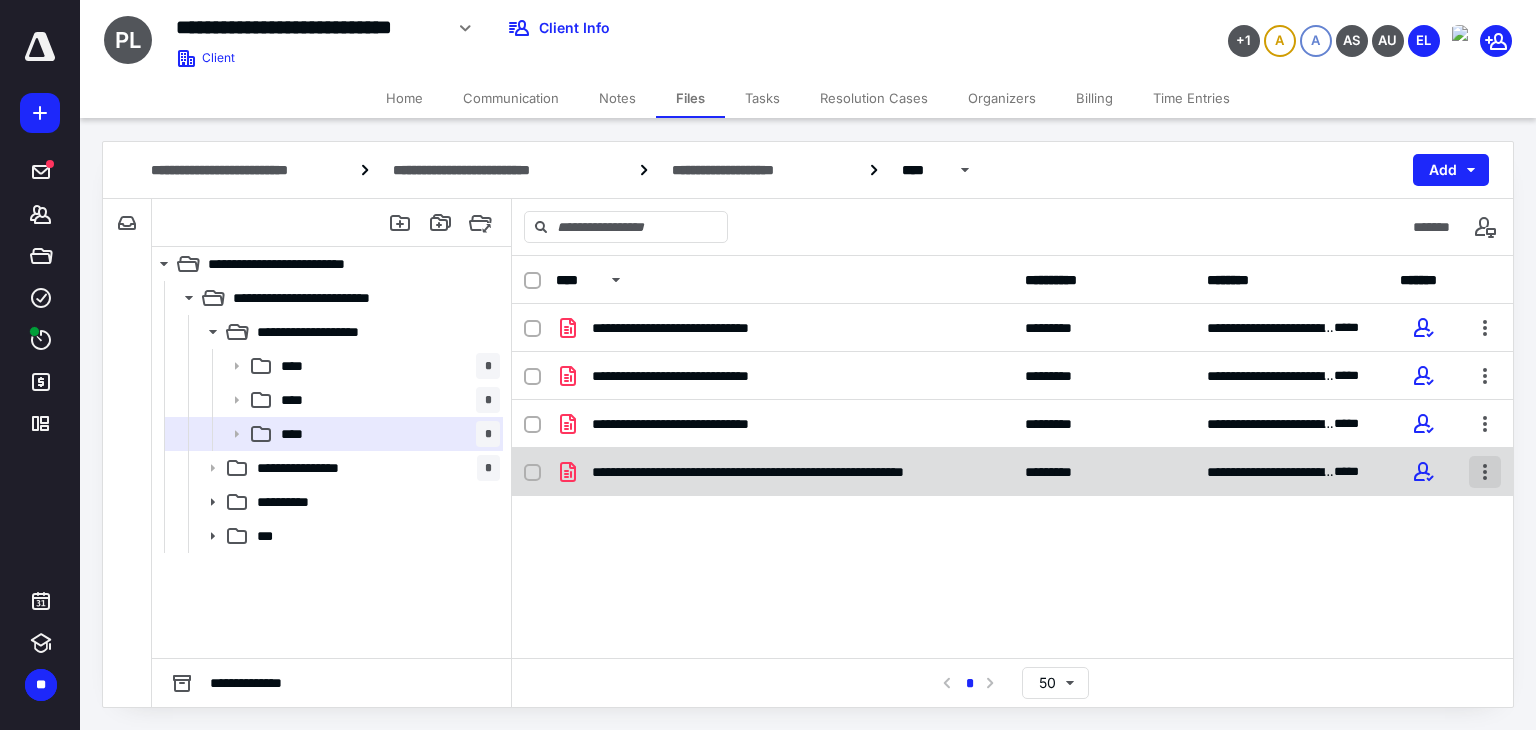 click at bounding box center [1485, 472] 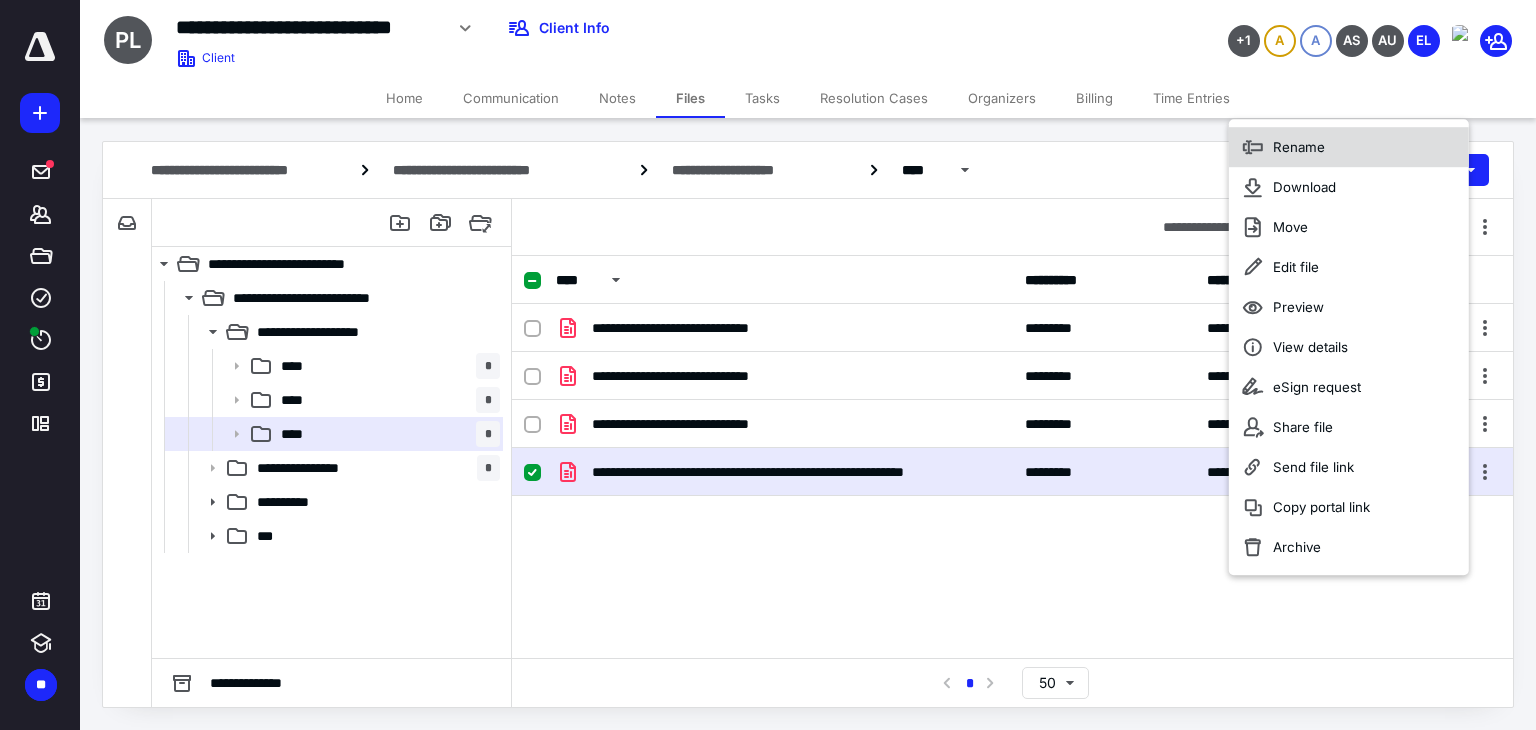 click on "Rename" at bounding box center [1349, 147] 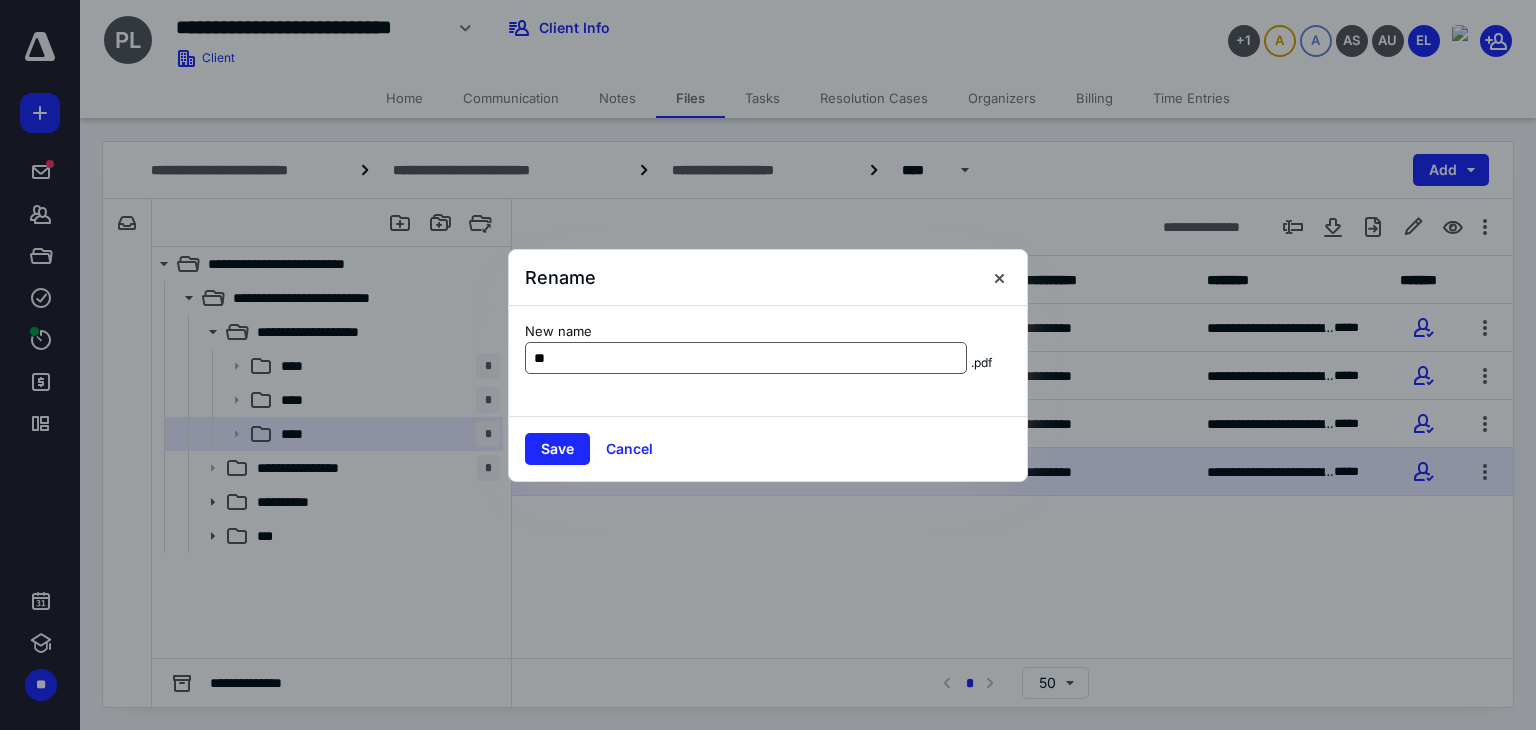 type on "**********" 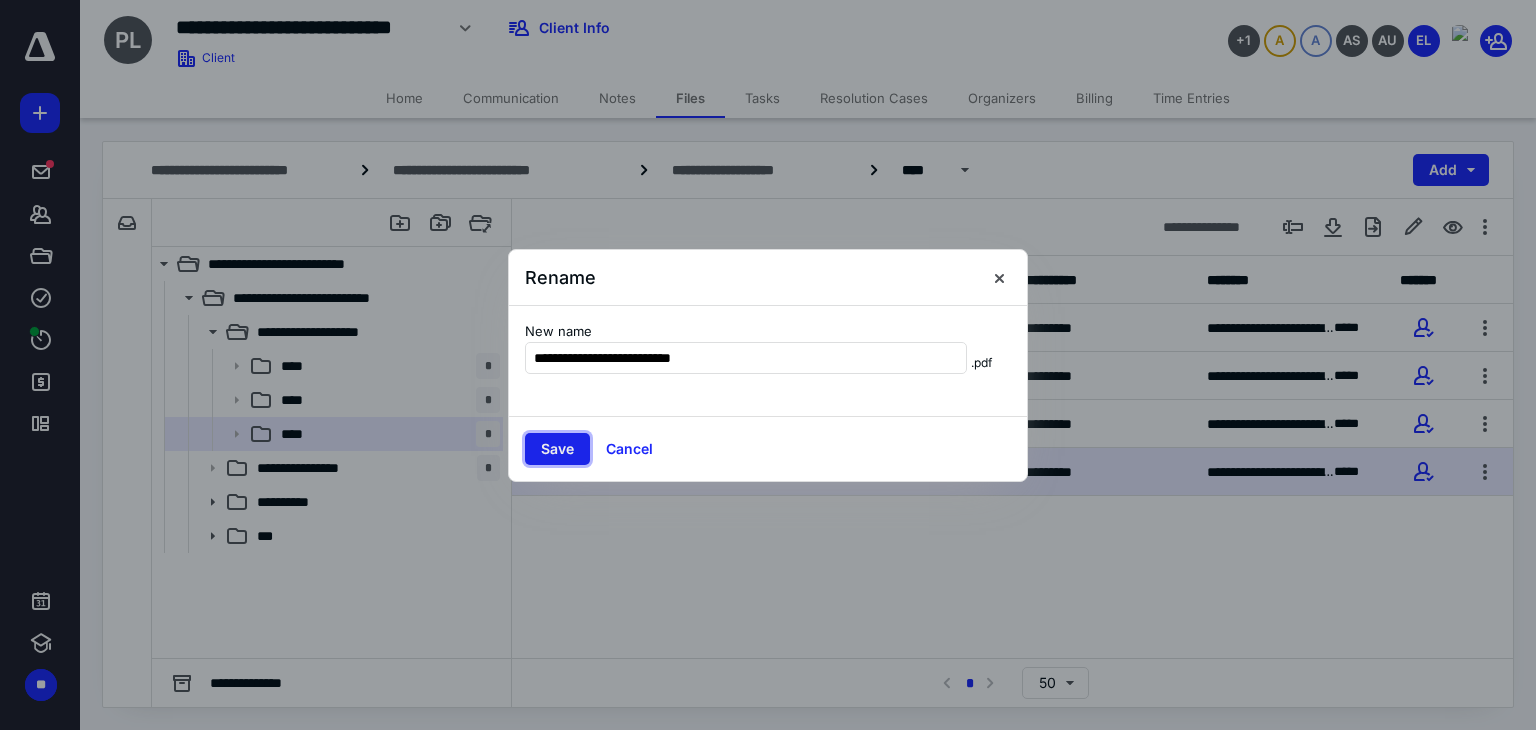 click on "Save" at bounding box center [557, 449] 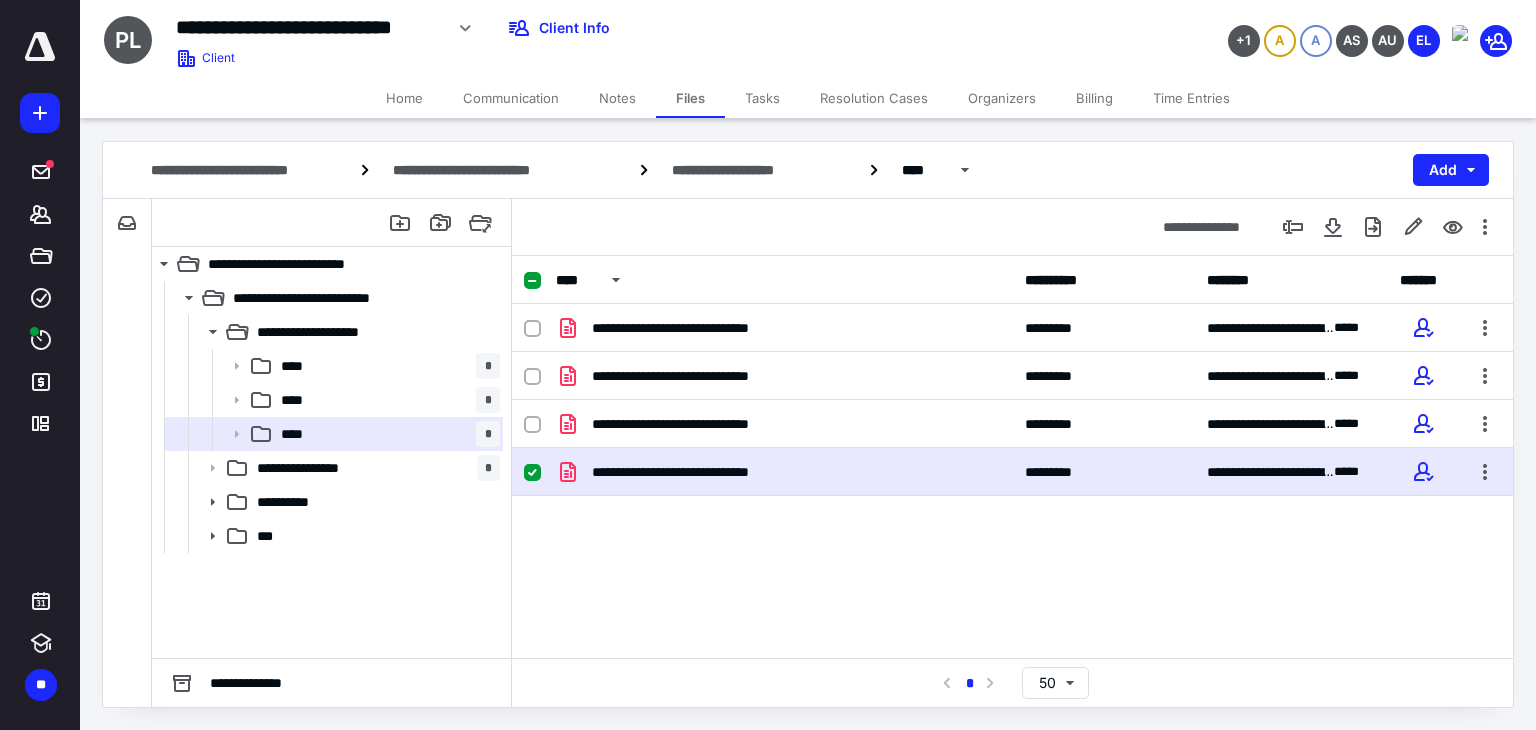 click on "Tasks" at bounding box center [762, 98] 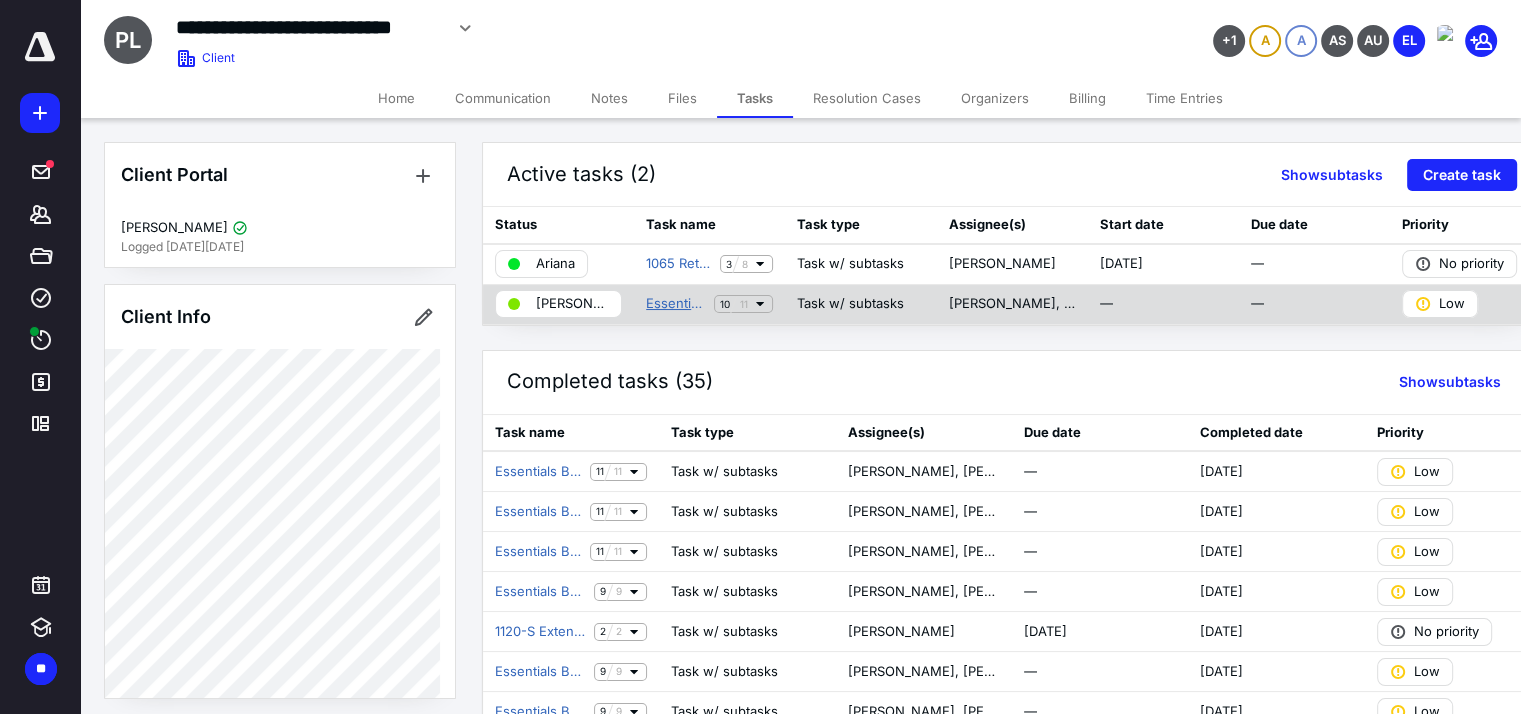 click on "Essentials Bookkeeping Workflow 2" at bounding box center [676, 304] 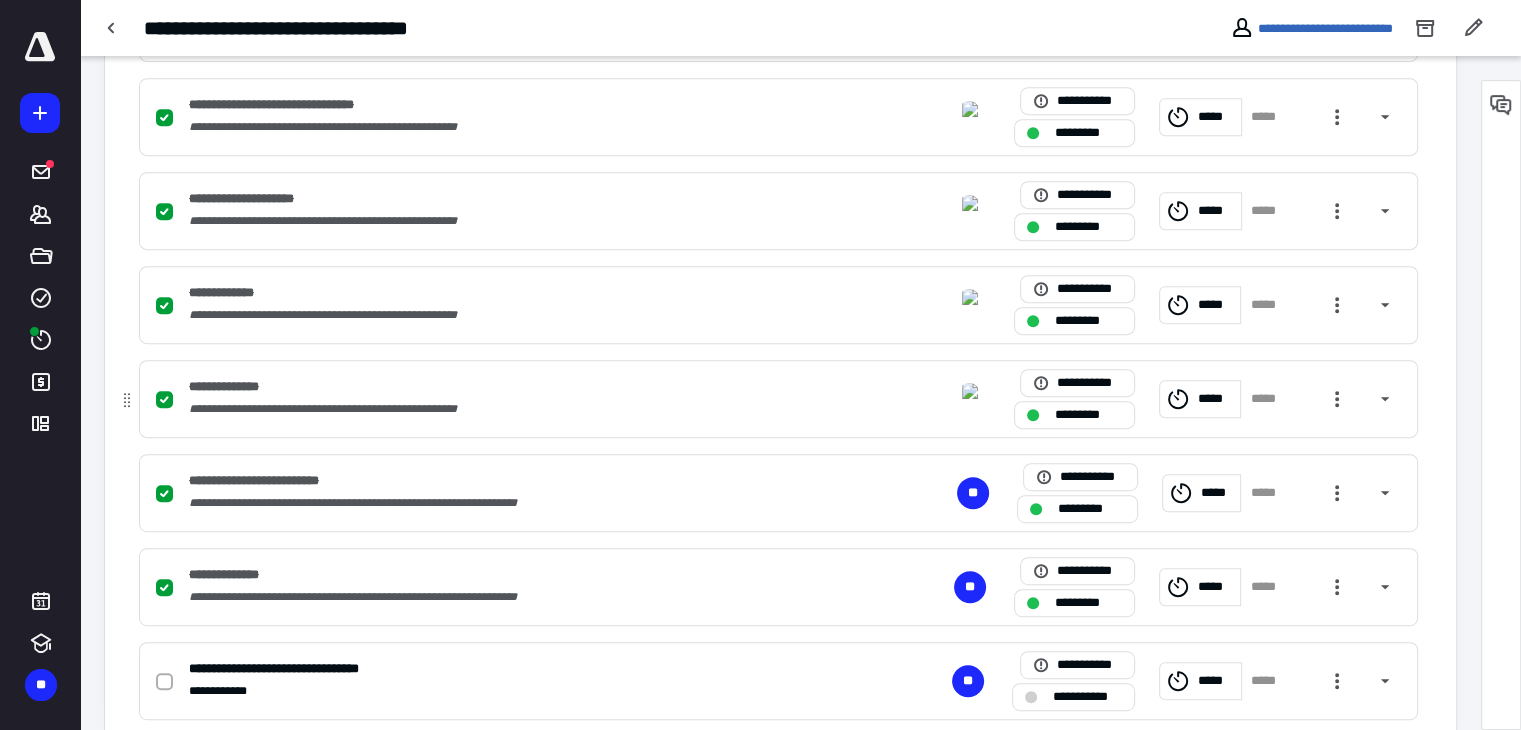 scroll, scrollTop: 915, scrollLeft: 0, axis: vertical 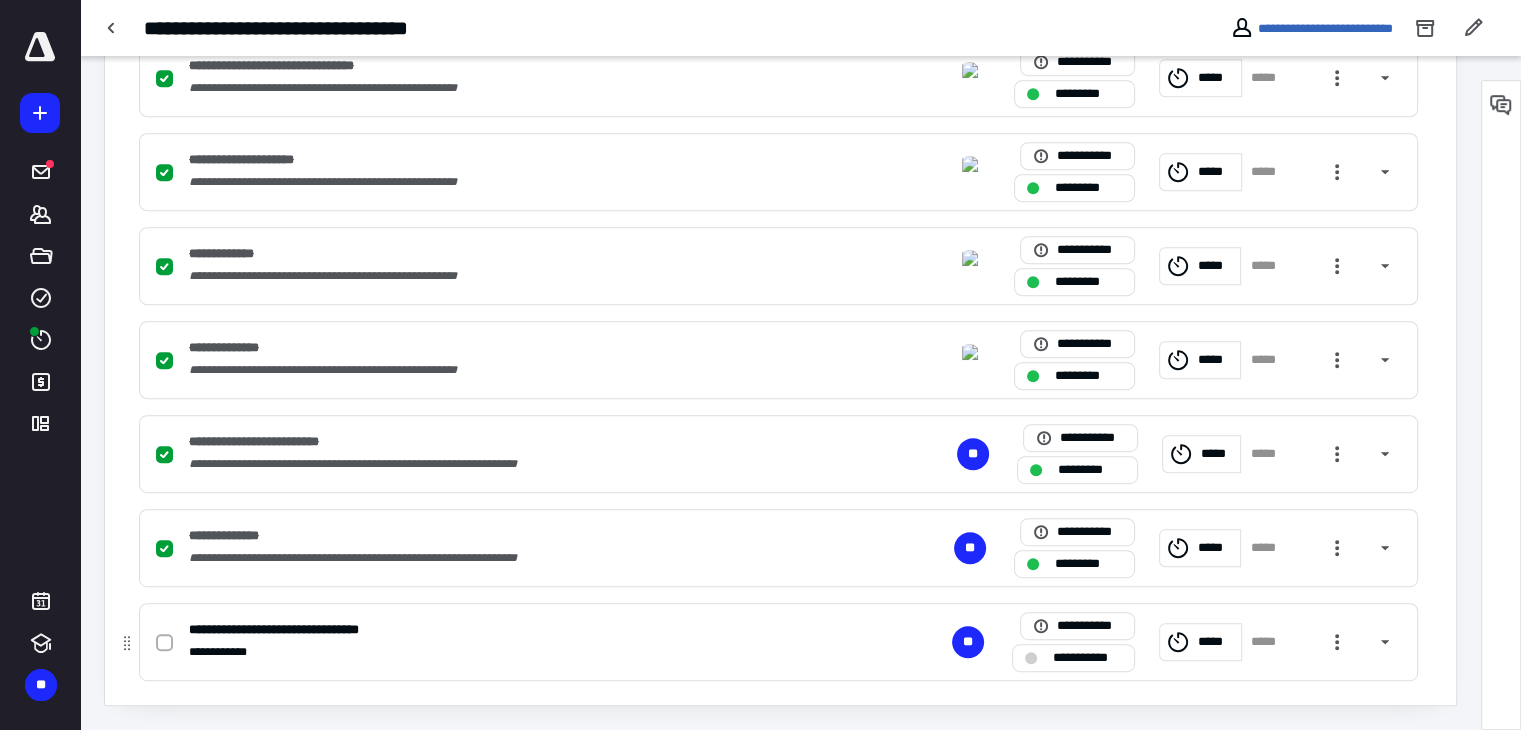 click on "*****" at bounding box center [1216, 642] 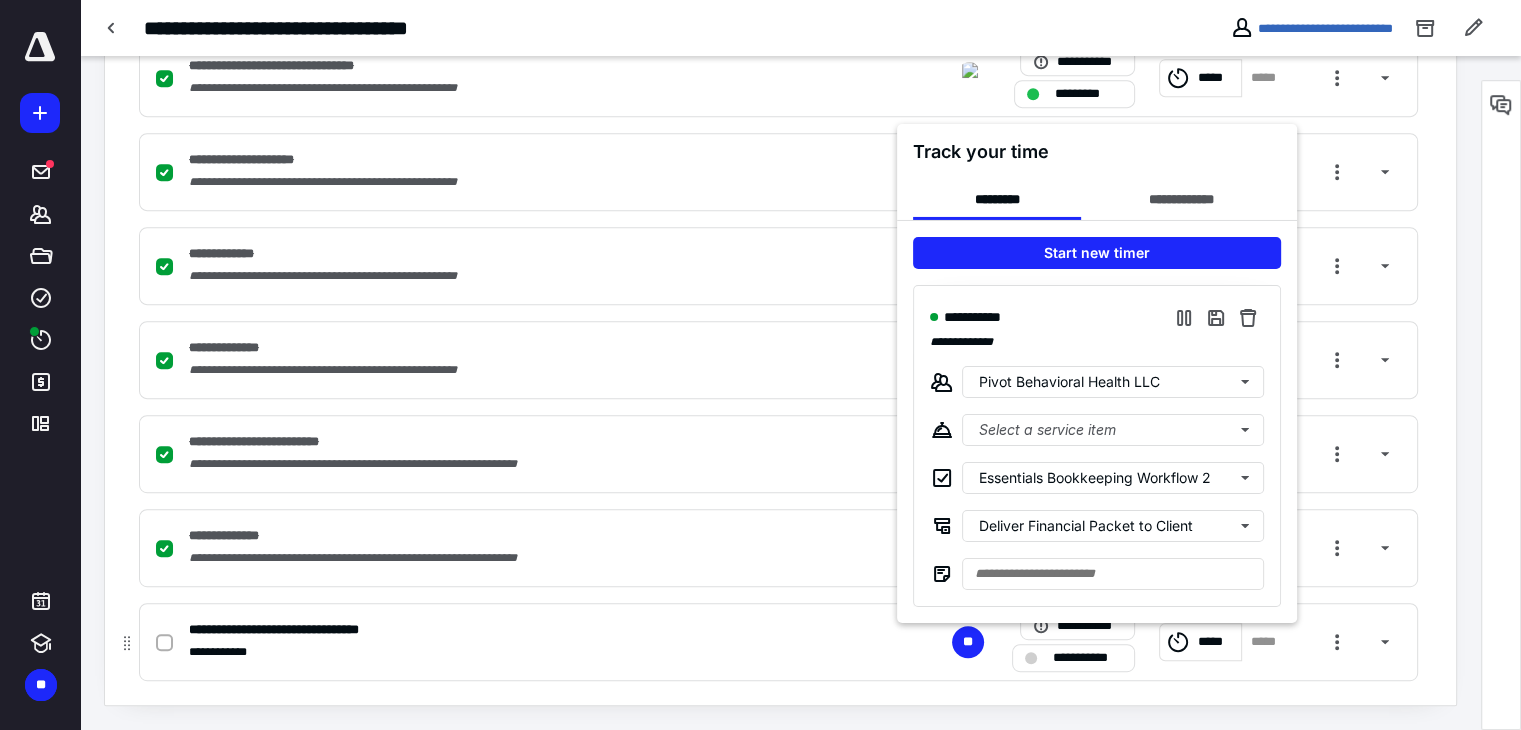 click at bounding box center (760, 365) 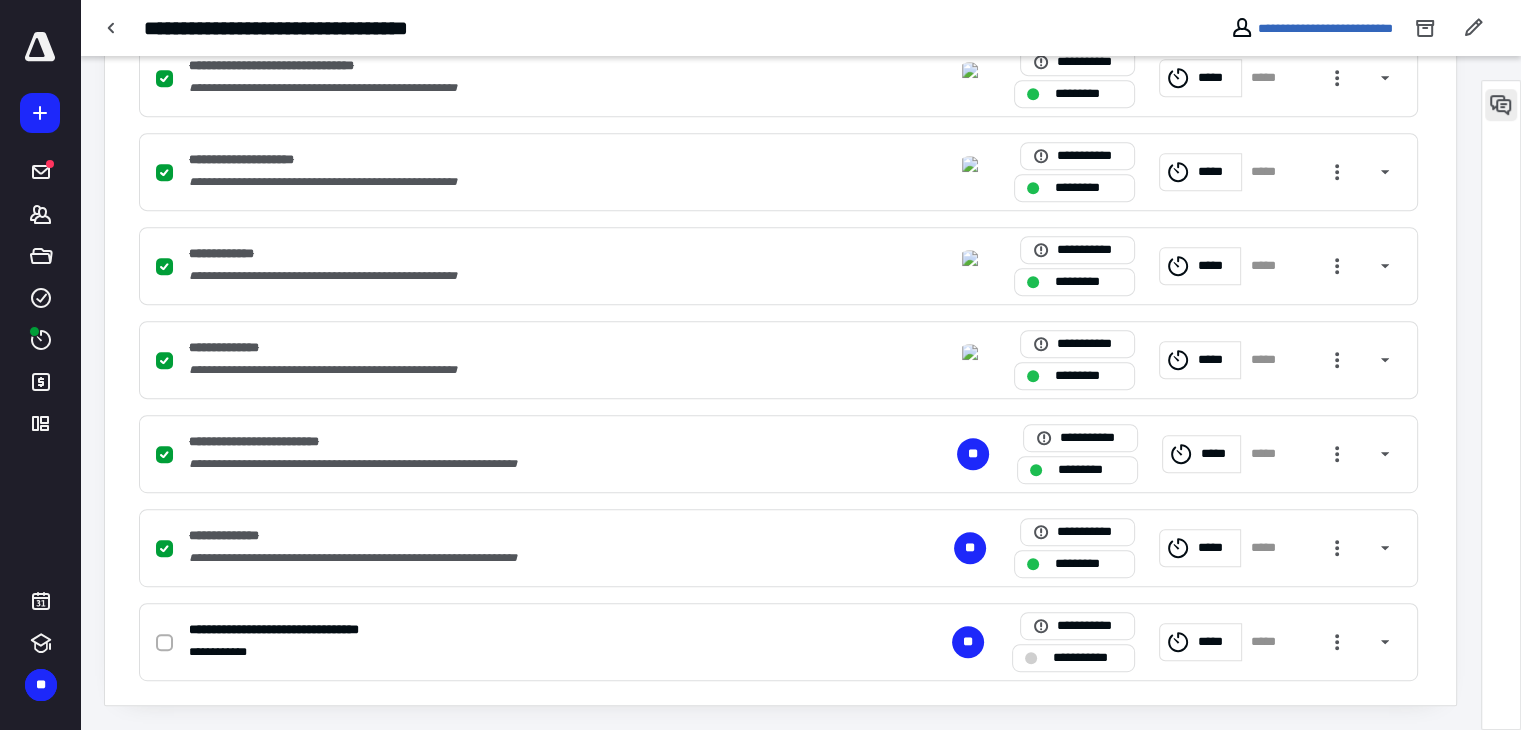 click at bounding box center (1501, 105) 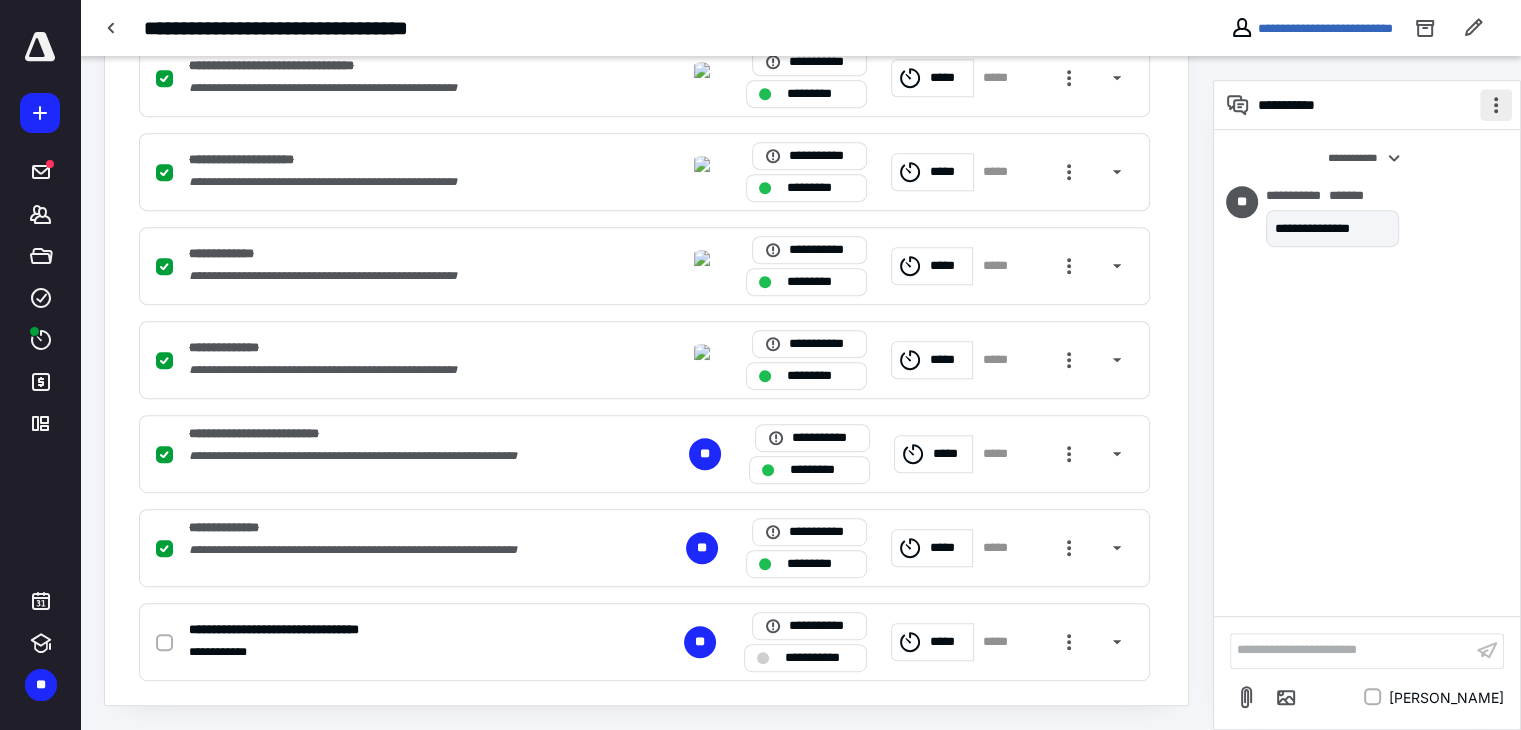 click at bounding box center [1496, 105] 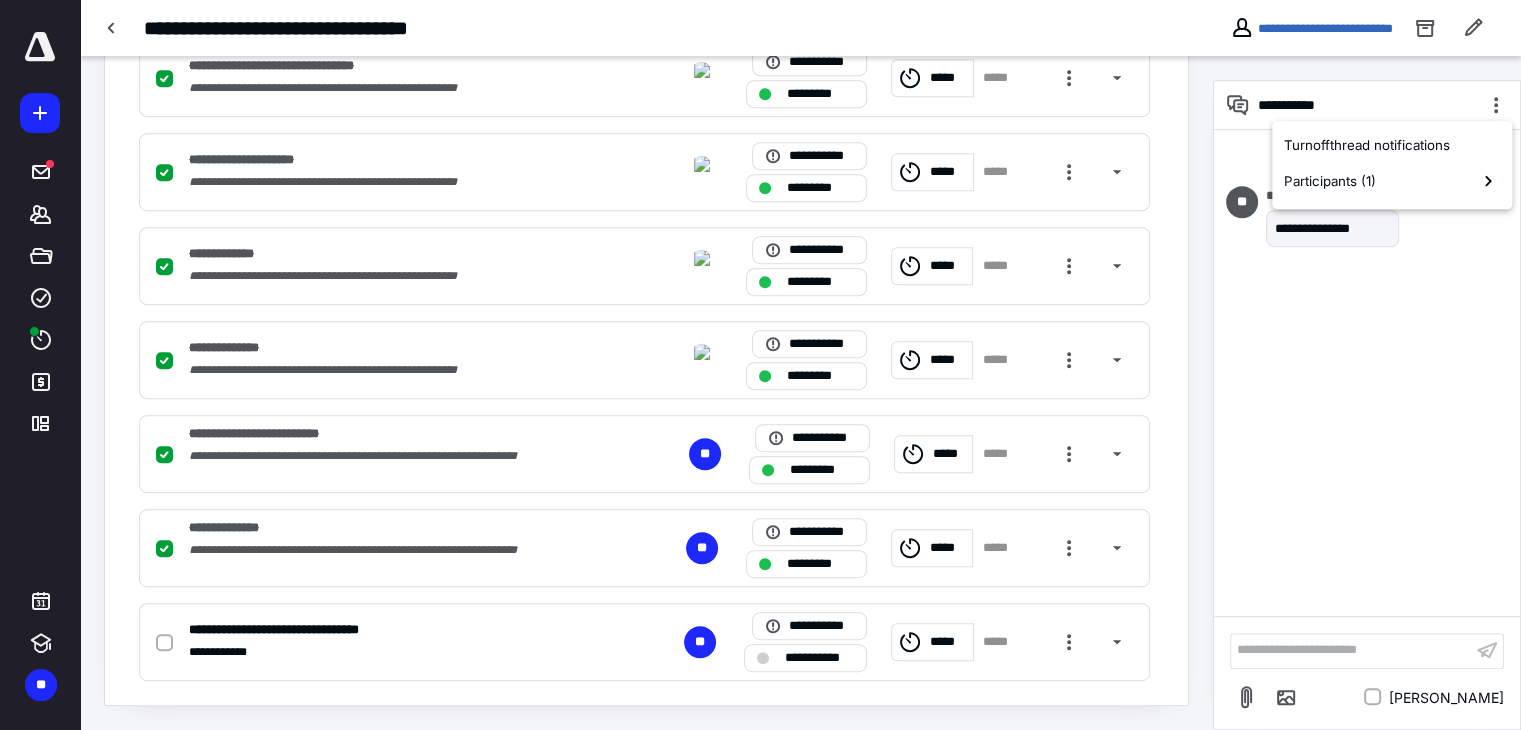 click on "**********" at bounding box center (1367, 105) 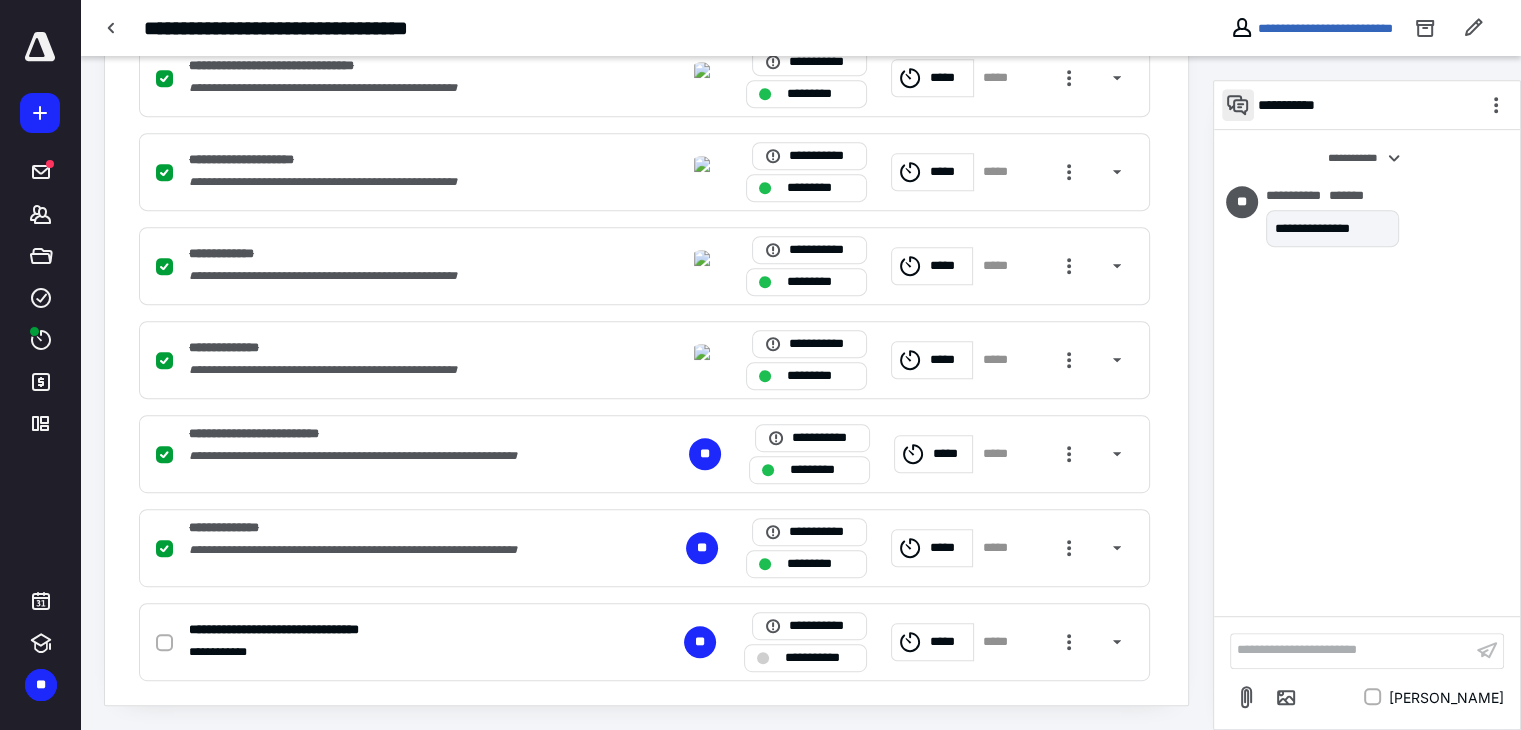 click at bounding box center (1238, 105) 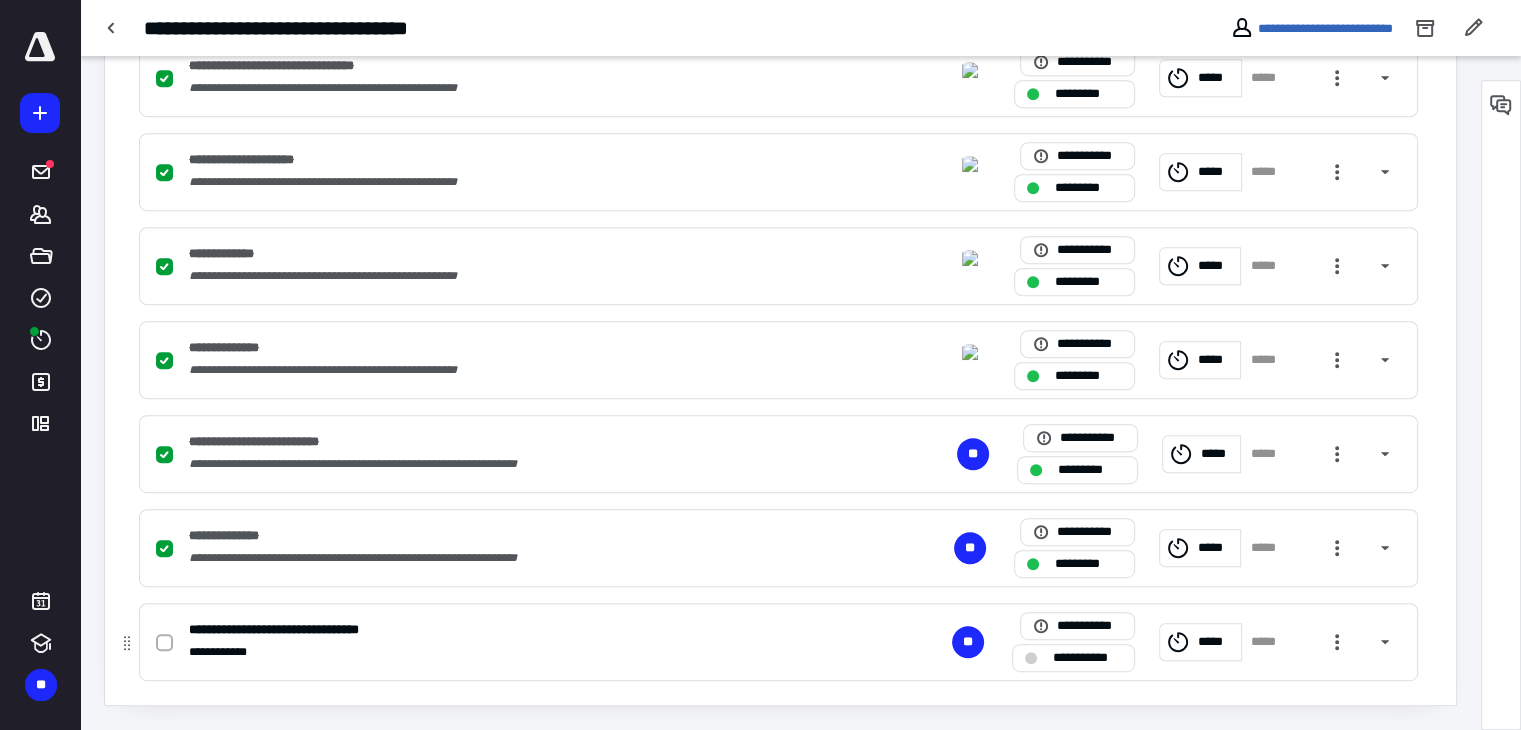 click on "*****" at bounding box center (1216, 642) 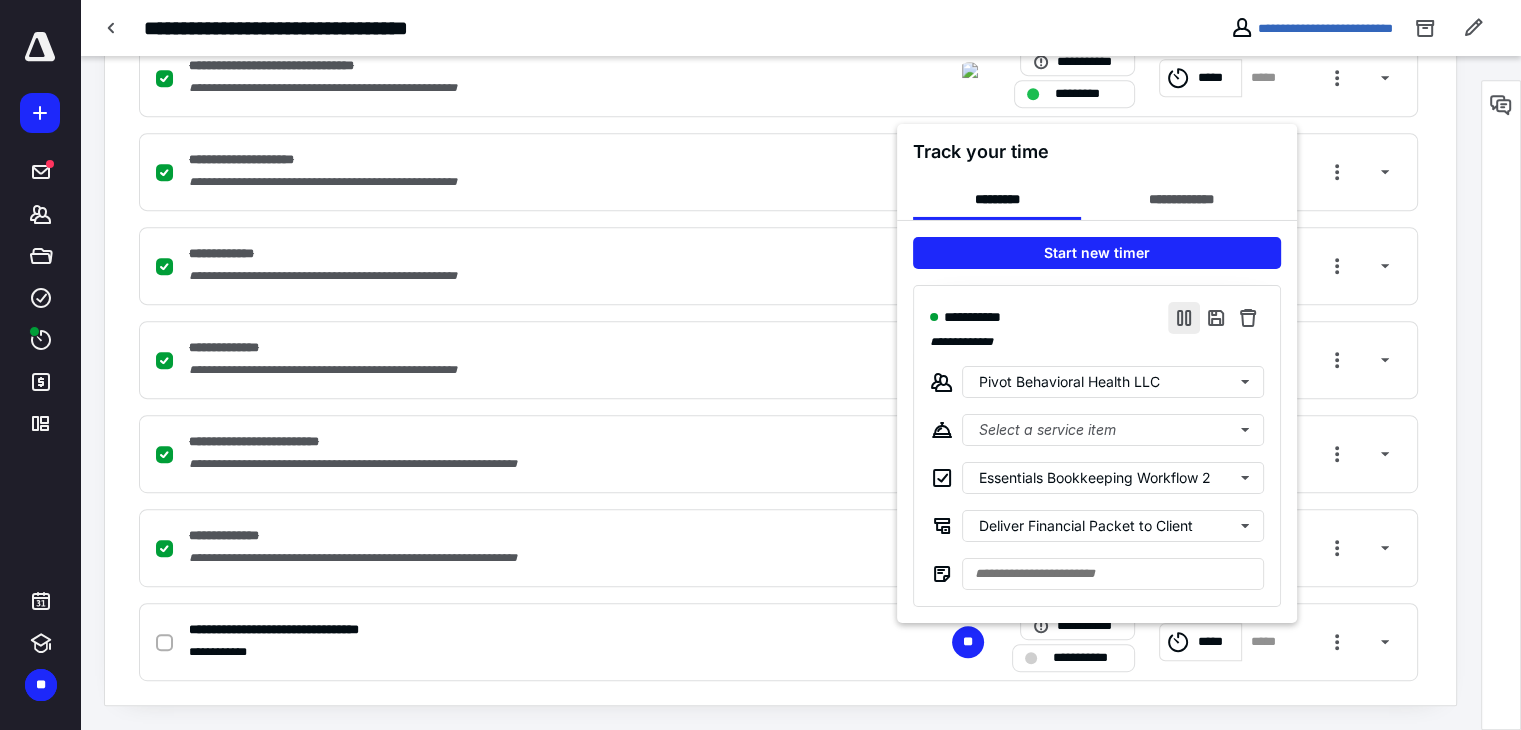click at bounding box center (1184, 317) 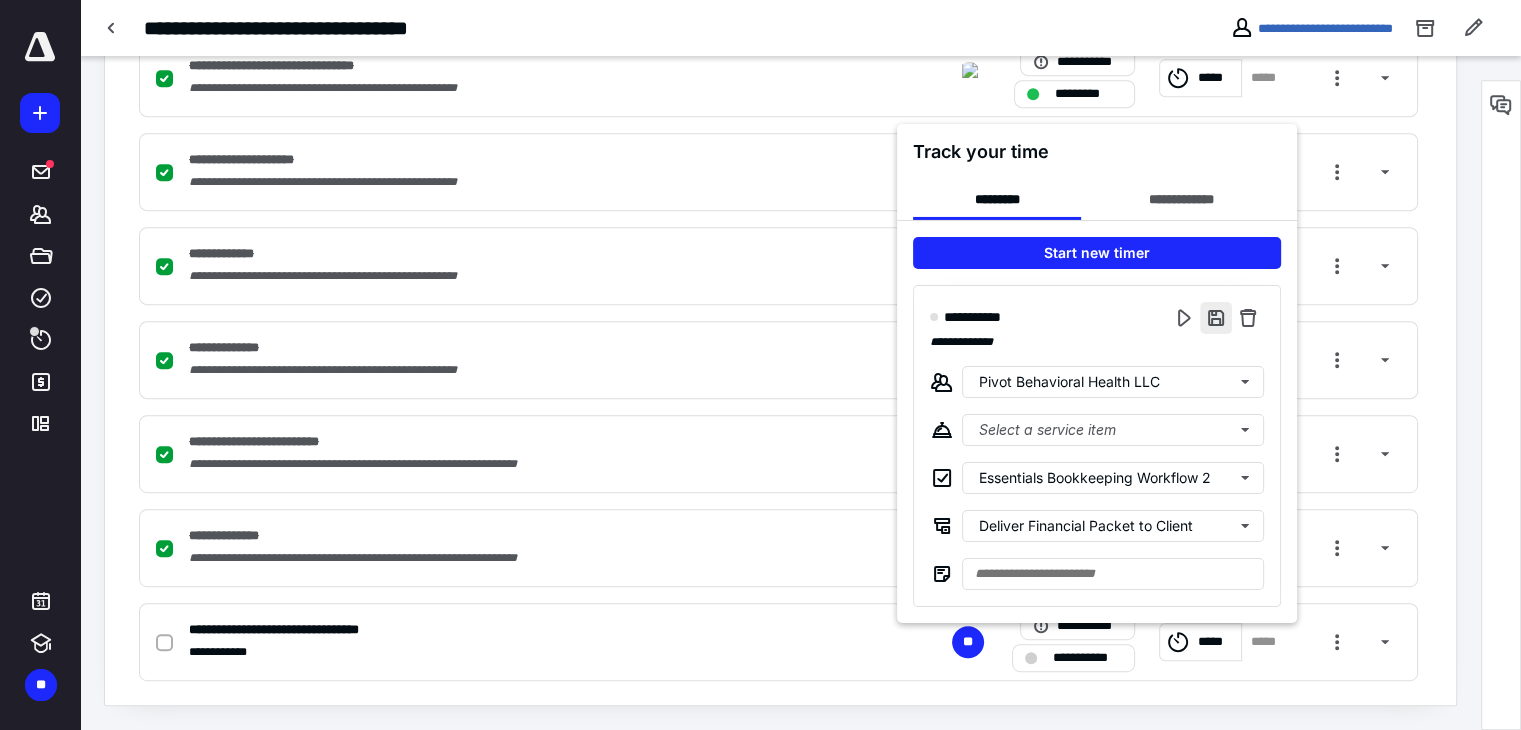 click at bounding box center (1216, 317) 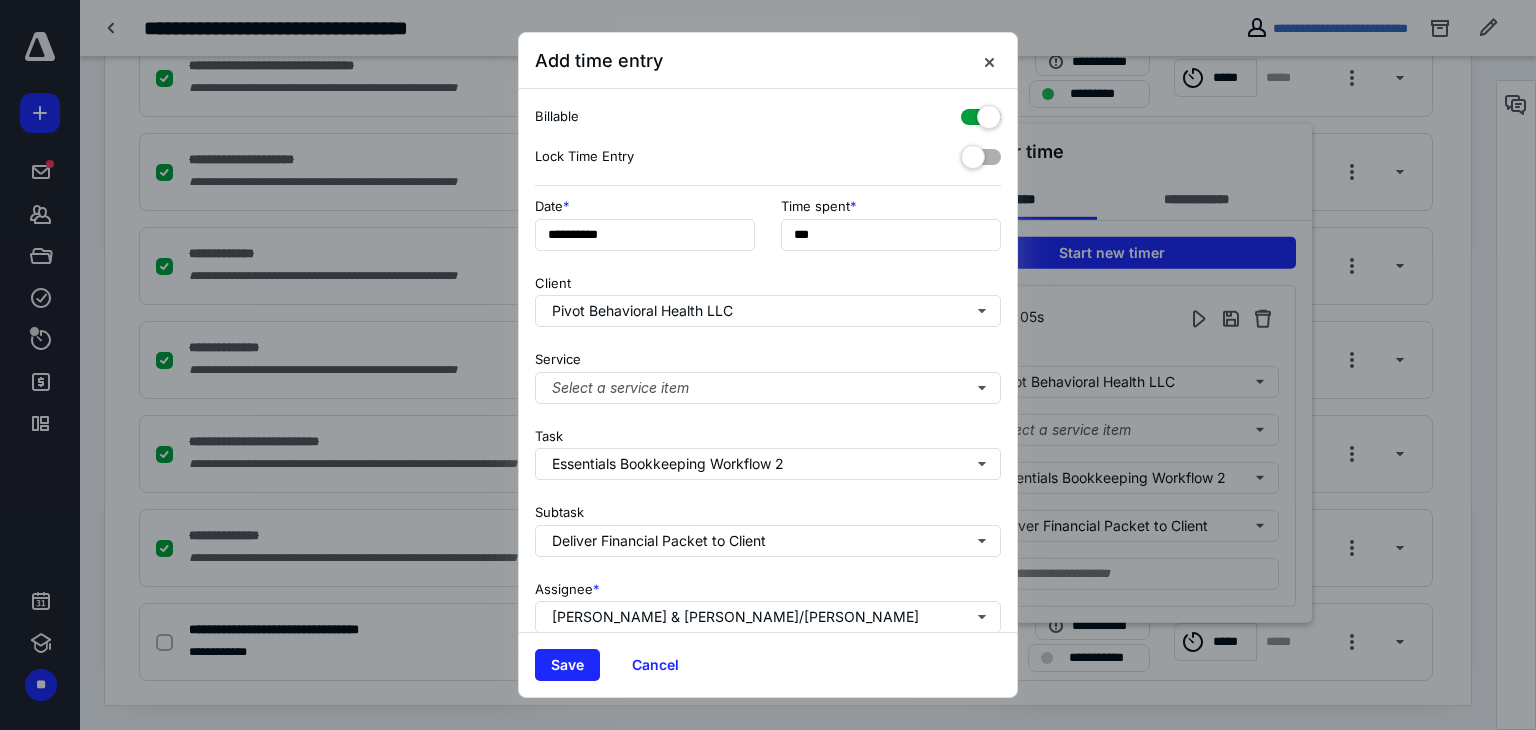 click on "**********" at bounding box center (768, 360) 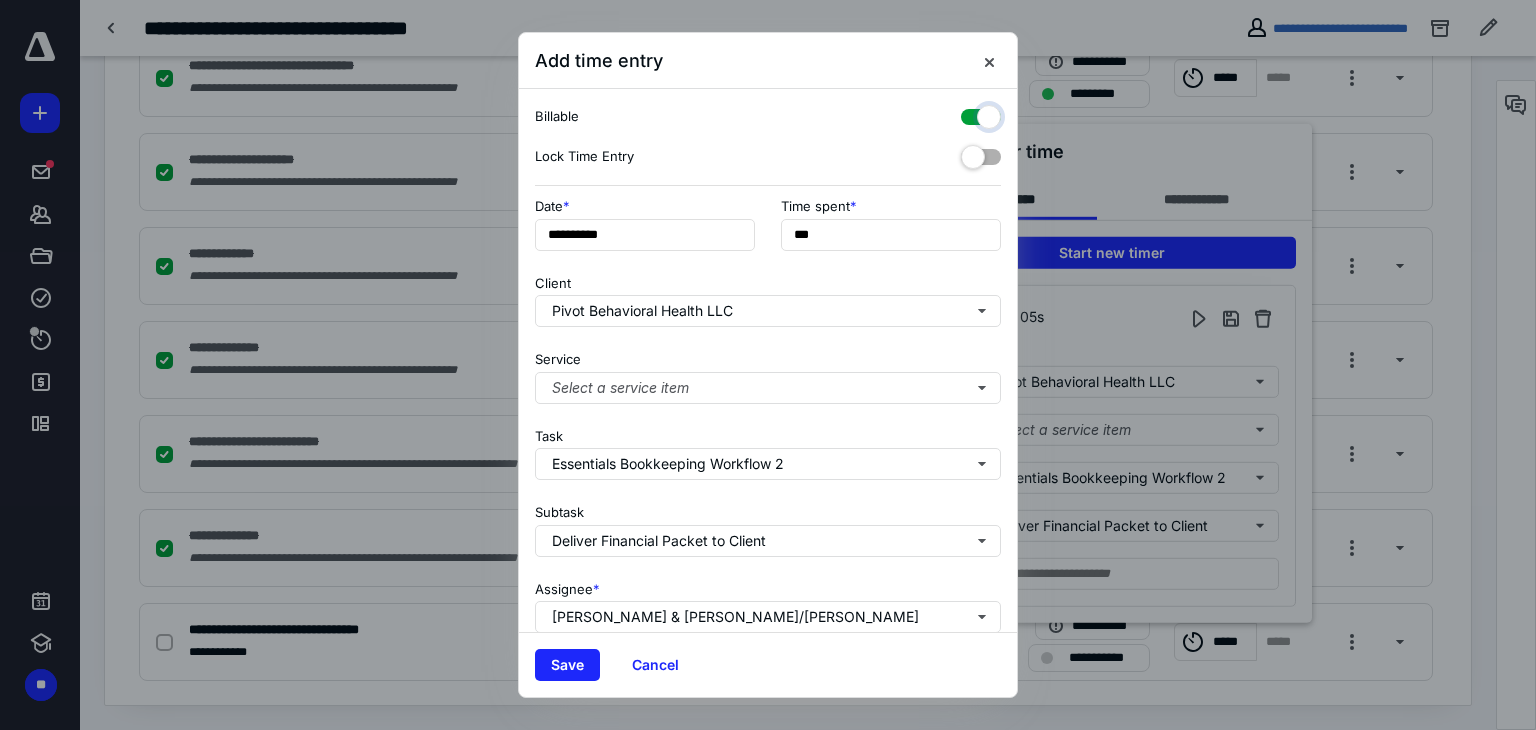 click at bounding box center [971, 114] 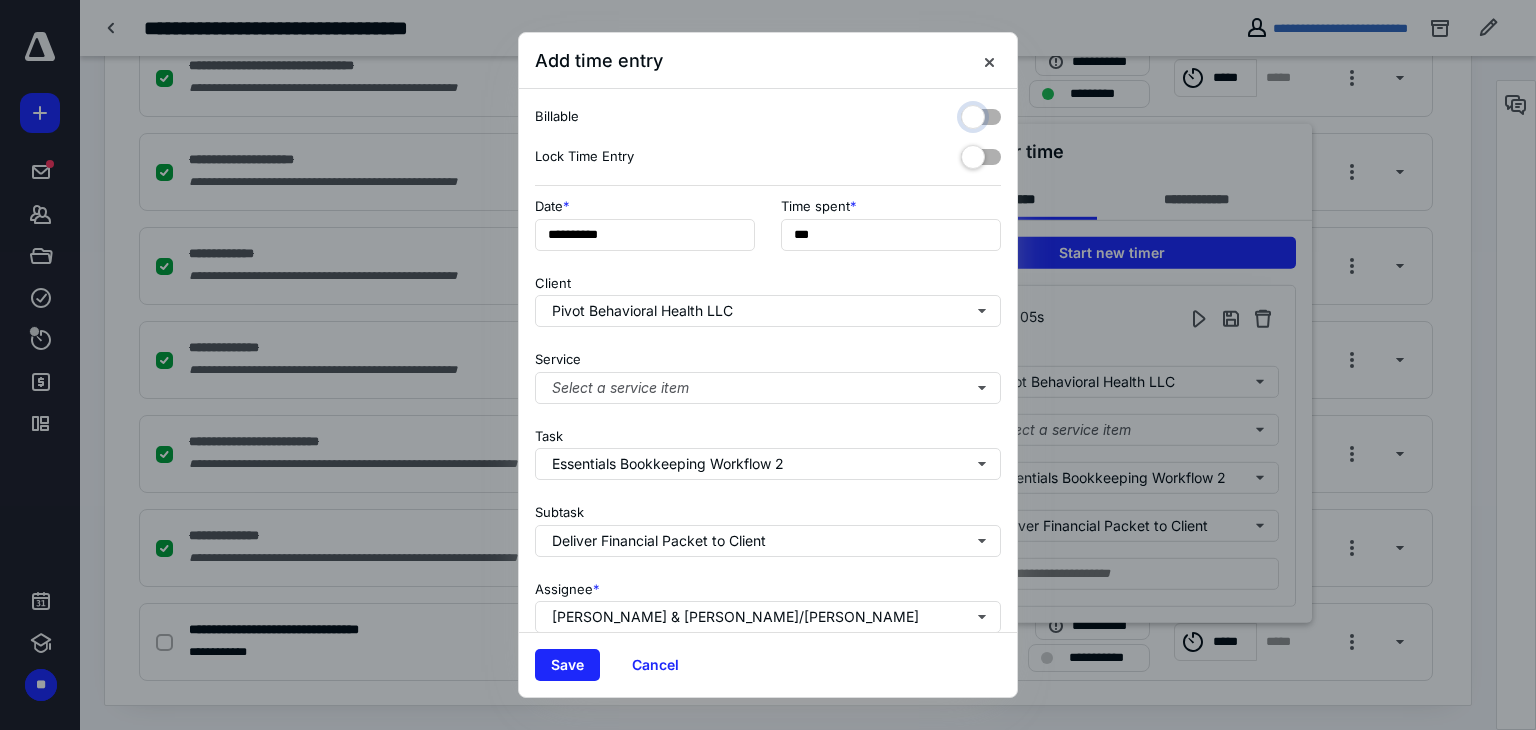 checkbox on "false" 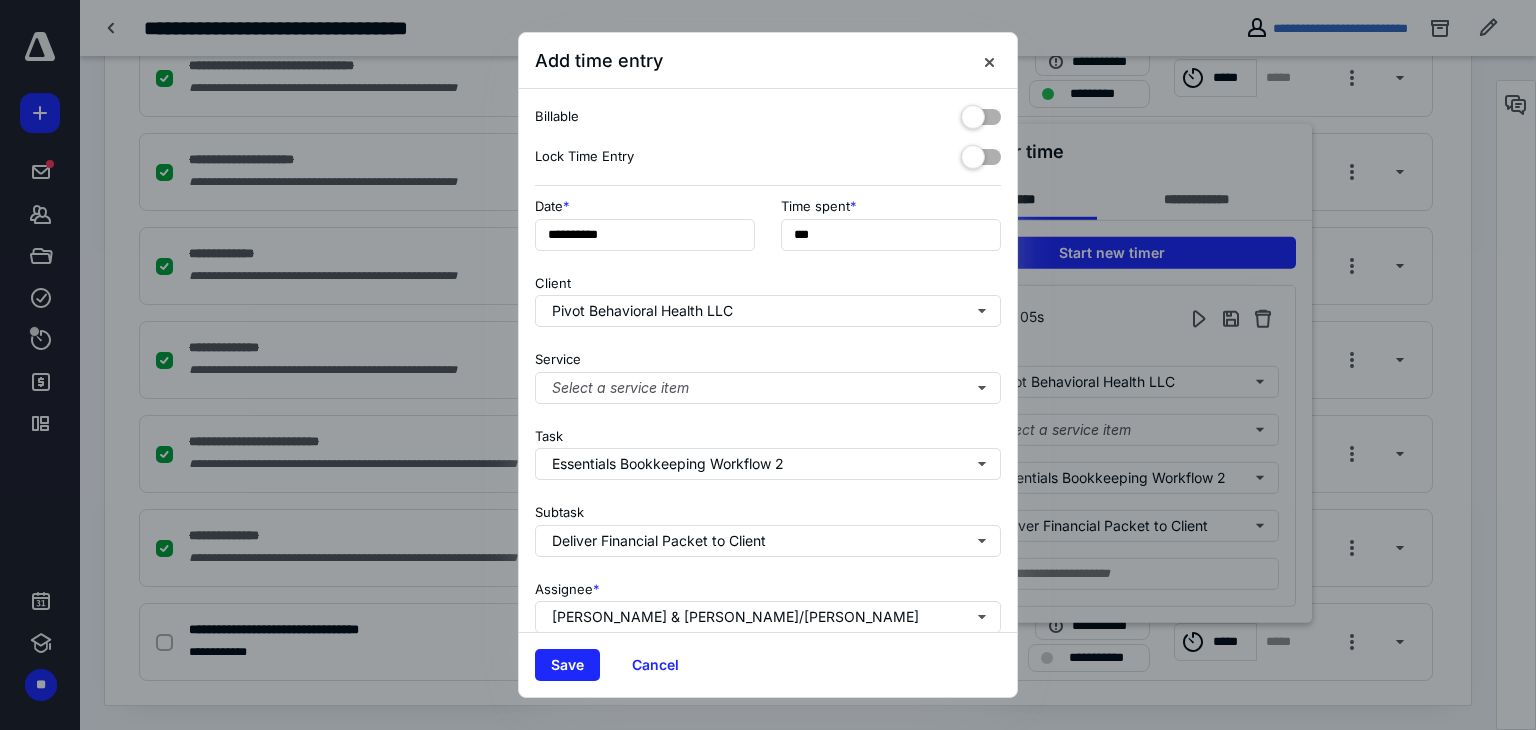 click at bounding box center (981, 153) 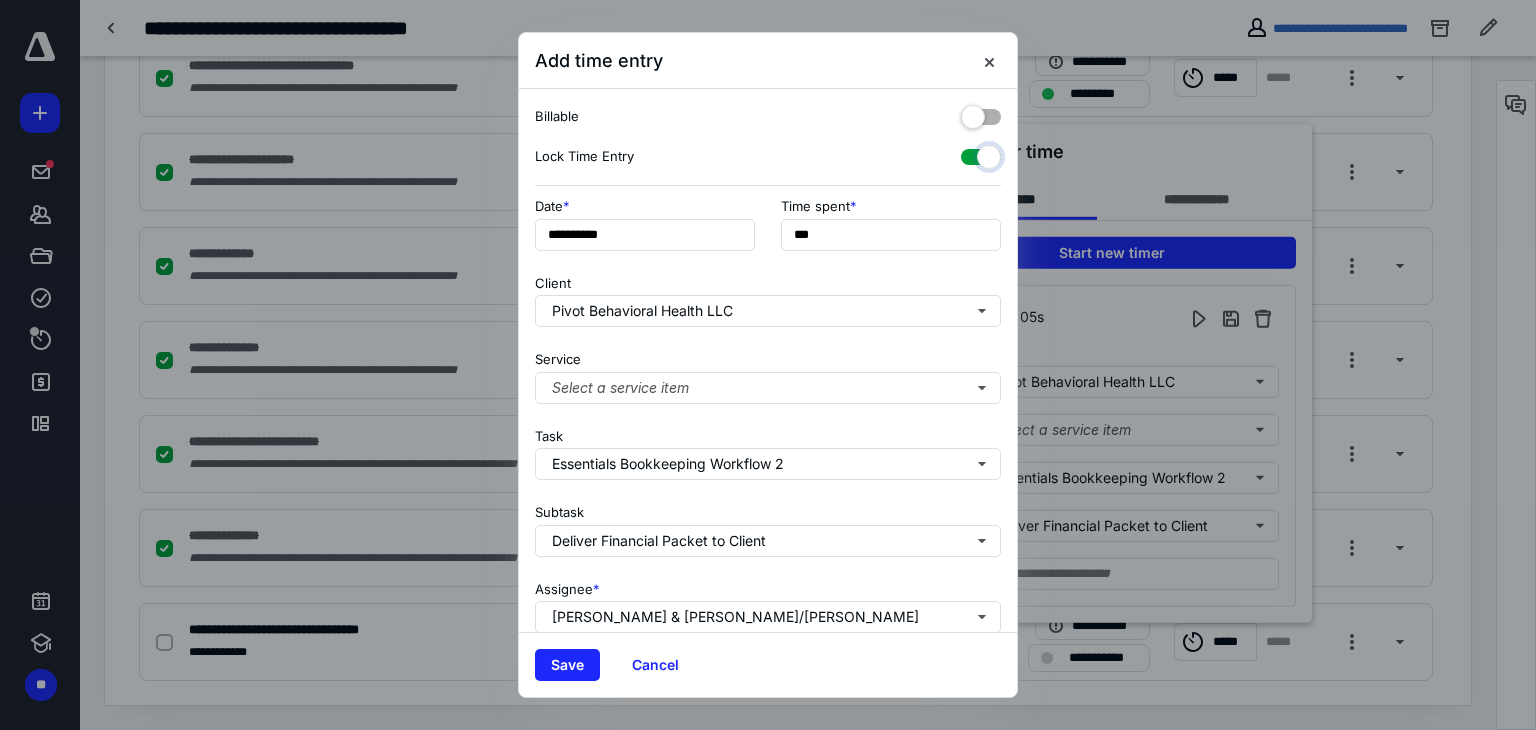 checkbox on "true" 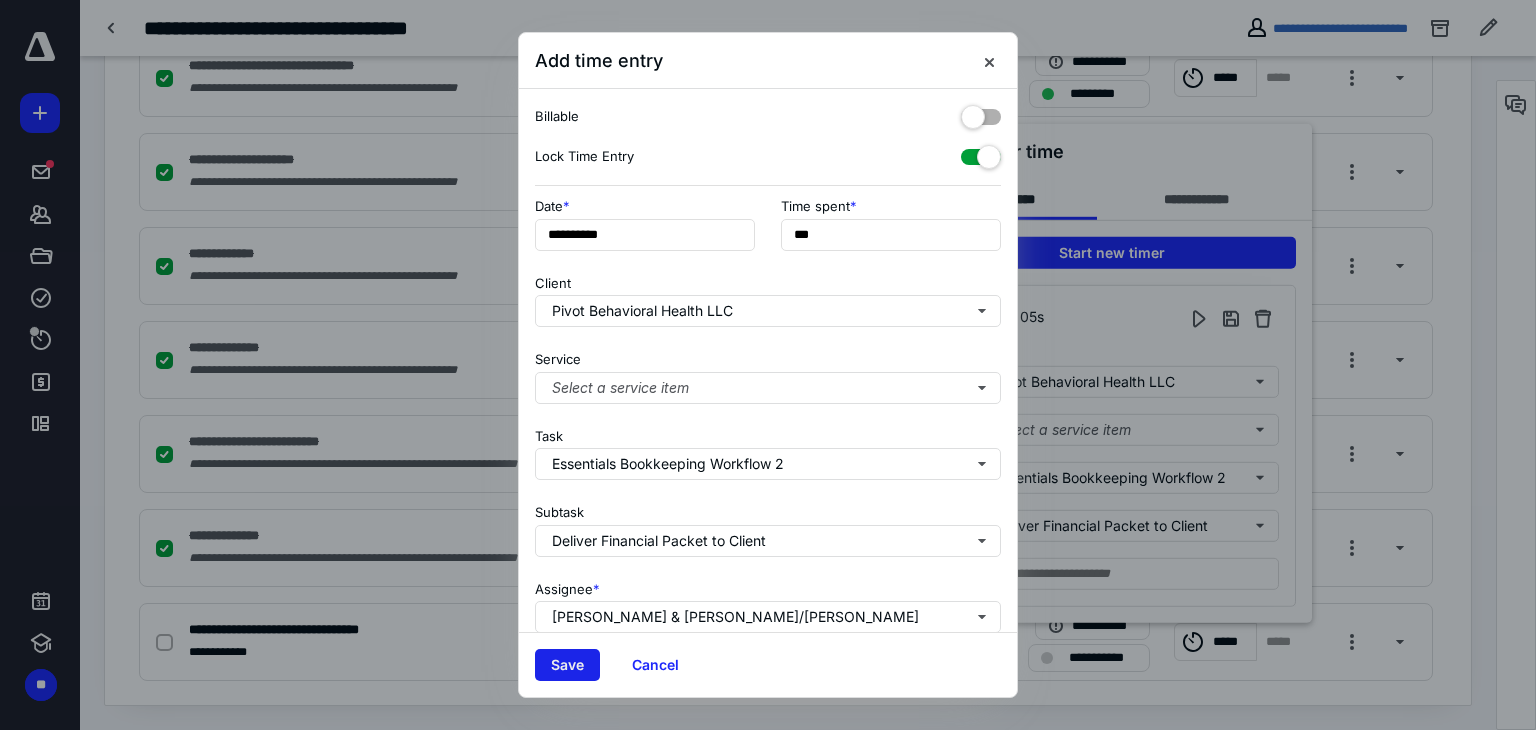 click on "Save" at bounding box center [567, 665] 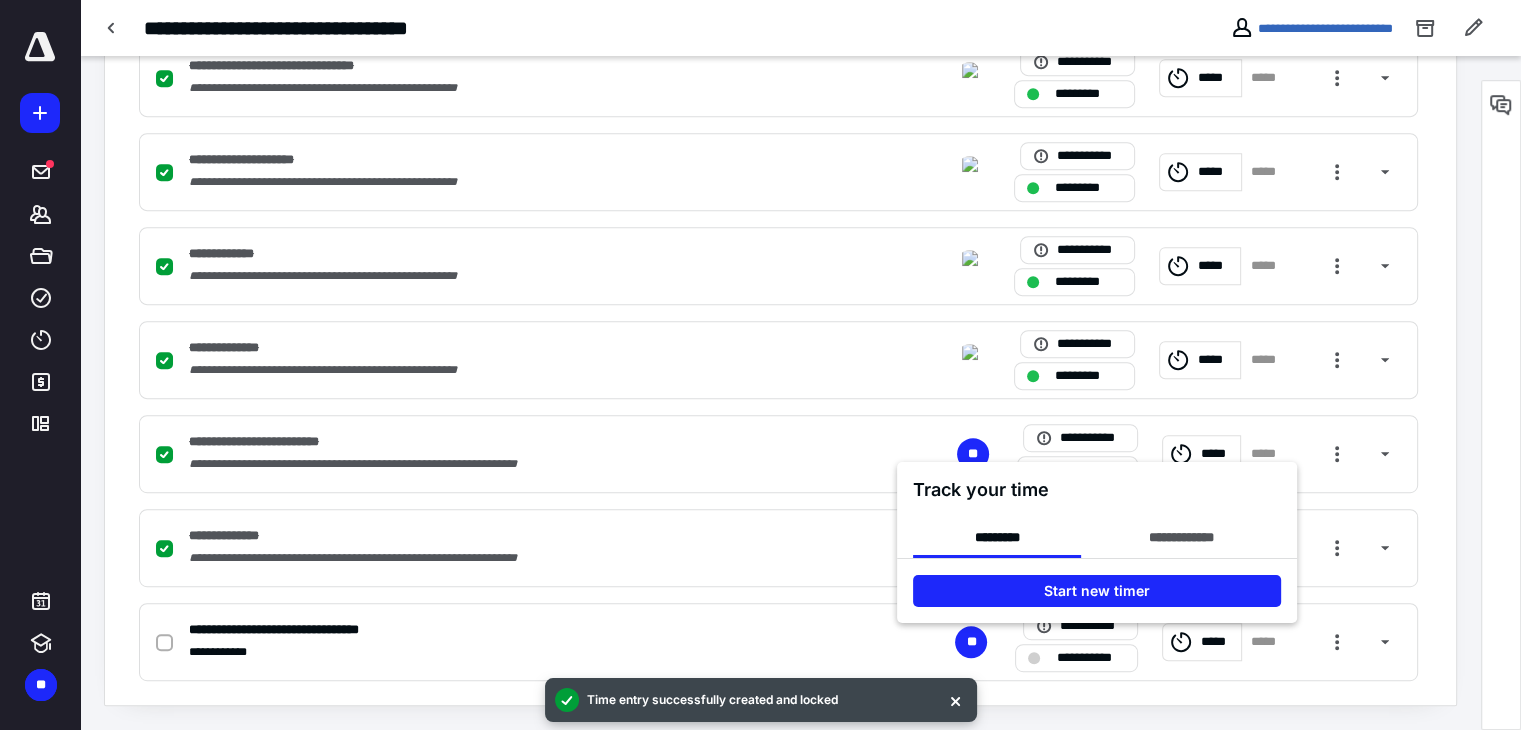 click at bounding box center [760, 365] 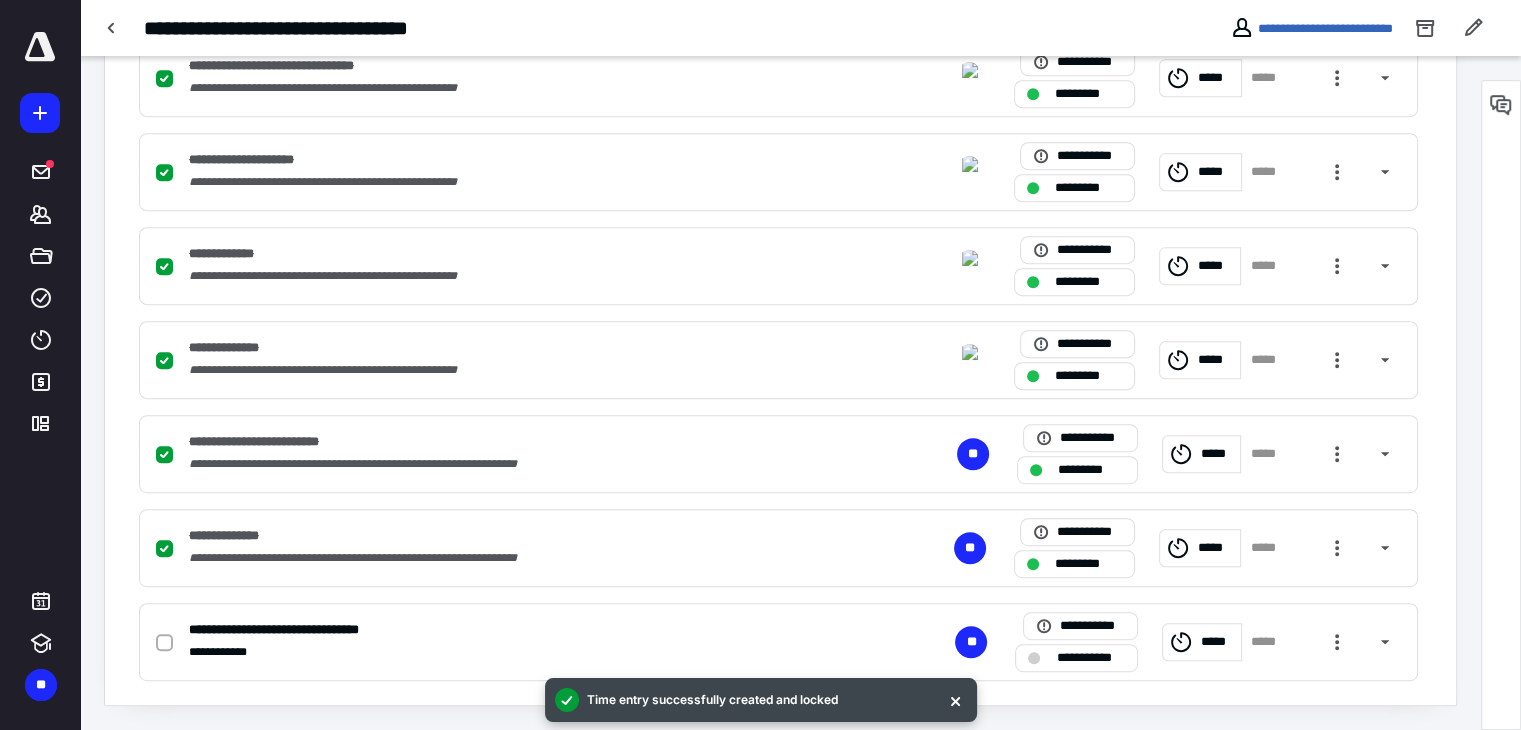 click 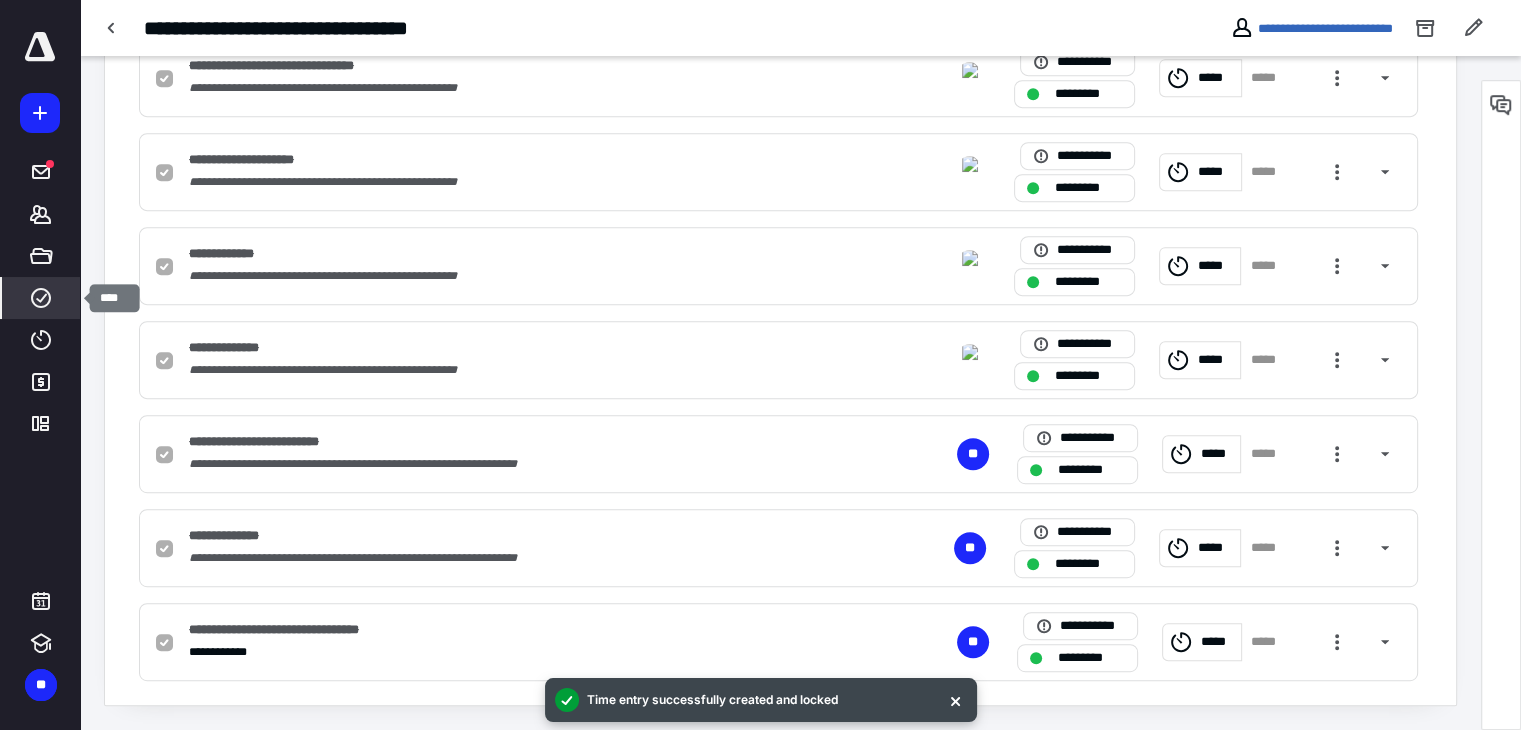 click 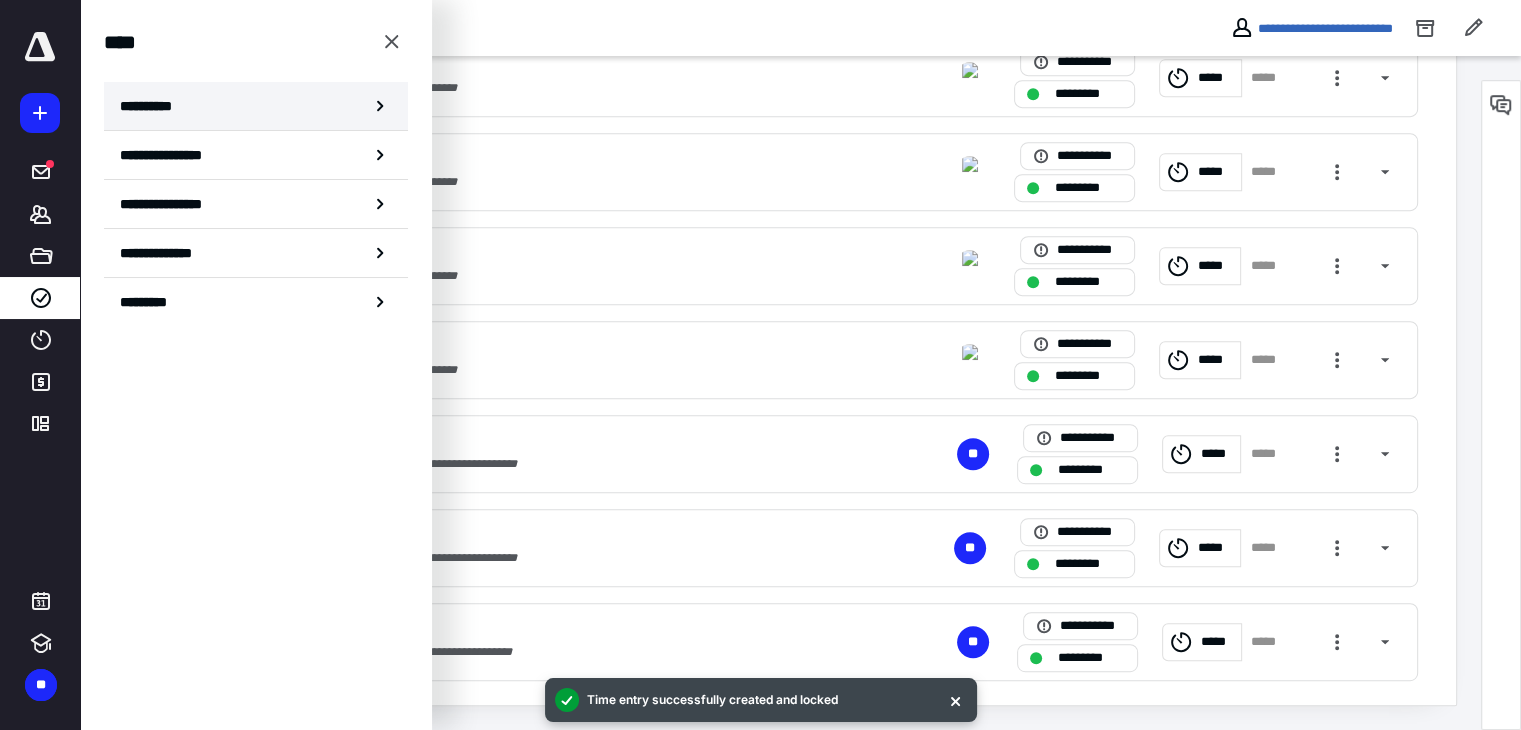 click on "**********" at bounding box center (256, 106) 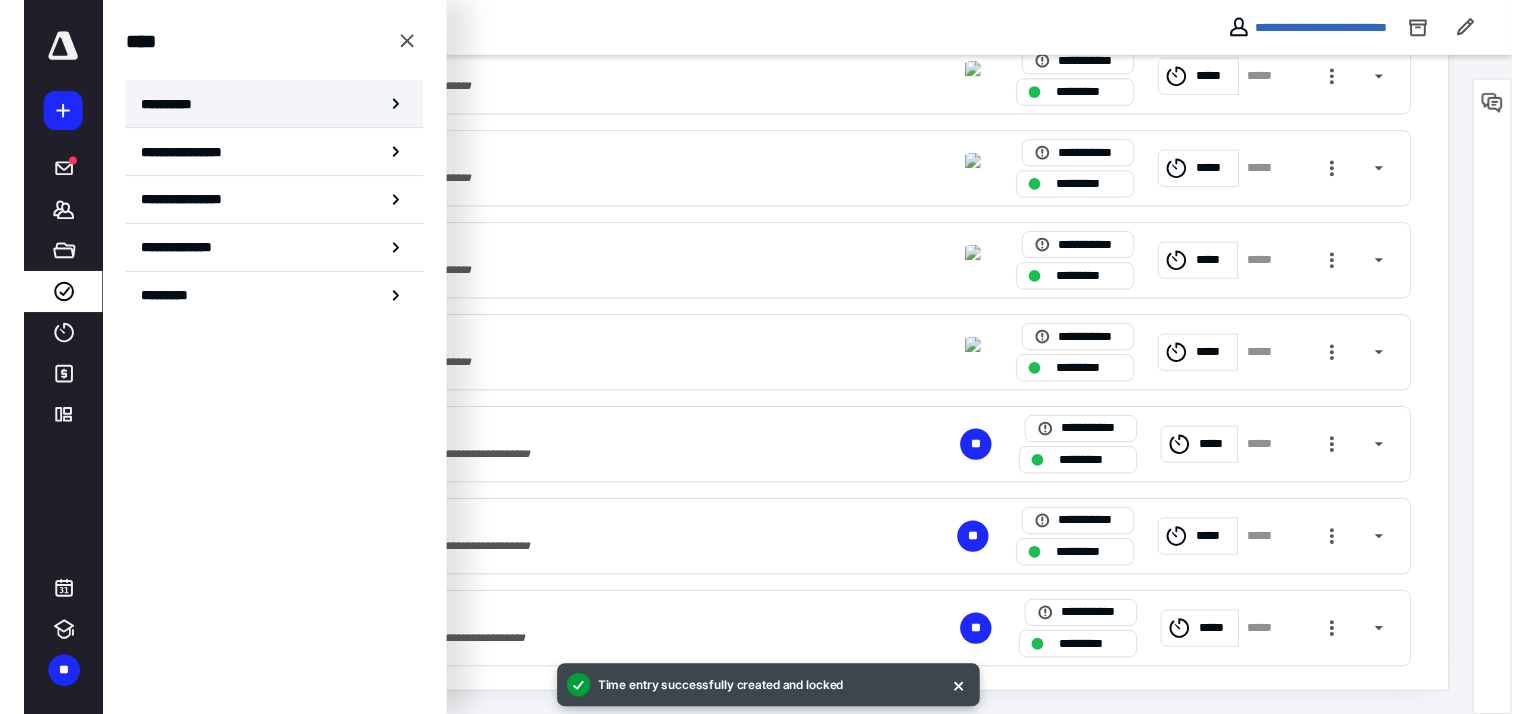 scroll, scrollTop: 0, scrollLeft: 0, axis: both 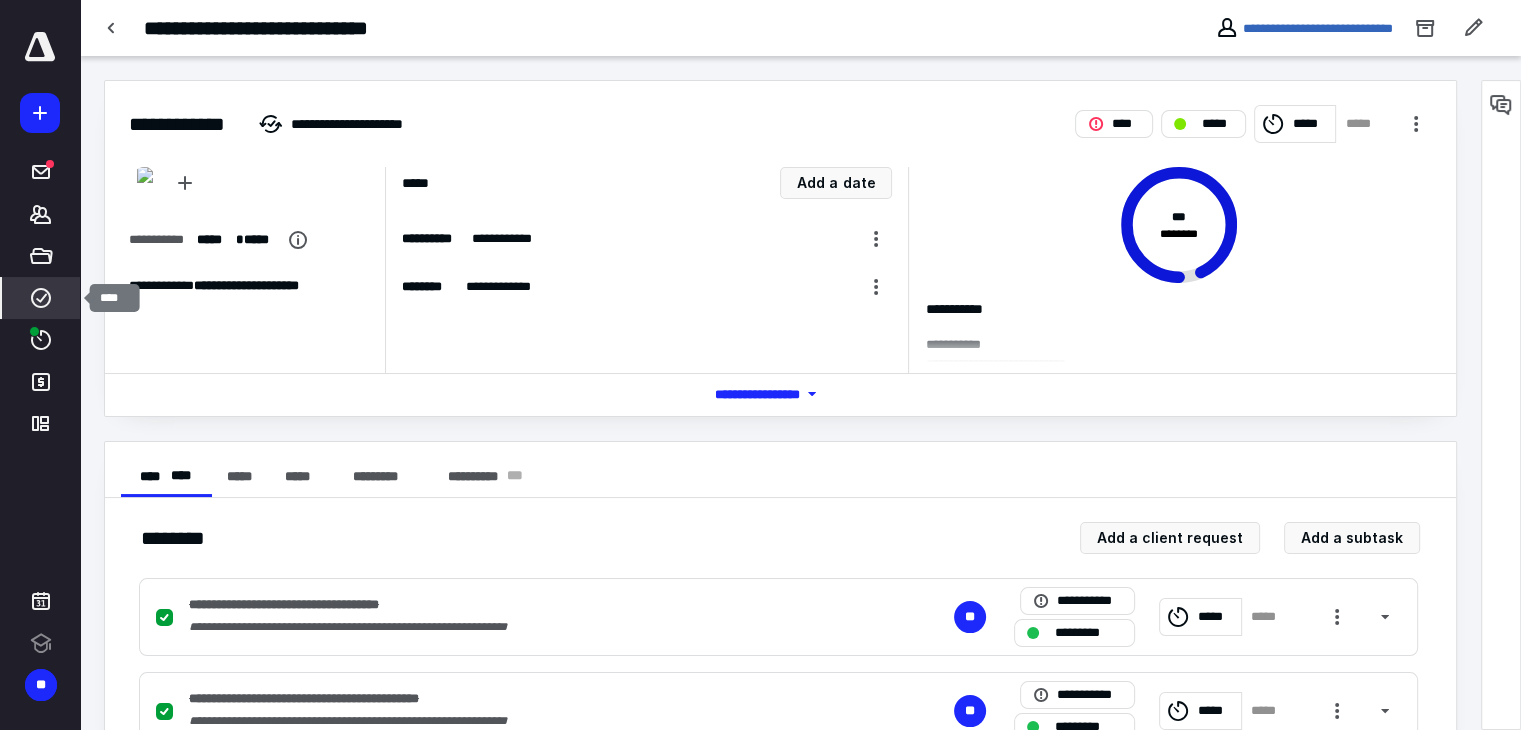 click on "****" at bounding box center (41, 298) 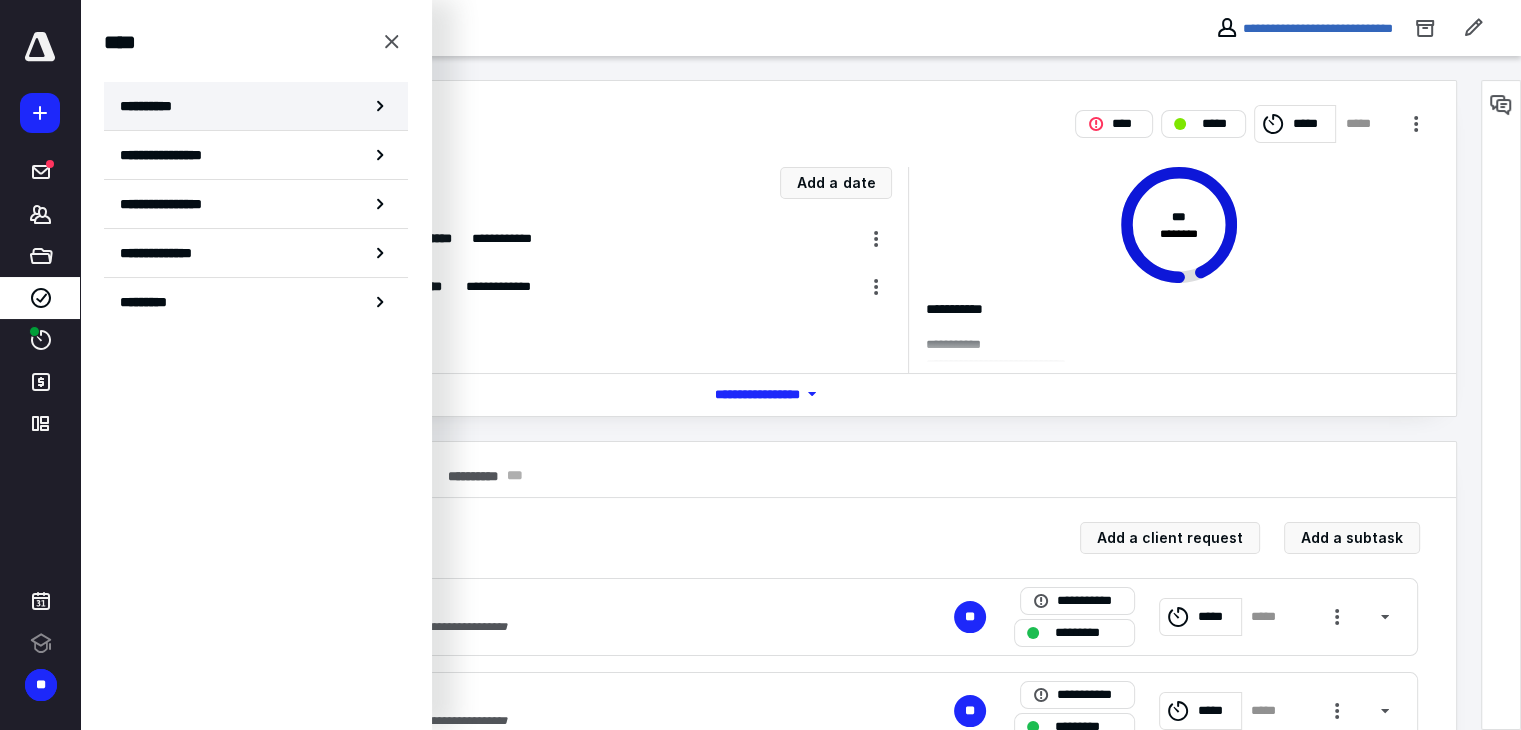 scroll, scrollTop: 1291, scrollLeft: 0, axis: vertical 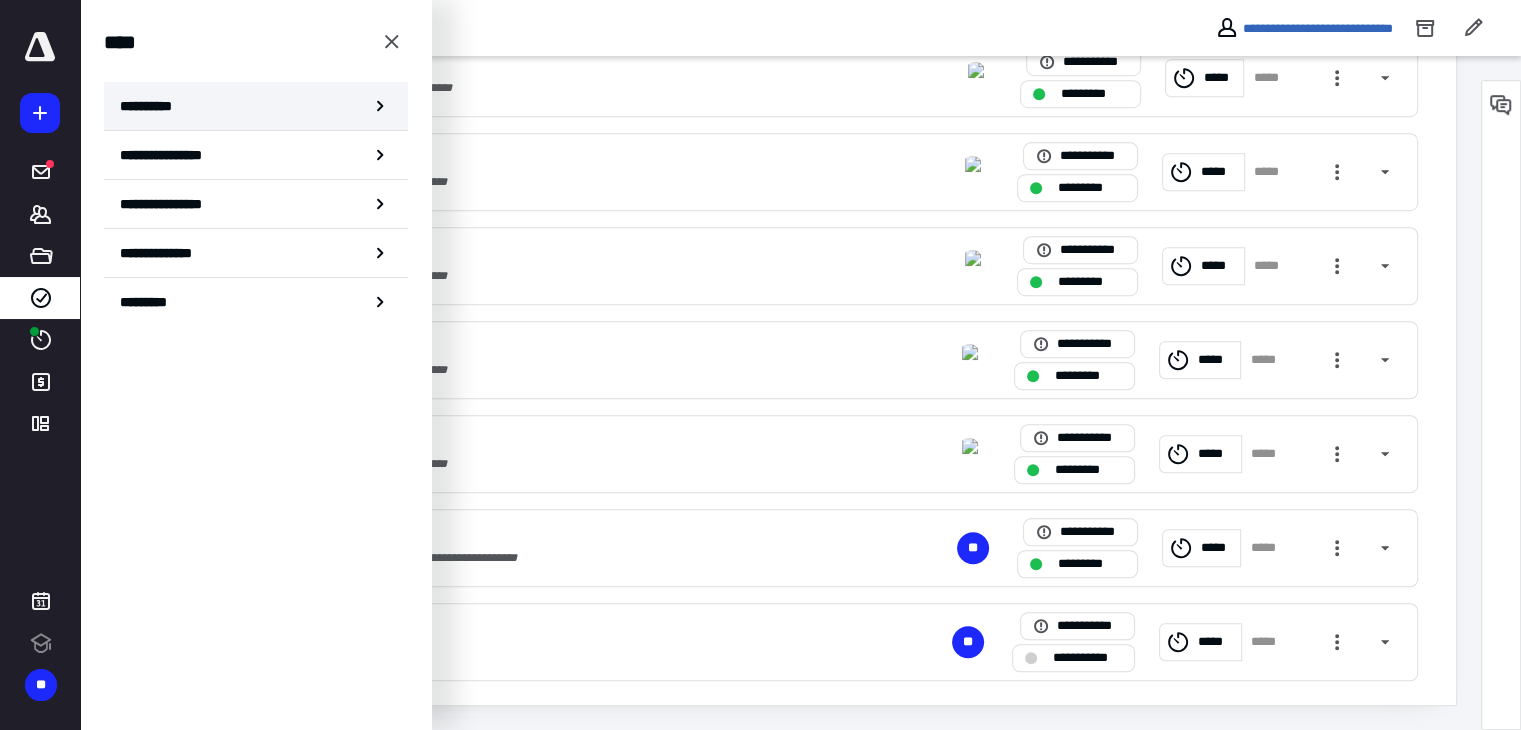 click on "**********" at bounding box center (153, 106) 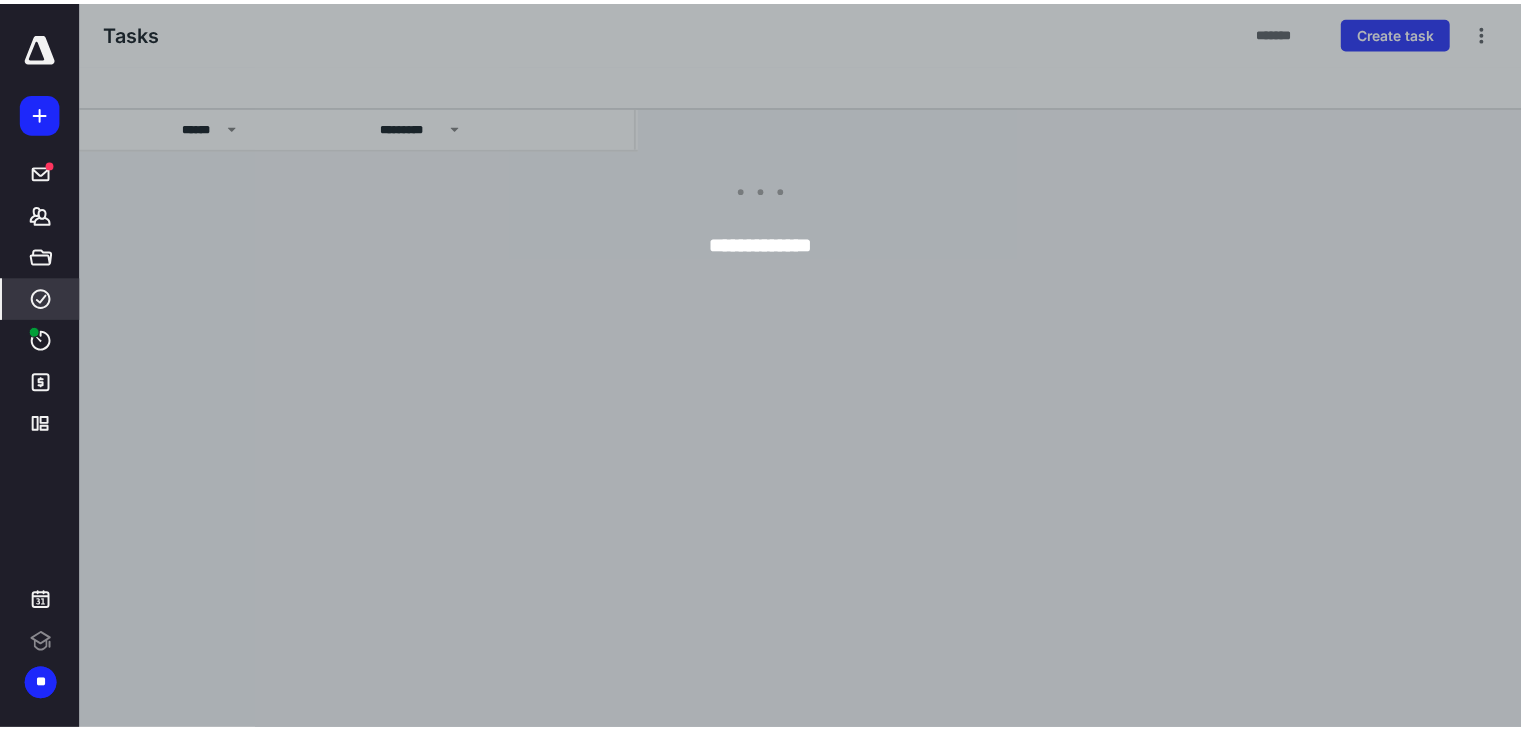 scroll, scrollTop: 0, scrollLeft: 0, axis: both 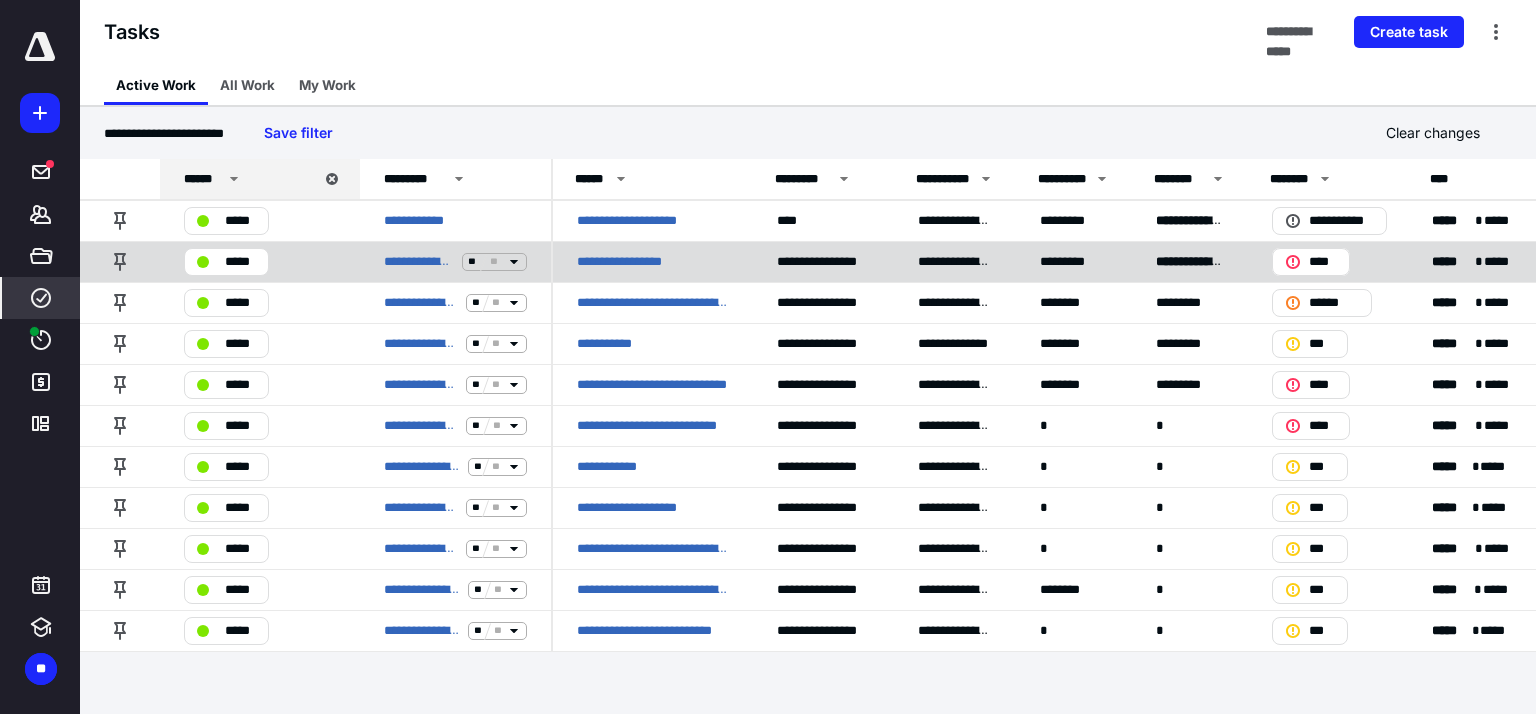 click on "**********" at bounding box center [633, 262] 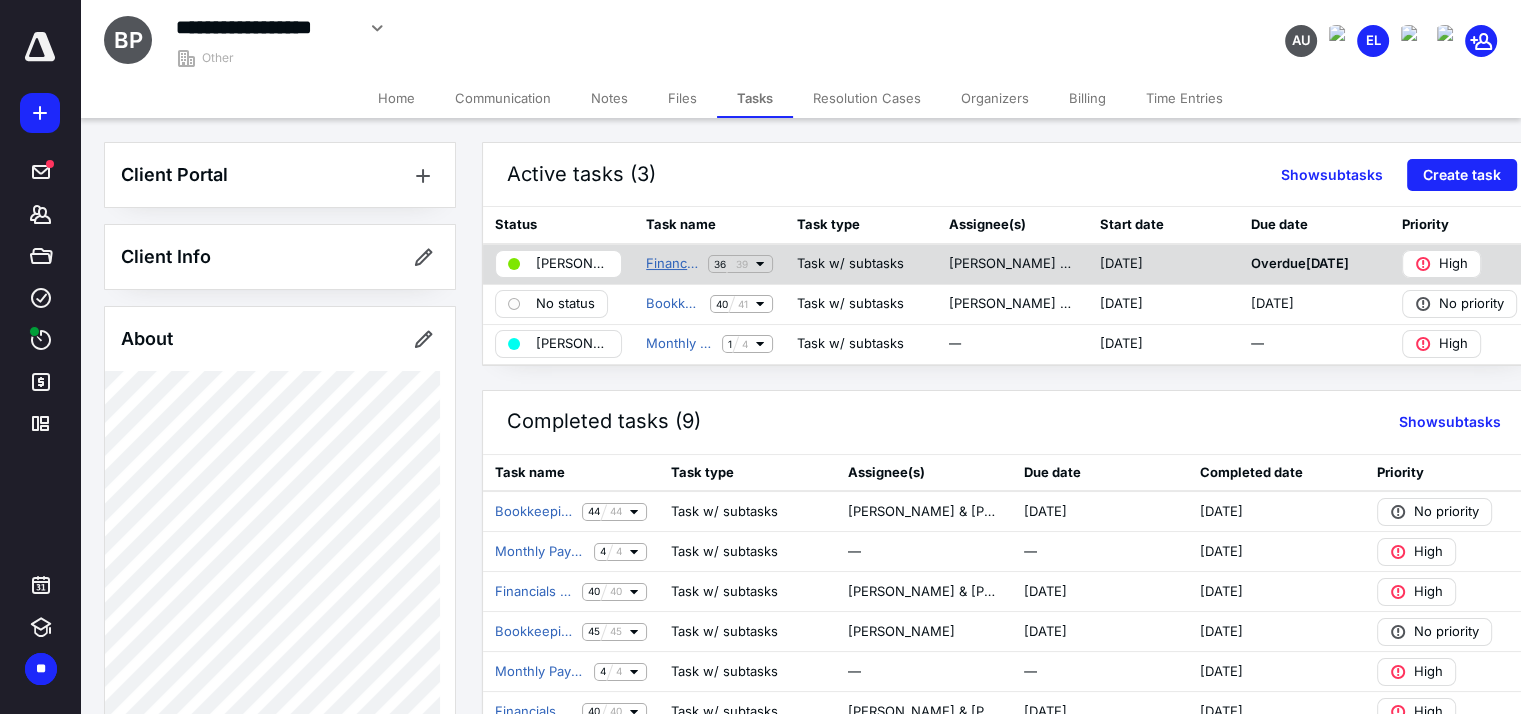 click on "Financials Sent Checklist" at bounding box center [673, 264] 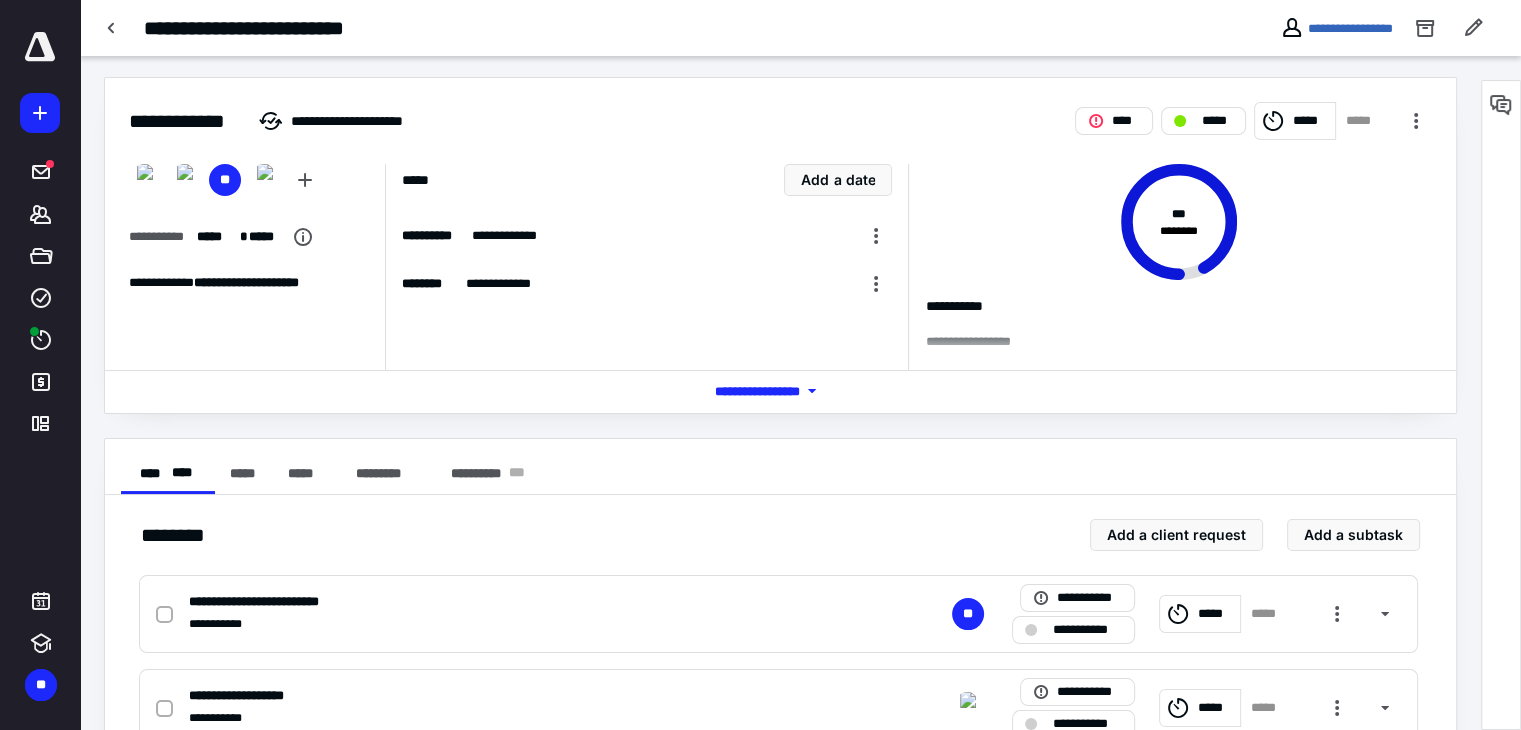 scroll, scrollTop: 0, scrollLeft: 0, axis: both 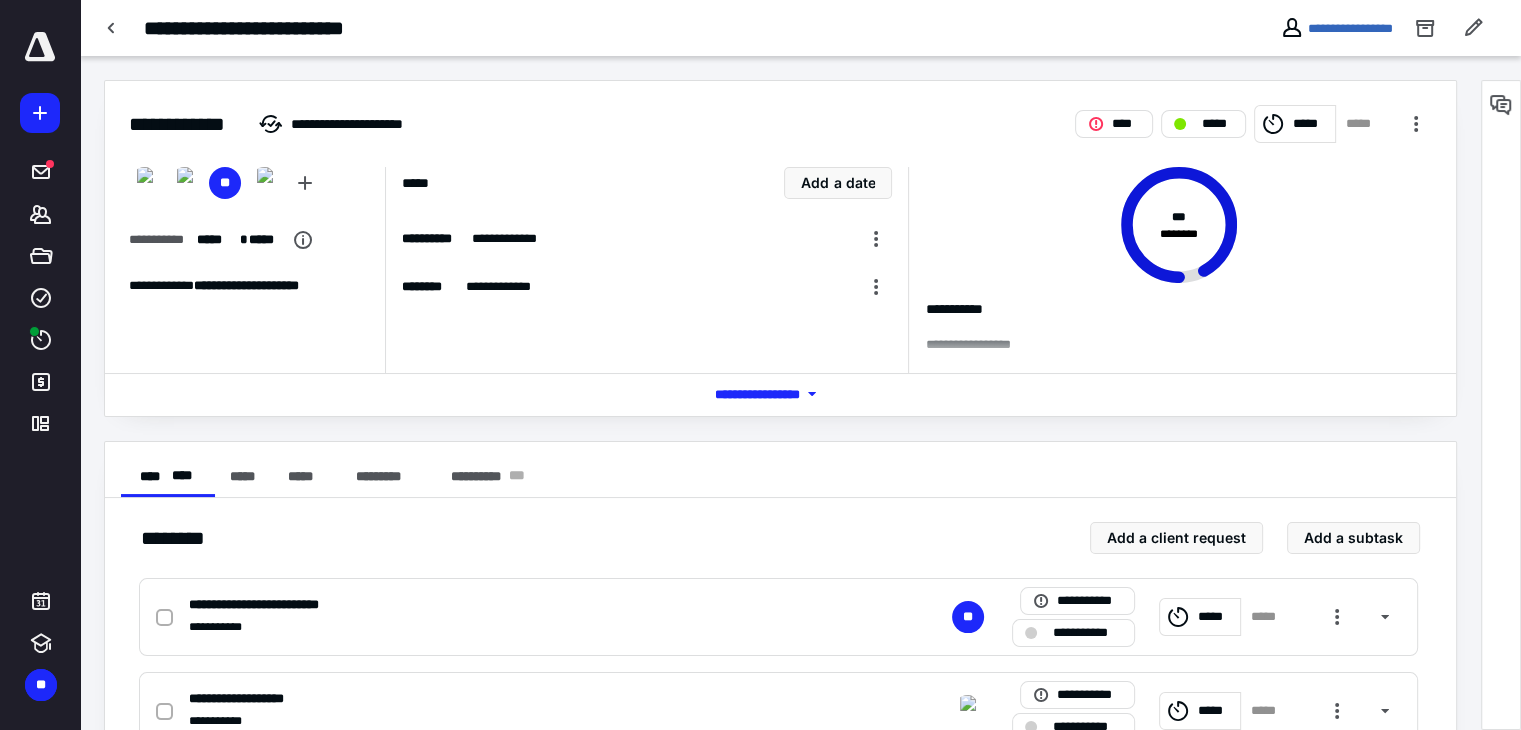 click on "*** **** *******" at bounding box center (781, 394) 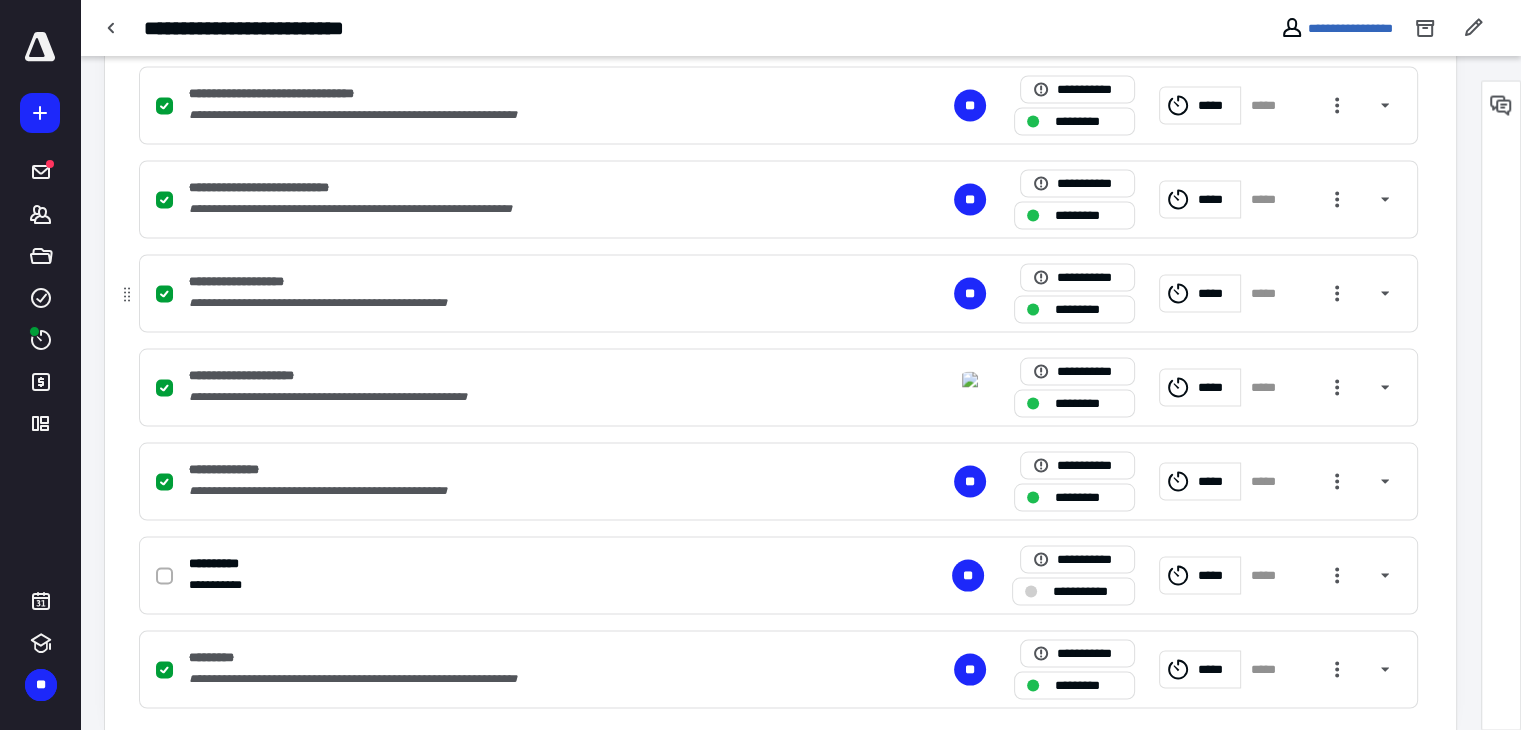 scroll, scrollTop: 3776, scrollLeft: 0, axis: vertical 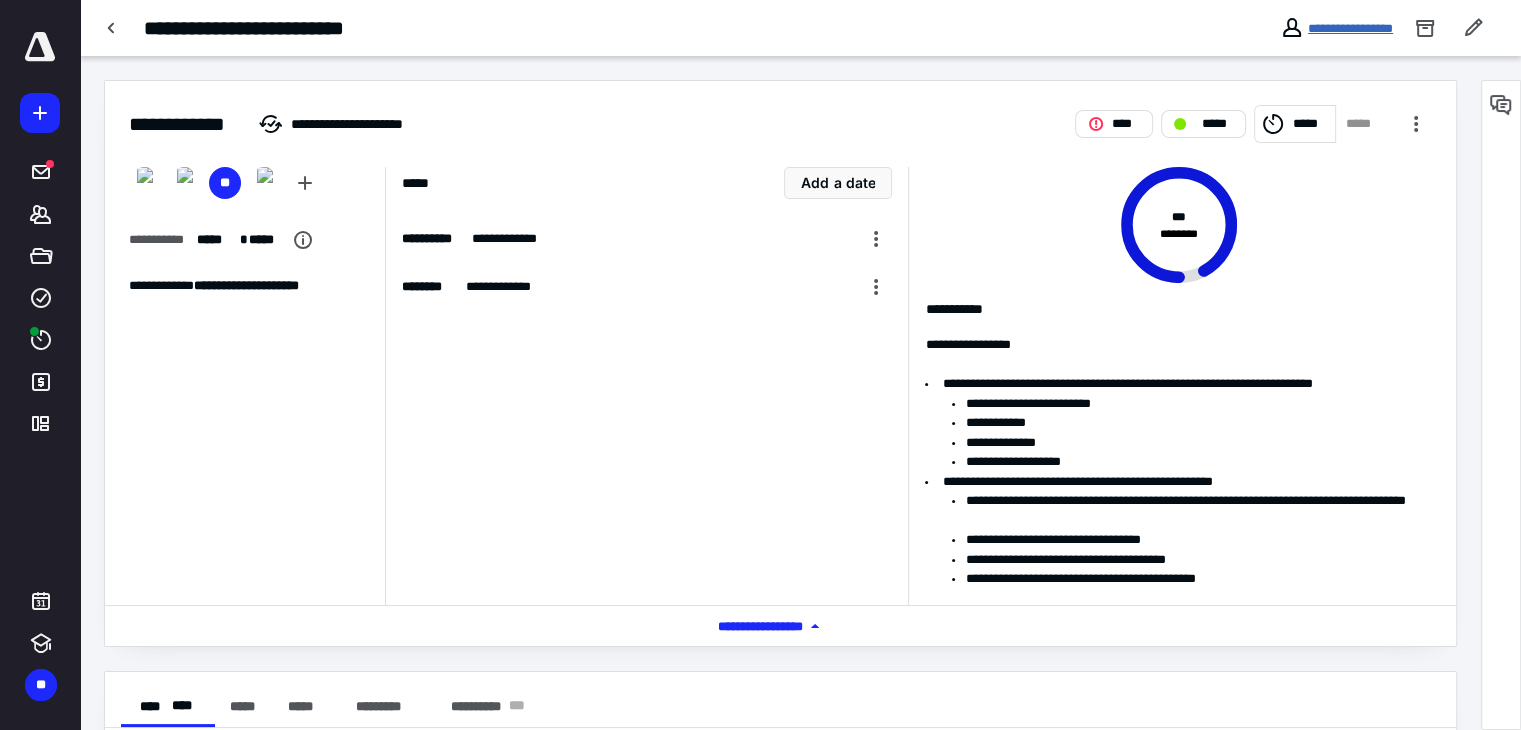 click on "**********" at bounding box center (1350, 28) 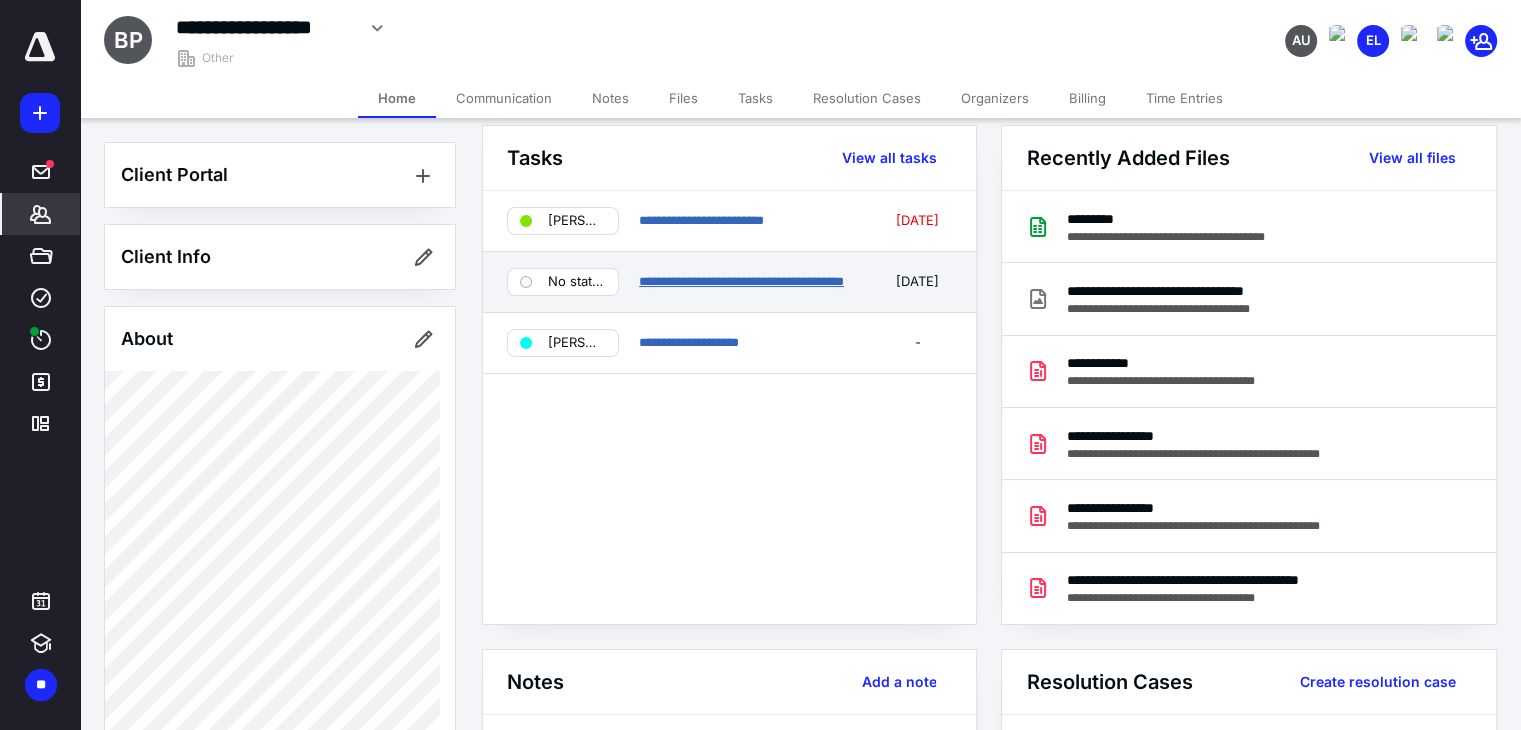 scroll, scrollTop: 0, scrollLeft: 0, axis: both 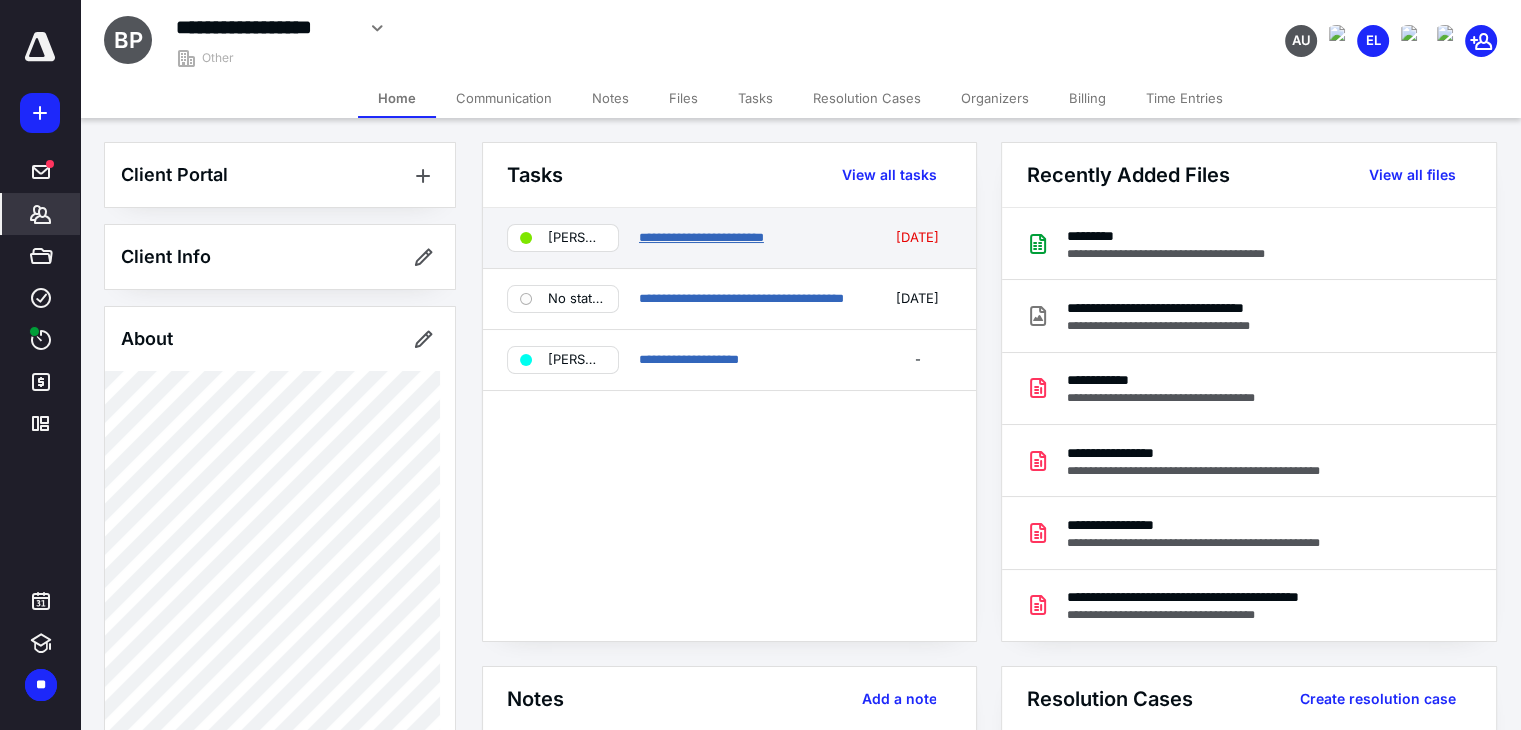 click on "**********" at bounding box center [701, 237] 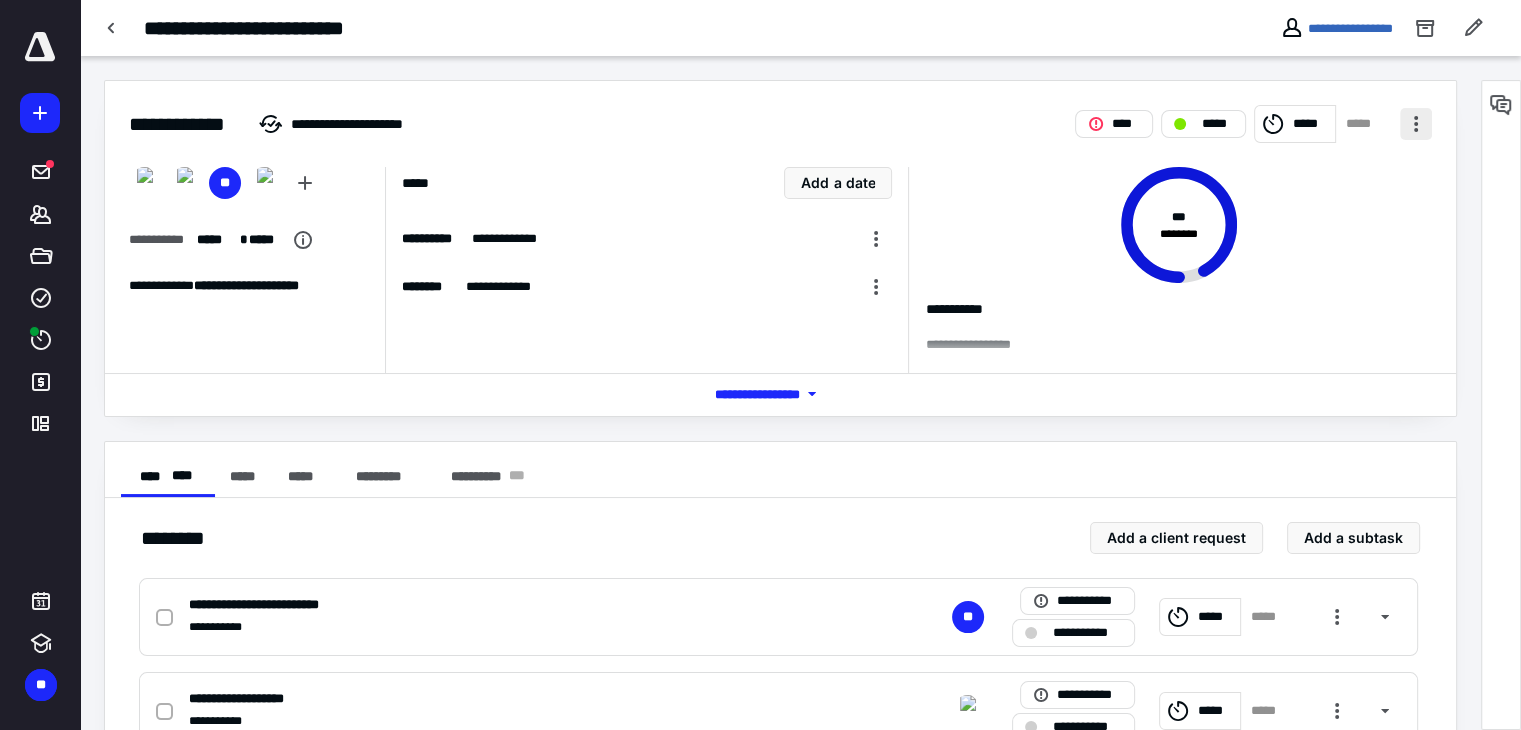 click at bounding box center [1416, 124] 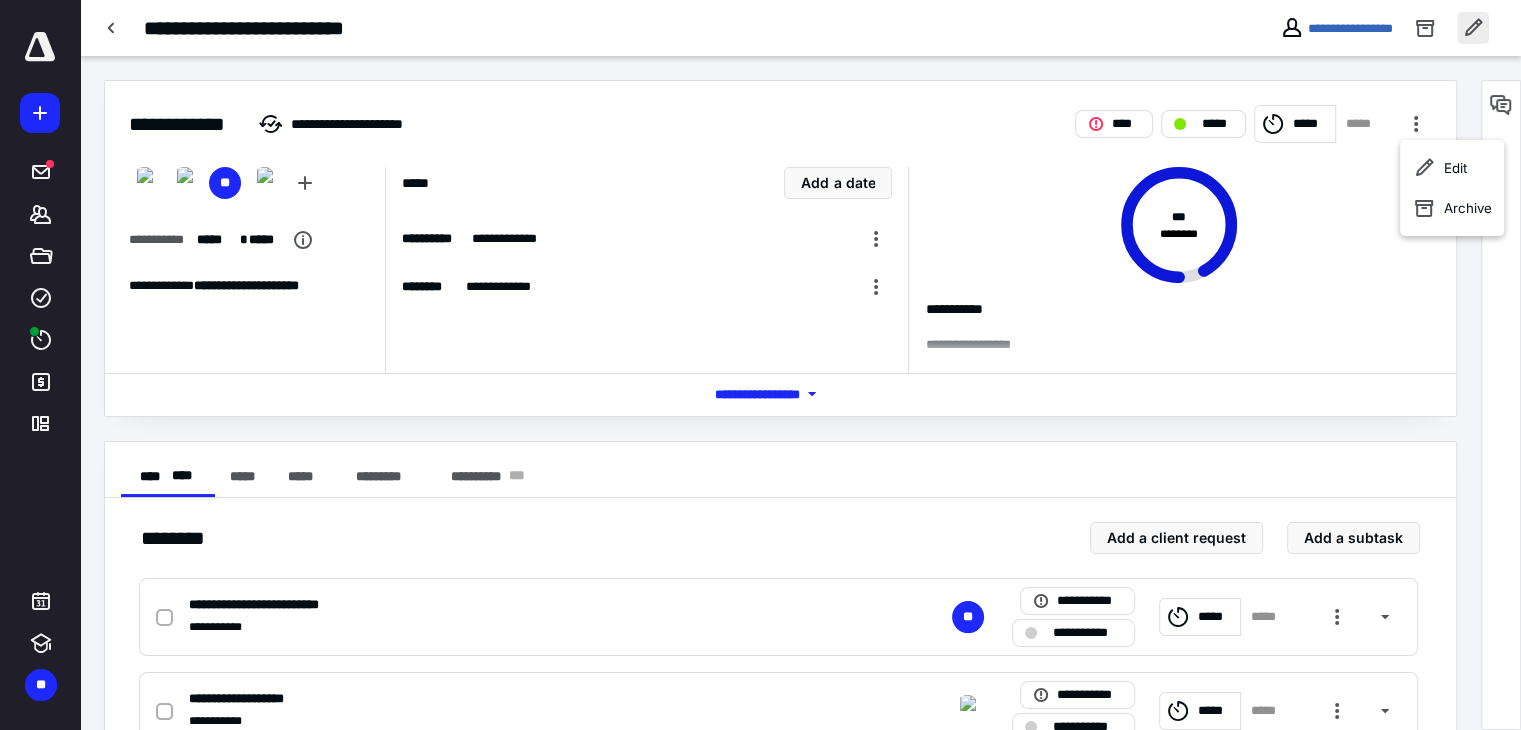 click at bounding box center [1473, 28] 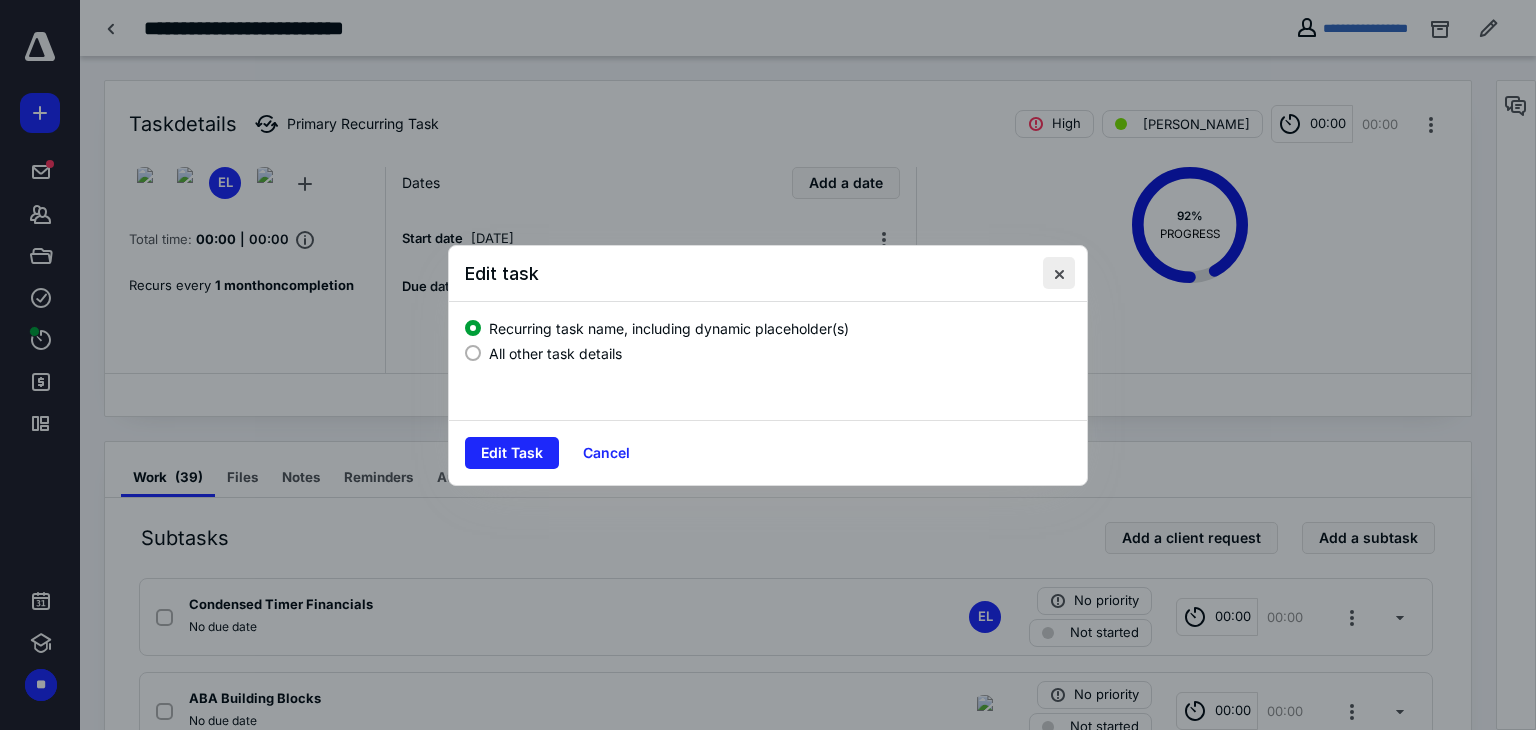 click at bounding box center (1059, 273) 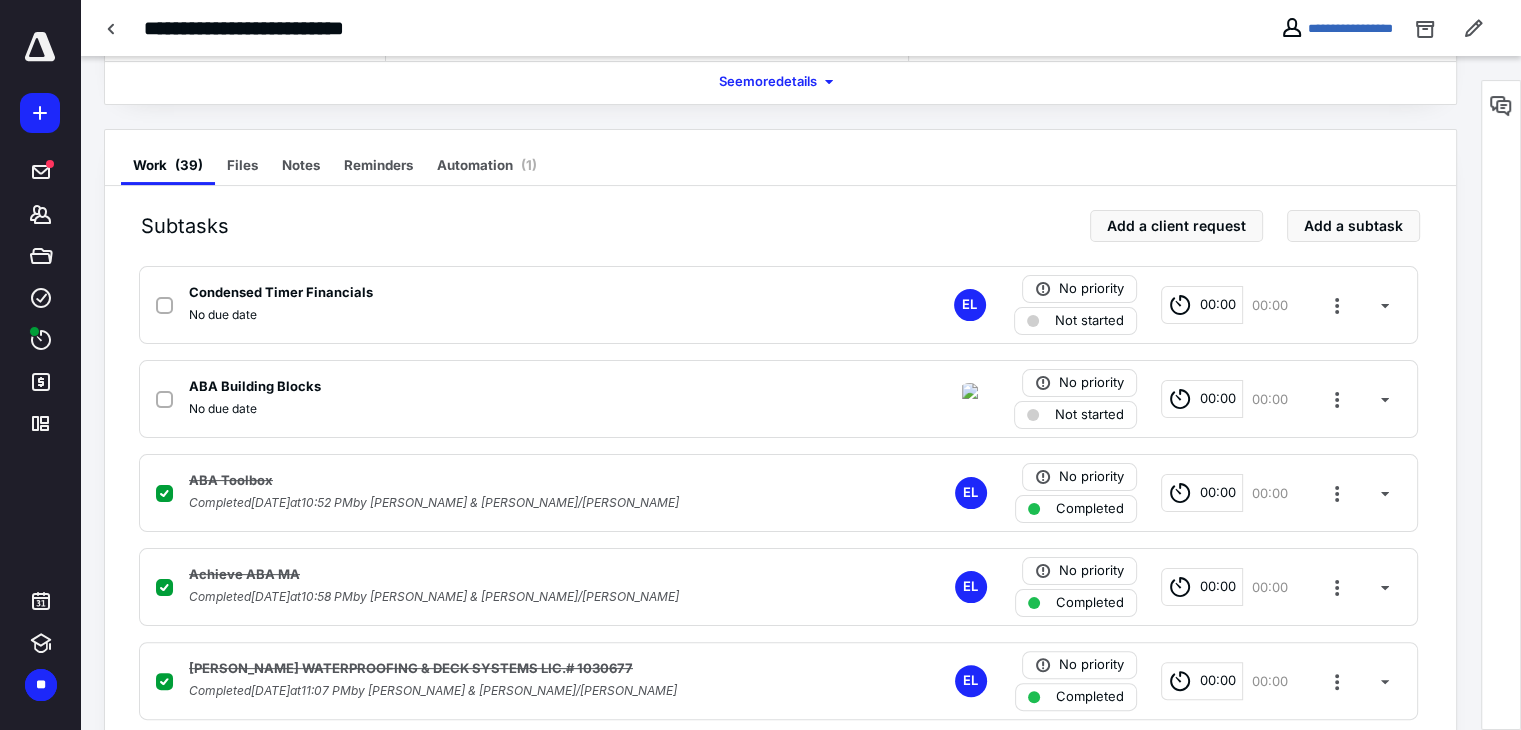scroll, scrollTop: 300, scrollLeft: 0, axis: vertical 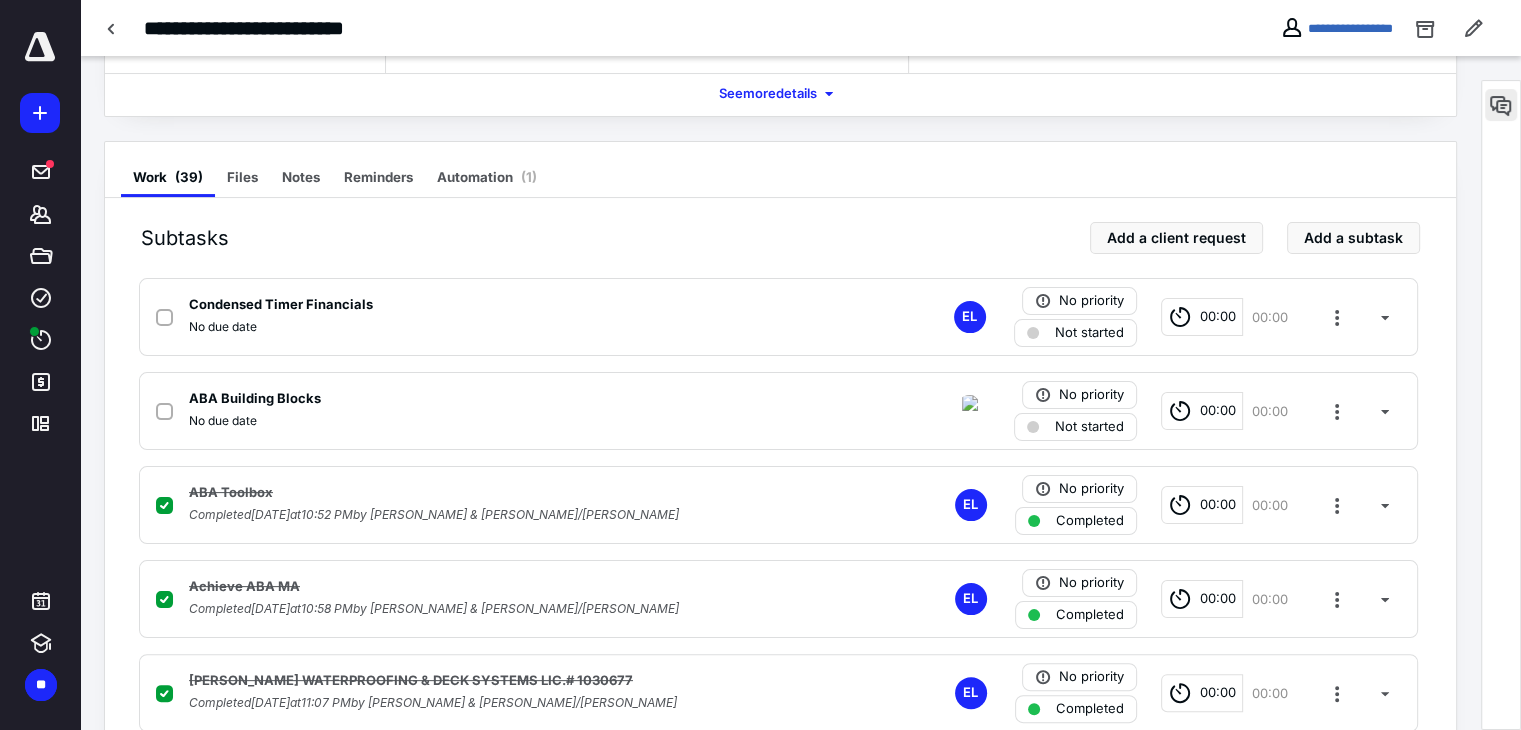 click at bounding box center [1501, 105] 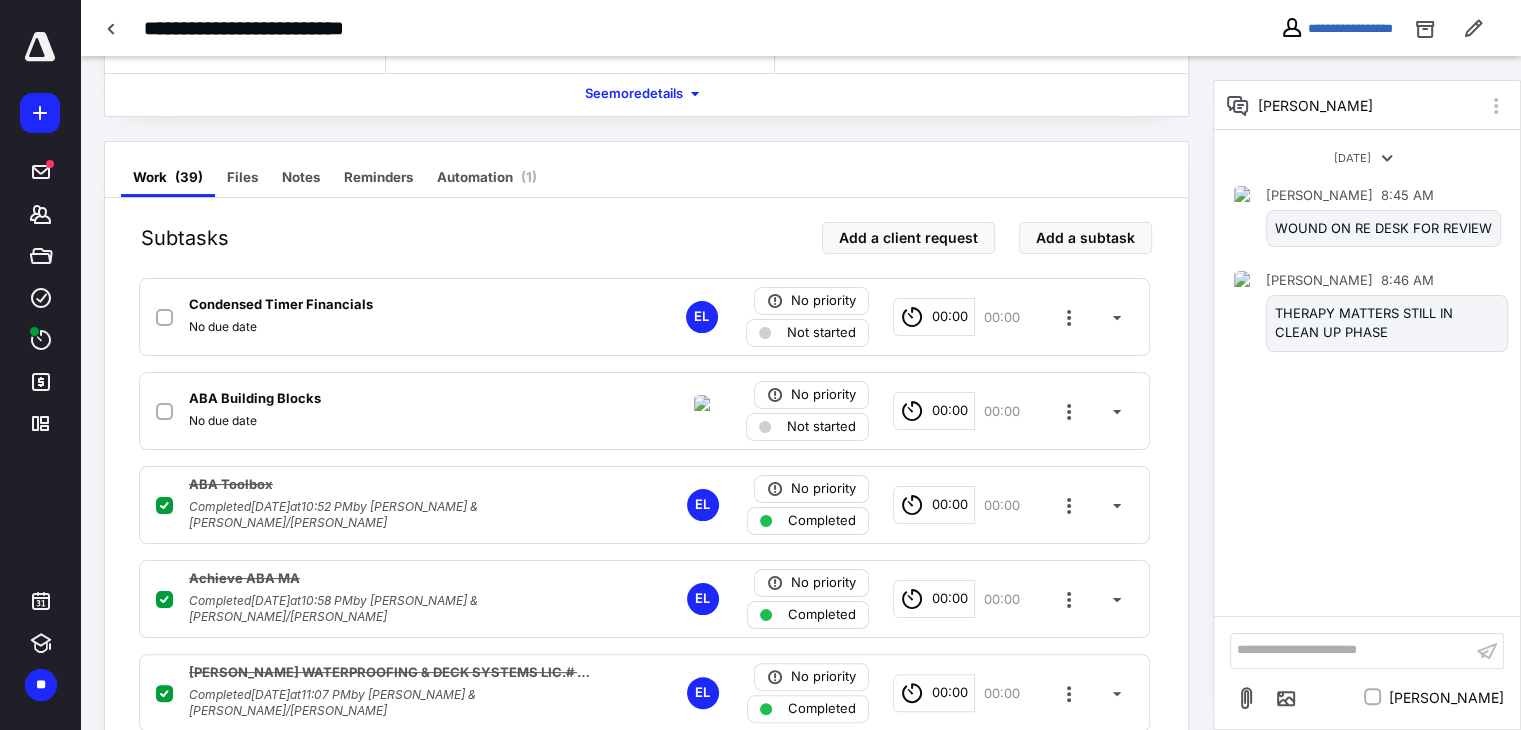 click on "**********" at bounding box center [1351, 650] 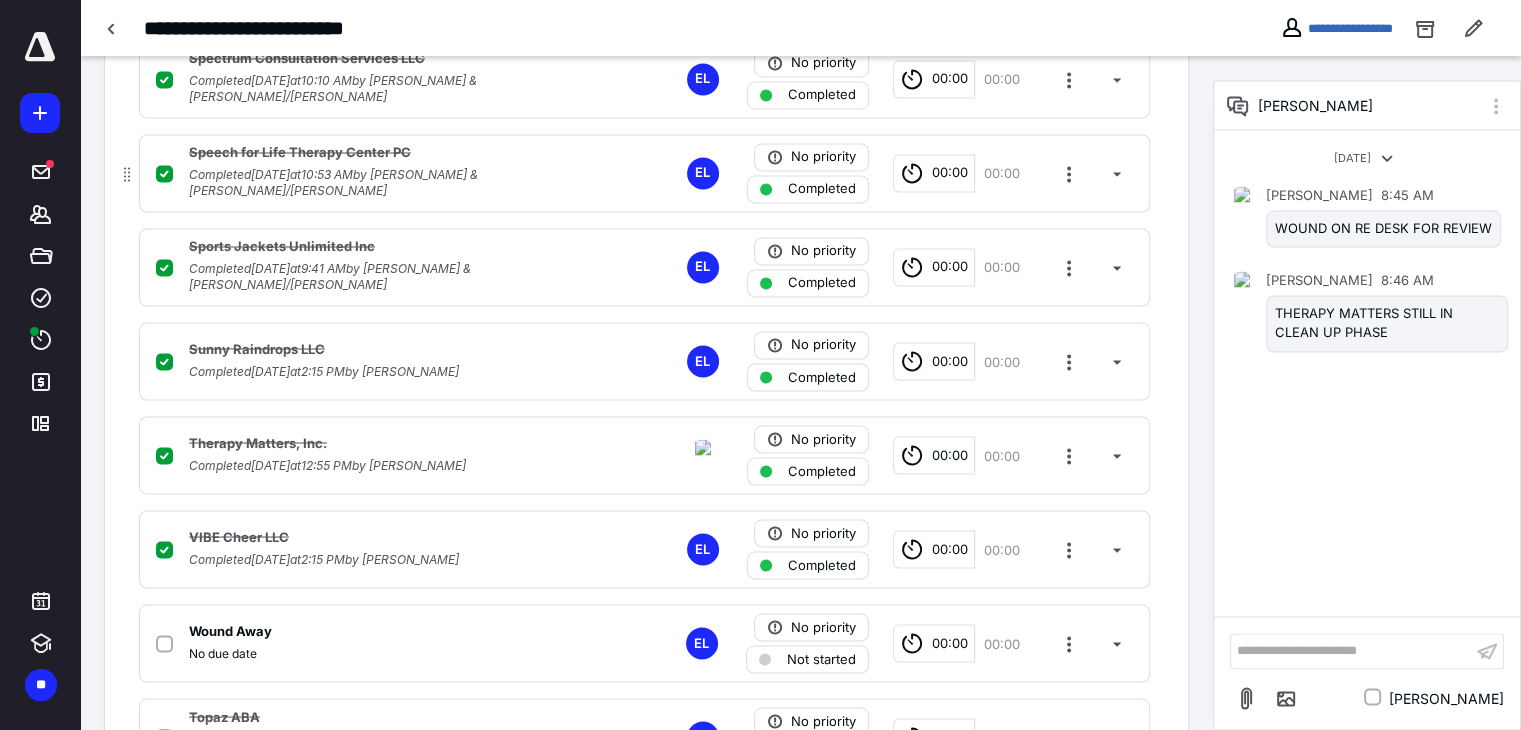 scroll, scrollTop: 3547, scrollLeft: 0, axis: vertical 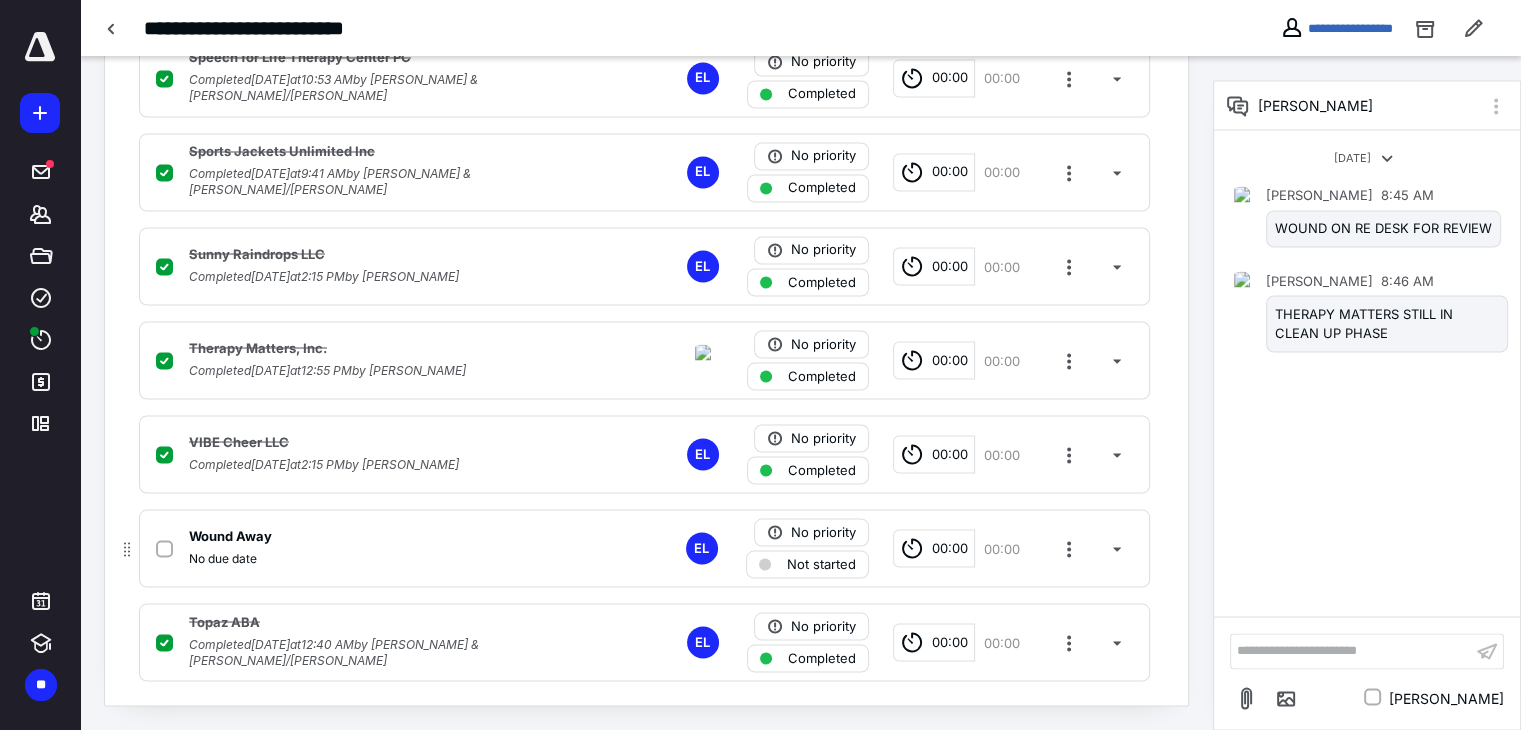 click at bounding box center (164, 549) 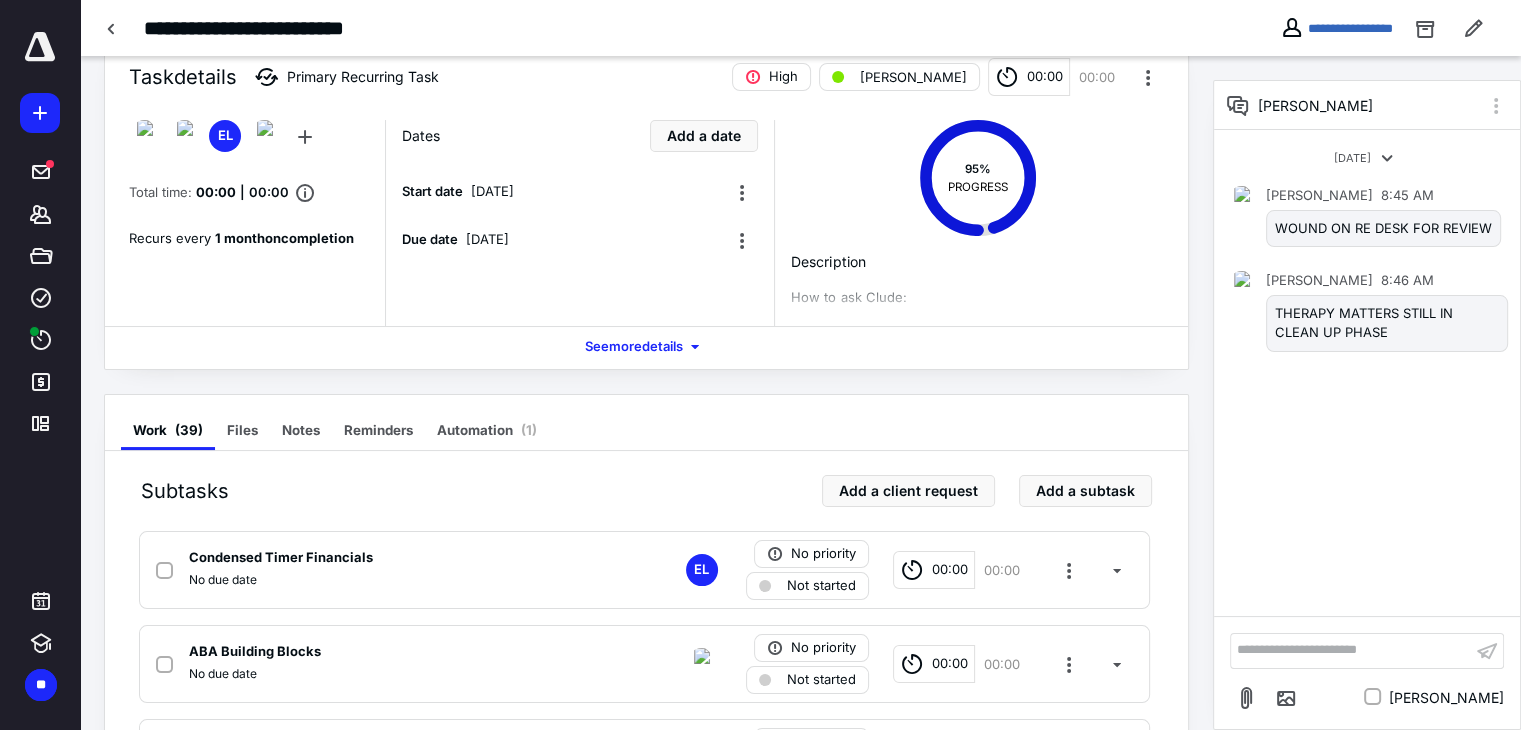 scroll, scrollTop: 547, scrollLeft: 0, axis: vertical 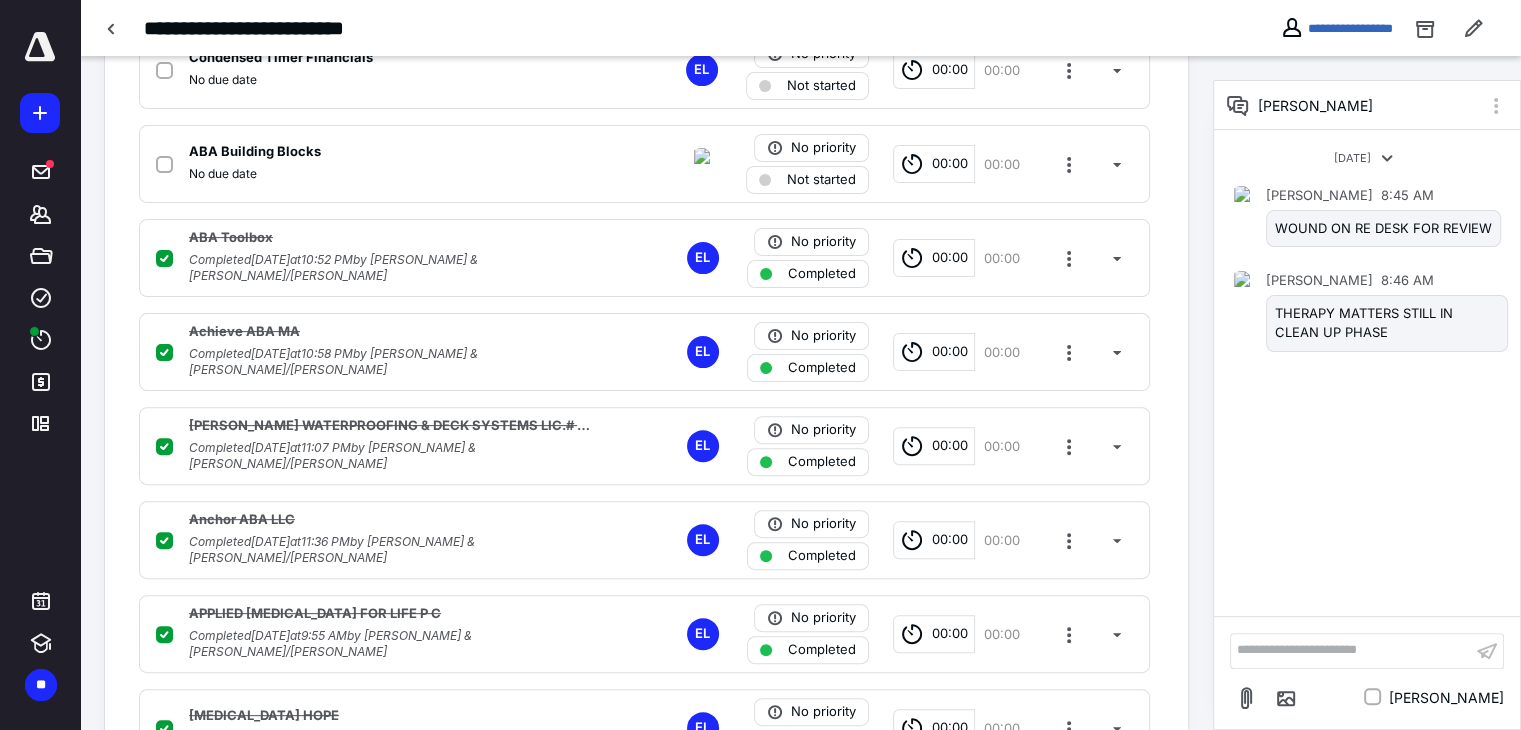 click on "**********" at bounding box center (1351, 650) 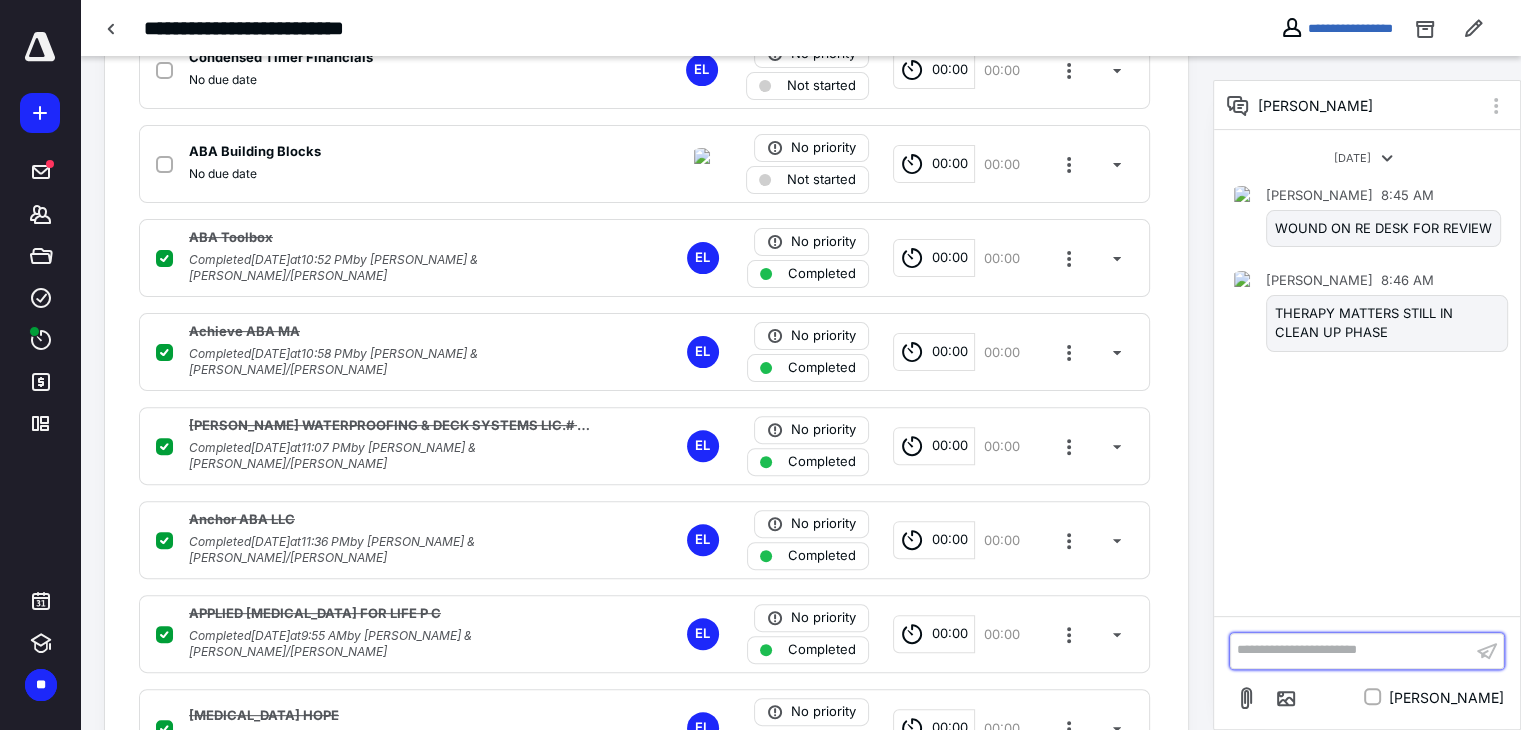 click on "**********" at bounding box center [1351, 650] 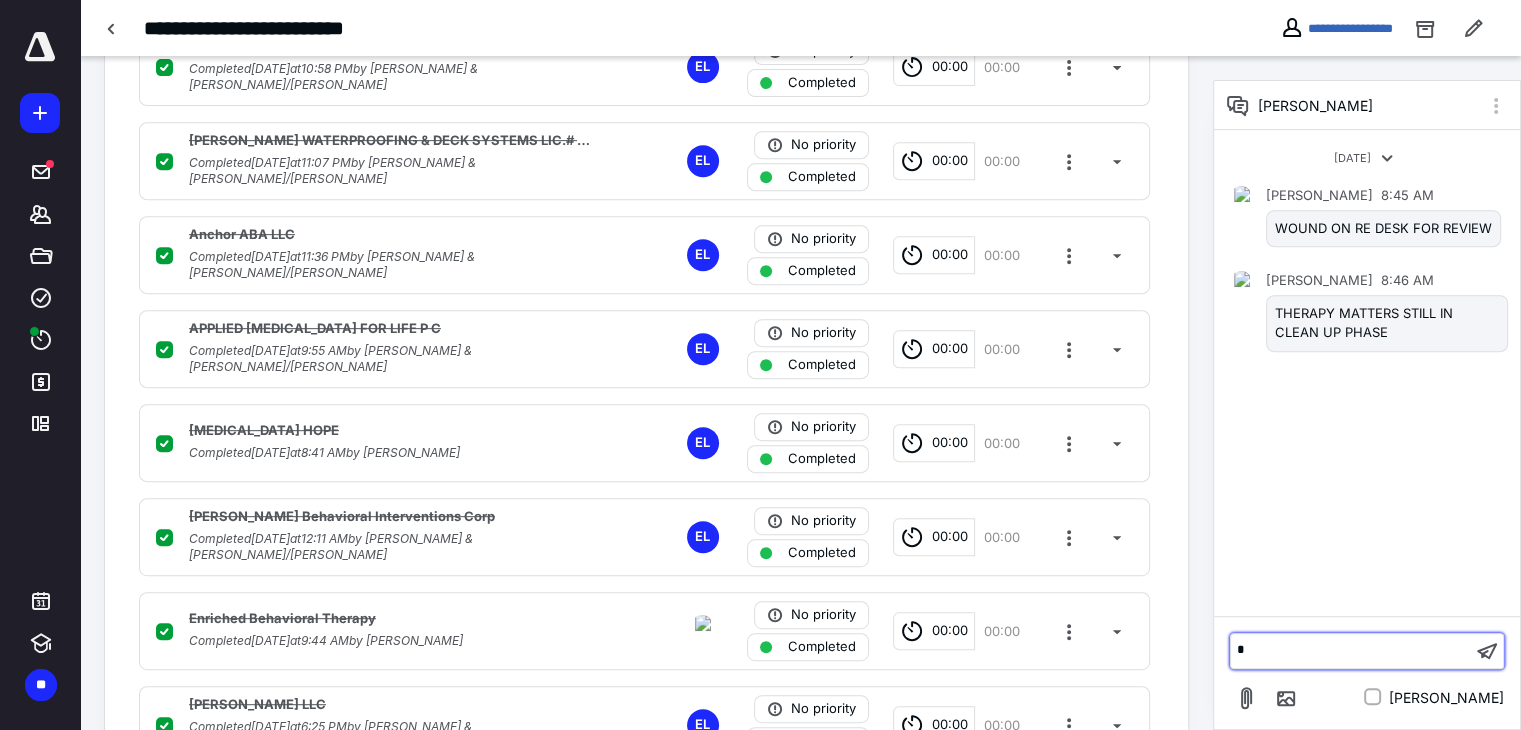 type 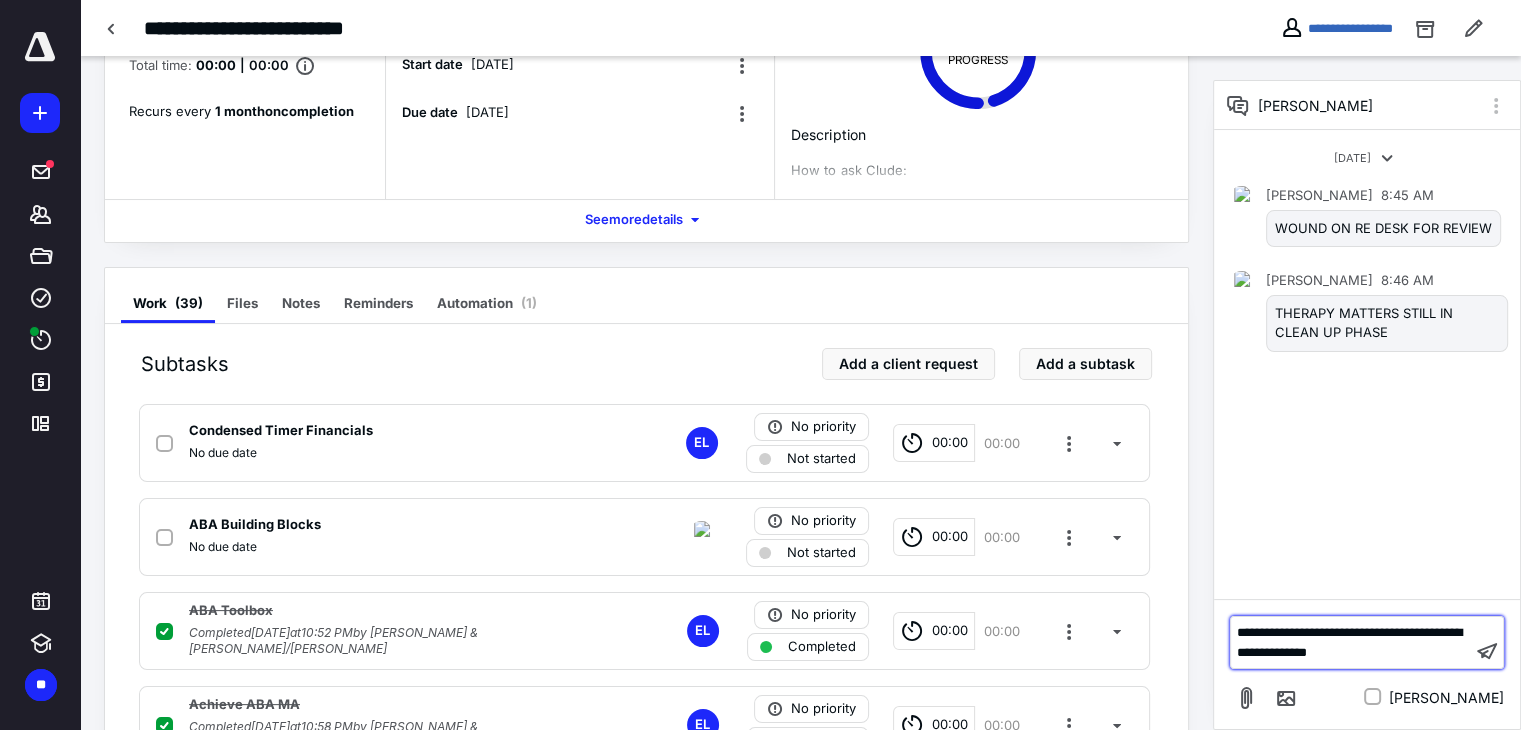 scroll, scrollTop: 459, scrollLeft: 0, axis: vertical 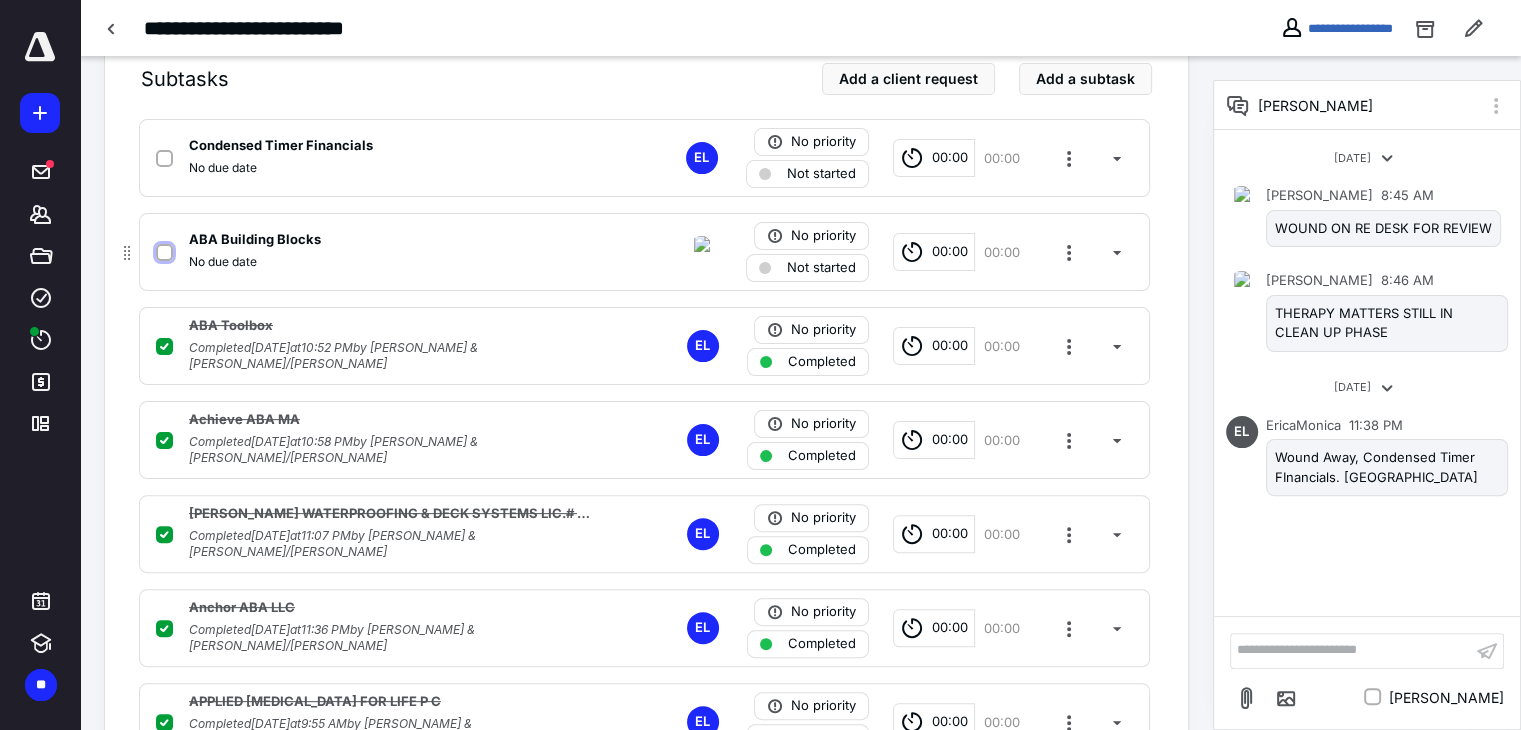 click at bounding box center [164, 253] 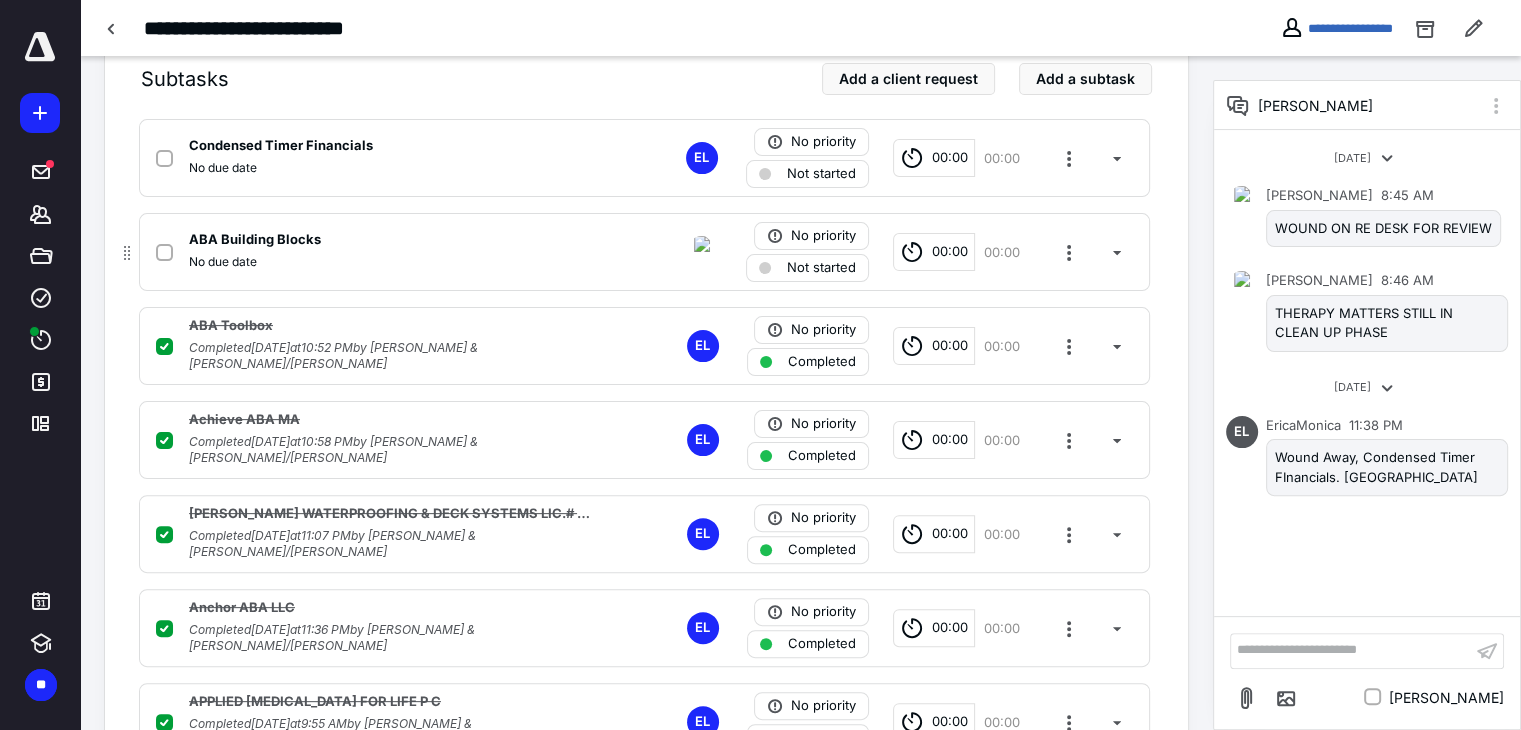 checkbox on "true" 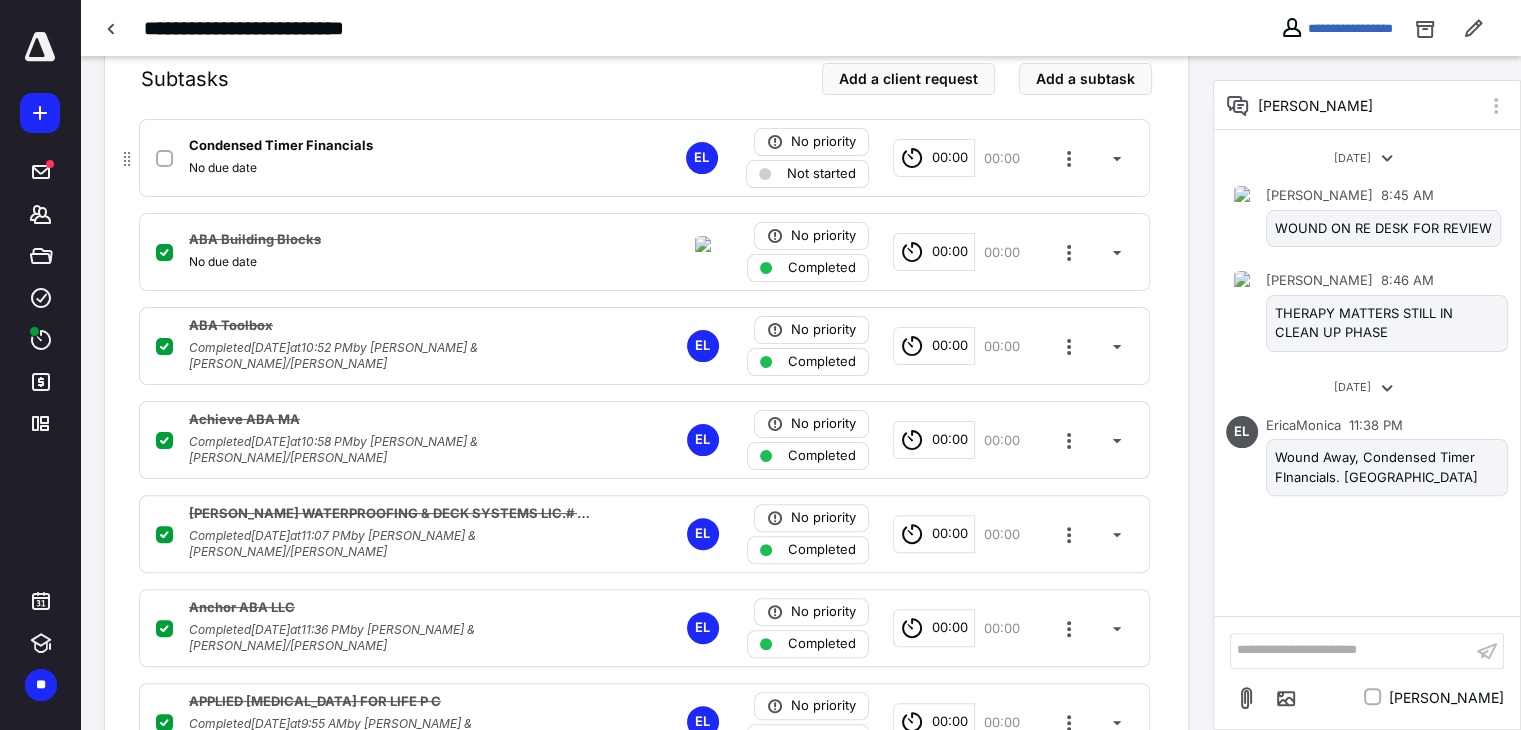 click 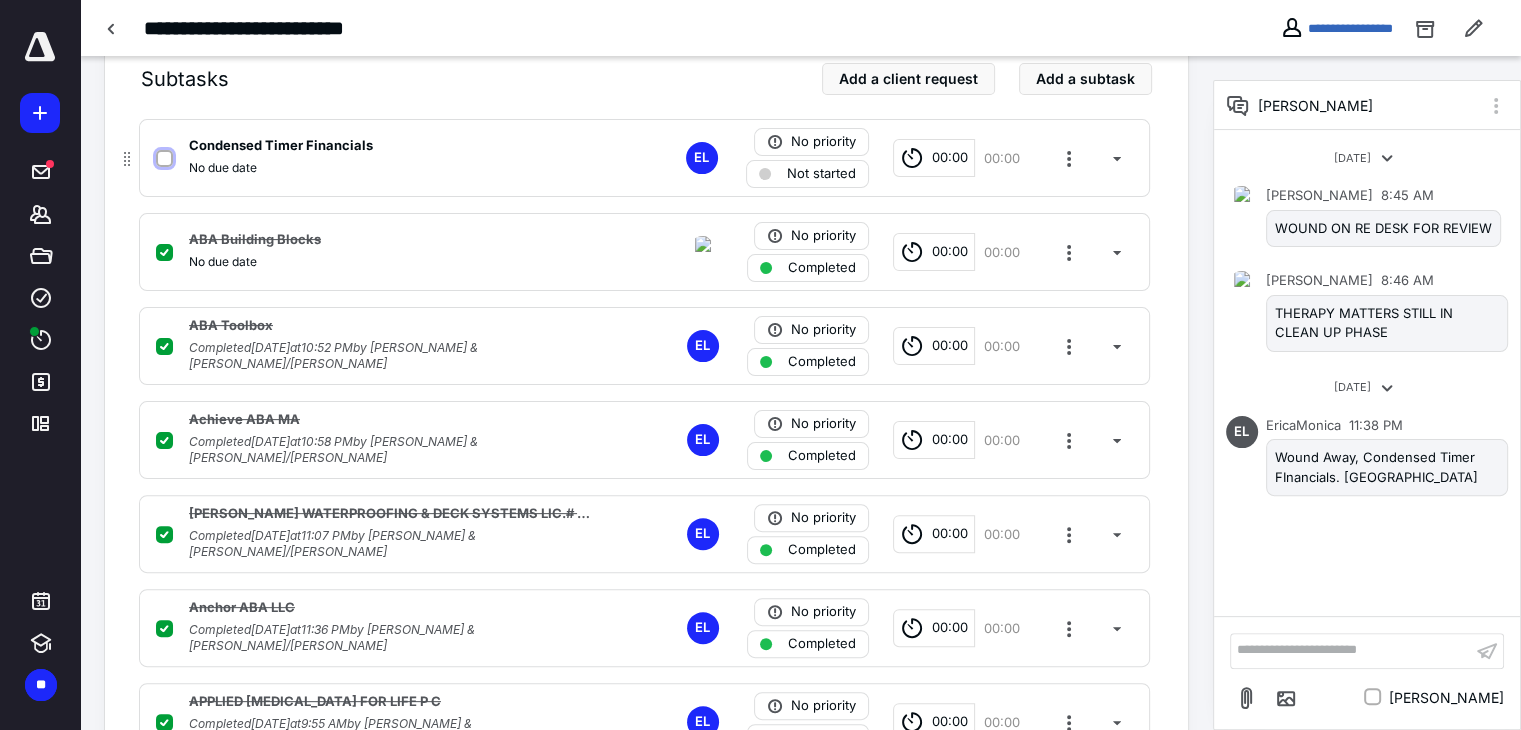 click at bounding box center (164, 159) 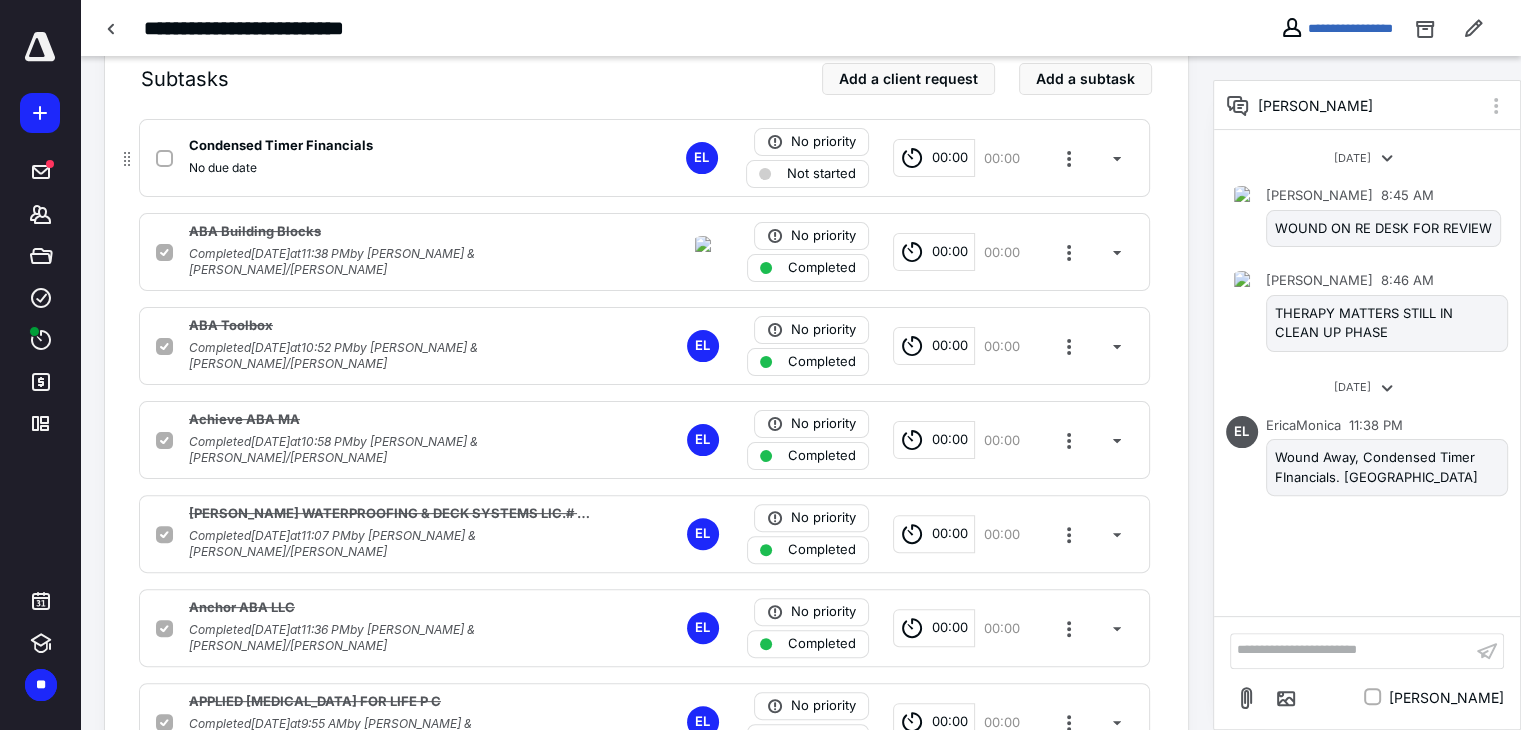 click on "No due date" at bounding box center (382, 168) 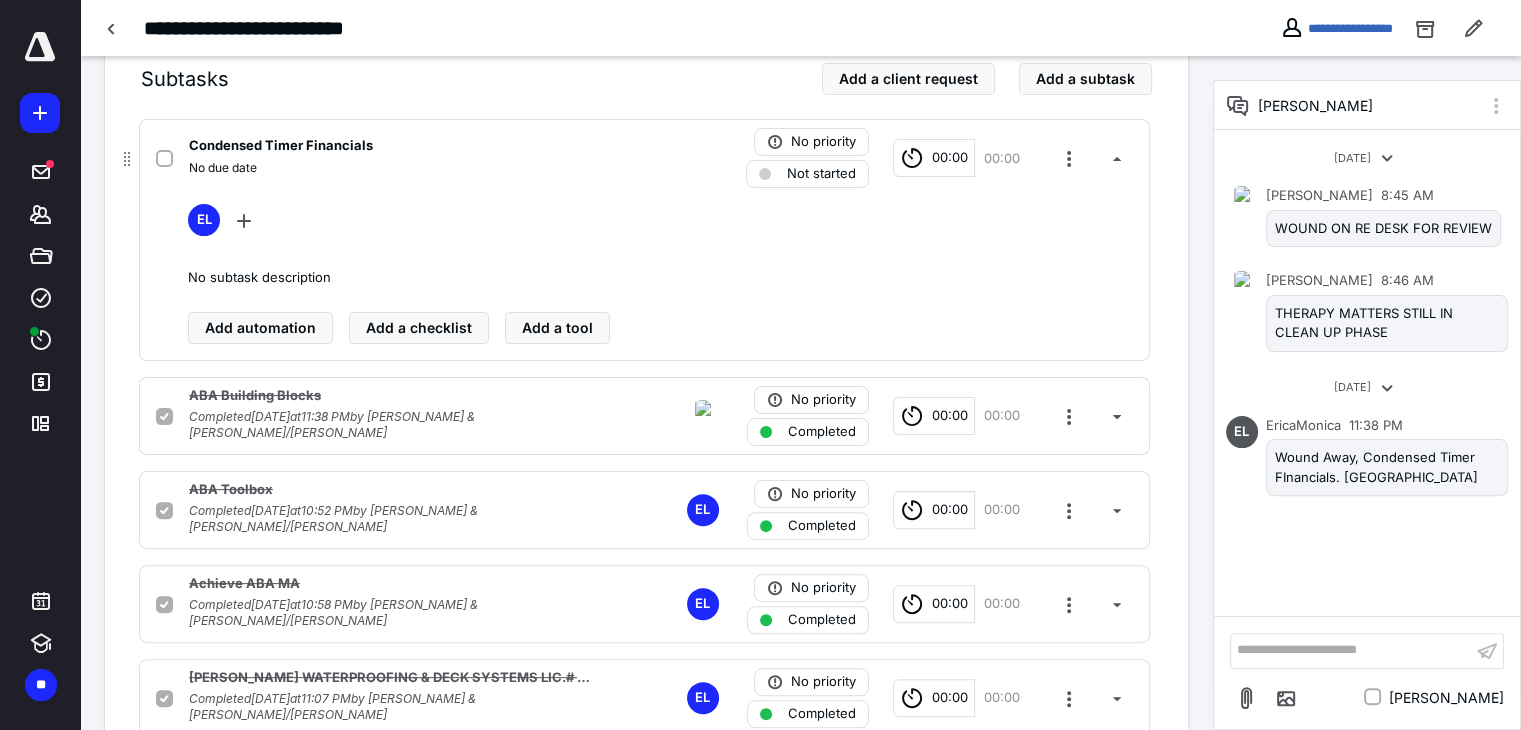 checkbox on "true" 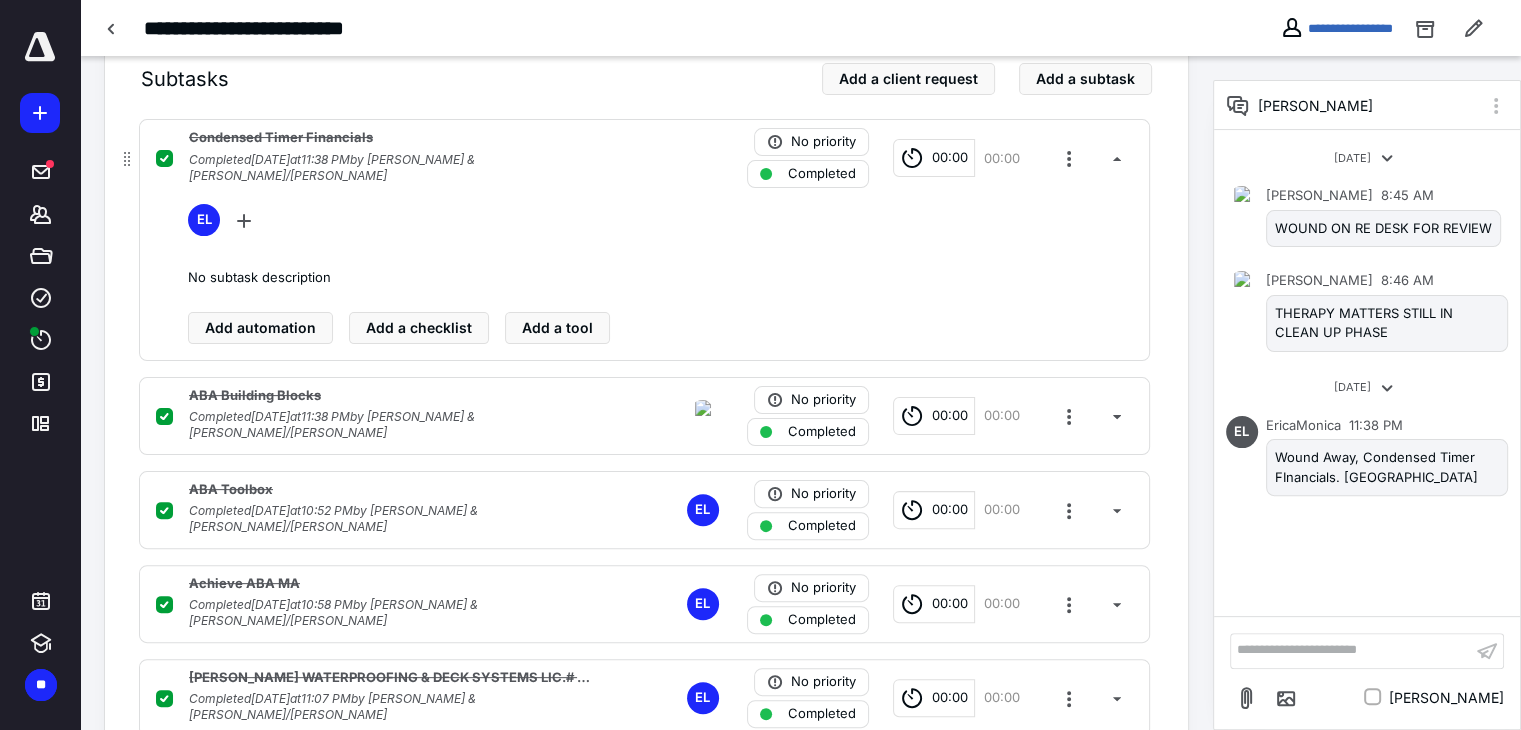 click on "Condensed Timer Financials Completed  July 10, 2025  at  11:38 PM  by Erica & Monica Lopez/Harris No priority Completed 00:00 00:00" at bounding box center (644, 158) 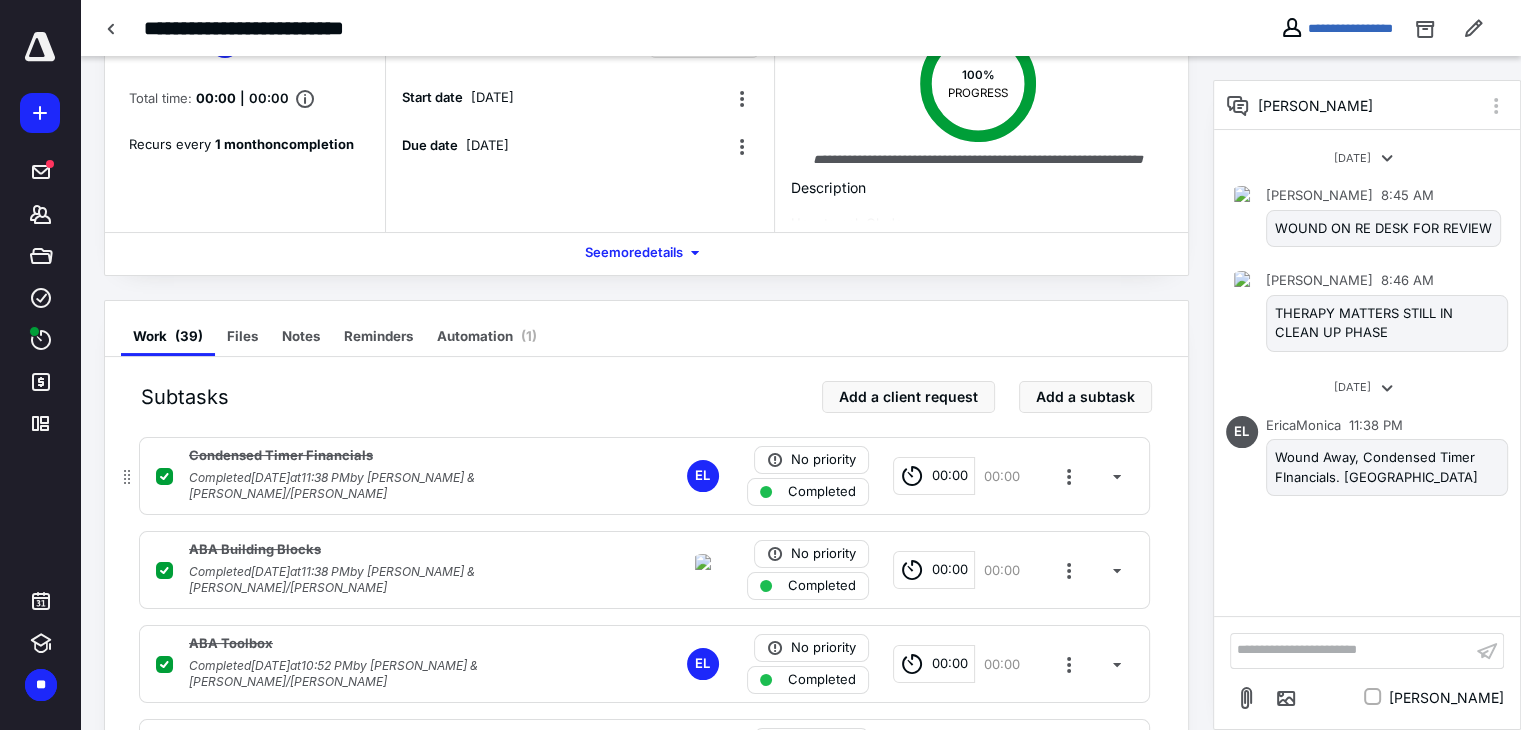 scroll, scrollTop: 0, scrollLeft: 0, axis: both 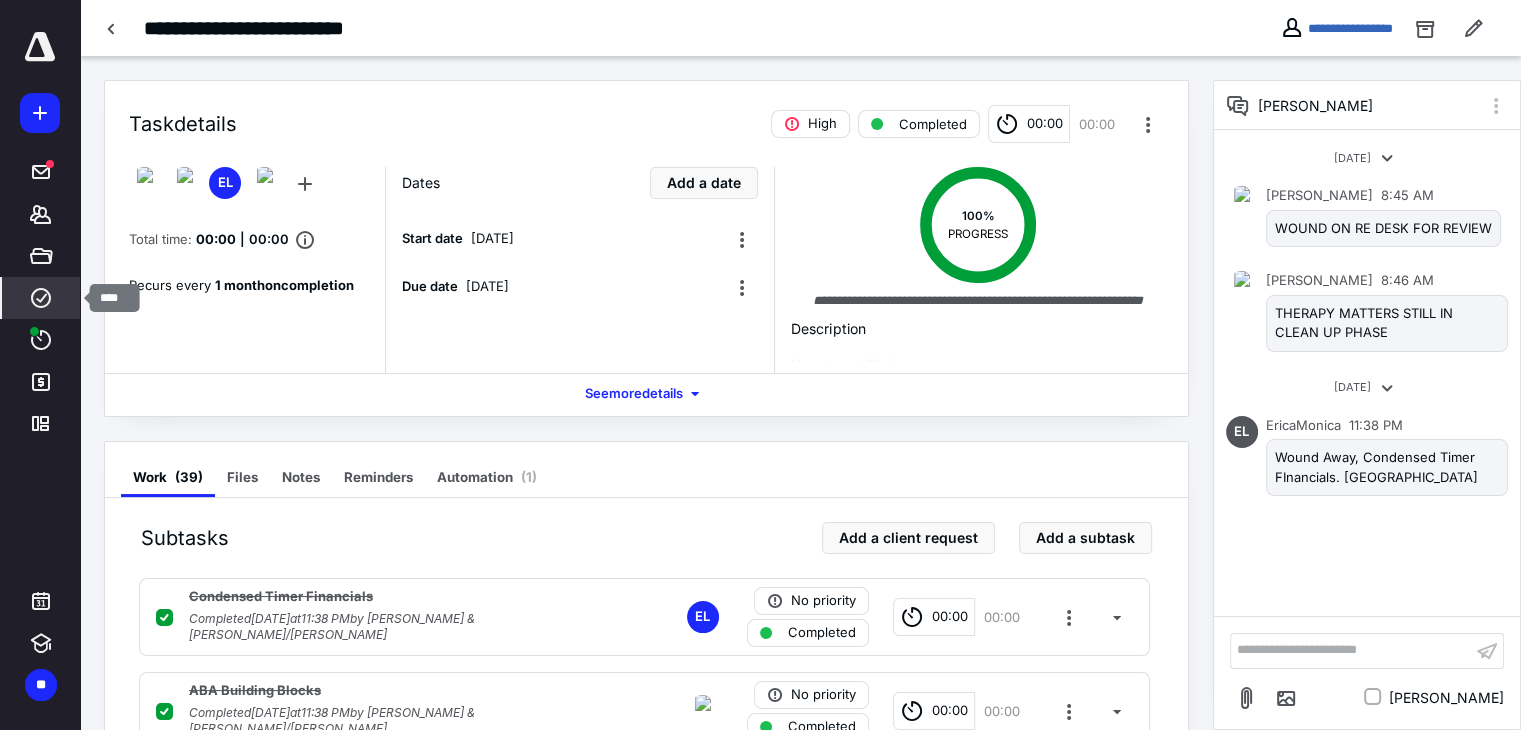 click 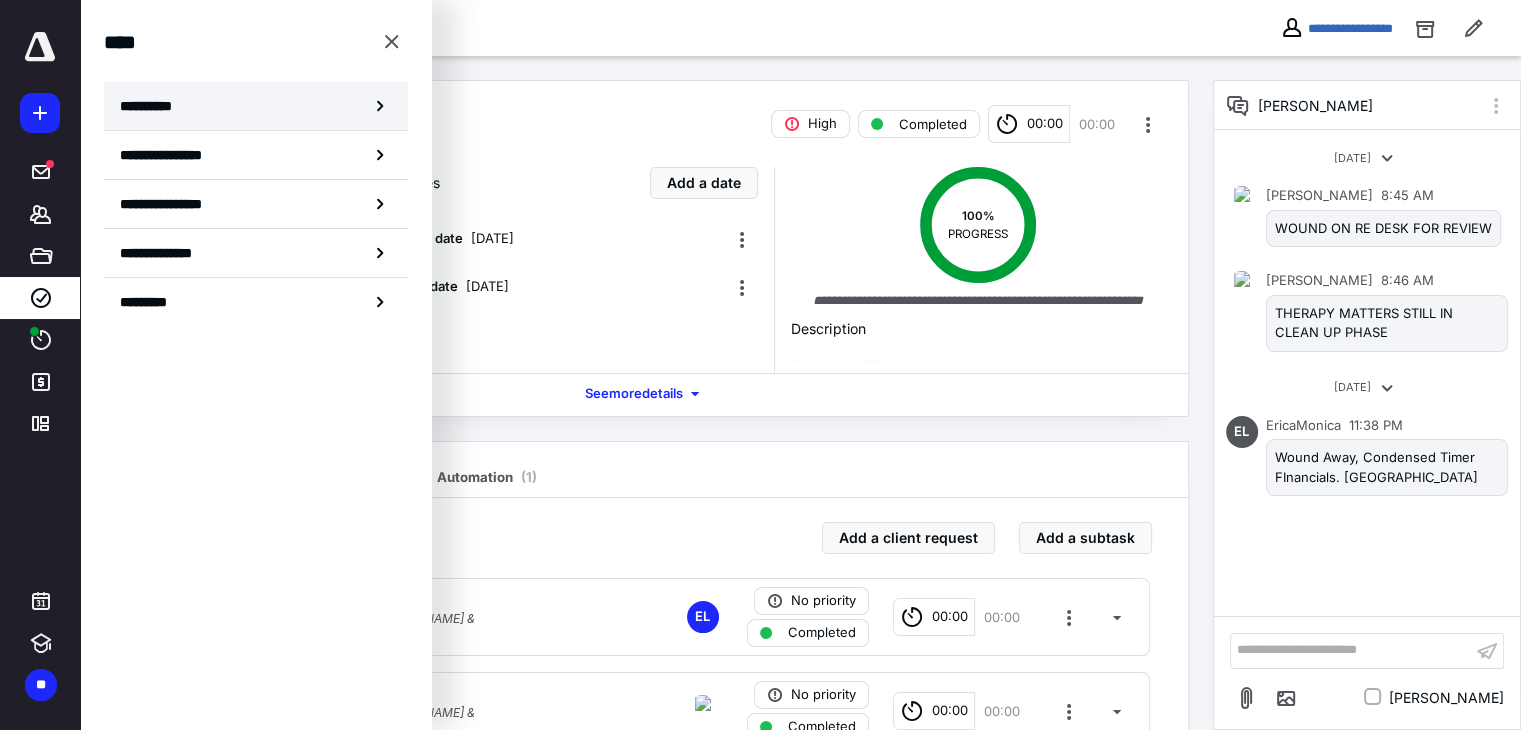 click on "**********" at bounding box center (256, 106) 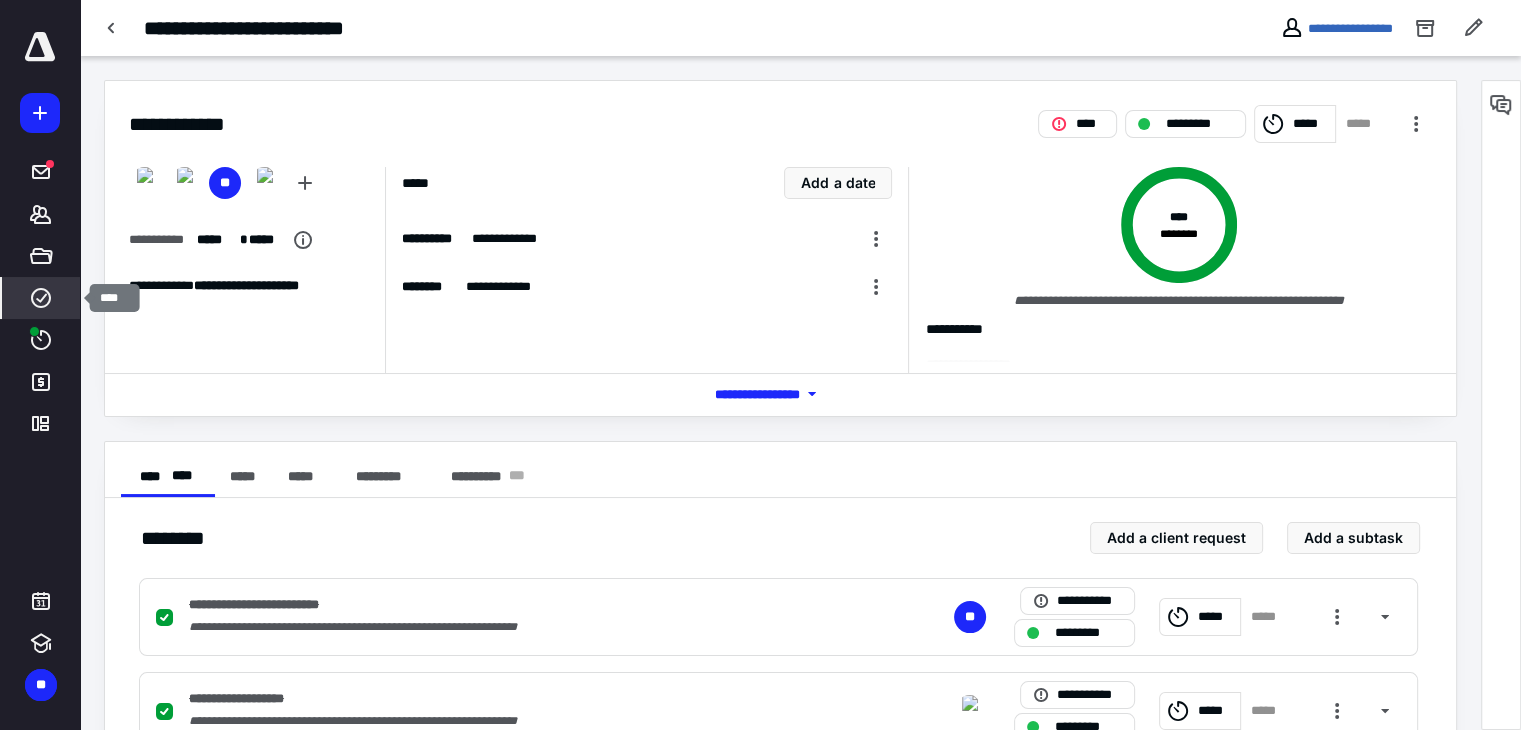 click 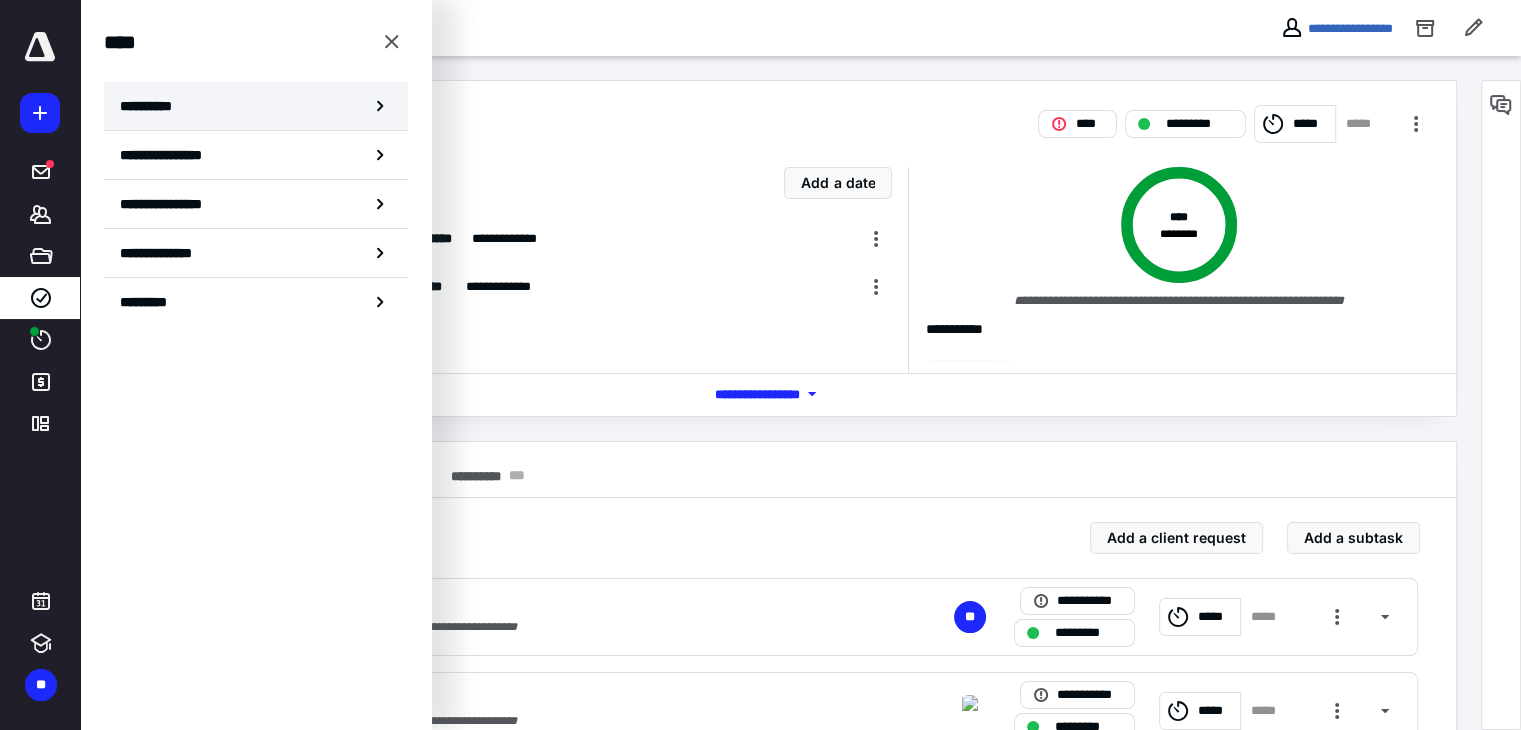 click on "**********" at bounding box center [153, 106] 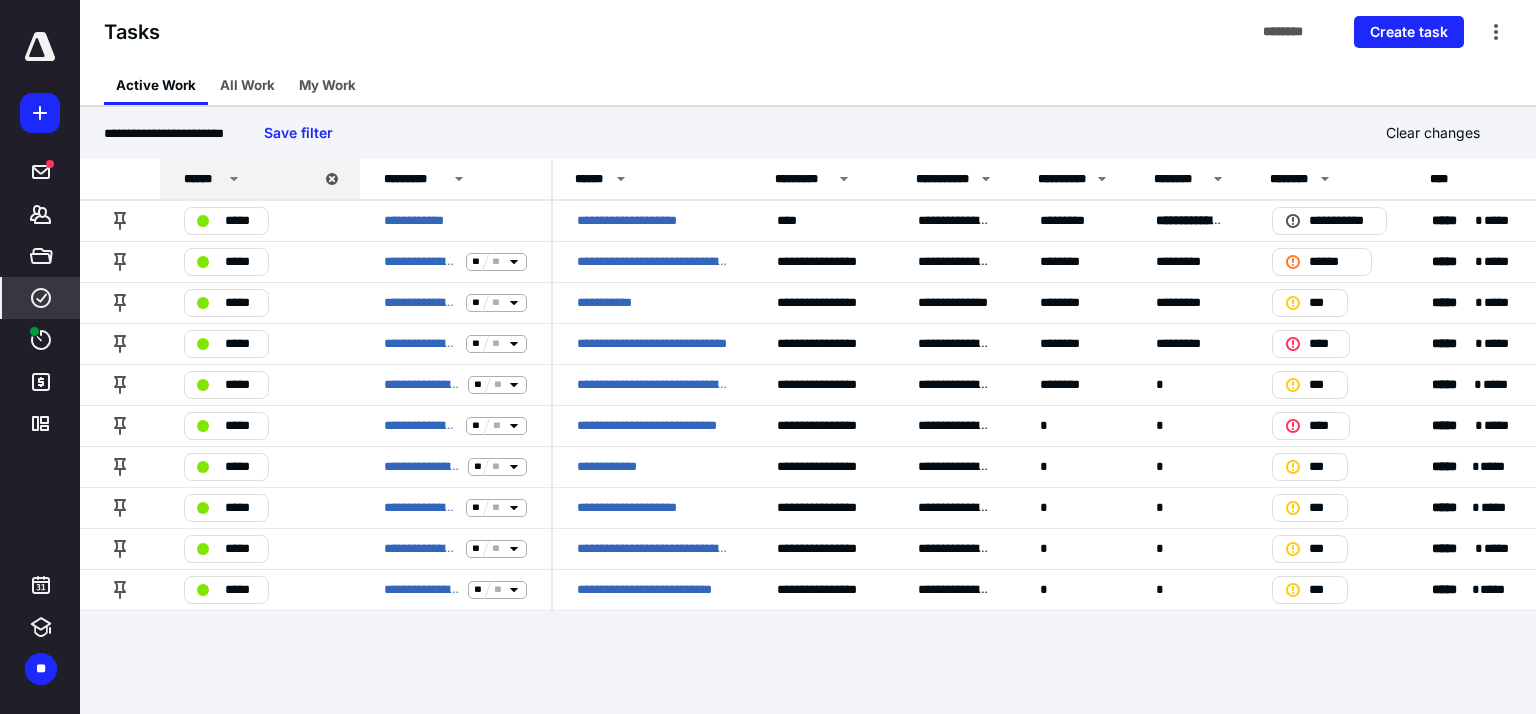 click 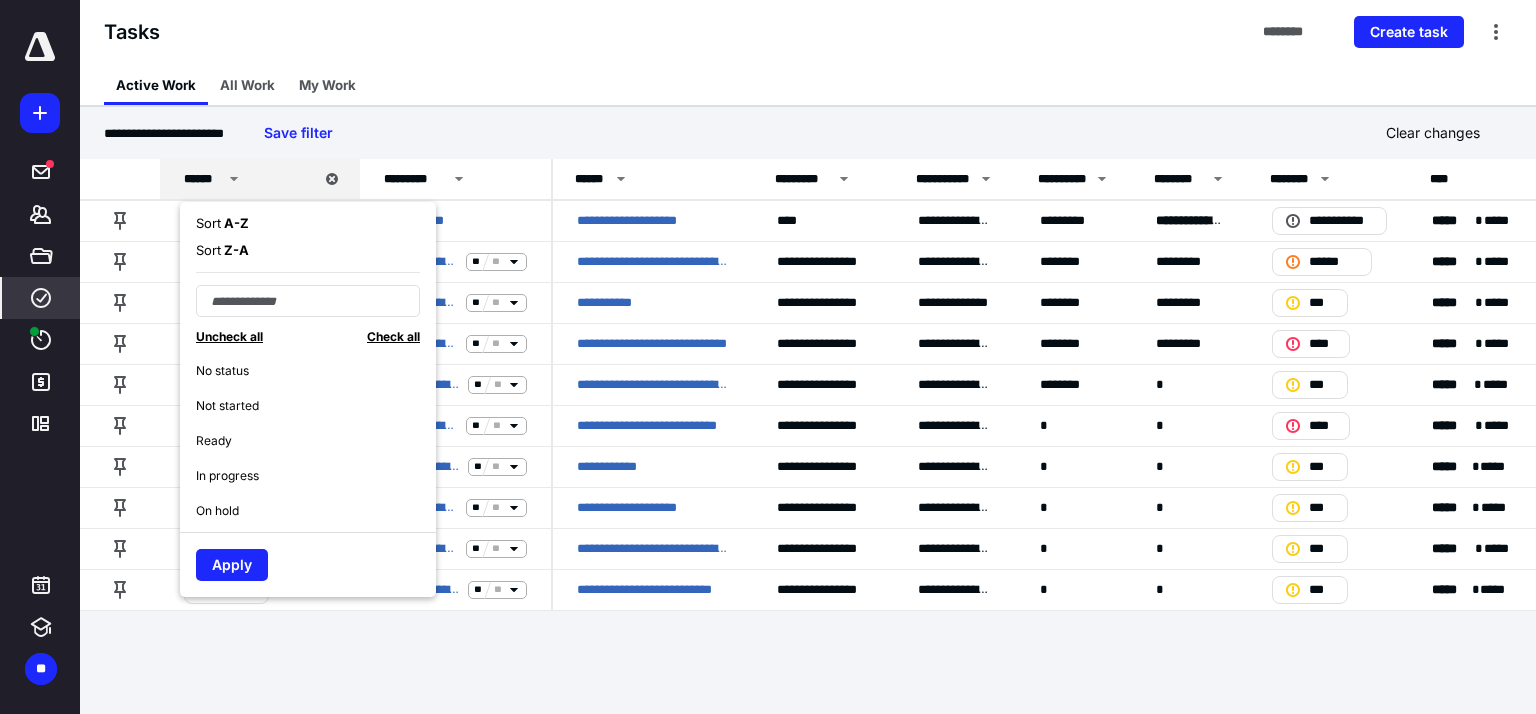 click on "Uncheck all" at bounding box center [229, 336] 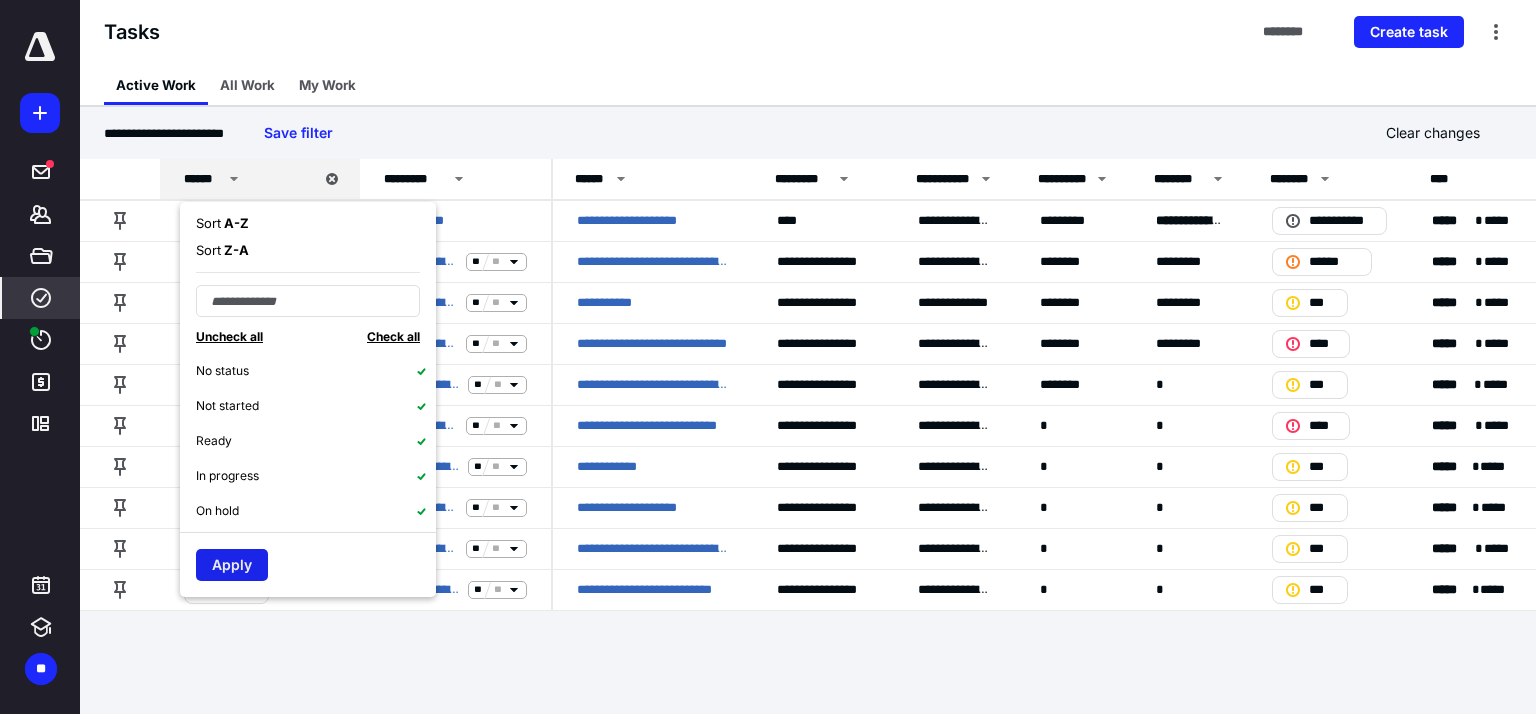 click on "Apply" at bounding box center [232, 565] 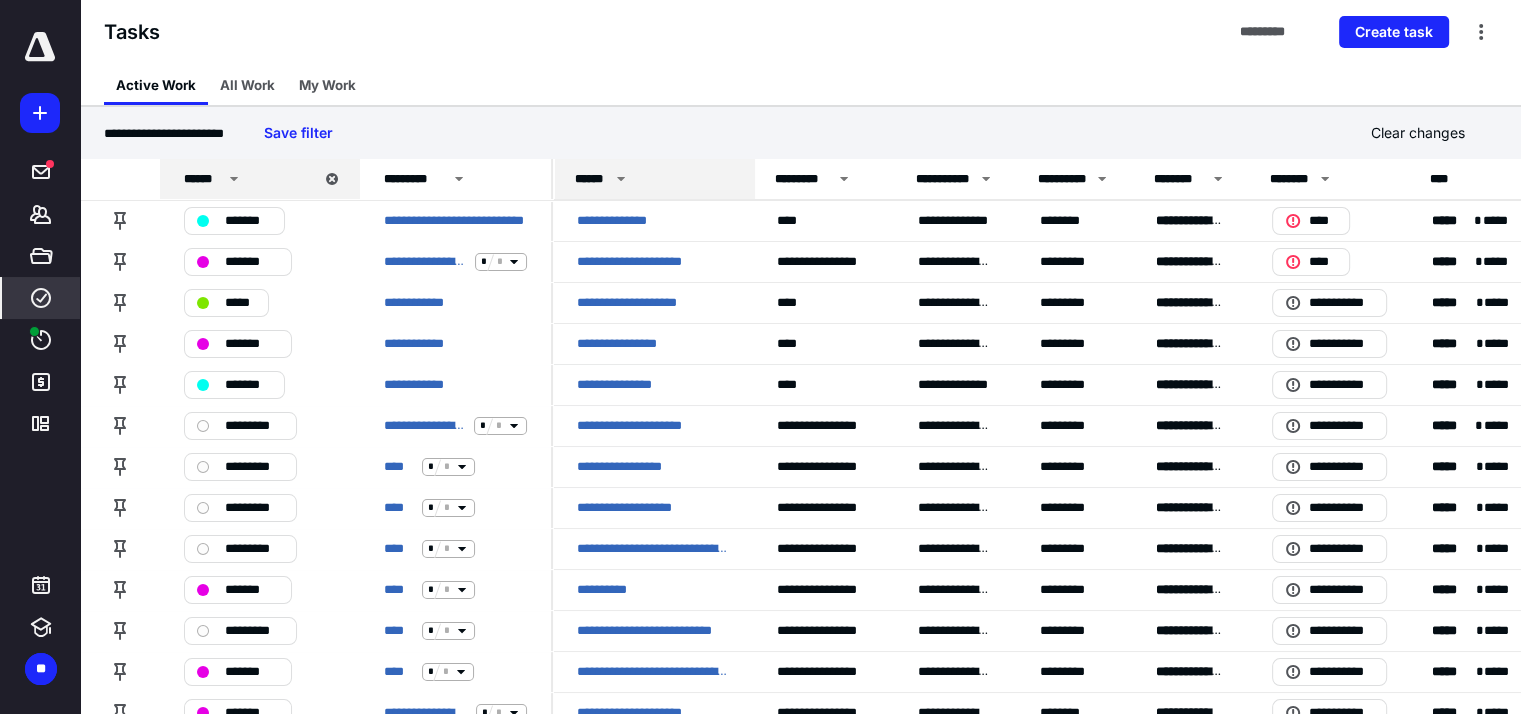 click on "******" at bounding box center (655, 179) 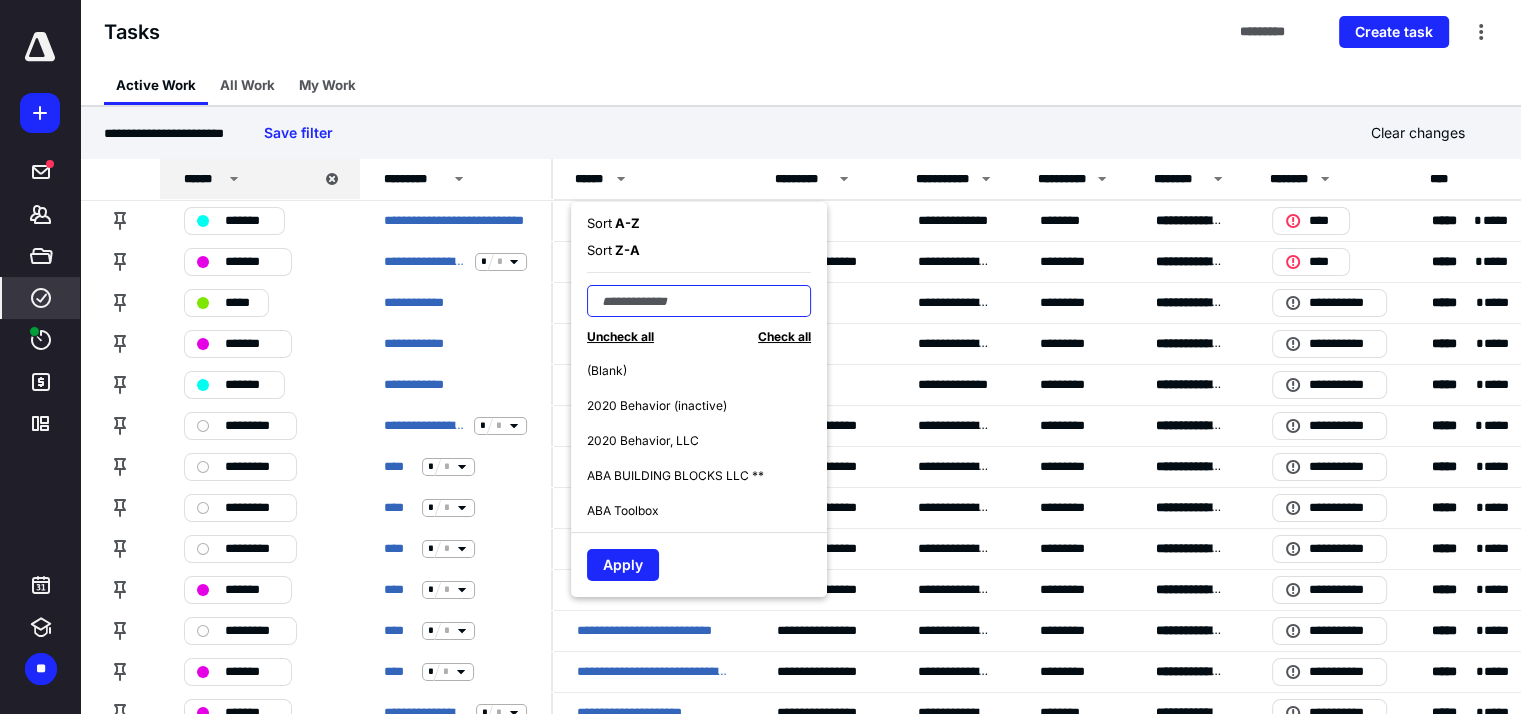 click at bounding box center (699, 301) 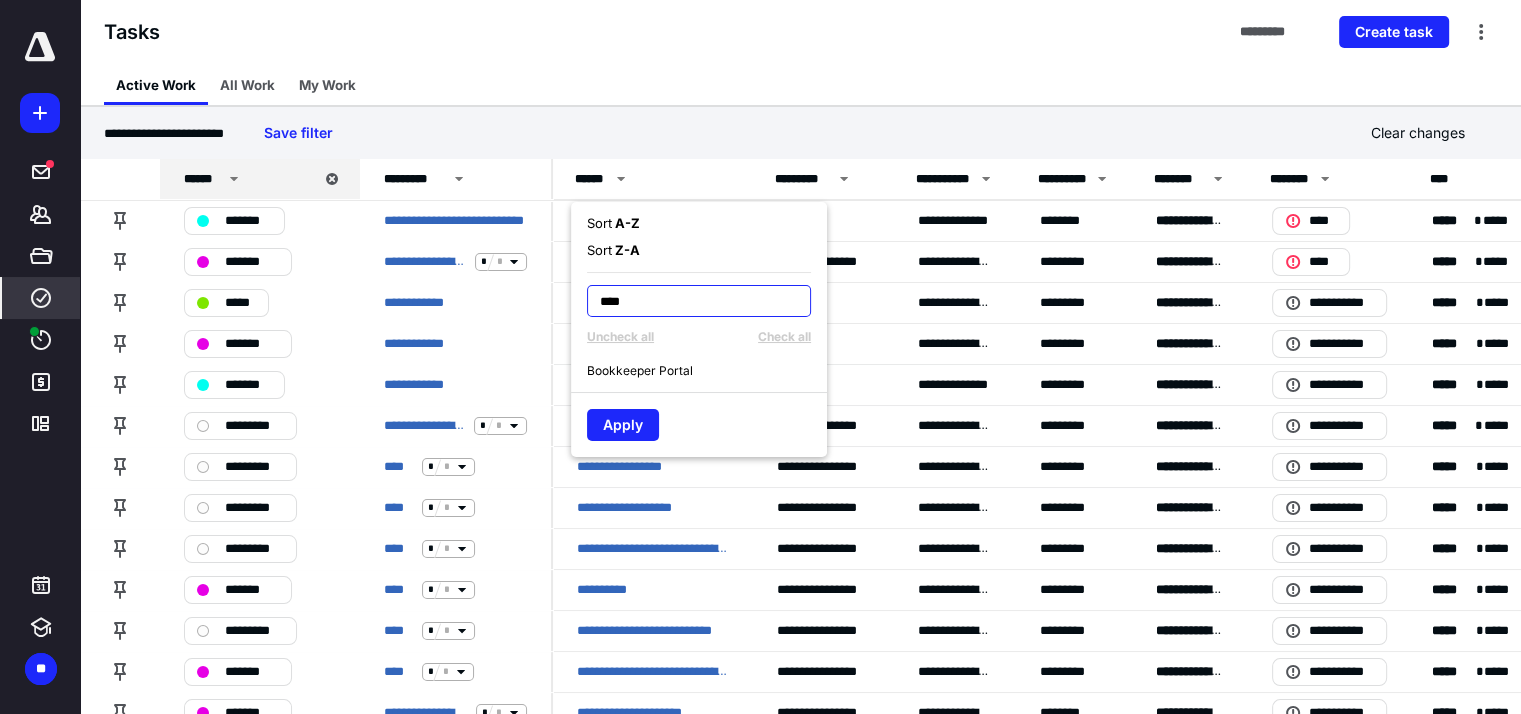 type on "****" 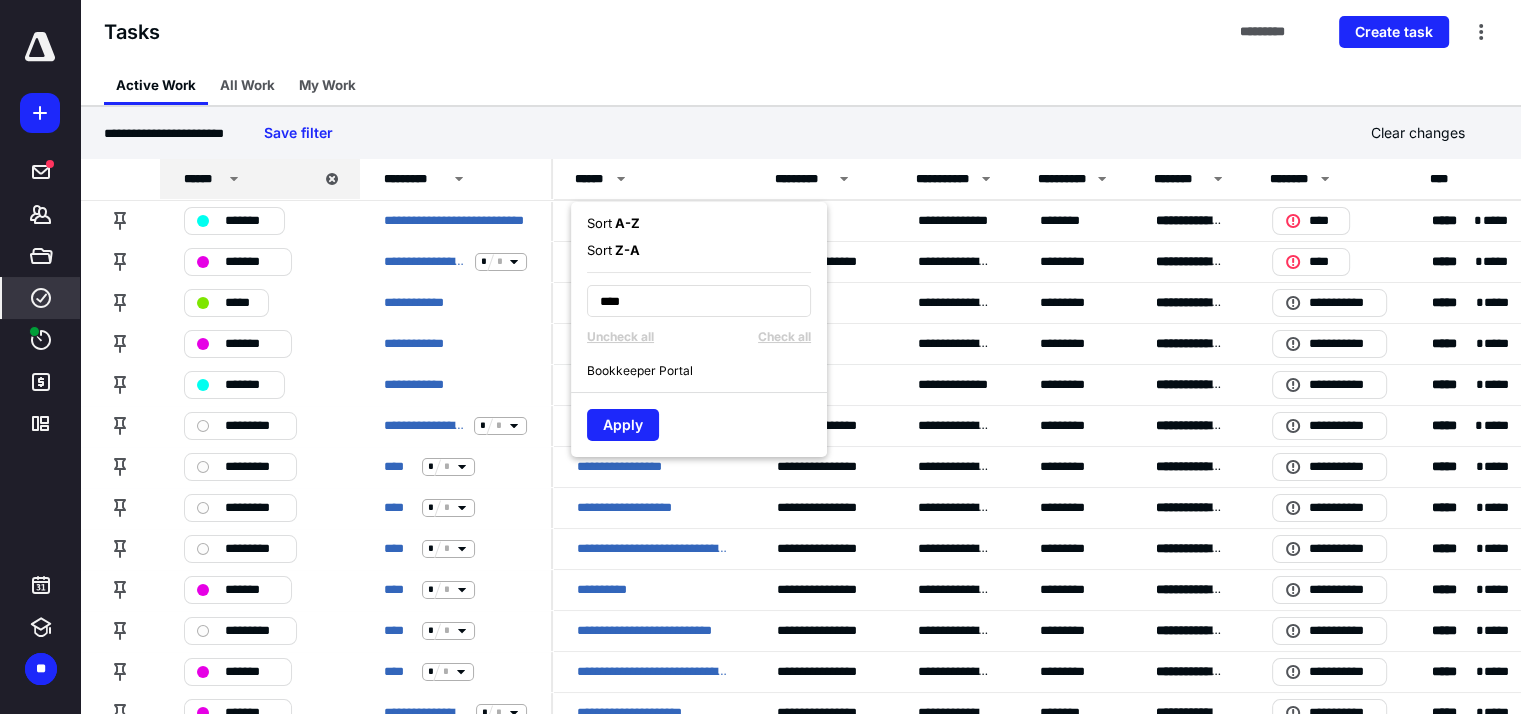 click on "Bookkeeper Portal" at bounding box center [707, 370] 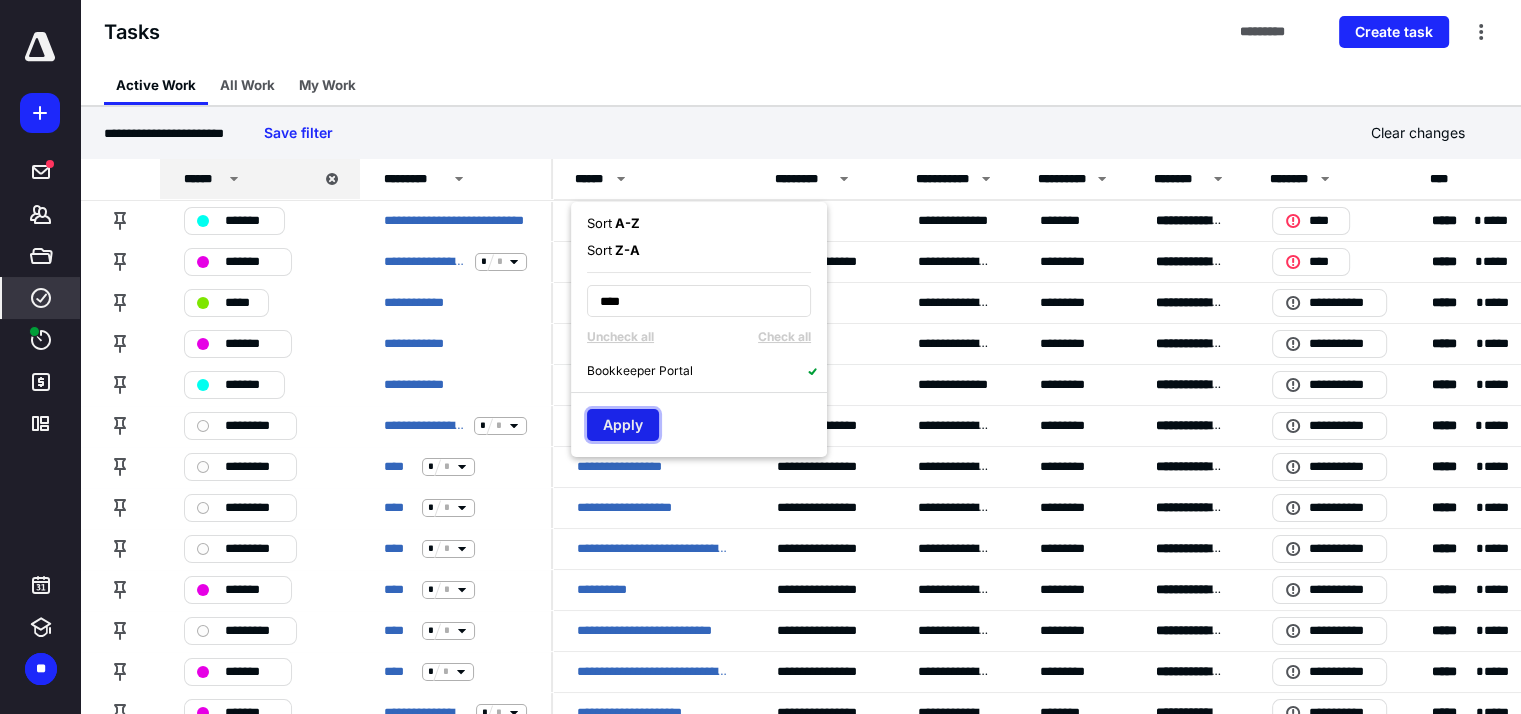 click on "Apply" at bounding box center [623, 425] 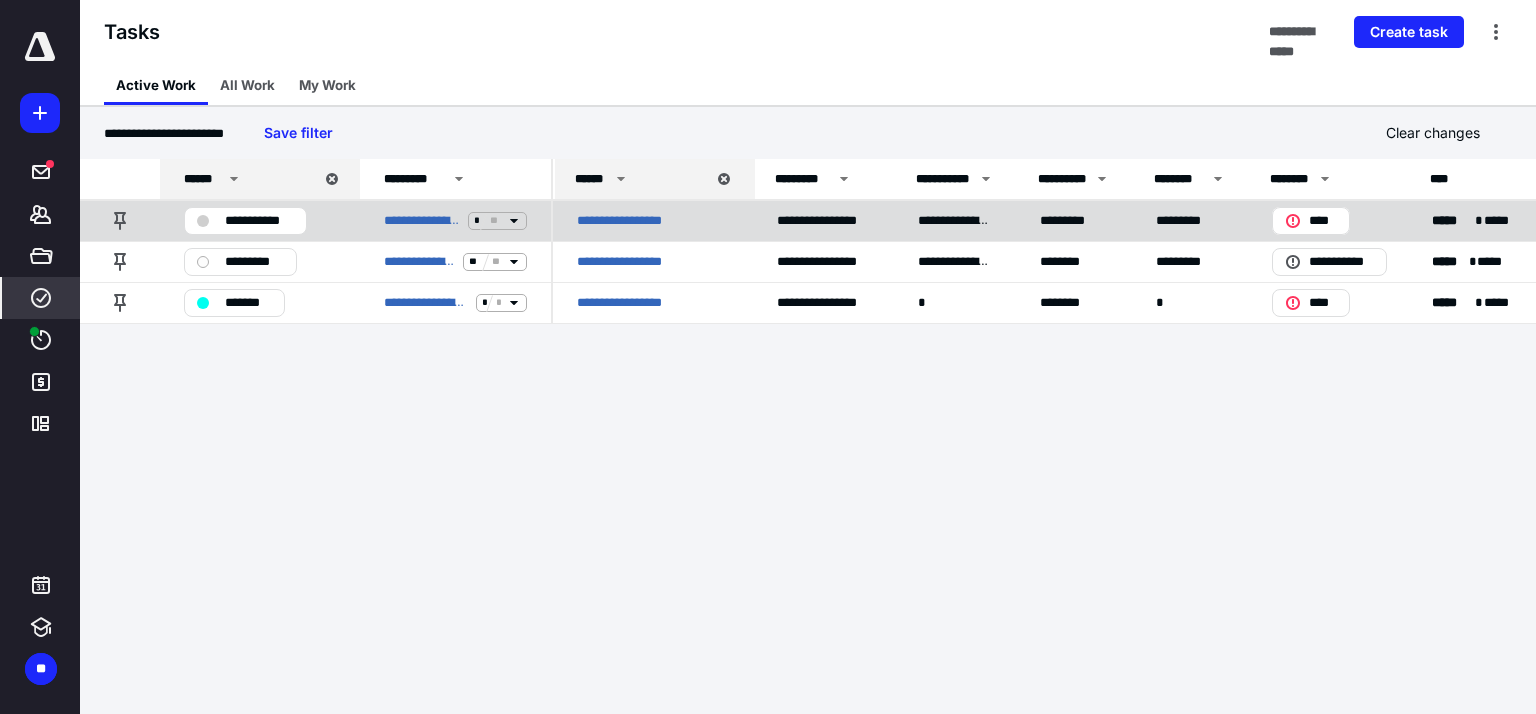 click on "**********" at bounding box center (259, 221) 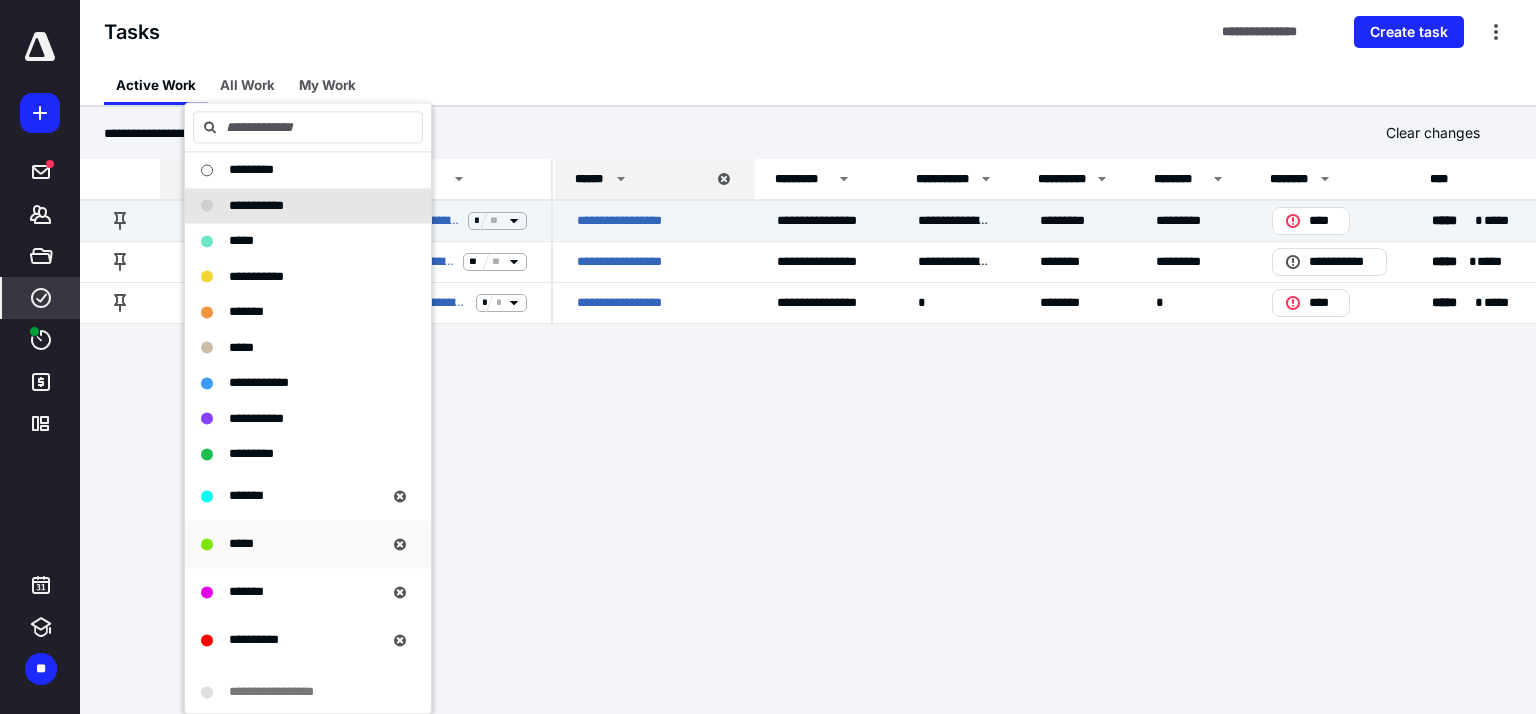 click on "*****" at bounding box center (241, 543) 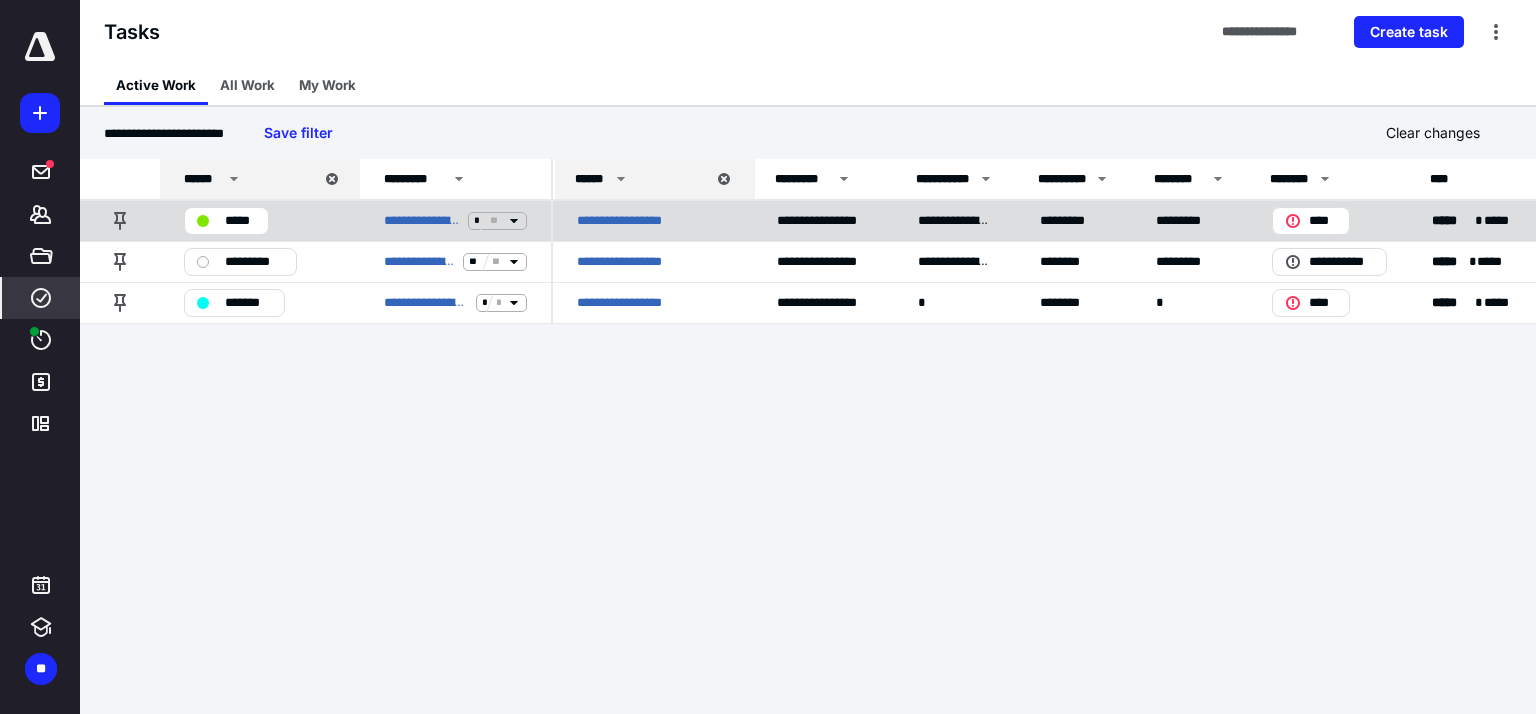 click on "**********" at bounding box center [633, 221] 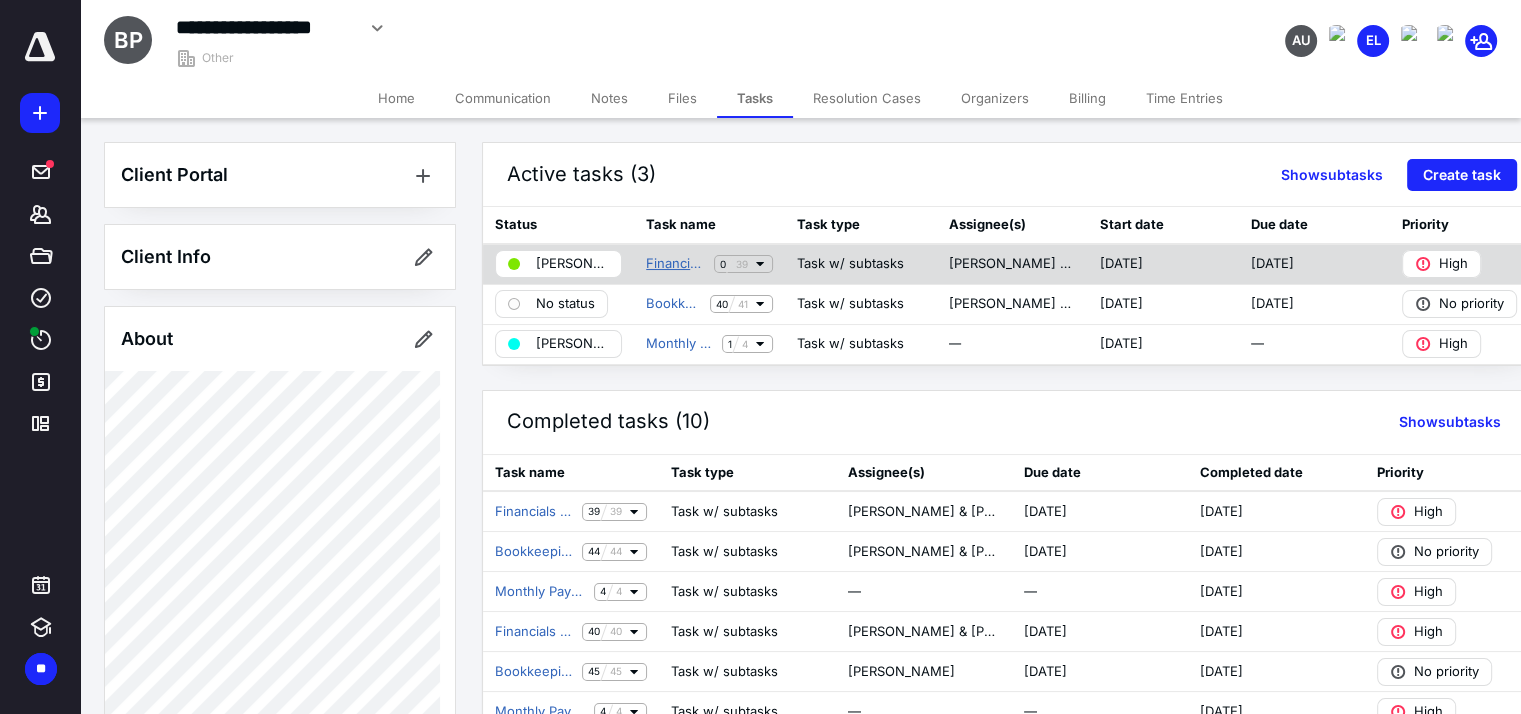 click on "Financials Sent Checklist" at bounding box center [676, 264] 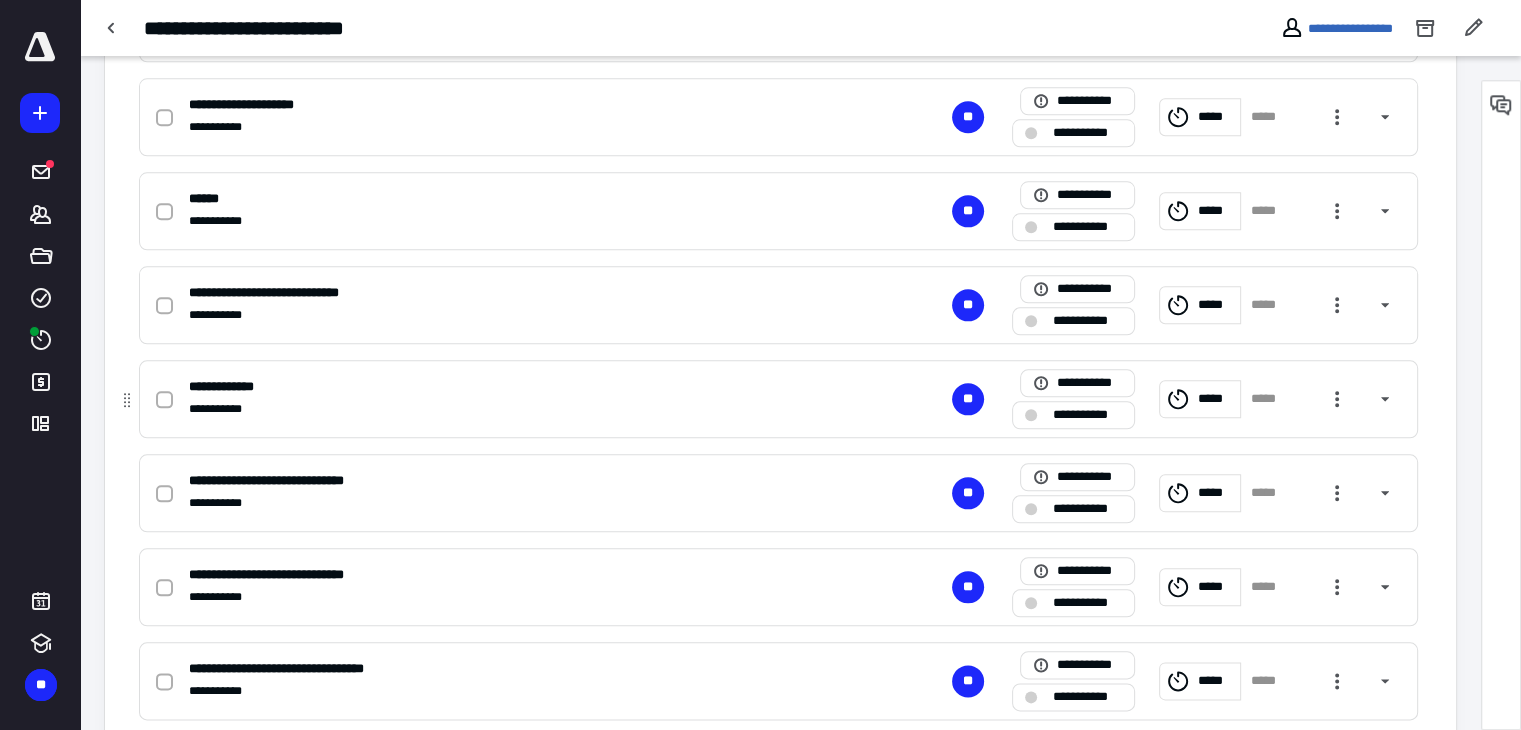 scroll, scrollTop: 2247, scrollLeft: 0, axis: vertical 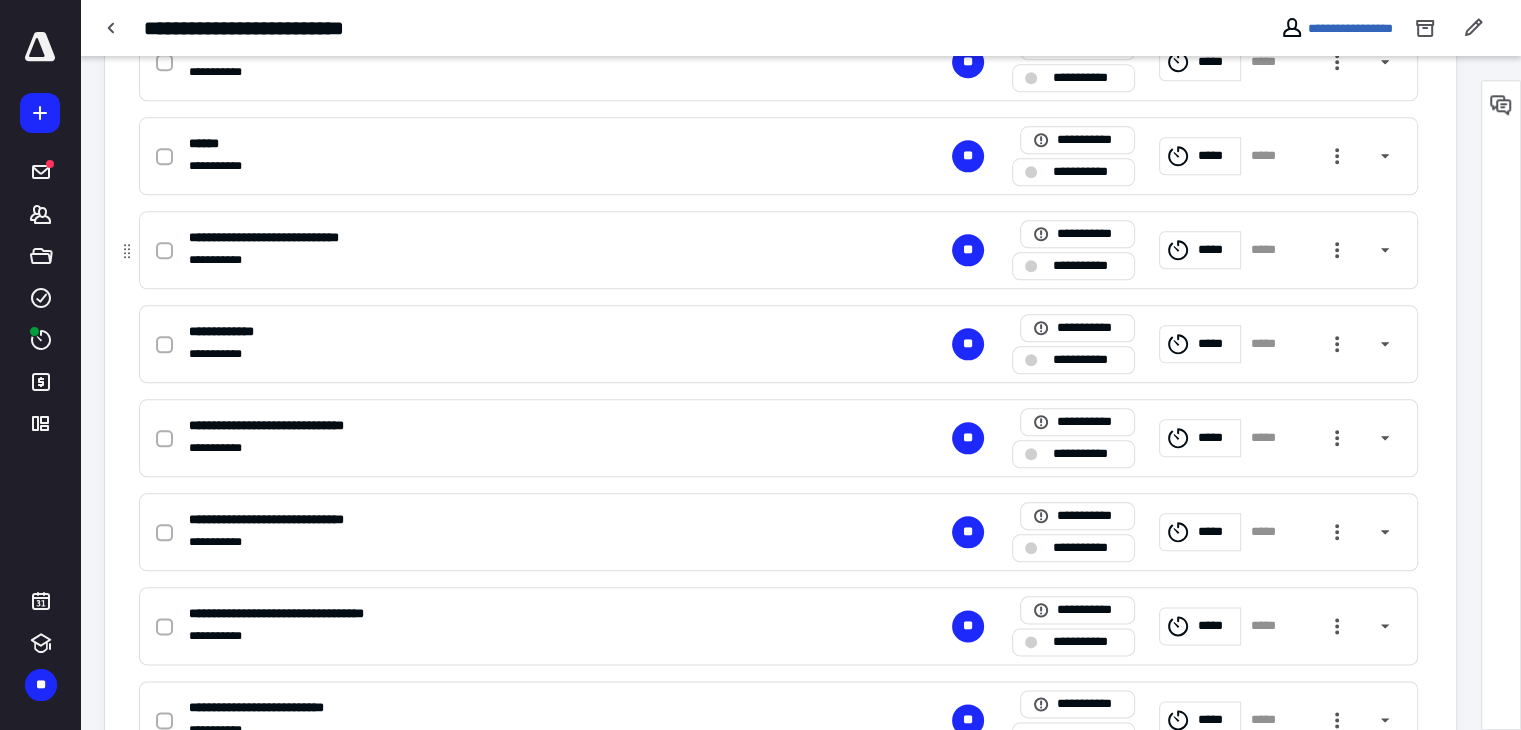 click 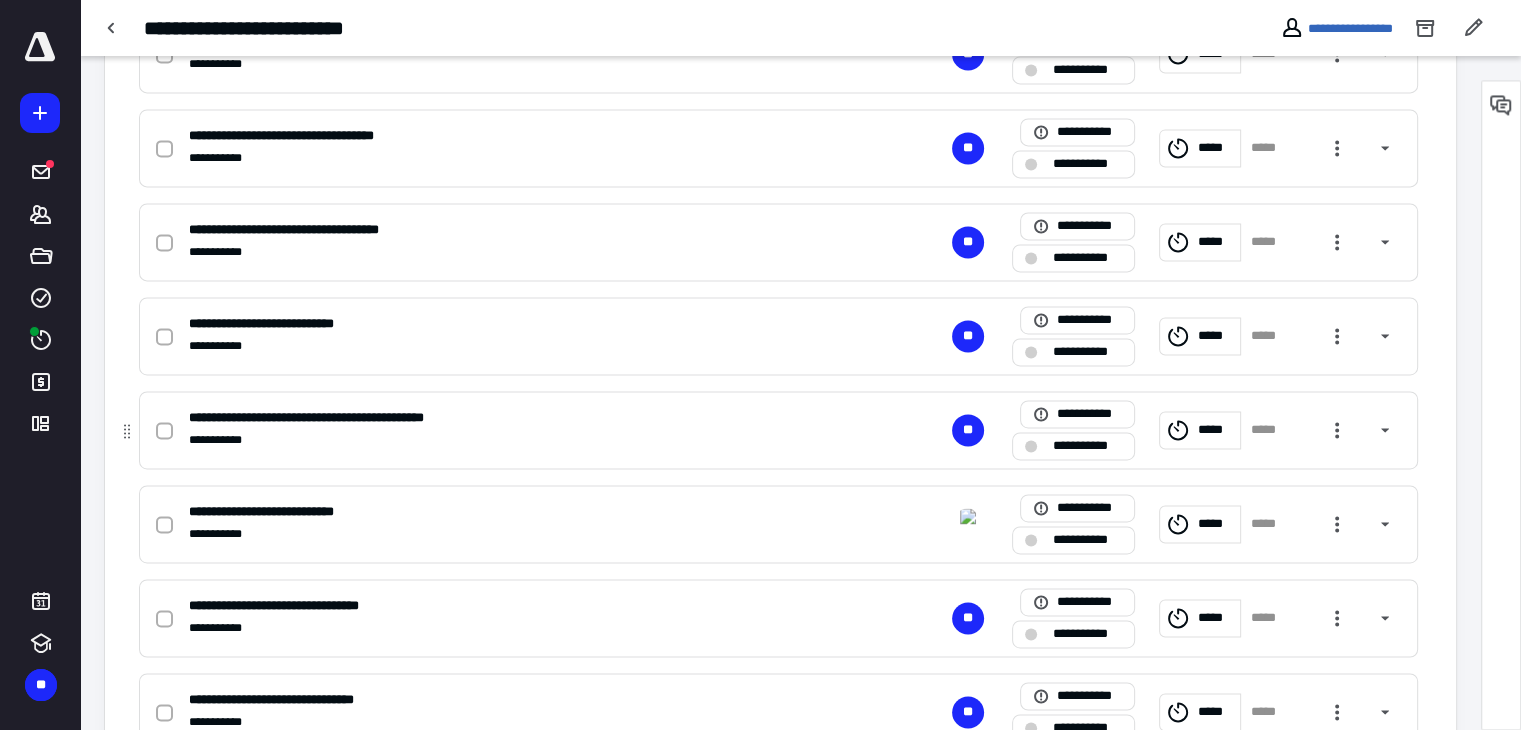 scroll, scrollTop: 2947, scrollLeft: 0, axis: vertical 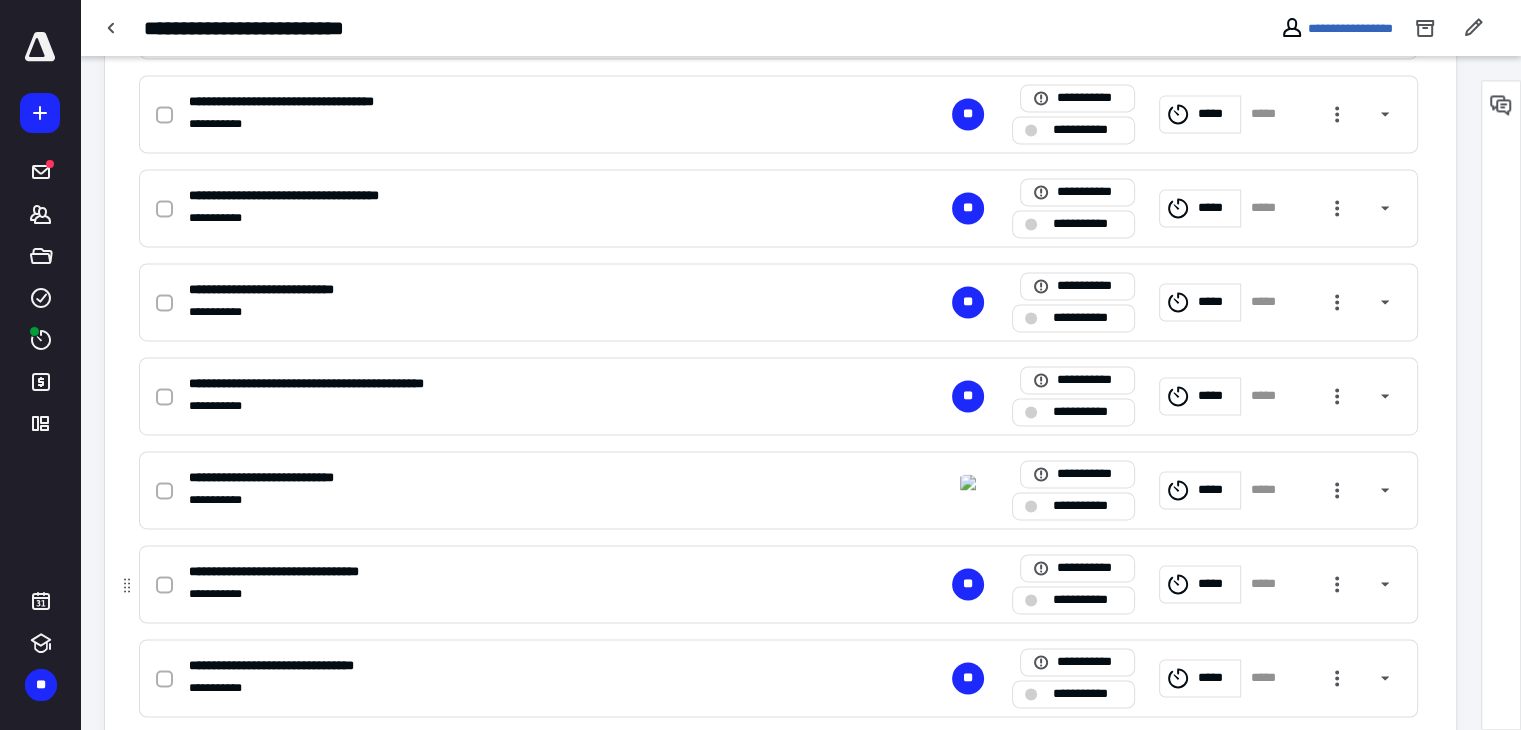 click at bounding box center [164, 585] 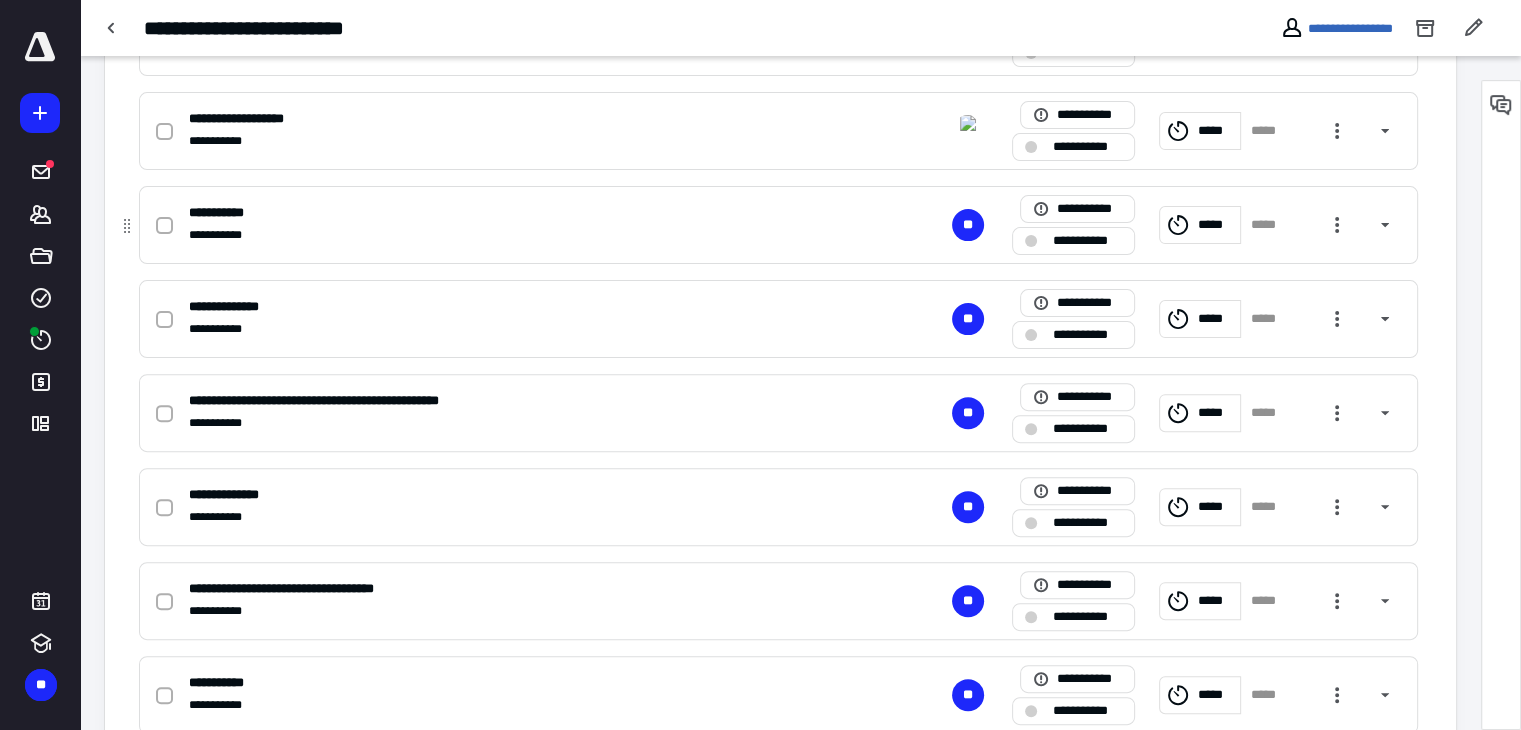 scroll, scrollTop: 547, scrollLeft: 0, axis: vertical 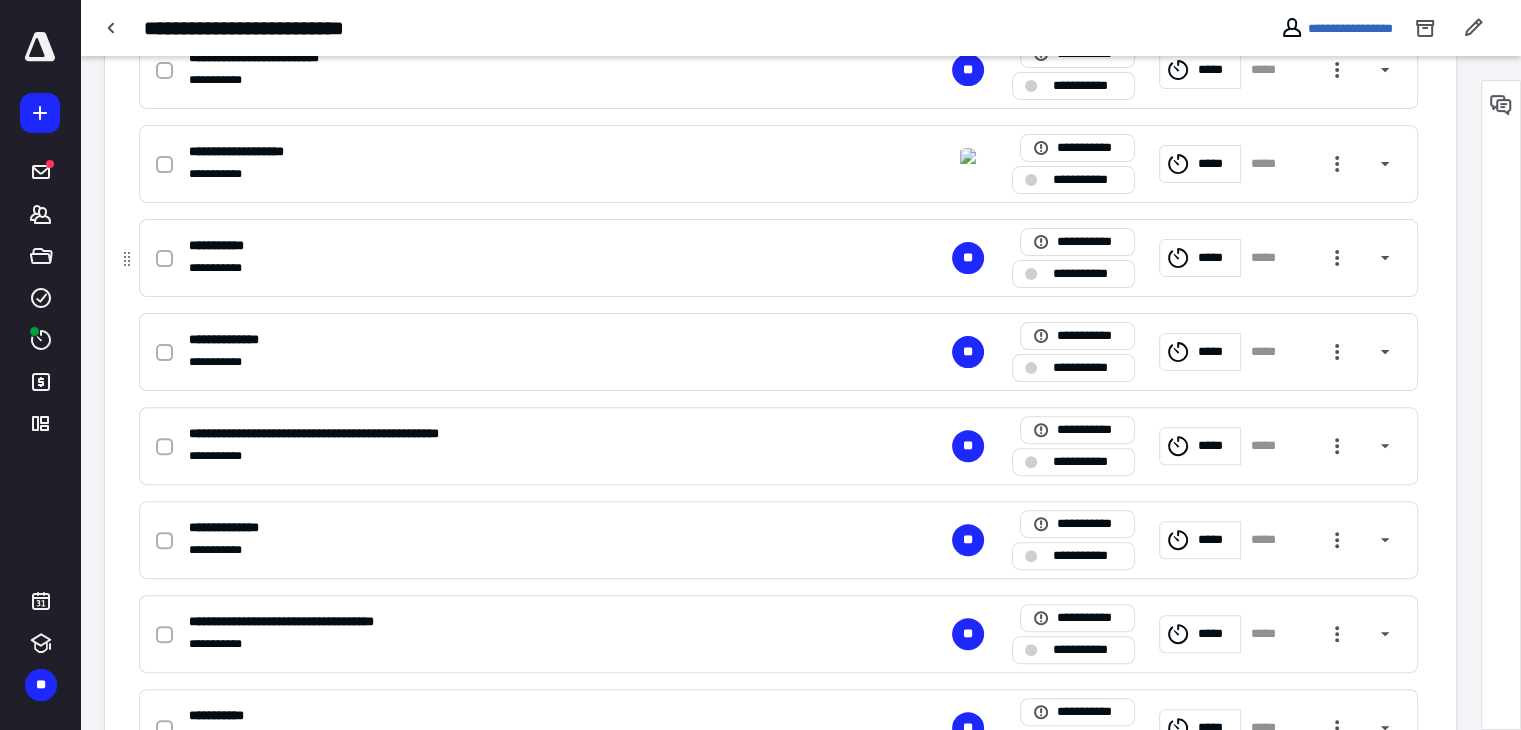click 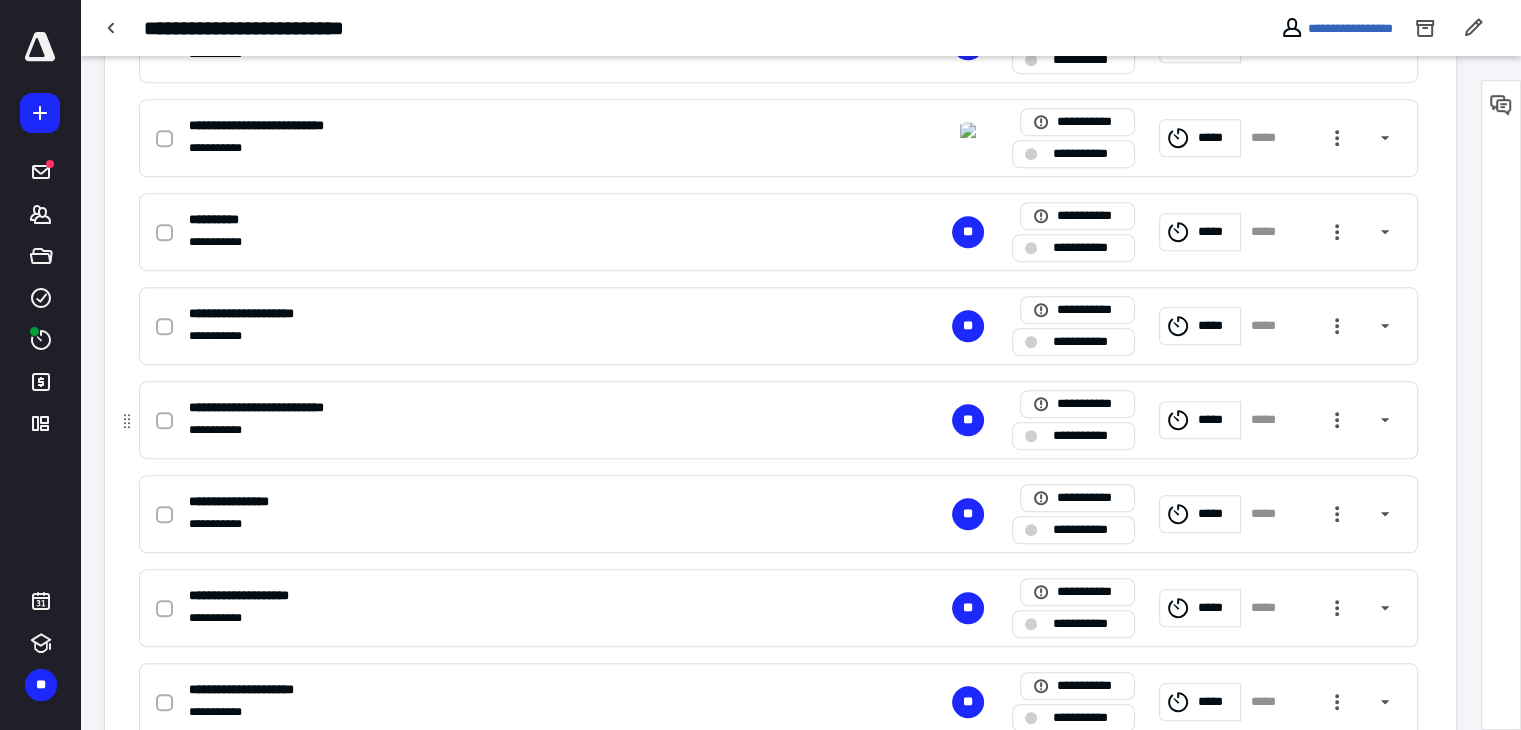 scroll, scrollTop: 1447, scrollLeft: 0, axis: vertical 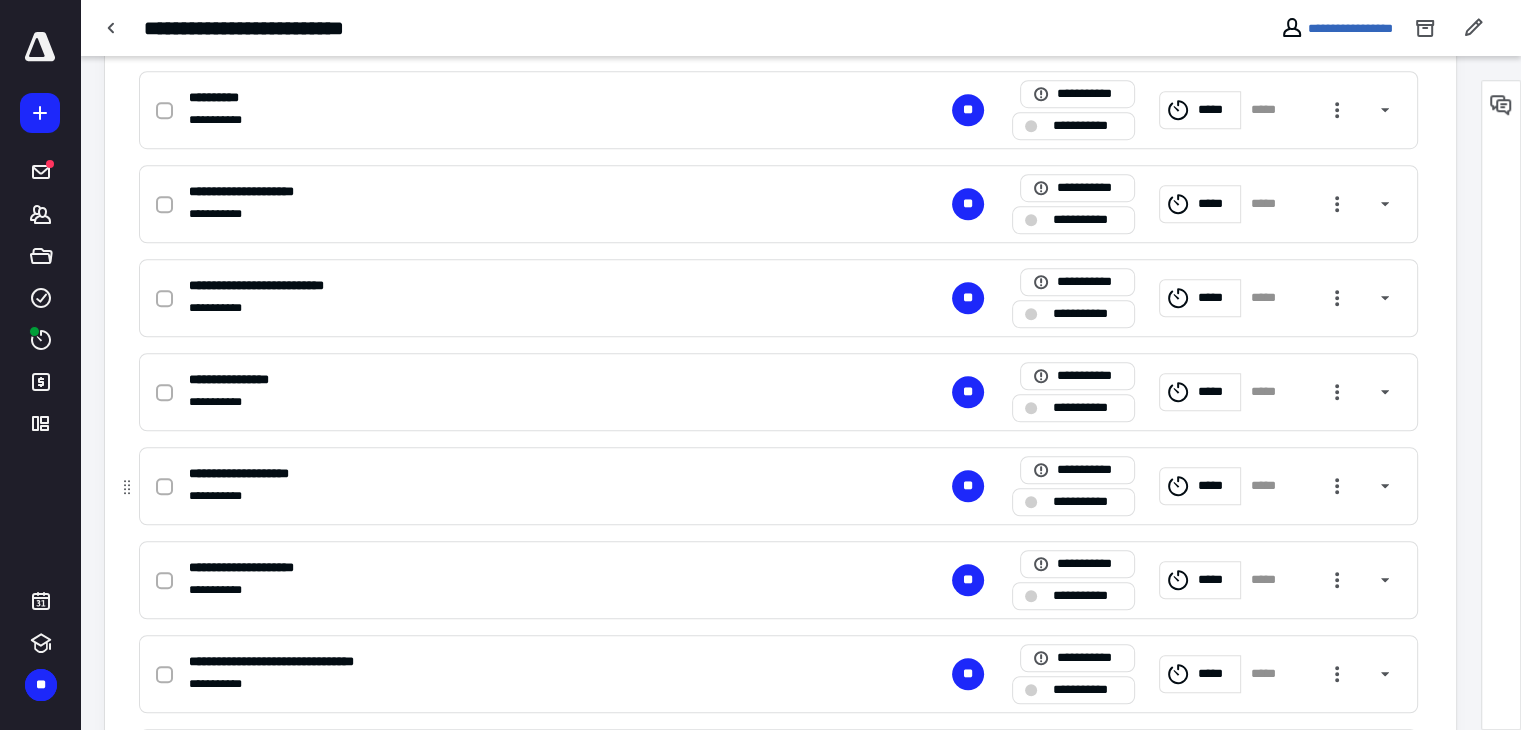 click 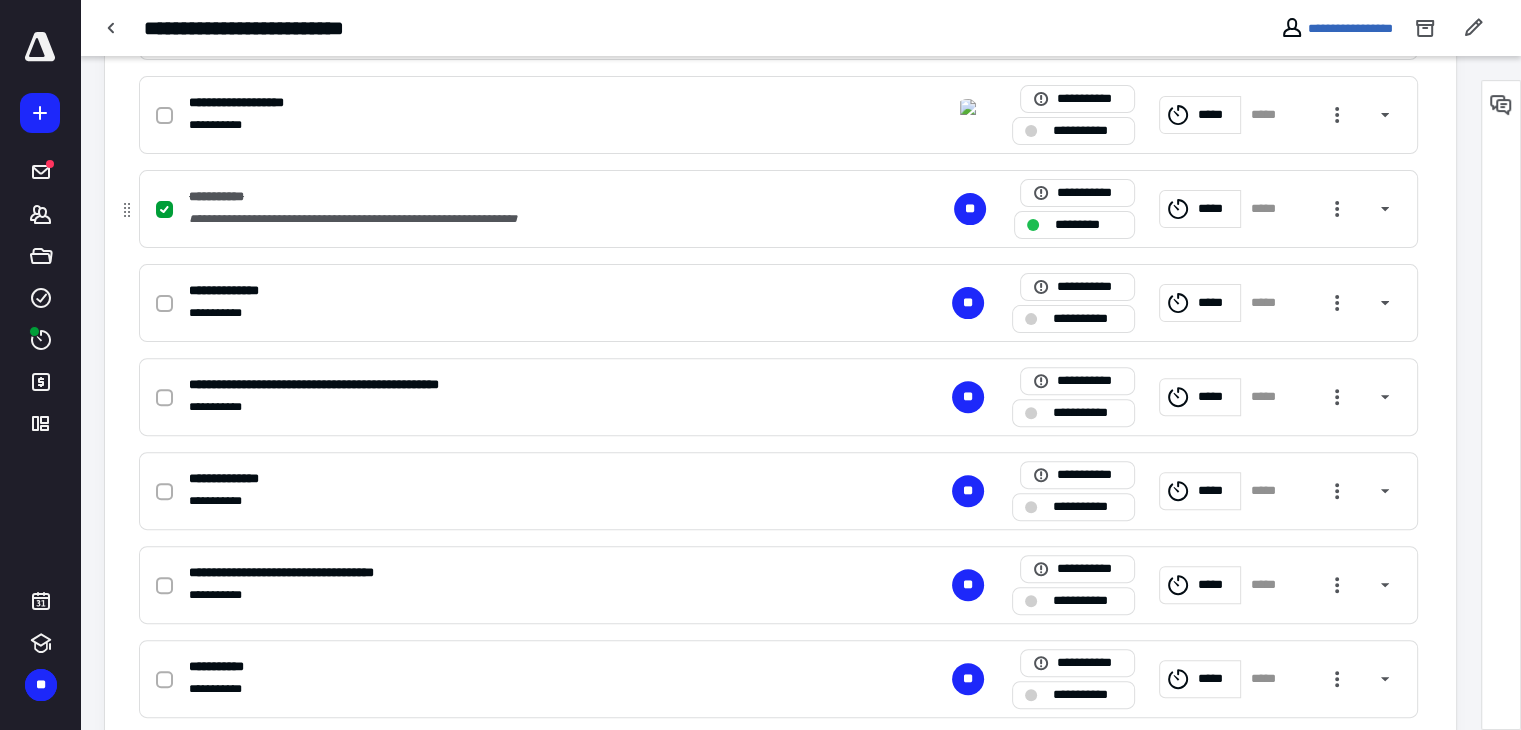 scroll, scrollTop: 747, scrollLeft: 0, axis: vertical 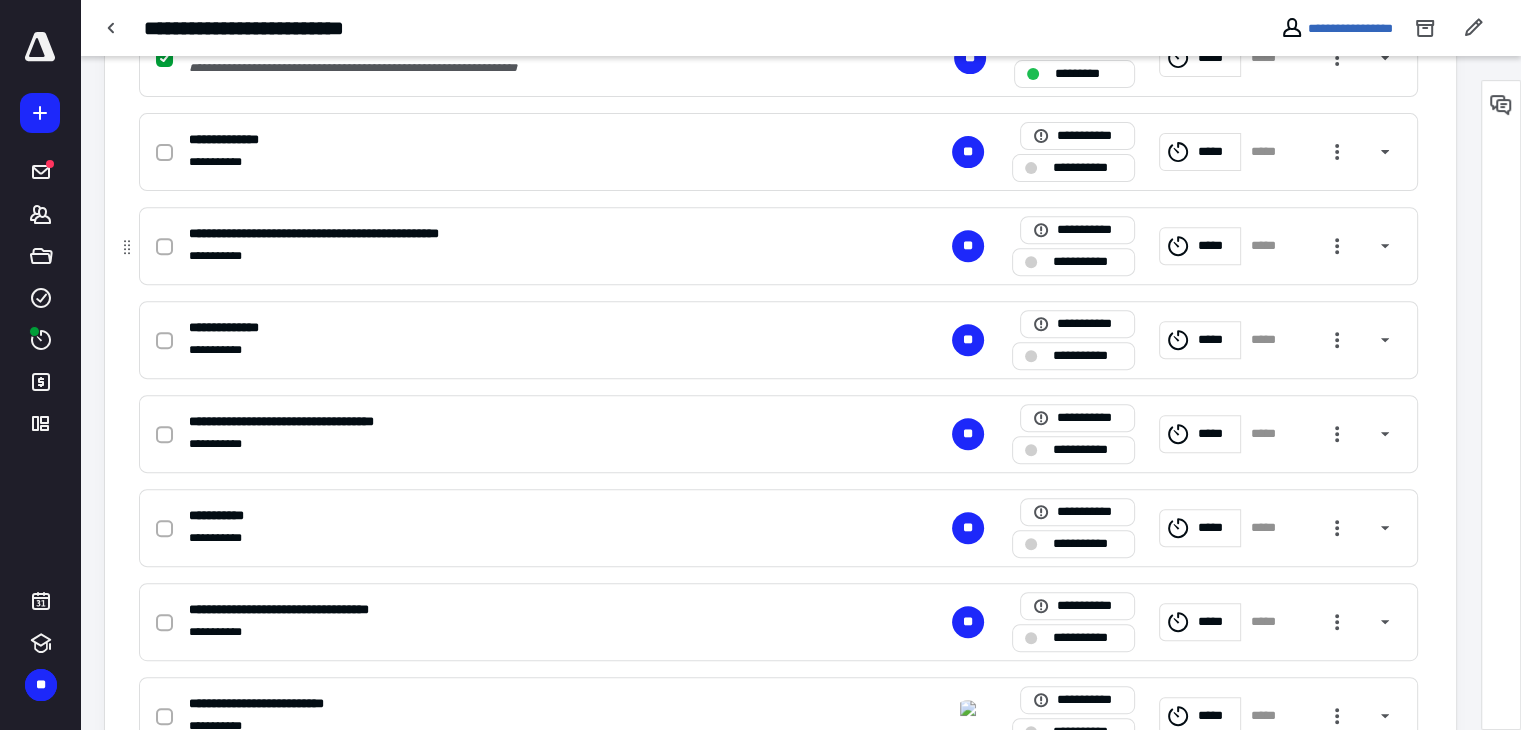 click at bounding box center [164, 247] 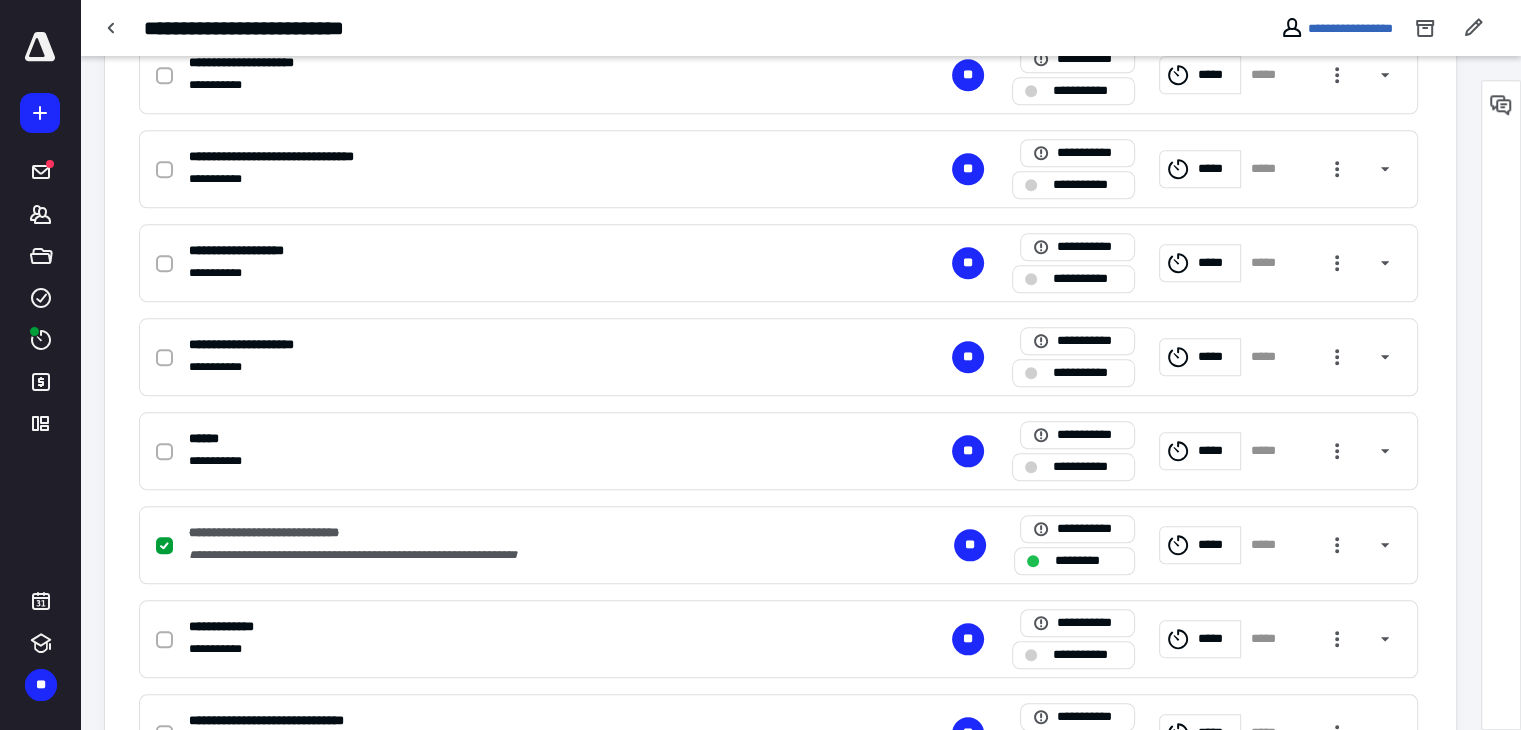 scroll, scrollTop: 1947, scrollLeft: 0, axis: vertical 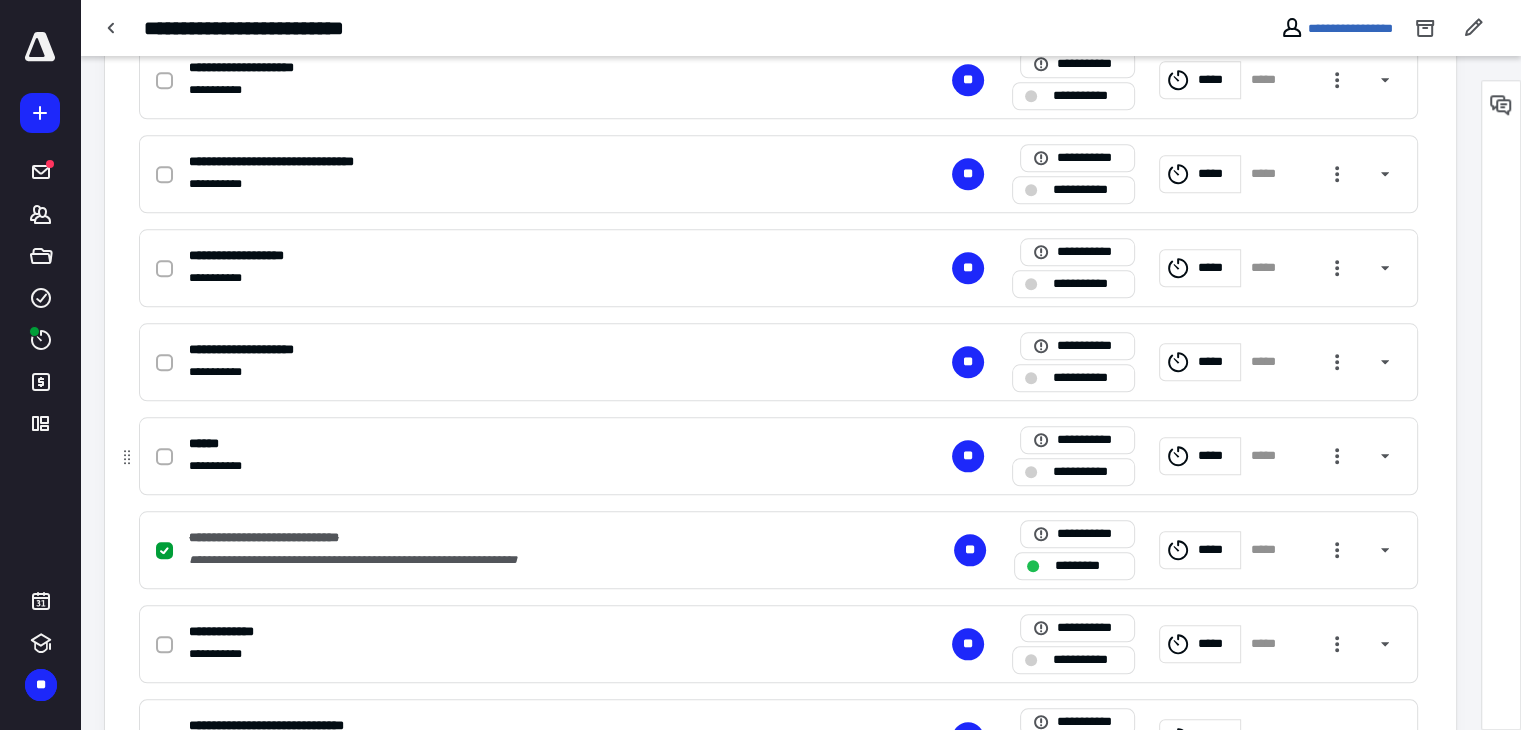 click at bounding box center (164, 457) 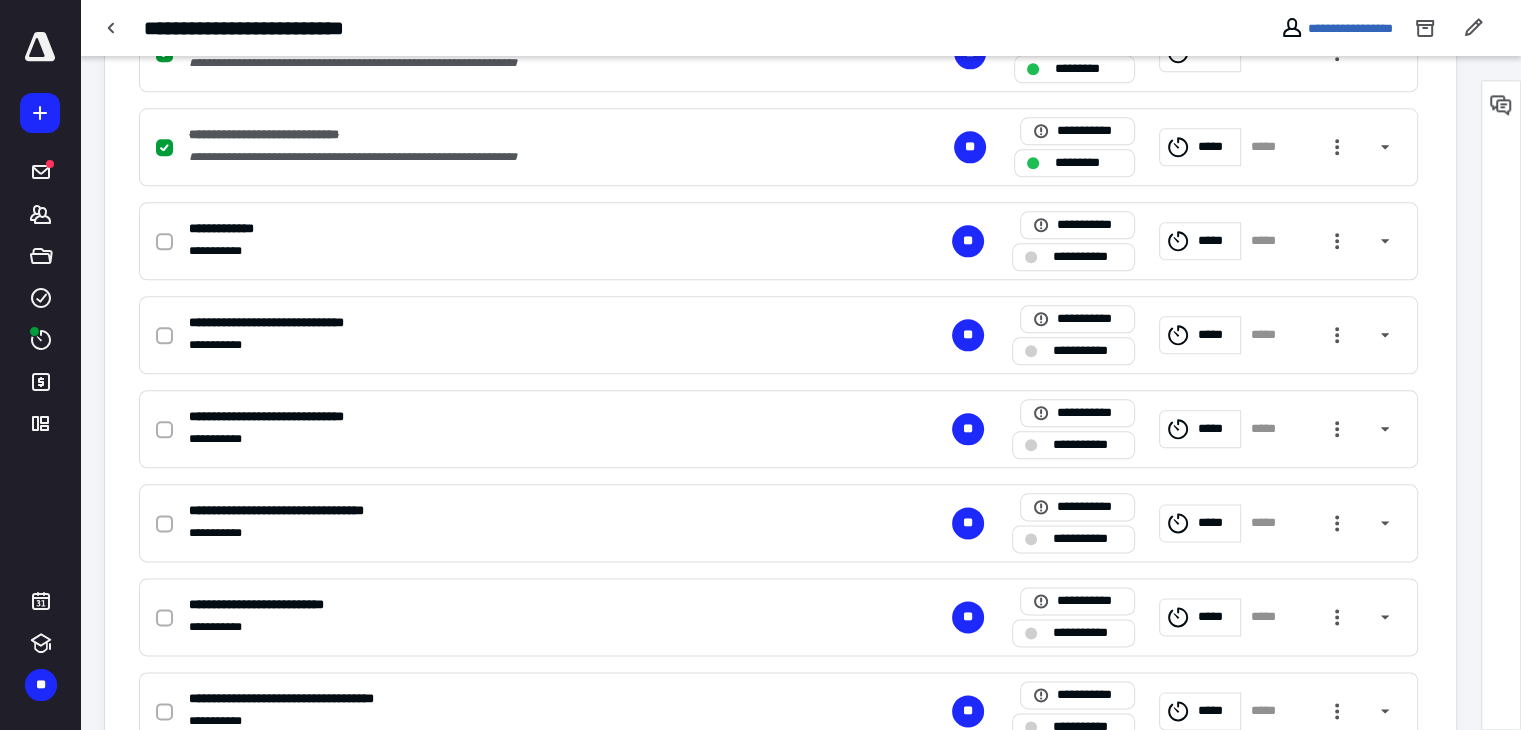 scroll, scrollTop: 2347, scrollLeft: 0, axis: vertical 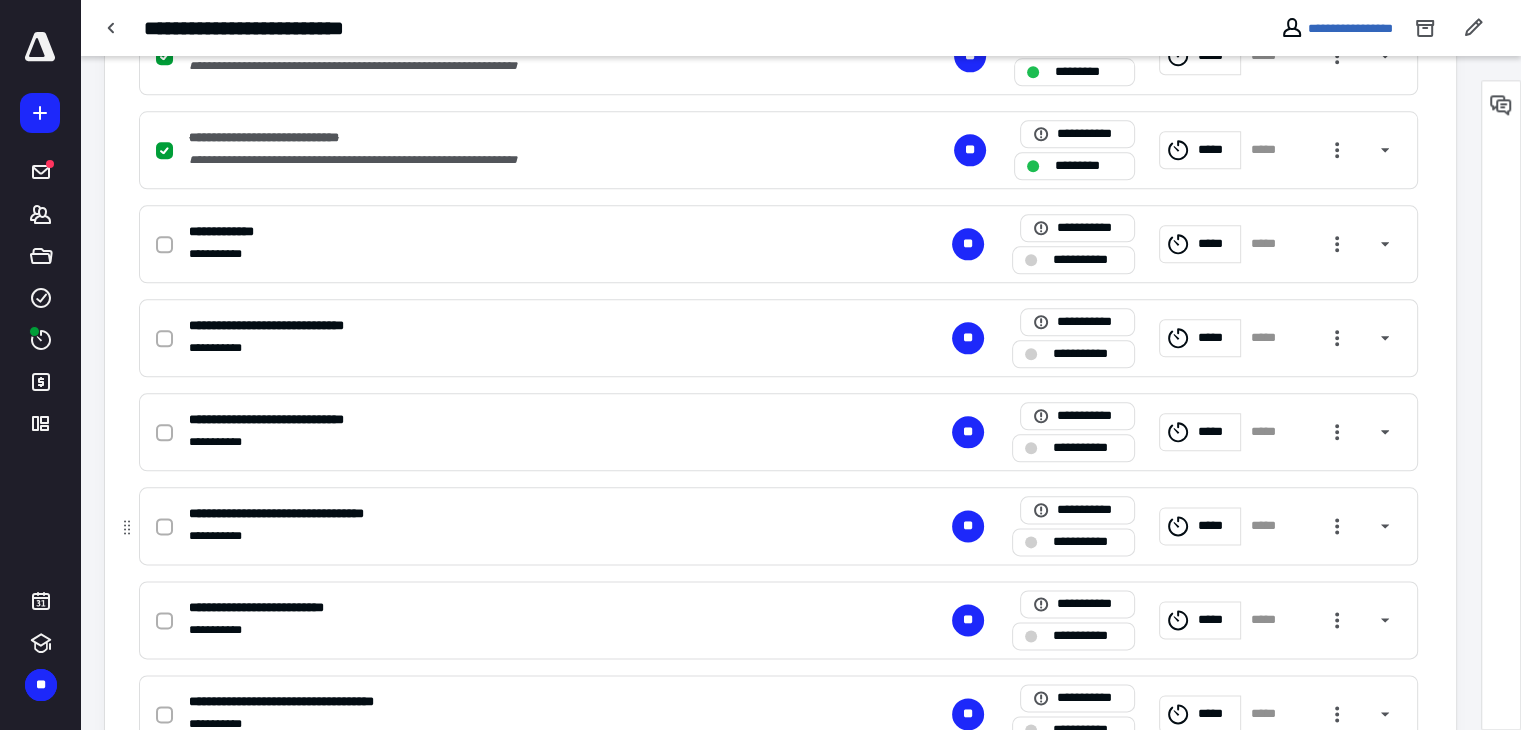click at bounding box center (164, 527) 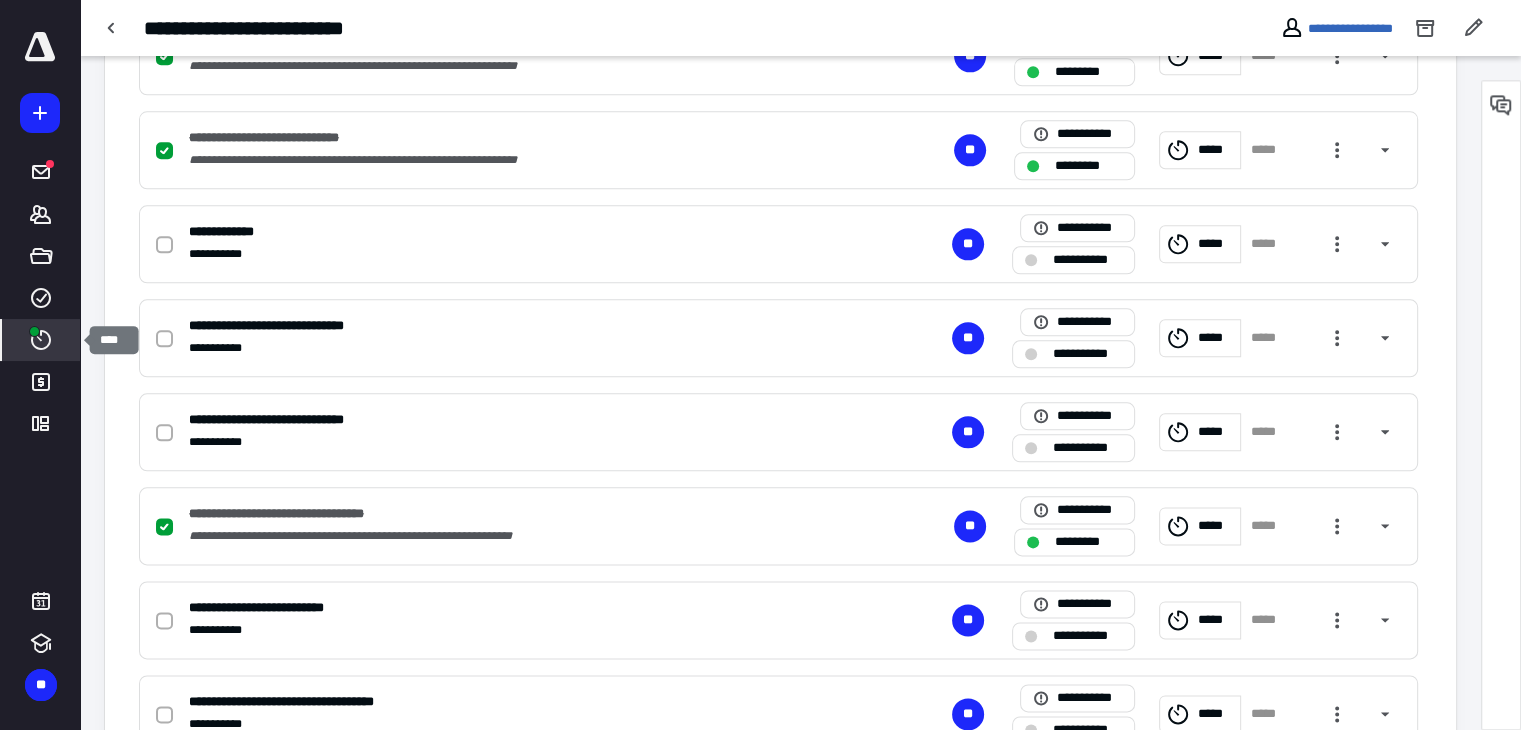 click 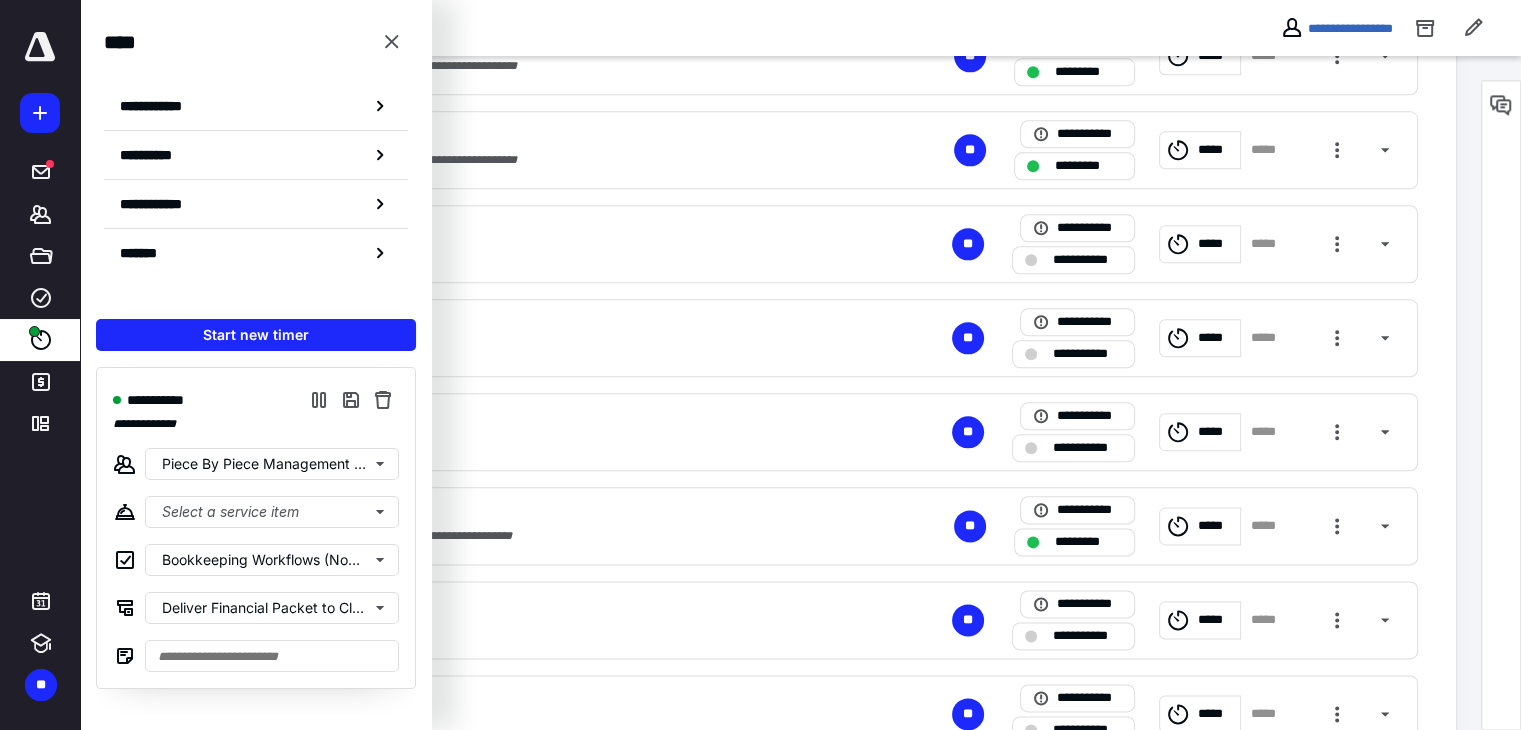 click on "**********" at bounding box center [595, 28] 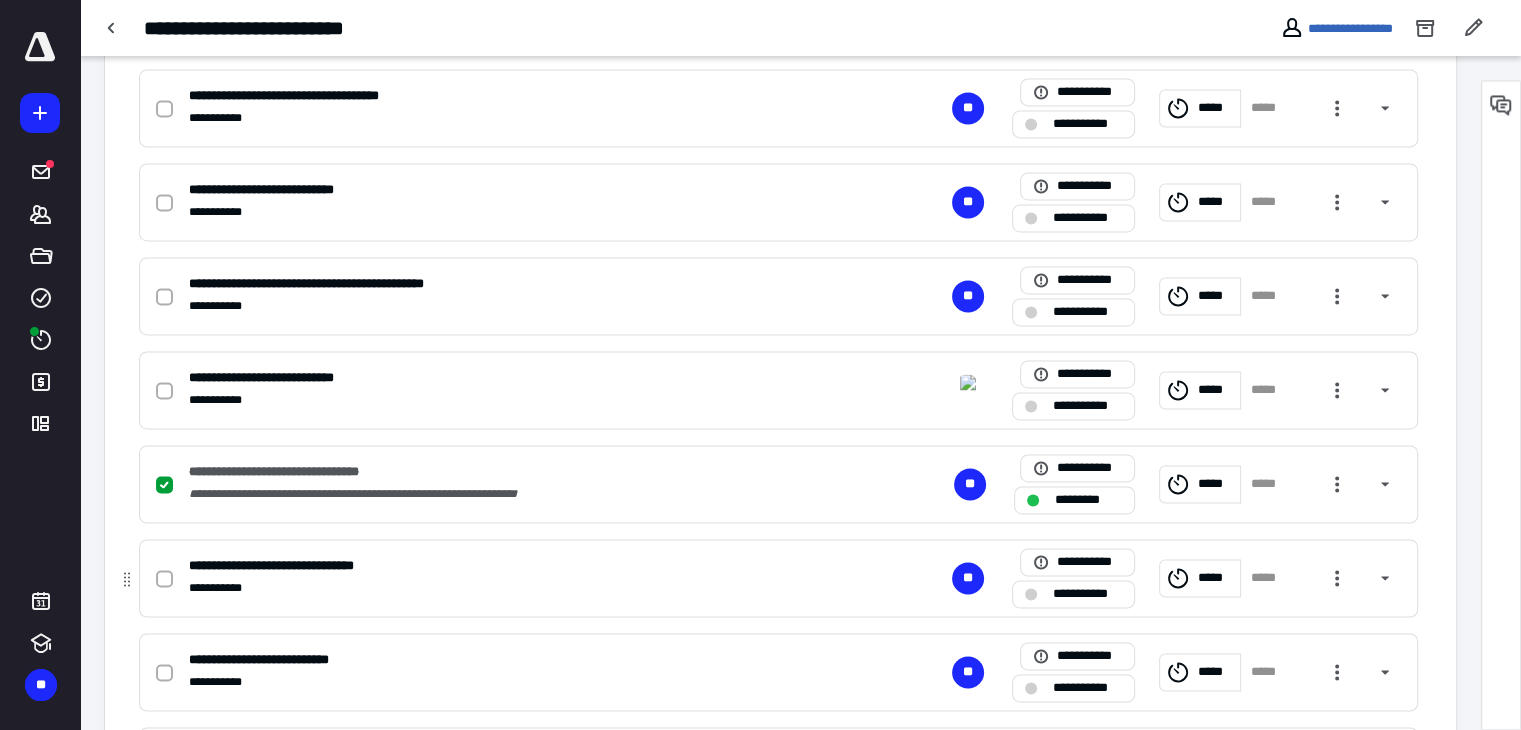 scroll, scrollTop: 3147, scrollLeft: 0, axis: vertical 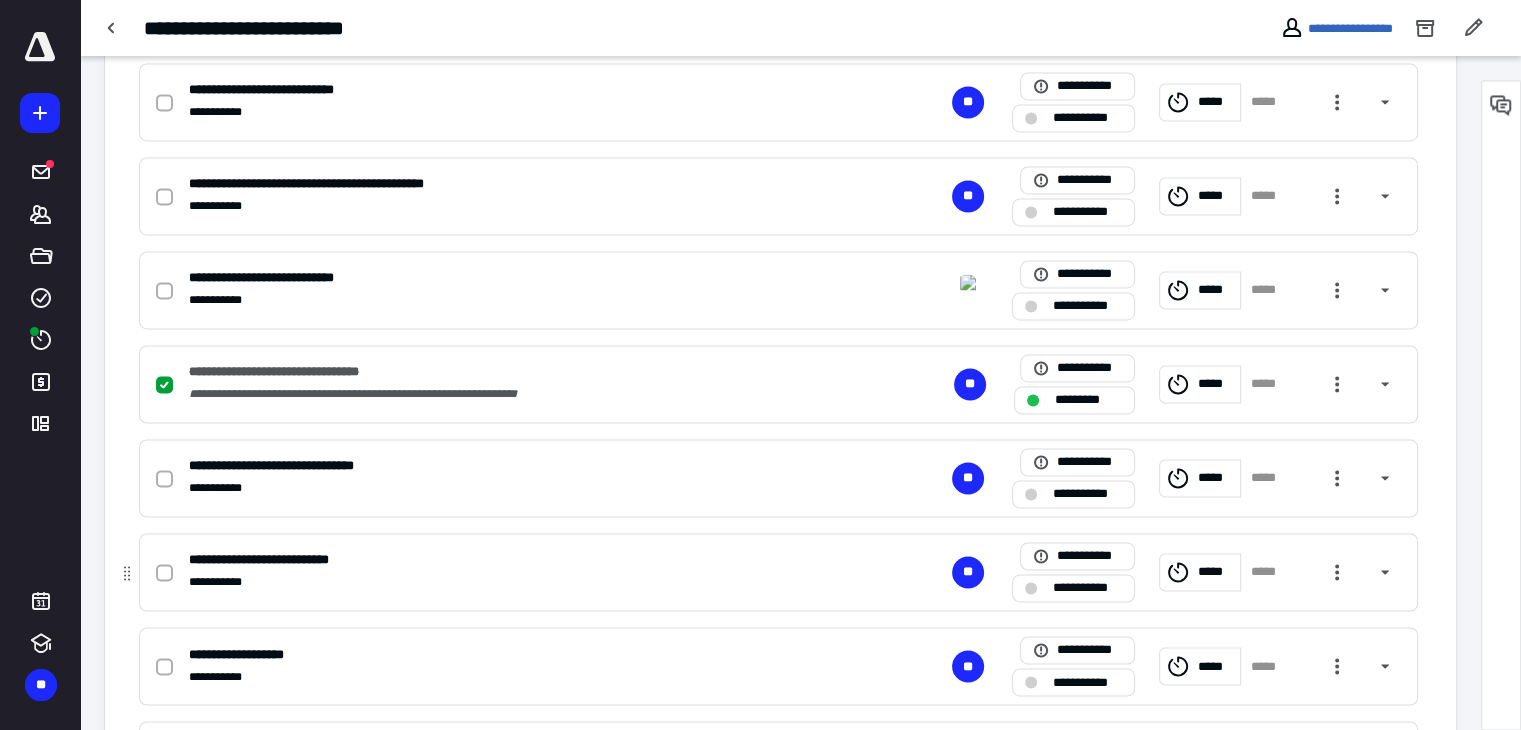 click at bounding box center [164, 573] 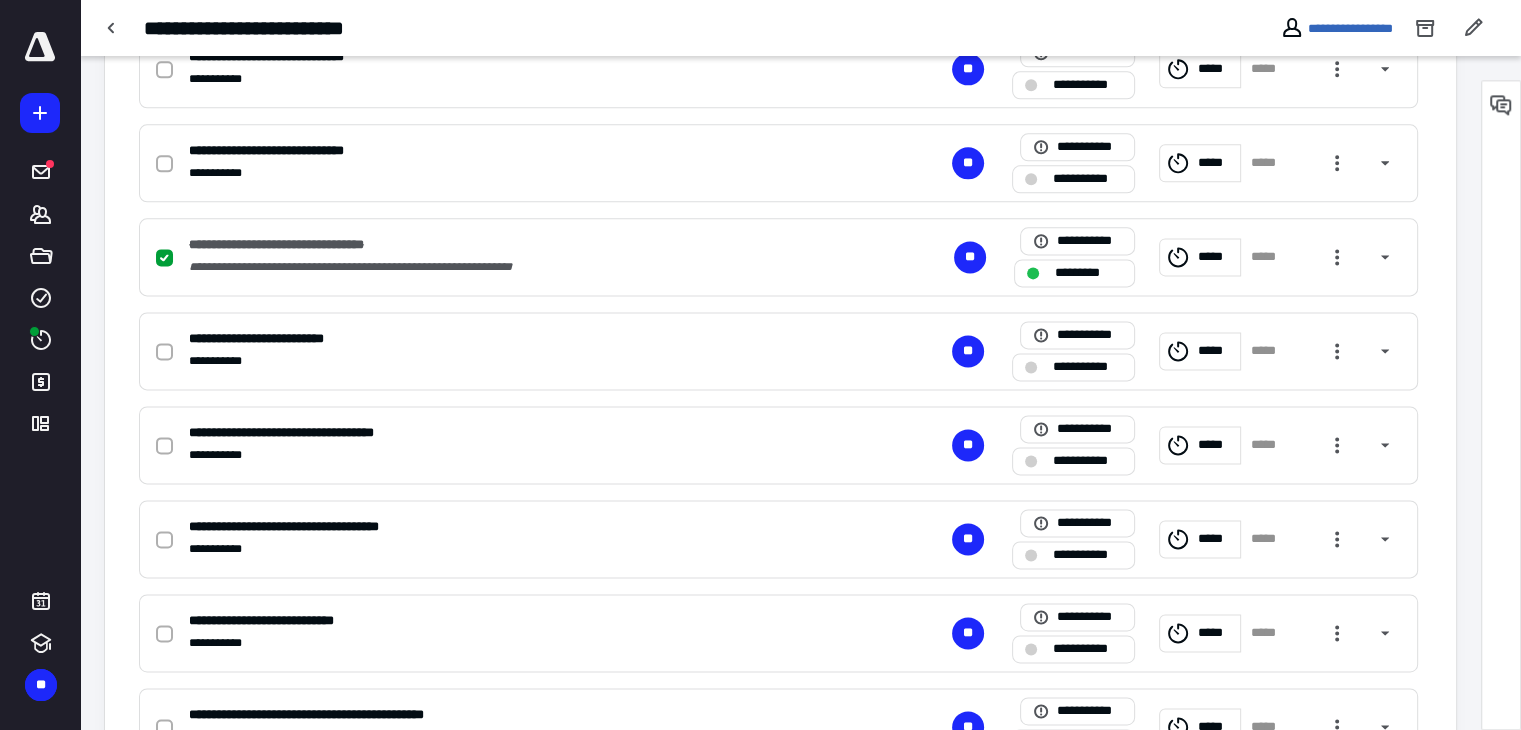 scroll, scrollTop: 2547, scrollLeft: 0, axis: vertical 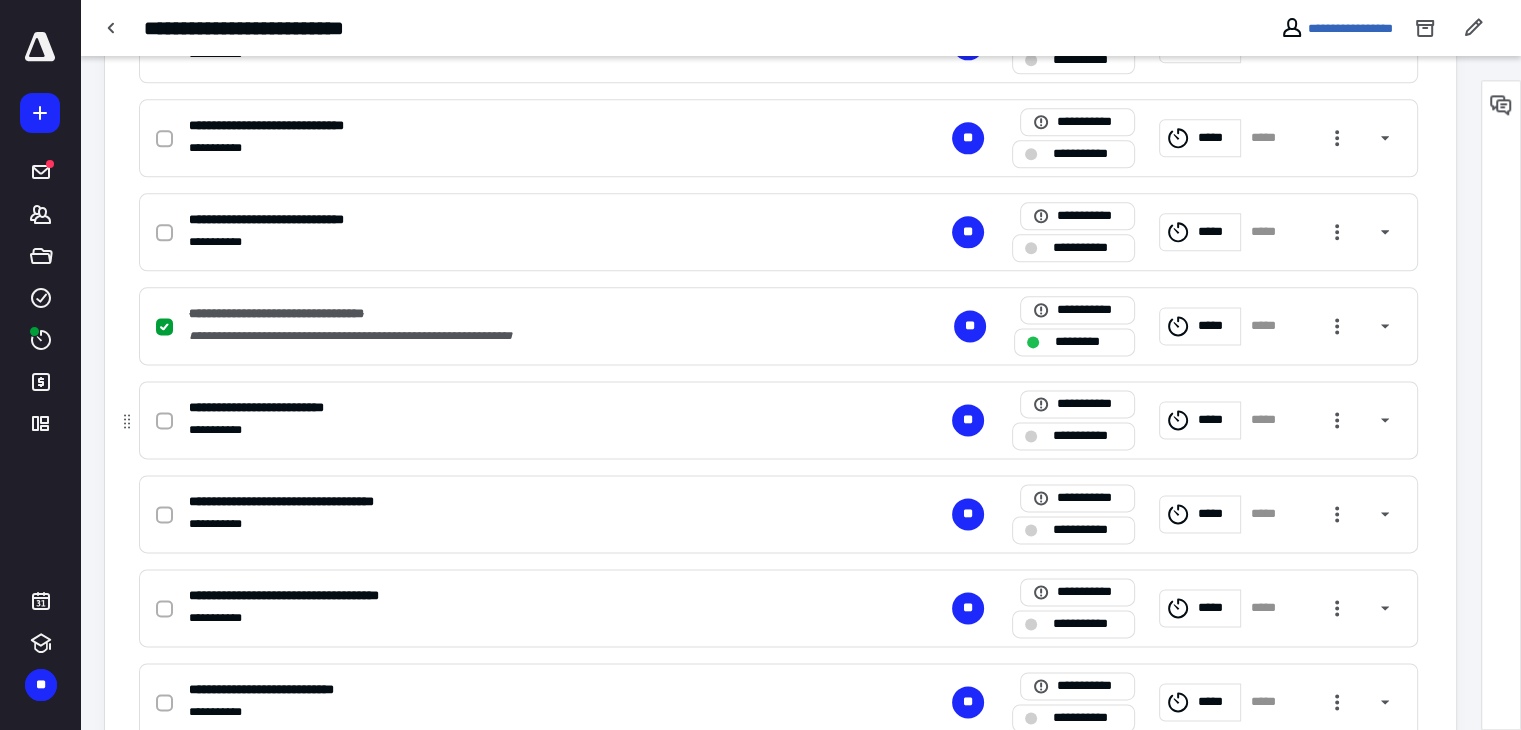 click 